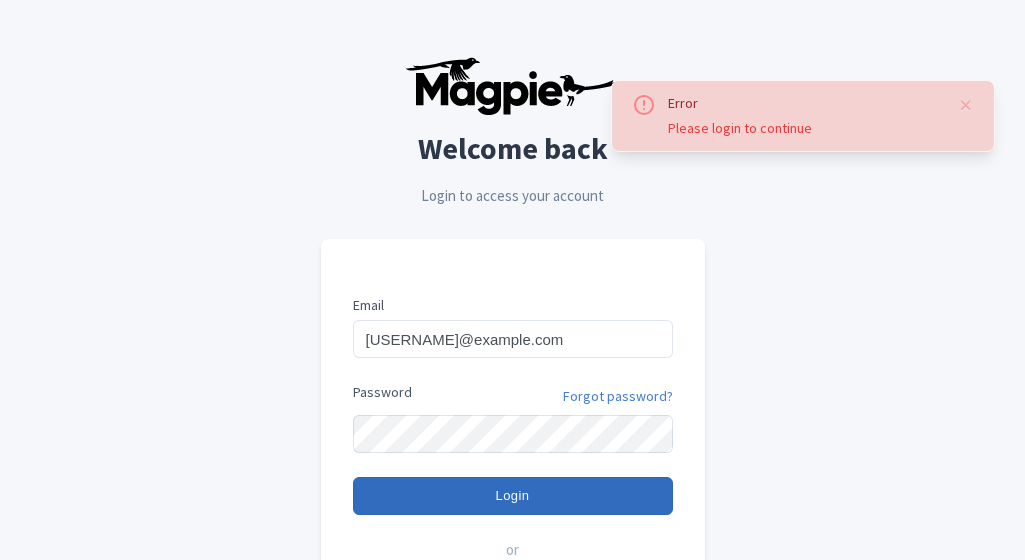 scroll, scrollTop: 200, scrollLeft: 0, axis: vertical 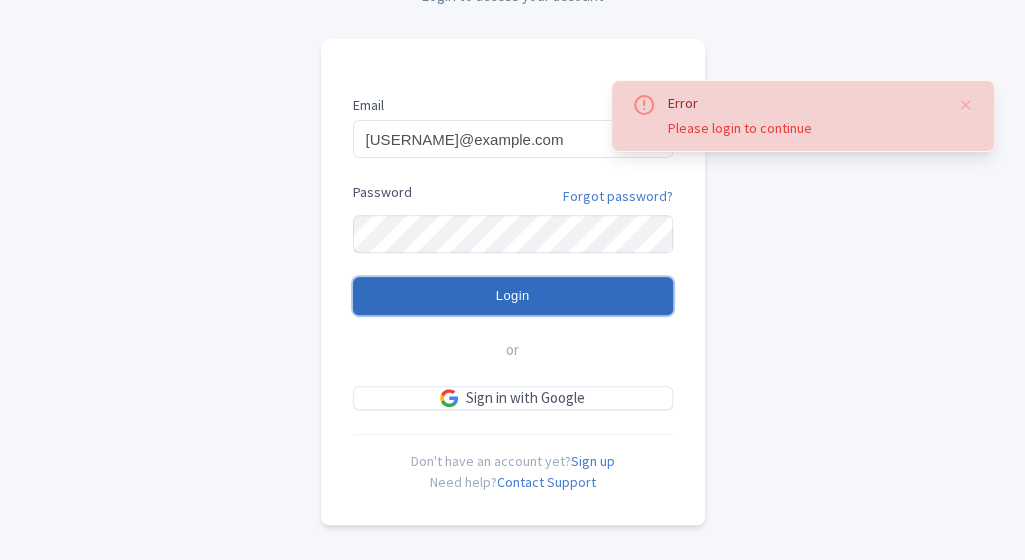 click on "Login" at bounding box center [513, 296] 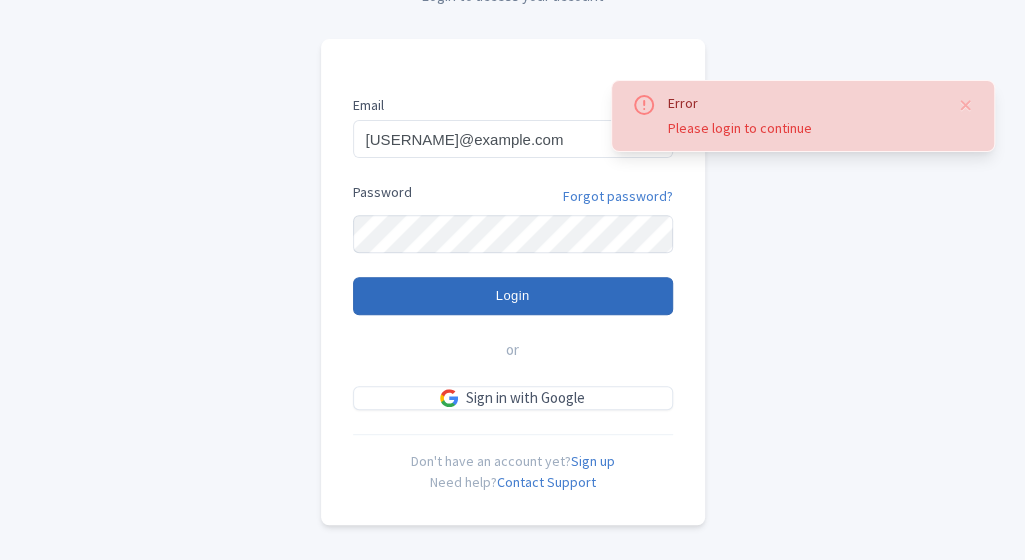 type on "Logging in..." 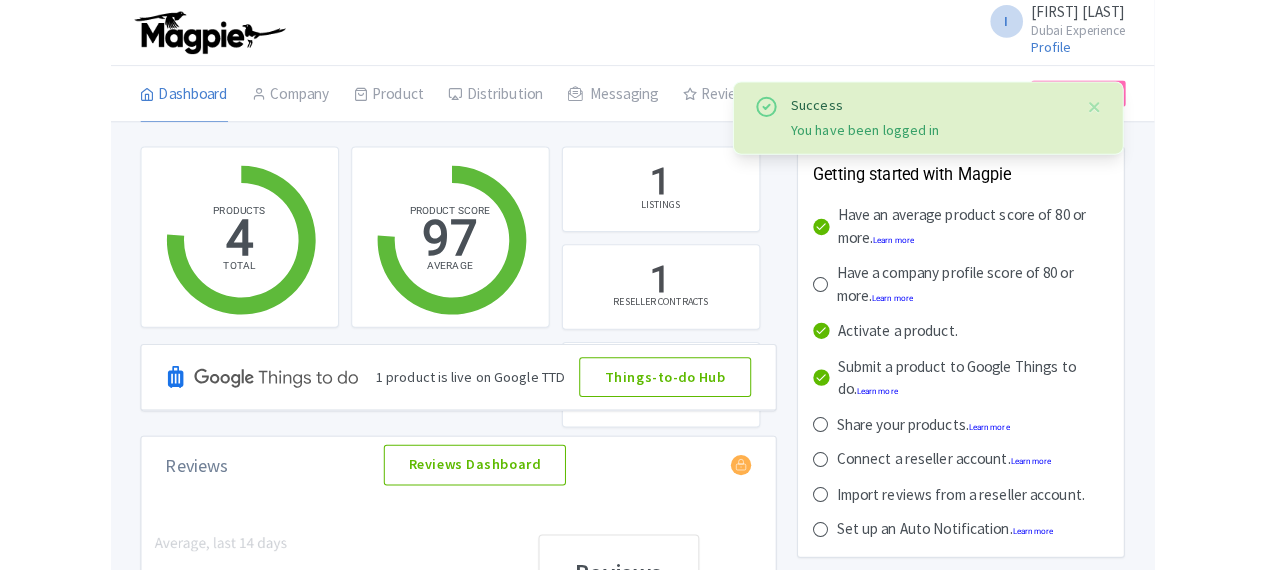 scroll, scrollTop: 0, scrollLeft: 0, axis: both 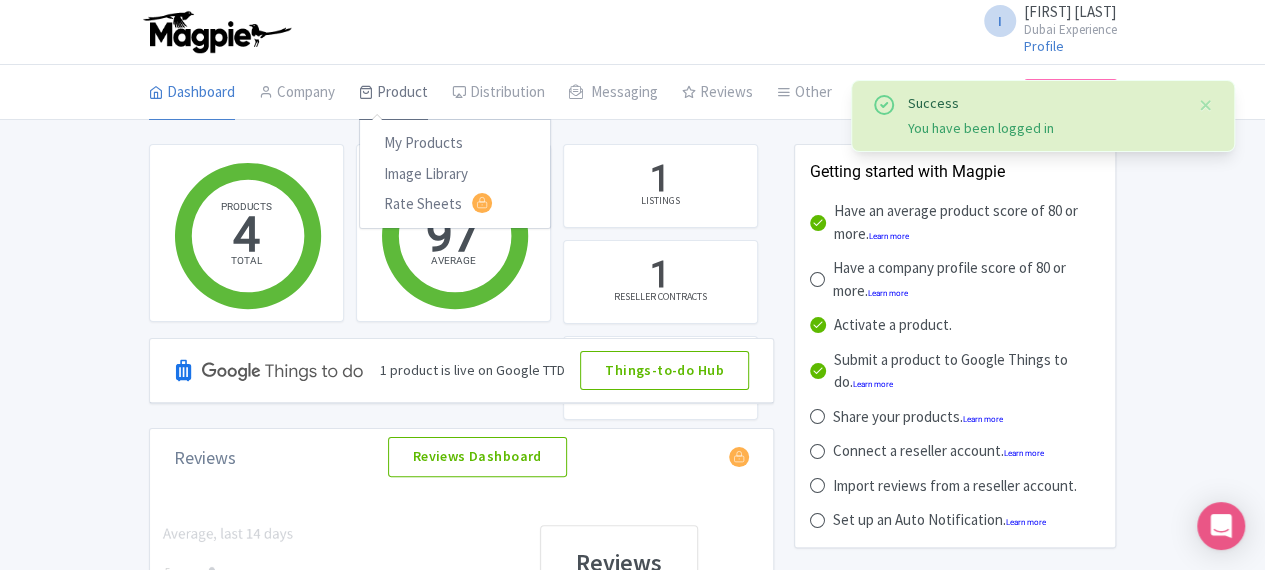 click on "Product" at bounding box center (393, 93) 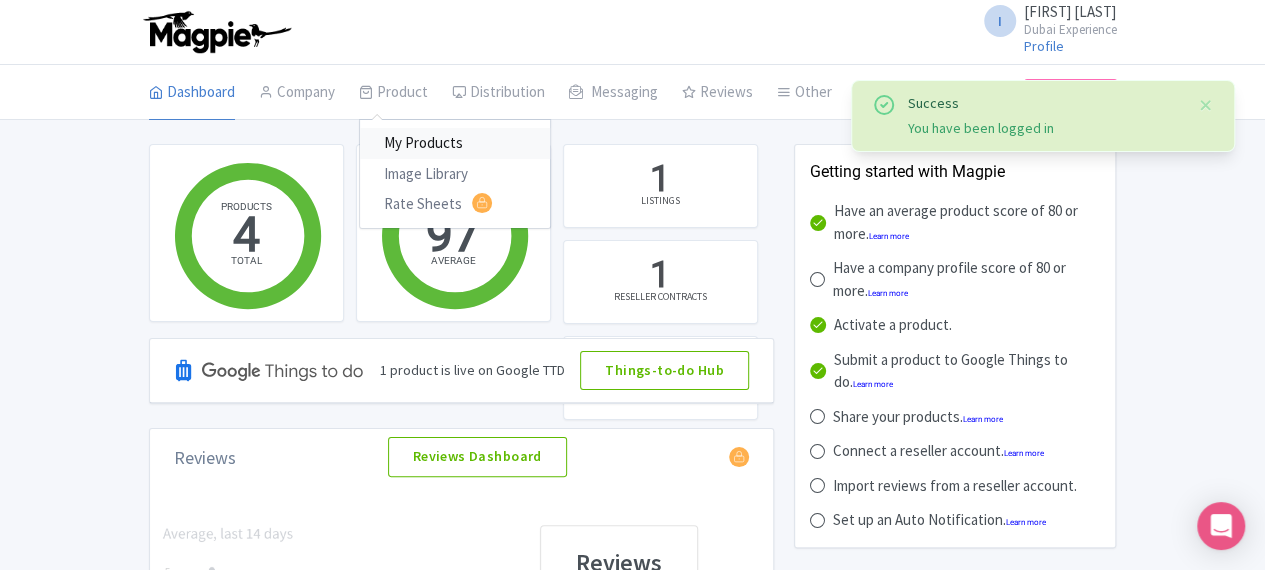 click on "My Products" at bounding box center (455, 143) 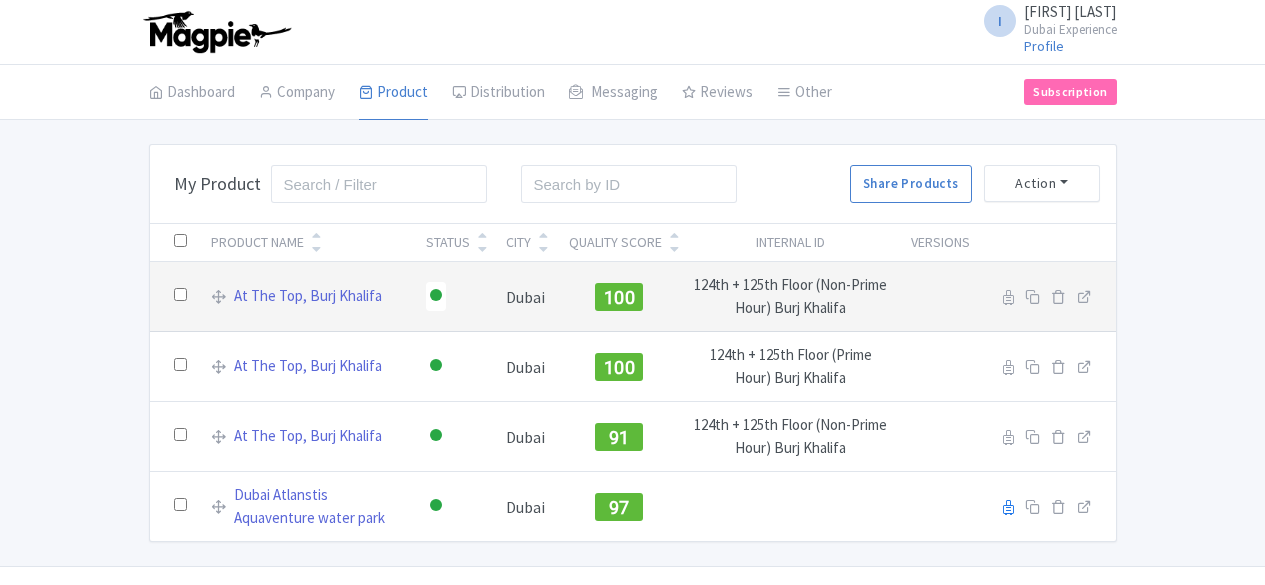 scroll, scrollTop: 0, scrollLeft: 0, axis: both 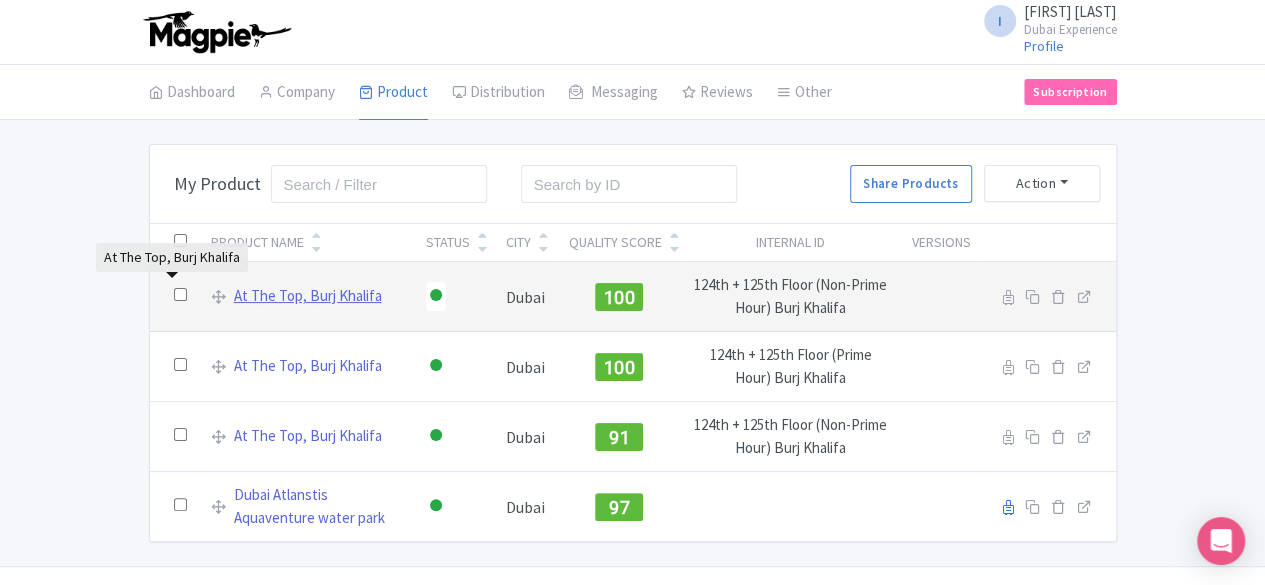 click on "At The Top, Burj Khalifa" at bounding box center (308, 296) 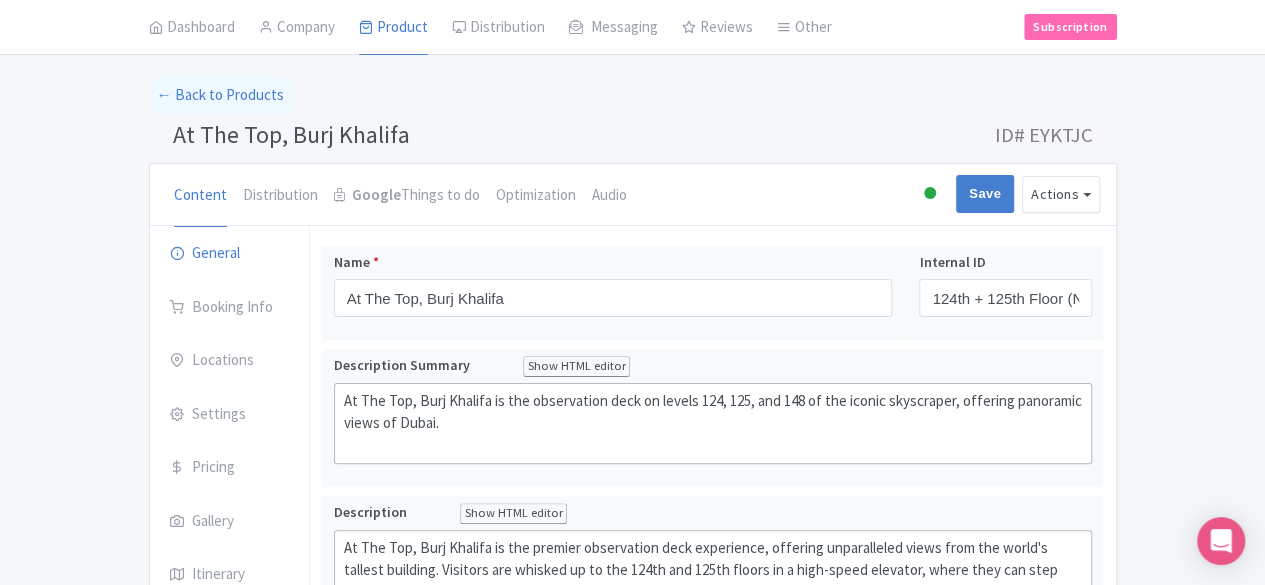 scroll, scrollTop: 100, scrollLeft: 0, axis: vertical 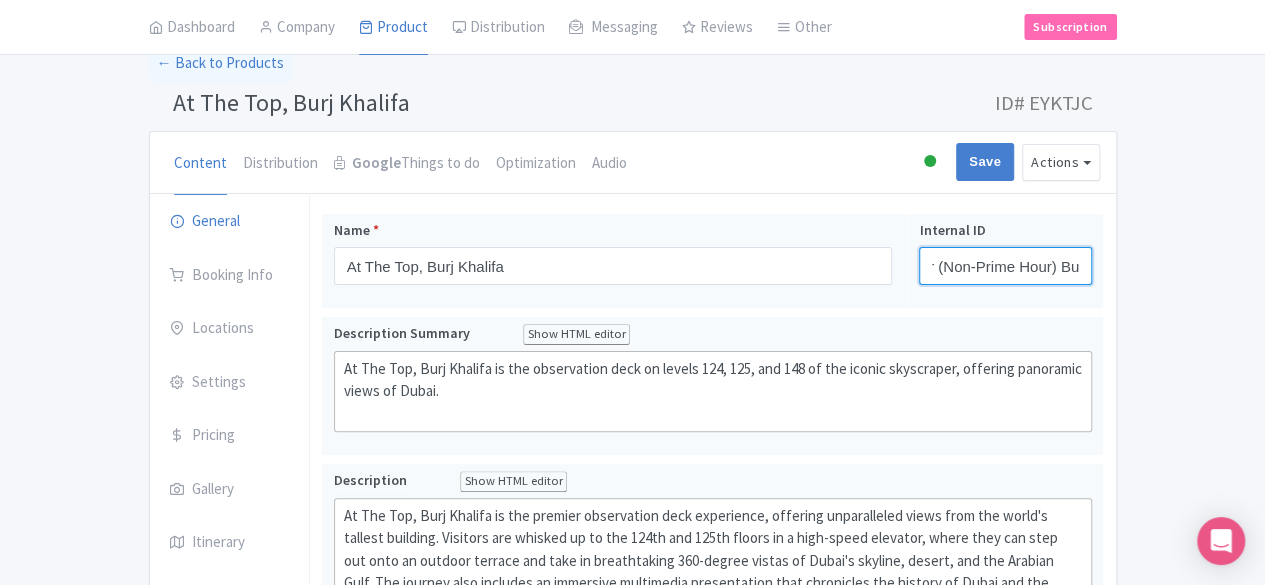 drag, startPoint x: 1008, startPoint y: 267, endPoint x: 1279, endPoint y: 296, distance: 272.54724 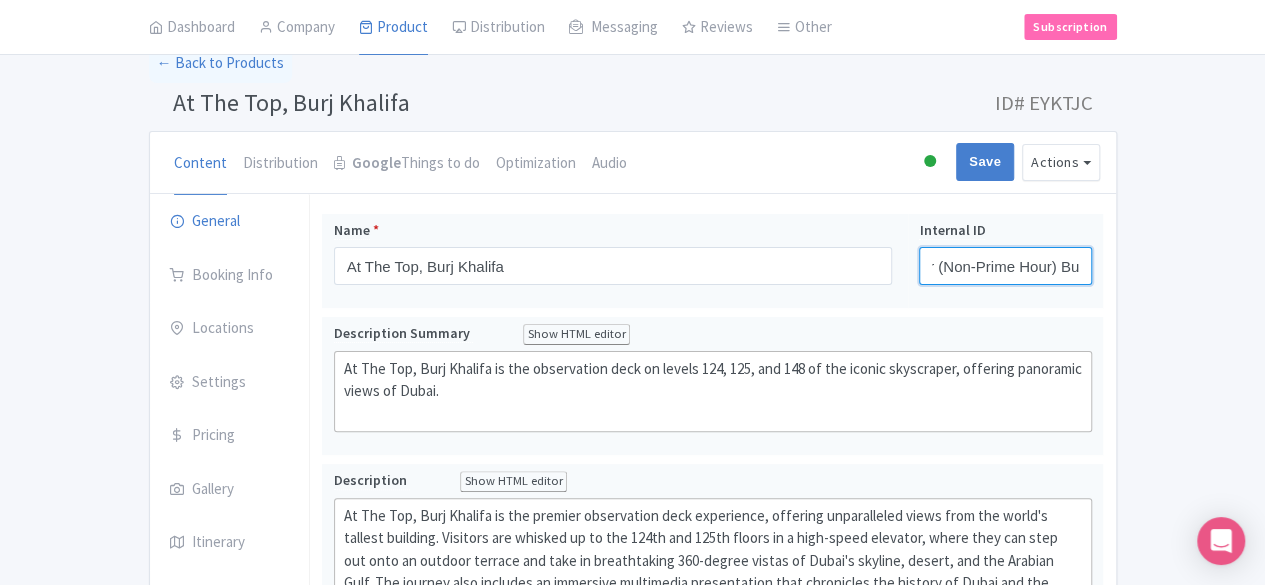 paste on "https://magpie.travel/dashboard/products/1ed3e321-b50e-4333-bfb5-4924fe6741e2/edit" 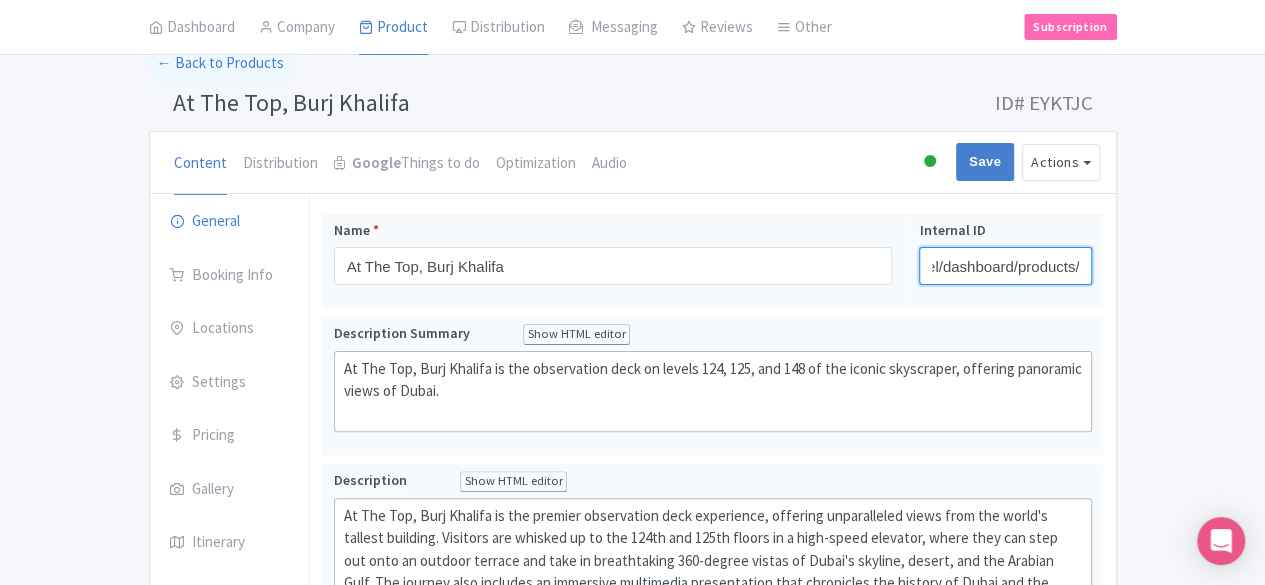scroll, scrollTop: 0, scrollLeft: 378, axis: horizontal 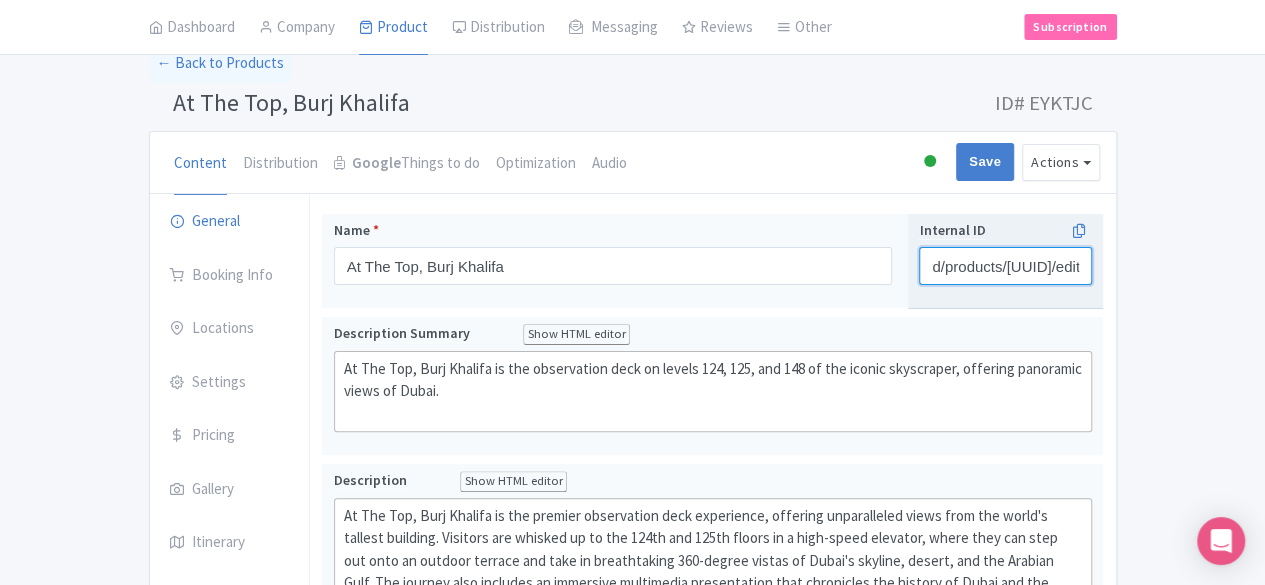 type on "https://magpie.travel/dashboard/products/1ed3e321-b50e-4333-bfb5-4924fe6741e2/edit" 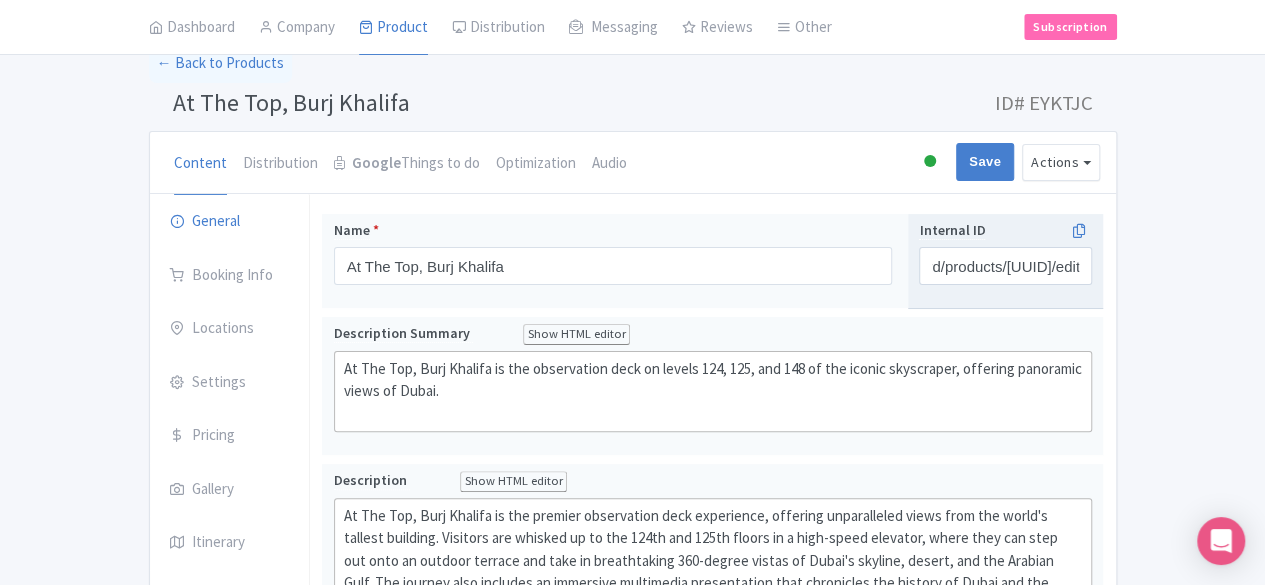 click on "Internal ID https://magpie.travel/dashboard/products/1ed3e321-b50e-4333-bfb5-4924fe6741e2/edit" at bounding box center [1005, 261] 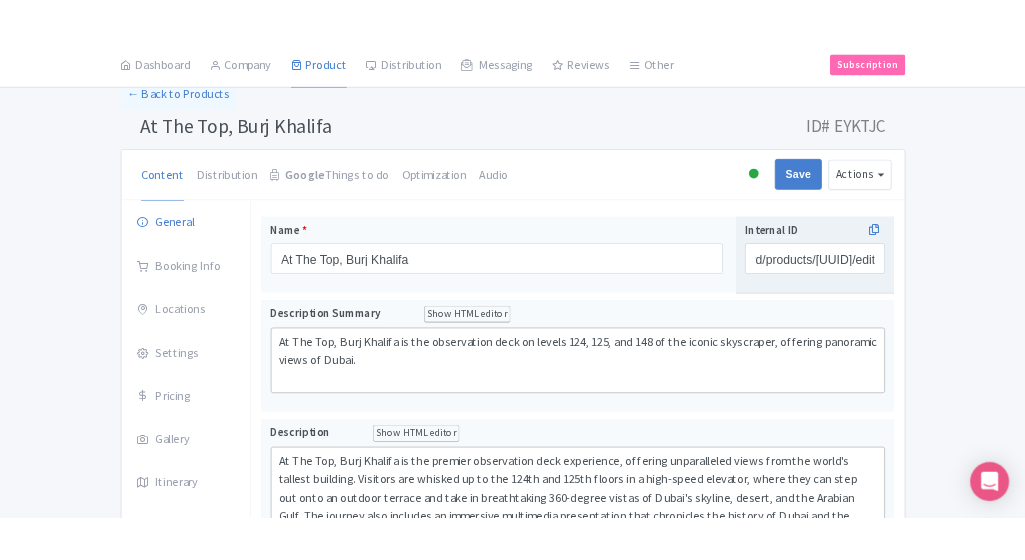 scroll, scrollTop: 0, scrollLeft: 0, axis: both 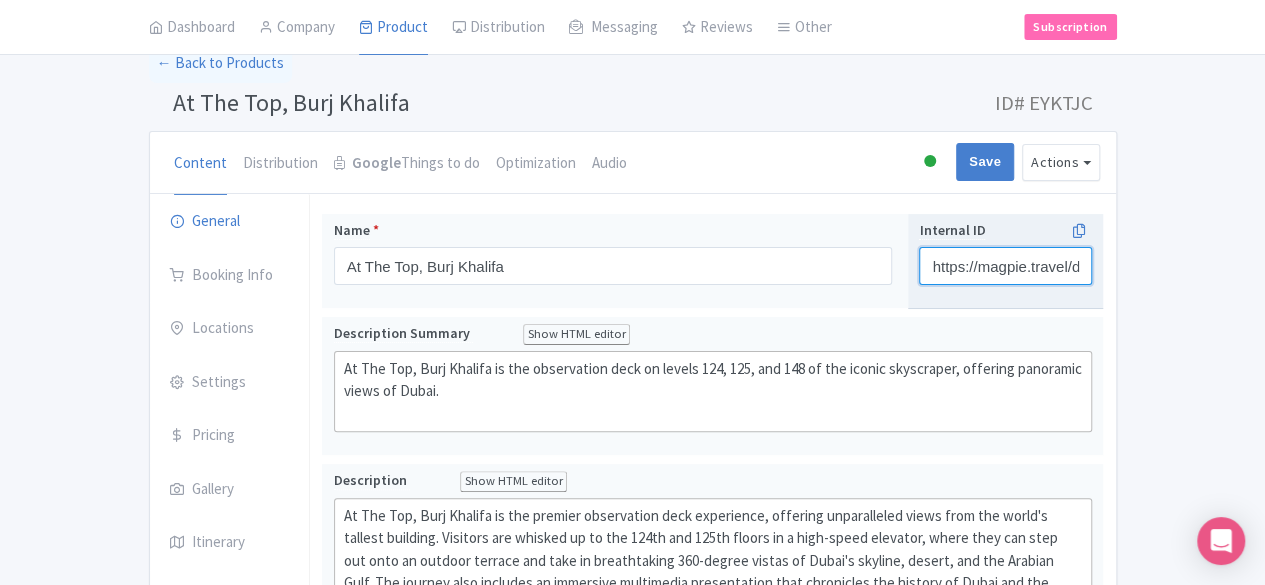 click on "https://magpie.travel/dashboard/products/1ed3e321-b50e-4333-bfb5-4924fe6741e2/edit" at bounding box center [1005, 266] 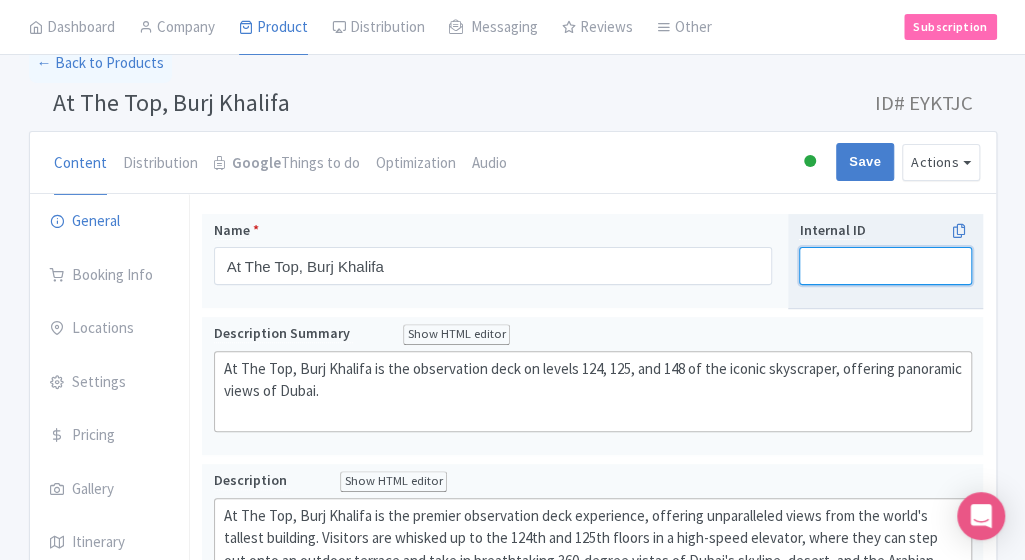 click on "Internal ID" at bounding box center [885, 266] 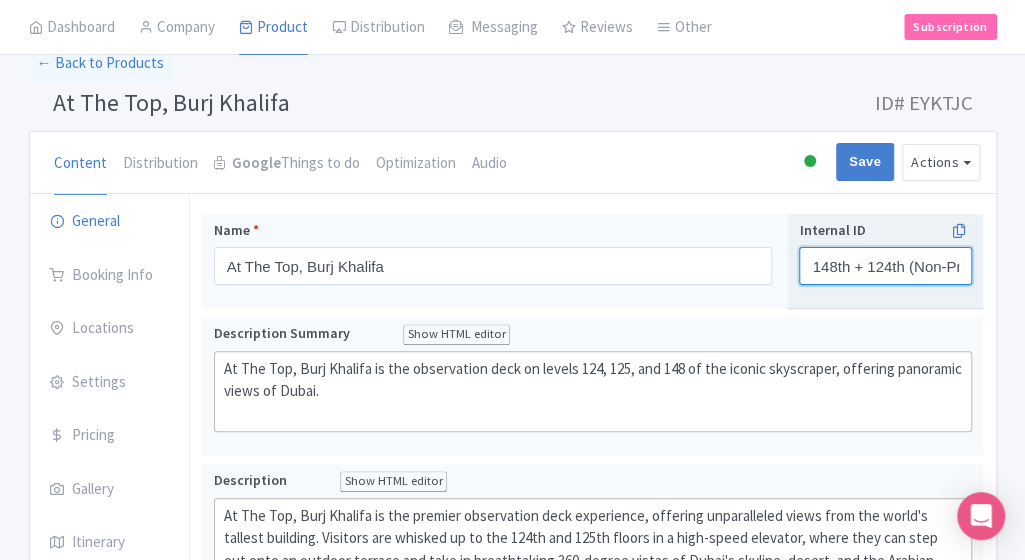 scroll, scrollTop: 0, scrollLeft: 147, axis: horizontal 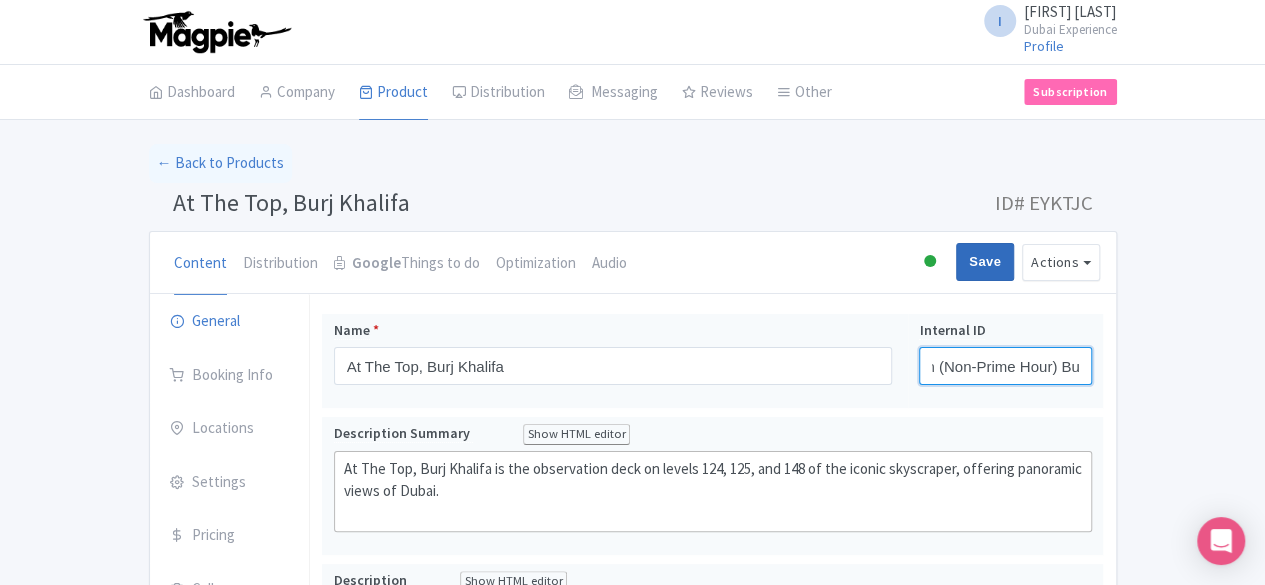 type on "148th + 124th (Non-Prime Hour) Burj Khalifa" 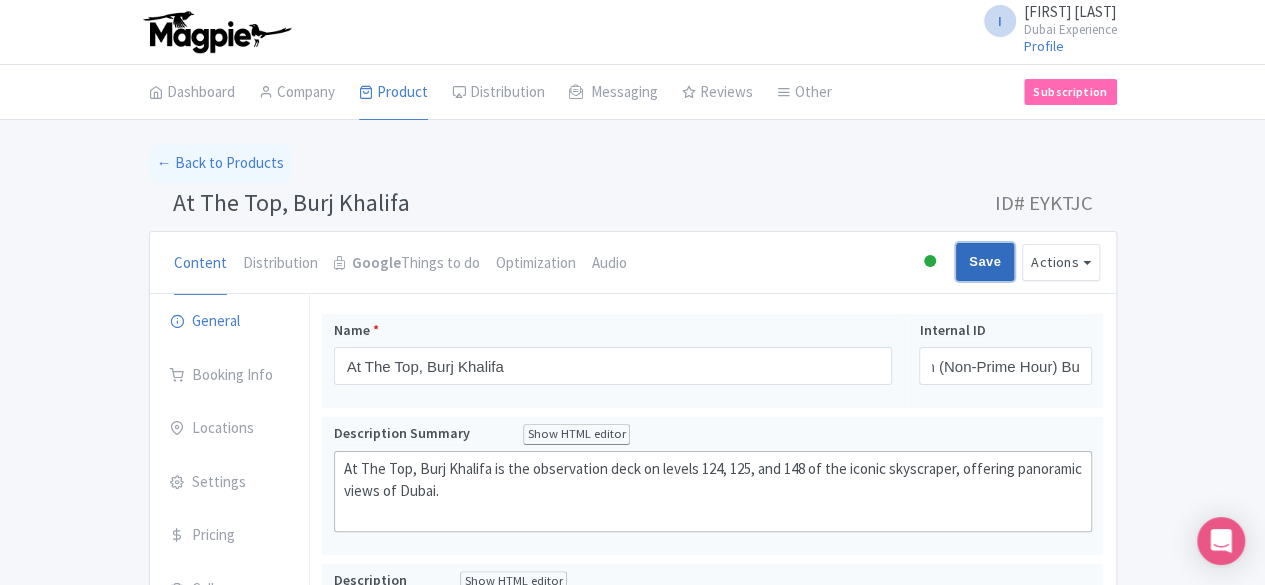 scroll, scrollTop: 0, scrollLeft: 0, axis: both 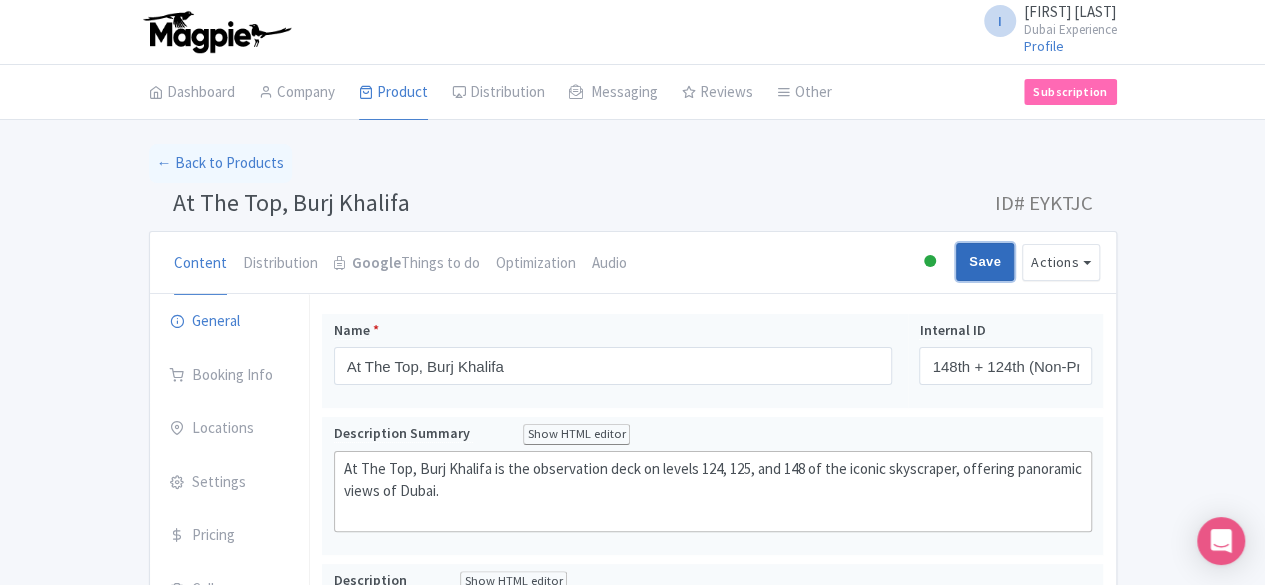 click on "Save" at bounding box center [985, 262] 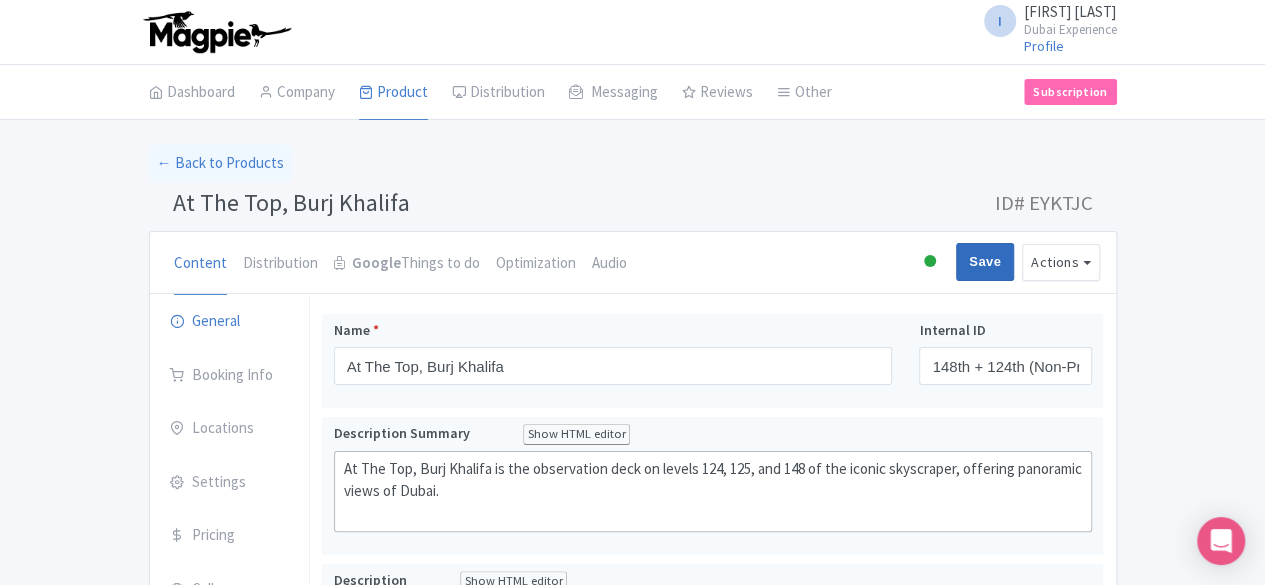 type on "Saving..." 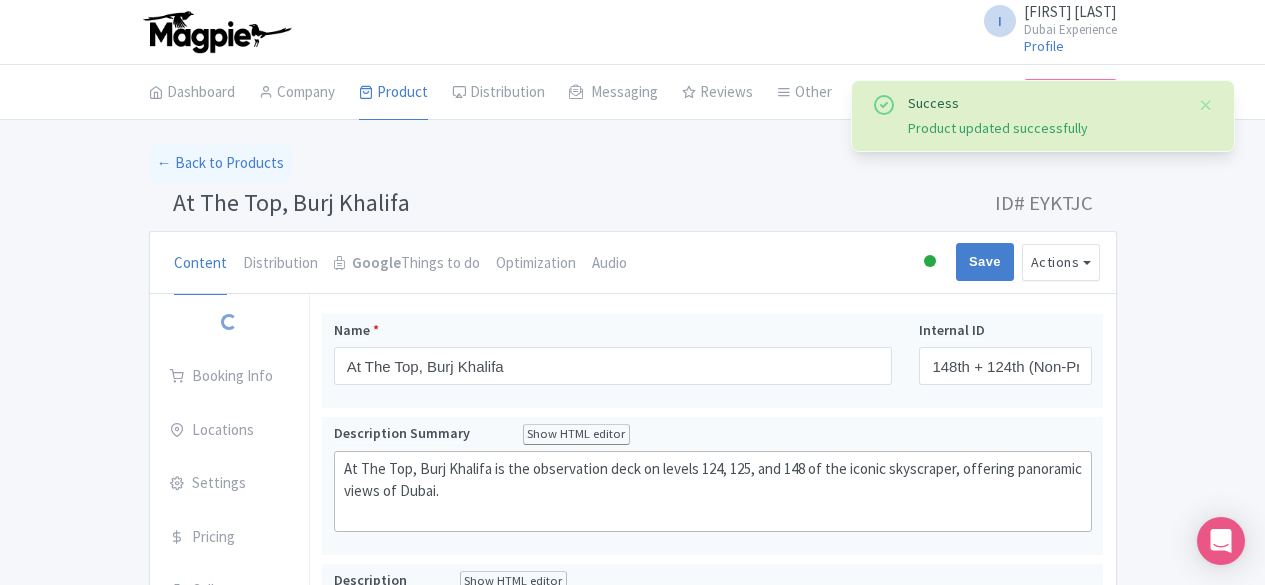 scroll, scrollTop: 312, scrollLeft: 0, axis: vertical 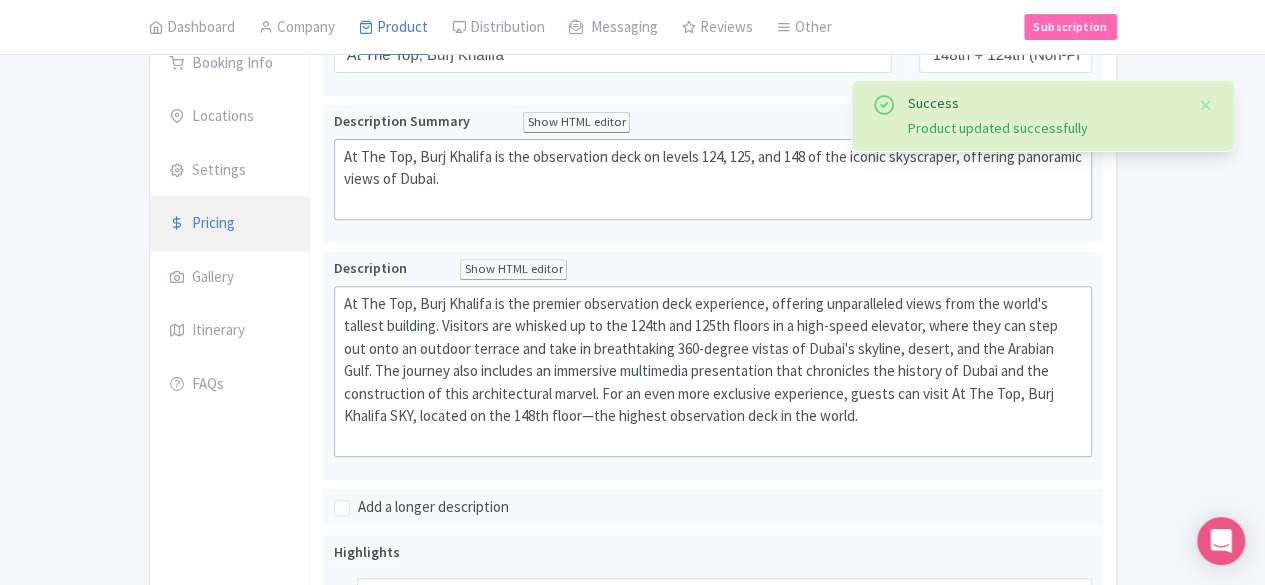 click on "Pricing" at bounding box center [230, 224] 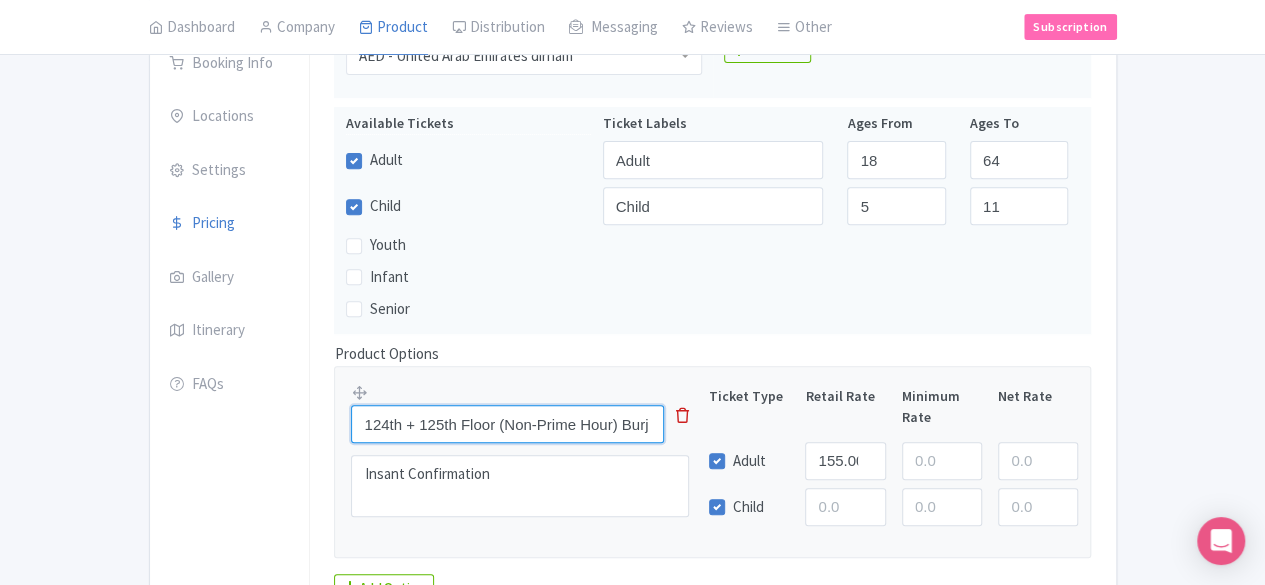 click on "124th + 125th Floor (Non-Prime Hour) Burj Khalifa" at bounding box center (507, 424) 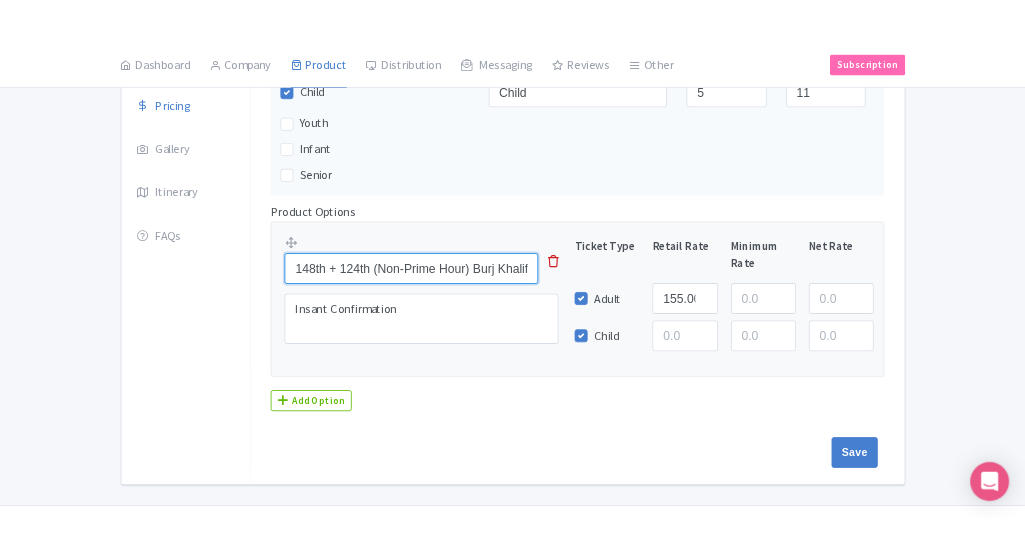 scroll, scrollTop: 497, scrollLeft: 0, axis: vertical 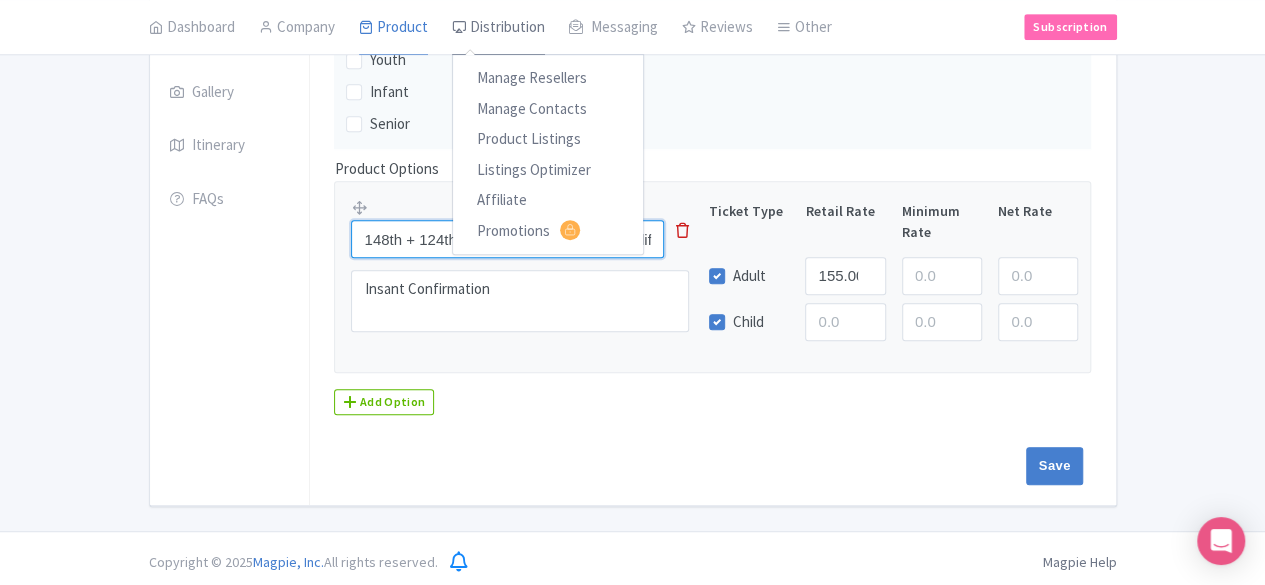 type on "148th + 124th (Non-Prime Hour) Burj Khalifa" 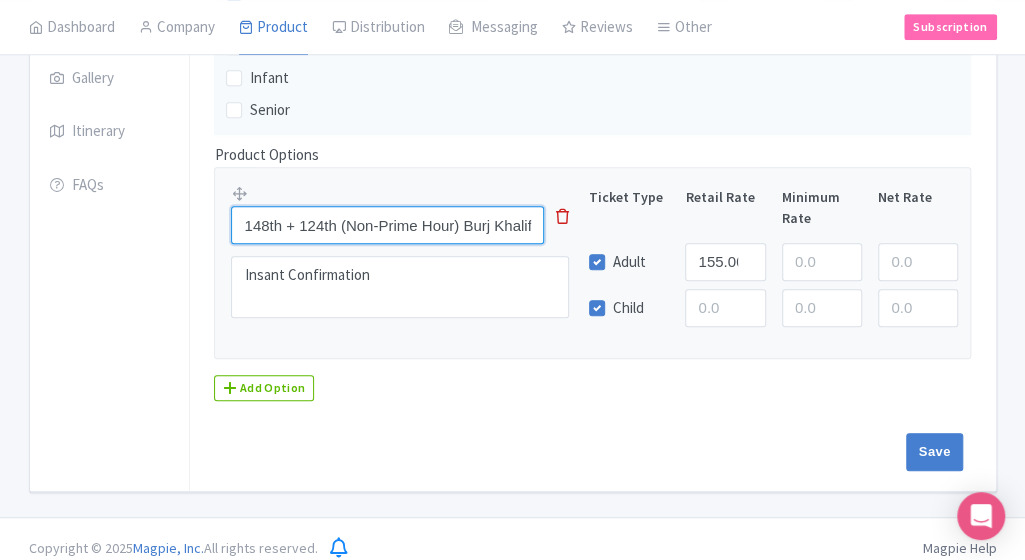 scroll, scrollTop: 522, scrollLeft: 0, axis: vertical 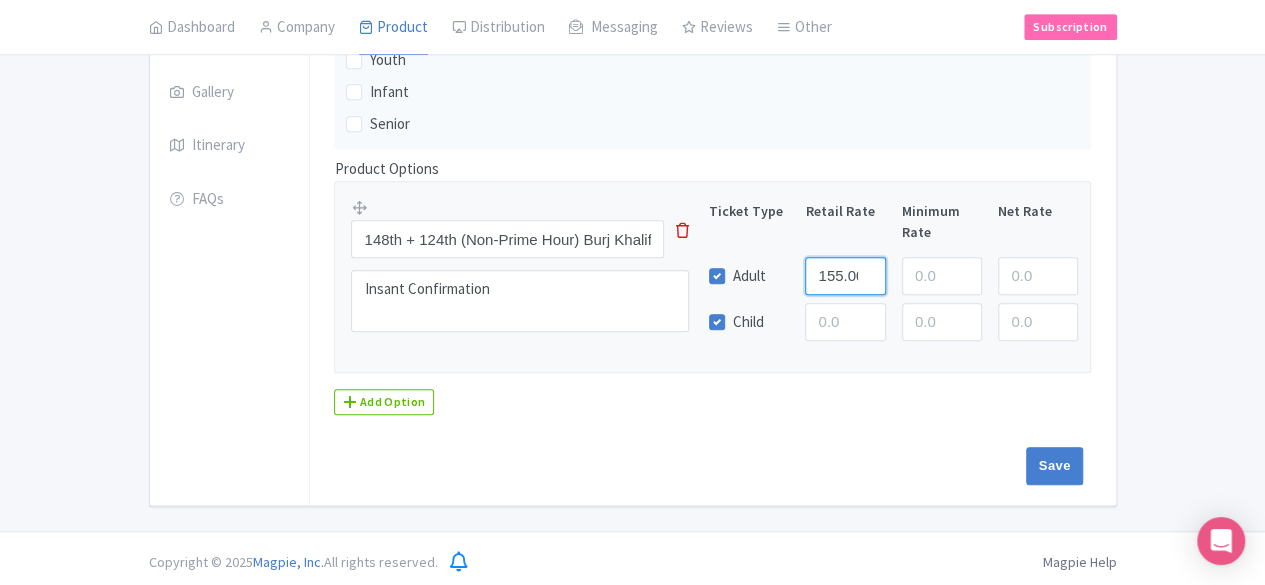 click on "155.00" at bounding box center [845, 276] 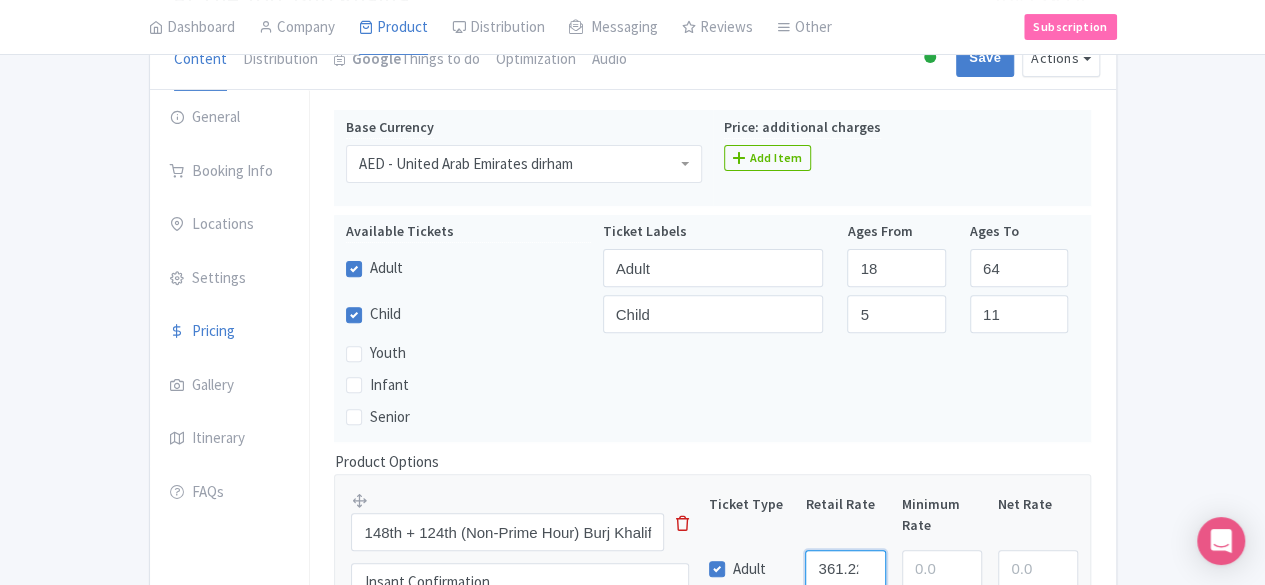 scroll, scrollTop: 0, scrollLeft: 0, axis: both 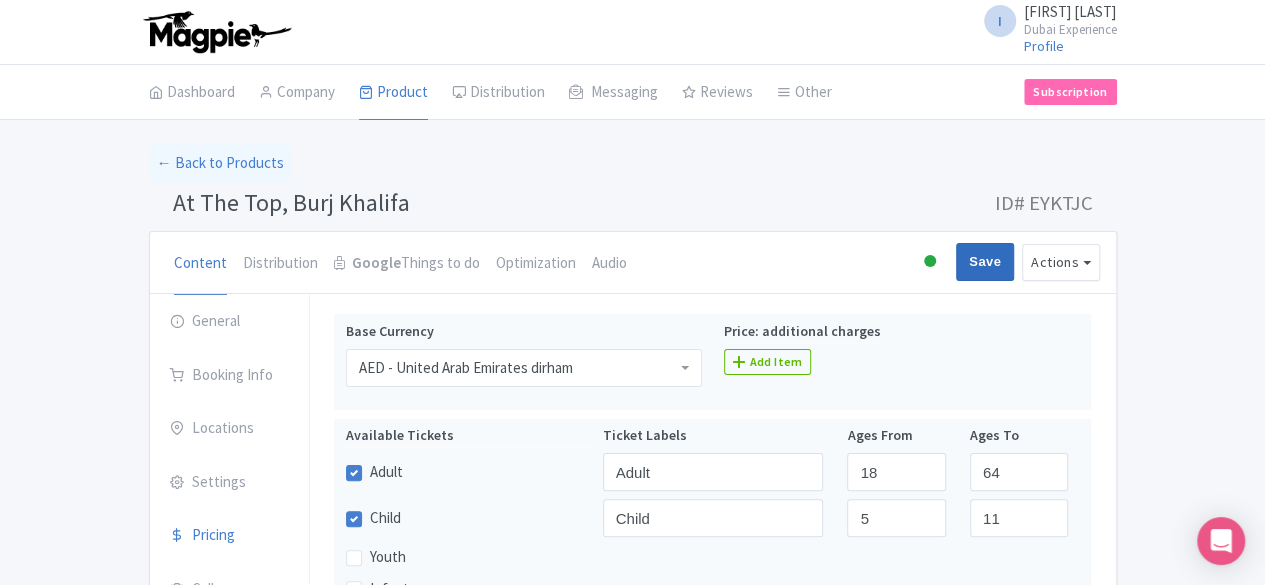 type on "361.22" 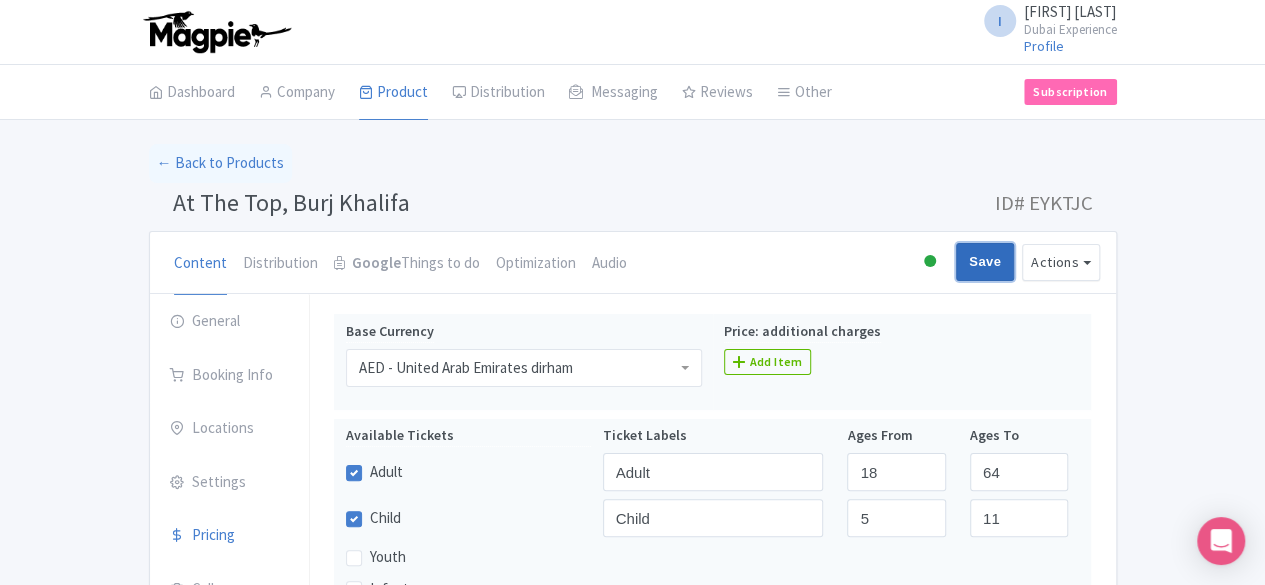 click on "Save" at bounding box center (985, 262) 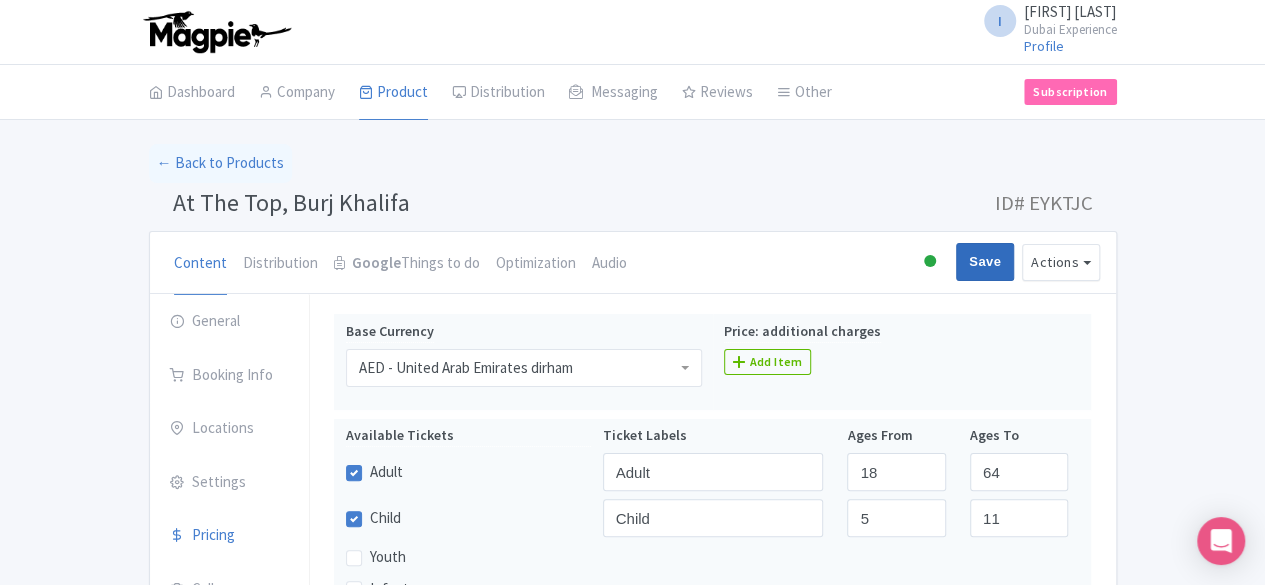 type on "Saving..." 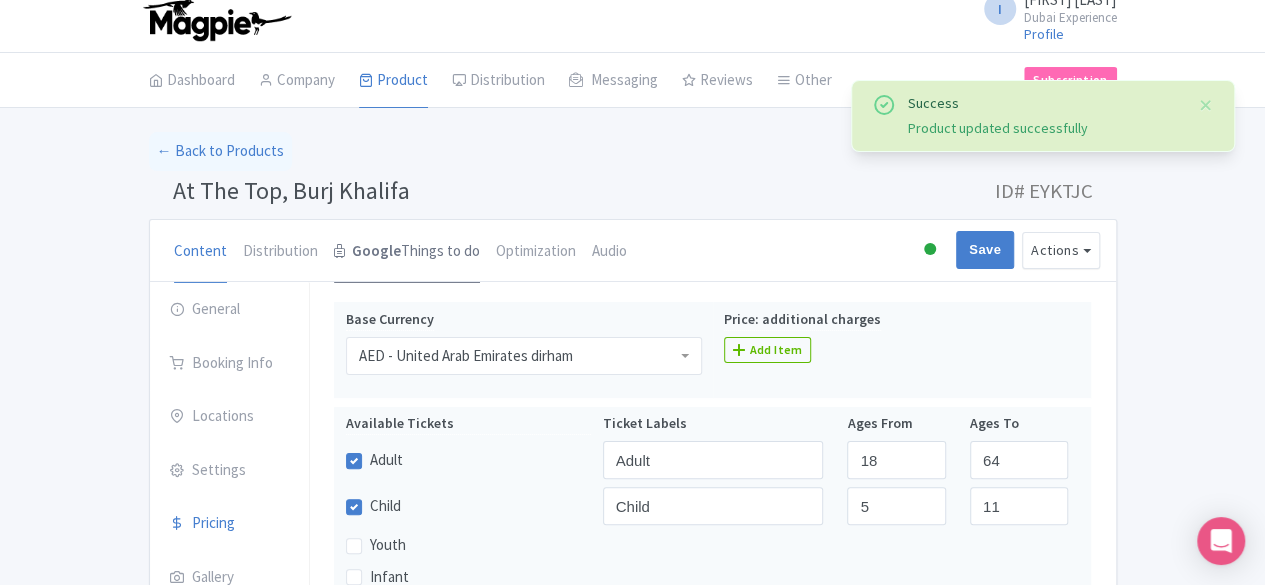 scroll, scrollTop: 12, scrollLeft: 0, axis: vertical 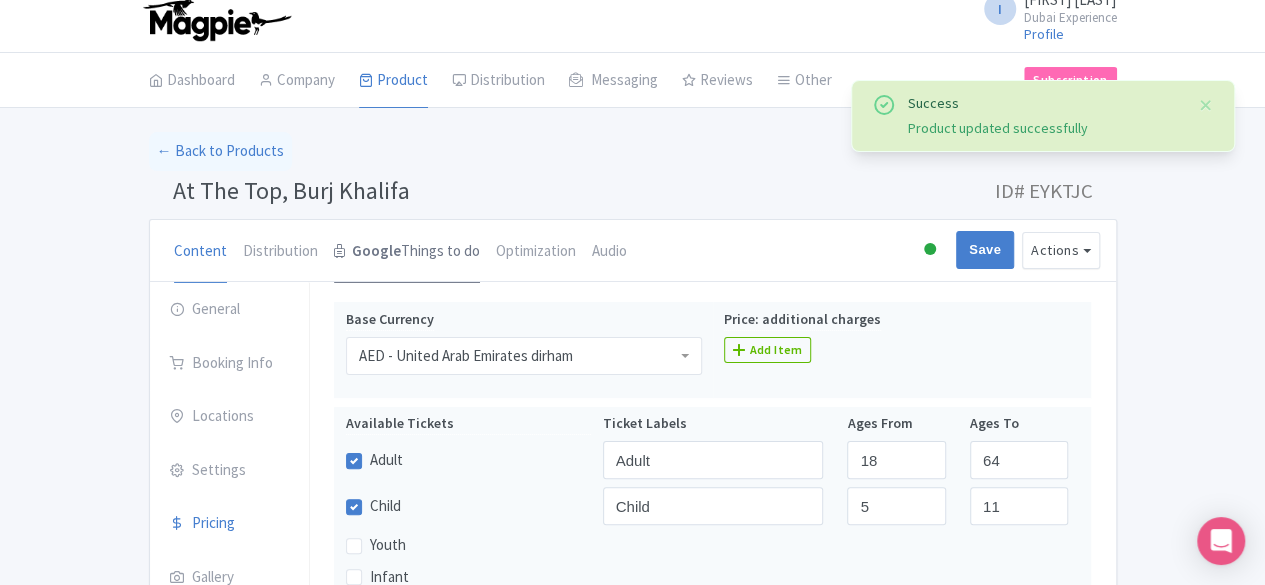 click on "Google  Things to do" at bounding box center (407, 252) 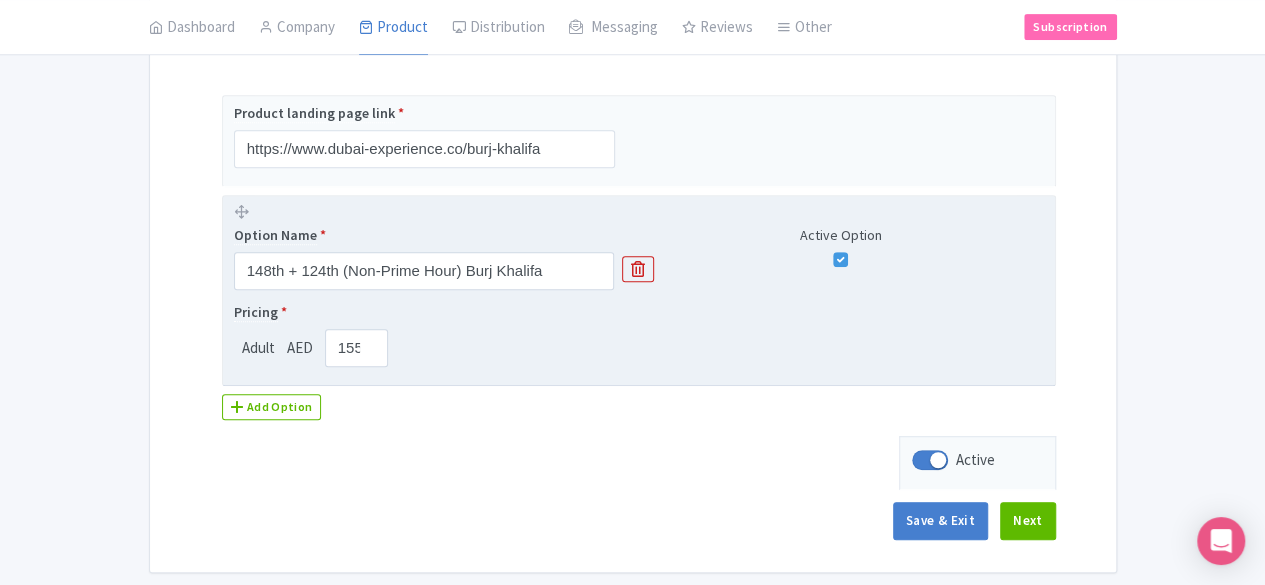 scroll, scrollTop: 408, scrollLeft: 0, axis: vertical 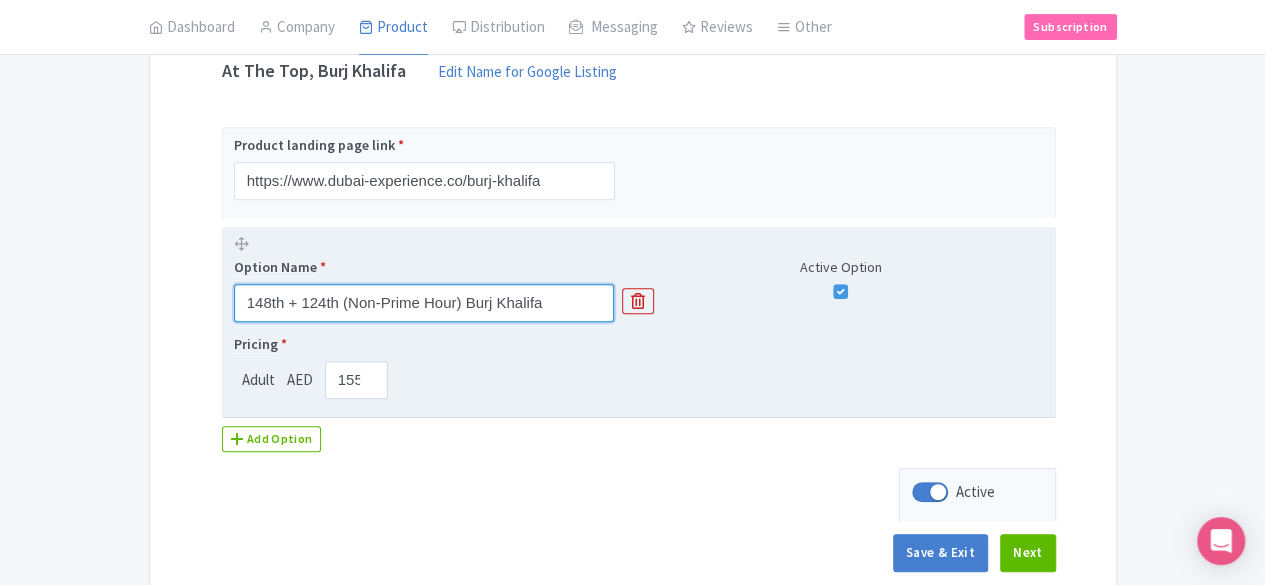 click on "148th + 124th (Non-Prime Hour) Burj Khalifa" at bounding box center [424, 303] 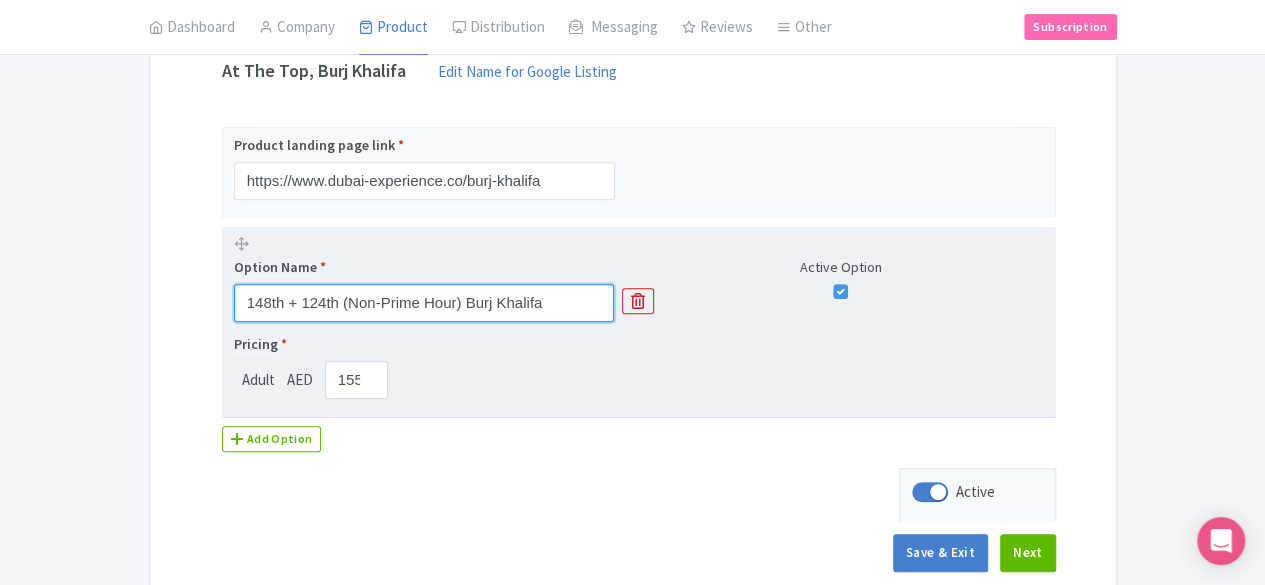 click on "148th + 124th (Non-Prime Hour) Burj Khalifa" at bounding box center [424, 303] 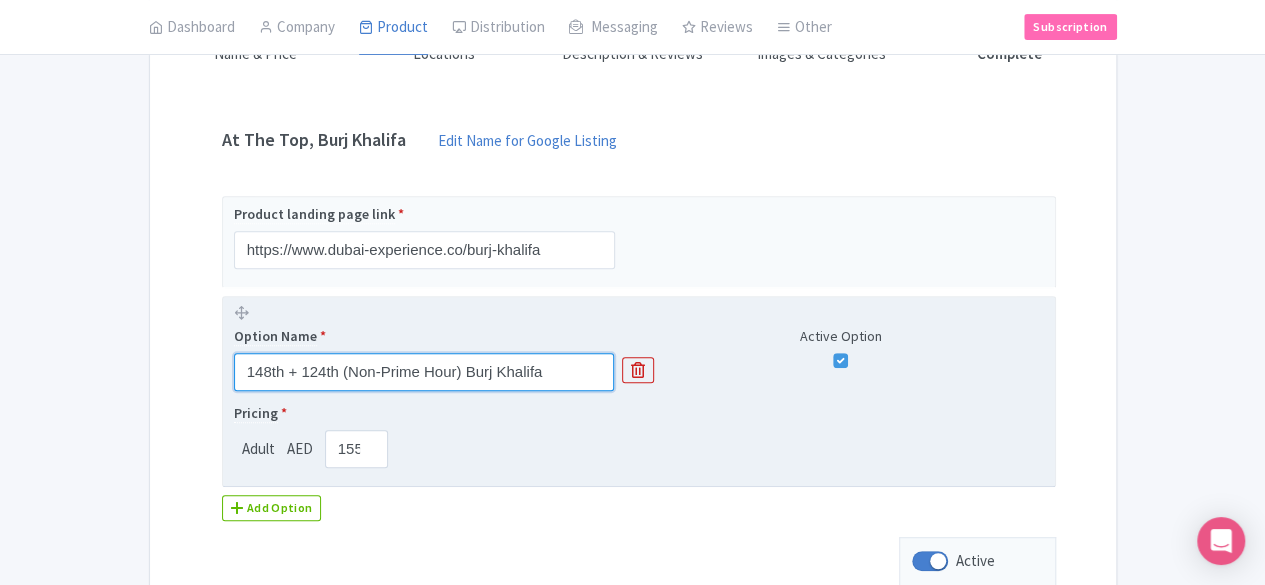 scroll, scrollTop: 308, scrollLeft: 0, axis: vertical 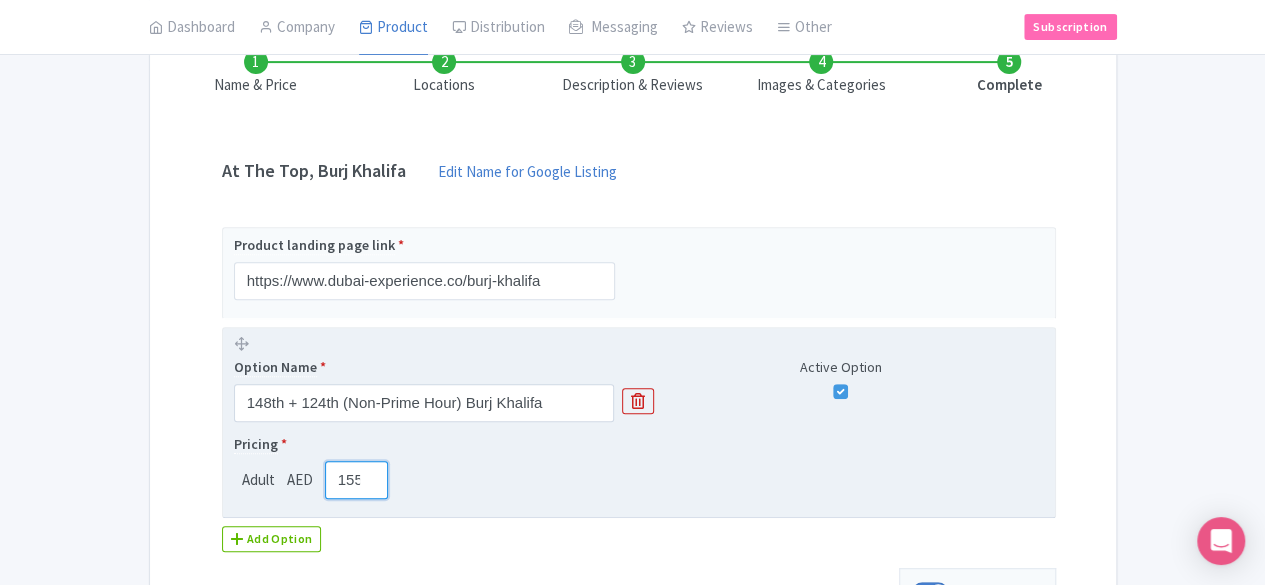 click on "155.00" at bounding box center (356, 480) 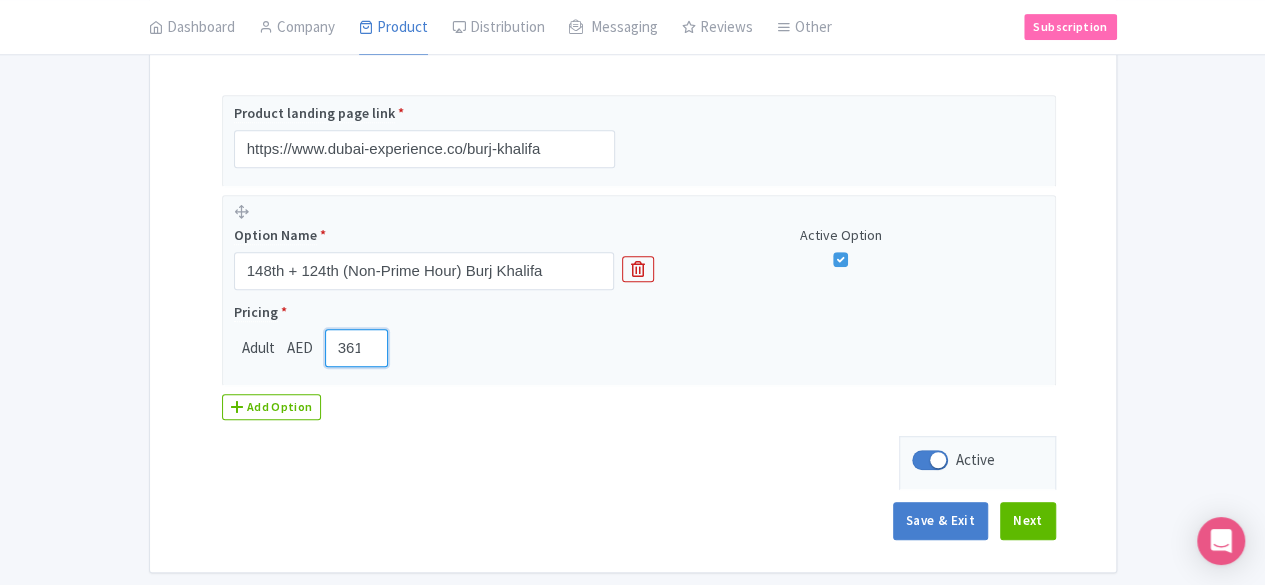 scroll, scrollTop: 508, scrollLeft: 0, axis: vertical 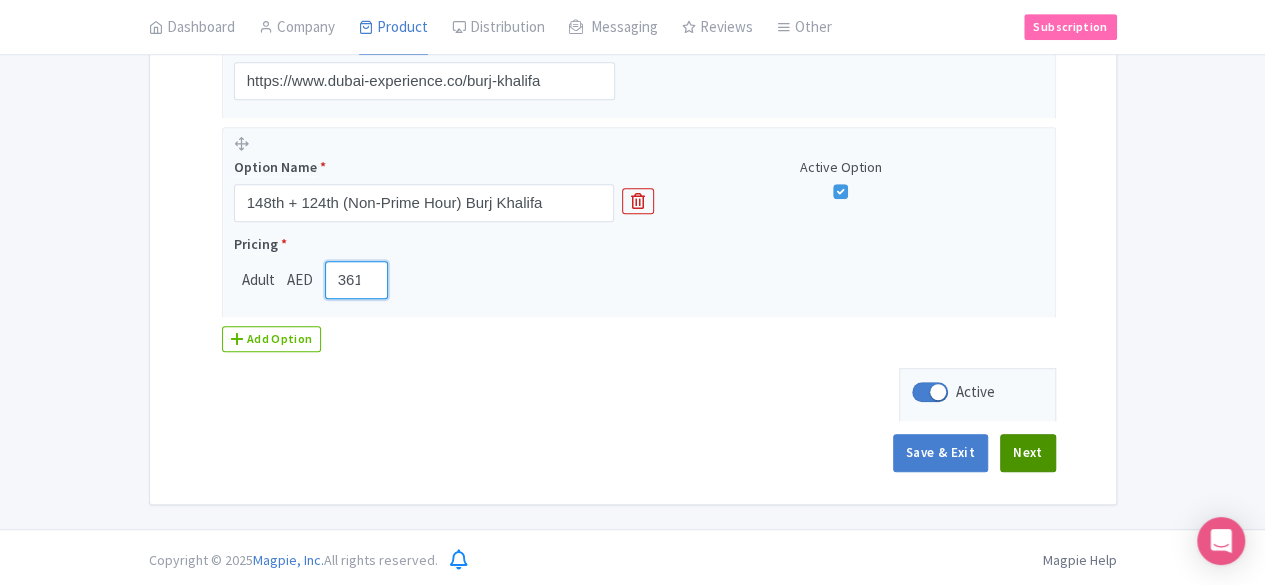 type on "361.22" 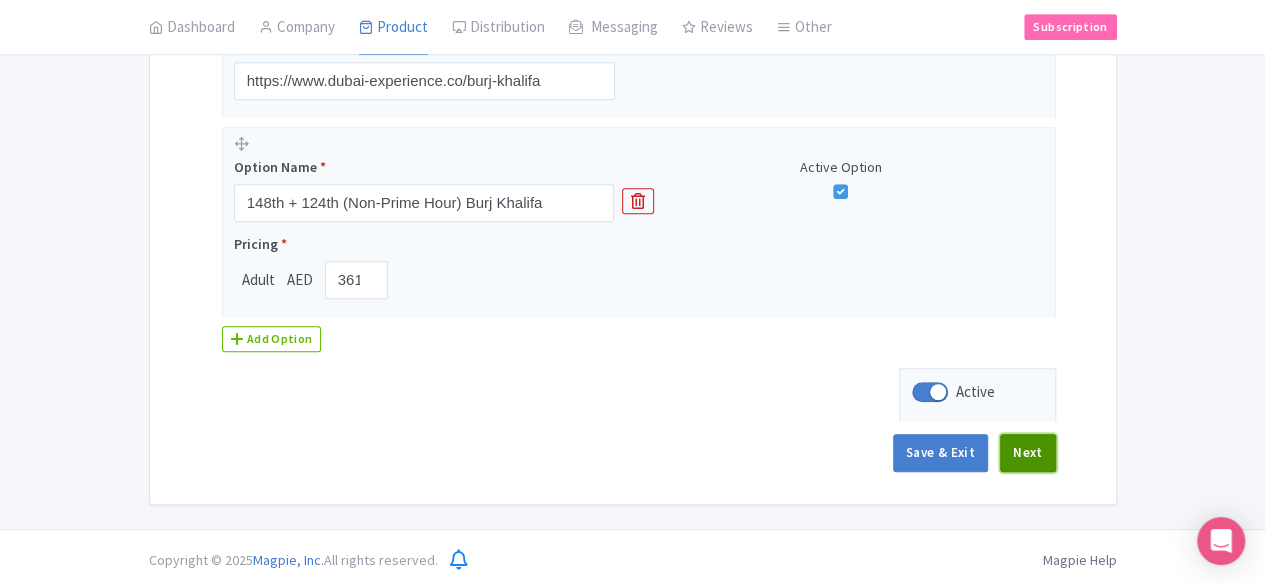 click on "Next" at bounding box center (1028, 453) 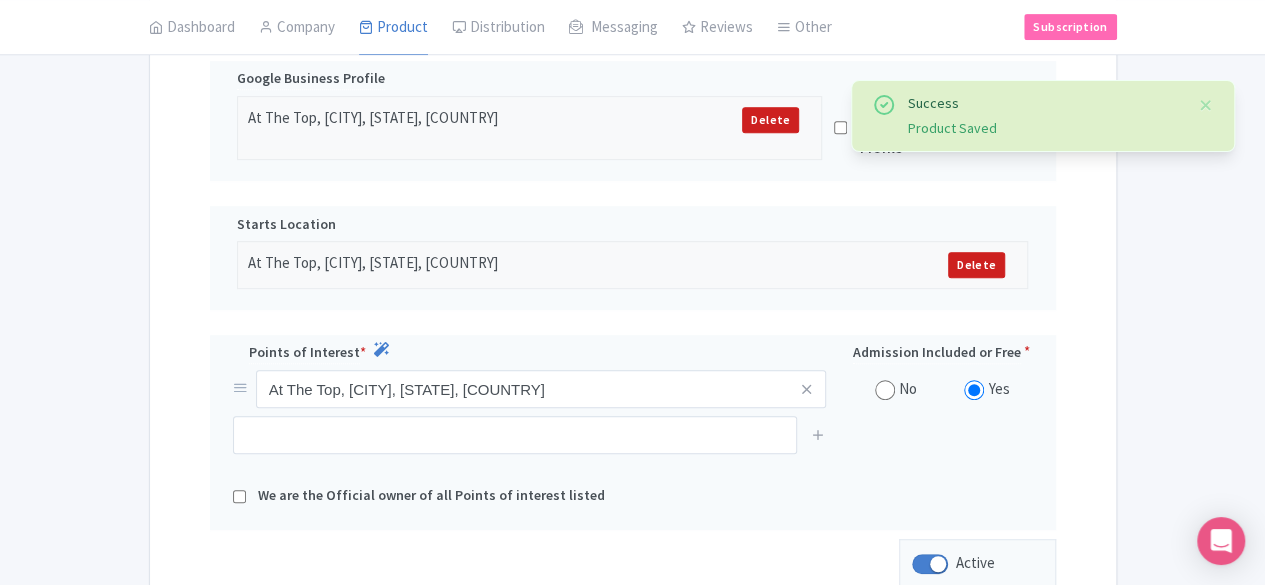 scroll, scrollTop: 662, scrollLeft: 0, axis: vertical 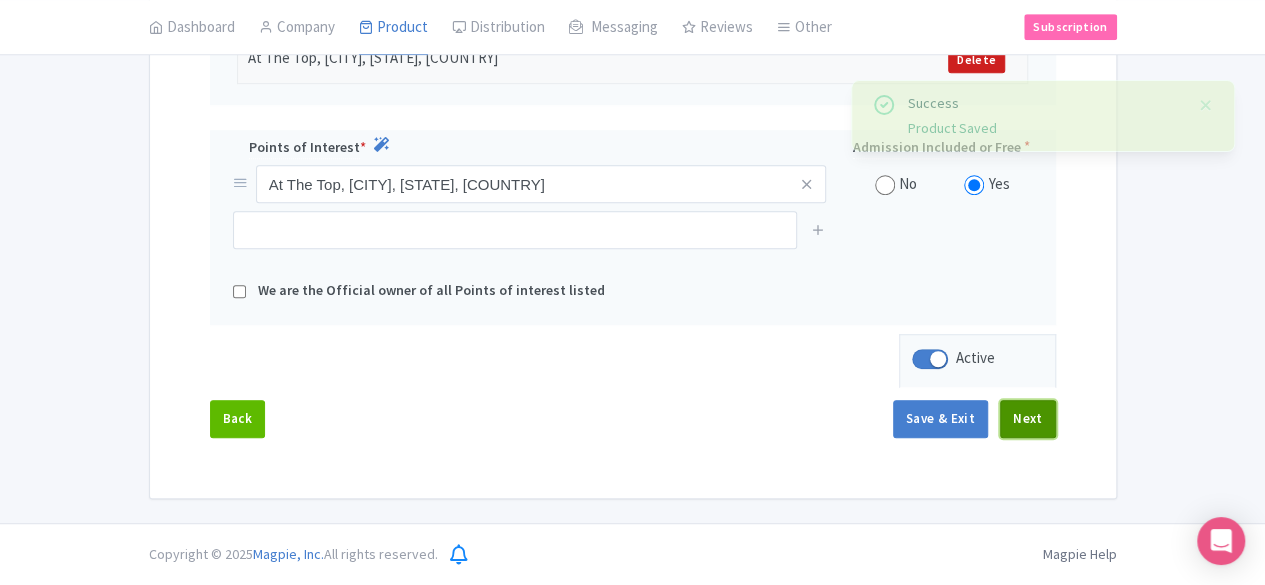 click on "Next" at bounding box center [1028, 419] 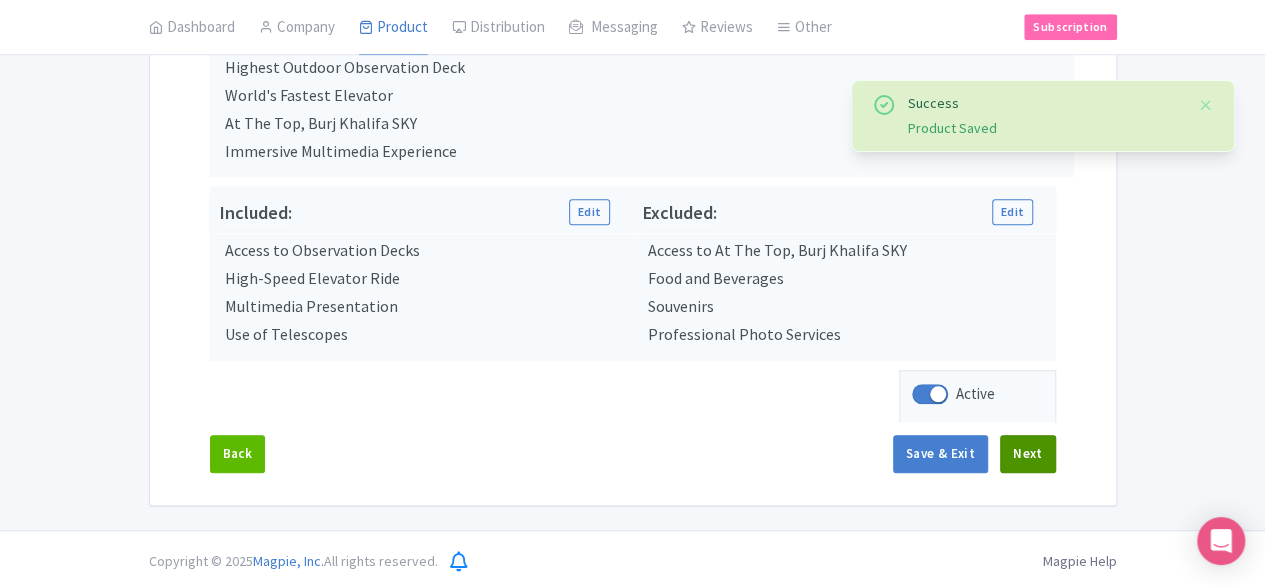 scroll, scrollTop: 794, scrollLeft: 0, axis: vertical 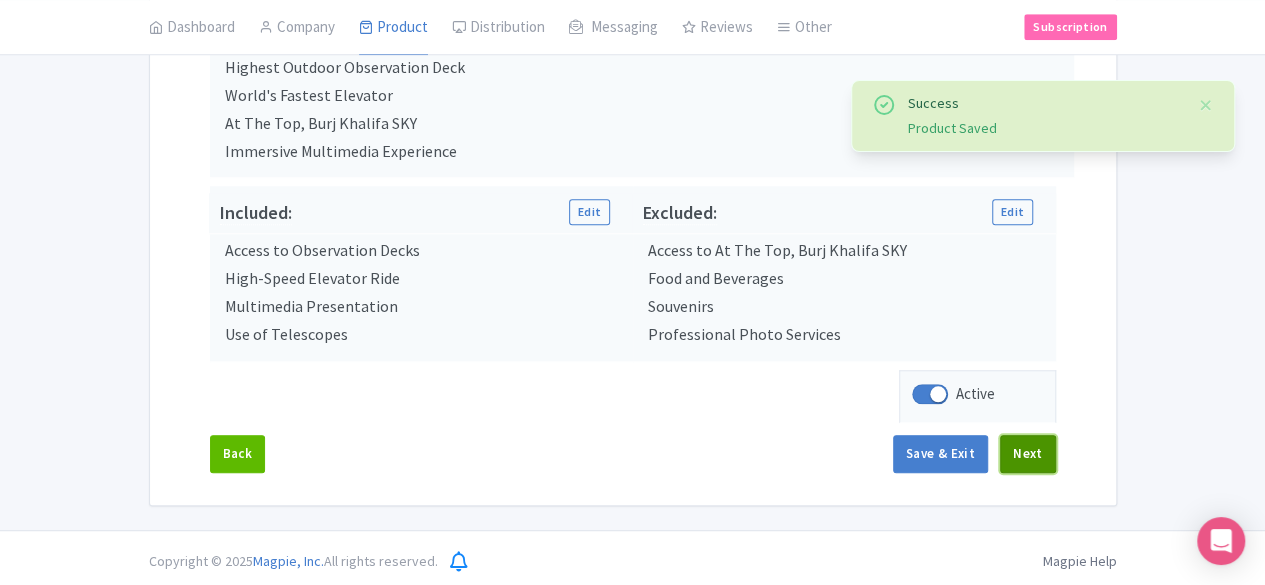 click on "Next" at bounding box center [1028, 454] 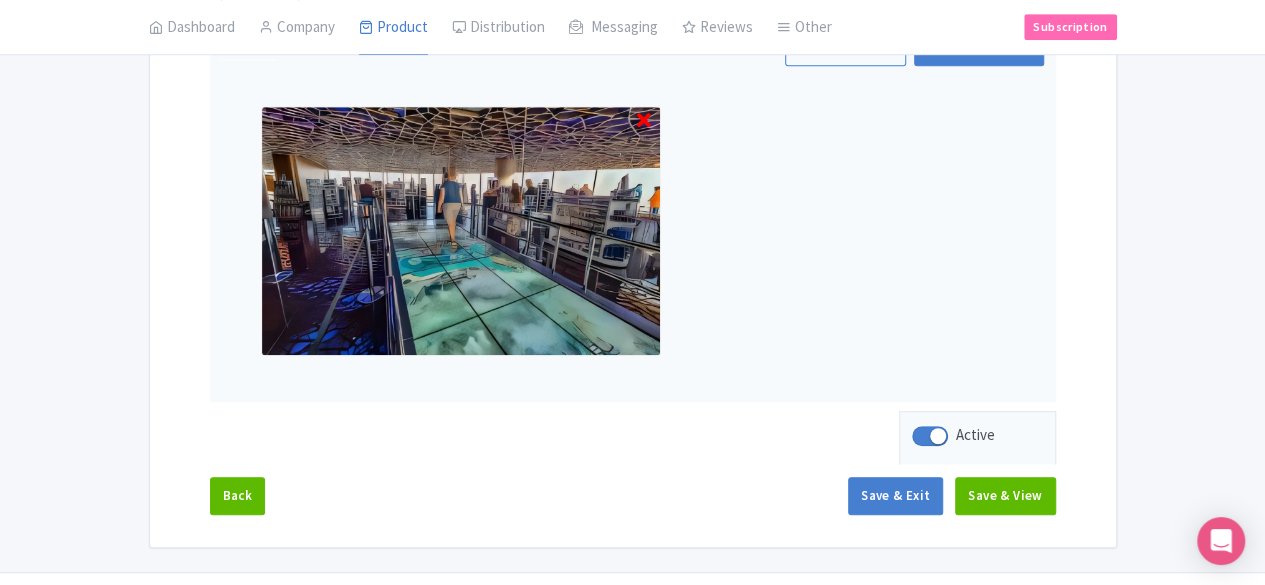 scroll, scrollTop: 659, scrollLeft: 0, axis: vertical 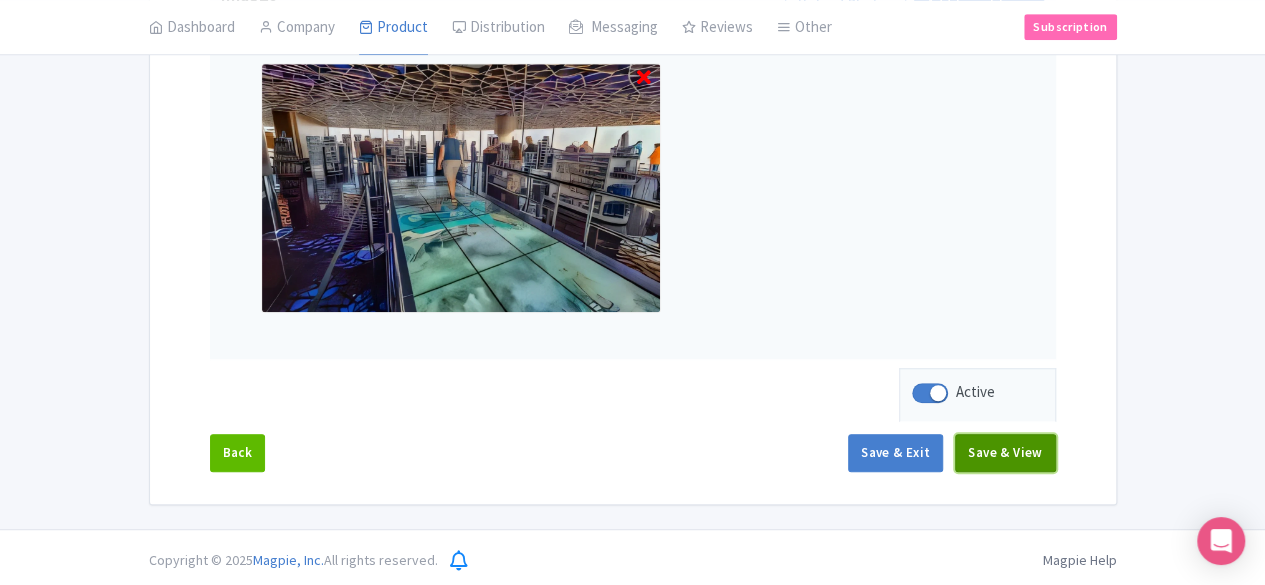 click on "Save & View" at bounding box center [1005, 453] 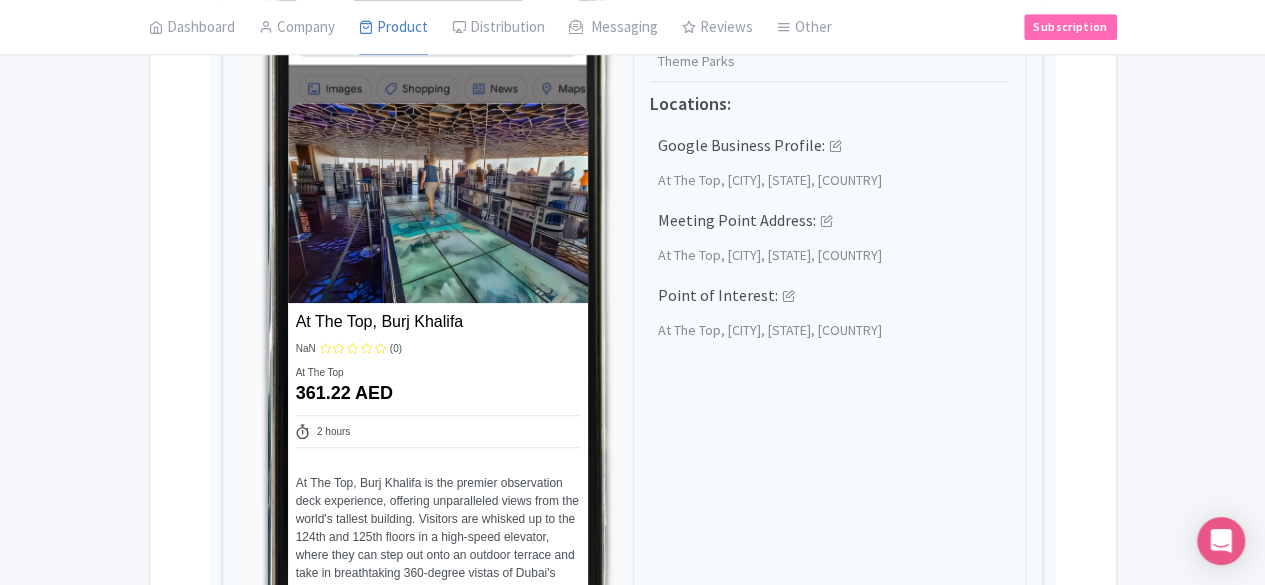 scroll, scrollTop: 1600, scrollLeft: 0, axis: vertical 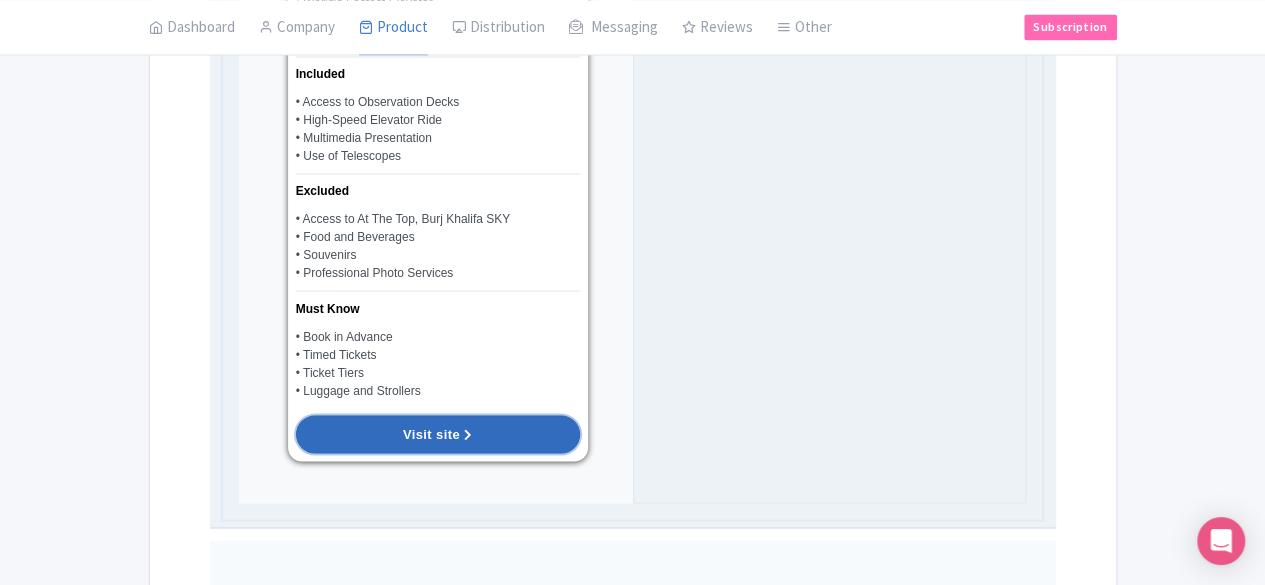 click on "Visit site" at bounding box center (431, 433) 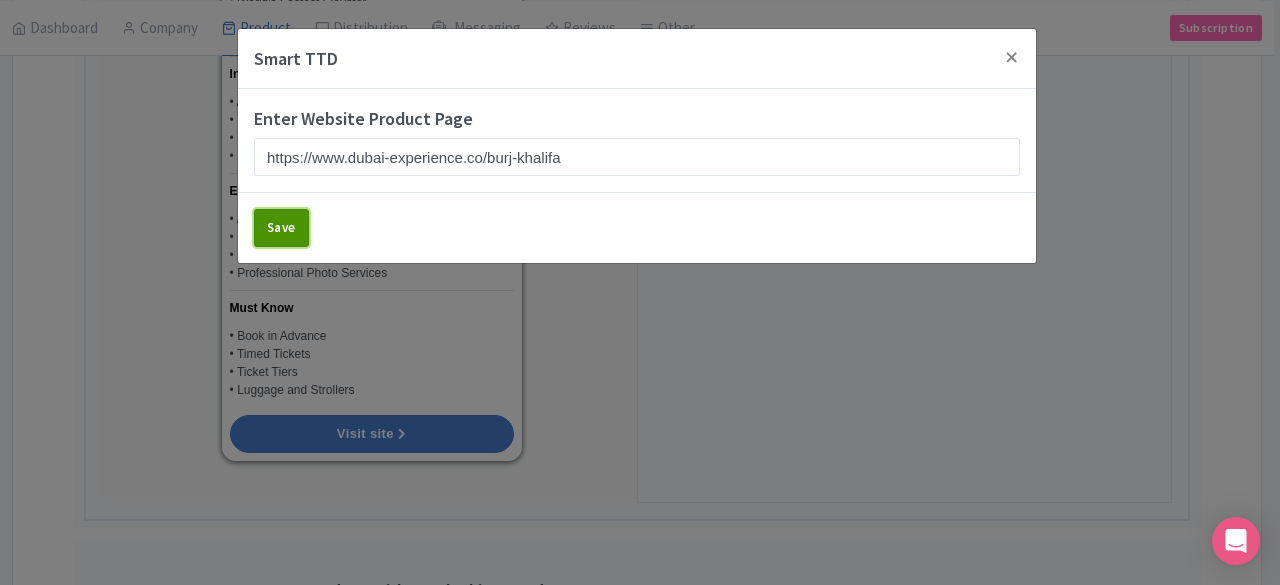 click on "Save" at bounding box center [281, 228] 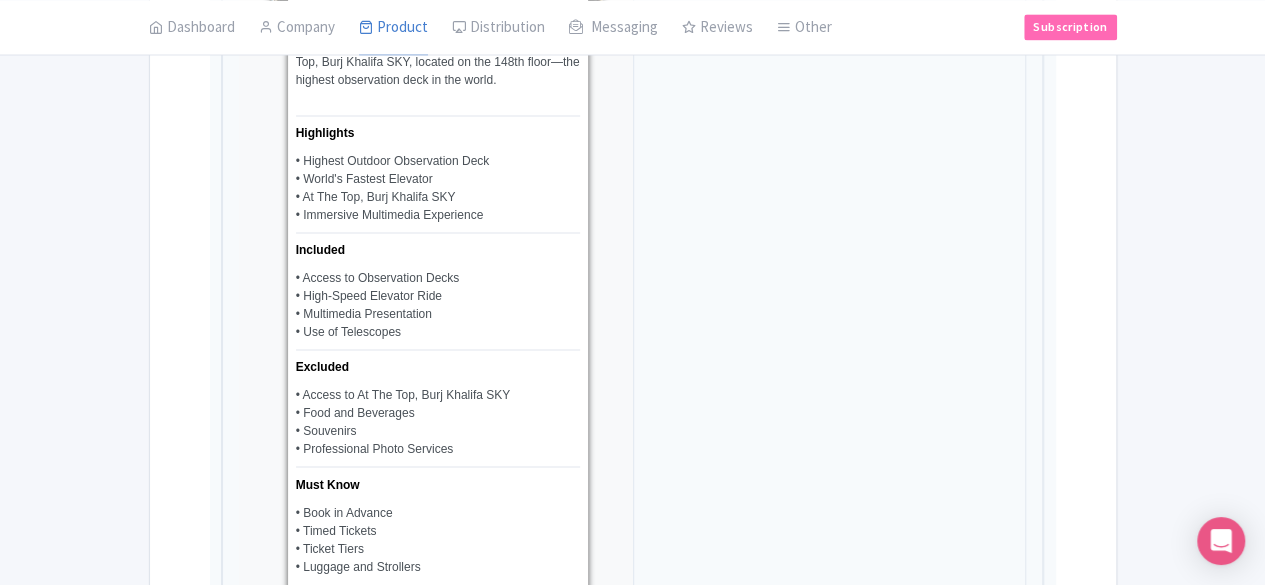 scroll, scrollTop: 1100, scrollLeft: 0, axis: vertical 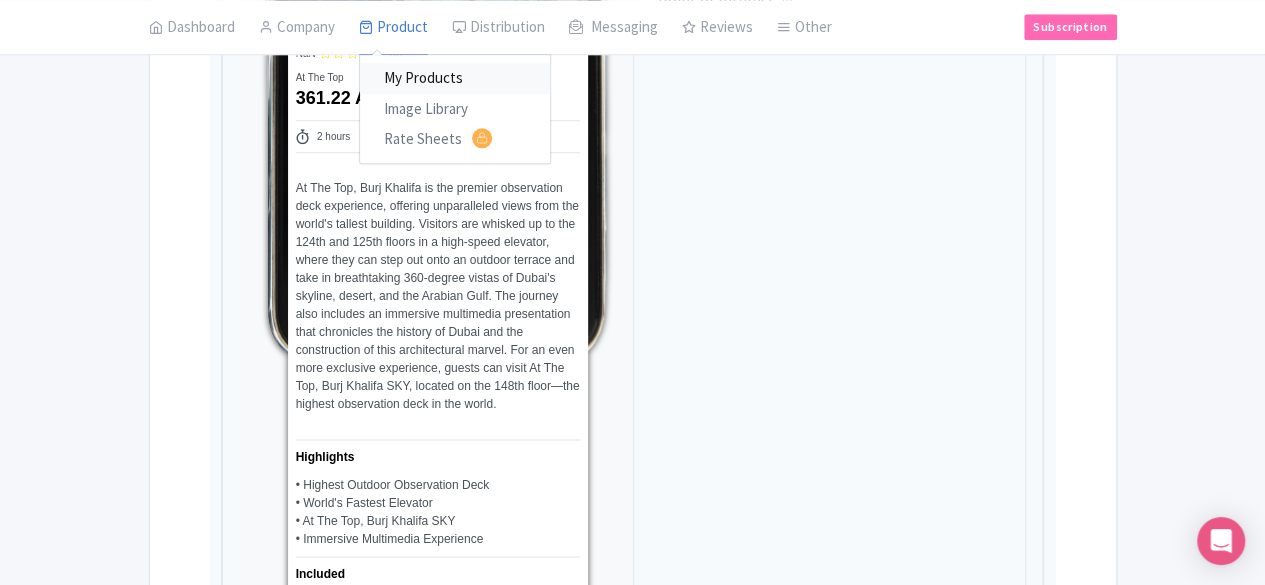click on "My Products" at bounding box center (455, 79) 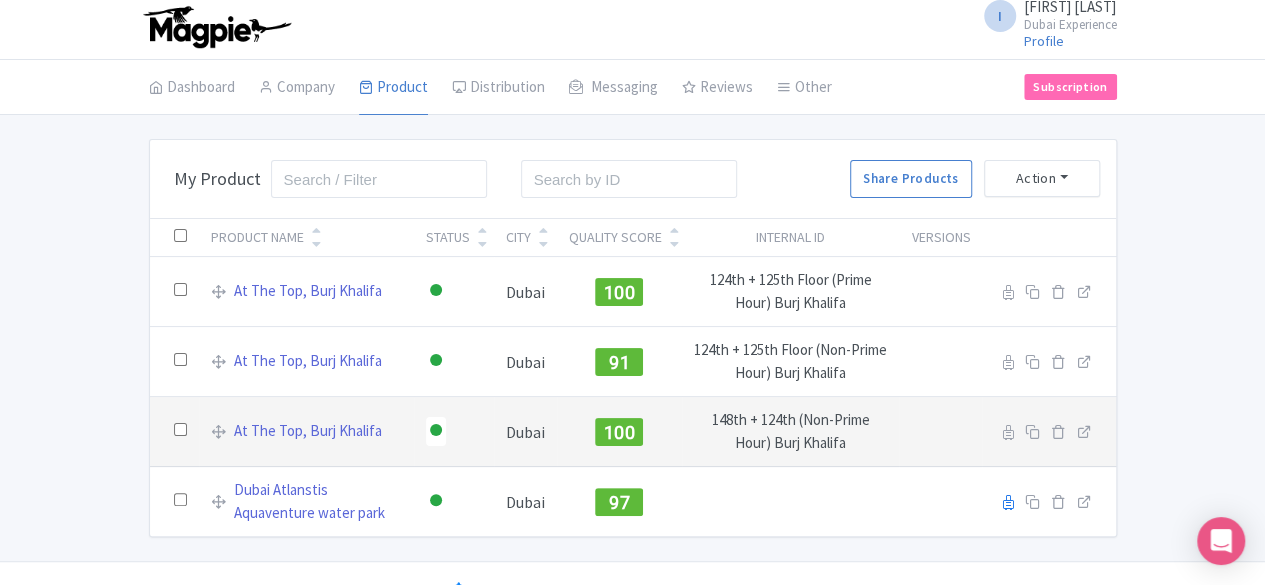 scroll, scrollTop: 7, scrollLeft: 0, axis: vertical 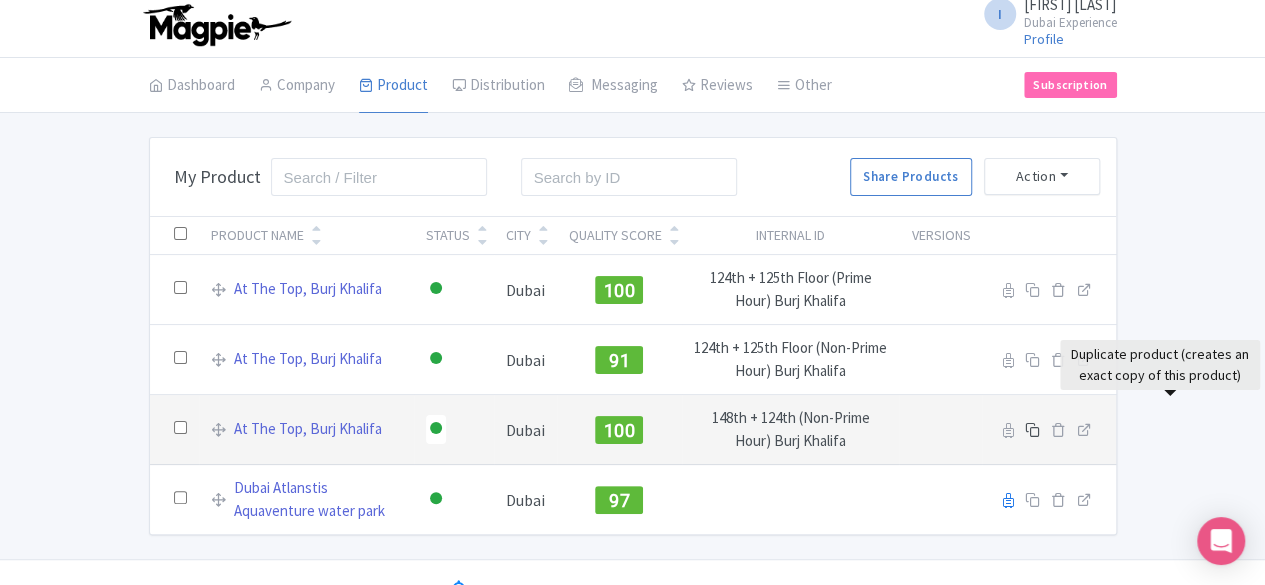 click at bounding box center [1032, 429] 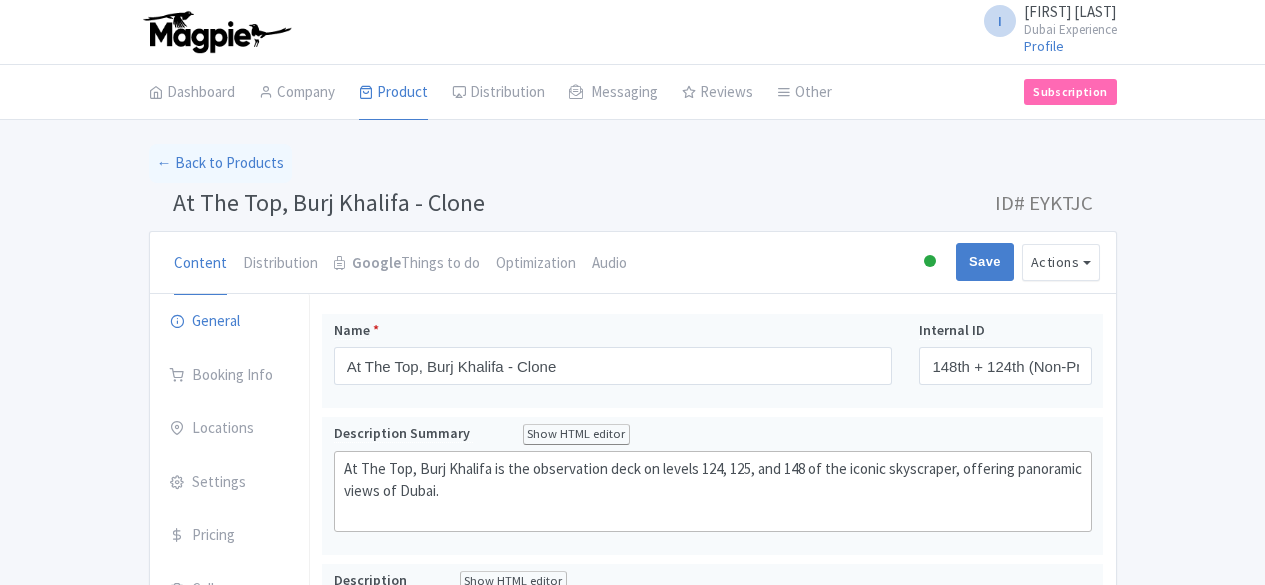 scroll, scrollTop: 0, scrollLeft: 0, axis: both 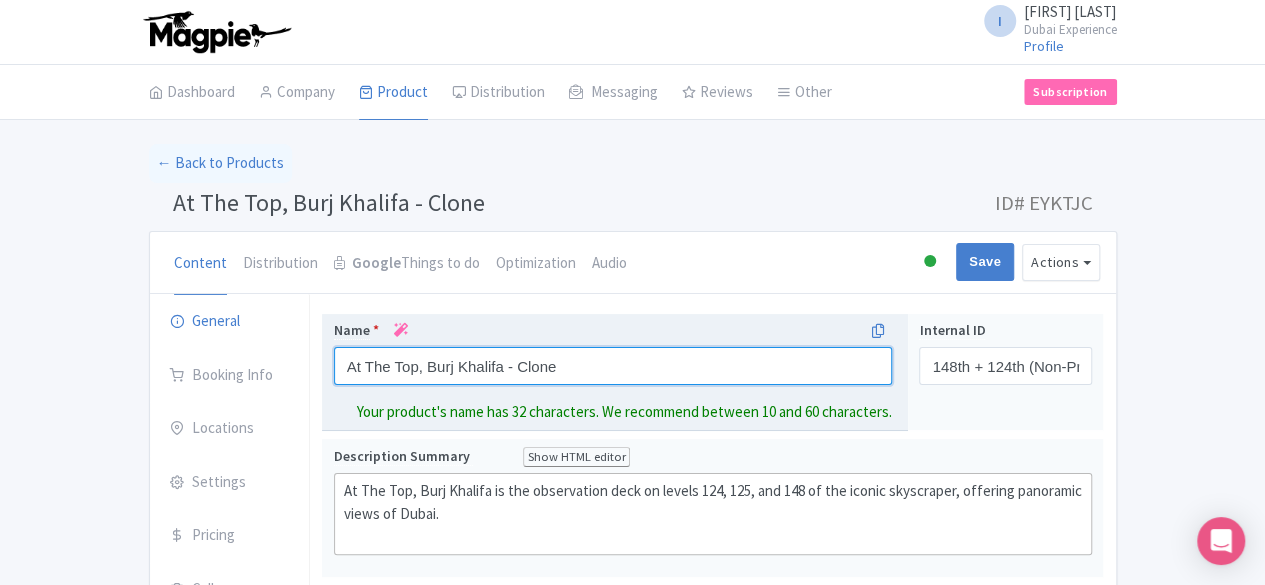 drag, startPoint x: 537, startPoint y: 355, endPoint x: 413, endPoint y: 369, distance: 124.78782 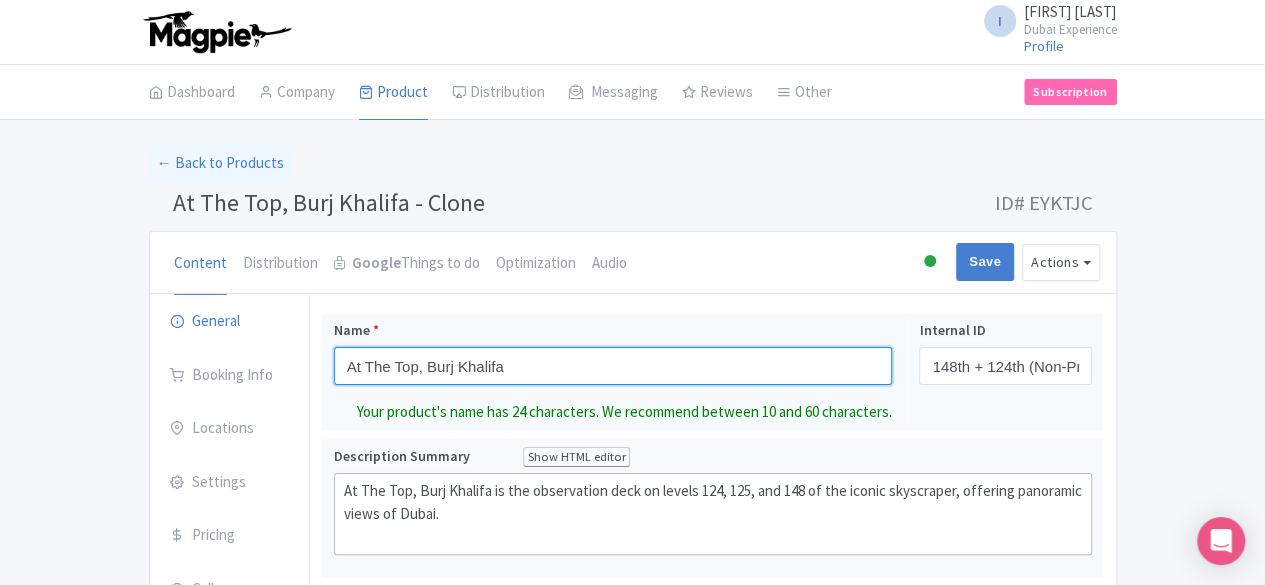 type on "At The Top, Burj Khalifa" 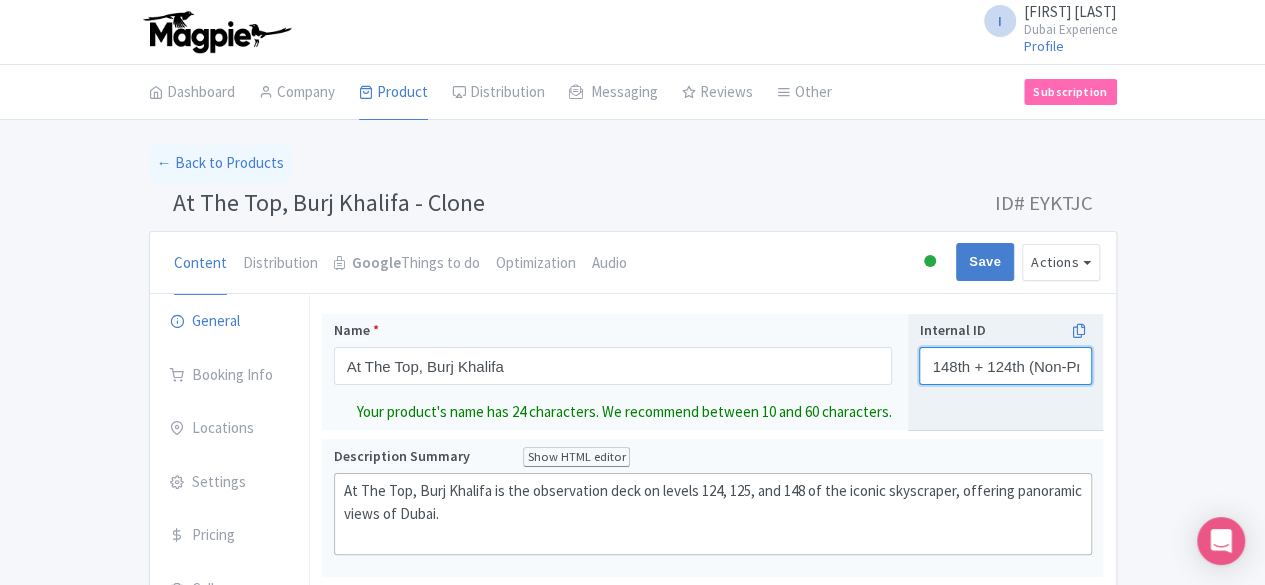 click on "148th + 124th (Non-Prime Hour) Burj Khalifa" at bounding box center [1005, 366] 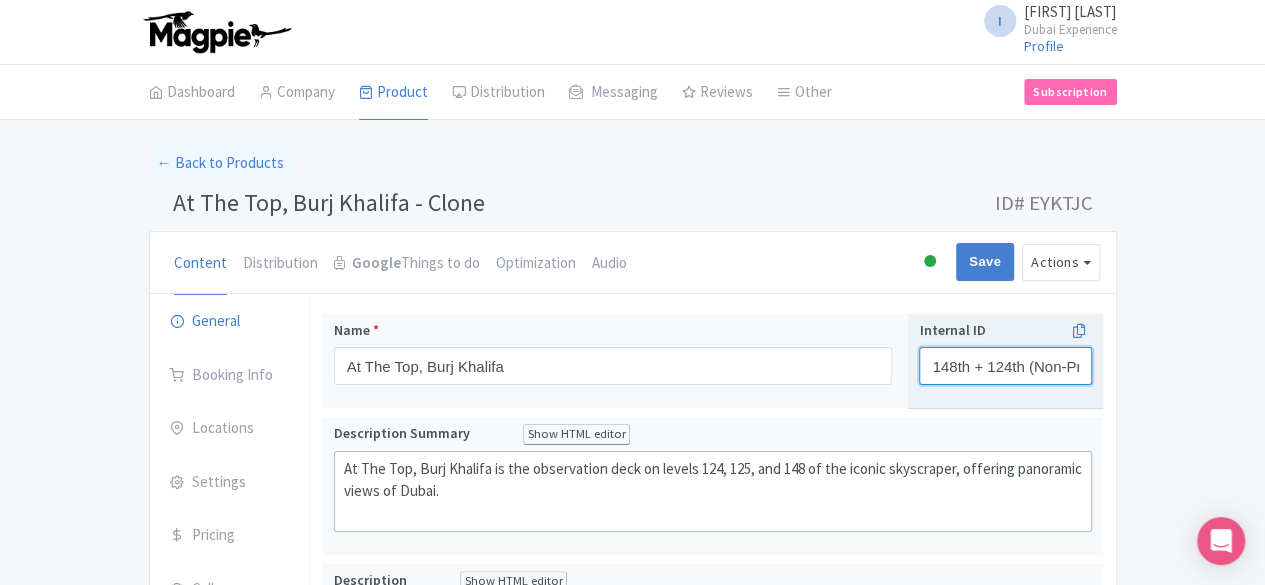 click on "148th + 124th (Non-Prime Hour) Burj Khalifa" at bounding box center [1005, 366] 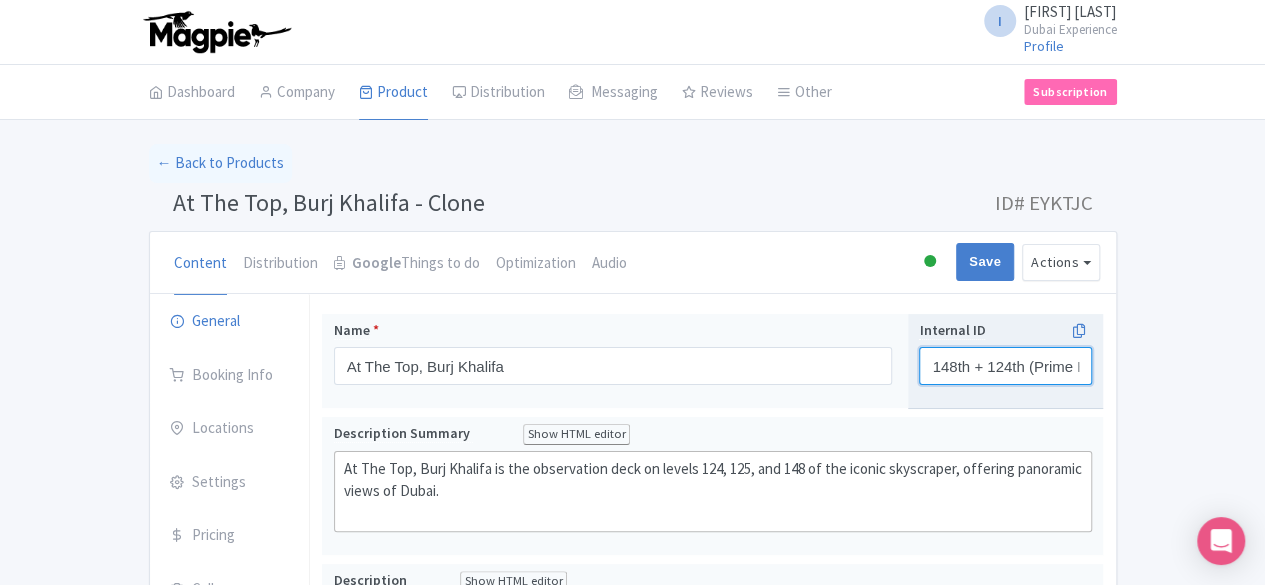 scroll, scrollTop: 0, scrollLeft: 58, axis: horizontal 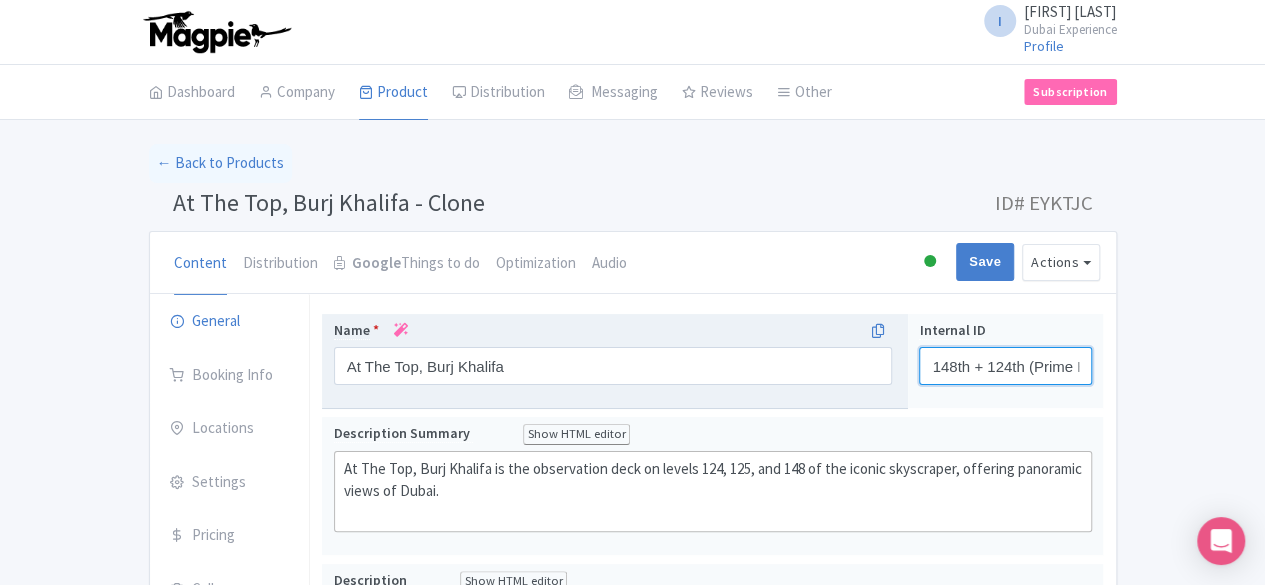 drag, startPoint x: 1202, startPoint y: 367, endPoint x: 902, endPoint y: 365, distance: 300.00665 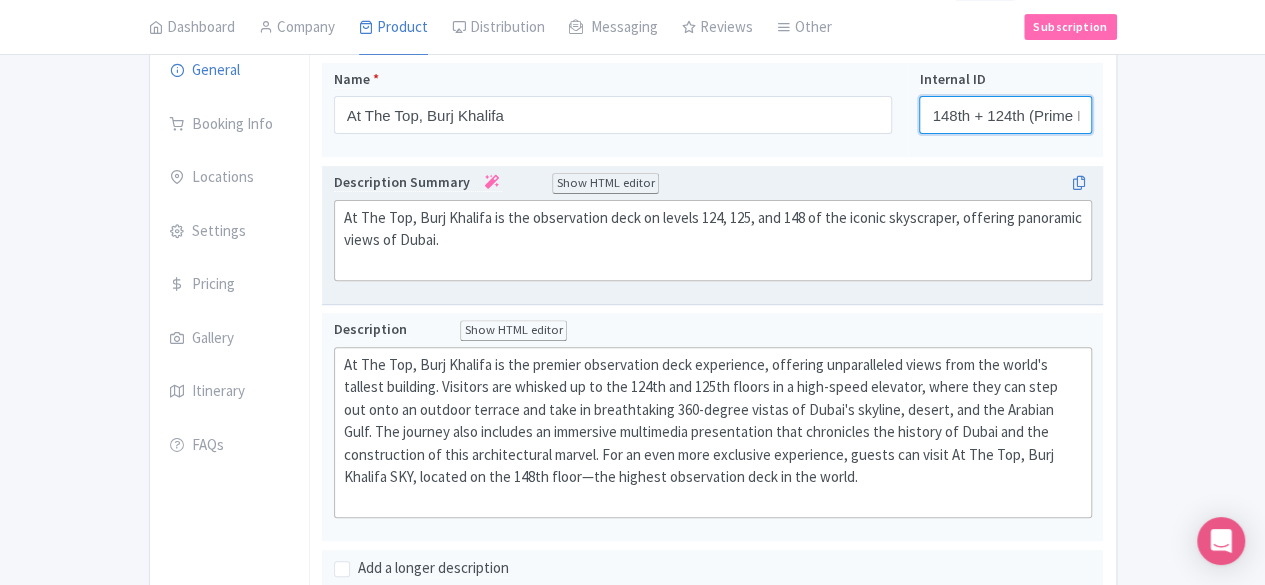 scroll, scrollTop: 0, scrollLeft: 0, axis: both 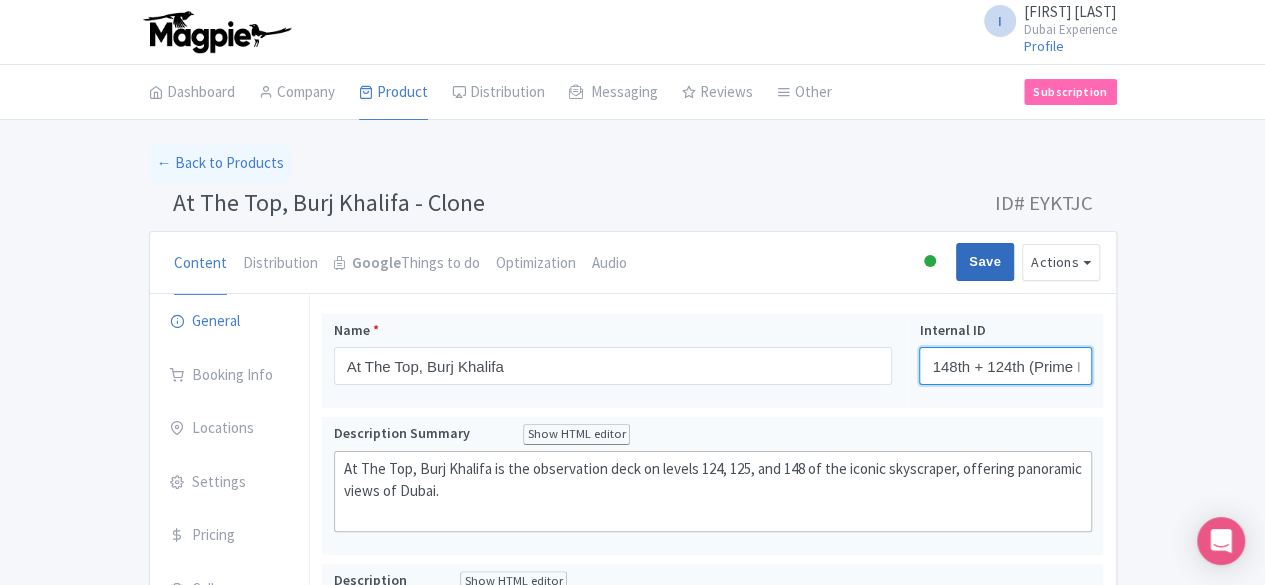 type on "148th + 124th (Prime Hour) Burj Khalifa" 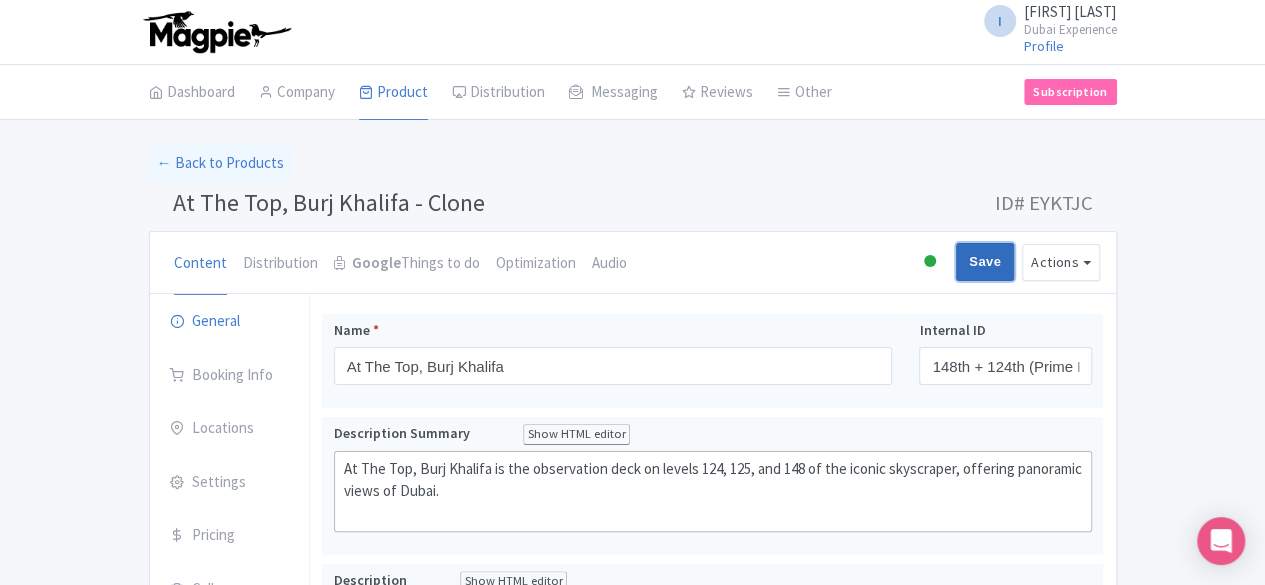 click on "Save" at bounding box center [985, 262] 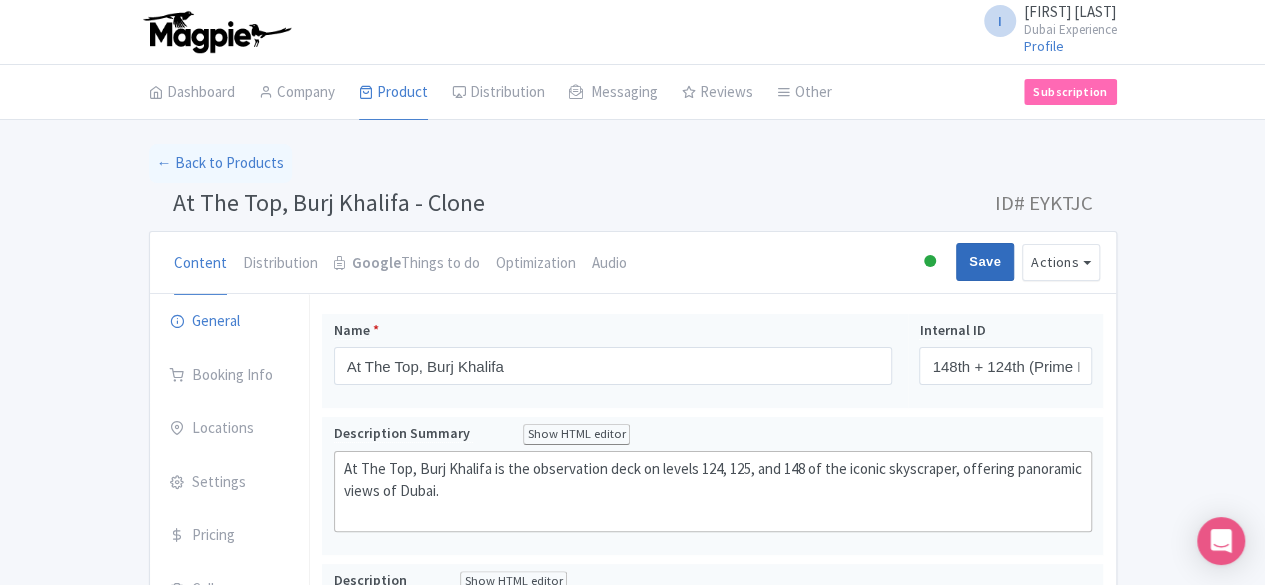 type on "Saving..." 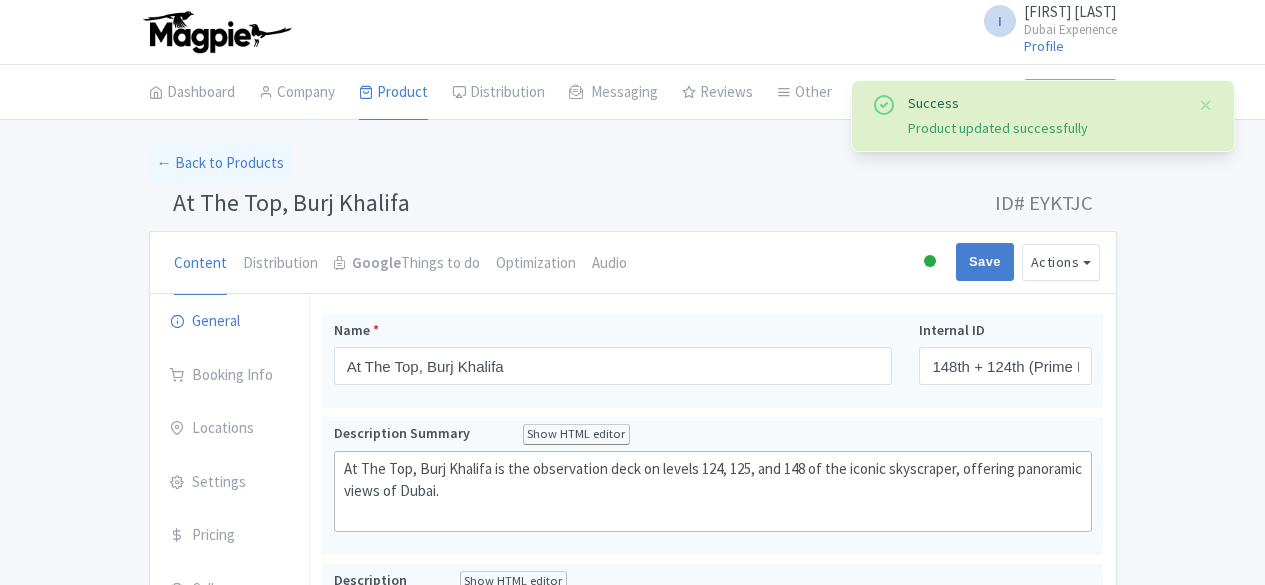 scroll, scrollTop: 312, scrollLeft: 0, axis: vertical 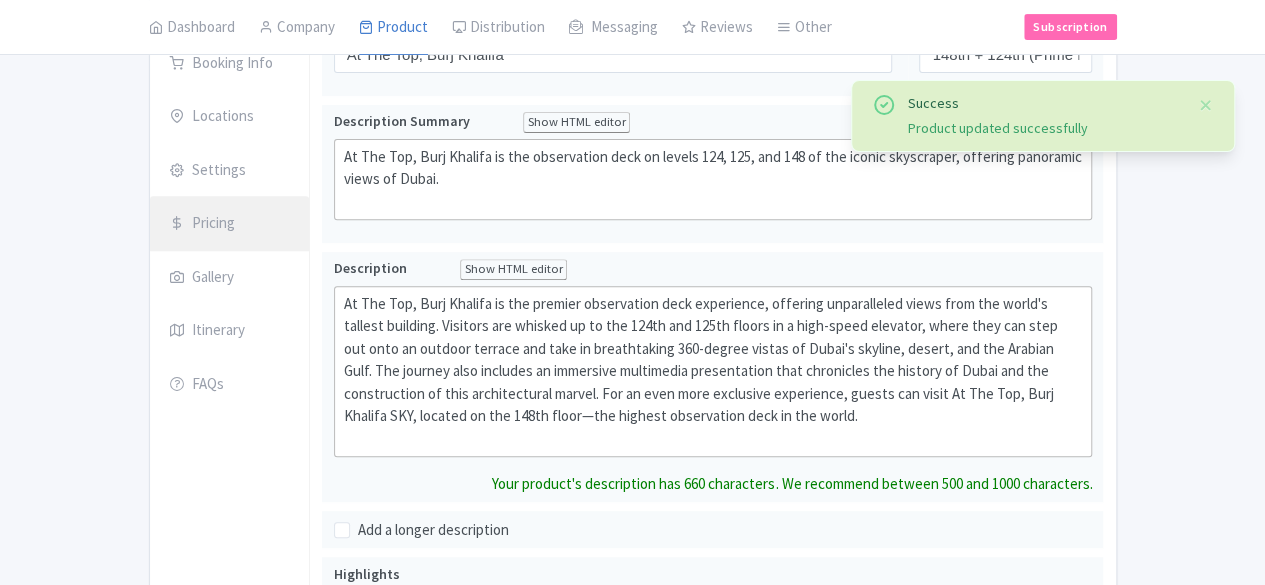 click on "Pricing" at bounding box center [230, 224] 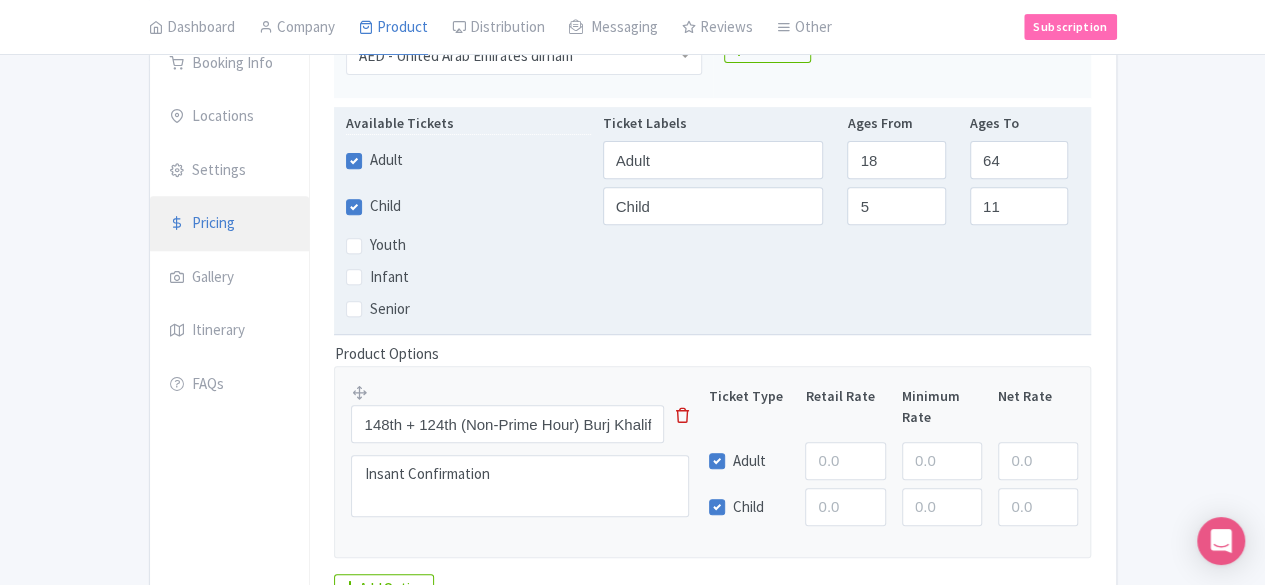 scroll, scrollTop: 497, scrollLeft: 0, axis: vertical 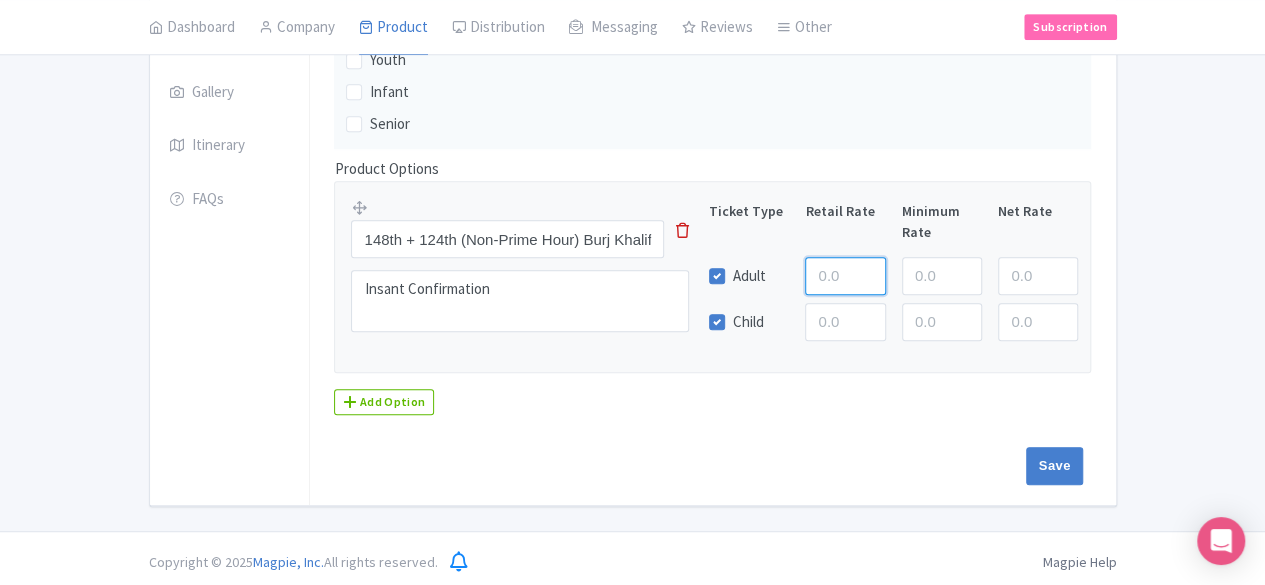 click at bounding box center (845, 276) 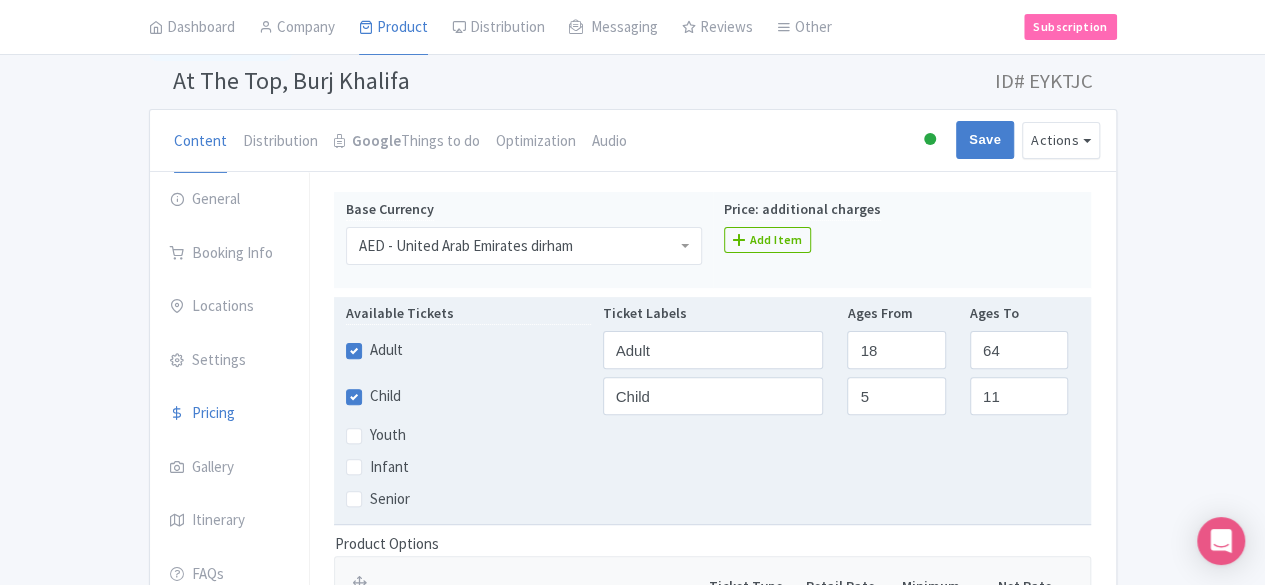 scroll, scrollTop: 97, scrollLeft: 0, axis: vertical 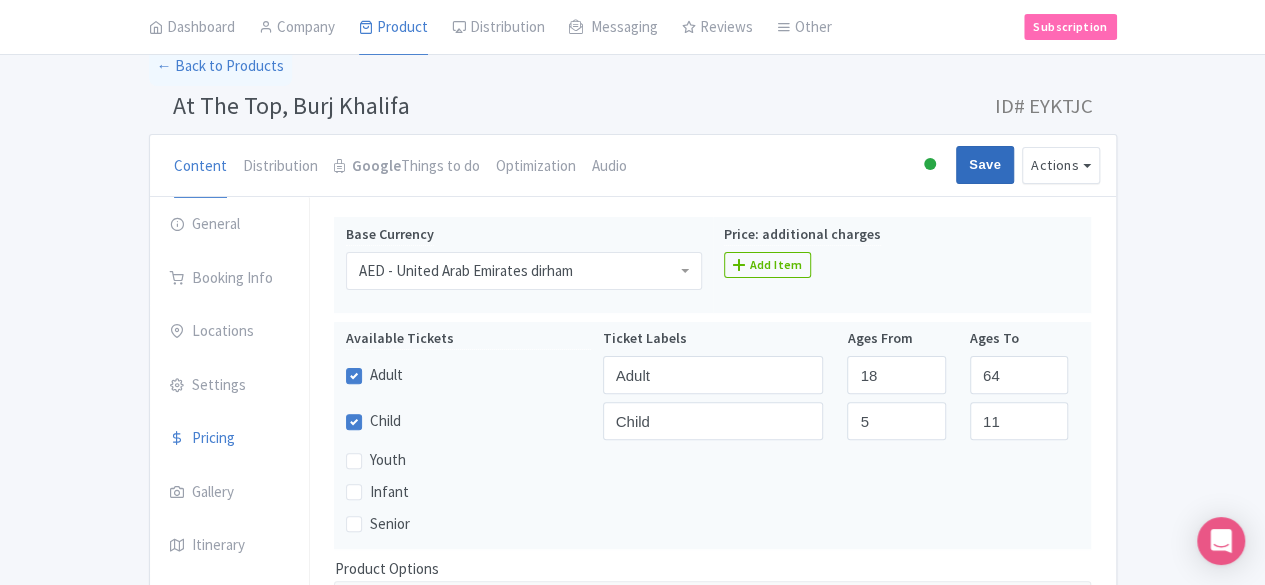 type on "428.27" 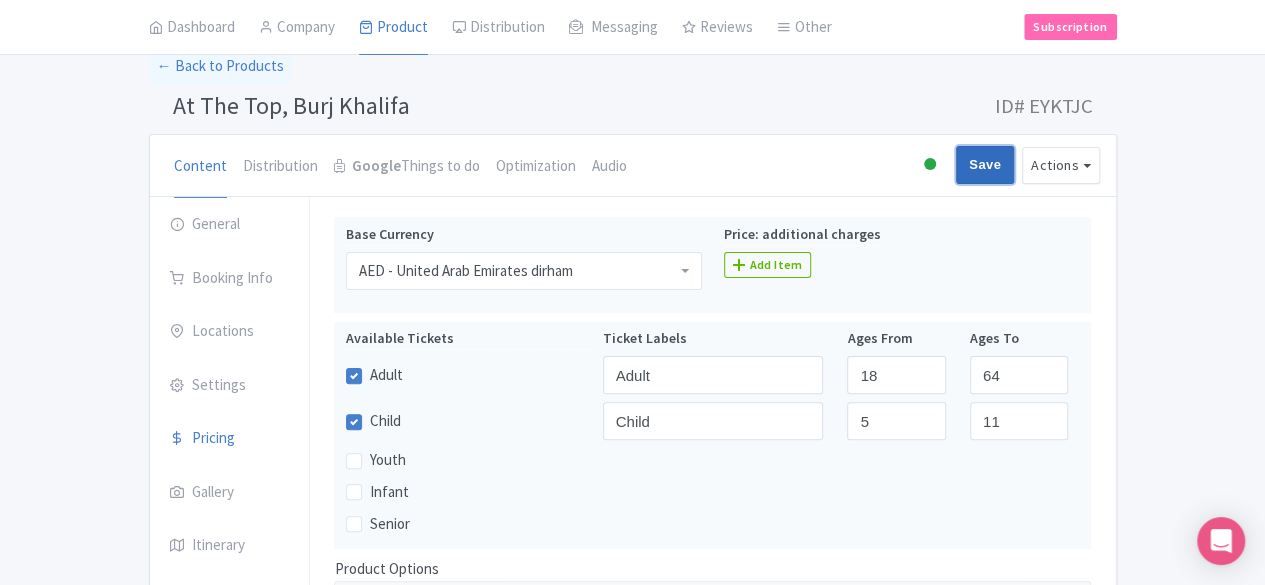 click on "Save" at bounding box center [985, 165] 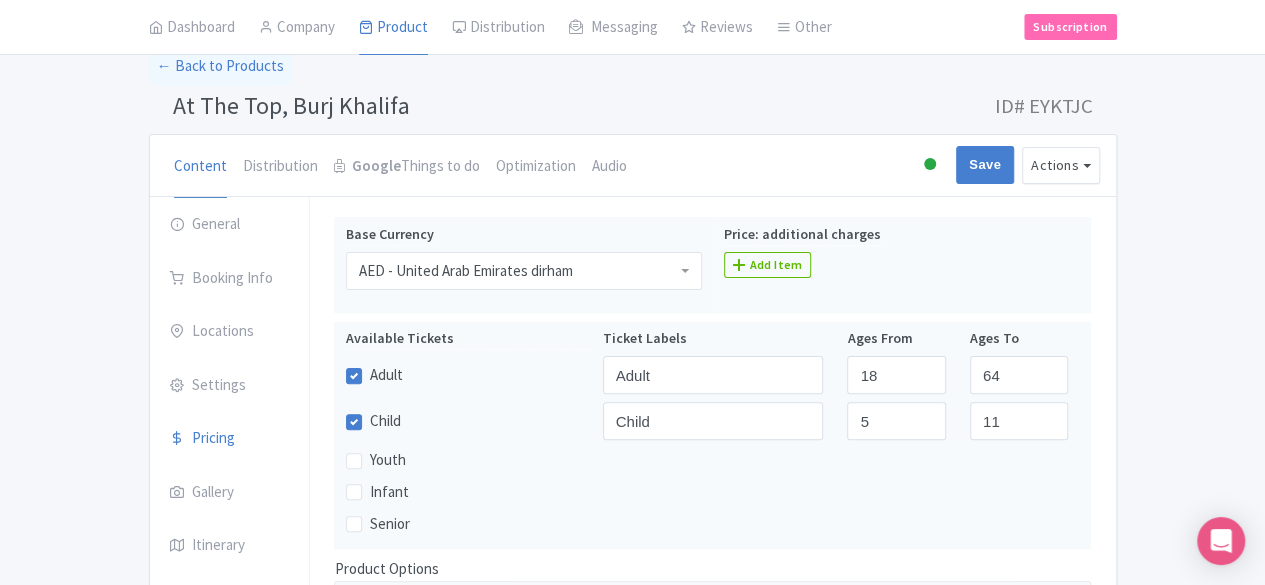 type on "Saving..." 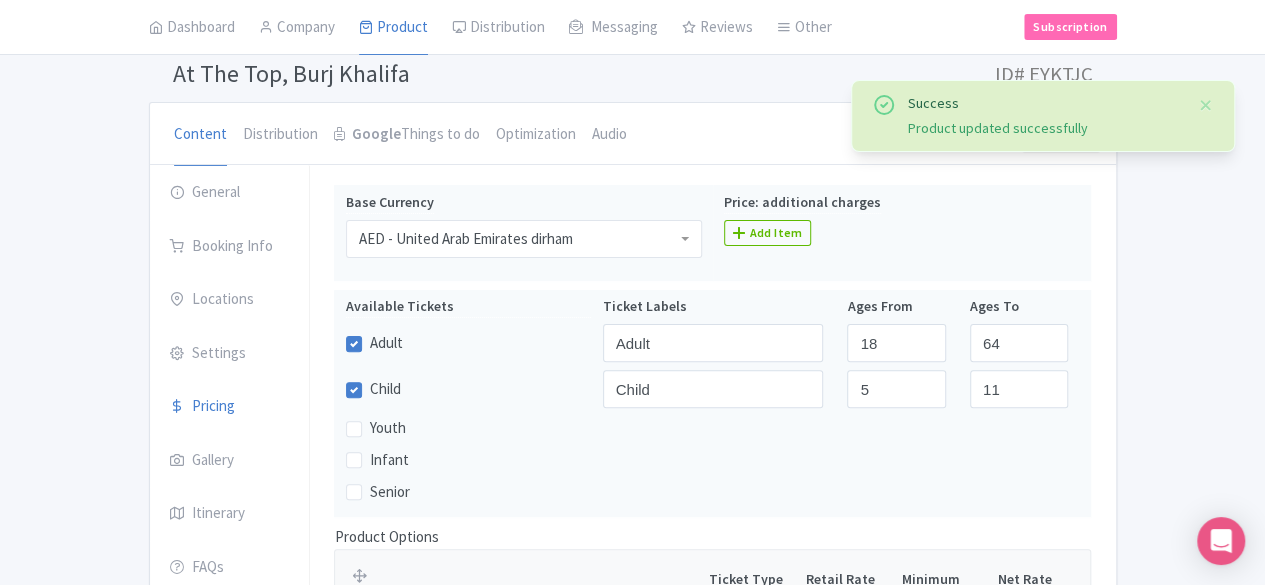 scroll, scrollTop: 0, scrollLeft: 0, axis: both 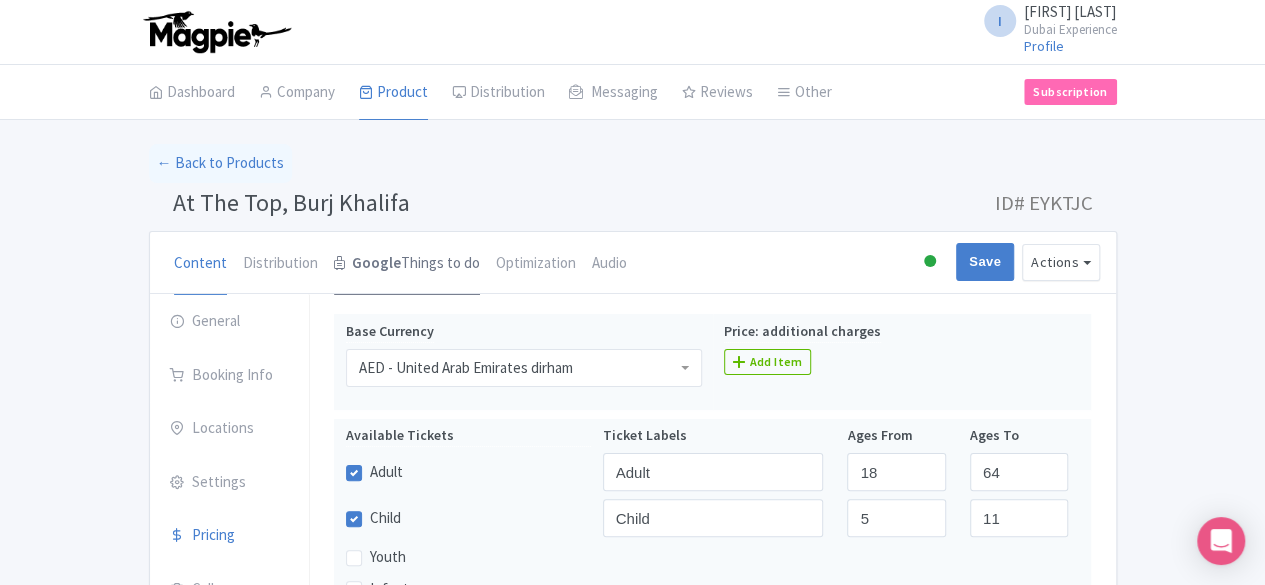click on "Google  Things to do" at bounding box center [407, 264] 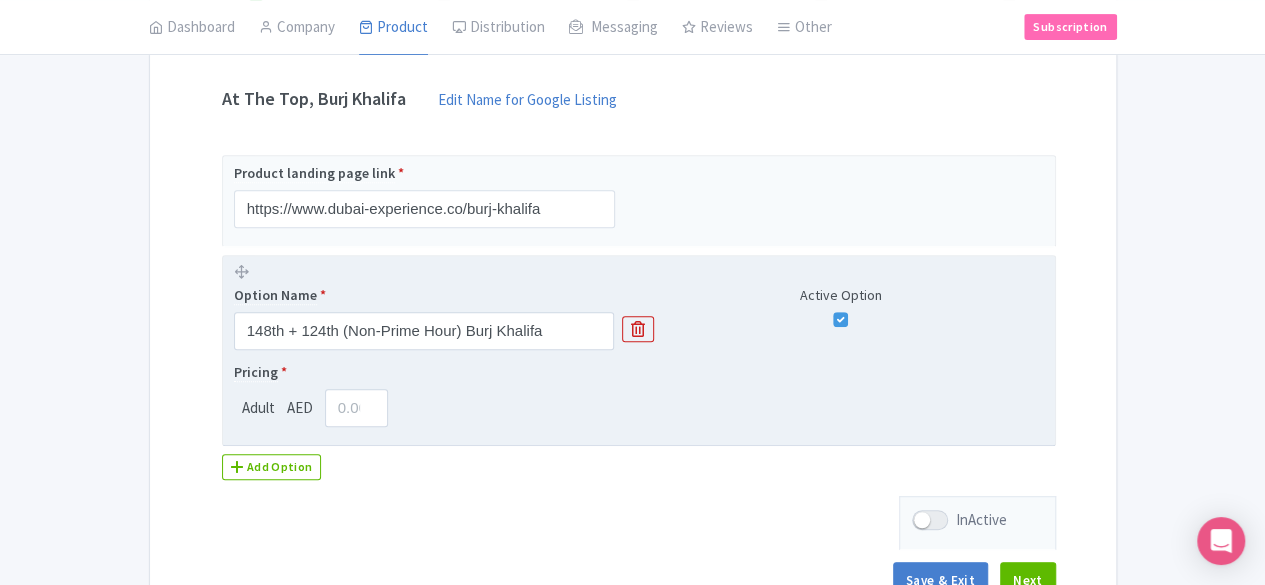 scroll, scrollTop: 400, scrollLeft: 0, axis: vertical 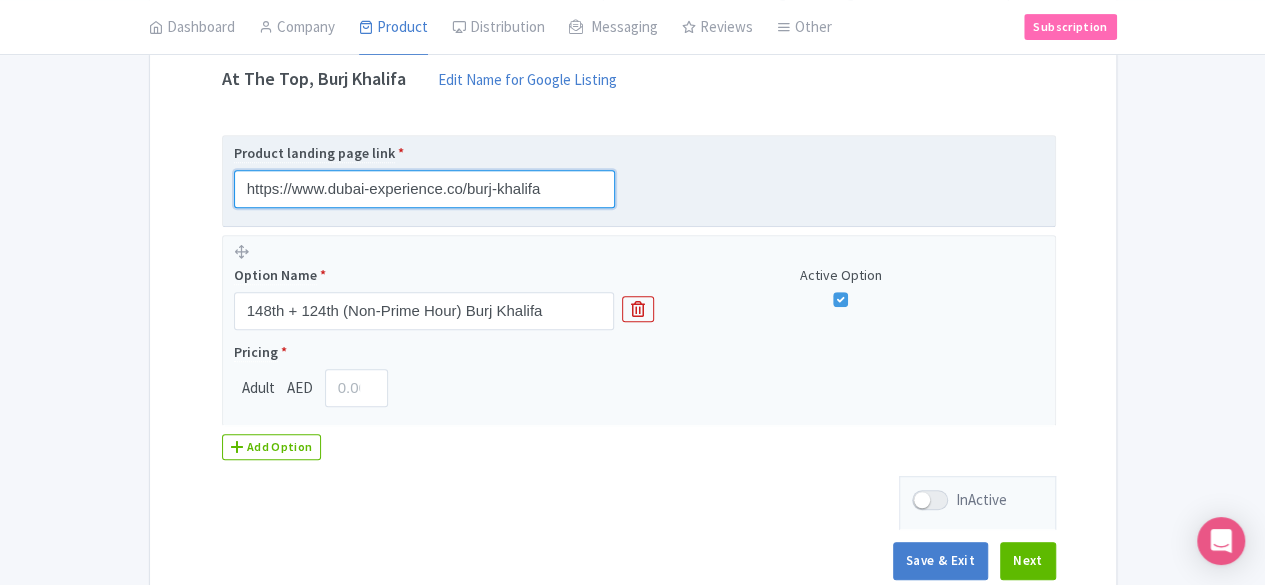 click on "https://www.dubai-experience.co/burj-khalifa" at bounding box center (424, 189) 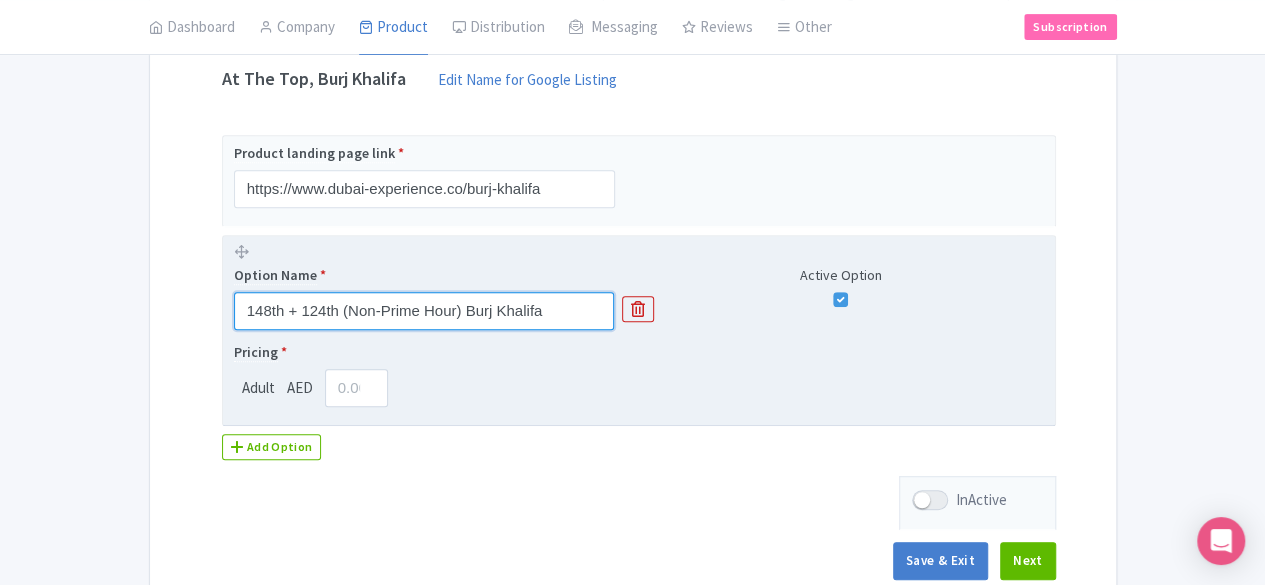 click on "148th + 124th (Non-Prime Hour) Burj Khalifa" at bounding box center [424, 311] 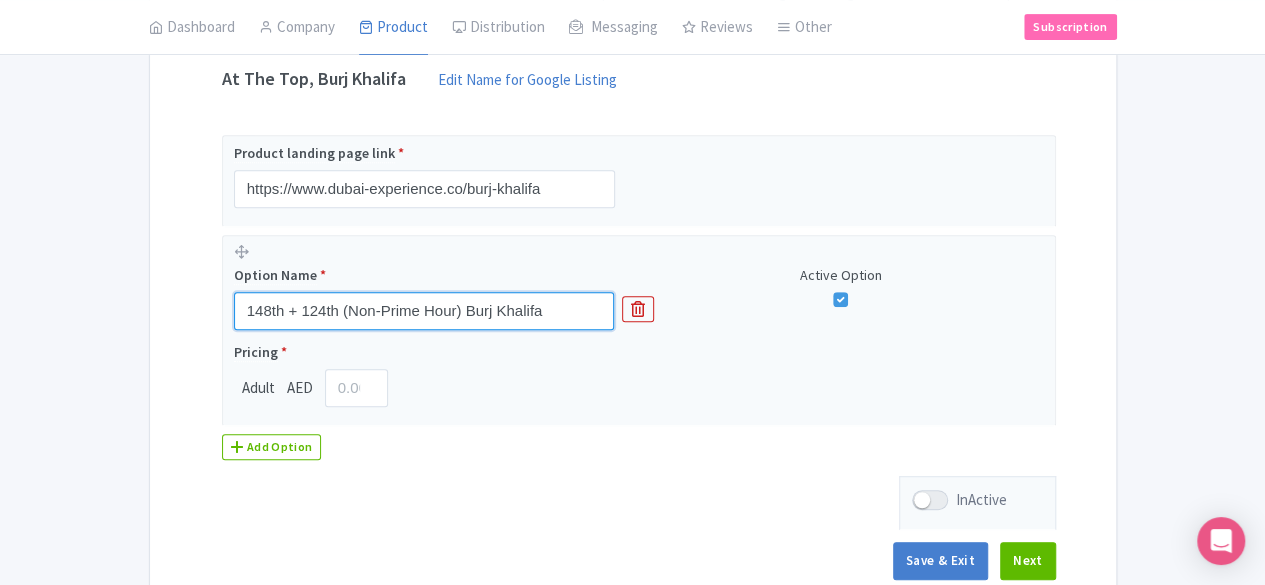 drag, startPoint x: 464, startPoint y: 309, endPoint x: 83, endPoint y: 315, distance: 381.04724 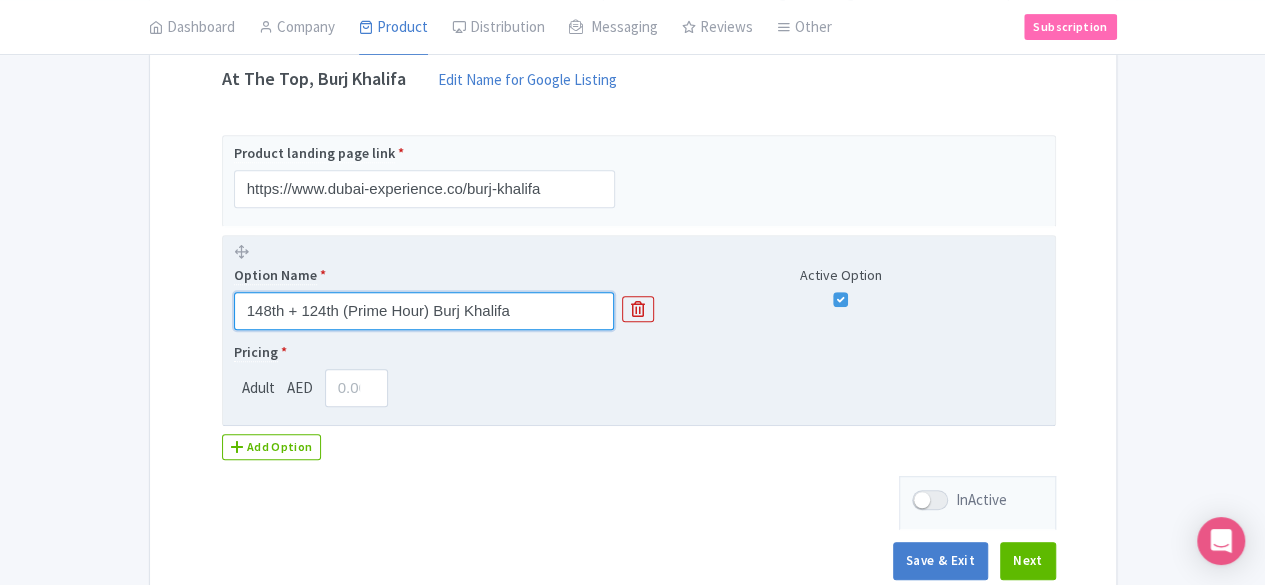 type on "148th + 124th (Prime Hour) Burj Khalifa" 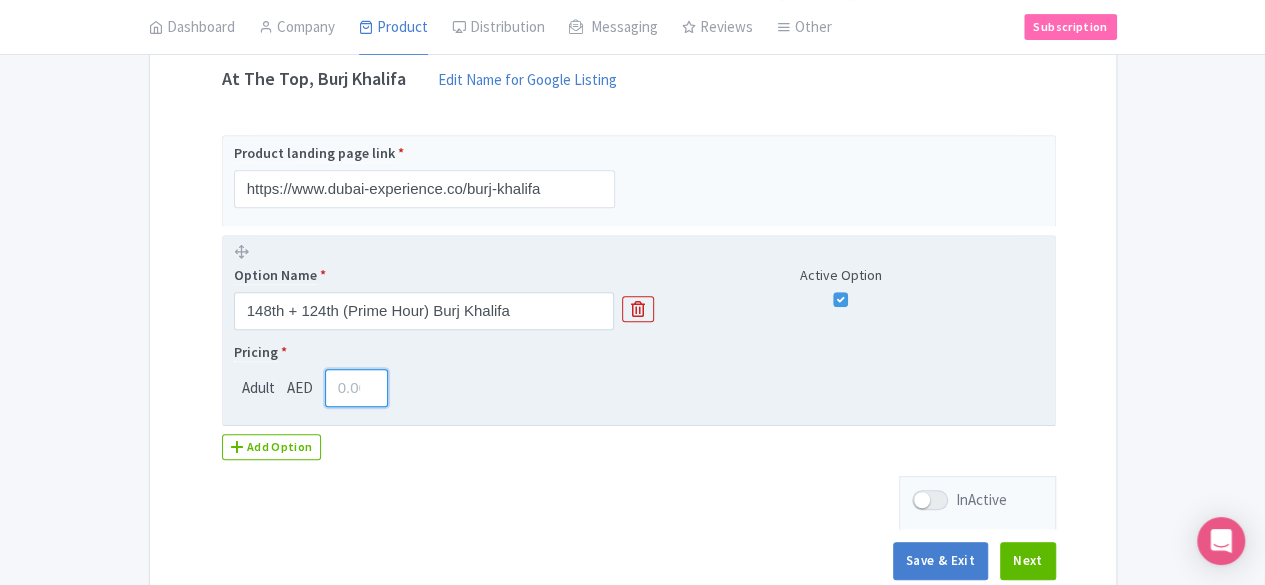 click at bounding box center [356, 388] 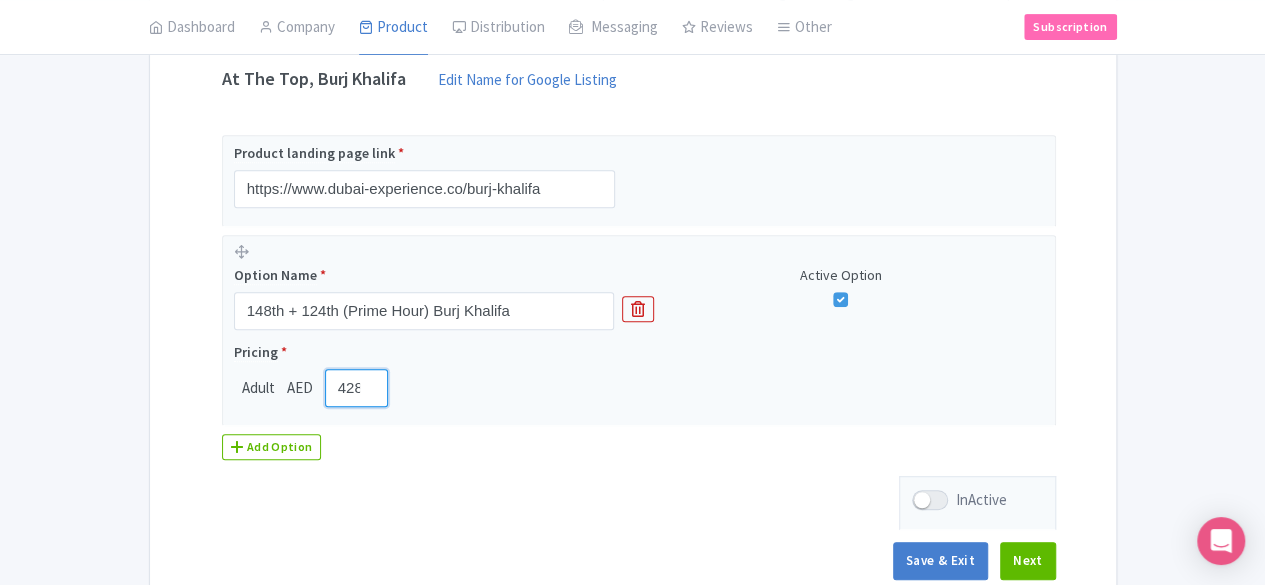 type on "428.27" 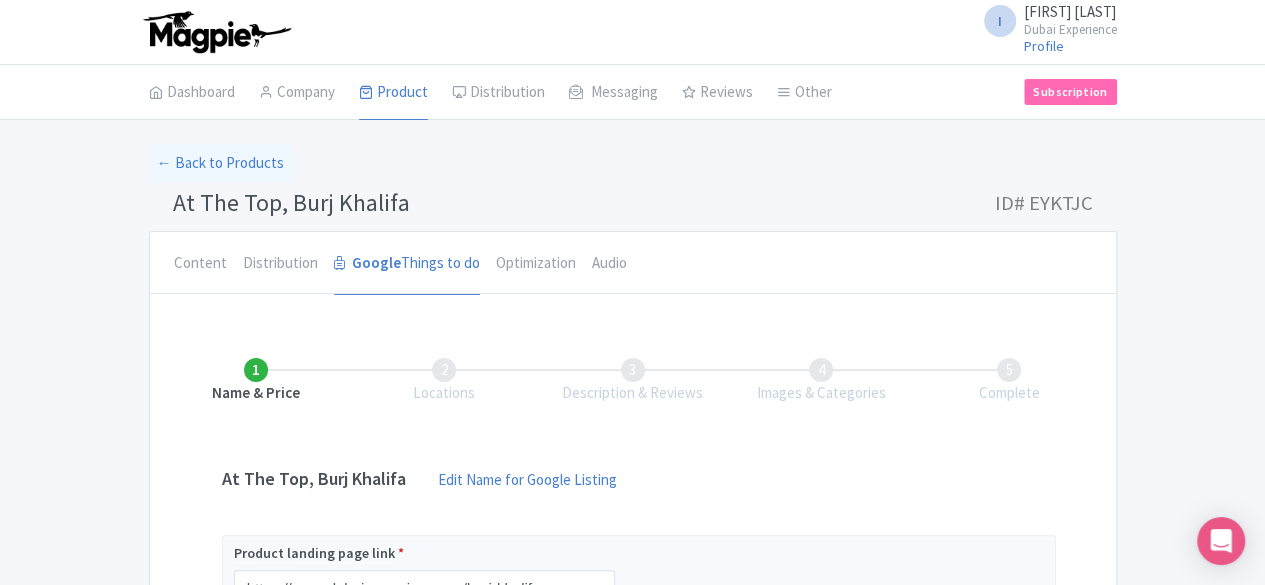 scroll, scrollTop: 508, scrollLeft: 0, axis: vertical 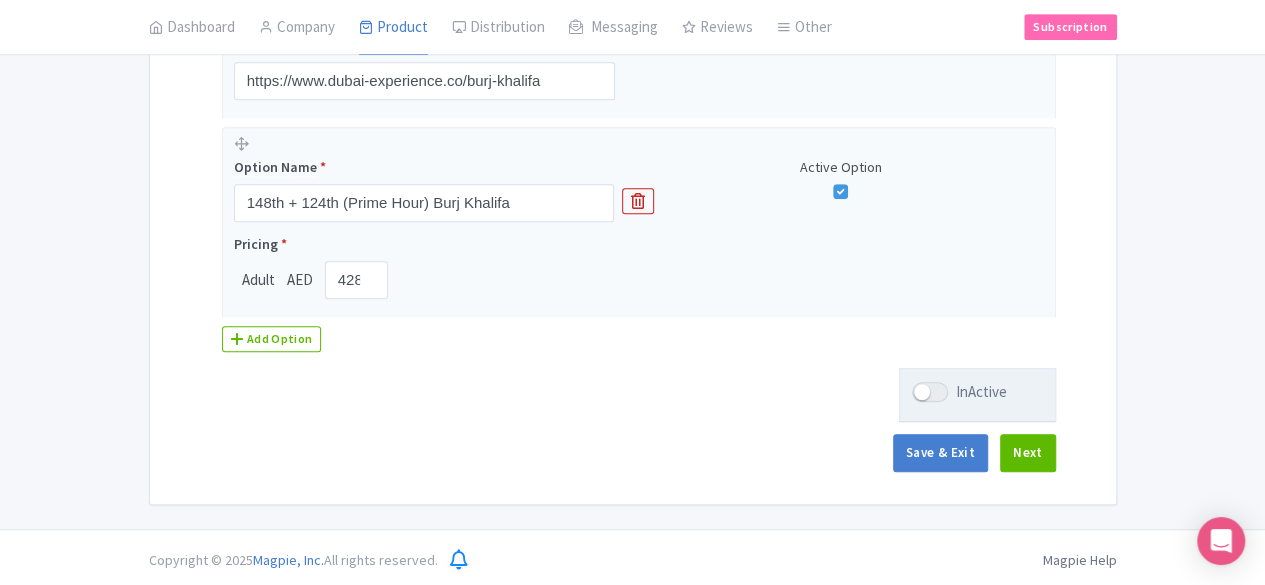 click at bounding box center [930, 392] 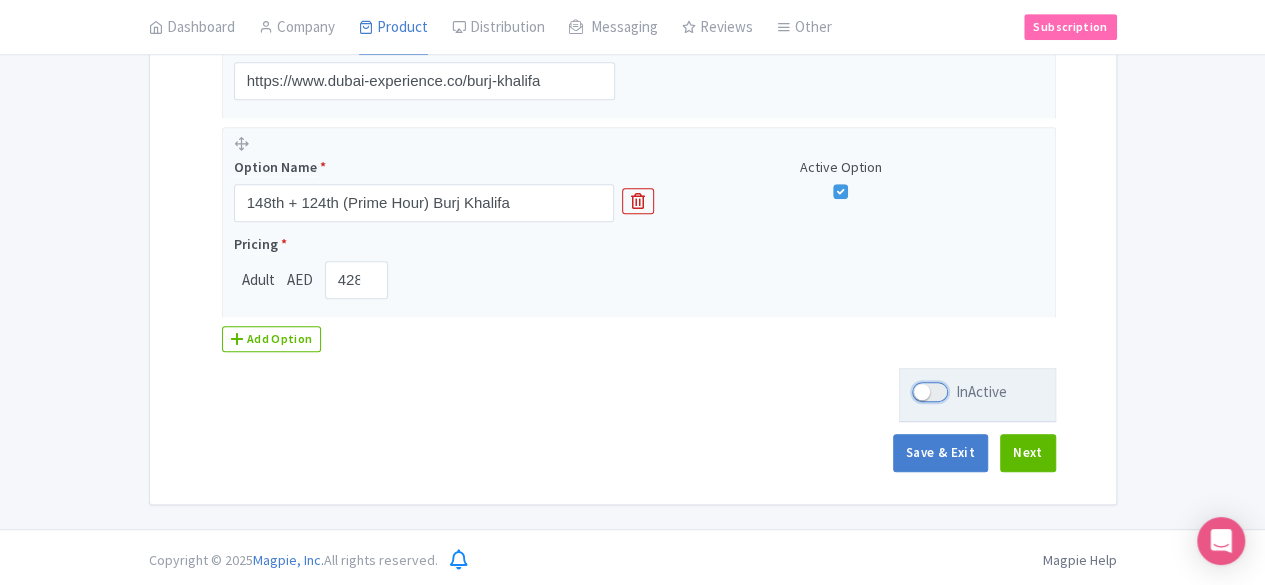 click on "InActive" at bounding box center [918, 392] 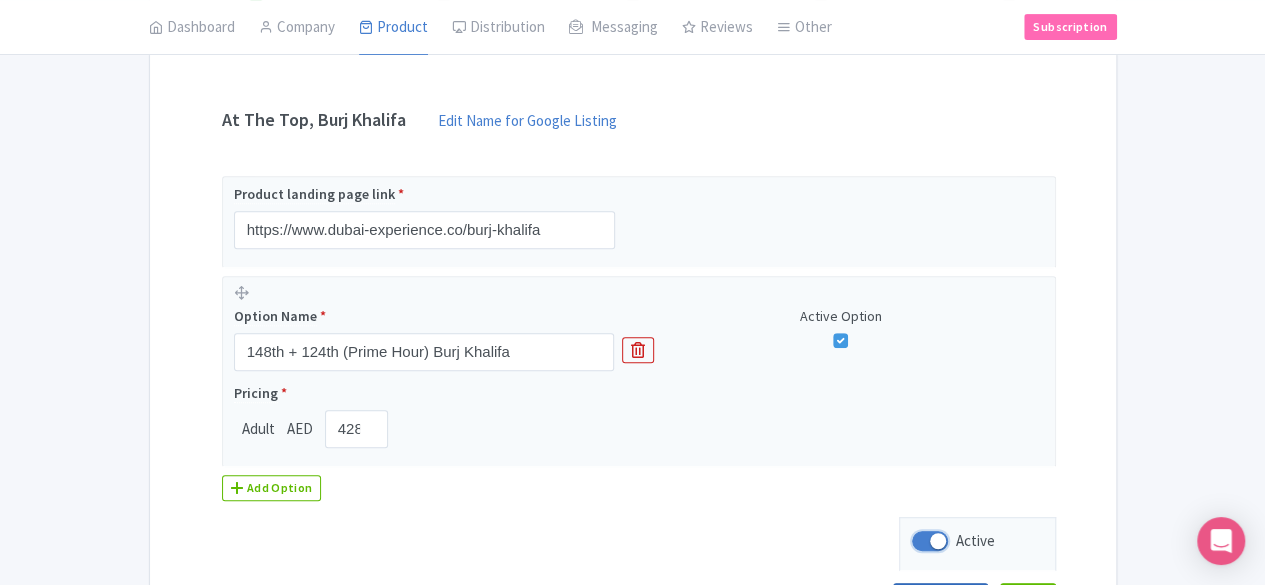 scroll, scrollTop: 500, scrollLeft: 0, axis: vertical 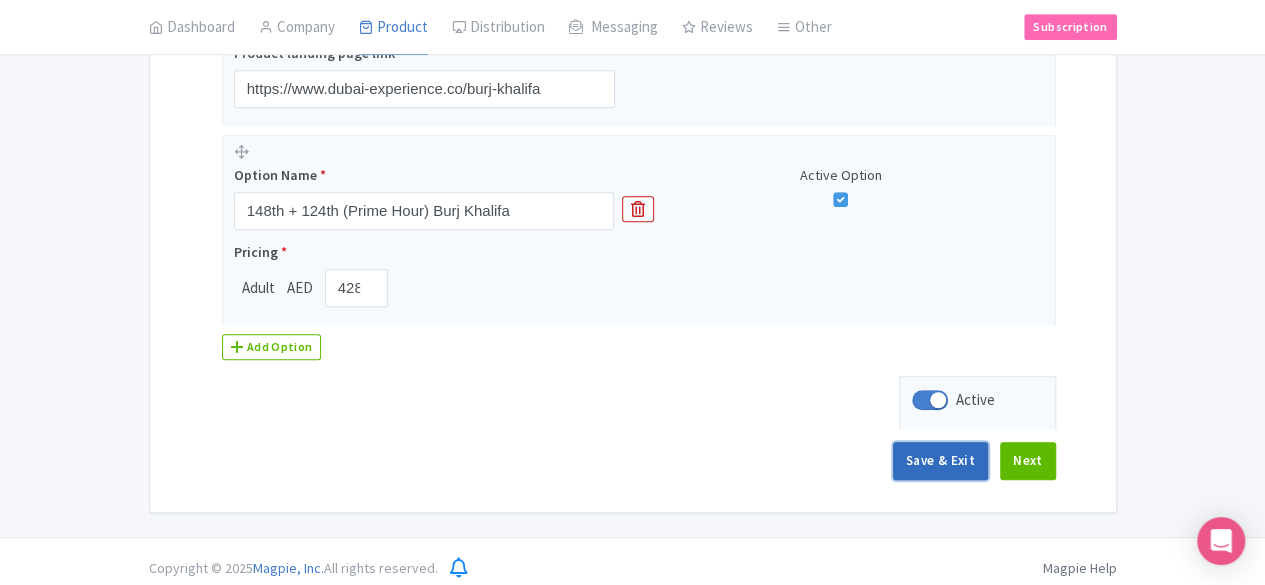 click on "Save & Exit" at bounding box center (940, 461) 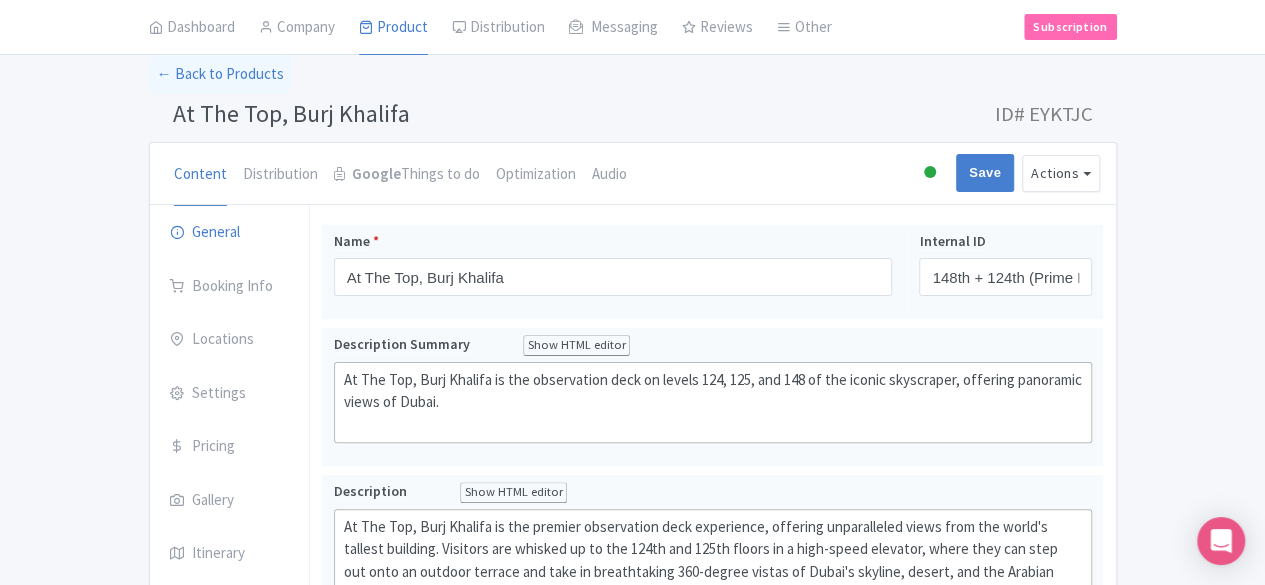 scroll, scrollTop: 0, scrollLeft: 0, axis: both 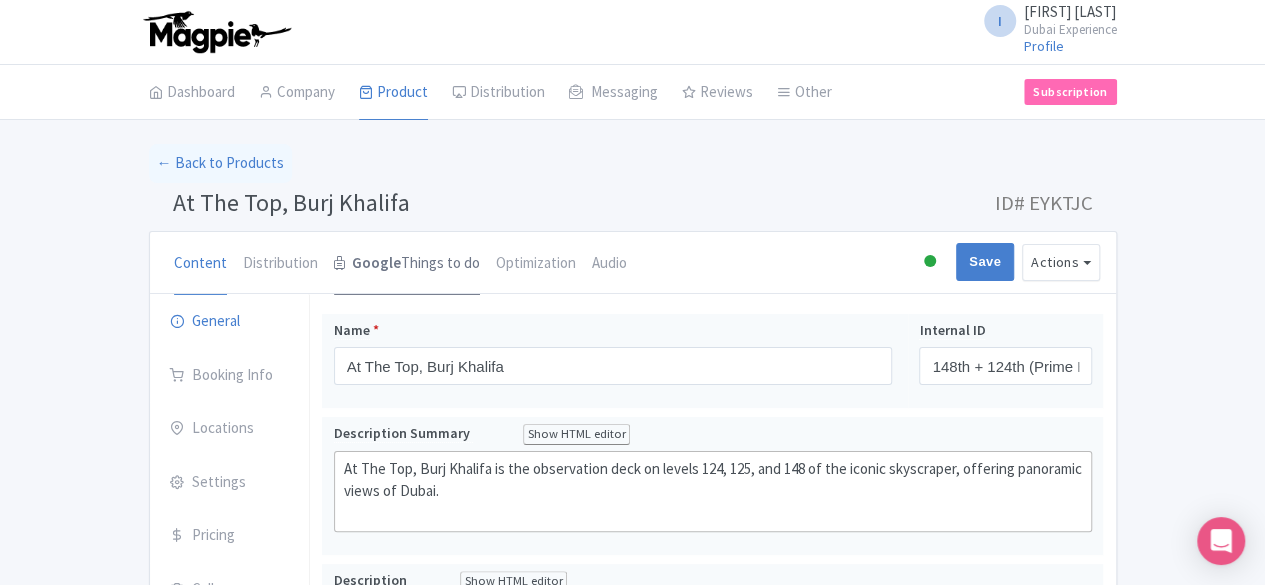 click on "Google" at bounding box center [376, 263] 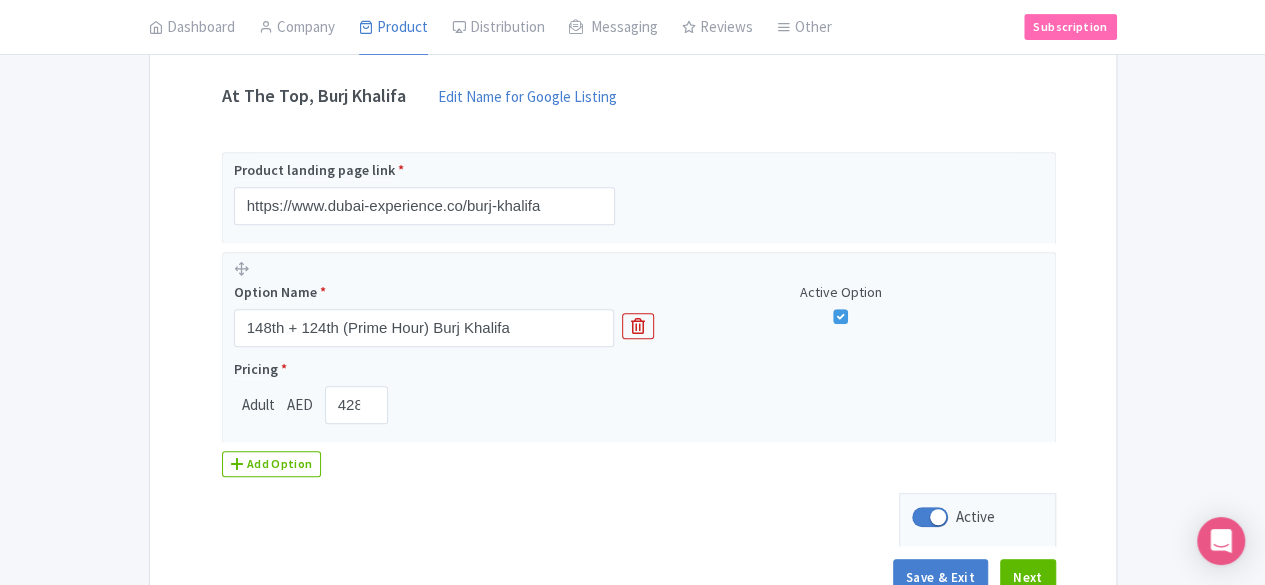 scroll, scrollTop: 400, scrollLeft: 0, axis: vertical 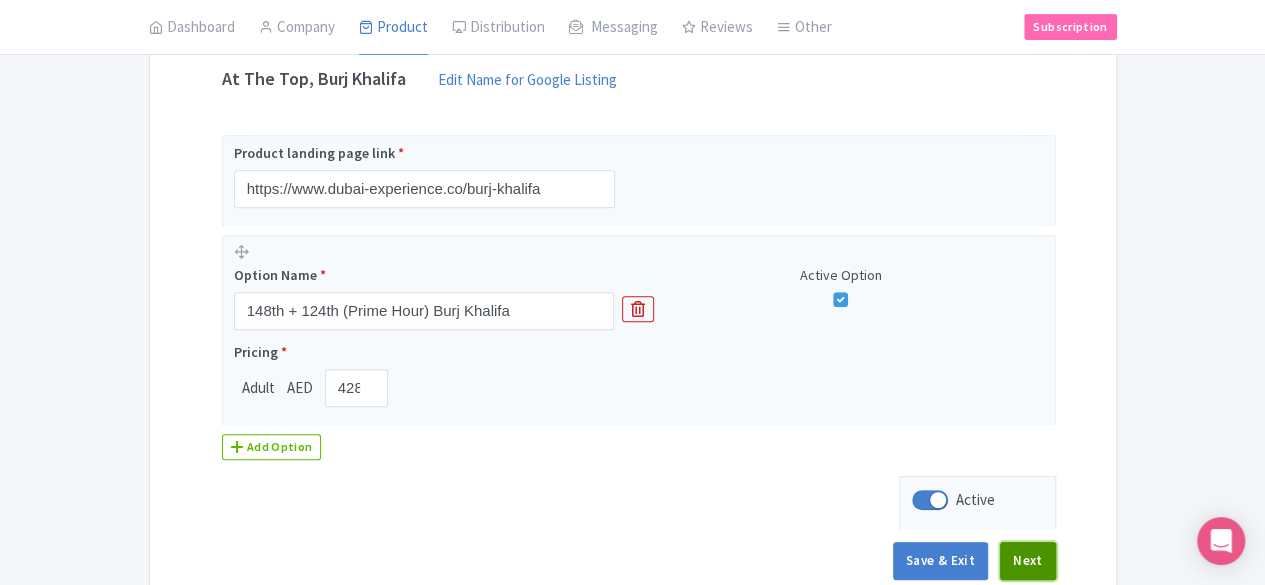 click on "Next" at bounding box center (1028, 561) 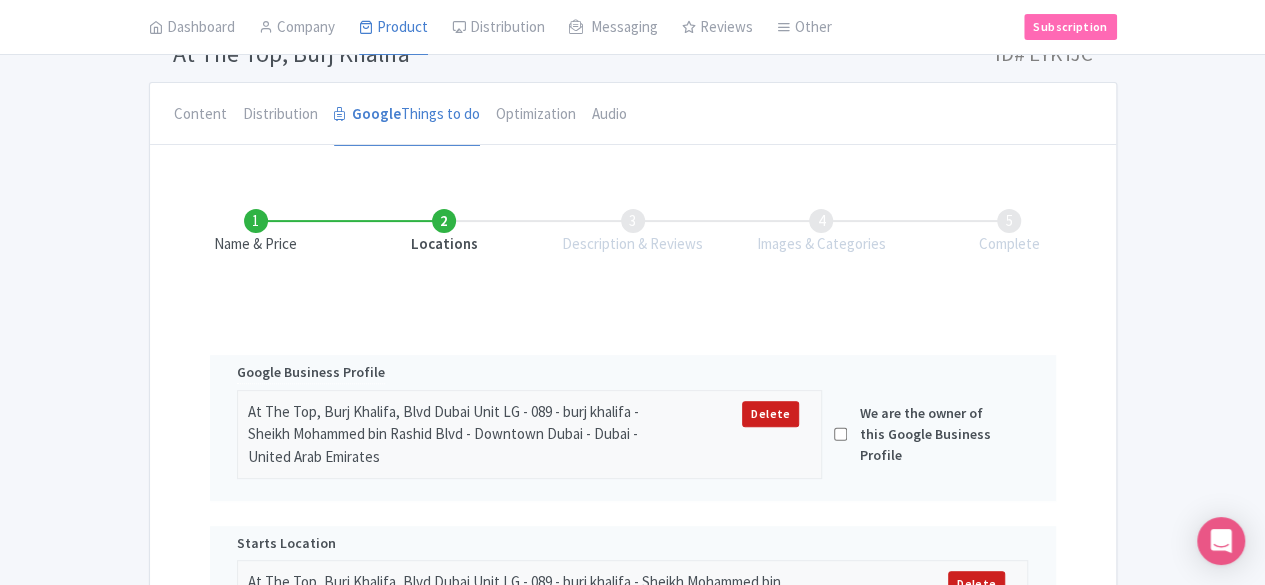 scroll, scrollTop: 662, scrollLeft: 0, axis: vertical 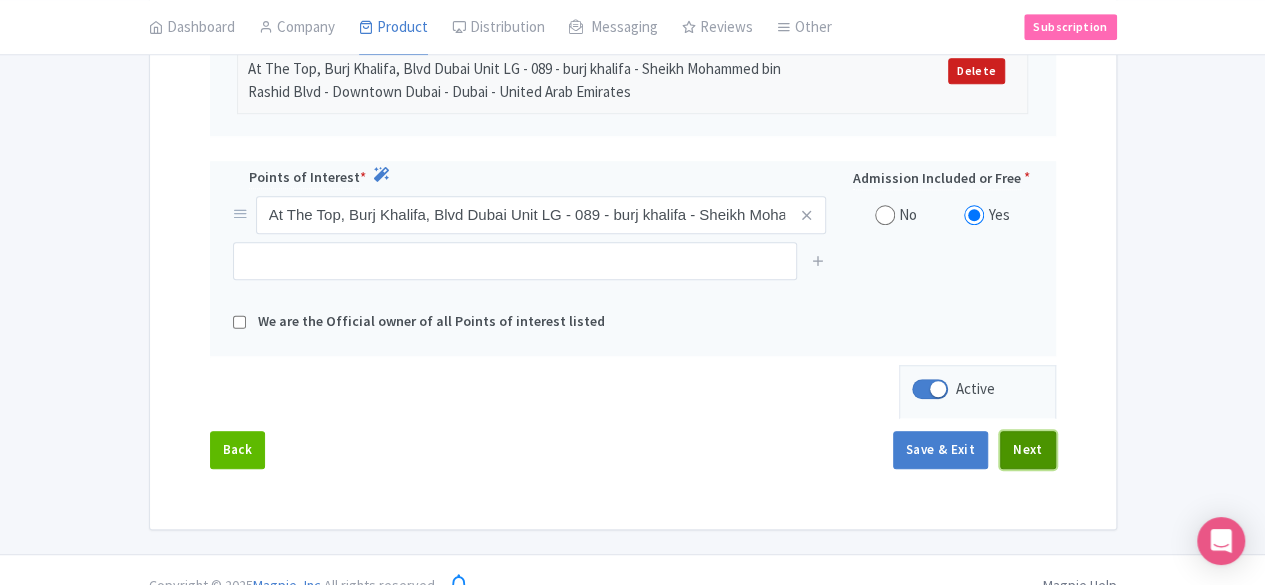 click on "Next" at bounding box center [1028, 450] 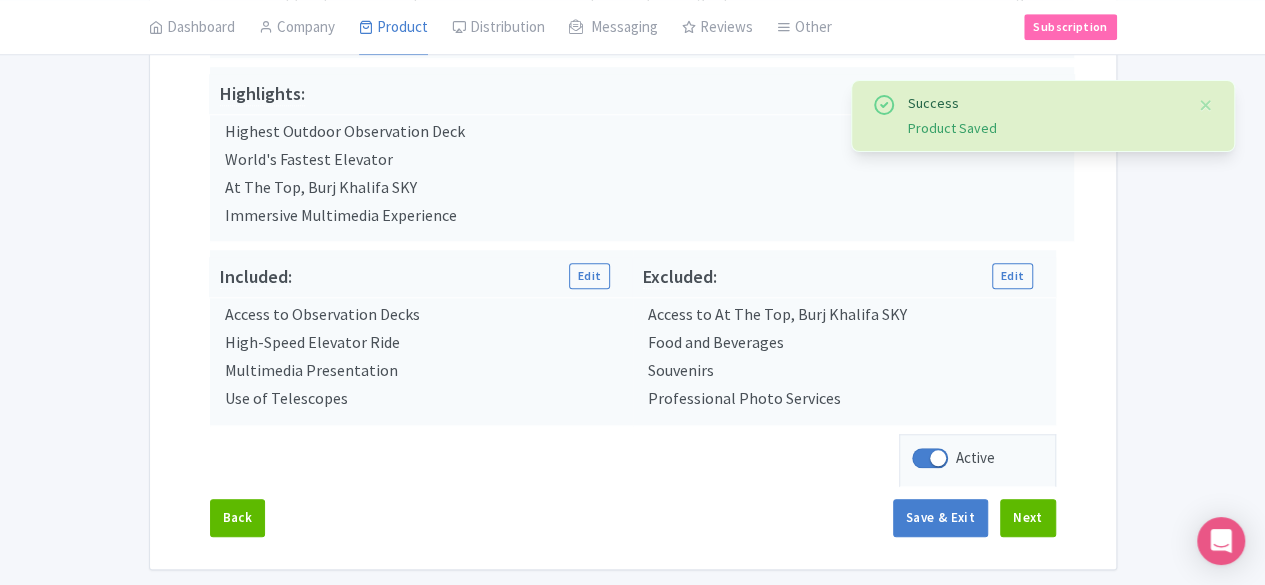 scroll, scrollTop: 762, scrollLeft: 0, axis: vertical 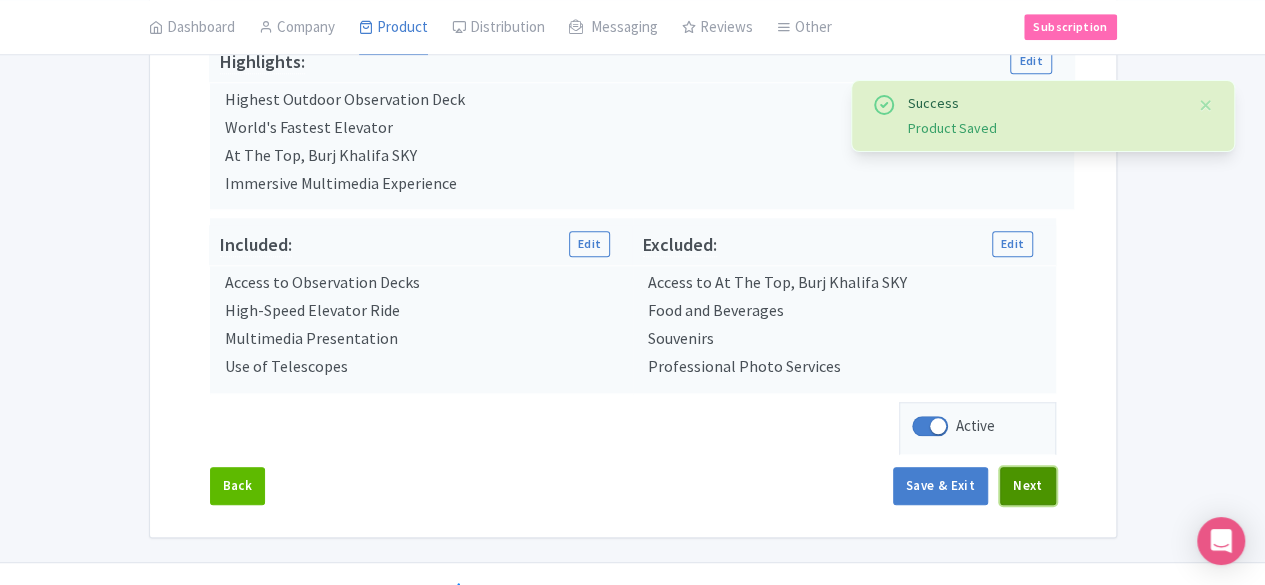 click on "Next" at bounding box center (1028, 486) 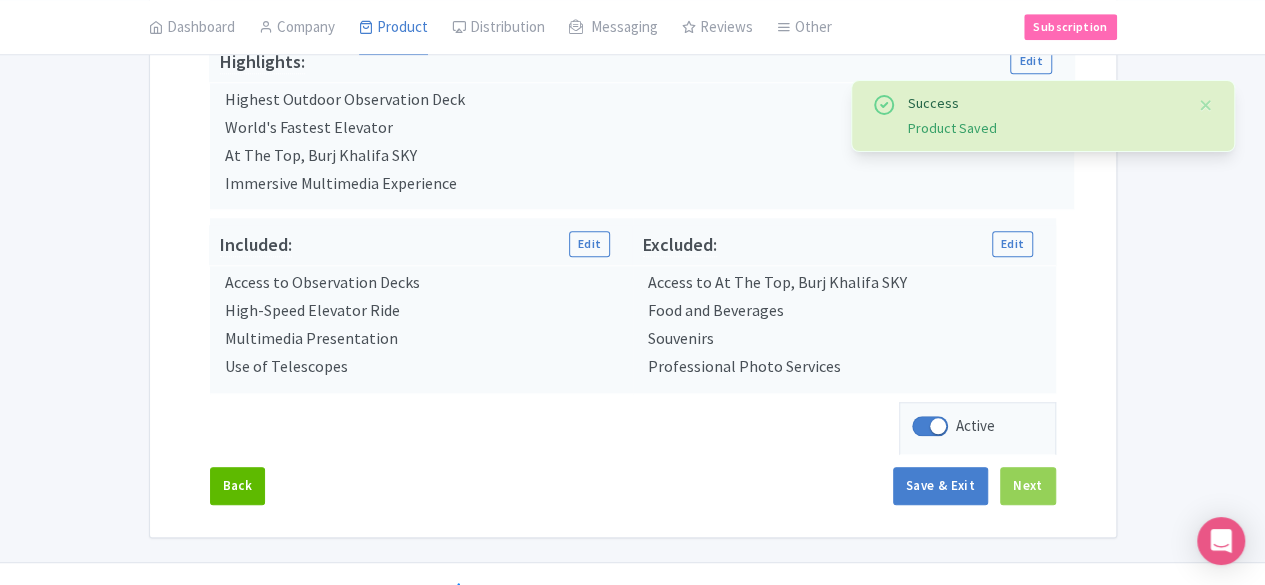 scroll, scrollTop: 659, scrollLeft: 0, axis: vertical 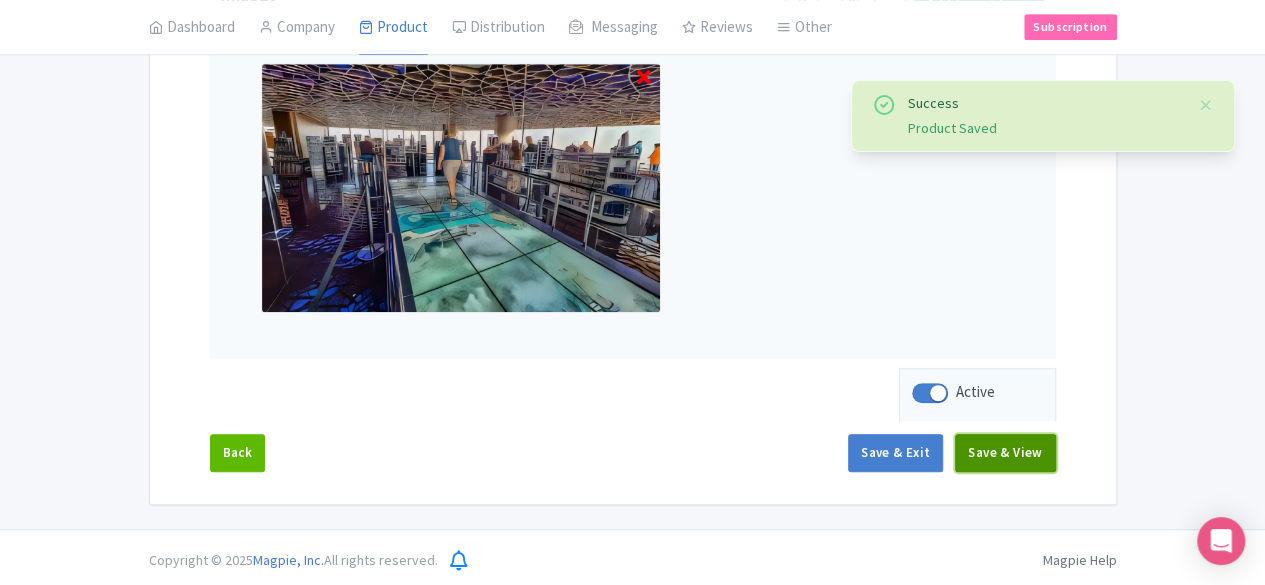click on "Save & View" at bounding box center [1005, 453] 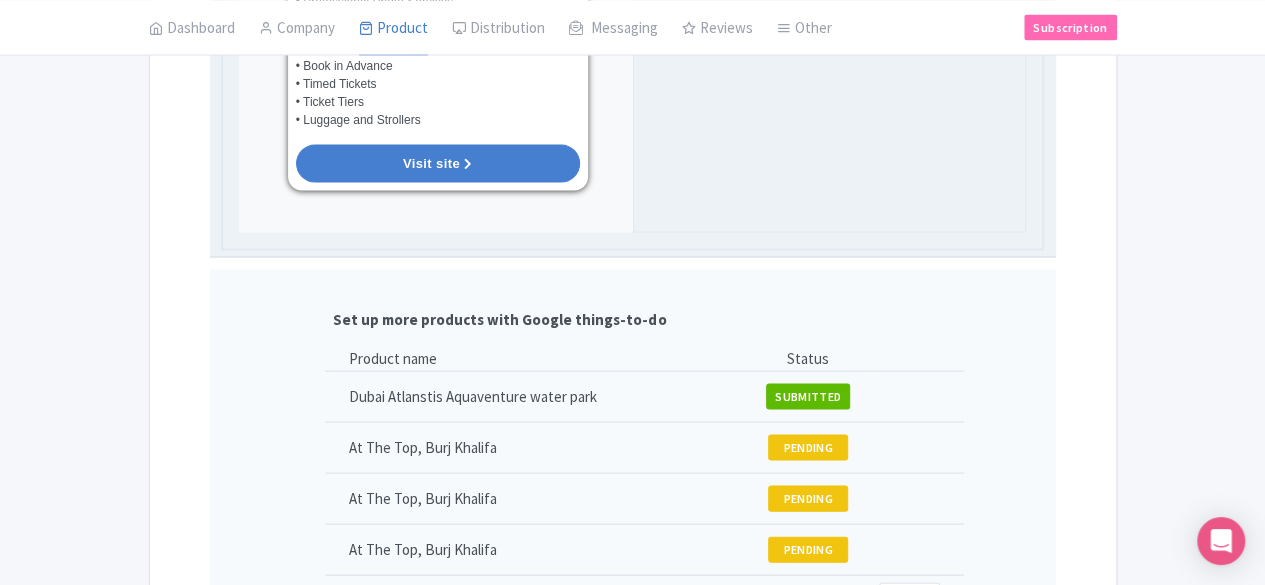 scroll, scrollTop: 1659, scrollLeft: 0, axis: vertical 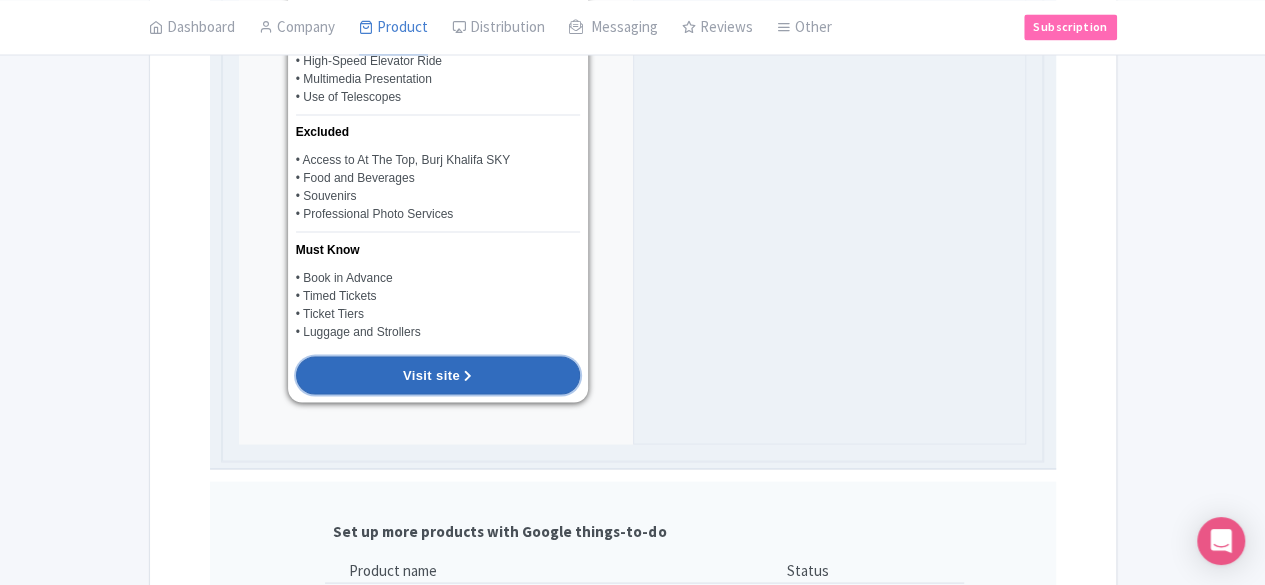 click on "Visit site" at bounding box center [438, 375] 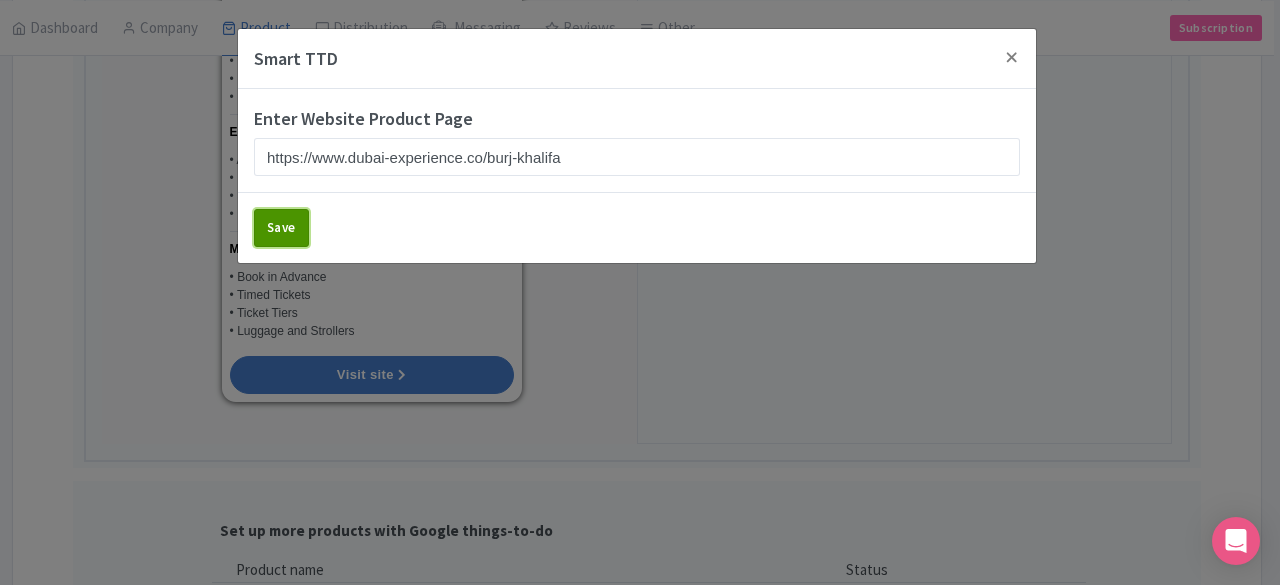 click on "Save" at bounding box center (281, 228) 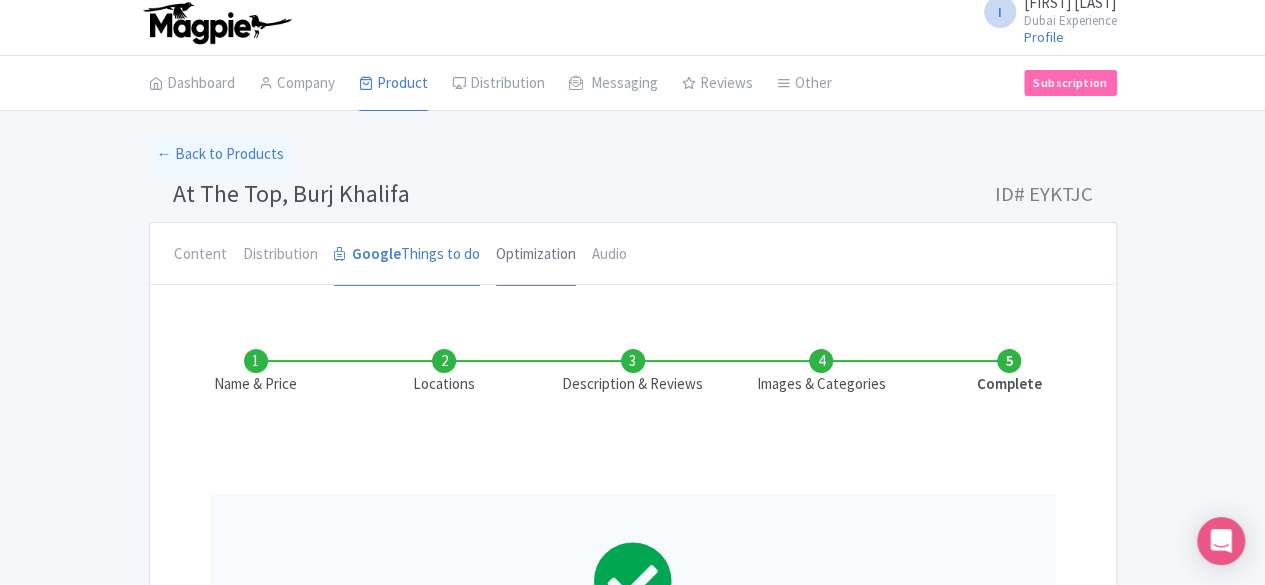 scroll, scrollTop: 0, scrollLeft: 0, axis: both 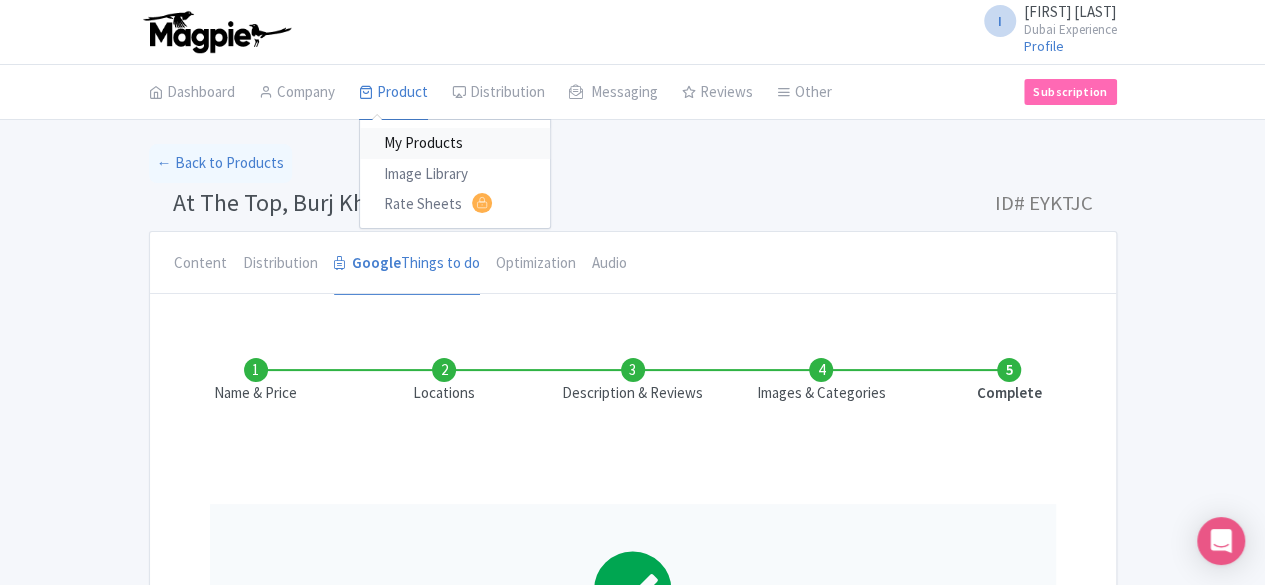 click on "My Products" at bounding box center (455, 143) 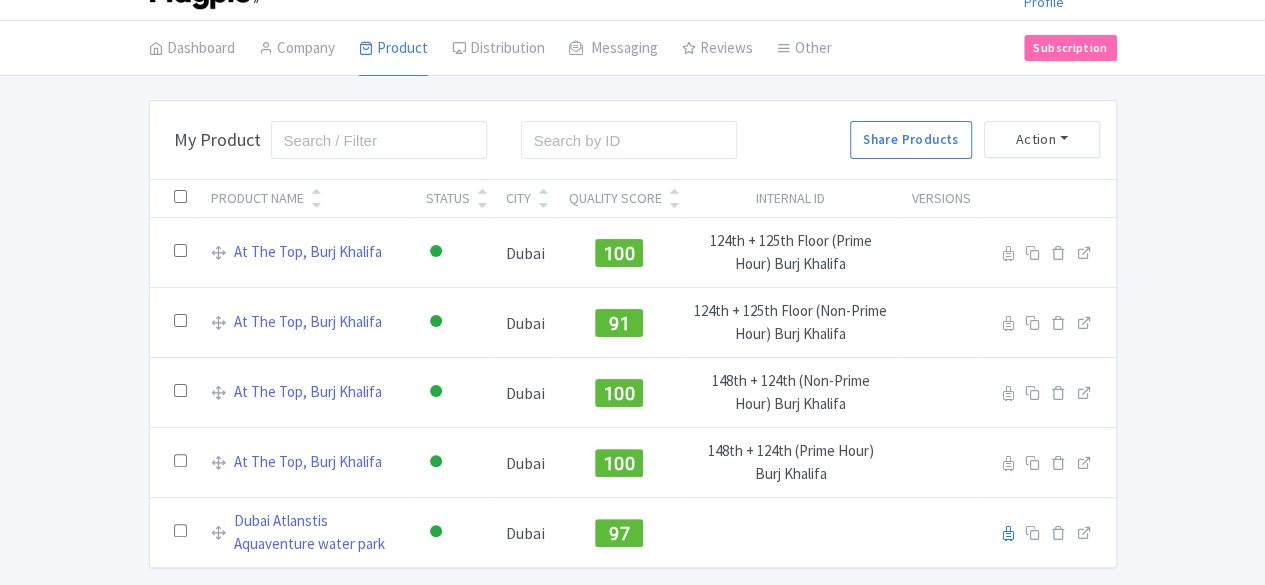 scroll, scrollTop: 68, scrollLeft: 0, axis: vertical 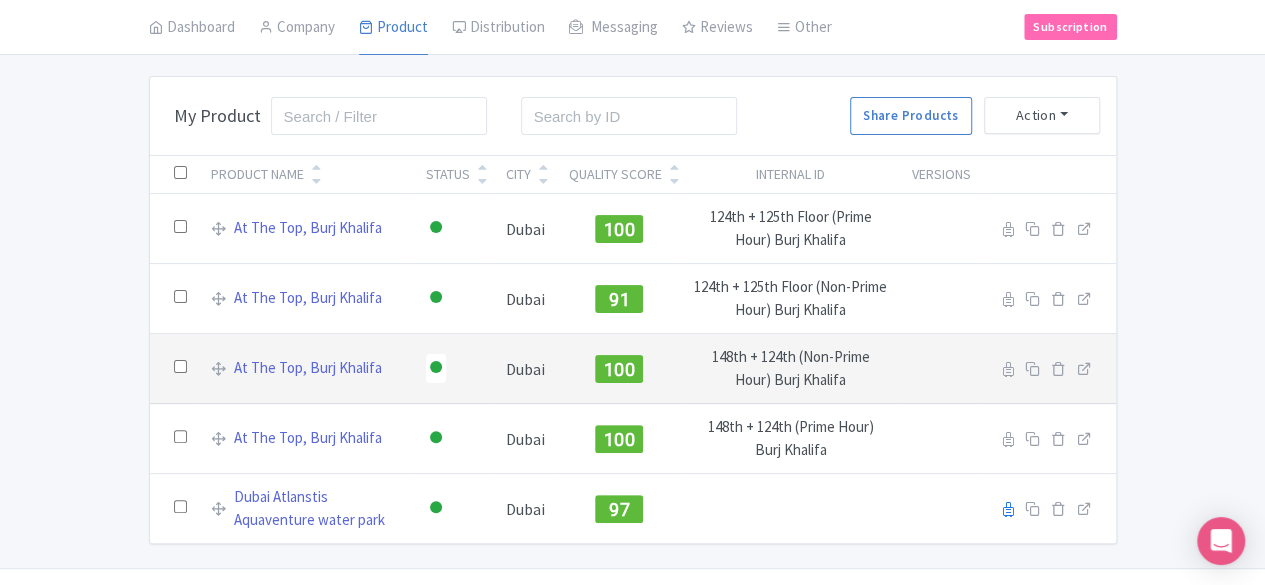 drag, startPoint x: 988, startPoint y: 345, endPoint x: 706, endPoint y: 347, distance: 282.00708 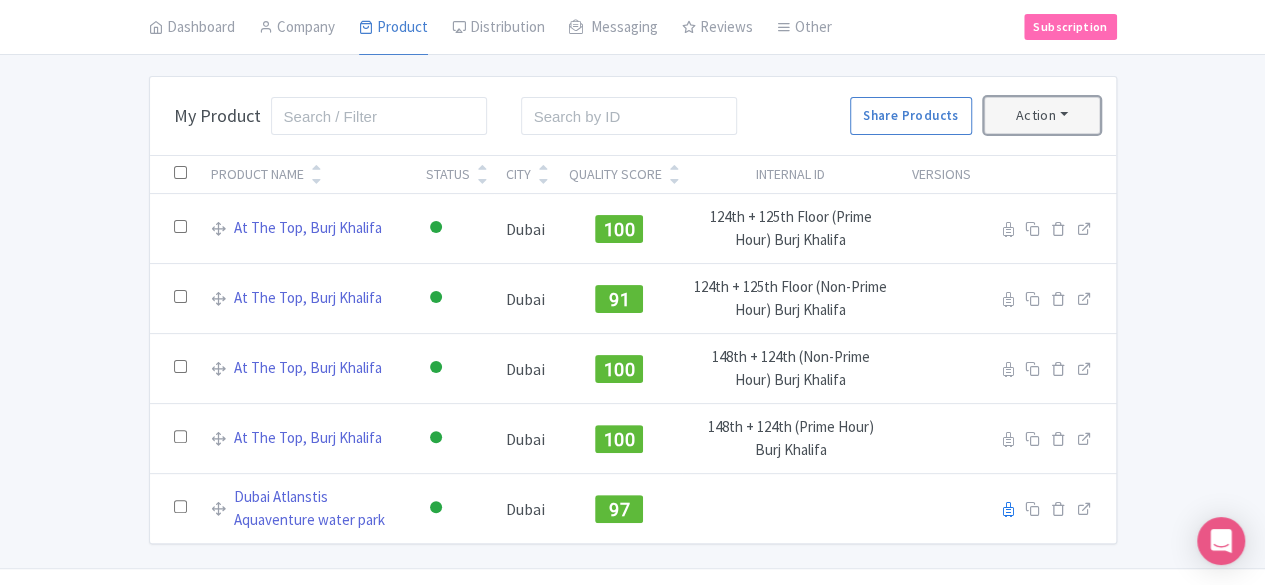 click on "Action" at bounding box center [1042, 115] 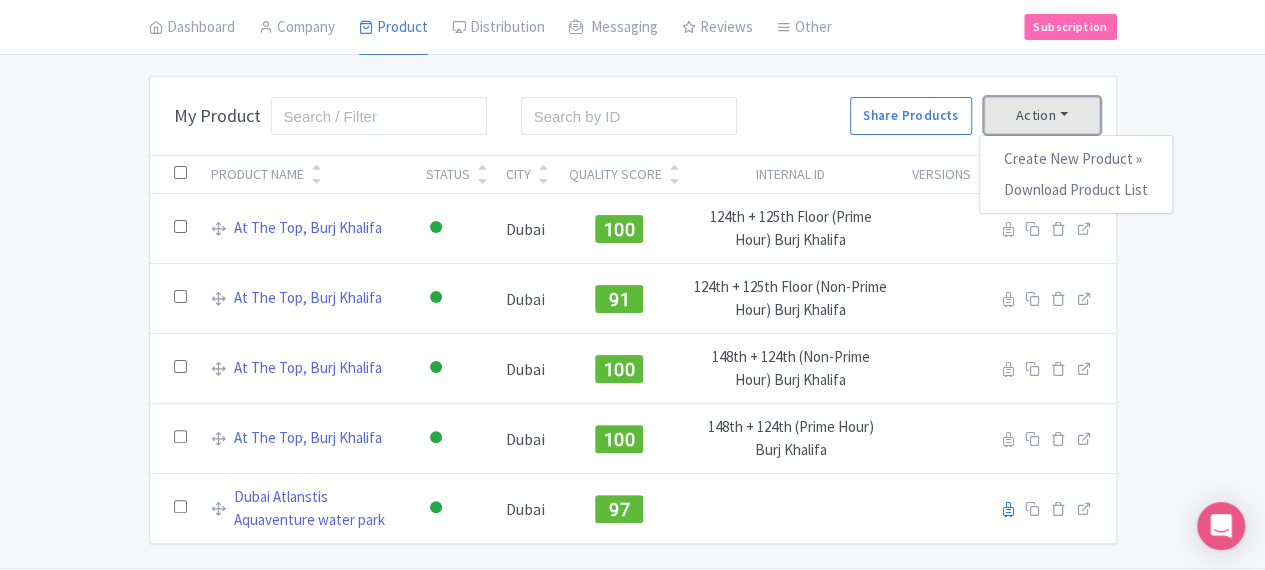 click on "Action" at bounding box center (1042, 115) 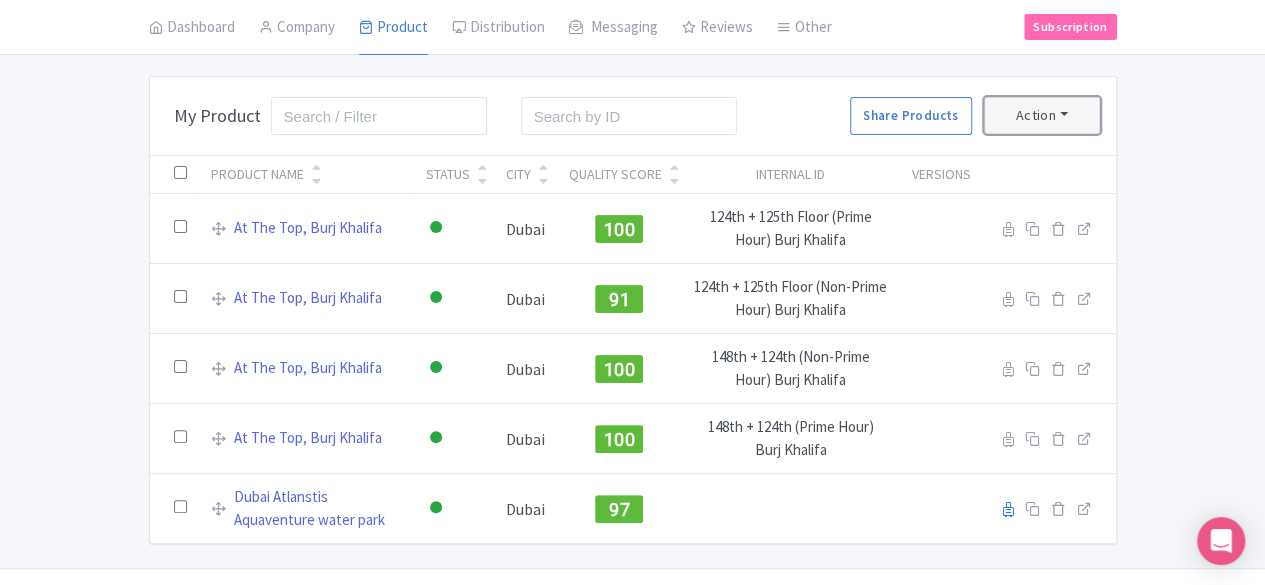 click on "Action" at bounding box center [1042, 115] 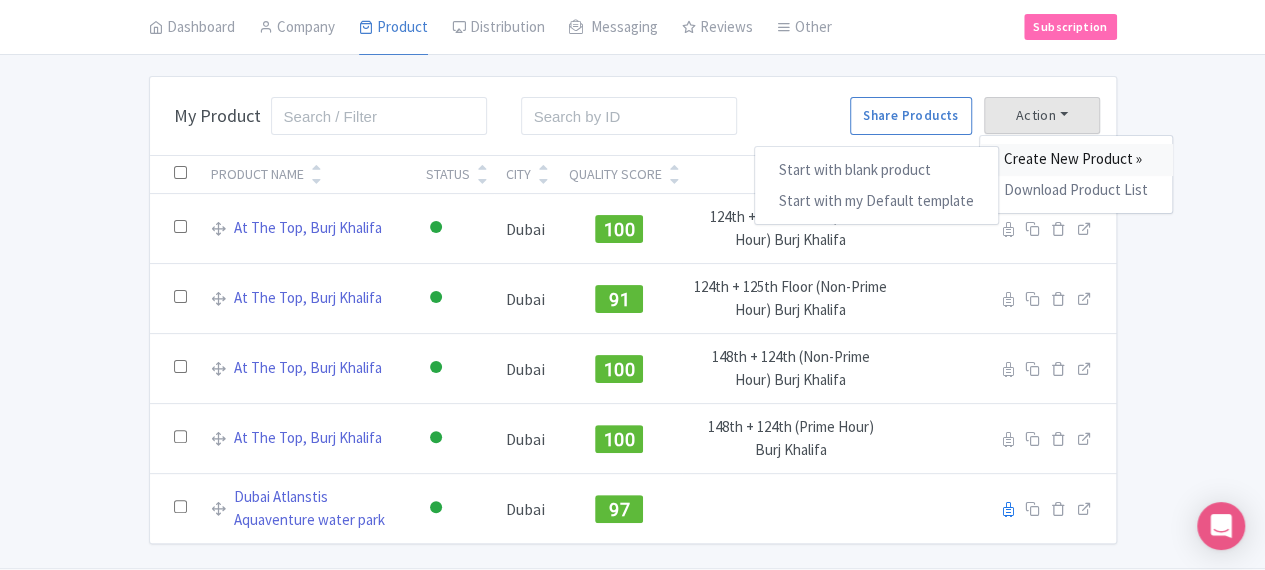 click on "Create New Product  »" at bounding box center [1076, 159] 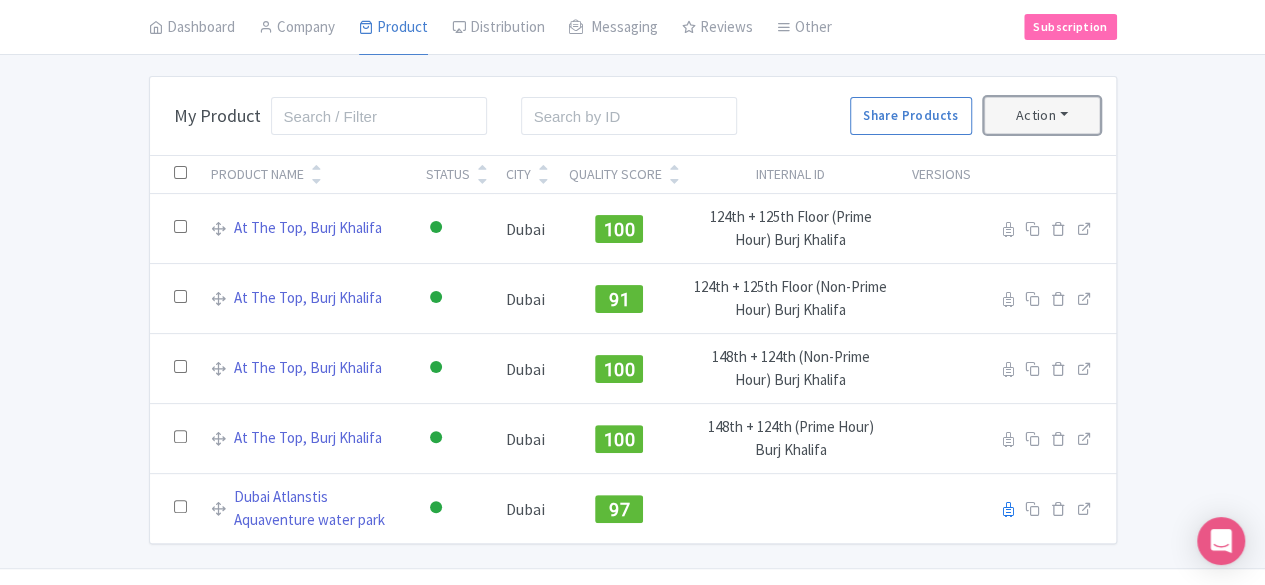 click on "Action" at bounding box center [1042, 115] 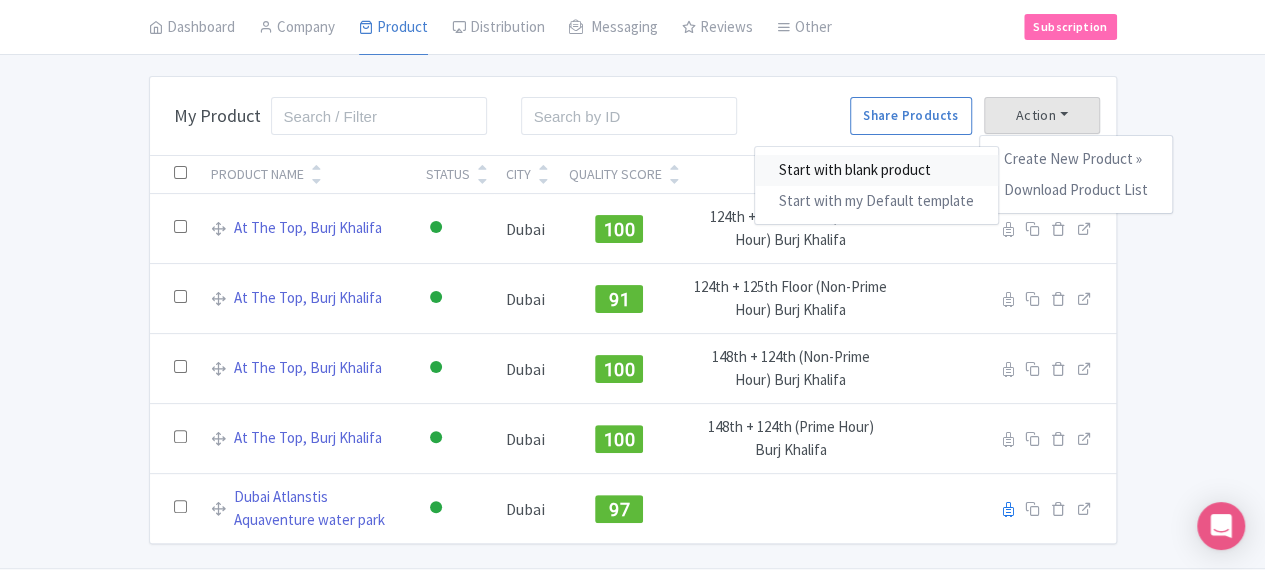 click on "Start with blank product" at bounding box center [876, 170] 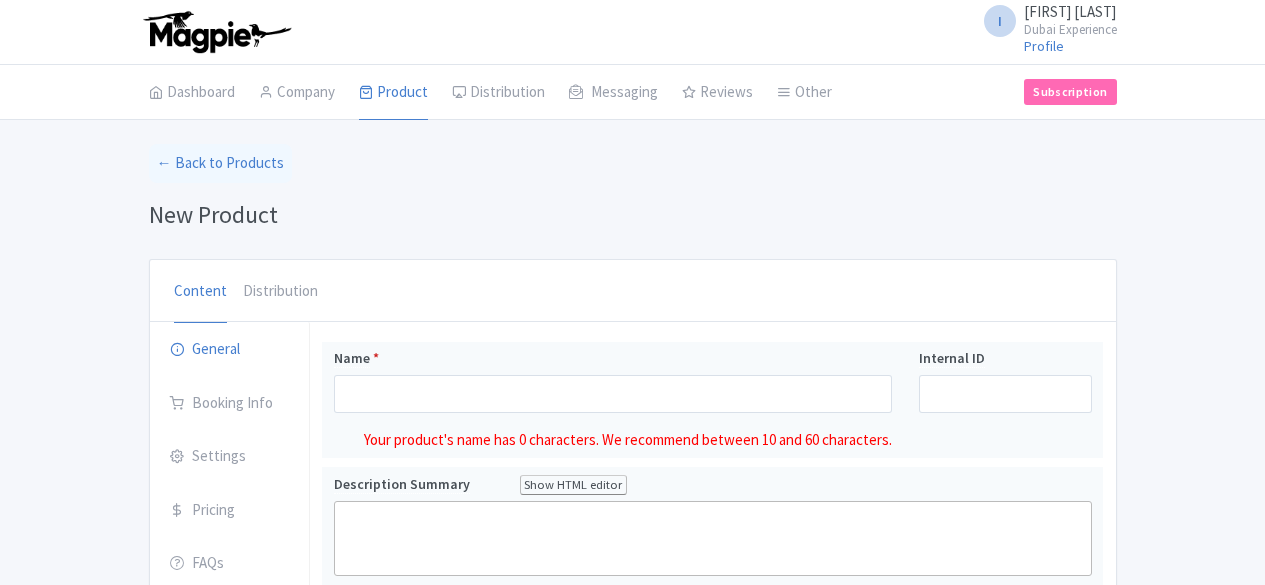 scroll, scrollTop: 100, scrollLeft: 0, axis: vertical 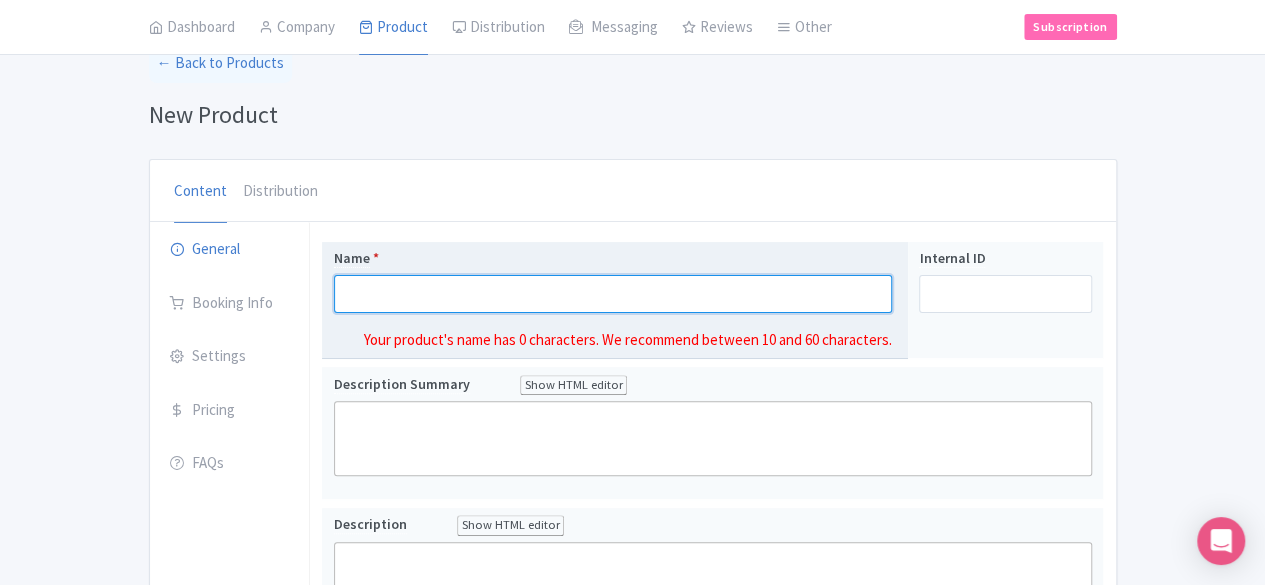 click on "Name   *" at bounding box center [613, 294] 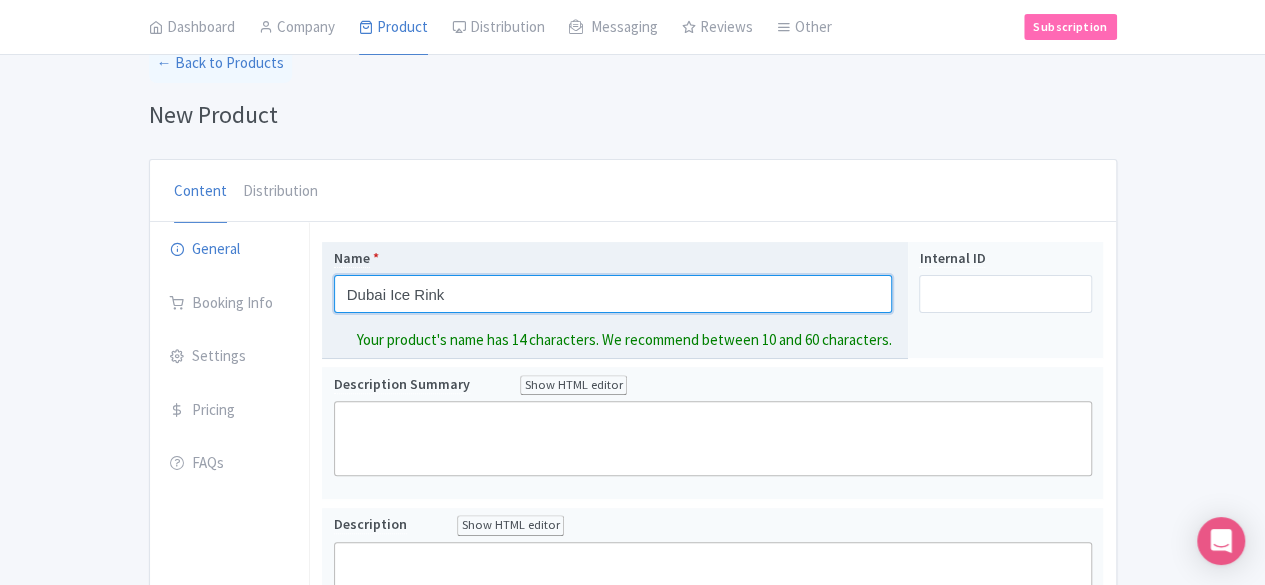 scroll, scrollTop: 200, scrollLeft: 0, axis: vertical 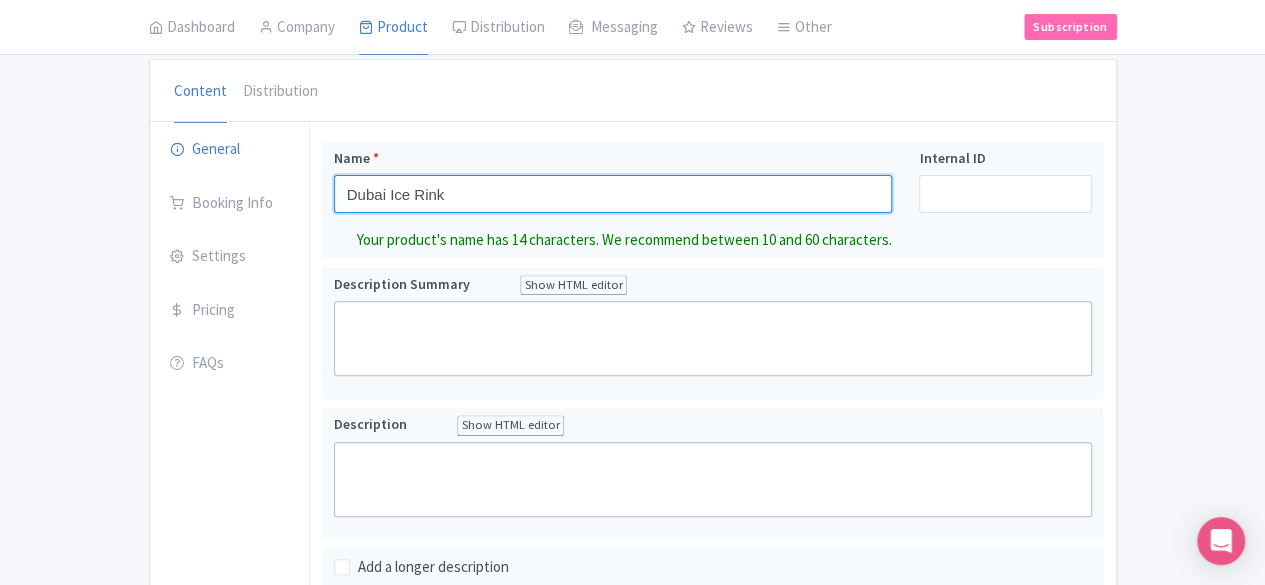 type on "Dubai Ice Rink" 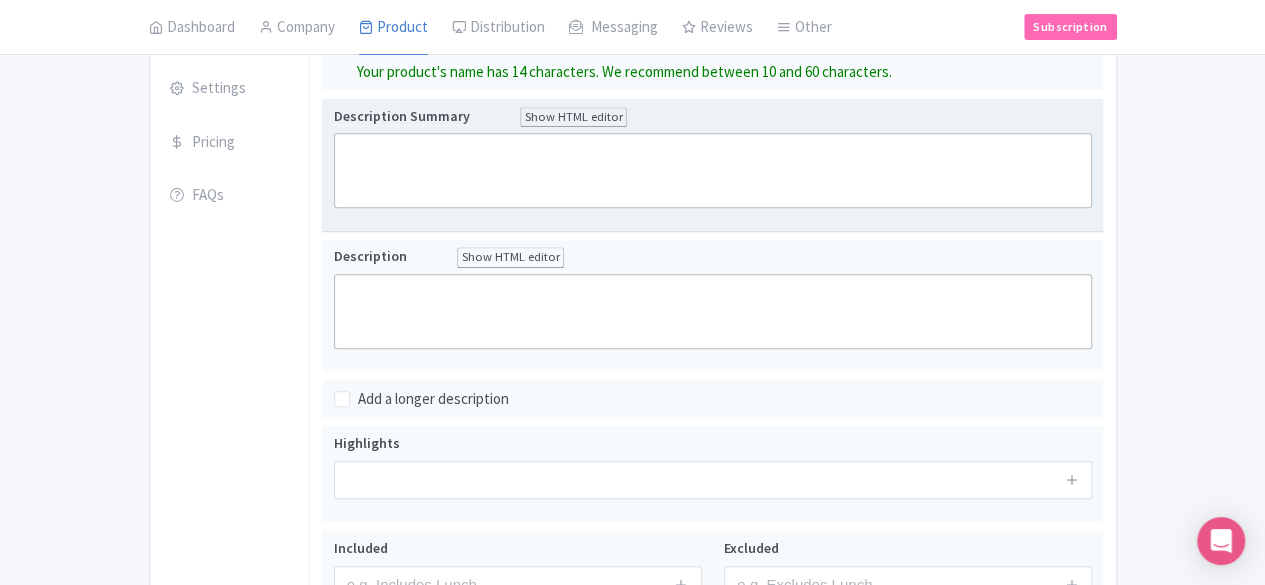 scroll, scrollTop: 400, scrollLeft: 0, axis: vertical 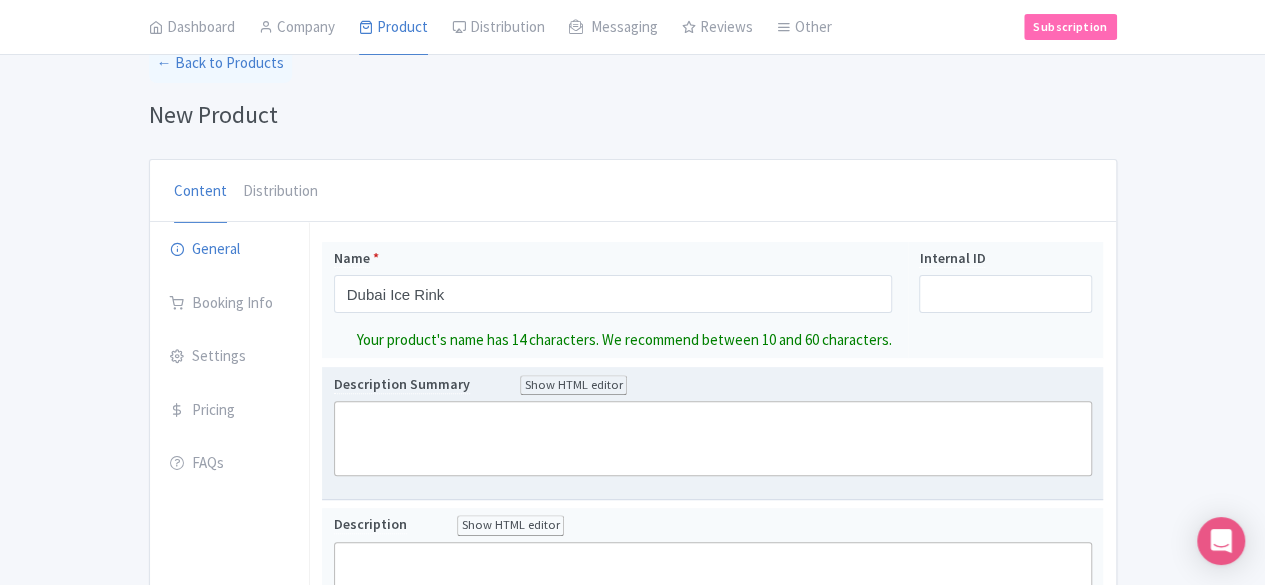 click 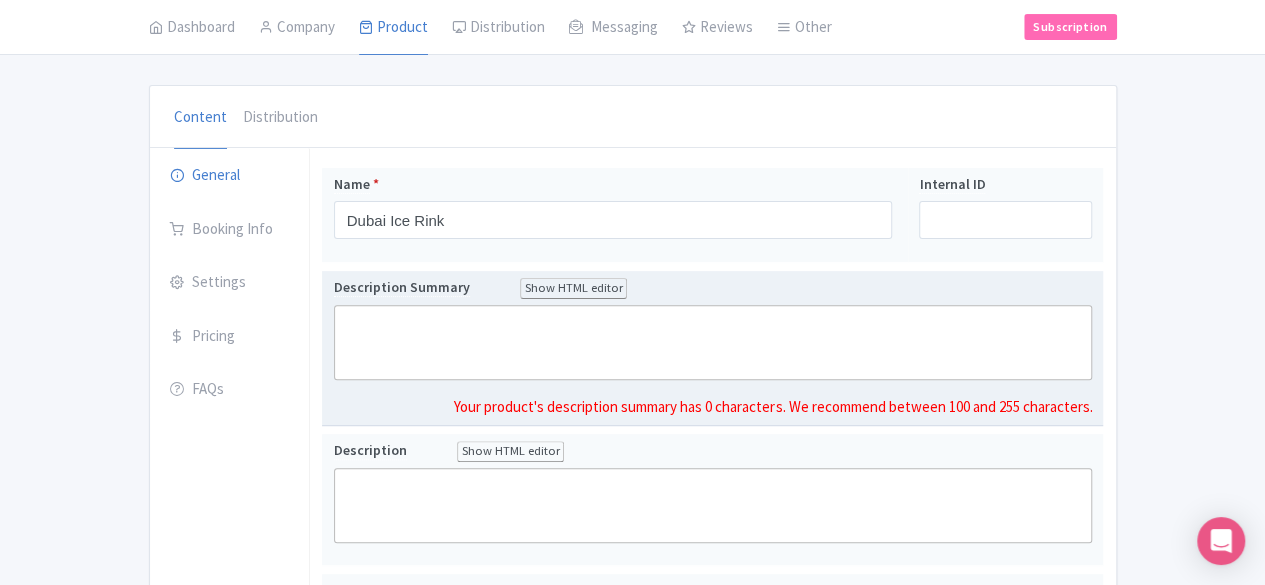 scroll, scrollTop: 177, scrollLeft: 0, axis: vertical 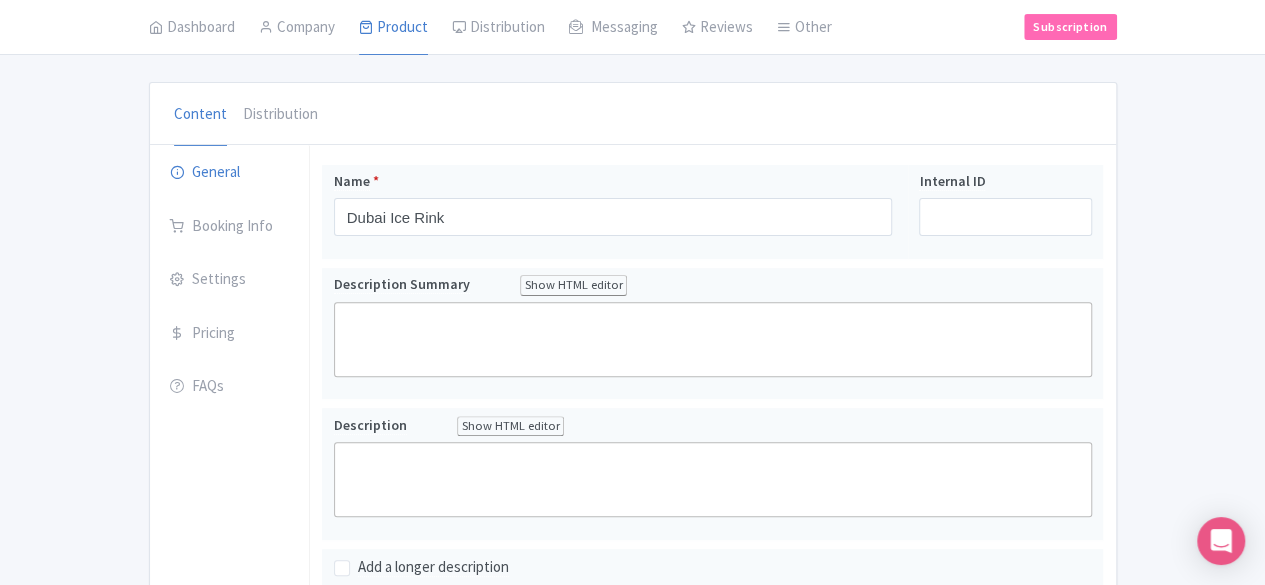 drag, startPoint x: 1082, startPoint y: 399, endPoint x: 1214, endPoint y: 400, distance: 132.00378 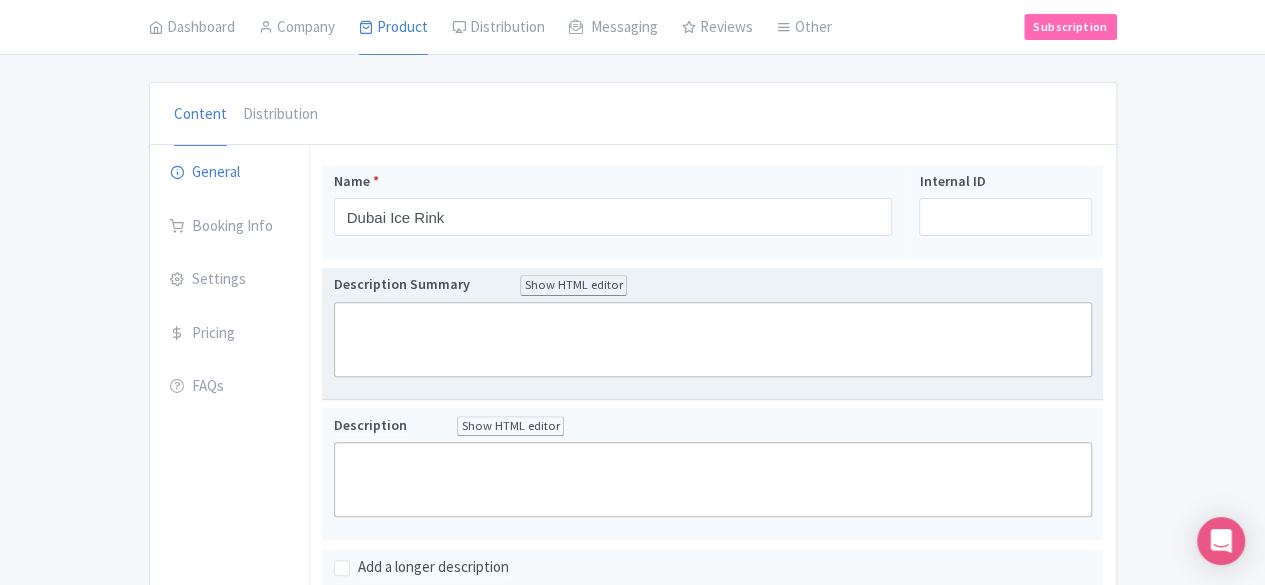 click 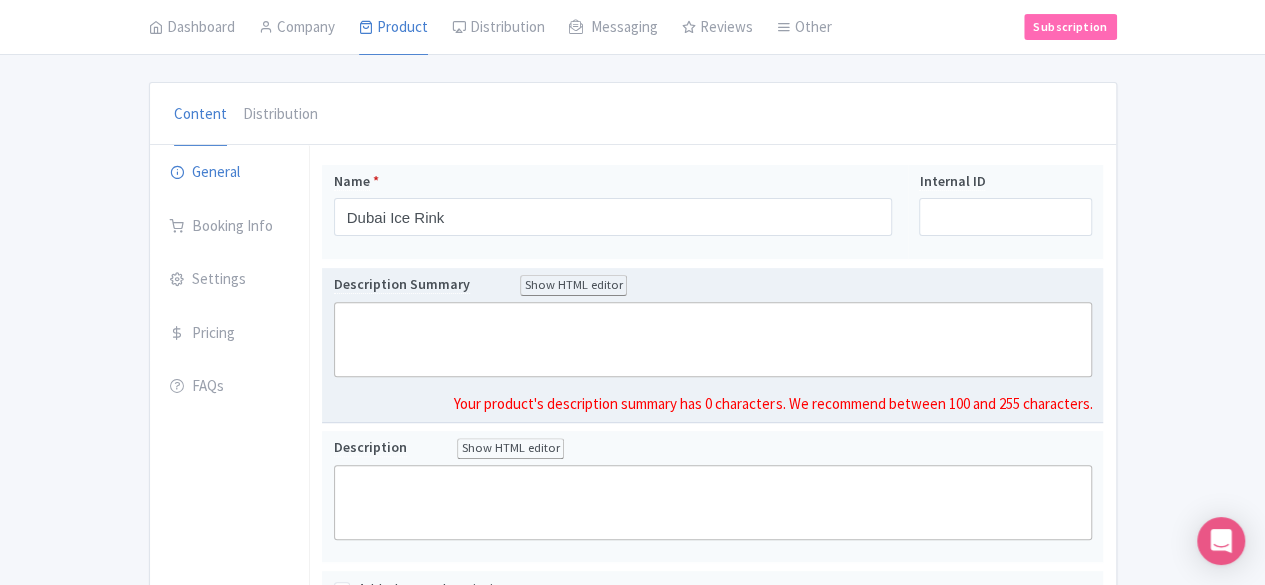 click on "Name   * Dubai Ice Rink
Your product's name has 14 characters. We recommend between 10 and 60 characters.
Internal ID
Description Summary Show HTML editor
Bold
Italic
Strikethrough
Link
Heading
Quote
Code
Bullets
Numbers
Decrease Level
Increase Level
Attach Files
Undo
Redo
Link
Unlink
Your product's description summary has 0 characters. We recommend between 100 and 255 characters.
Description Show HTML editor
Bold
Italic
Strikethrough
Link
Heading
Quote
Code
Bullets
Numbers
Decrease Level
Increase Level
Attach Files
Undo
Redo
Link
Unlink
Long Description" at bounding box center (712, 439) 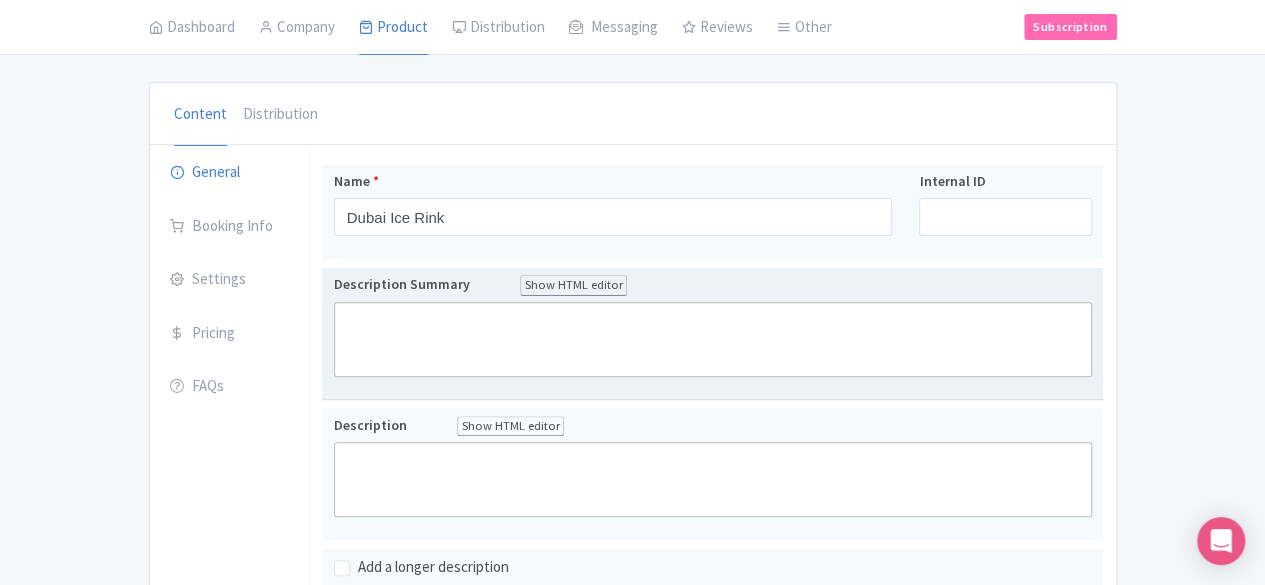 click 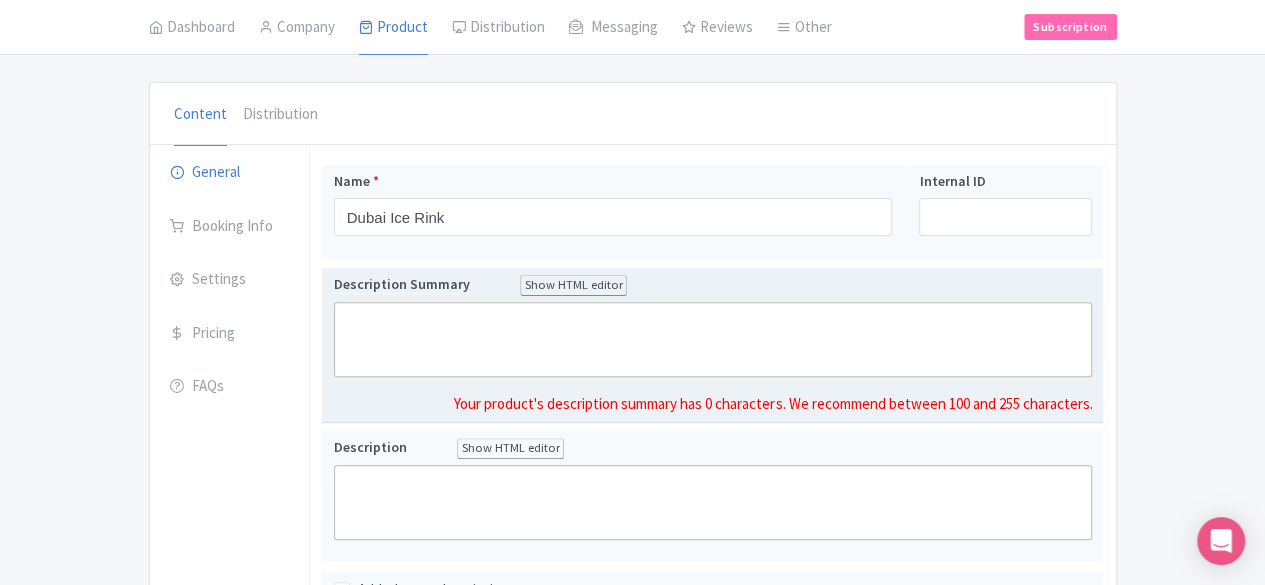 click 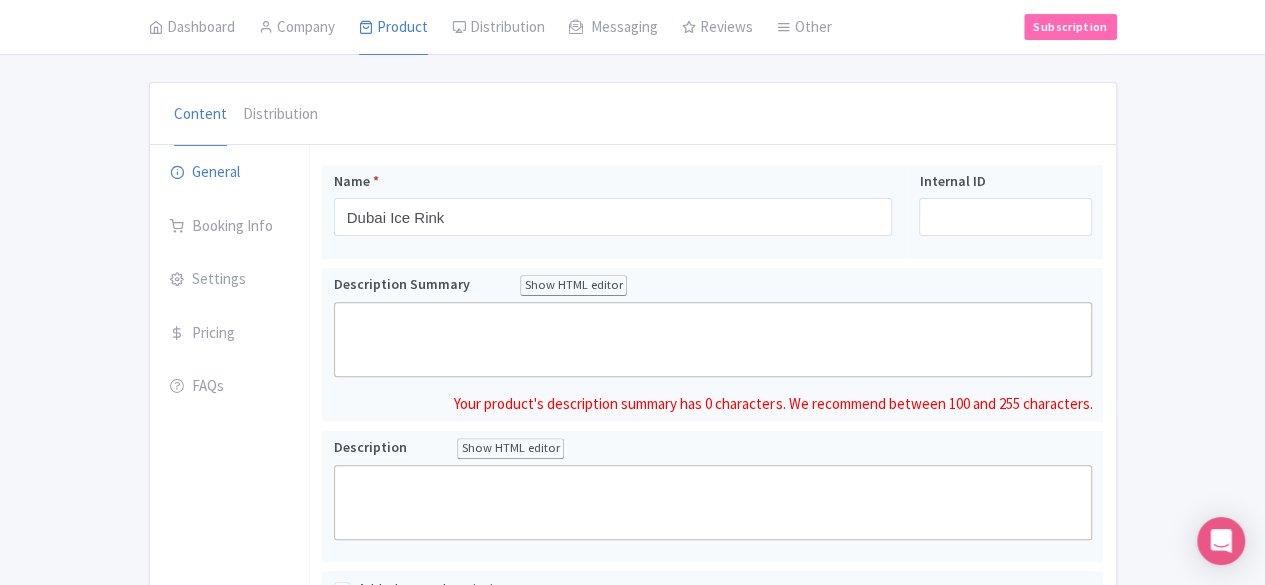 paste on "<div>Dubai Ice Rink is an Olympic-sized ice rink in The Dubai Mall, offering public skating, lessons, and themed events like disco nights. It's a popular attraction for all ages, providing a cool escape from the city's heat.</div>" 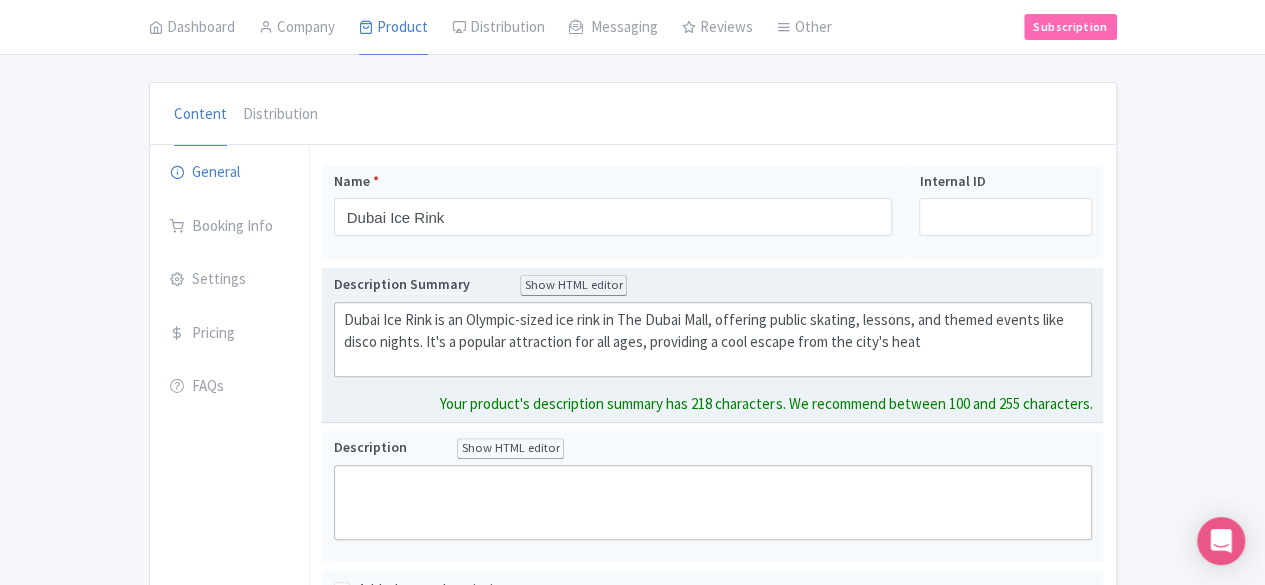 type on "<div>Dubai Ice Rink is an Olympic-sized ice rink in The Dubai Mall, offering public skating, lessons, and themed events like disco nights. It's a popular attraction for all ages, providing a cool escape from the city's heat.</div>" 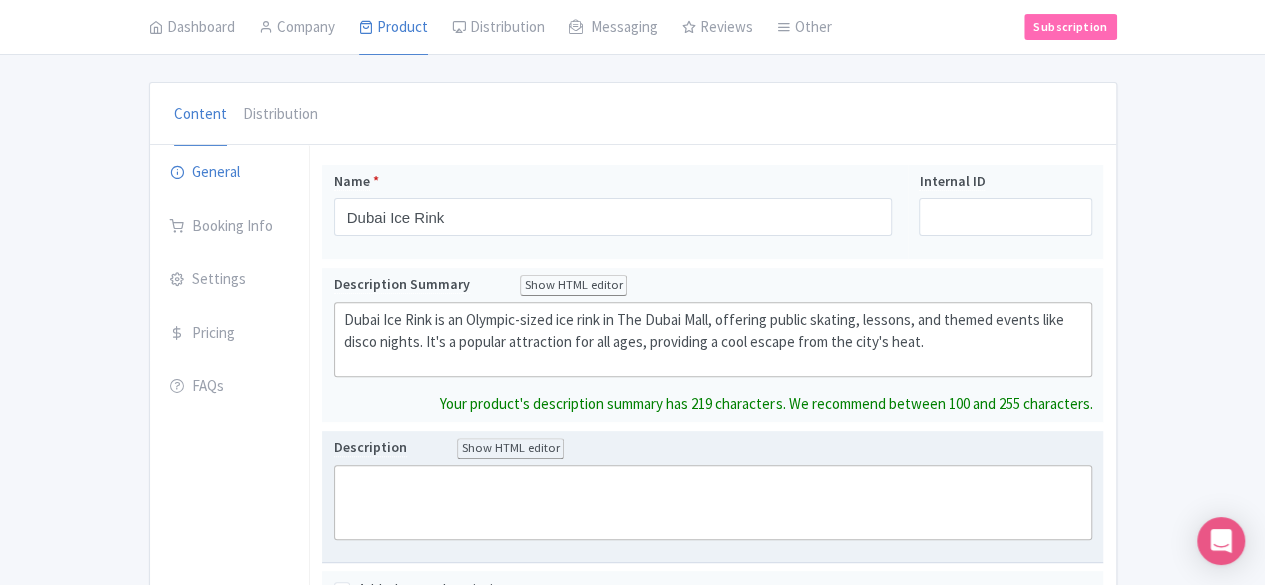 click 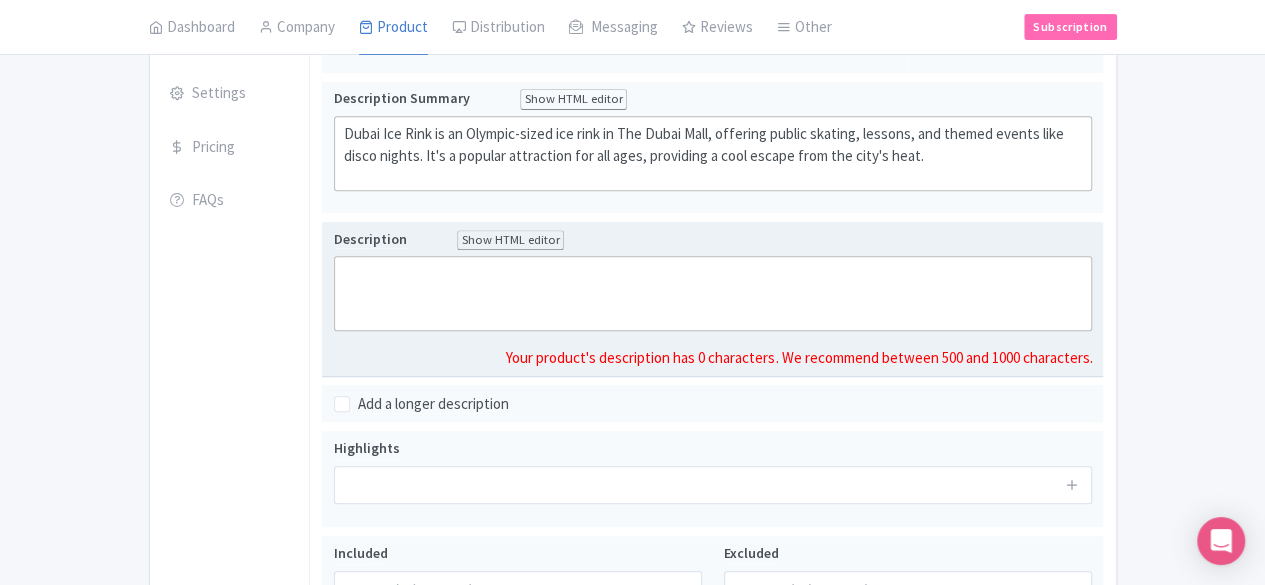 scroll, scrollTop: 377, scrollLeft: 0, axis: vertical 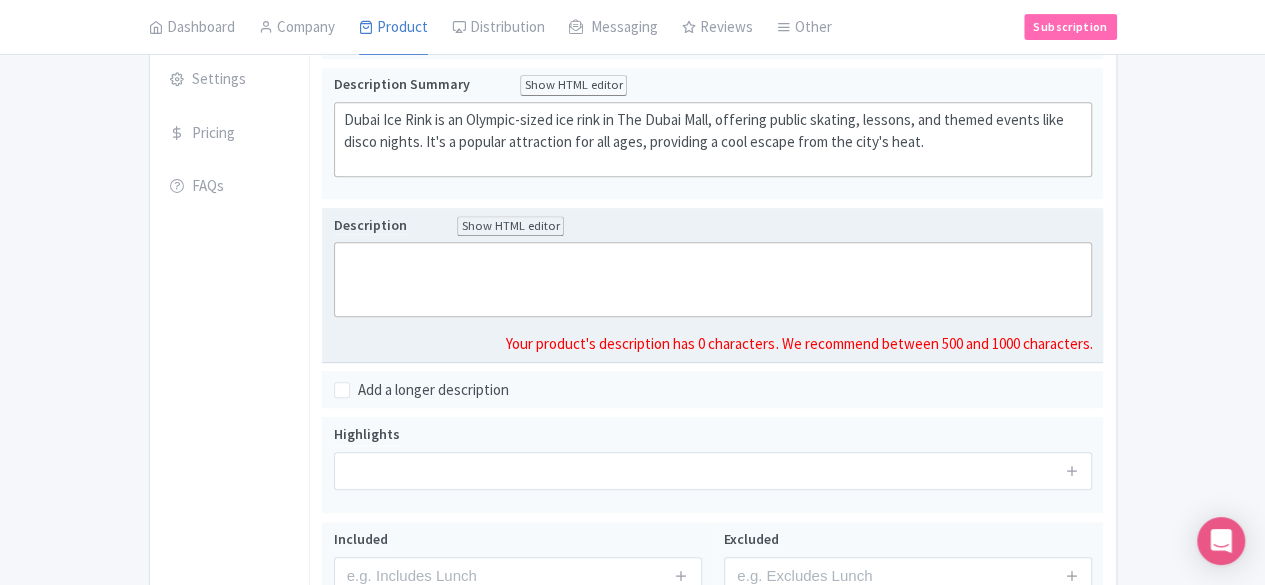 paste on "<div>Located in The Dubai Mall, the Dubai Ice Rink is an Olympic-sized ice-skating facility that provides a cool, year-round escape from the desert heat. It's a popular attraction for all ages and skill levels, offering public skating sessions, a skating academy for beginners, and various themed events like disco nights with a live DJ and special snowfall sessions. The rink is equipped with modern facilities, including skate rentals, safety gear, and skating aids for children and novices. It also serves as a venue for events, parties, and even ice hockey tournaments, making it a versatile and exciting destination within one of the world's largest shopping malls.</div>" 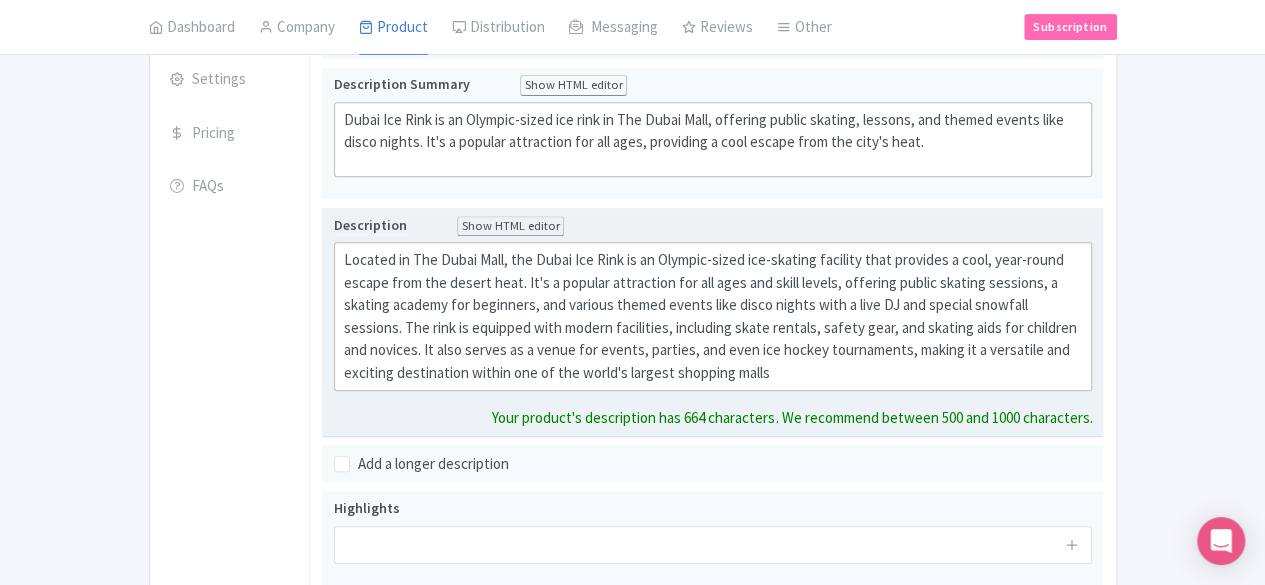 type on "<div>Located in The Dubai Mall, the Dubai Ice Rink is an Olympic-sized ice-skating facility that provides a cool, year-round escape from the desert heat. It's a popular attraction for all ages and skill levels, offering public skating sessions, a skating academy for beginners, and various themed events like disco nights with a live DJ and special snowfall sessions. The rink is equipped with modern facilities, including skate rentals, safety gear, and skating aids for children and novices. It also serves as a venue for events, parties, and even ice hockey tournaments, making it a versatile and exciting destination within one of the world's largest shopping malls.</div>" 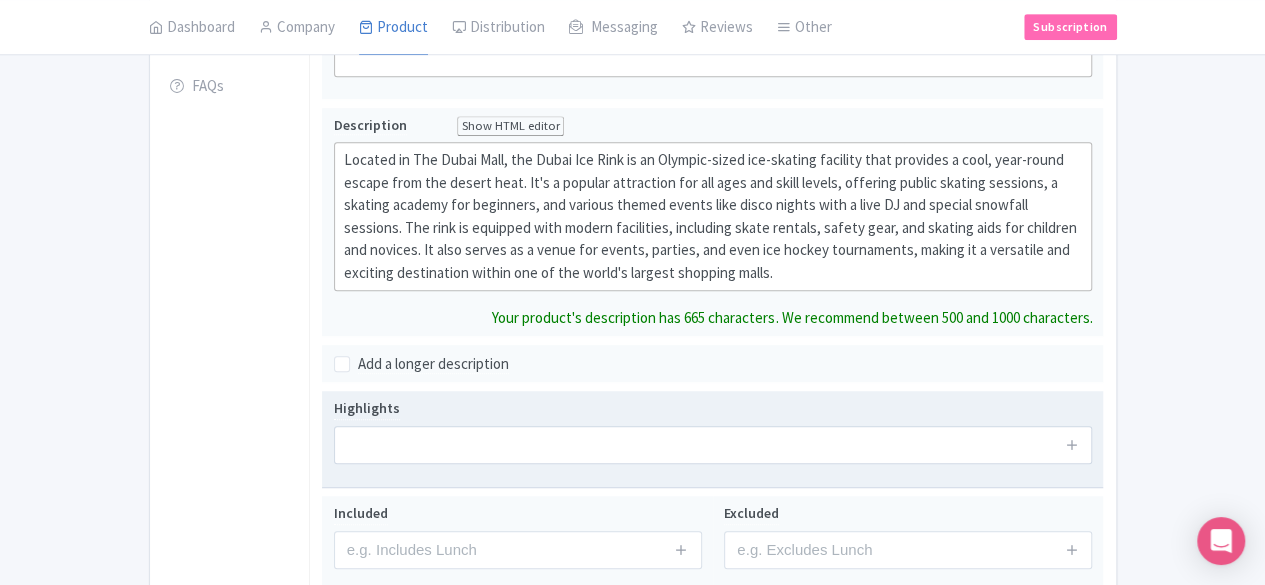 scroll, scrollTop: 577, scrollLeft: 0, axis: vertical 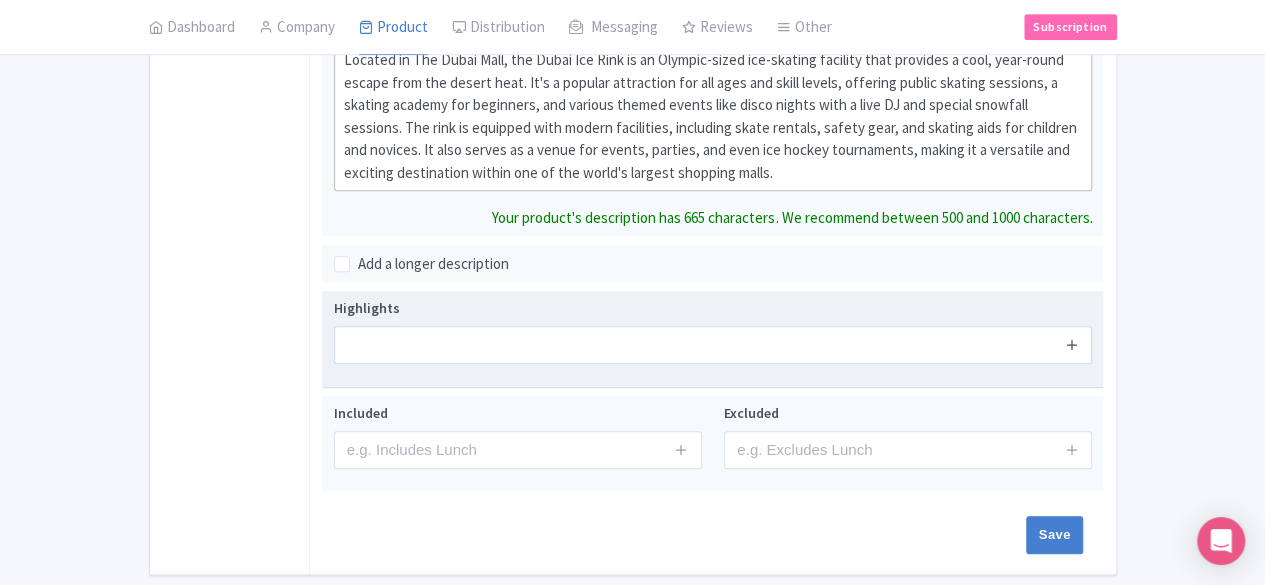 drag, startPoint x: 1214, startPoint y: 324, endPoint x: 1205, endPoint y: 296, distance: 29.410883 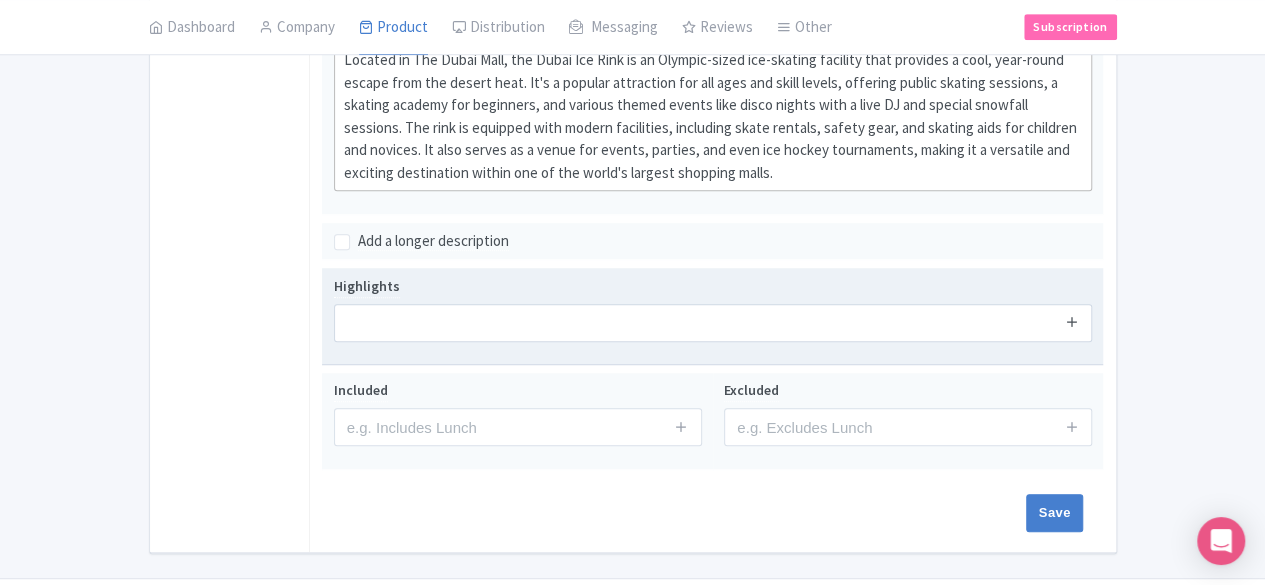 click at bounding box center [1072, 321] 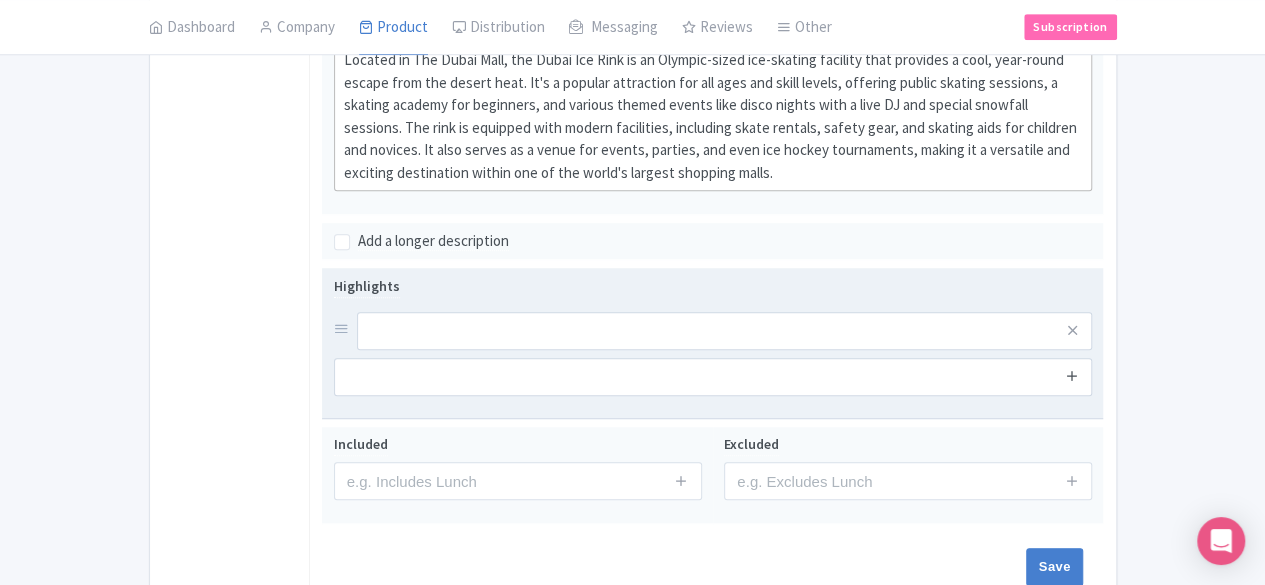 click at bounding box center (1072, 375) 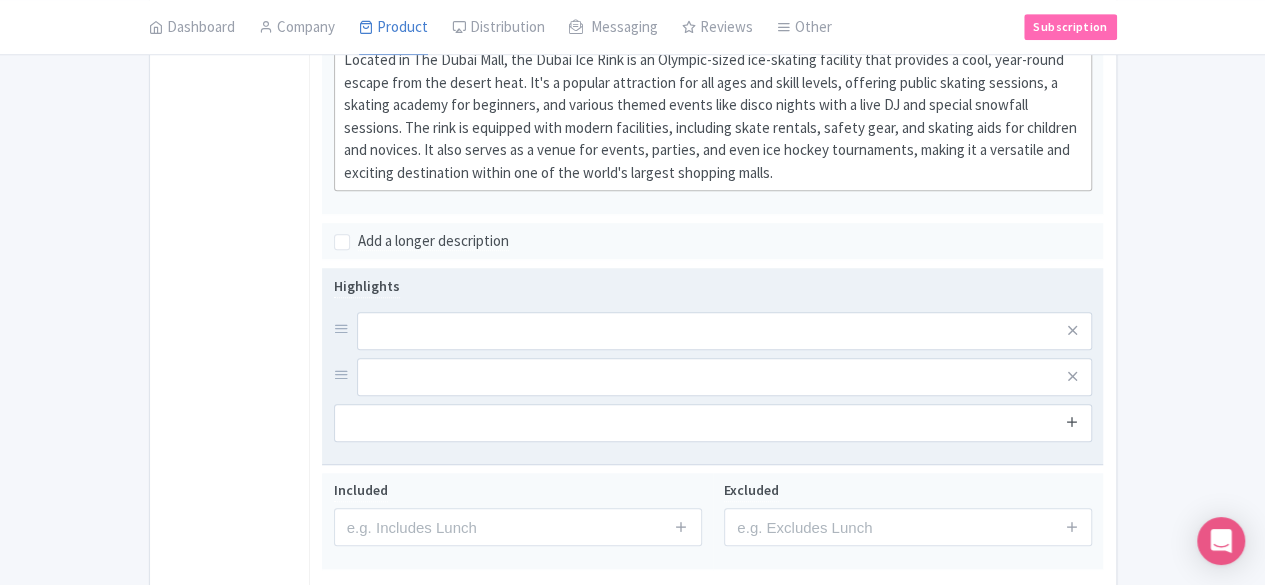 click at bounding box center [1072, 421] 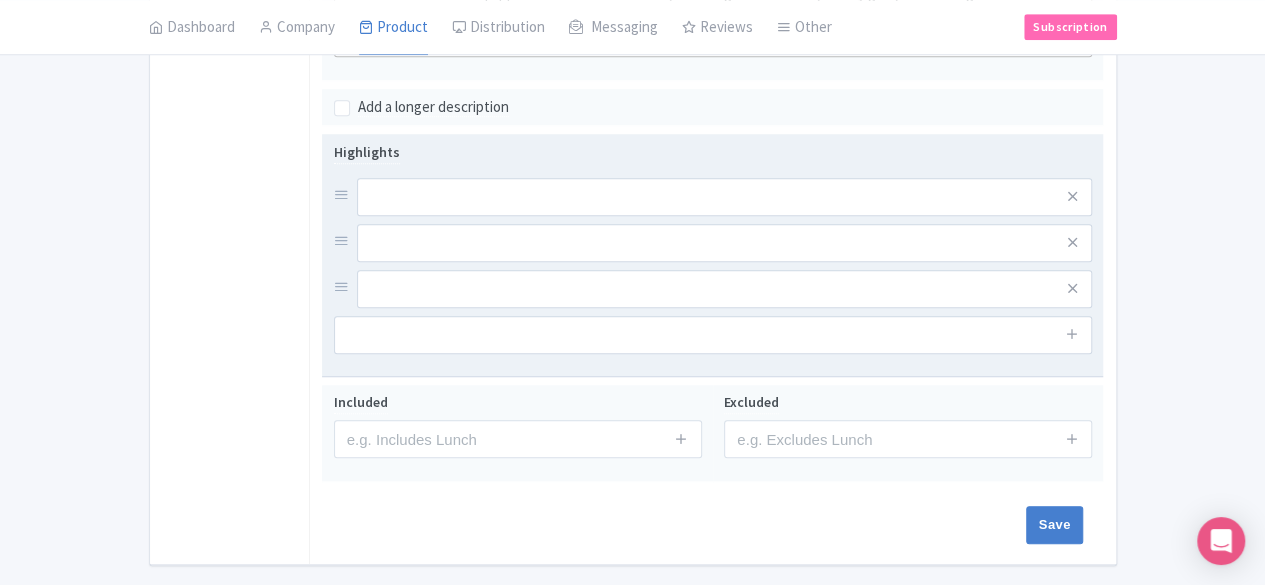 scroll, scrollTop: 746, scrollLeft: 0, axis: vertical 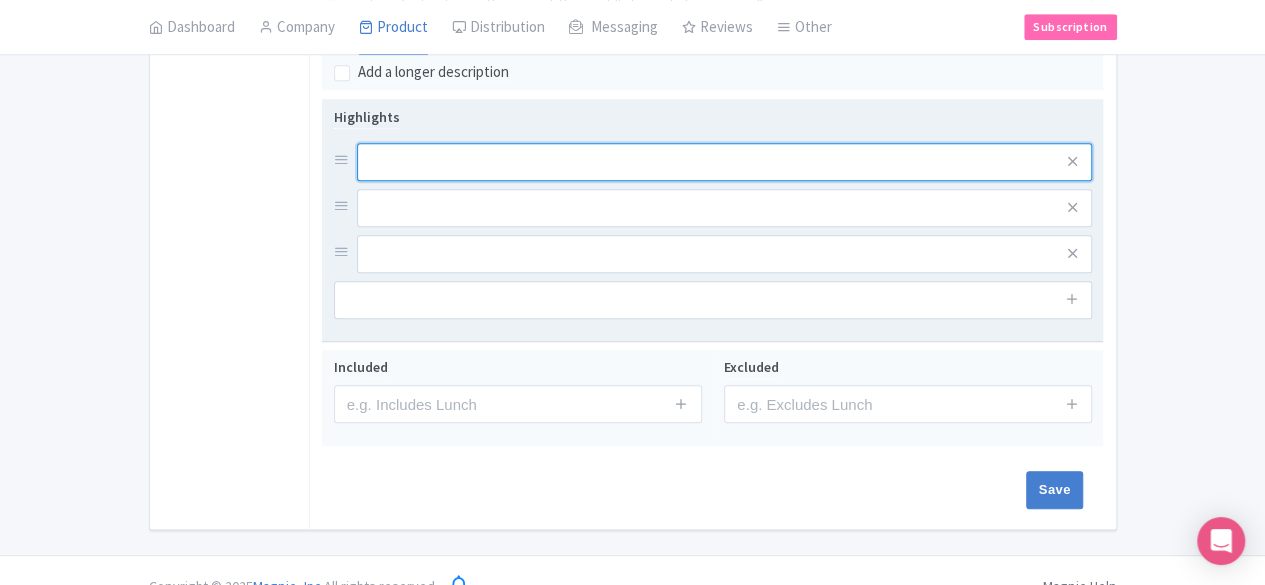 click at bounding box center [725, 162] 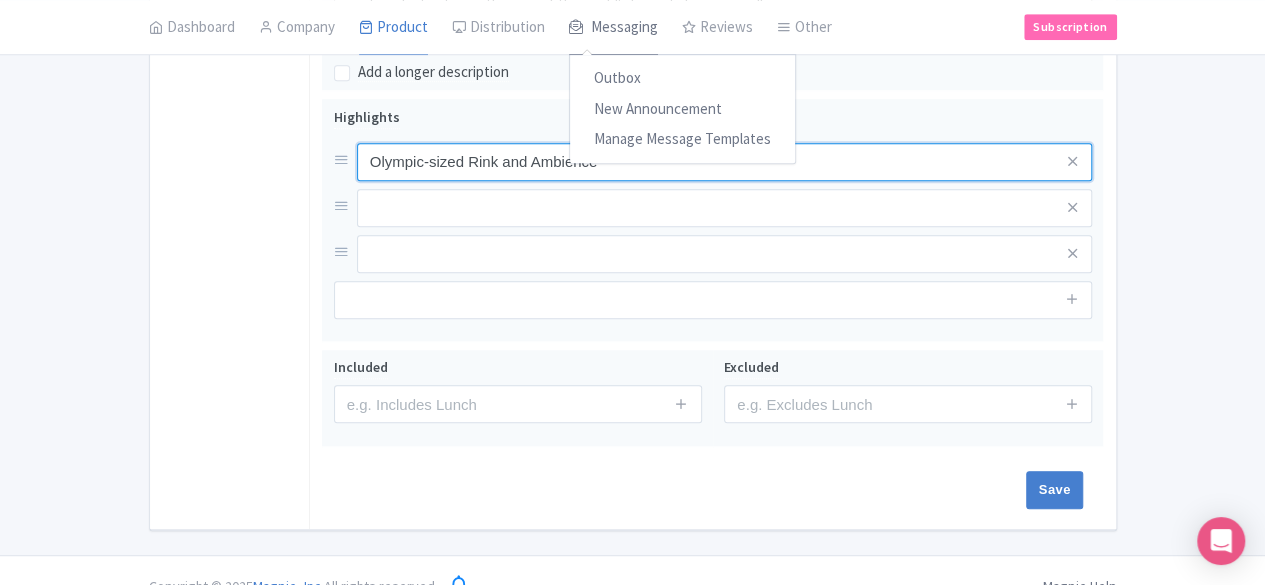 type on "Olympic-sized Rink and Ambience" 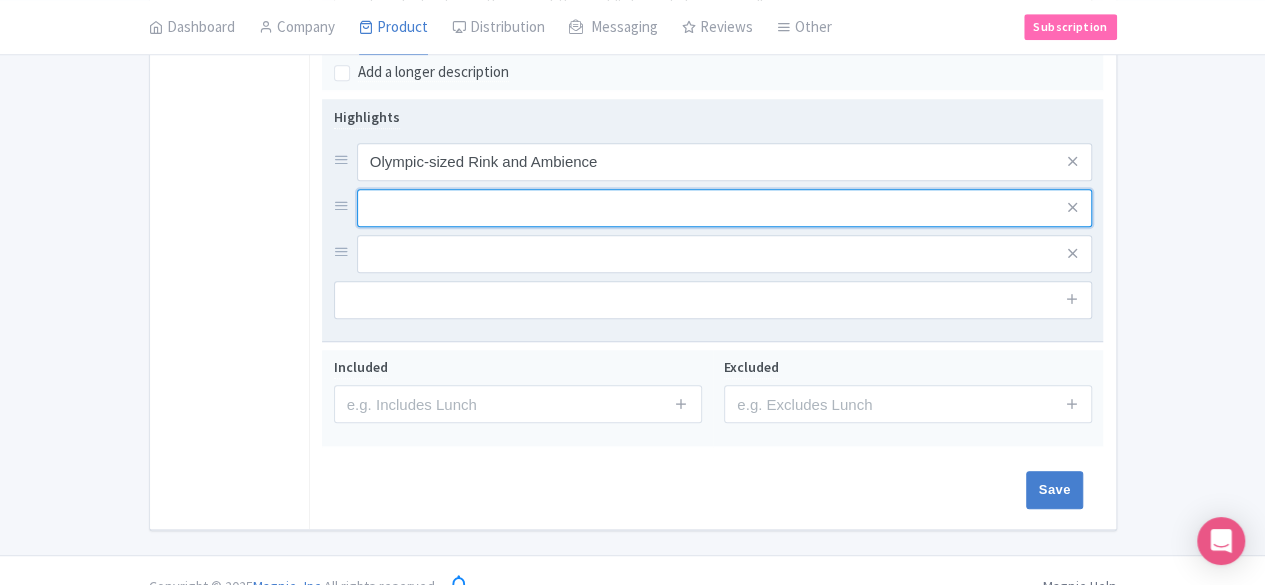 click at bounding box center [725, 162] 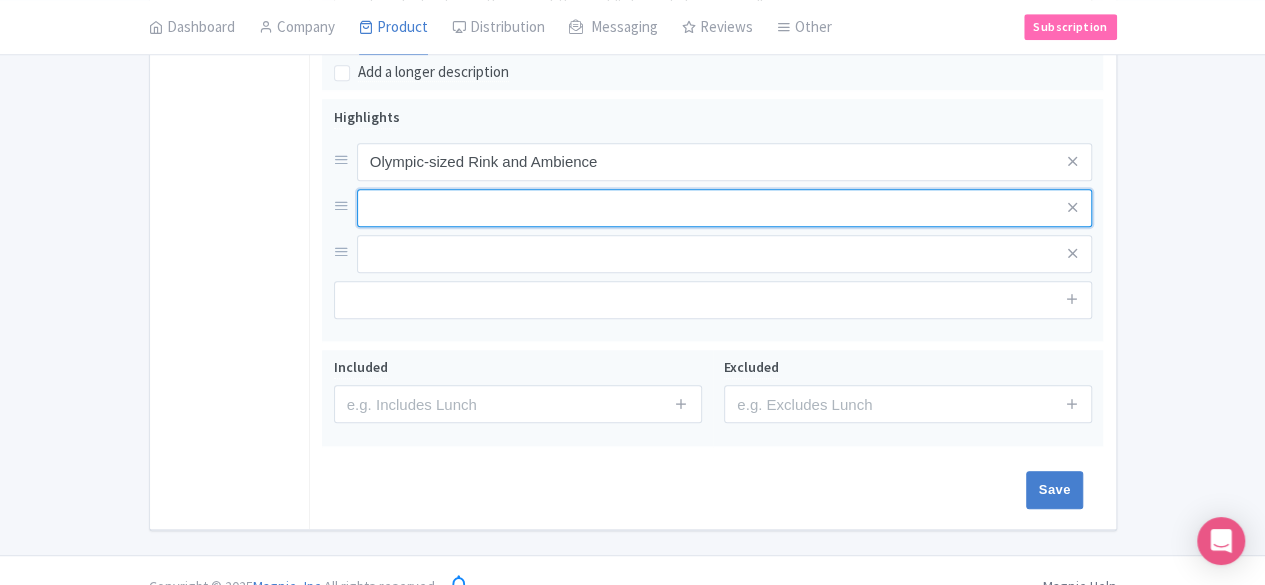 paste on "Diverse Activities" 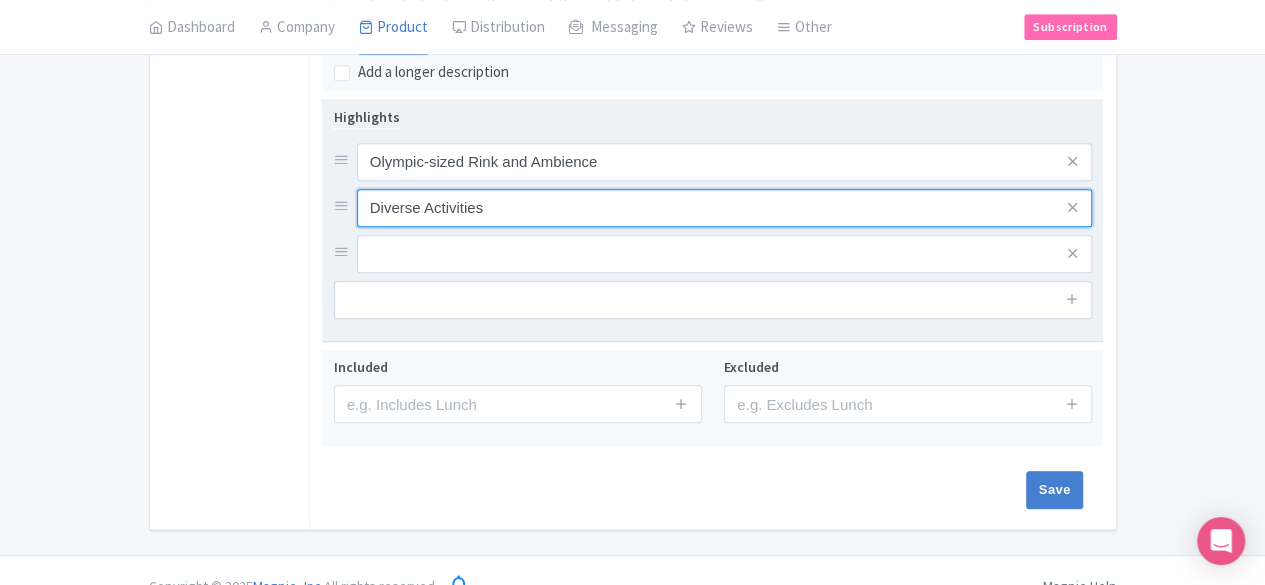 type on "Diverse Activities" 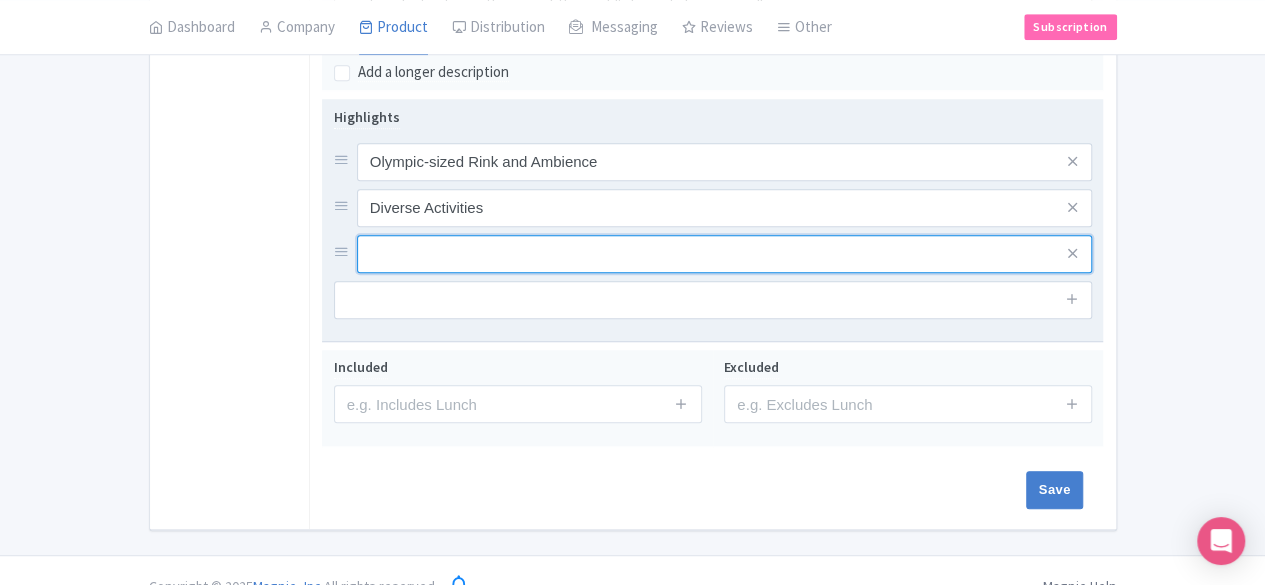 click at bounding box center [725, 162] 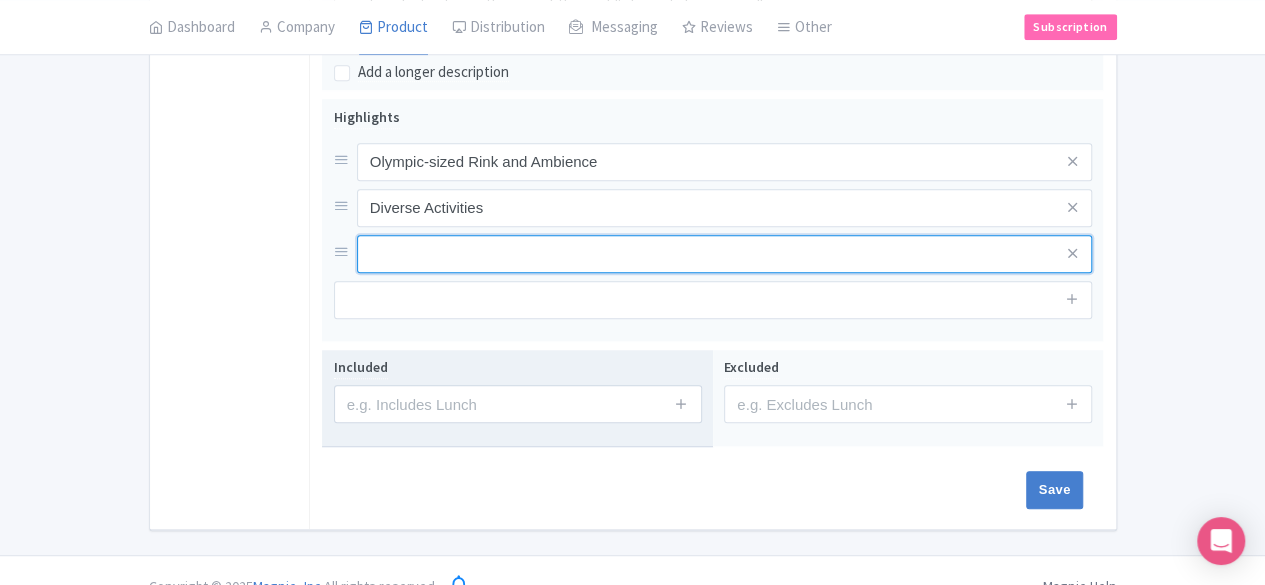 paste on "Family-Friendly and Accessible" 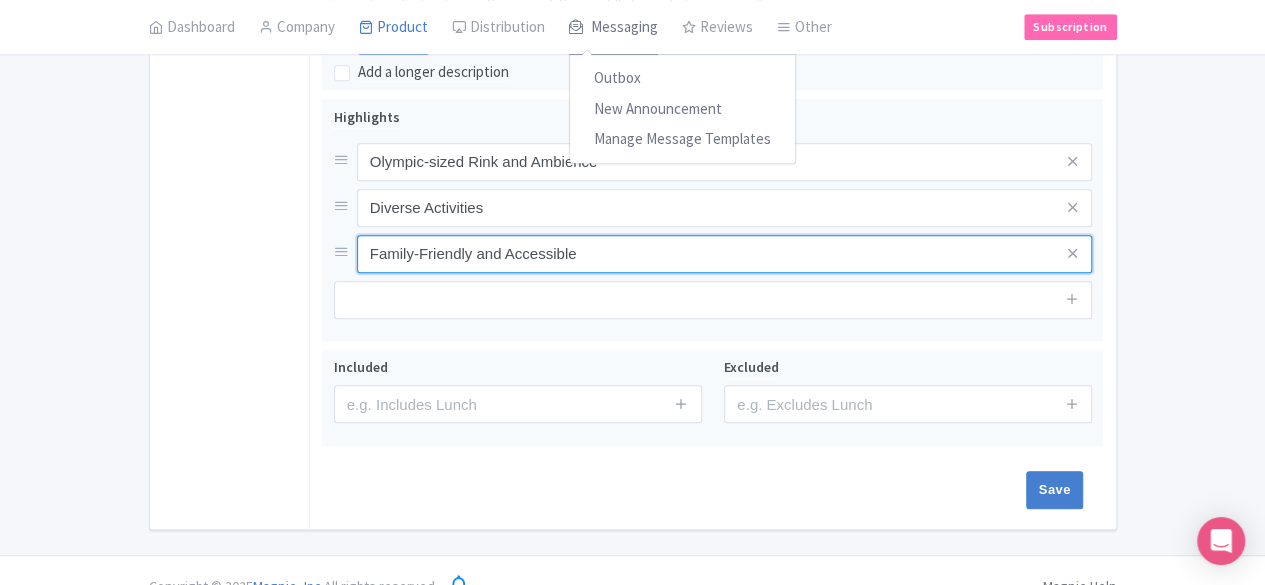 type on "Family-Friendly and Accessible" 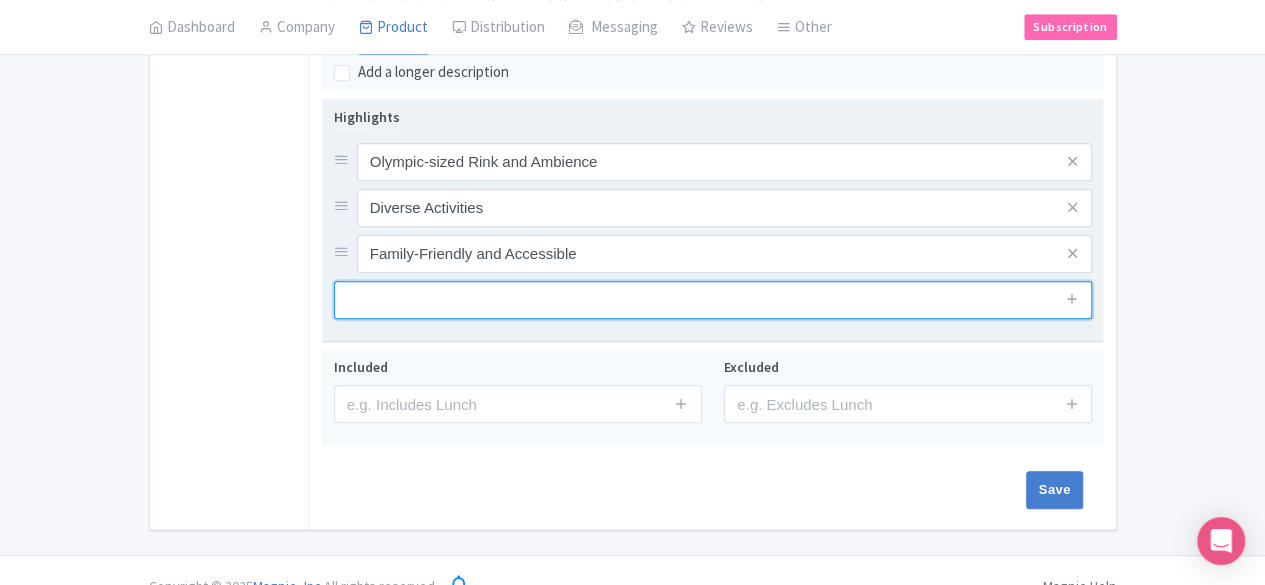click at bounding box center [713, 300] 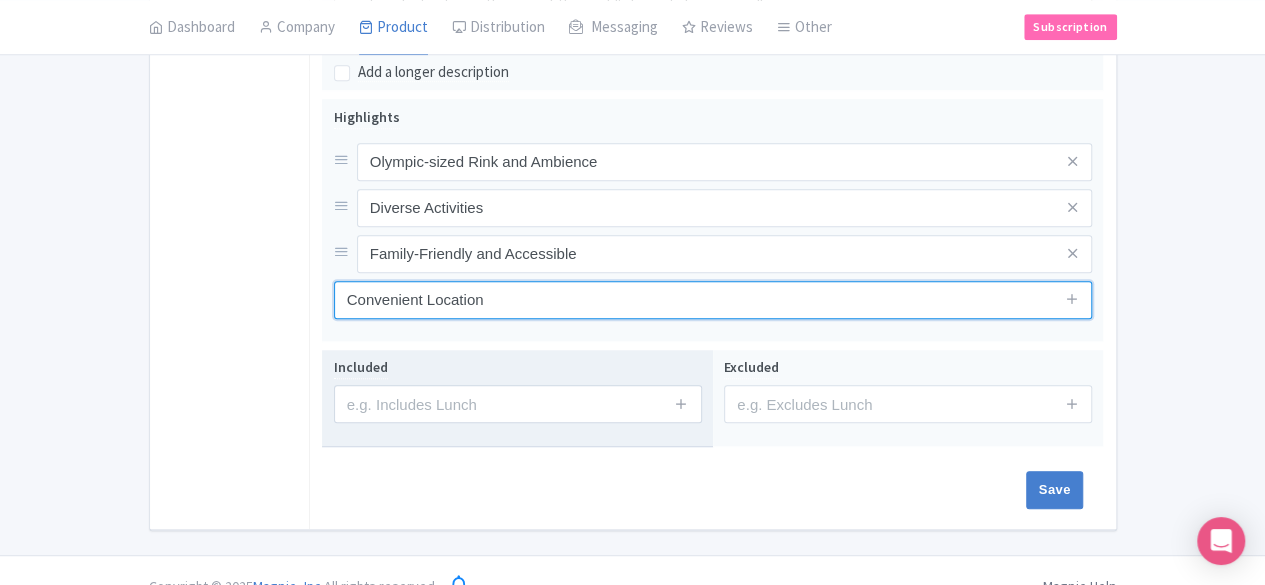 type on "Convenient Location" 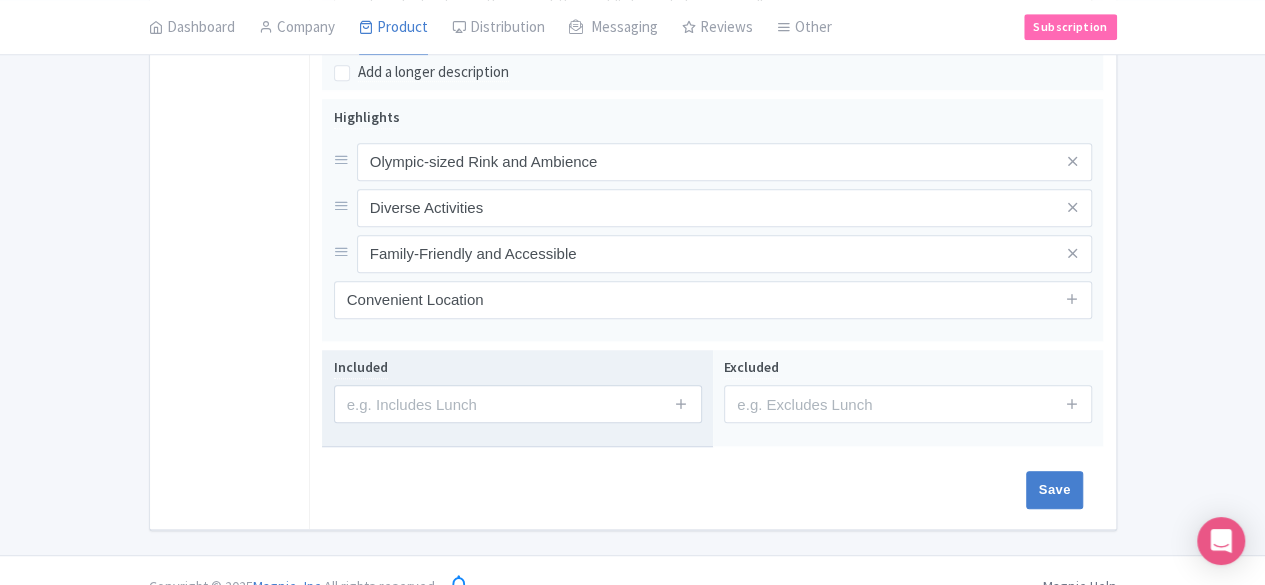 click on "Included" at bounding box center [518, 389] 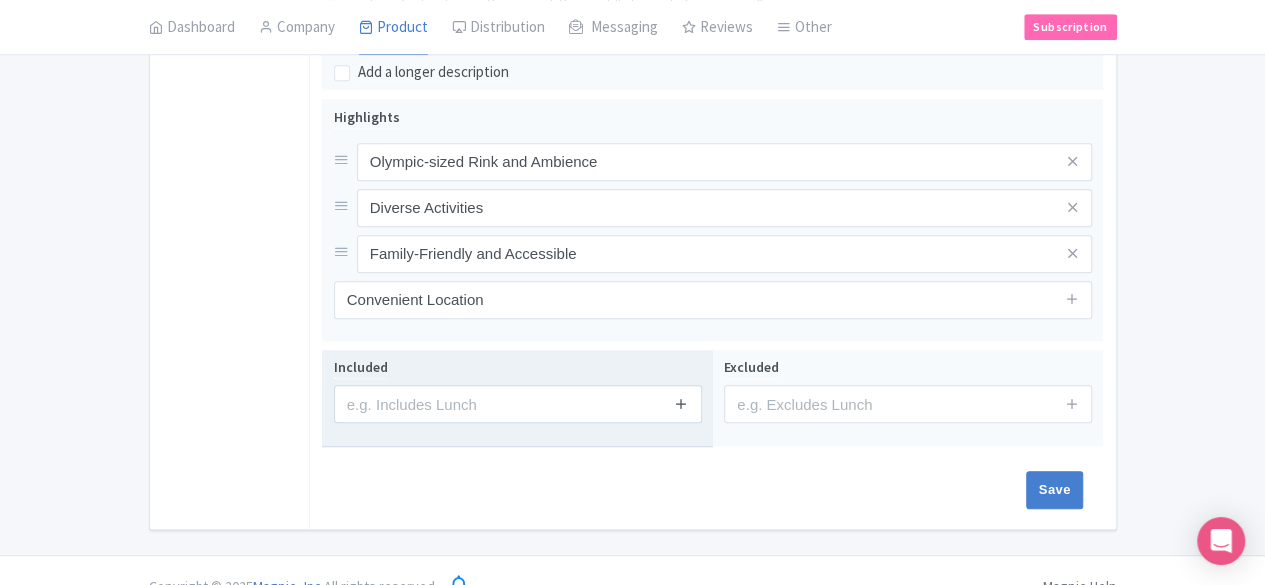 click at bounding box center (681, 403) 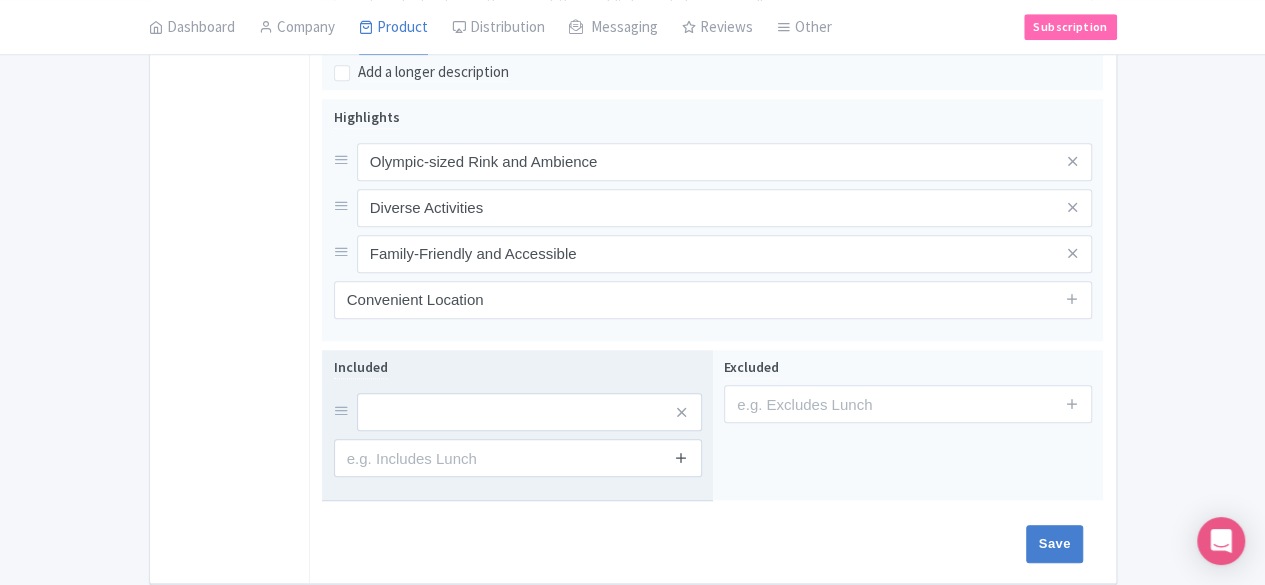 click at bounding box center [681, 457] 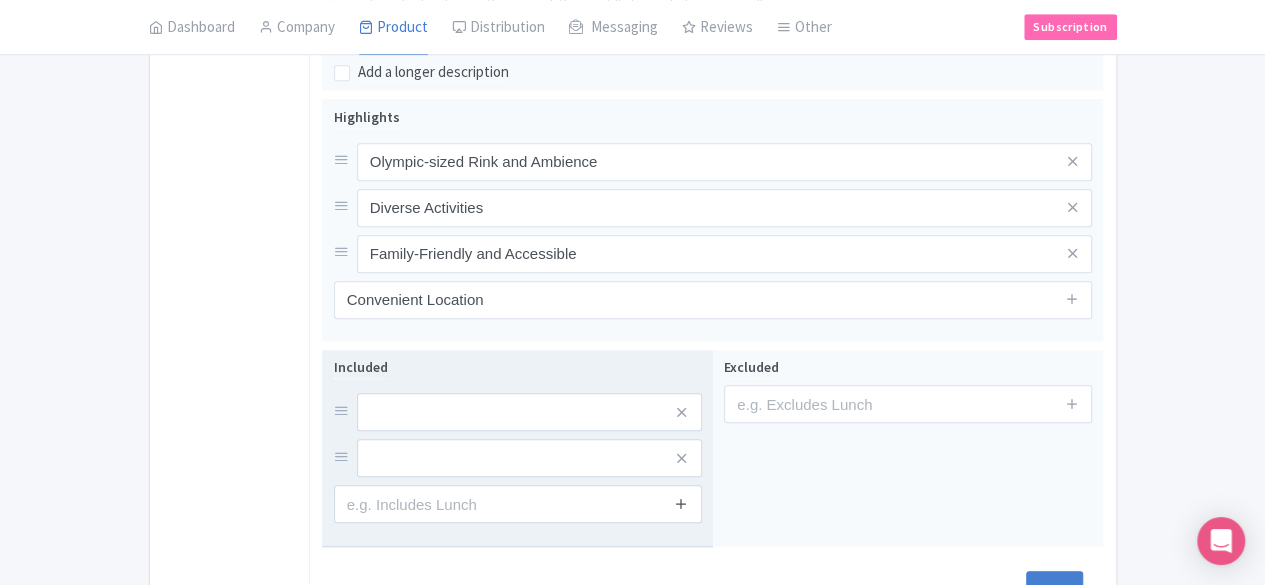 click at bounding box center [681, 503] 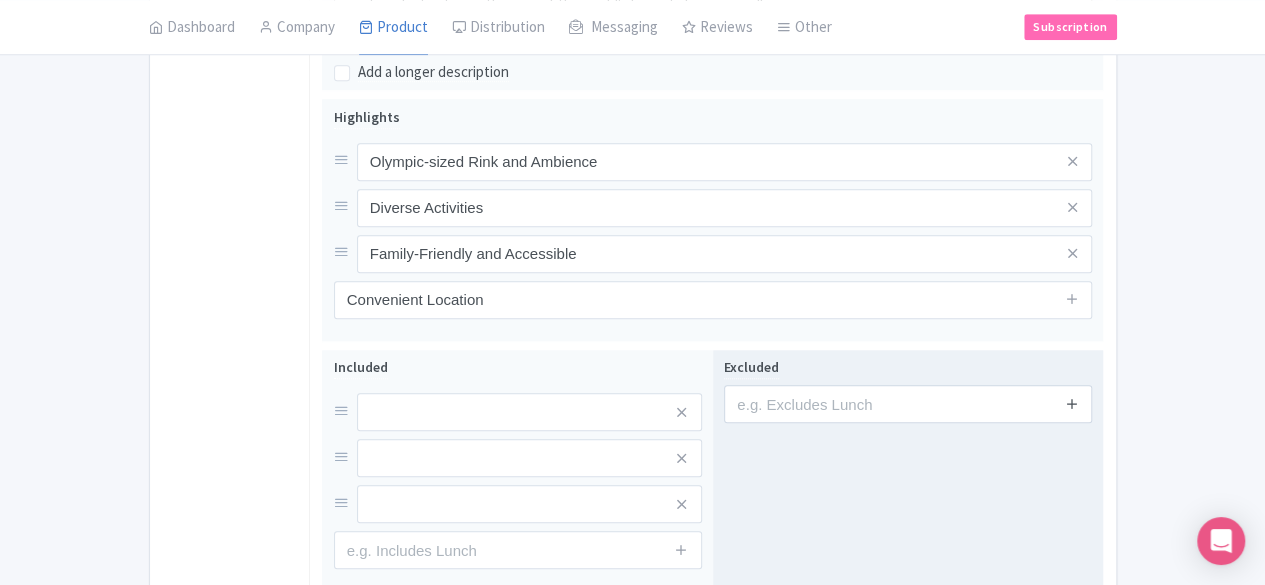 click at bounding box center (1072, 403) 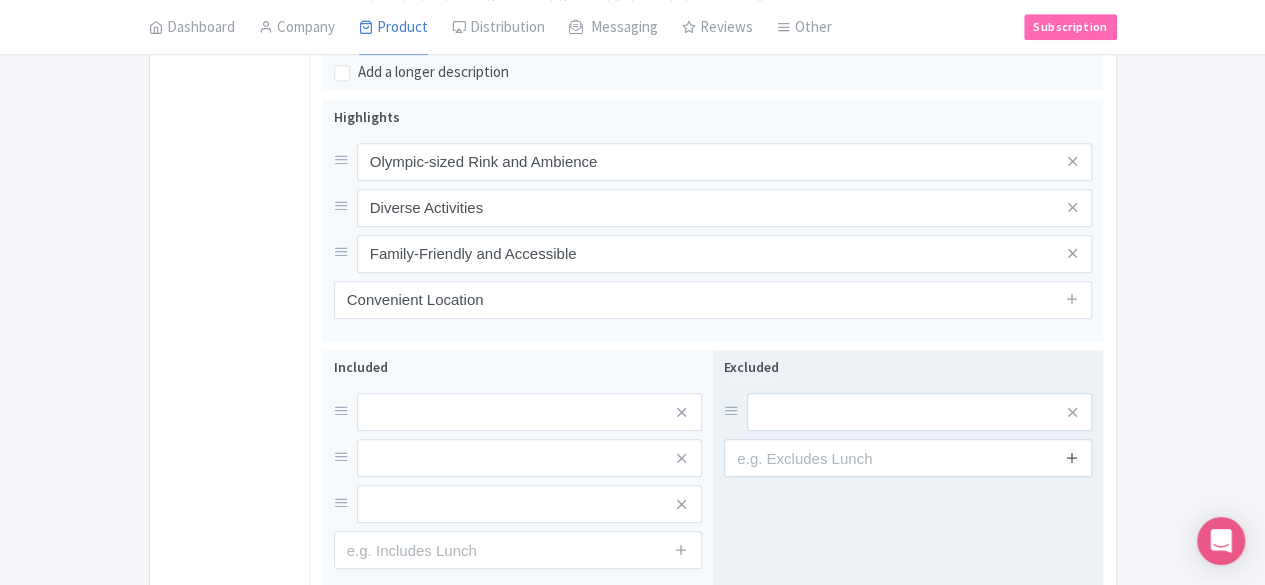 click at bounding box center [1072, 457] 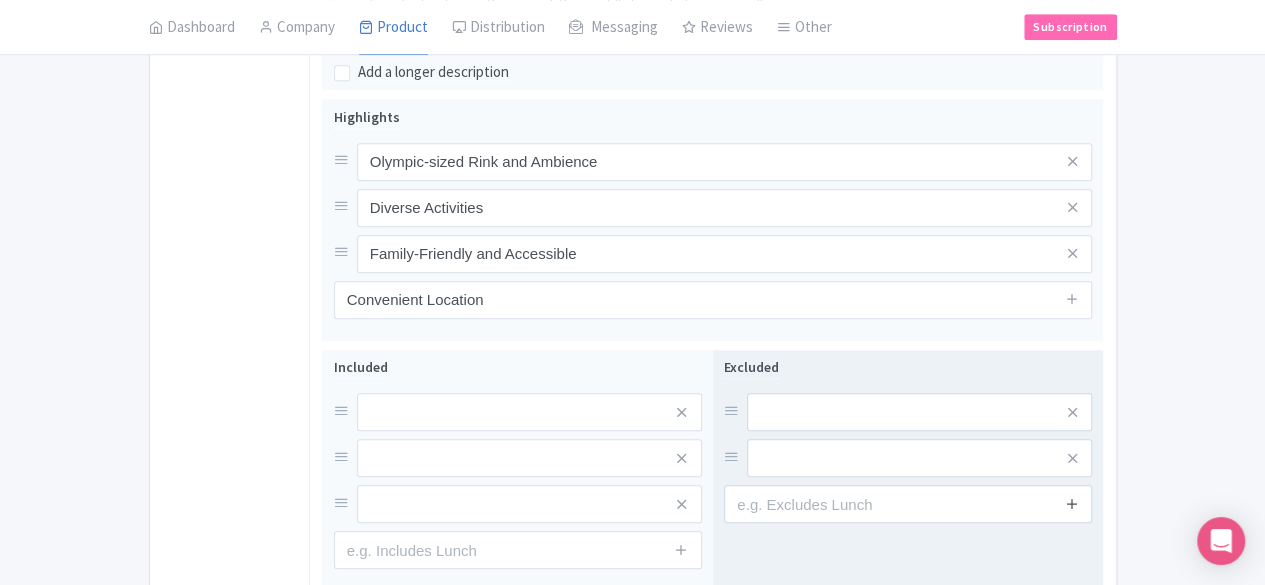 click at bounding box center (1072, 503) 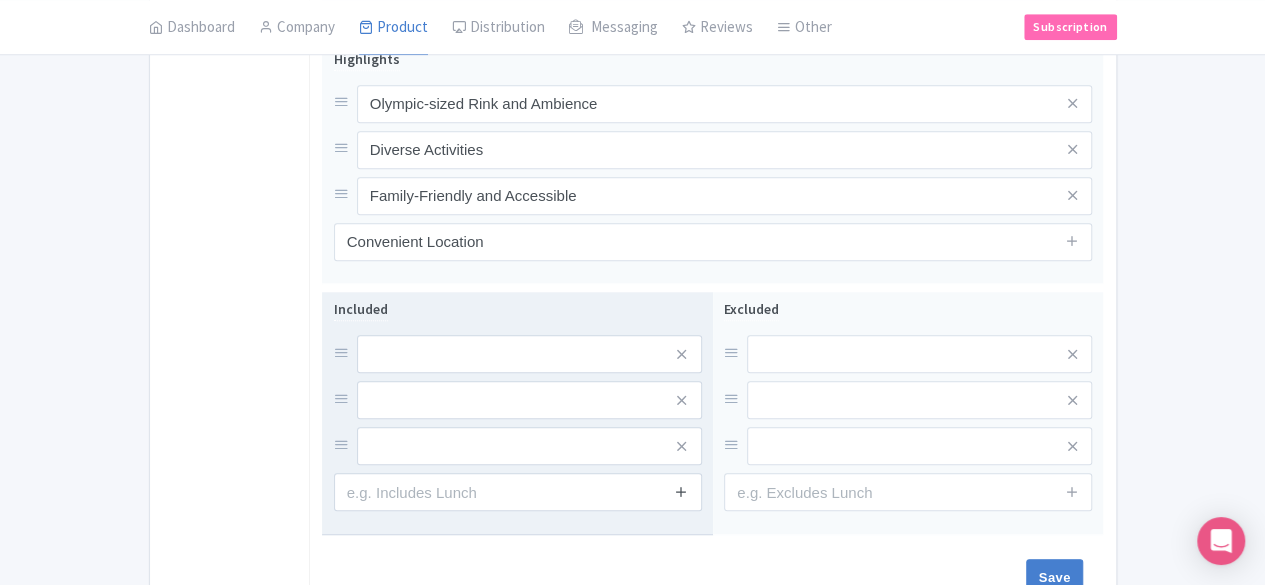 scroll, scrollTop: 846, scrollLeft: 0, axis: vertical 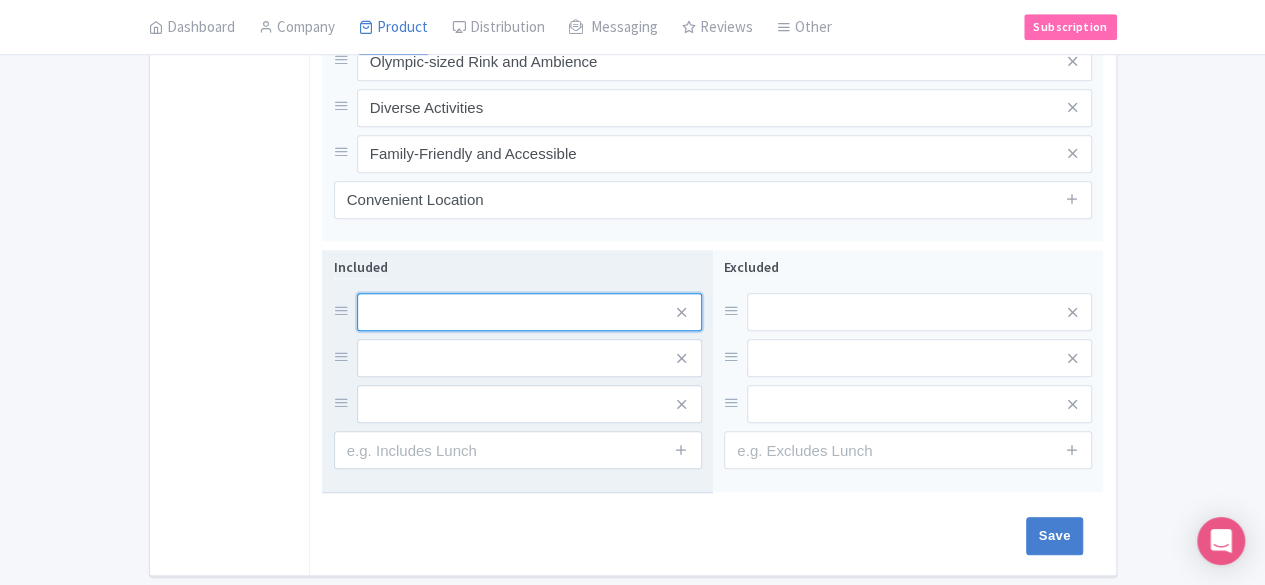 click at bounding box center [529, 312] 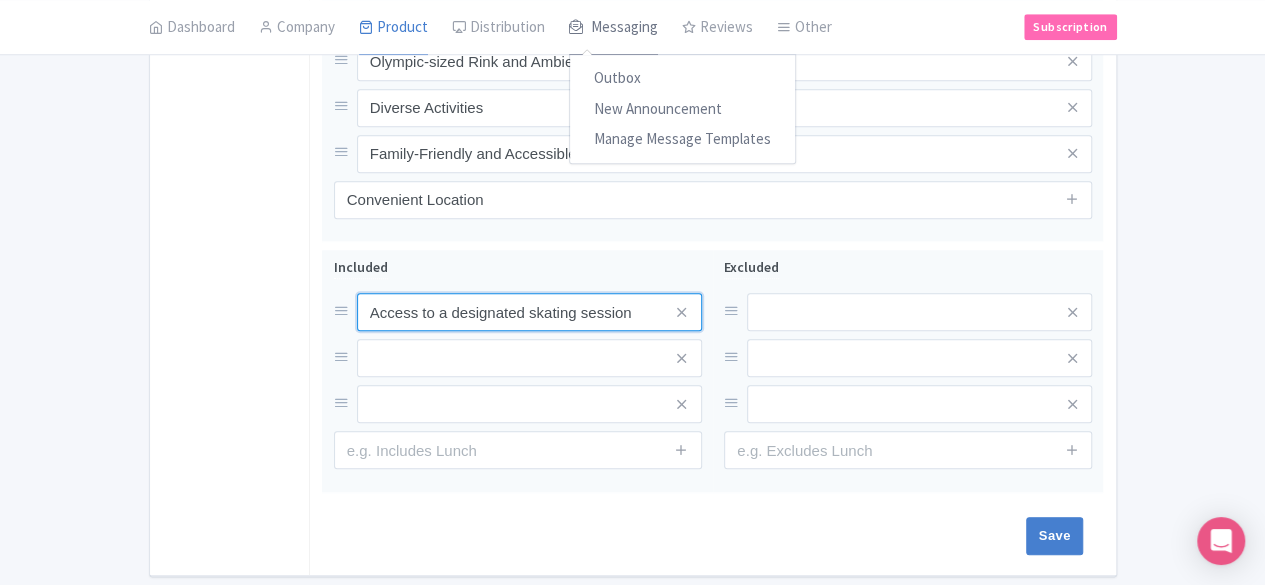 type on "Access to a designated skating session" 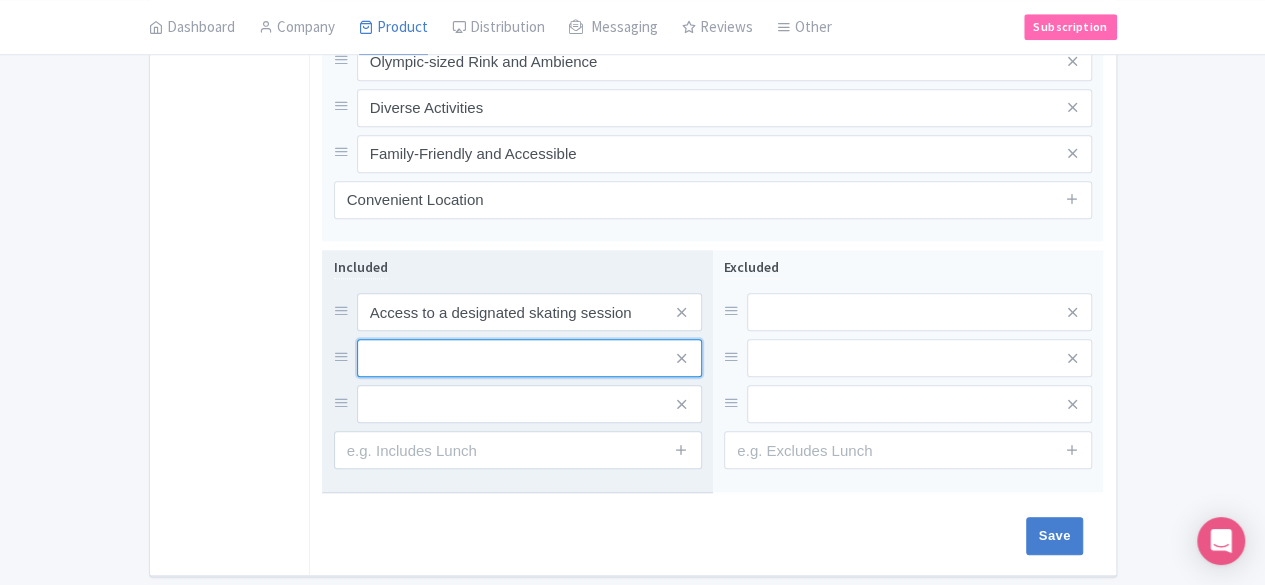 click at bounding box center (529, 312) 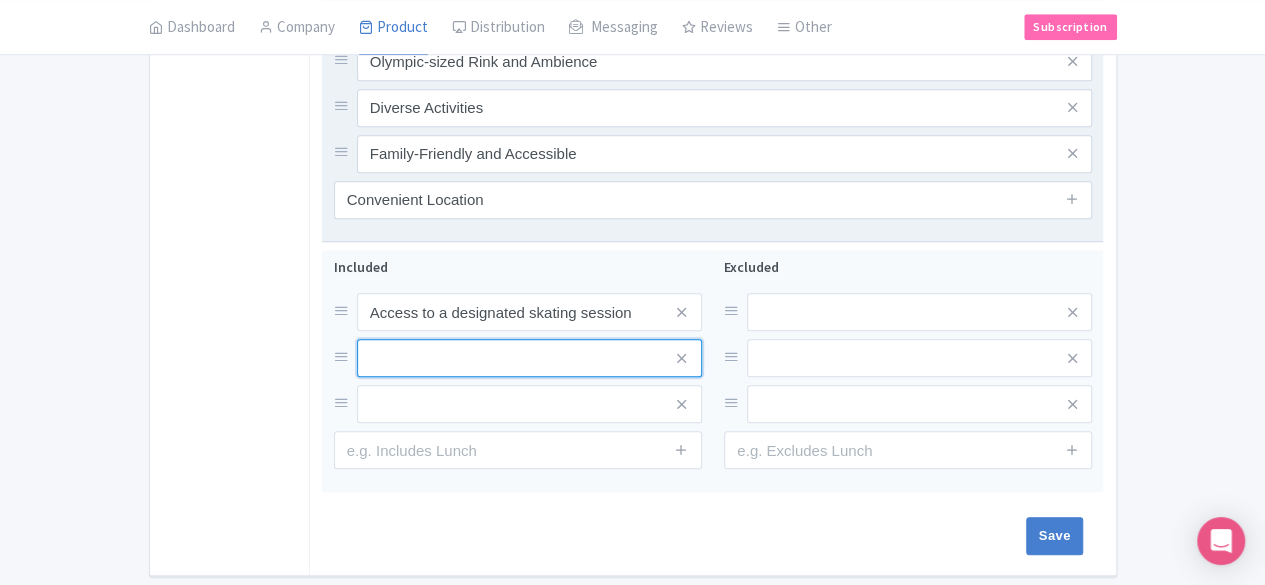 paste on "Rental of ice skates." 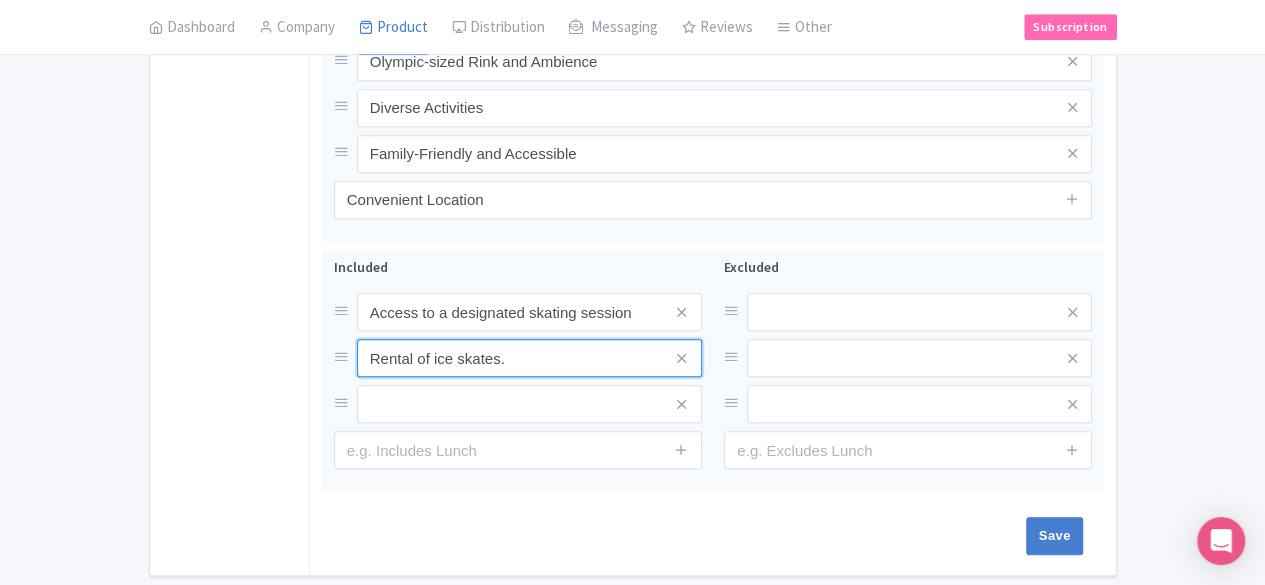 type on "Rental of ice skates." 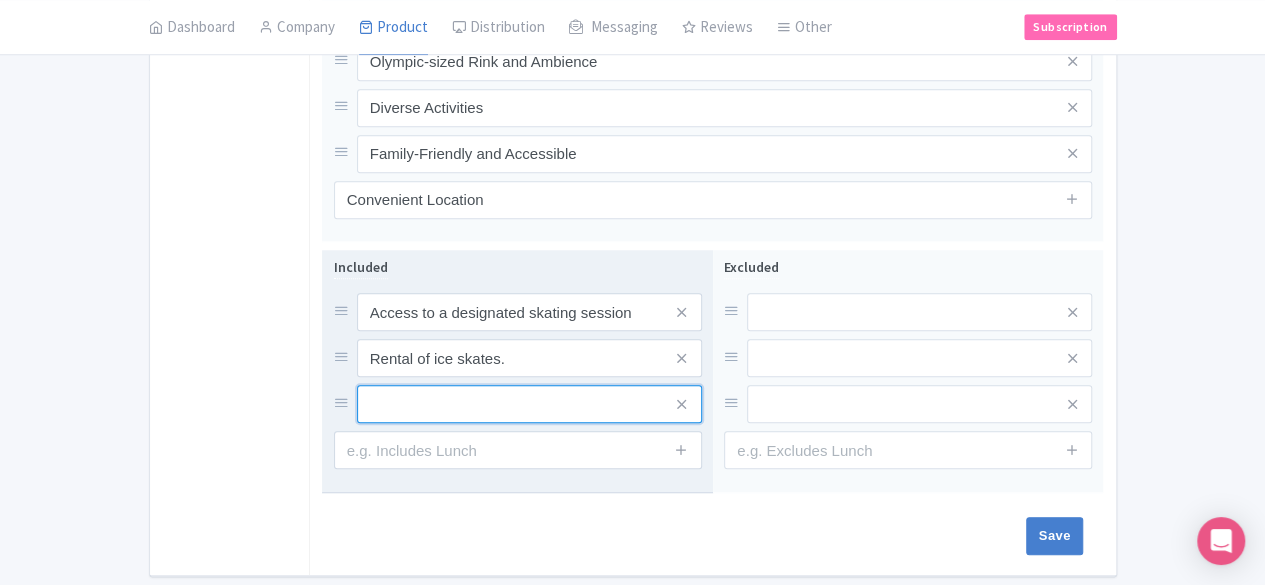 click at bounding box center (529, 312) 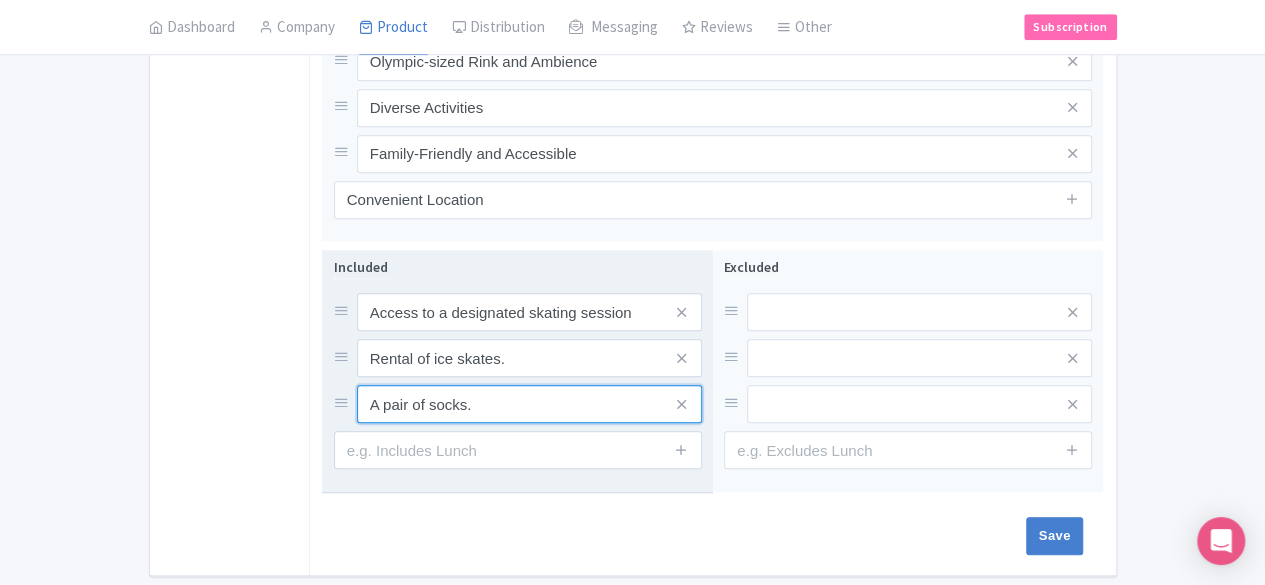 type on "A pair of socks." 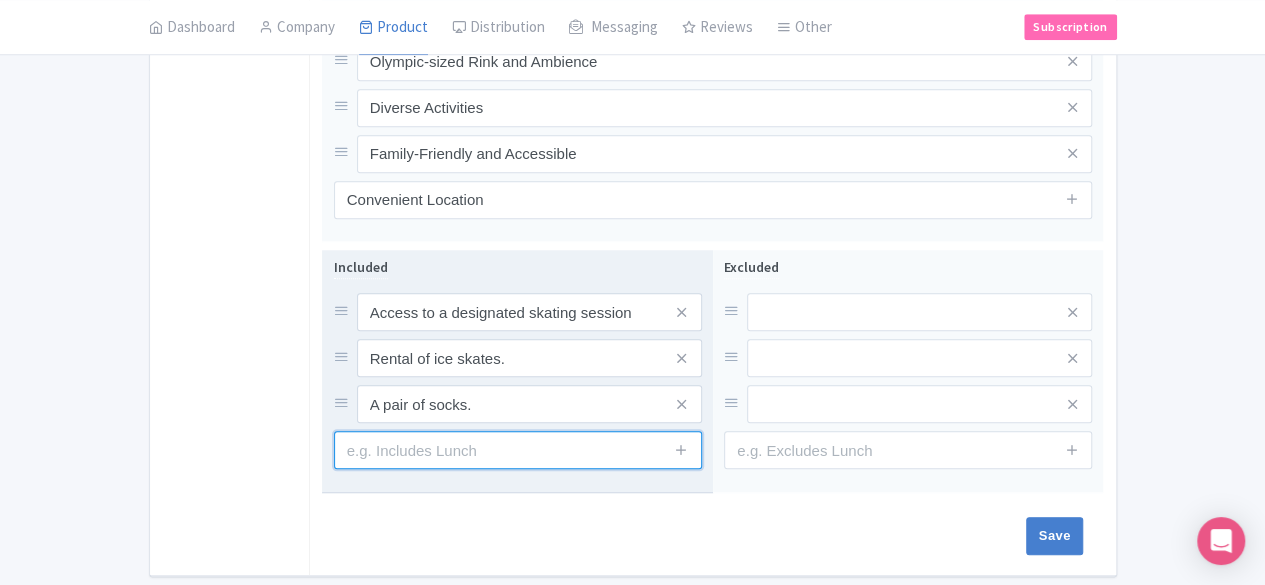 click at bounding box center (518, 450) 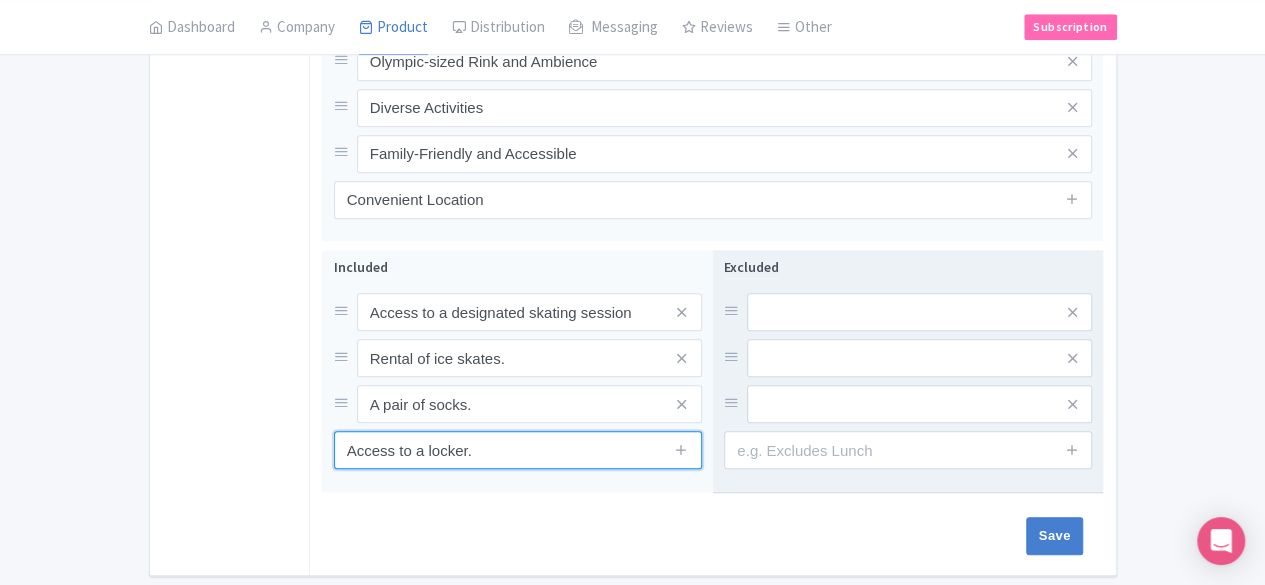 type on "Access to a locker." 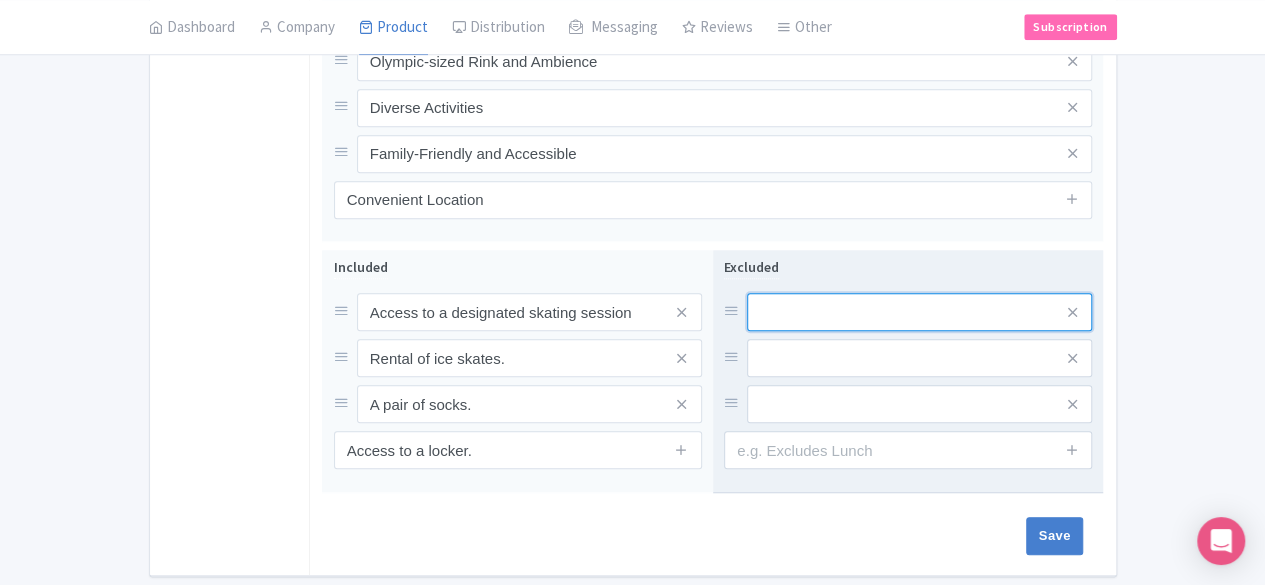 click at bounding box center (919, 312) 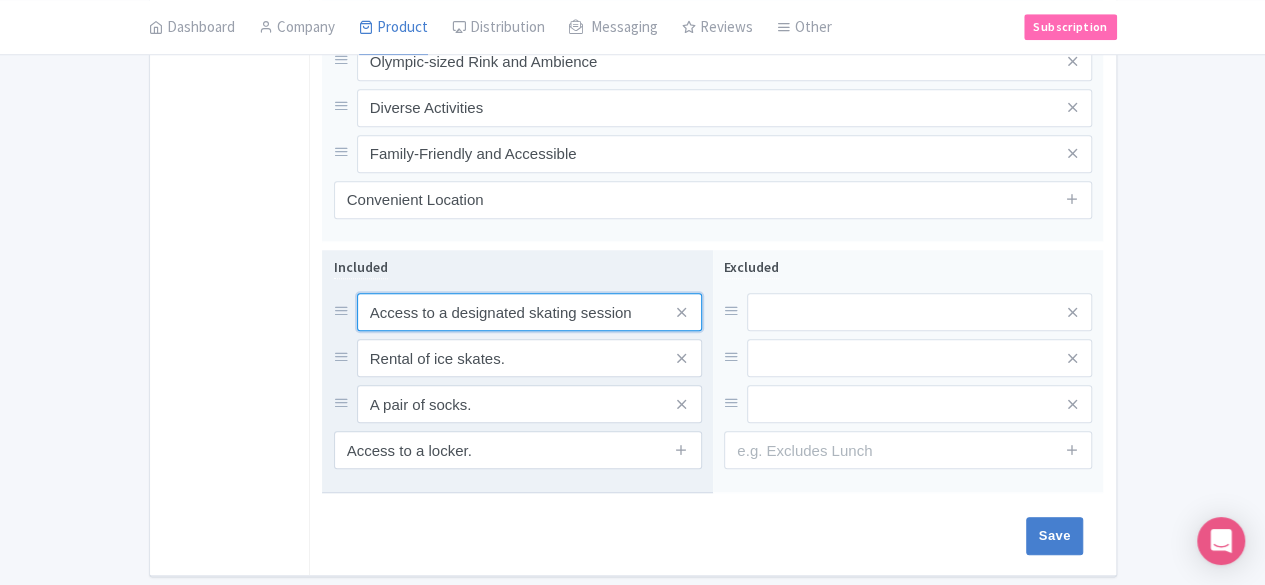 click on "Access to a designated skating session" at bounding box center (529, 312) 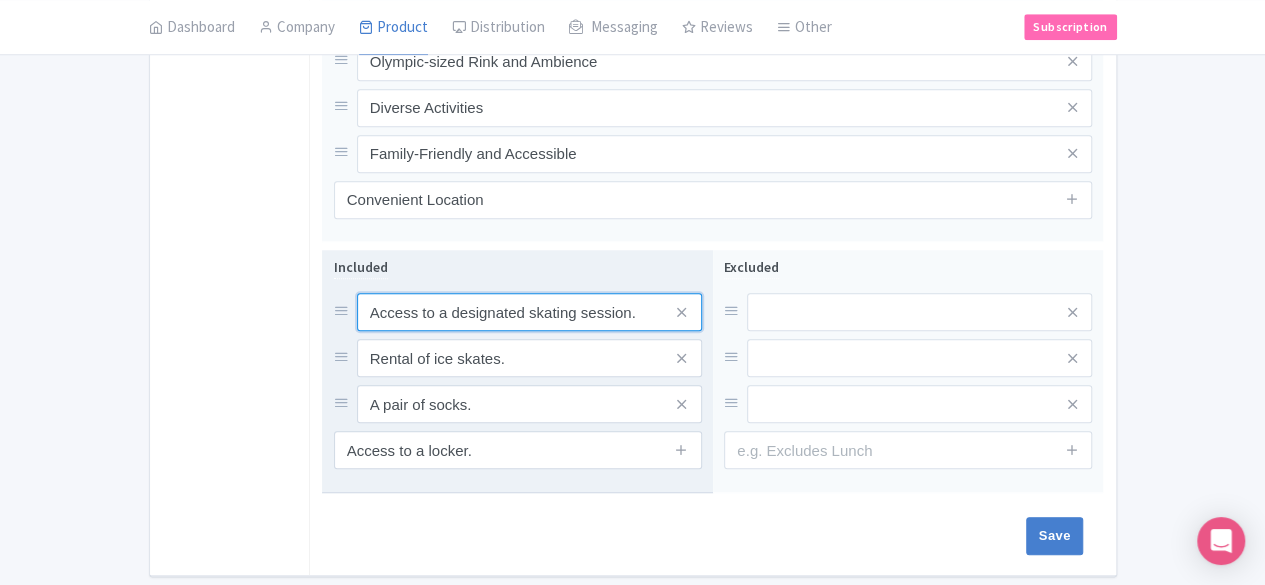 type on "Access to a designated skating session." 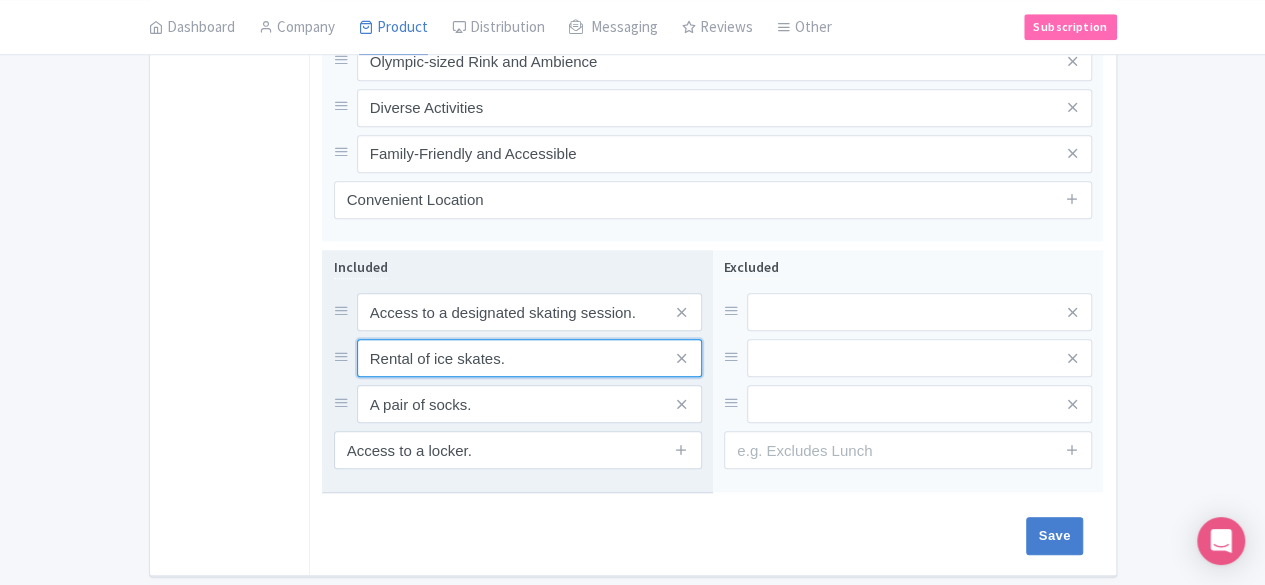 click on "Rental of ice skates." at bounding box center (529, 312) 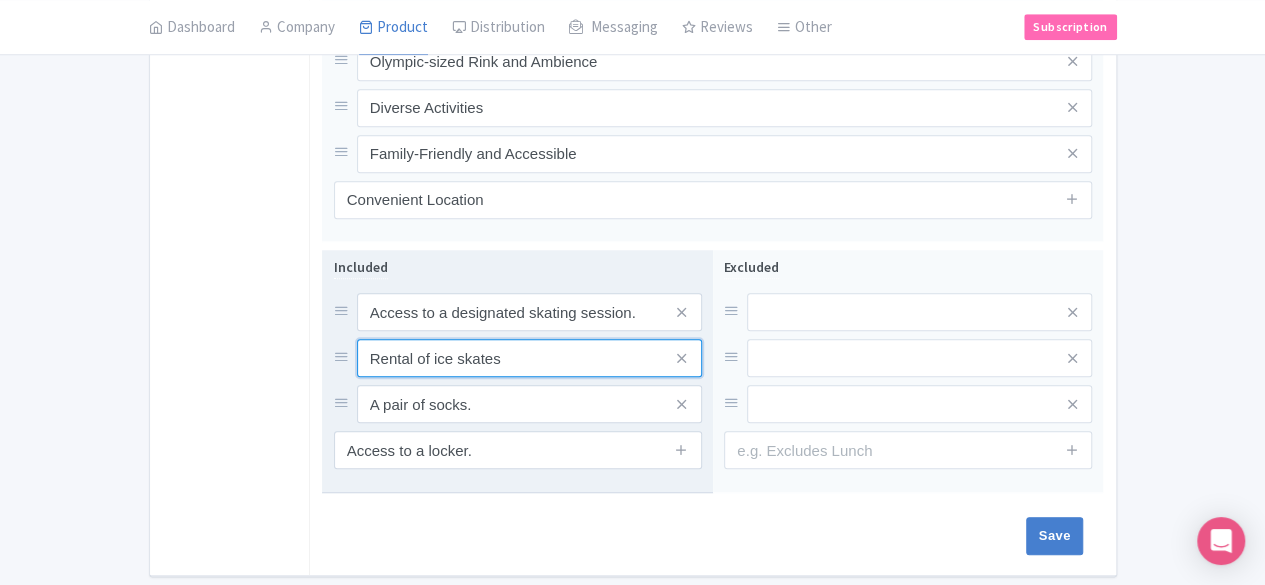 type on "Rental of ice skates." 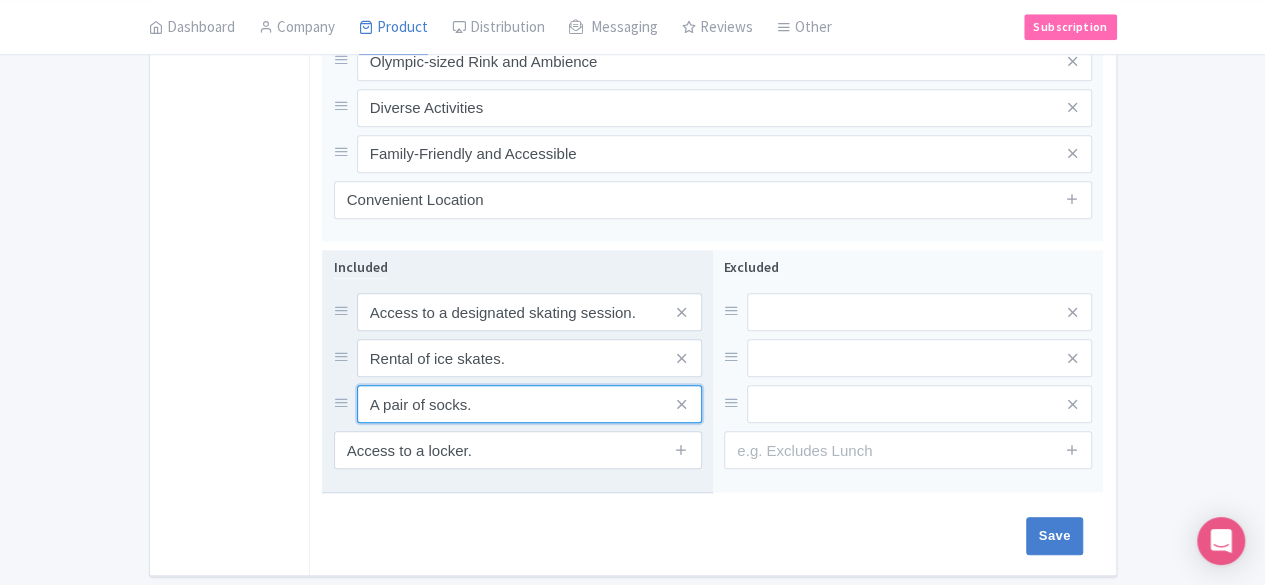 click on "A pair of socks." at bounding box center (529, 312) 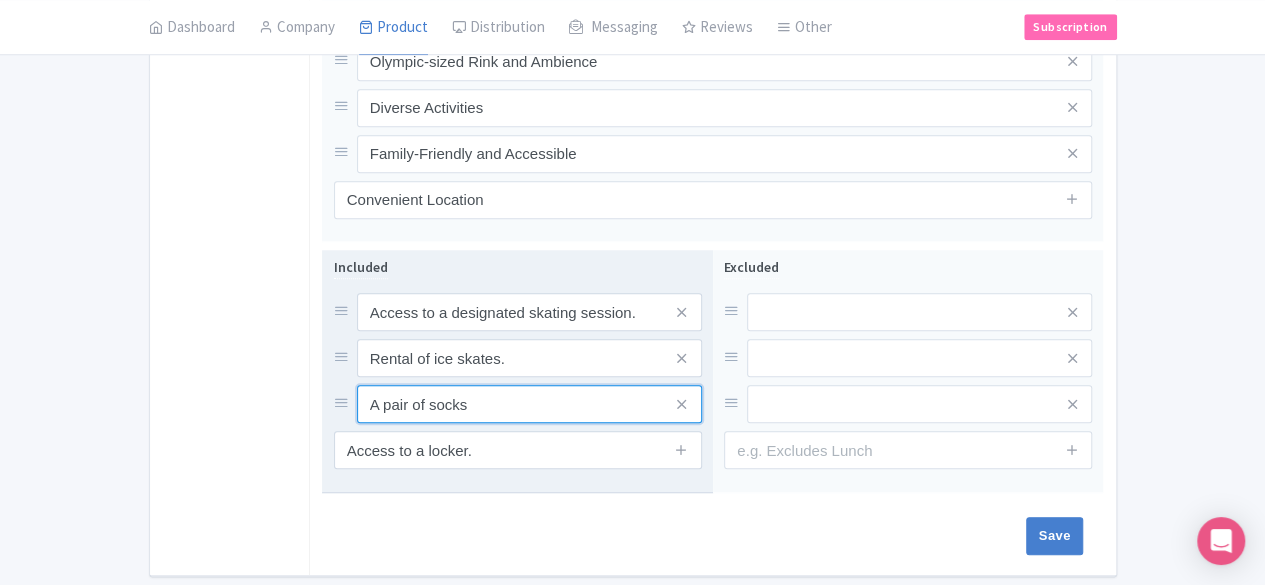 type on "A pair of socks." 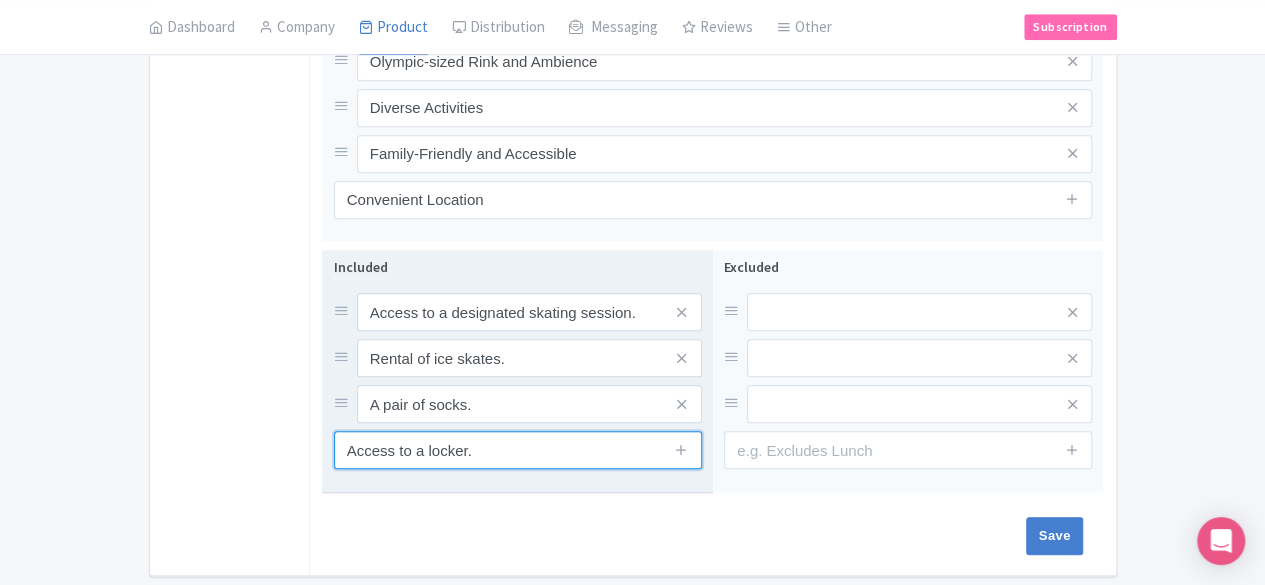 click on "Access to a locker." at bounding box center (518, 450) 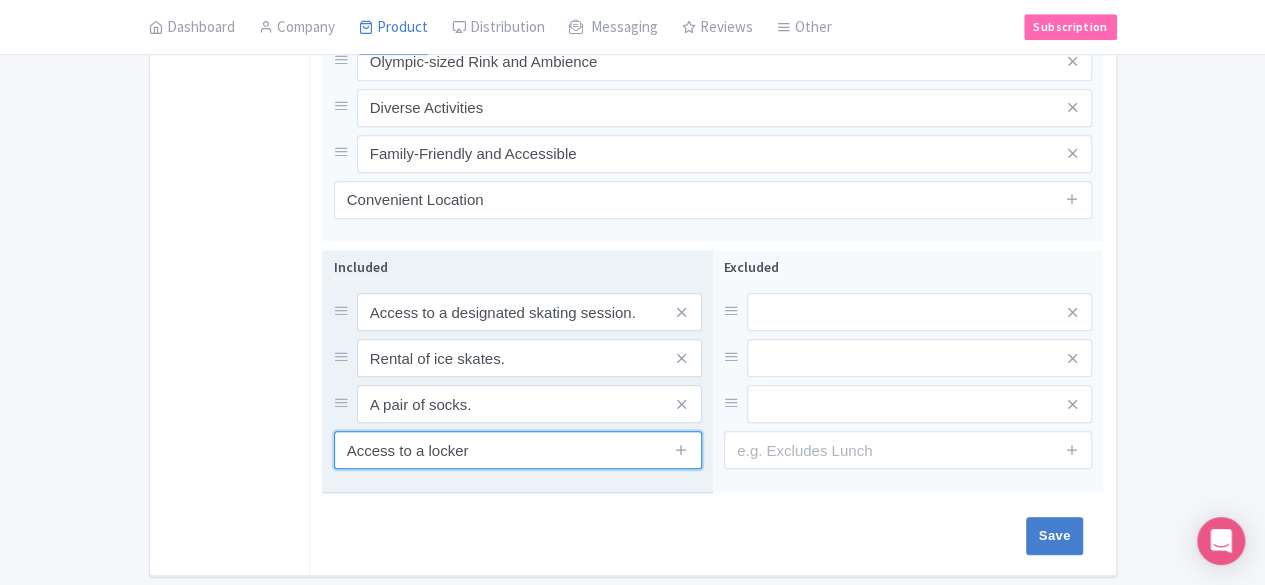 type on "Access to a locker." 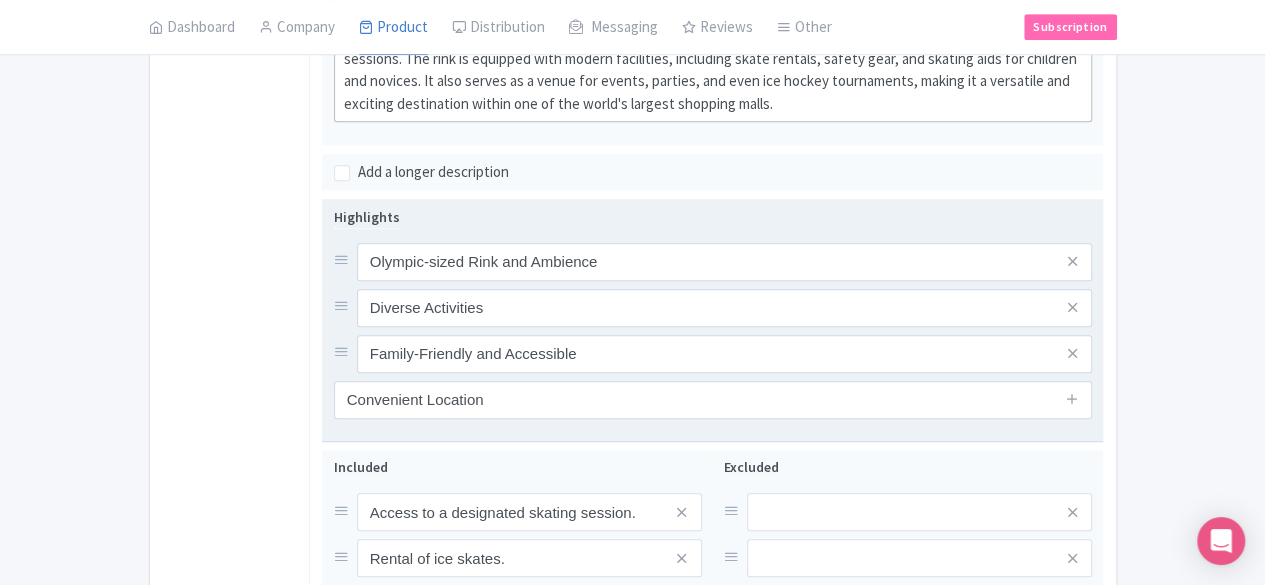 scroll, scrollTop: 746, scrollLeft: 0, axis: vertical 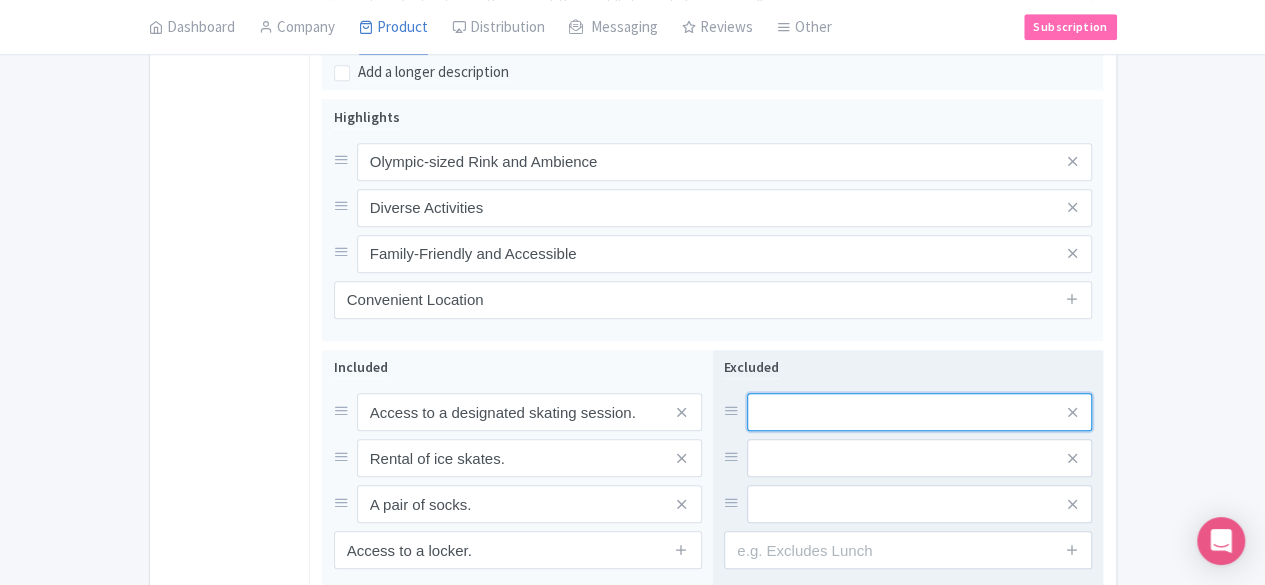 click at bounding box center [919, 412] 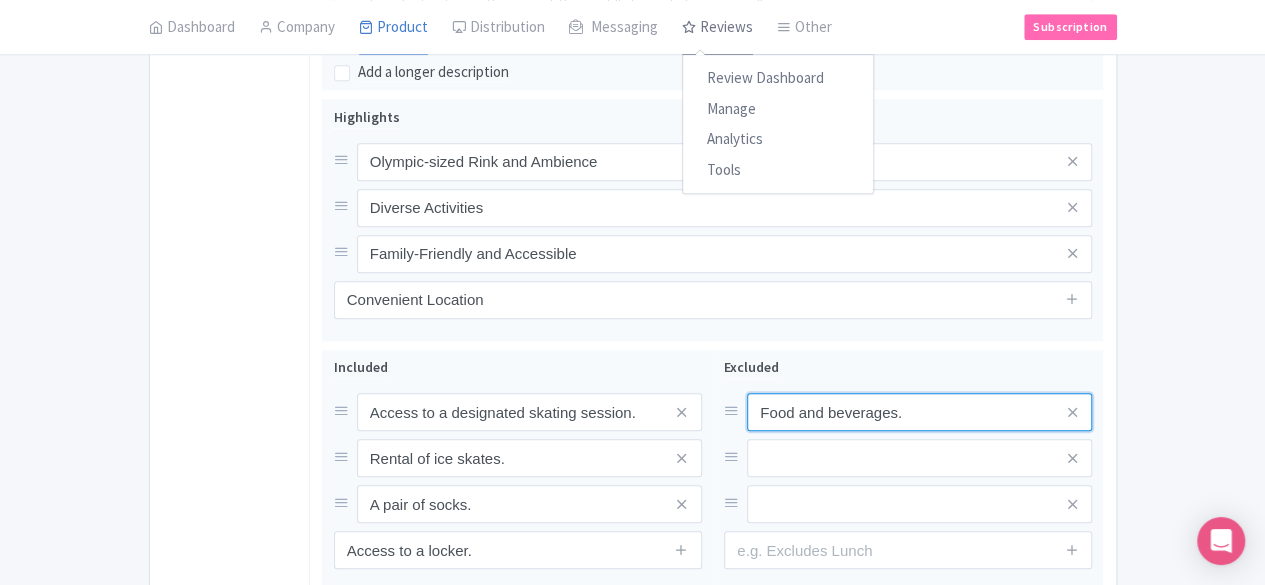 type on "Food and beverages." 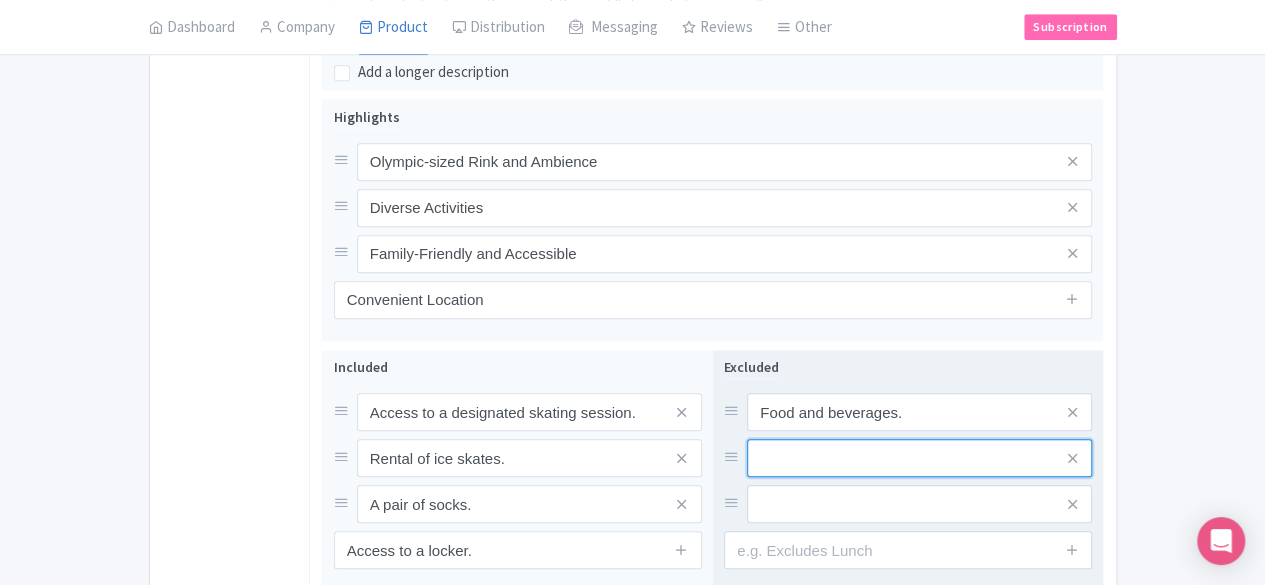 click at bounding box center [919, 412] 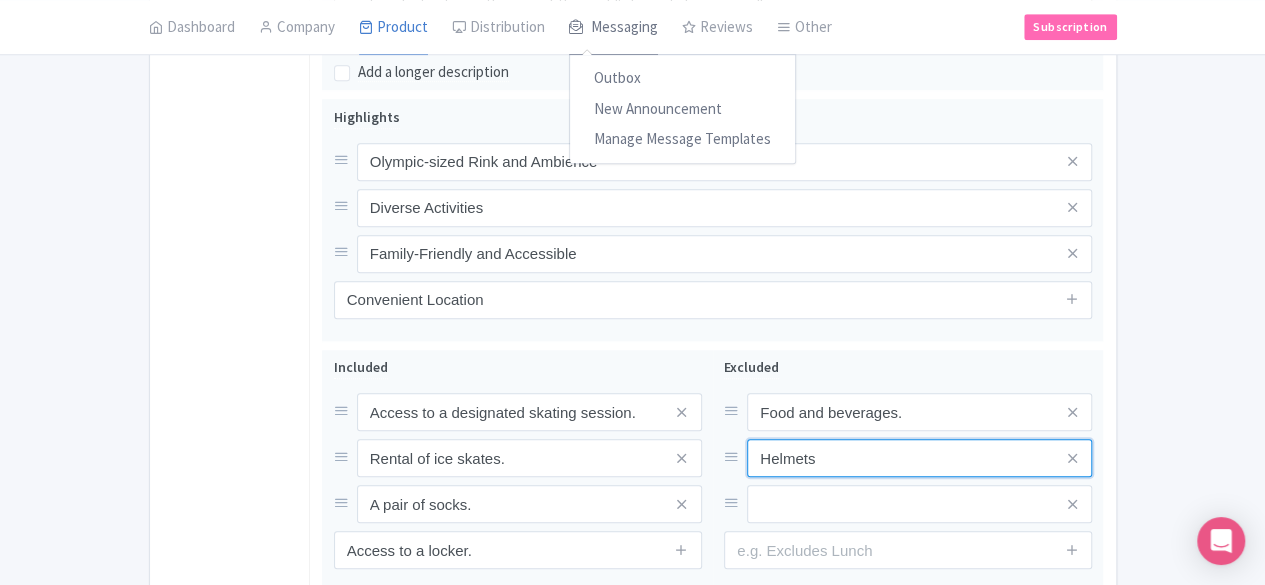 type on "Helmets" 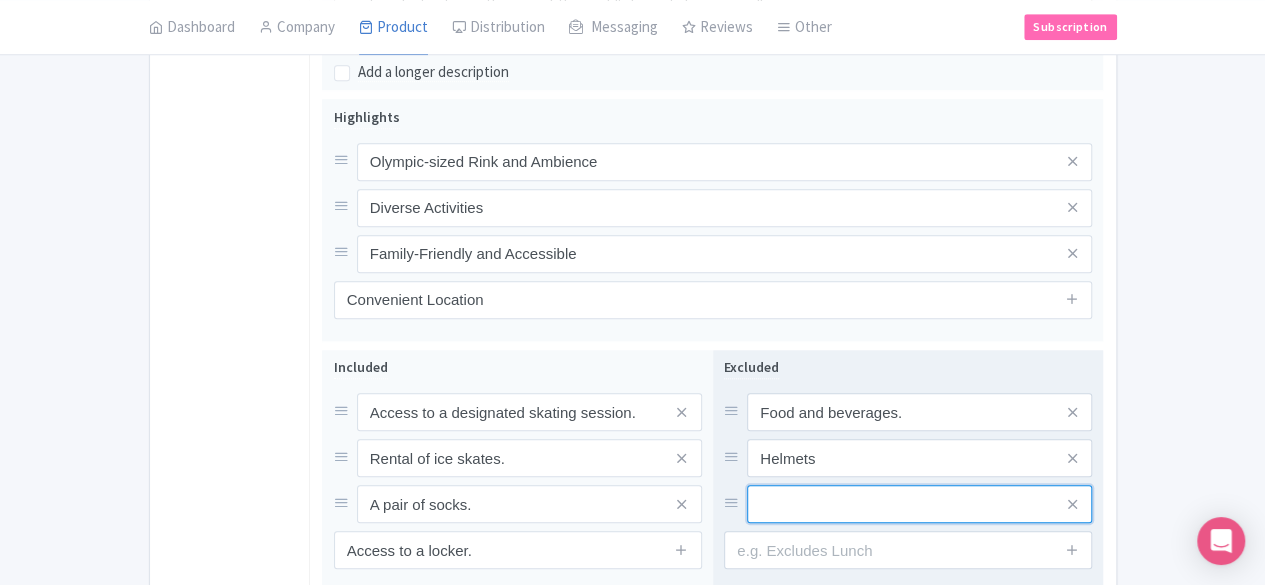 click at bounding box center [919, 412] 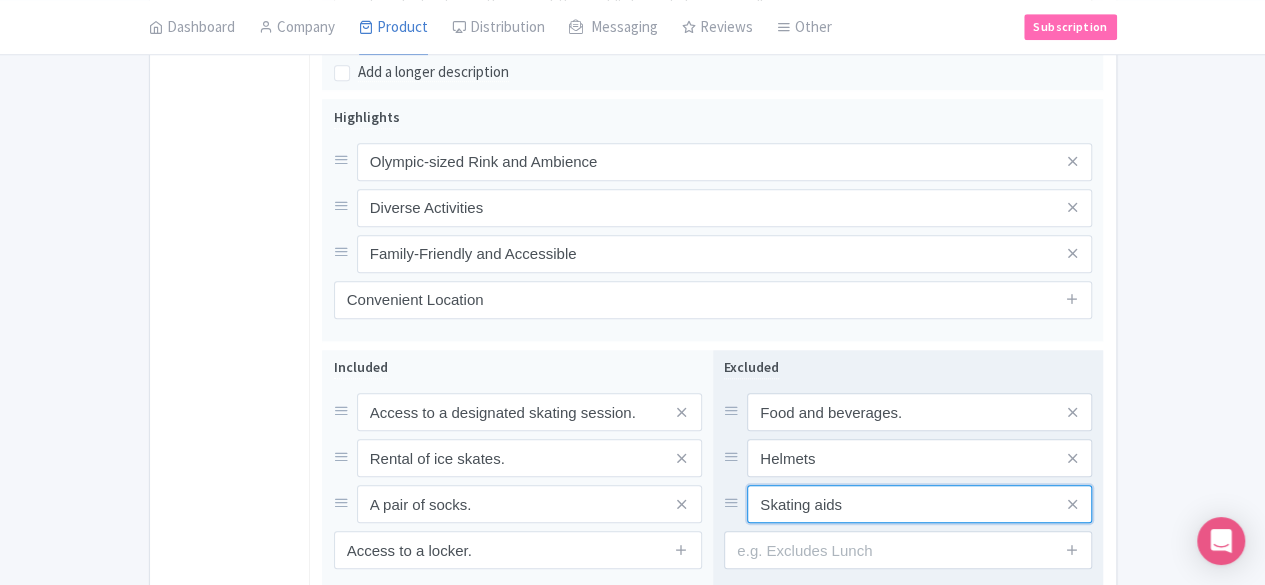 type on "Skating aids" 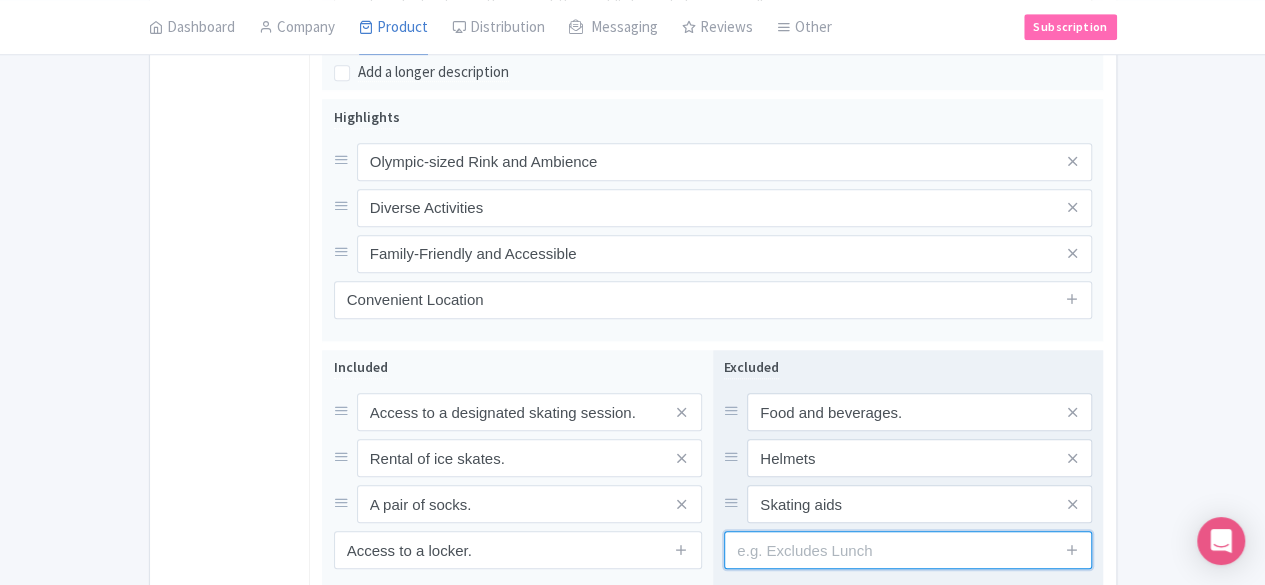 click at bounding box center (908, 550) 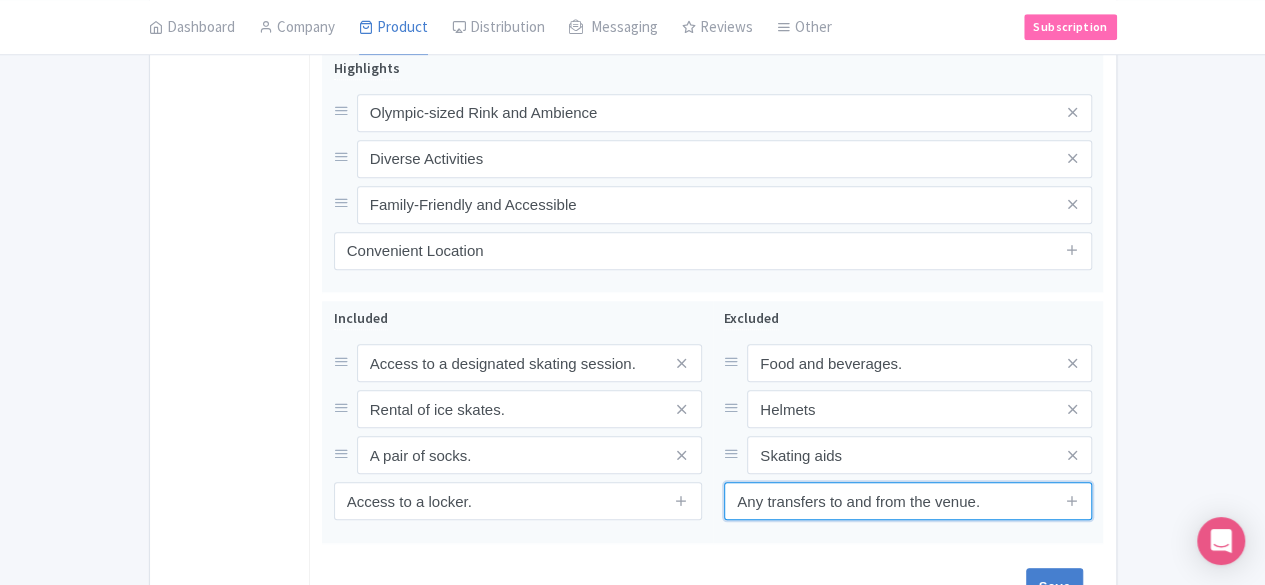 scroll, scrollTop: 892, scrollLeft: 0, axis: vertical 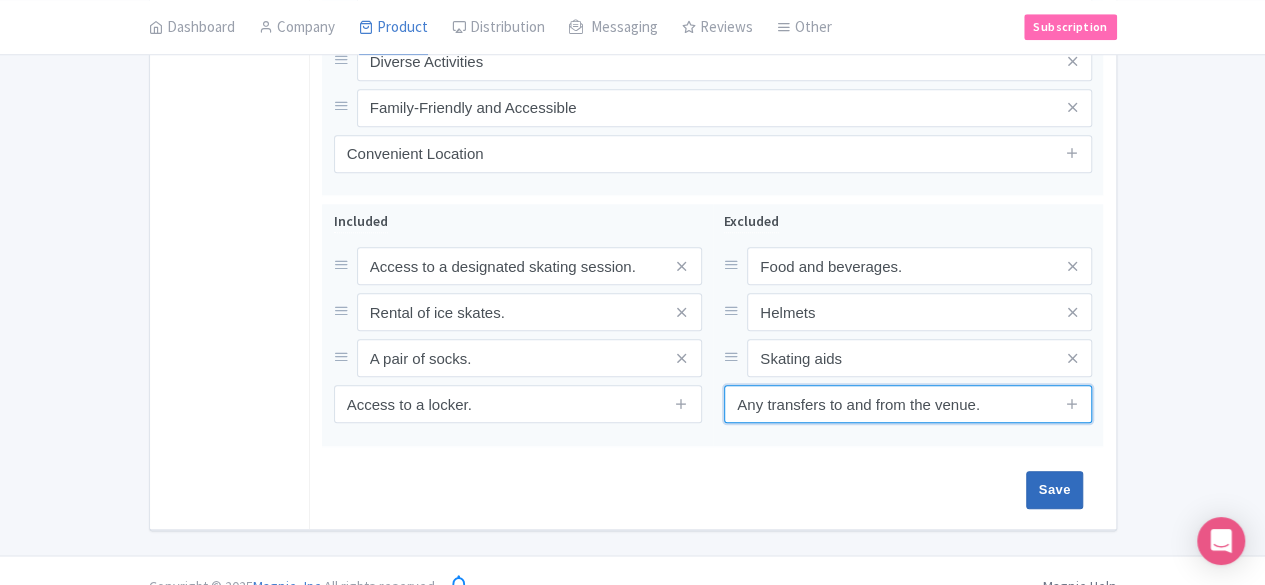 type on "Any transfers to and from the venue." 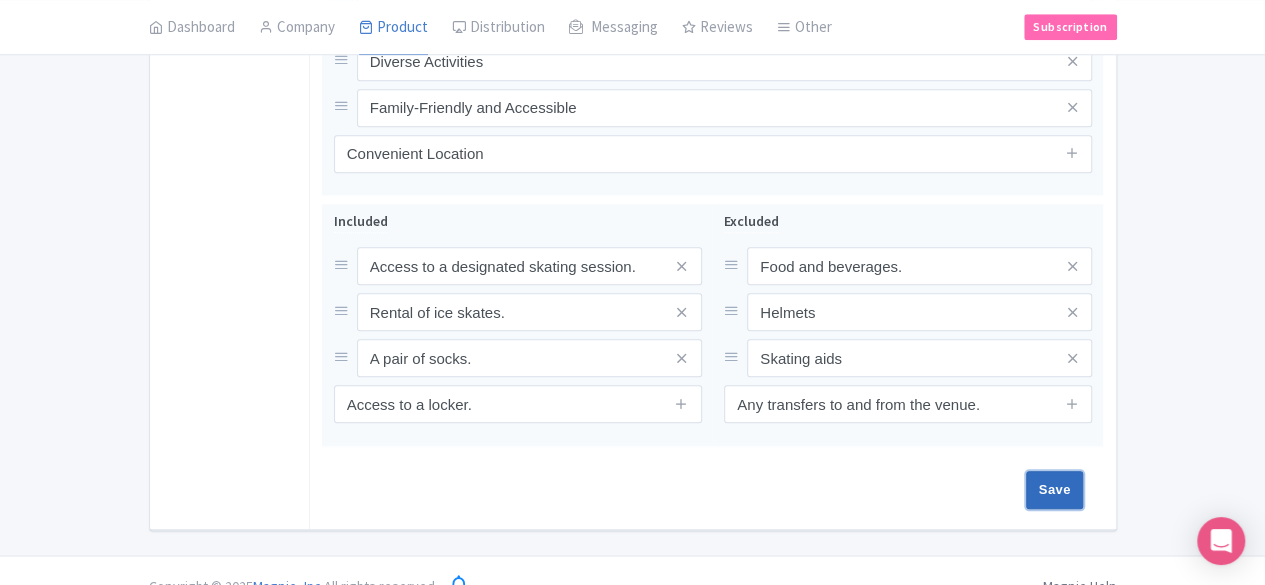 click on "Save" at bounding box center (1055, 490) 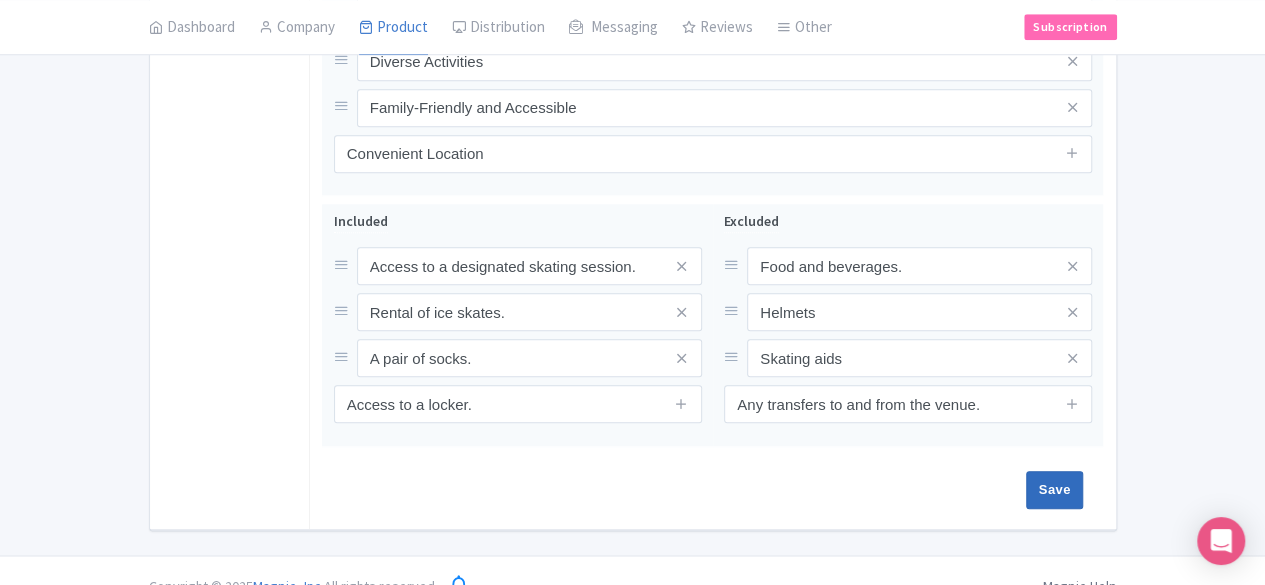 type on "Saving..." 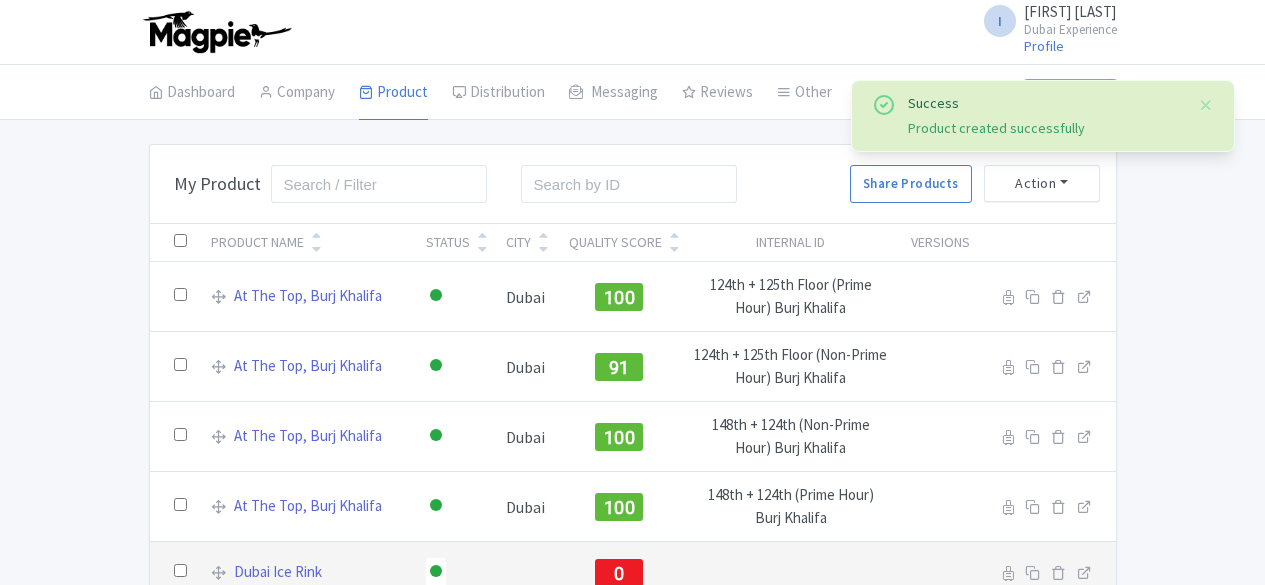 scroll, scrollTop: 100, scrollLeft: 0, axis: vertical 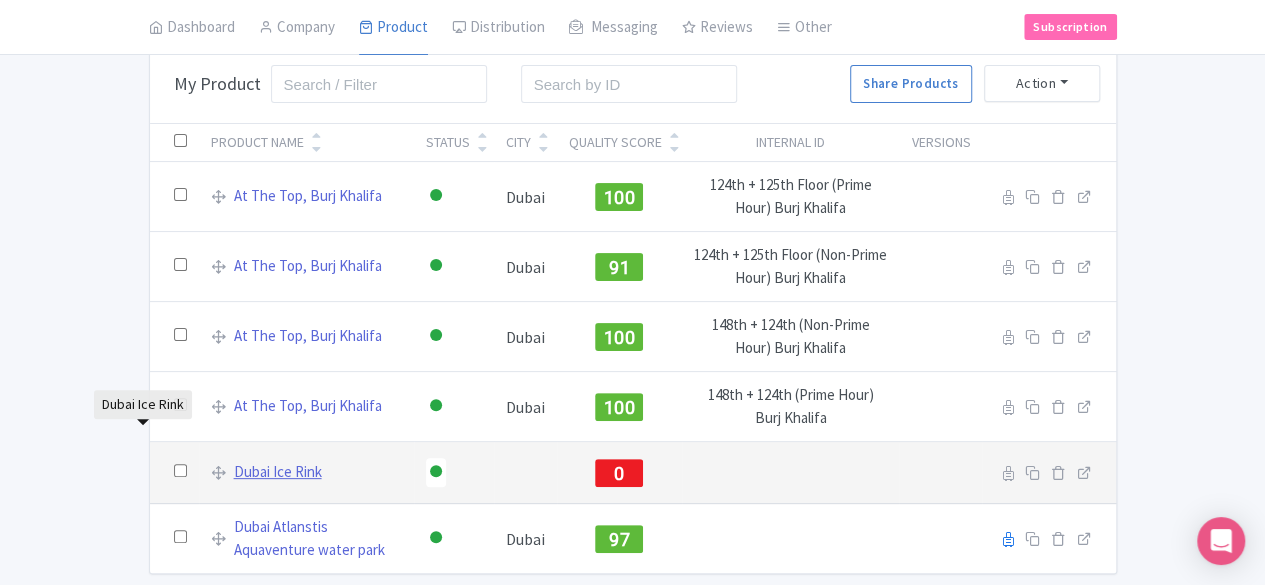 click on "Dubai Ice Rink" at bounding box center [278, 472] 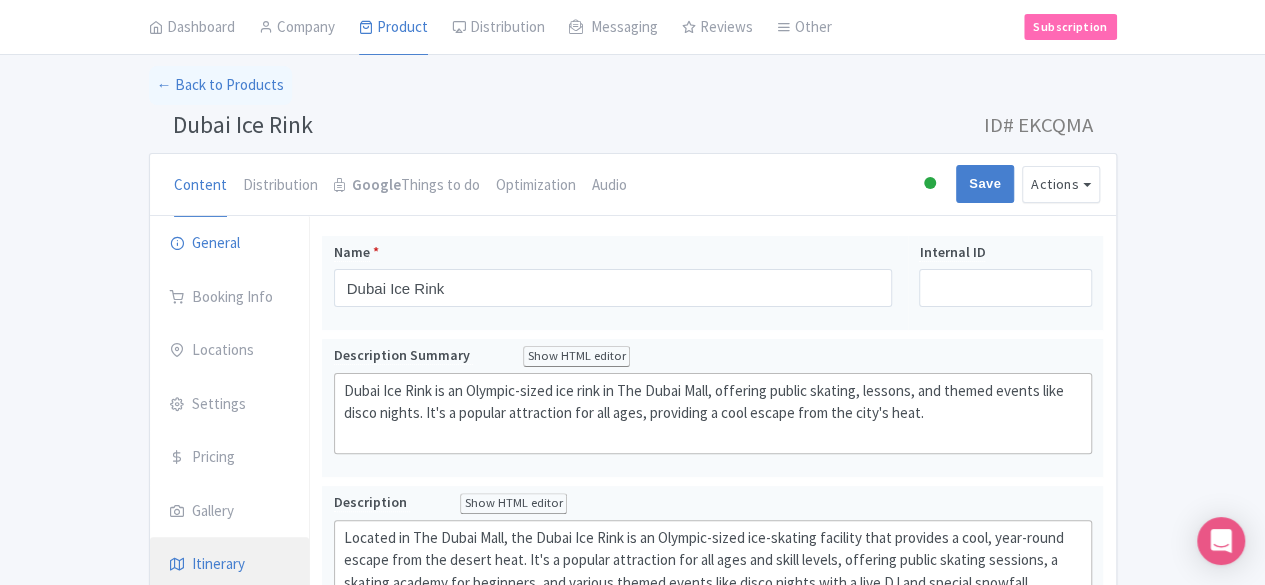 scroll, scrollTop: 0, scrollLeft: 0, axis: both 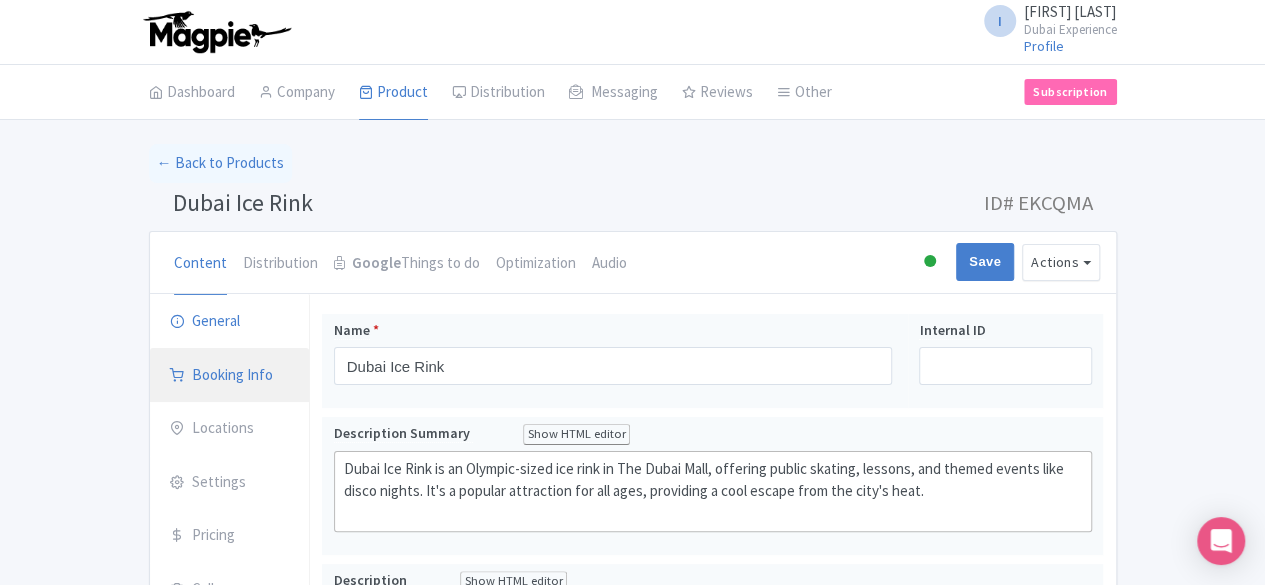click on "Booking Info" at bounding box center [230, 376] 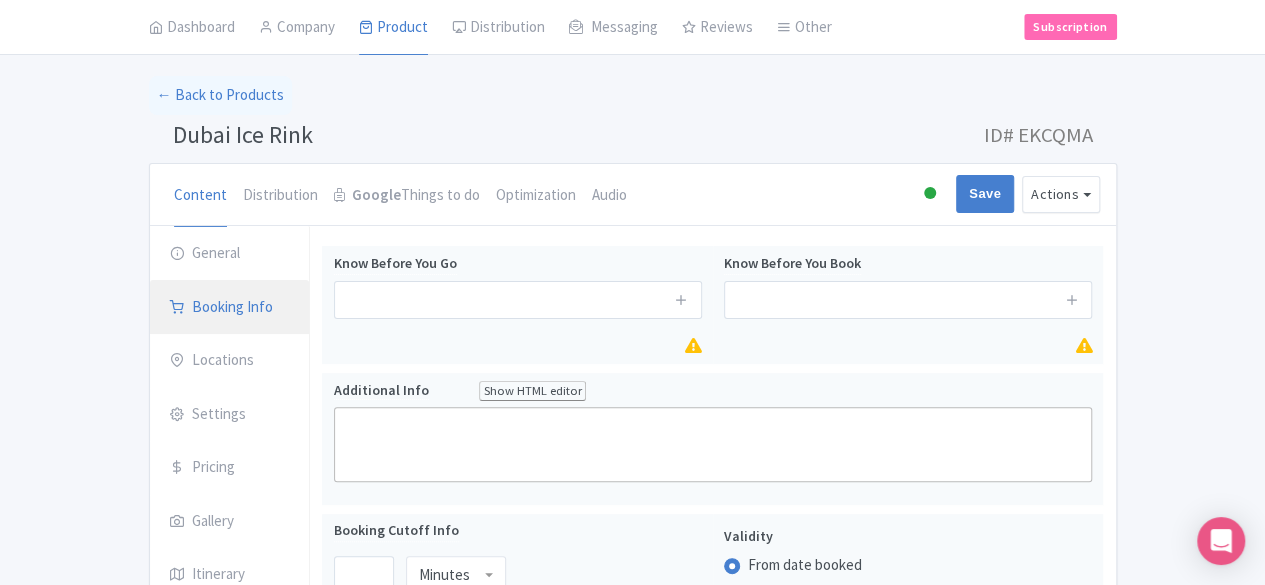 scroll, scrollTop: 100, scrollLeft: 0, axis: vertical 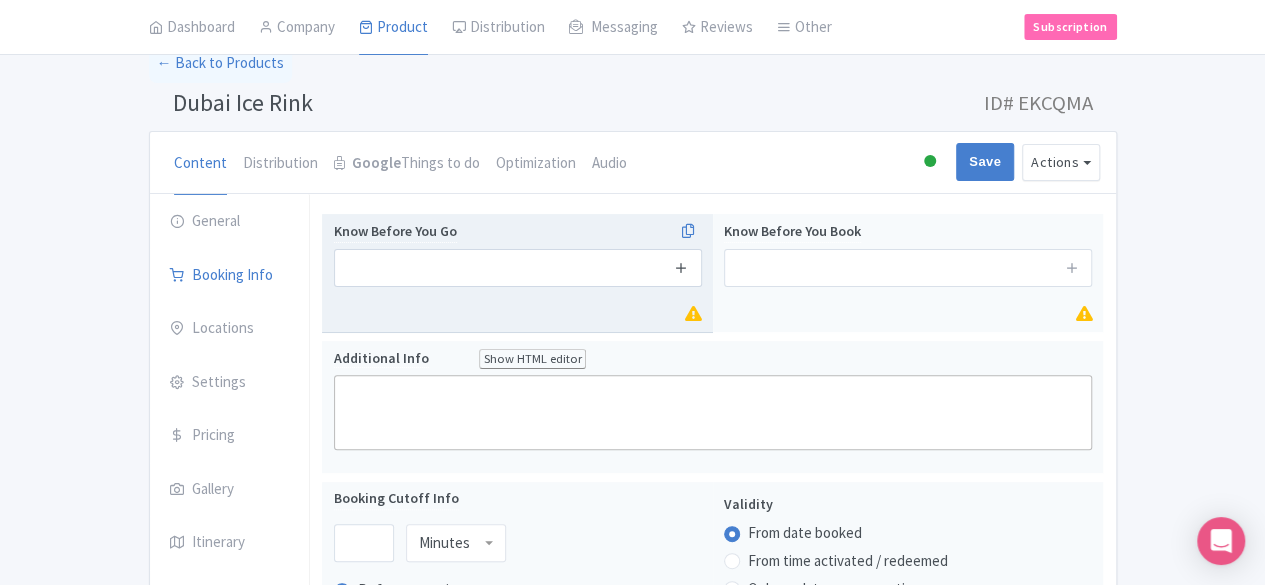 click at bounding box center (681, 267) 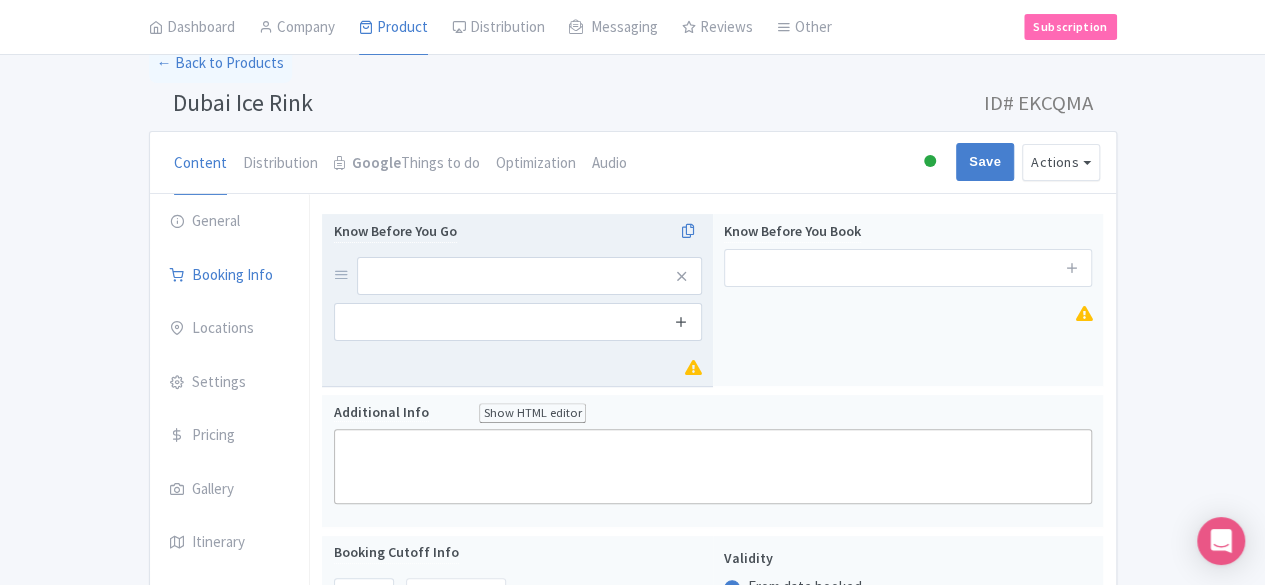 click at bounding box center (681, 321) 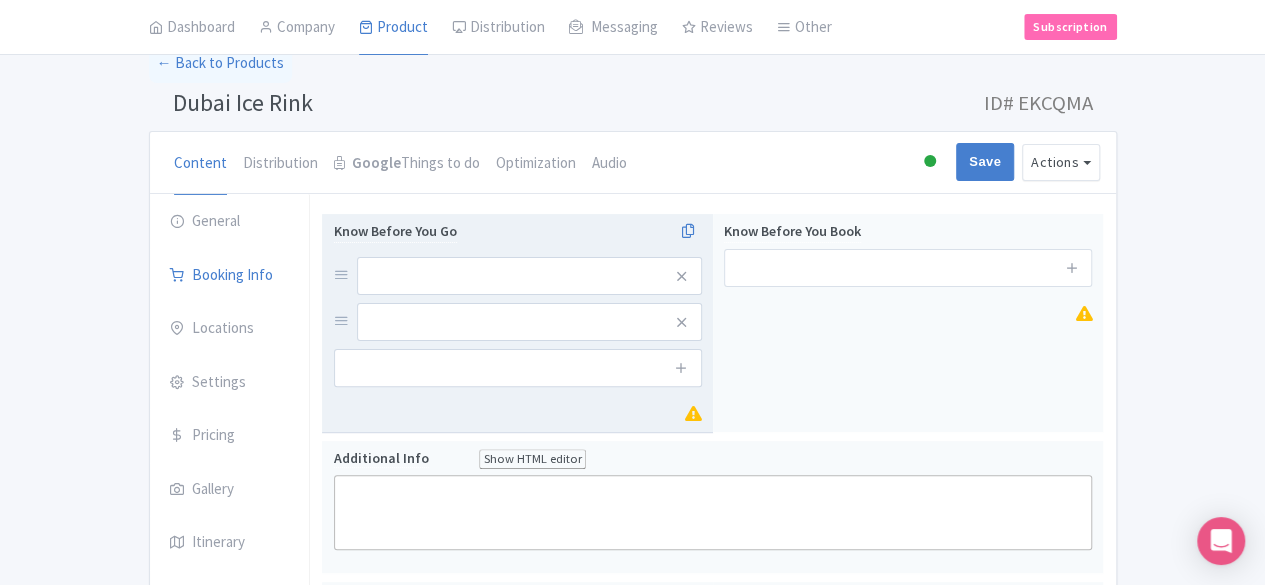 click at bounding box center [682, 368] 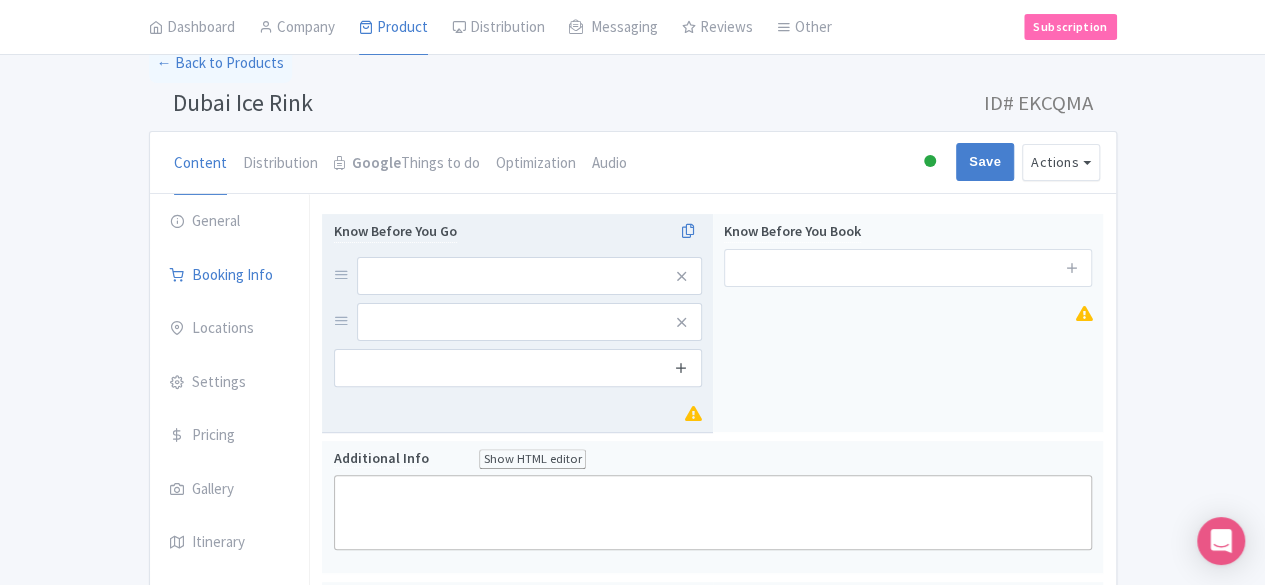 click at bounding box center [681, 367] 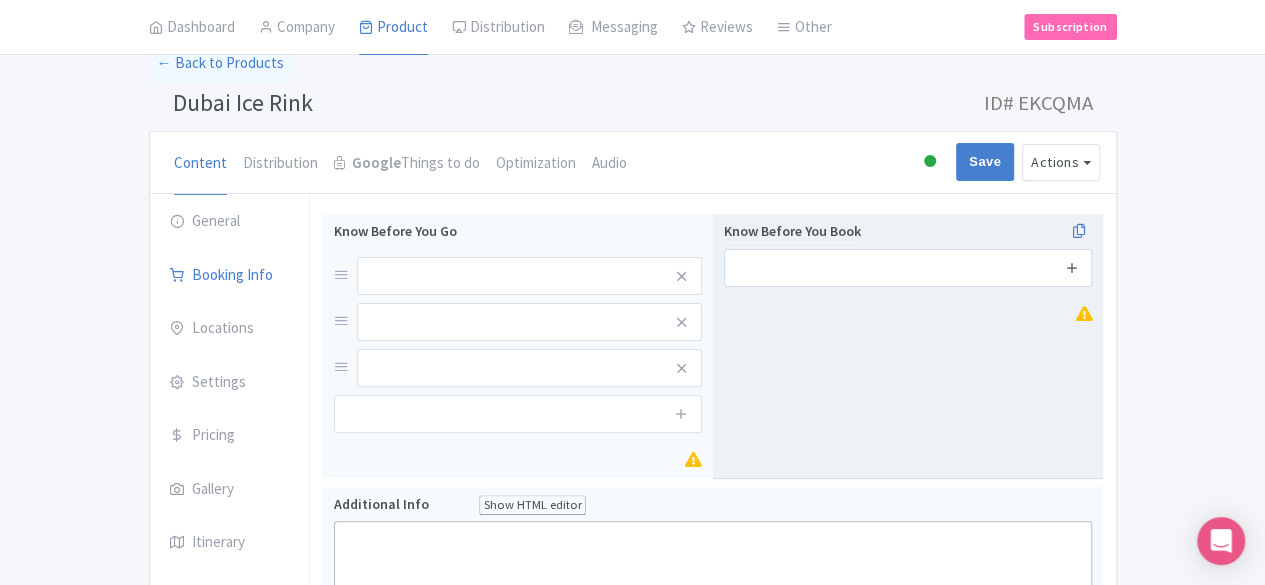 click at bounding box center [1072, 267] 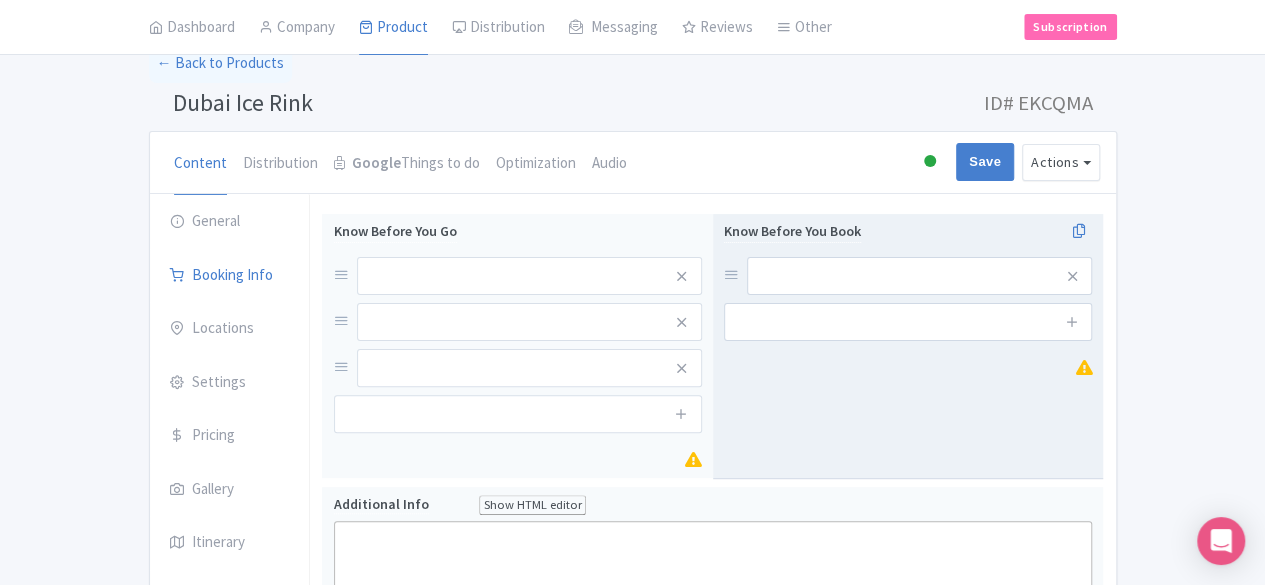 click at bounding box center [1072, 322] 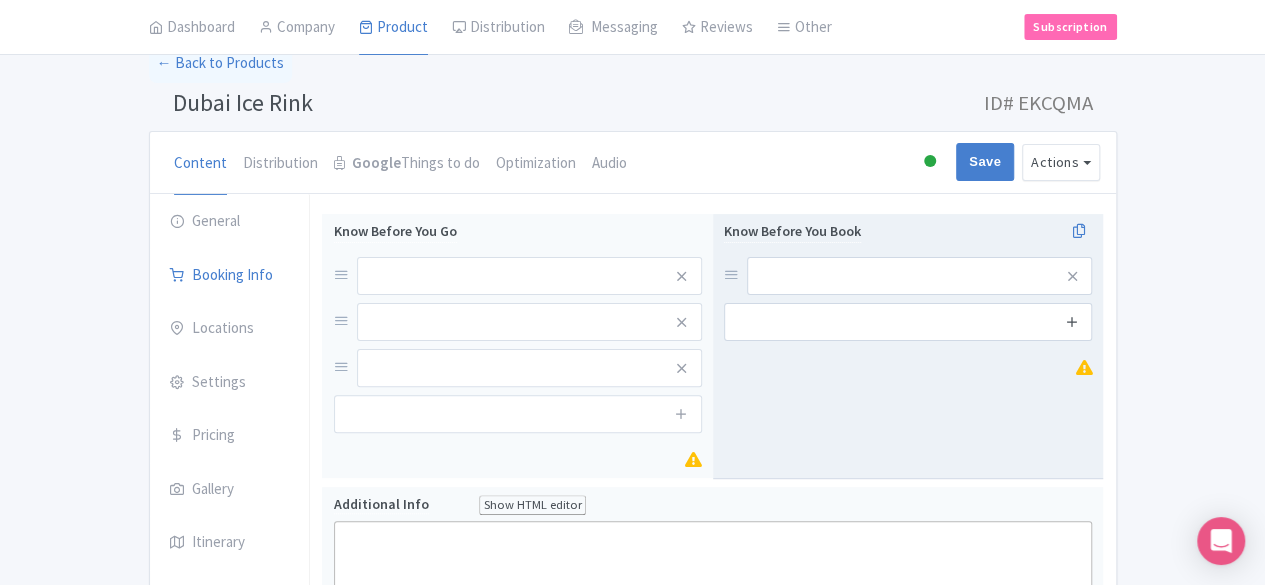 click at bounding box center [1072, 321] 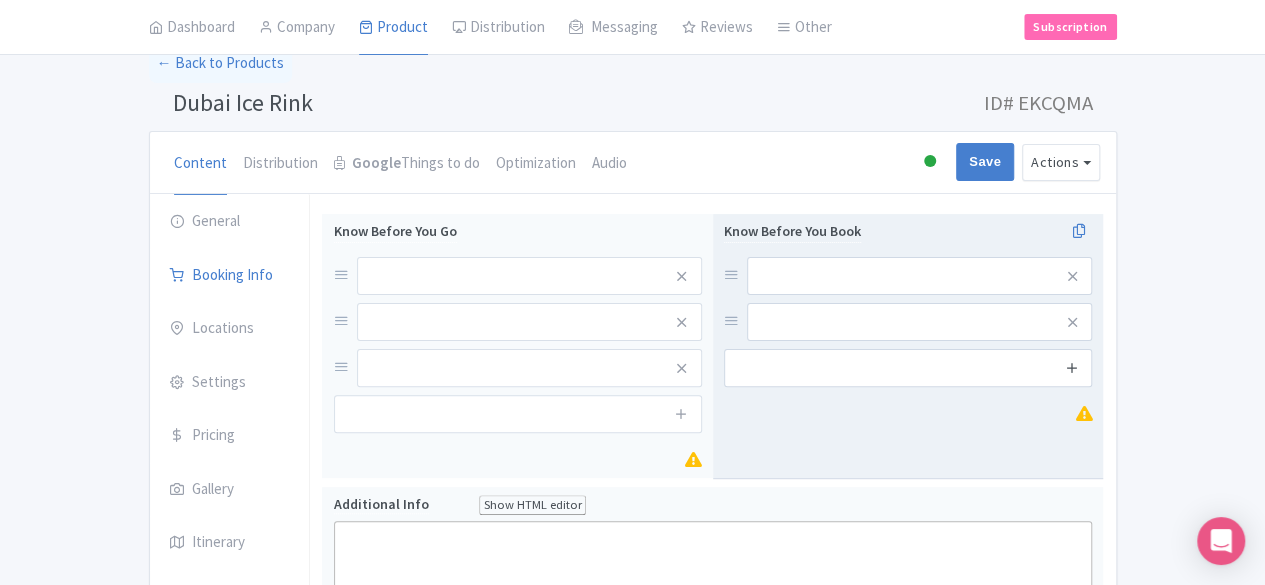 click at bounding box center (1072, 367) 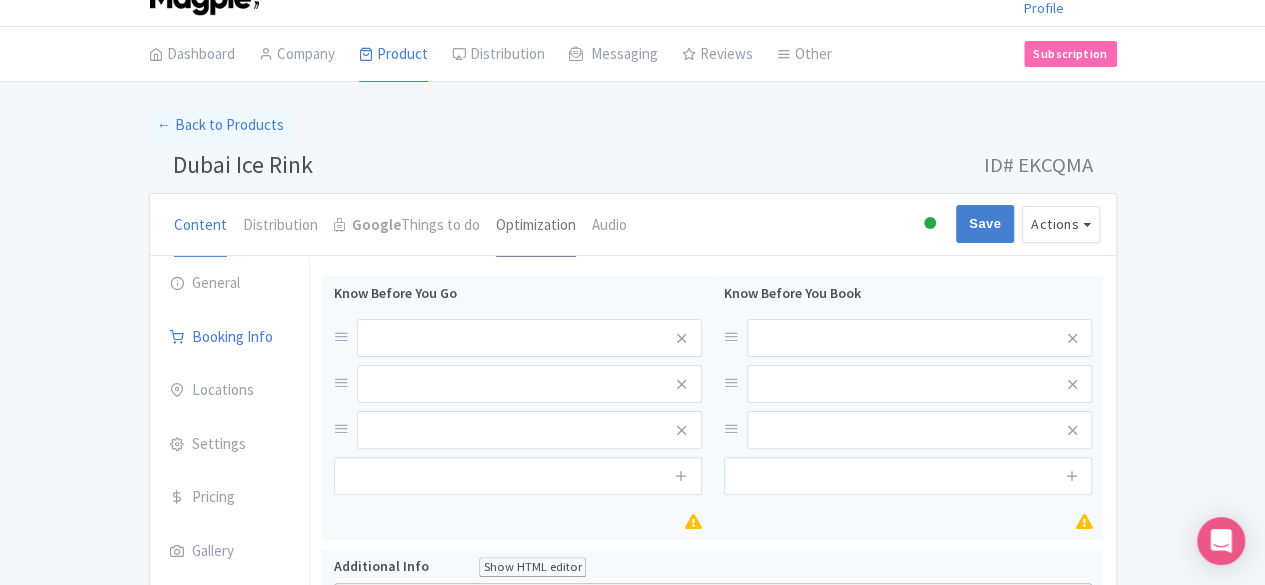 scroll, scrollTop: 0, scrollLeft: 0, axis: both 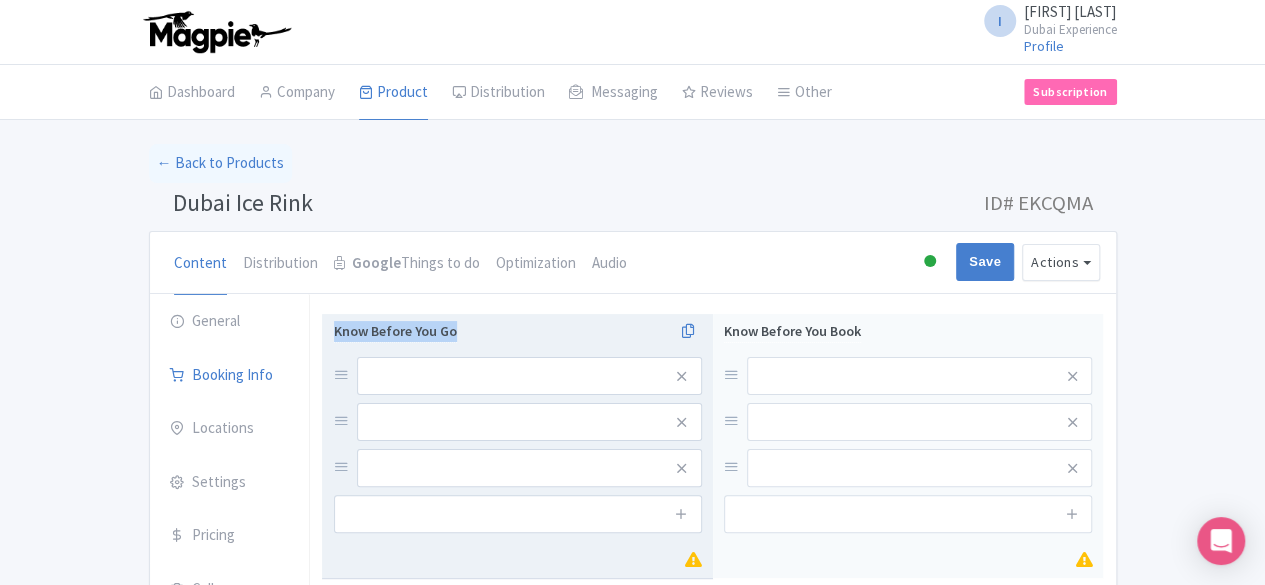 drag, startPoint x: 362, startPoint y: 329, endPoint x: 234, endPoint y: 323, distance: 128.14055 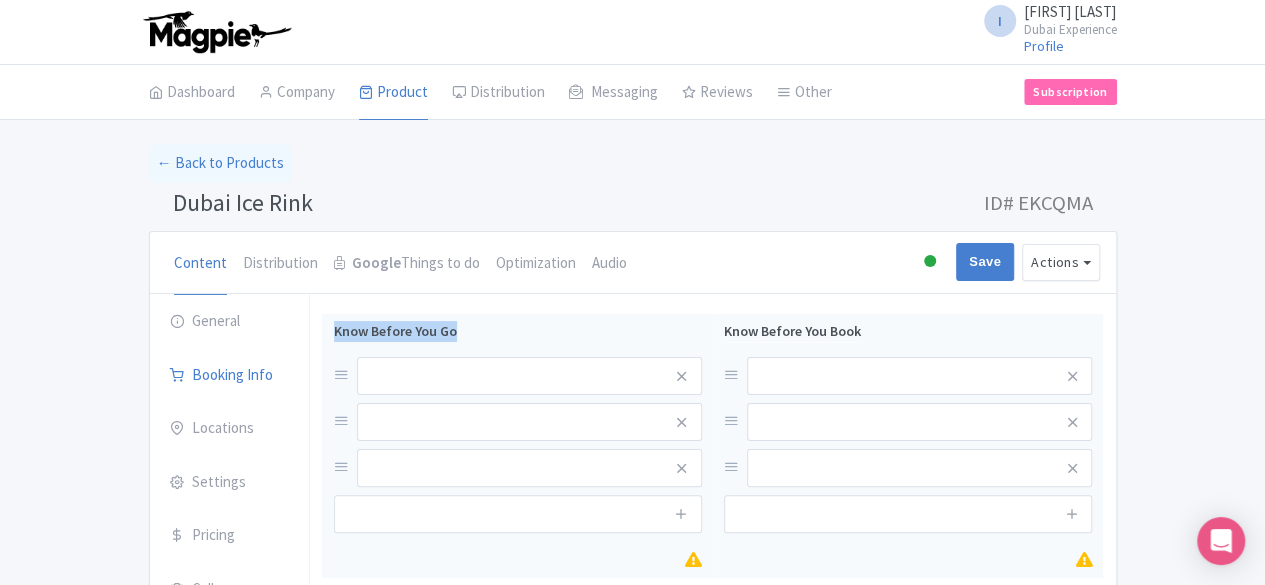 copy on "Know Before You Go" 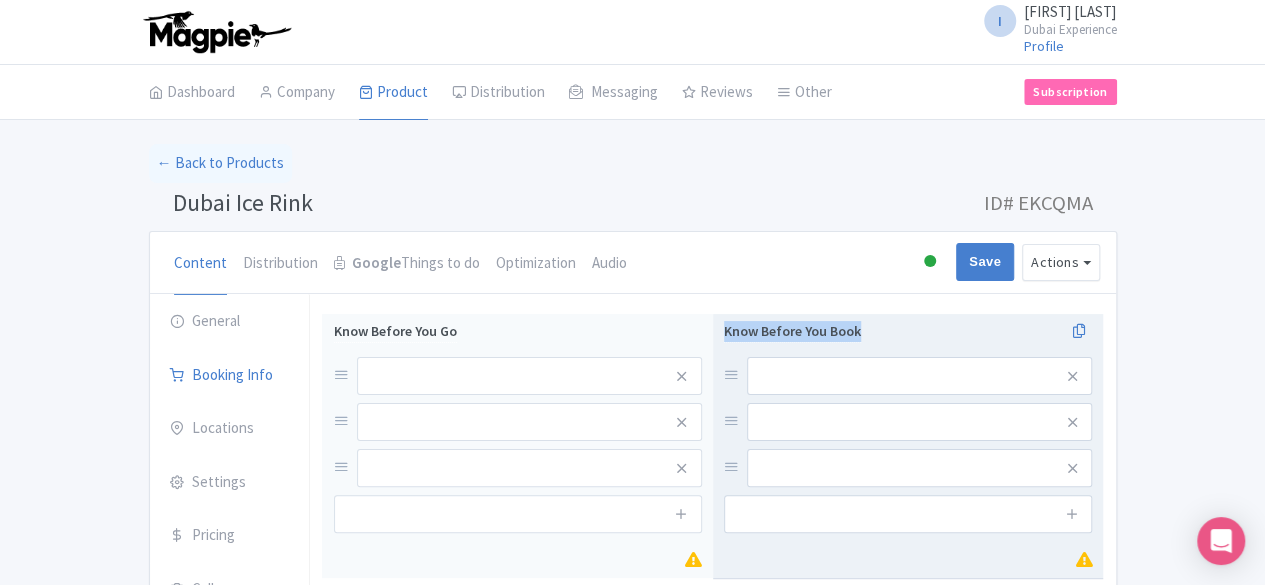 drag, startPoint x: 896, startPoint y: 327, endPoint x: 738, endPoint y: 327, distance: 158 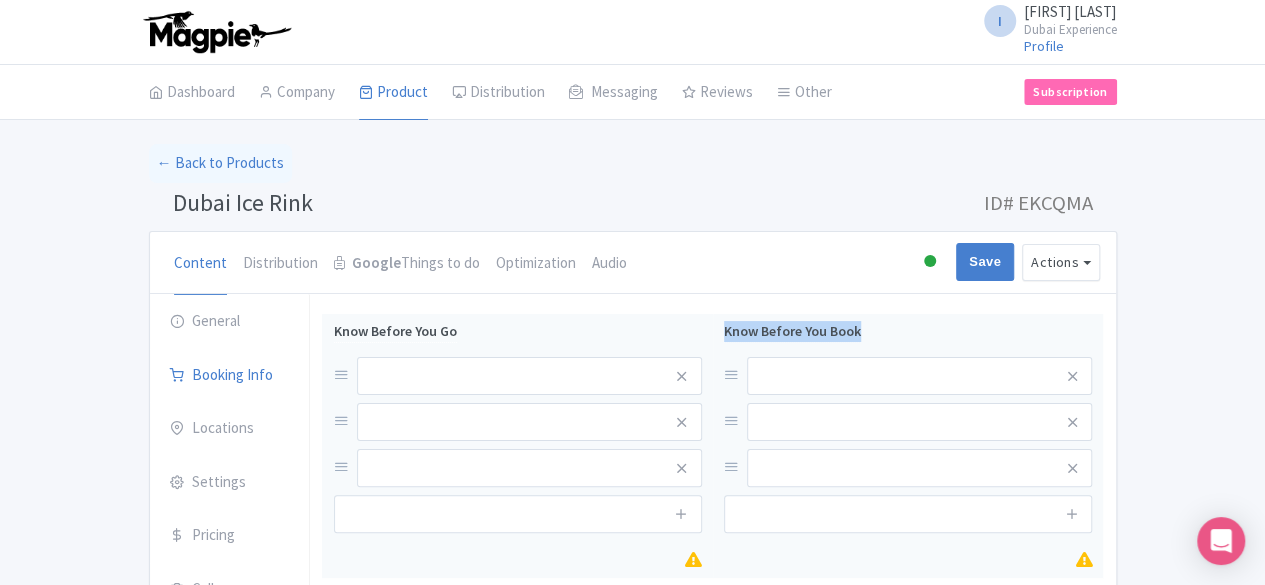 copy on "Know Before You Book" 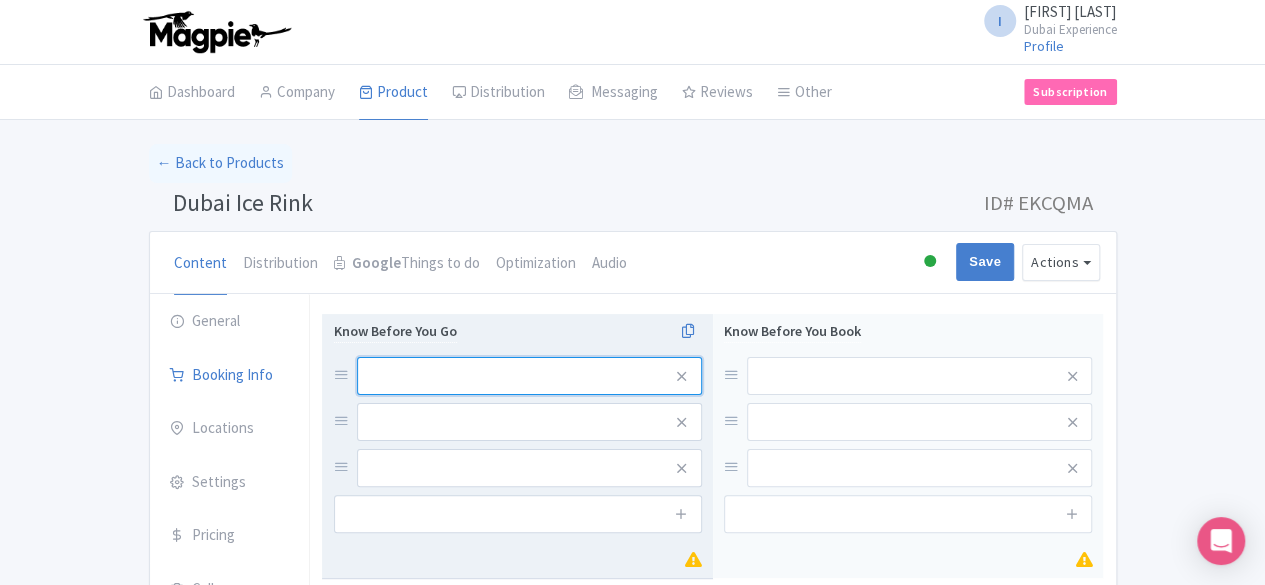 click at bounding box center (529, 376) 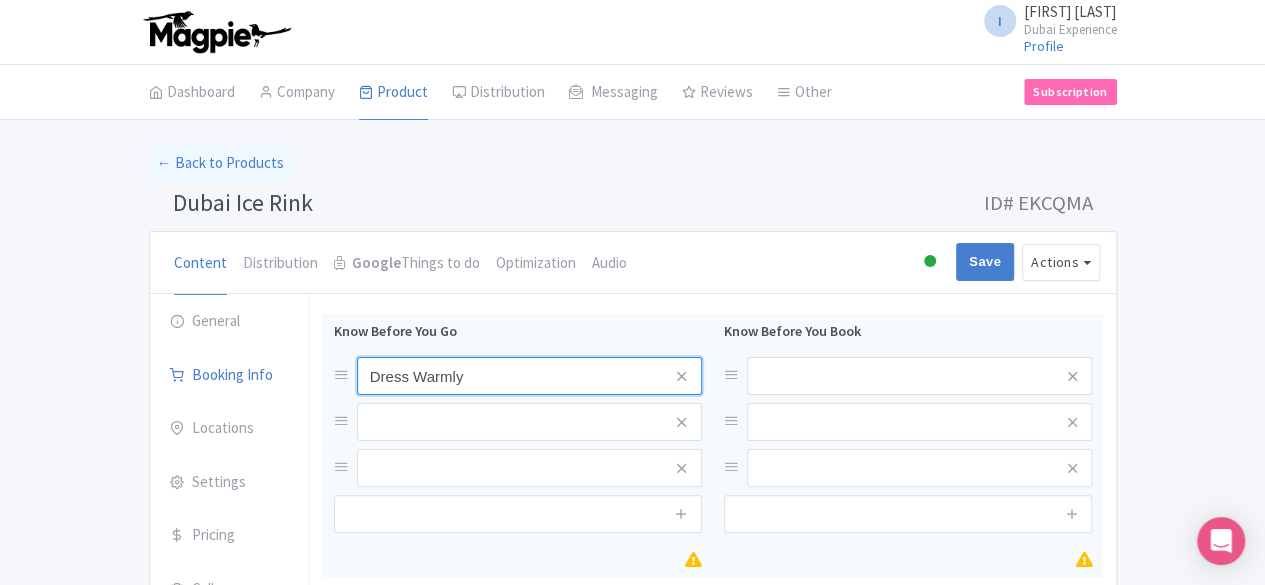type on "Dress Warmly" 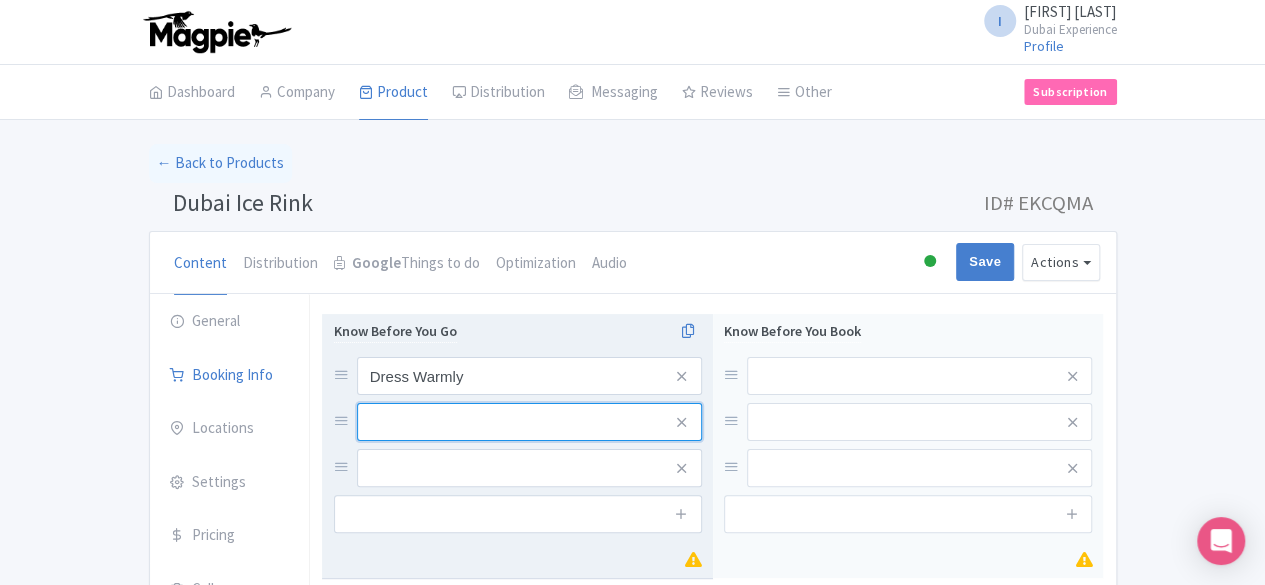 click at bounding box center [529, 376] 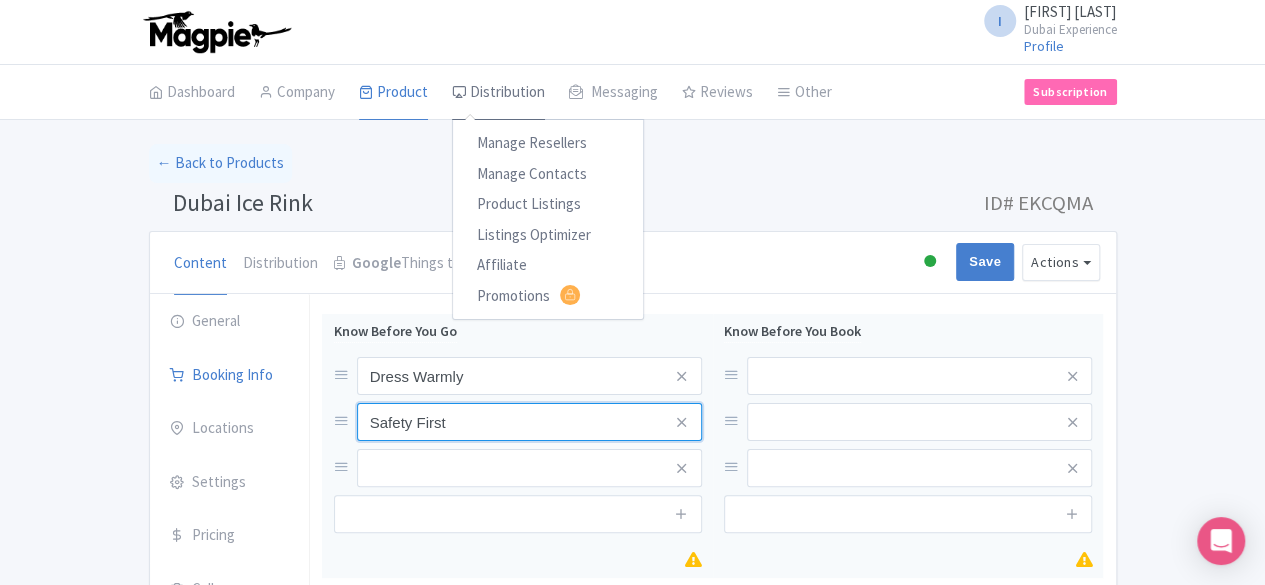 type on "Safety First" 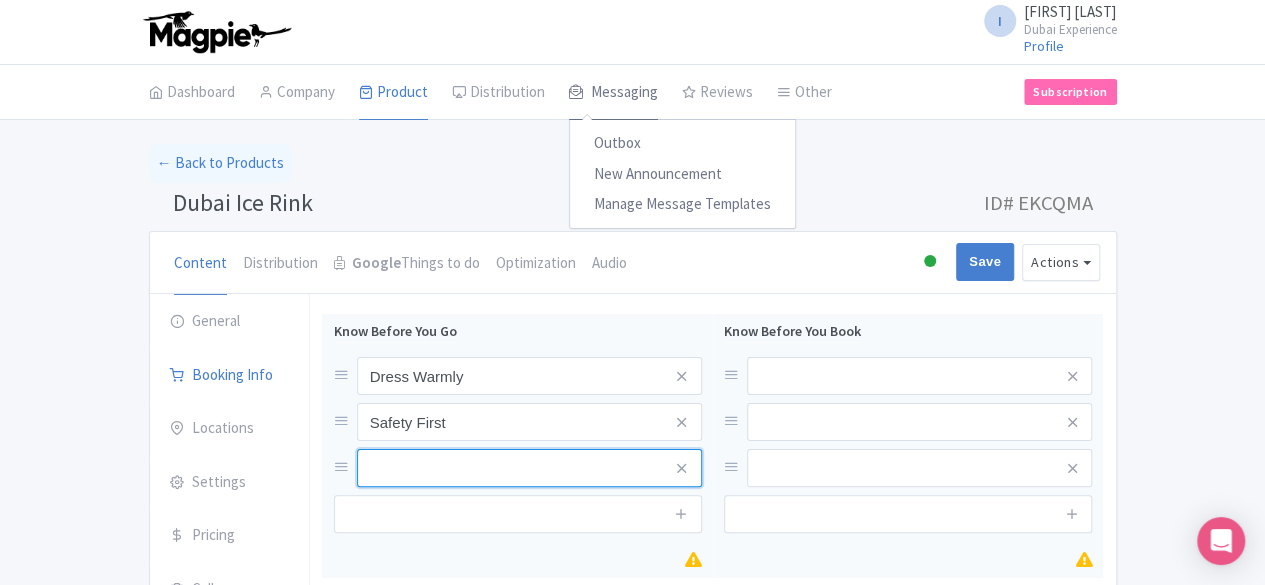 drag, startPoint x: 421, startPoint y: 461, endPoint x: 436, endPoint y: 70, distance: 391.28763 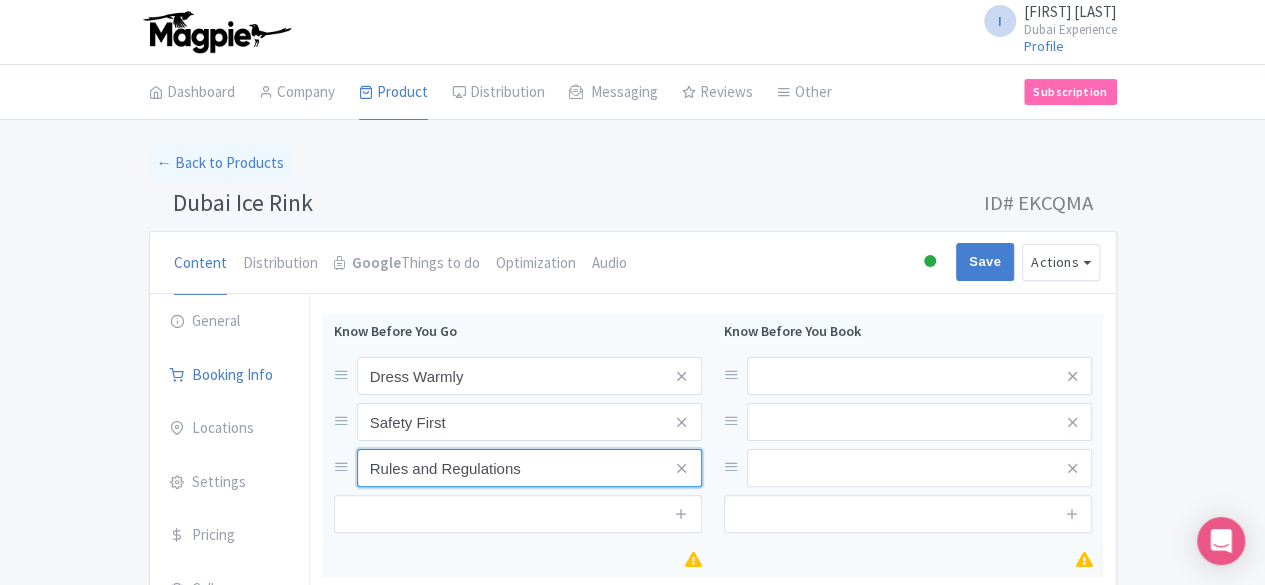 type on "Rules and Regulations" 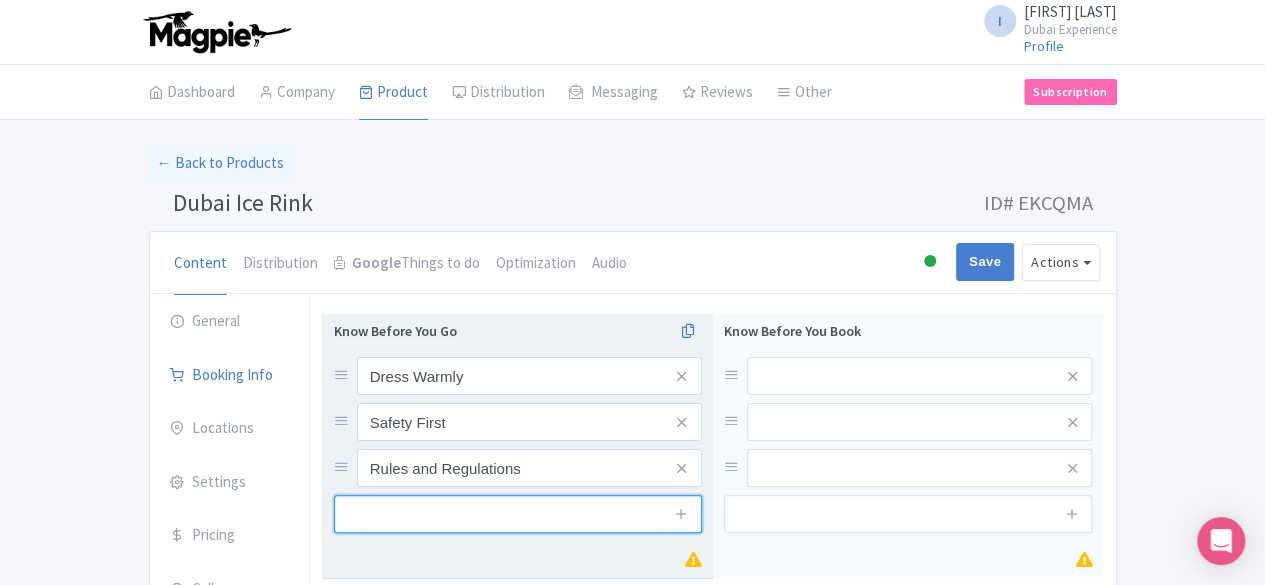 click at bounding box center (518, 514) 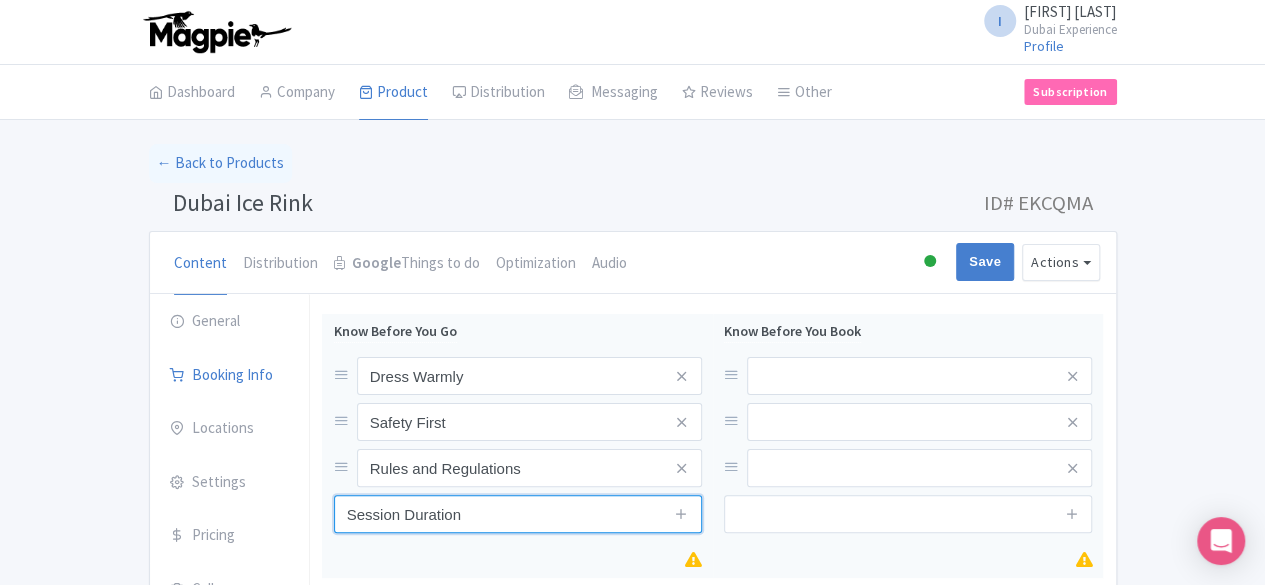 type on "Session Duration" 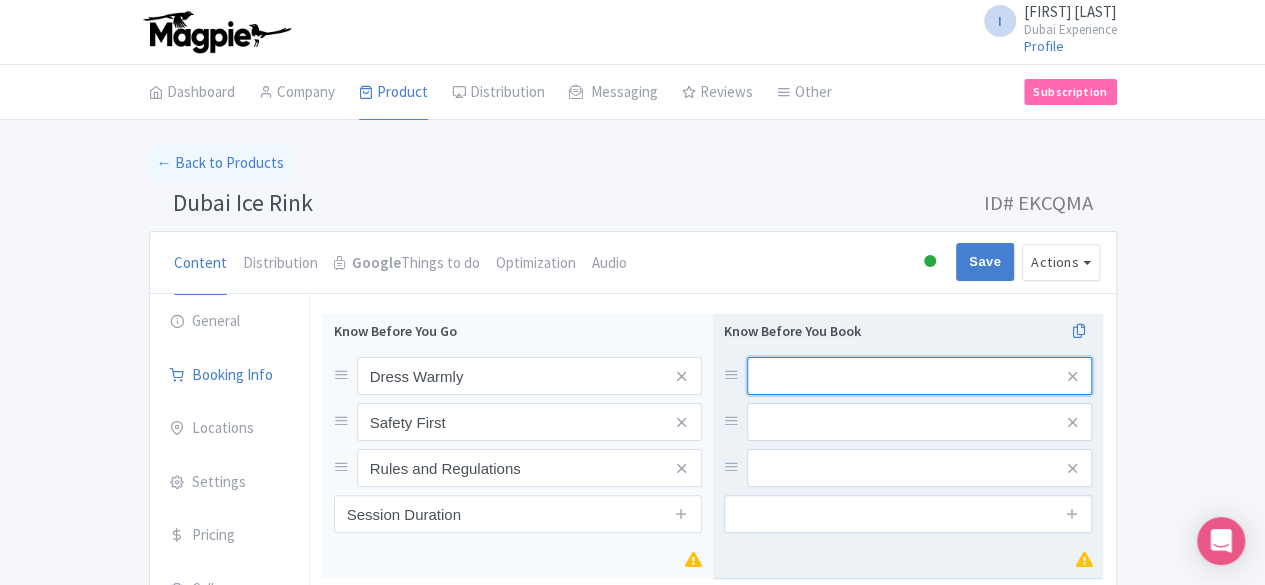 click at bounding box center (919, 376) 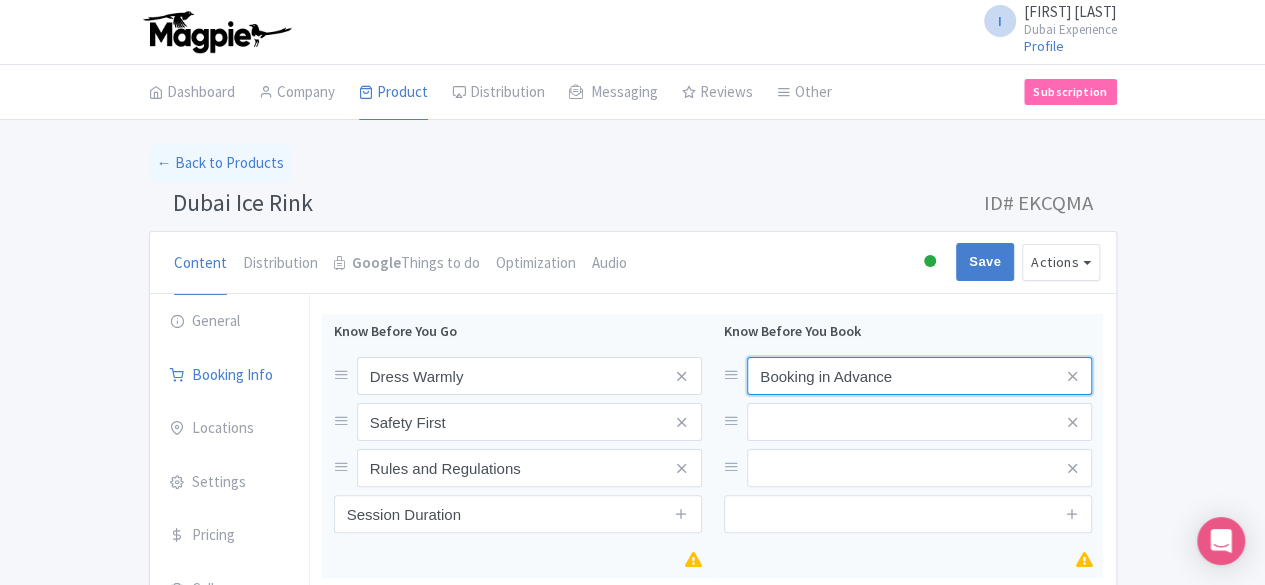 type on "Booking in Advance" 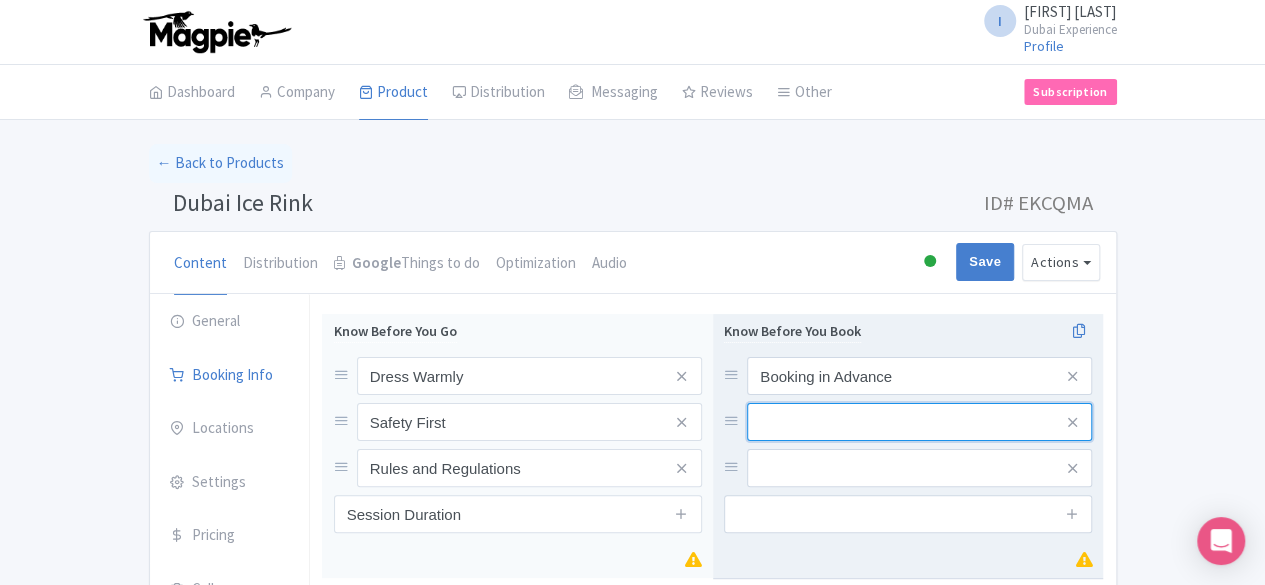 click at bounding box center [919, 376] 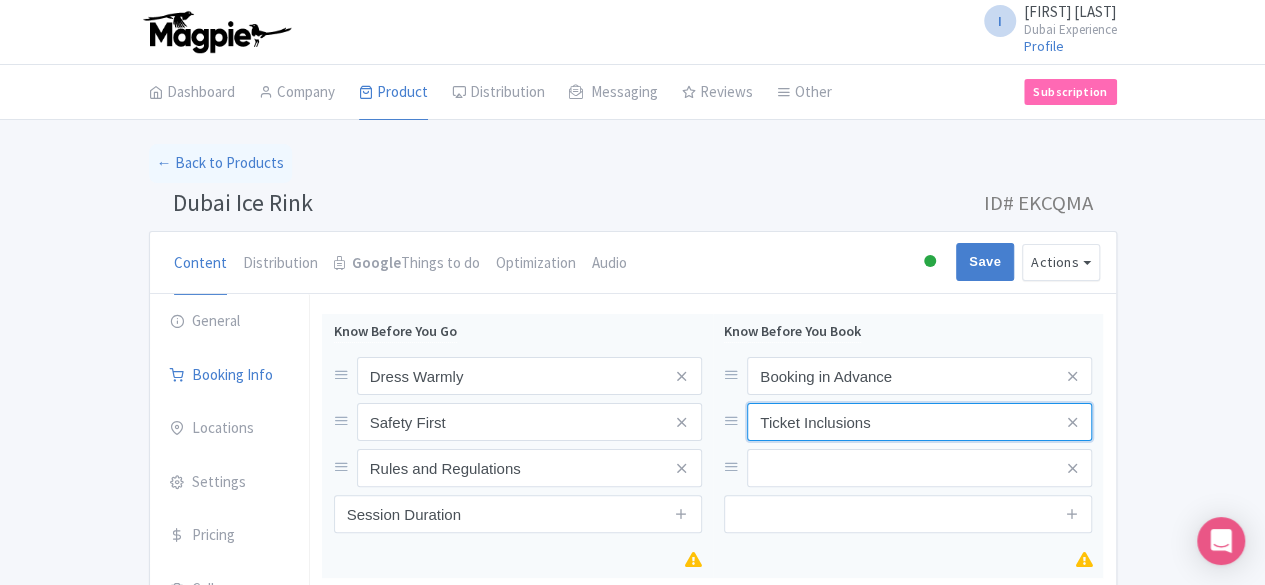 type on "Ticket Inclusions" 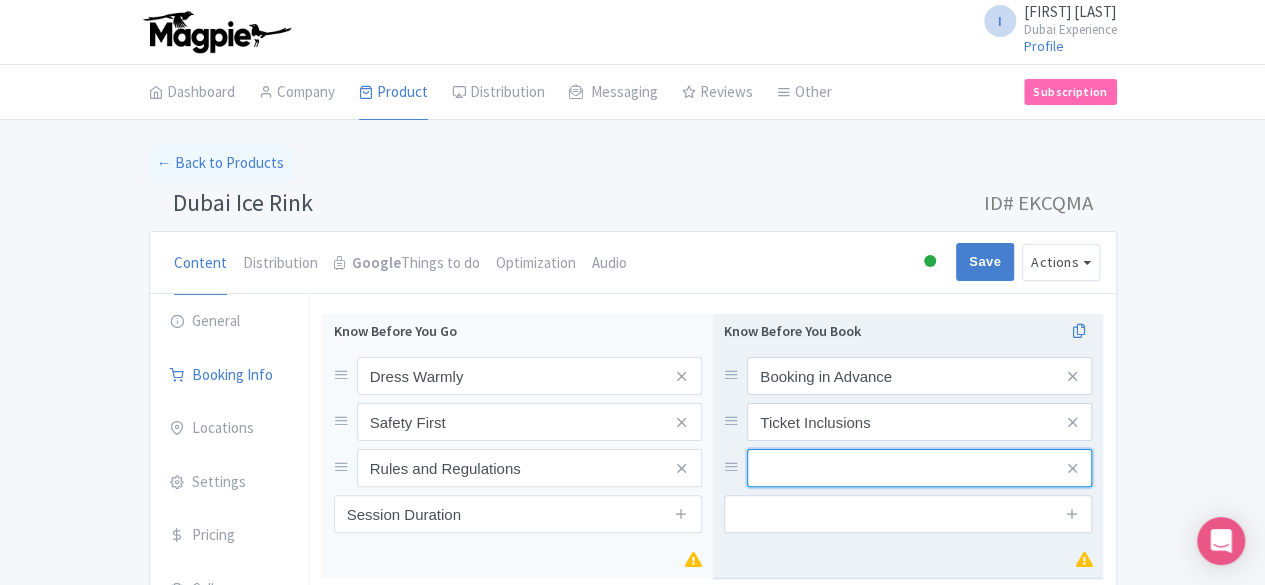 click at bounding box center [919, 376] 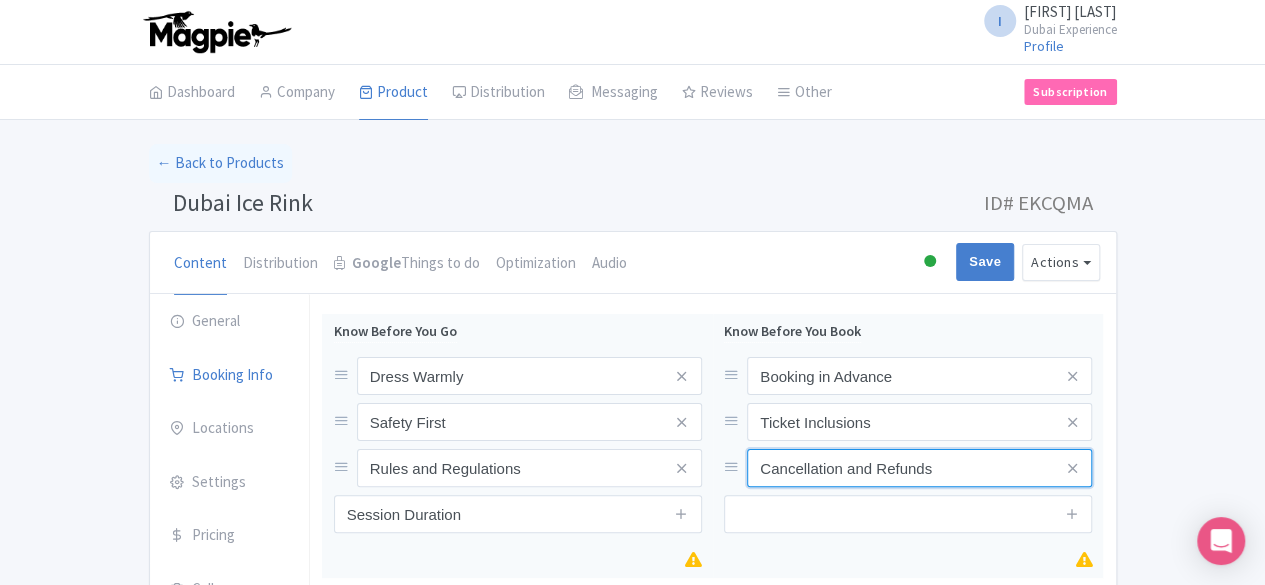 type on "Cancellation and Refunds" 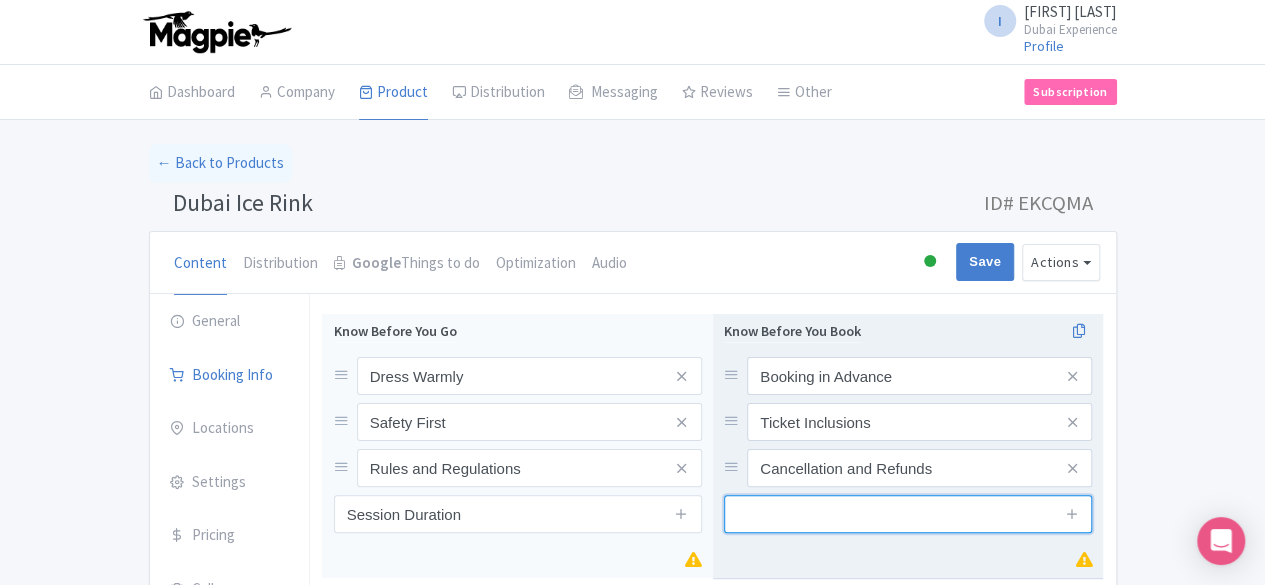 click at bounding box center [908, 514] 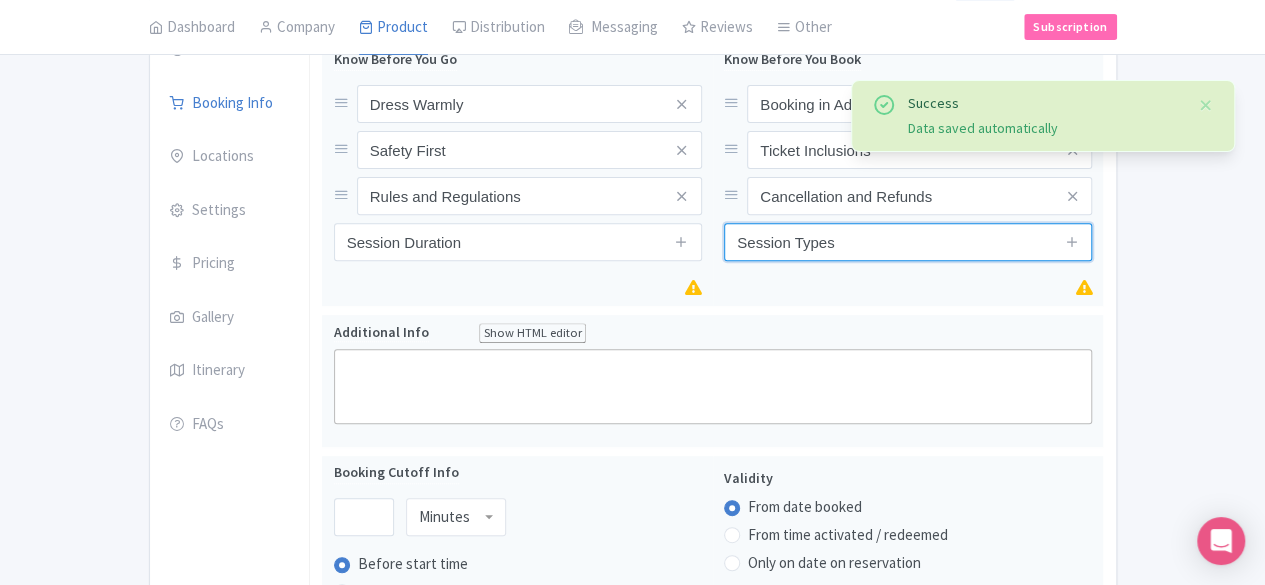 scroll, scrollTop: 300, scrollLeft: 0, axis: vertical 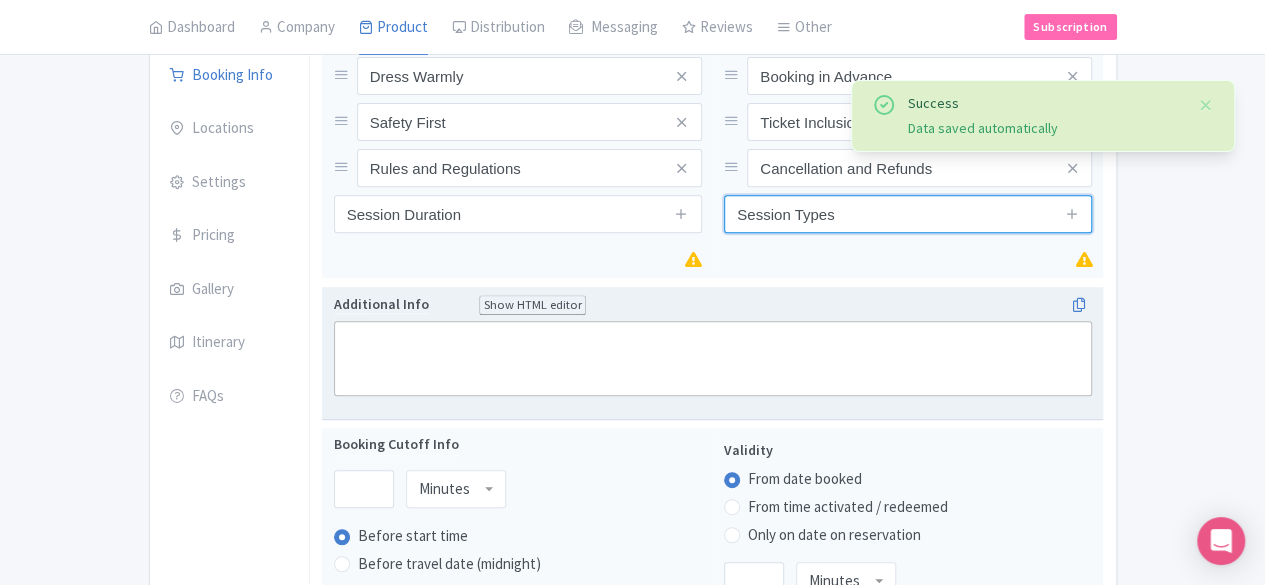 type on "Session Types" 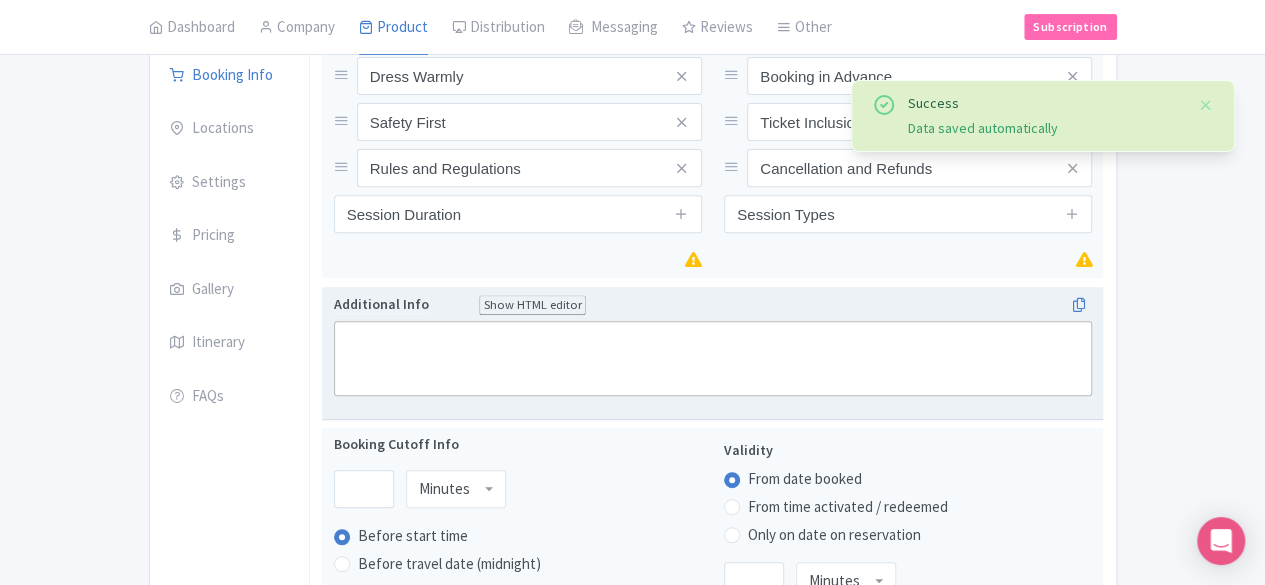 click 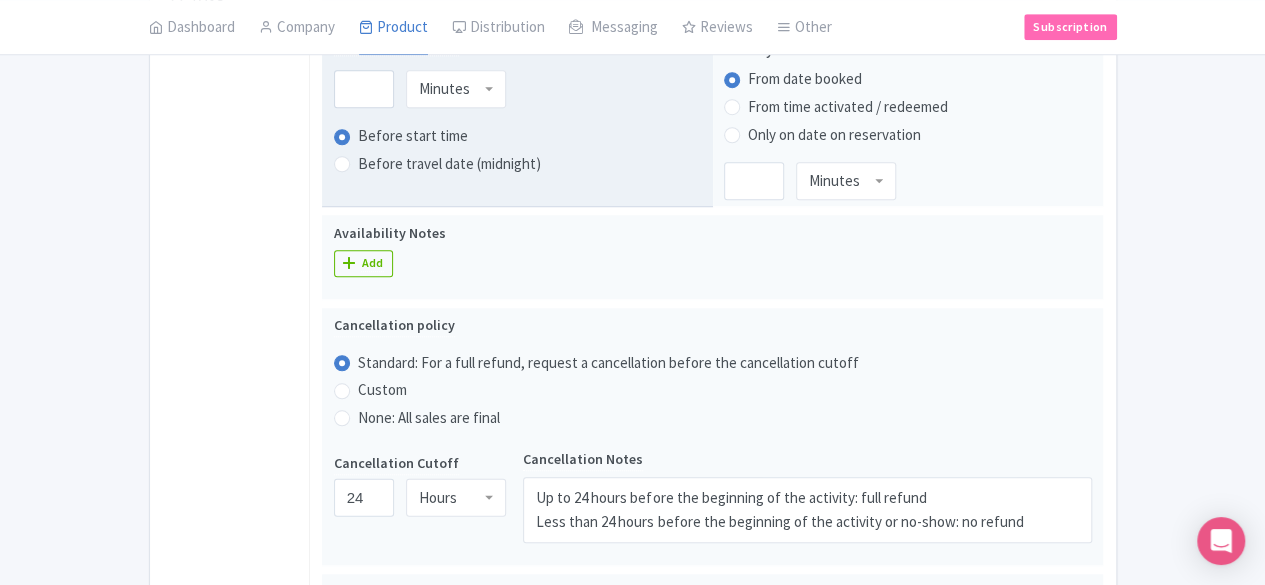 scroll, scrollTop: 600, scrollLeft: 0, axis: vertical 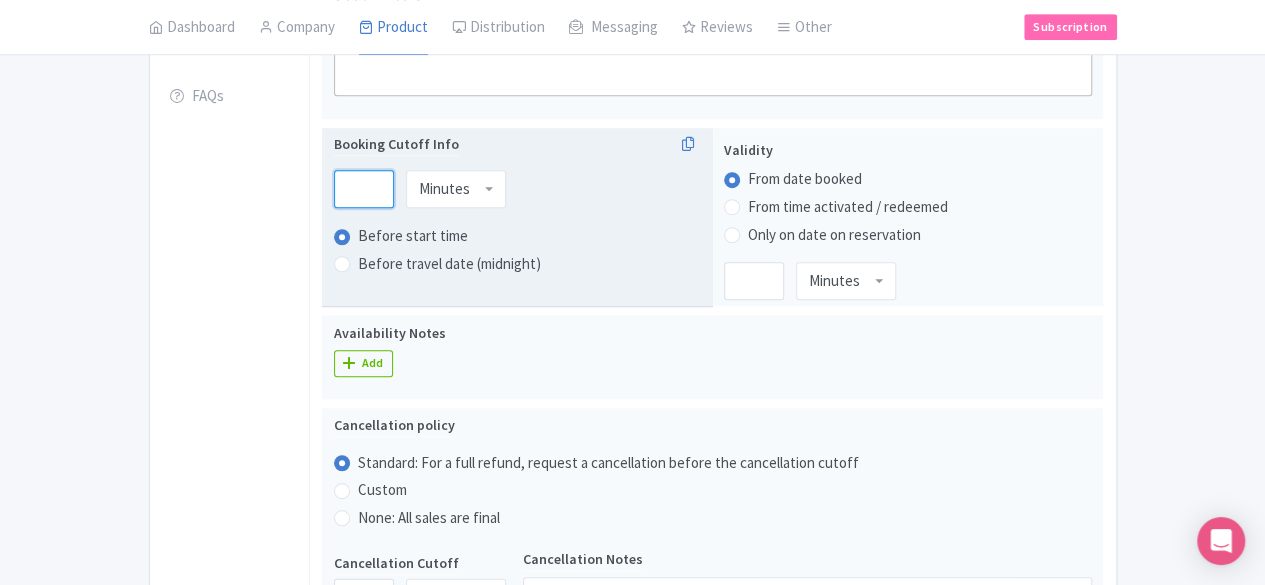 click at bounding box center (364, 189) 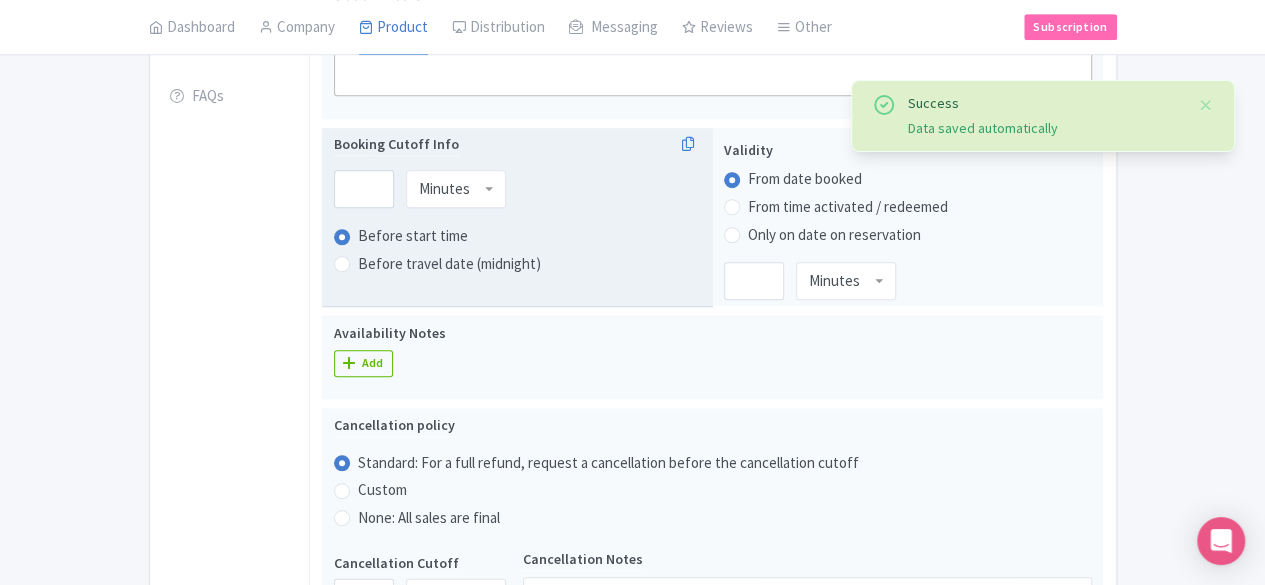 click on "Minutes" at bounding box center (456, 189) 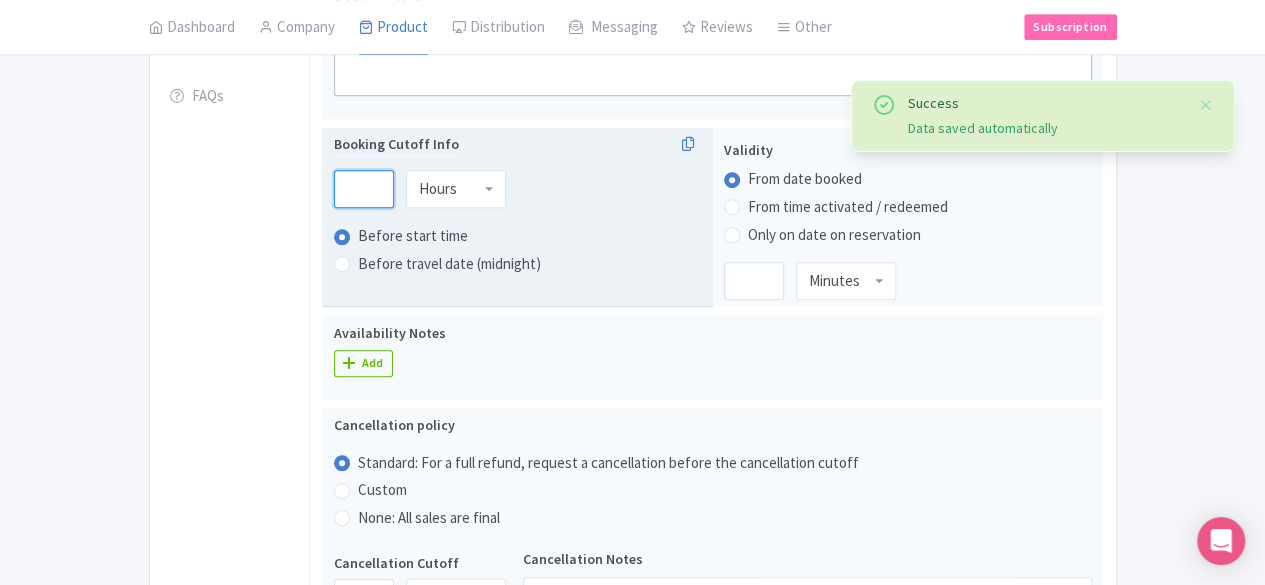 click at bounding box center (364, 189) 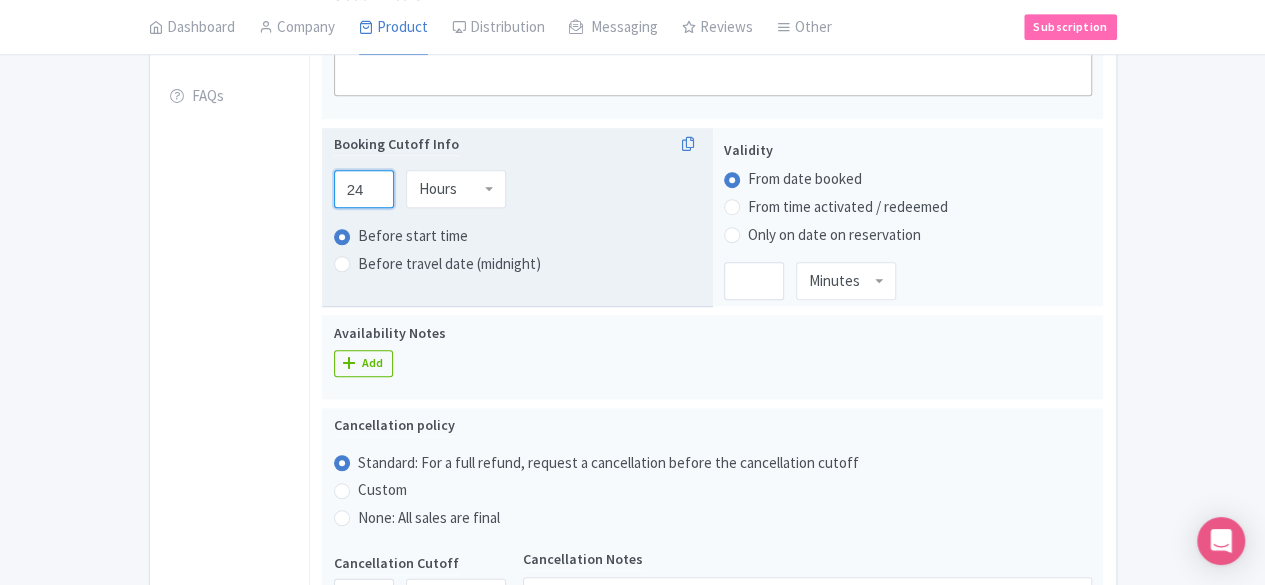 type on "24" 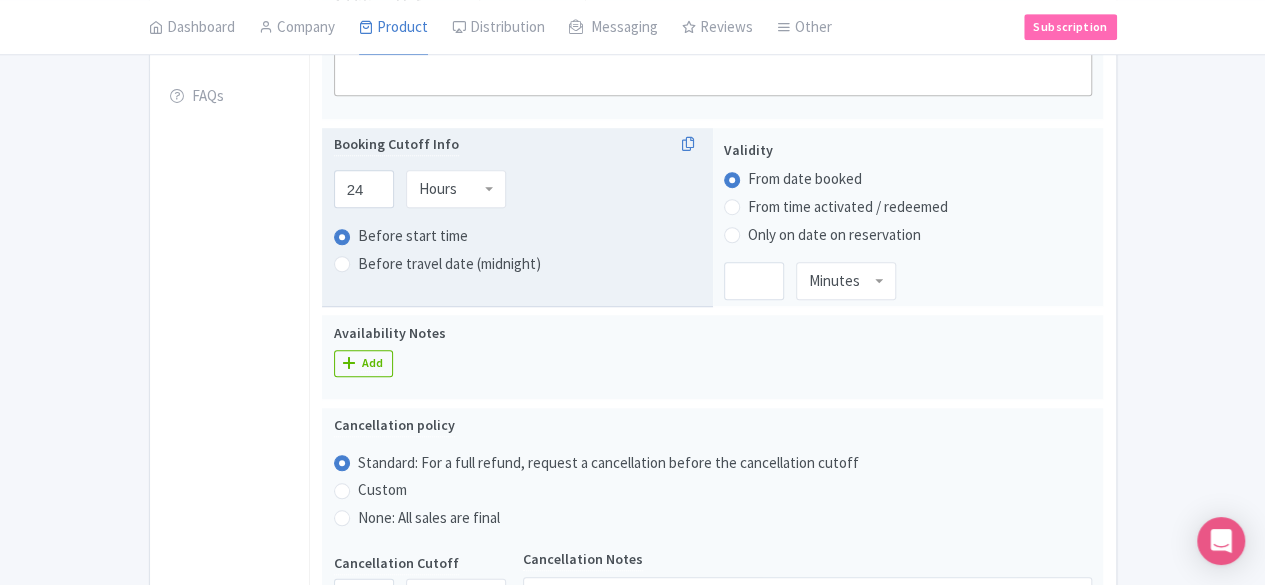 click on "Booking Cutoff Info
24
Hours Hours Minutes Hours Days
Before start time Before travel date (midnight)" at bounding box center [517, 218] 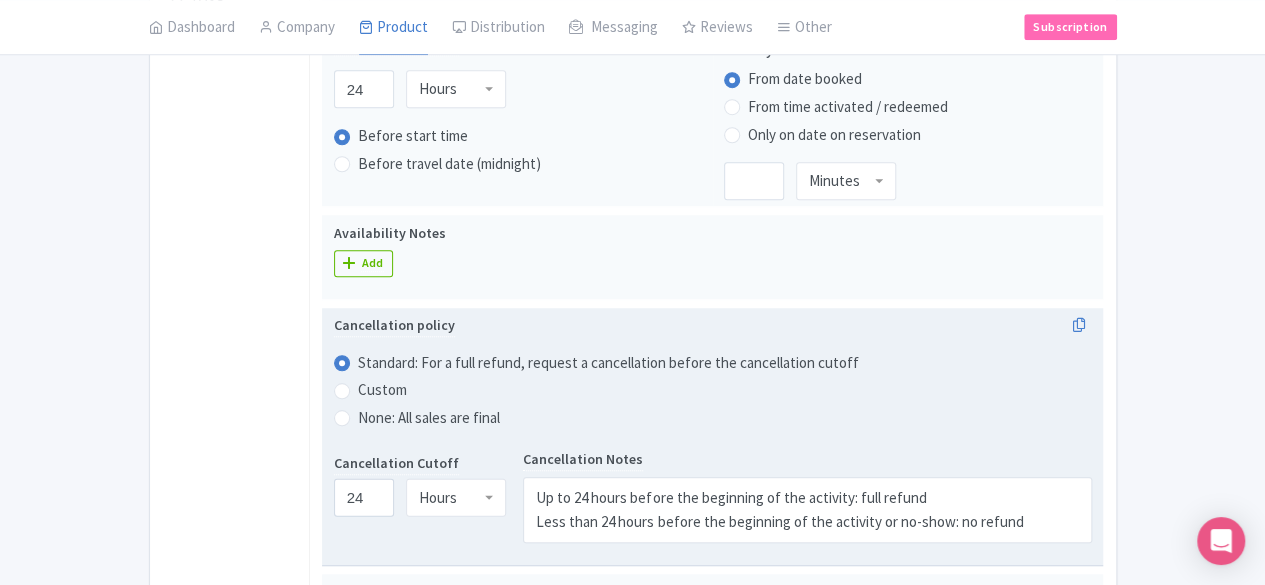 scroll, scrollTop: 1200, scrollLeft: 0, axis: vertical 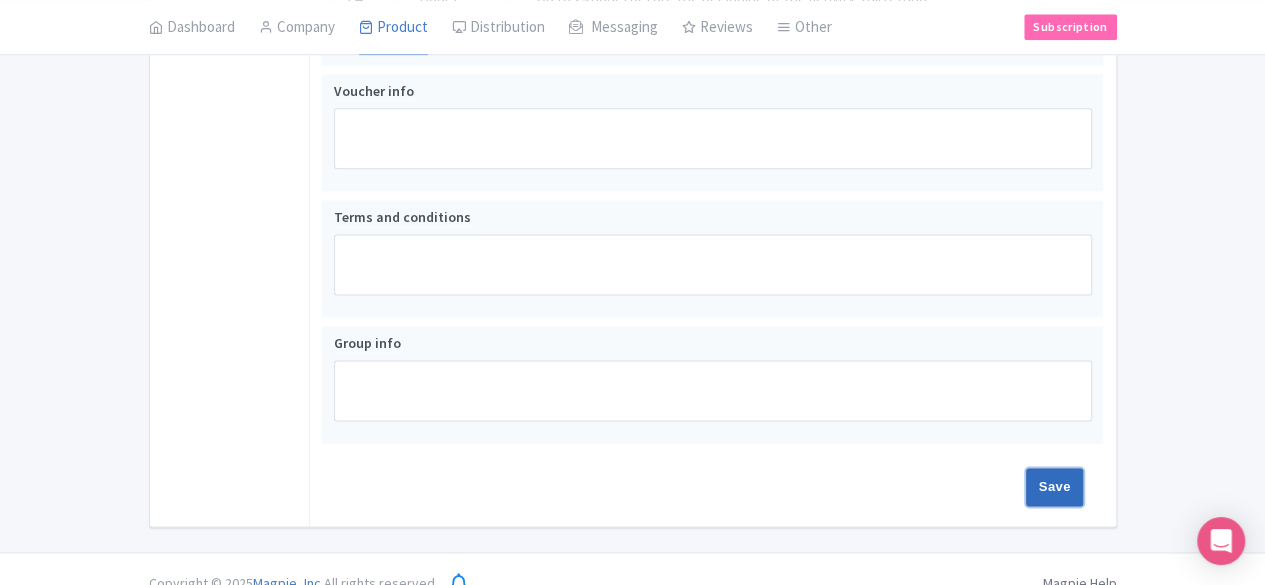 click on "Save" at bounding box center [1055, 487] 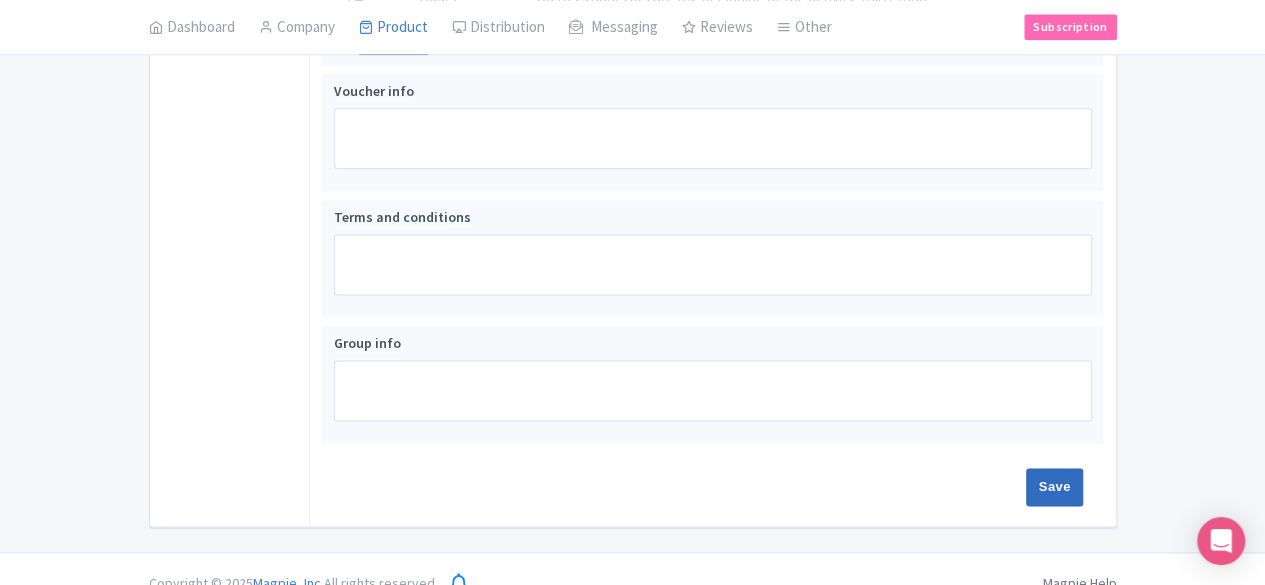 type on "Saving..." 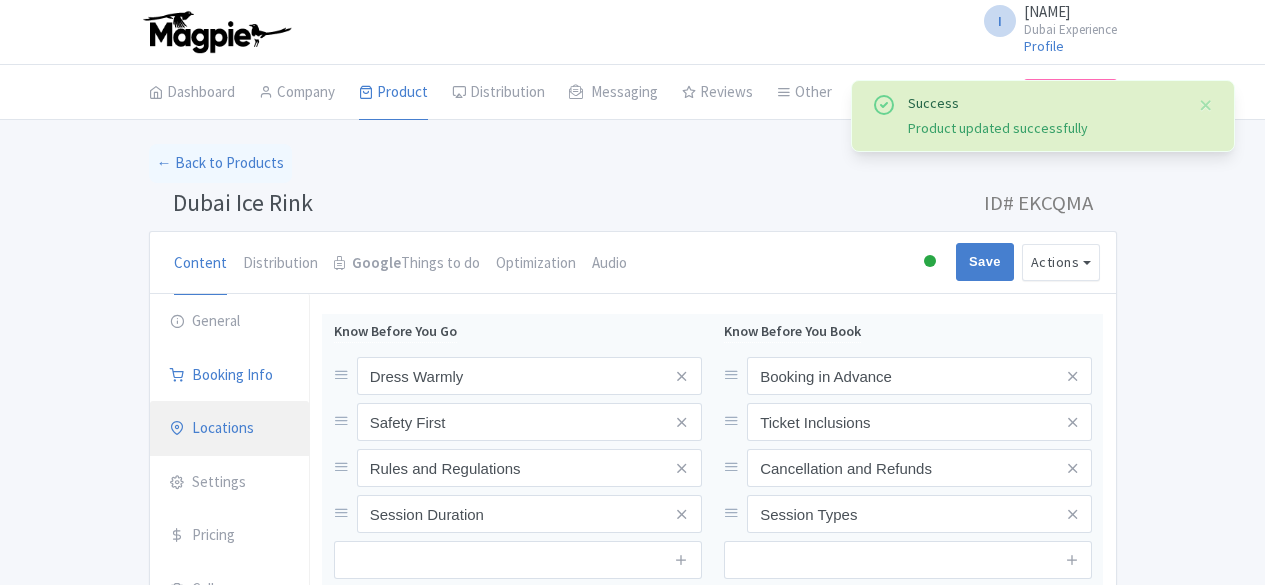 scroll, scrollTop: 200, scrollLeft: 0, axis: vertical 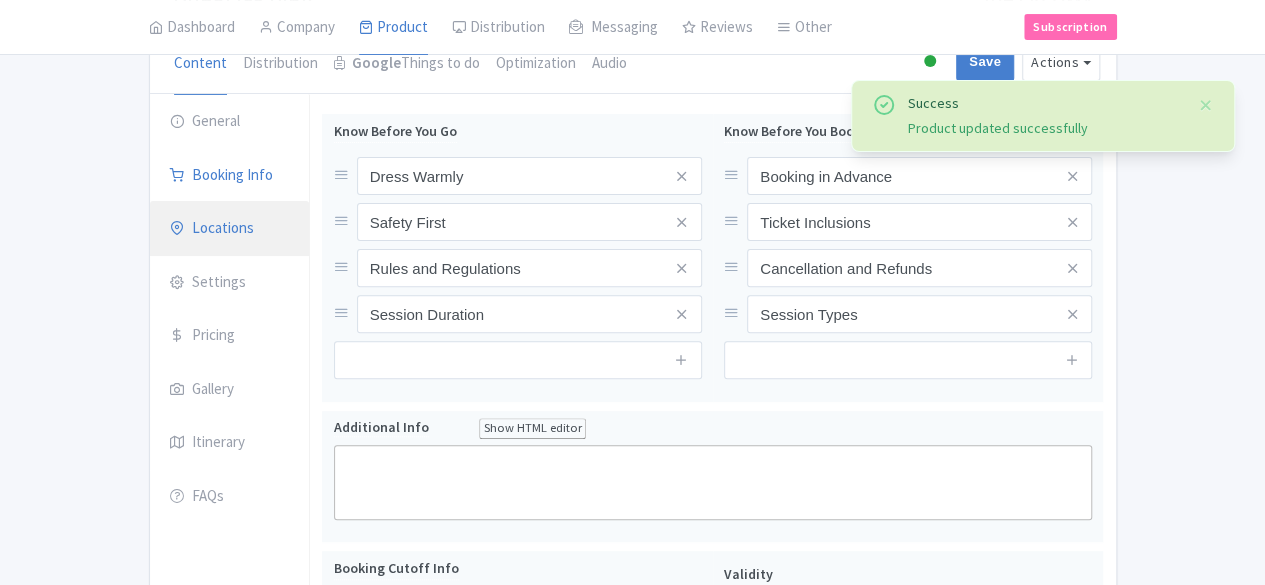 click on "Locations" at bounding box center [230, 229] 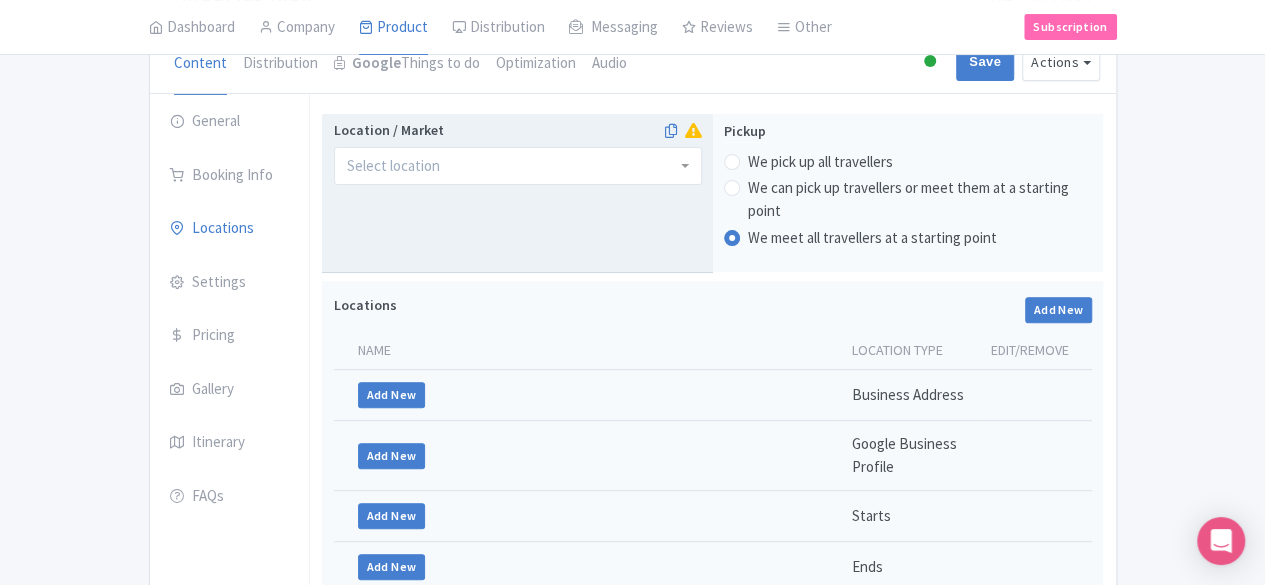 drag, startPoint x: 368, startPoint y: 137, endPoint x: 372, endPoint y: 158, distance: 21.377558 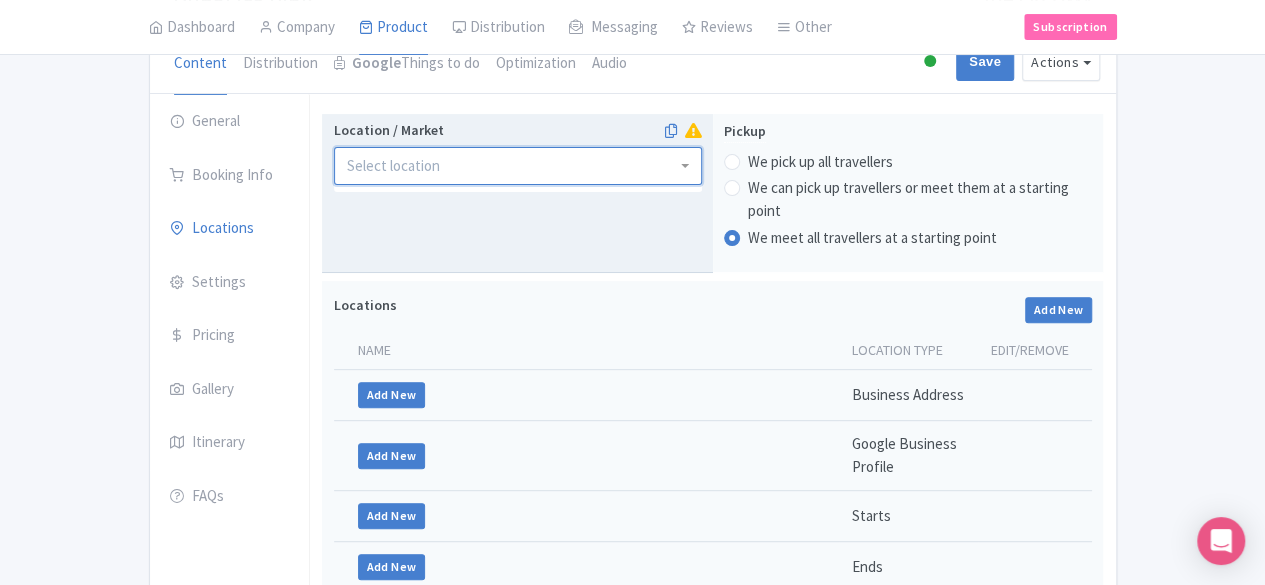 click at bounding box center (518, 166) 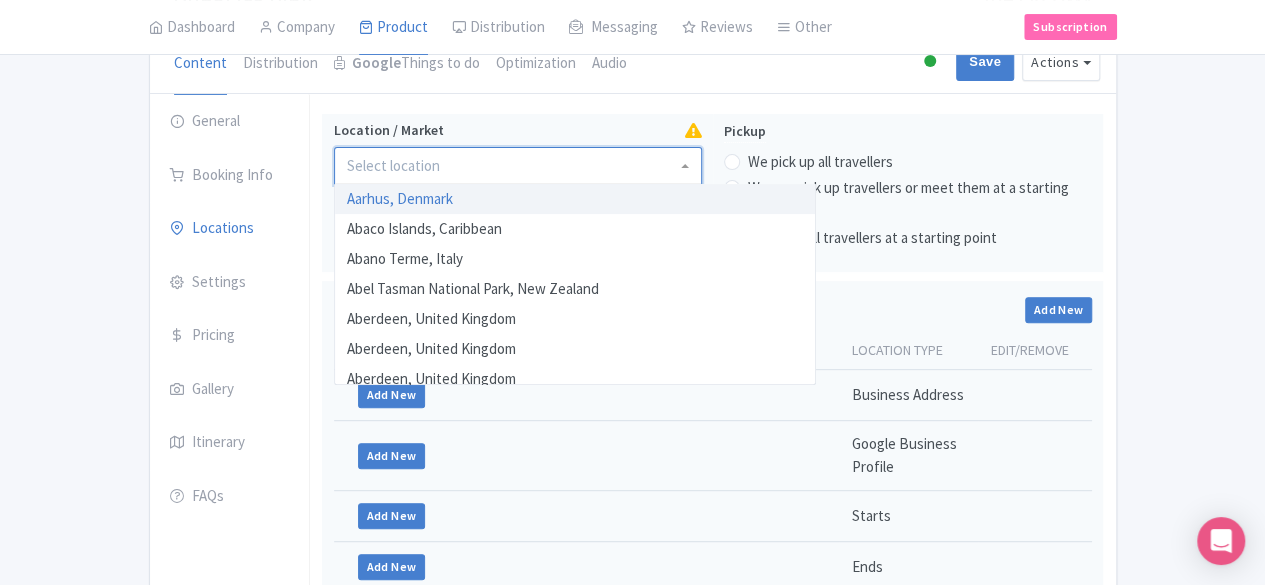 click on "Dress Warmly
Safety First
Rules and Regulations
Session Duration
Know Before You Go Dress Warmly Safety First Rules and Regulations Session Duration
Booking in Advance
Ticket Inclusions
Cancellation and Refunds
Session Types
Know Before You Book Booking in Advance Ticket Inclusions Cancellation and Refunds Session Types
Additional Info Show HTML editor
Bold
Italic
Strikethrough
Link
Heading
Quote
Code
Bullets
Numbers
Decrease Level
Increase Level
Attach Files
Undo
Redo
Link
Unlink
Booking Cutoff Info
24
Hours Hours
Before start time Before travel date (midnight)
Validity From date booked From time activated / redeemed Only on date on reservation
Minutes Minutes
Availability Notes
Add
Custom" at bounding box center (712, 464) 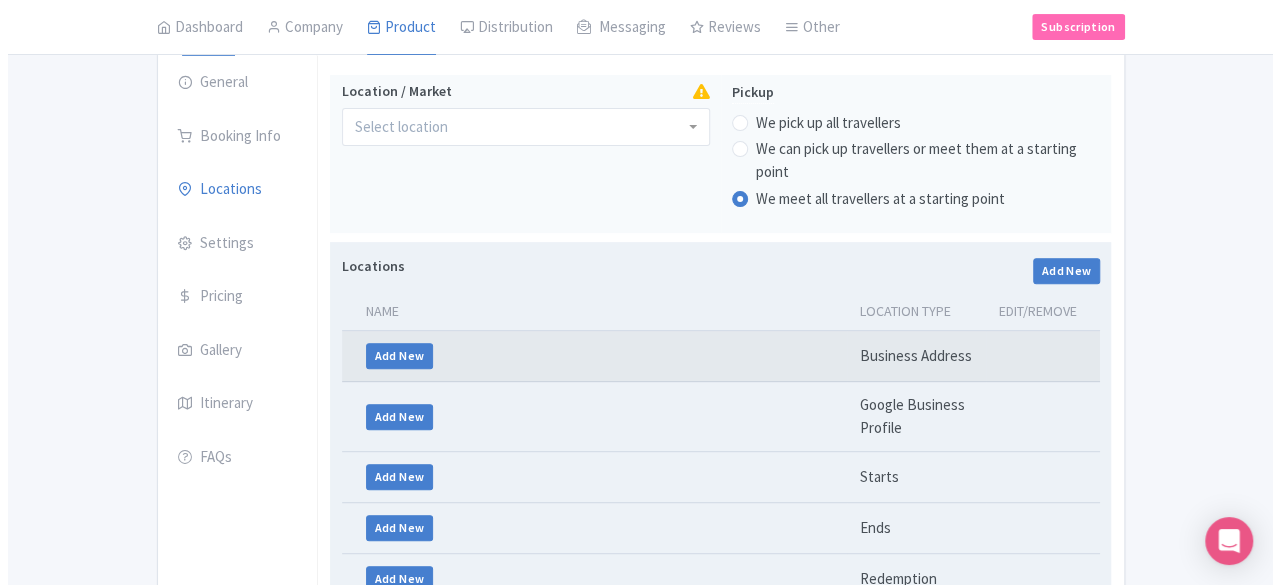scroll, scrollTop: 300, scrollLeft: 0, axis: vertical 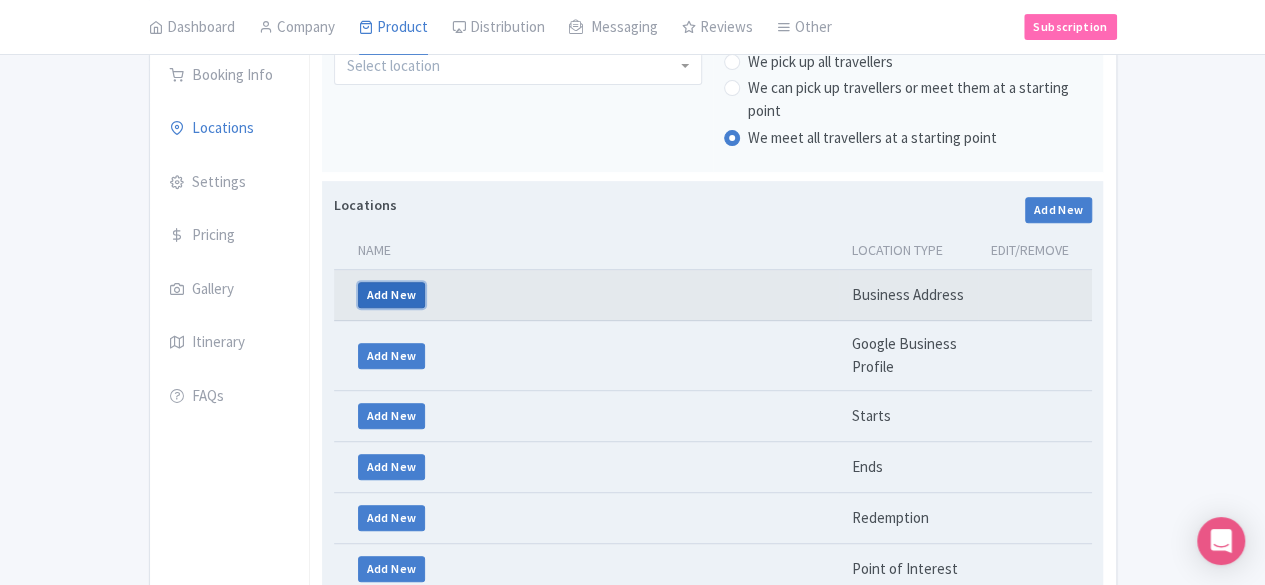 click on "Add New" at bounding box center (392, 295) 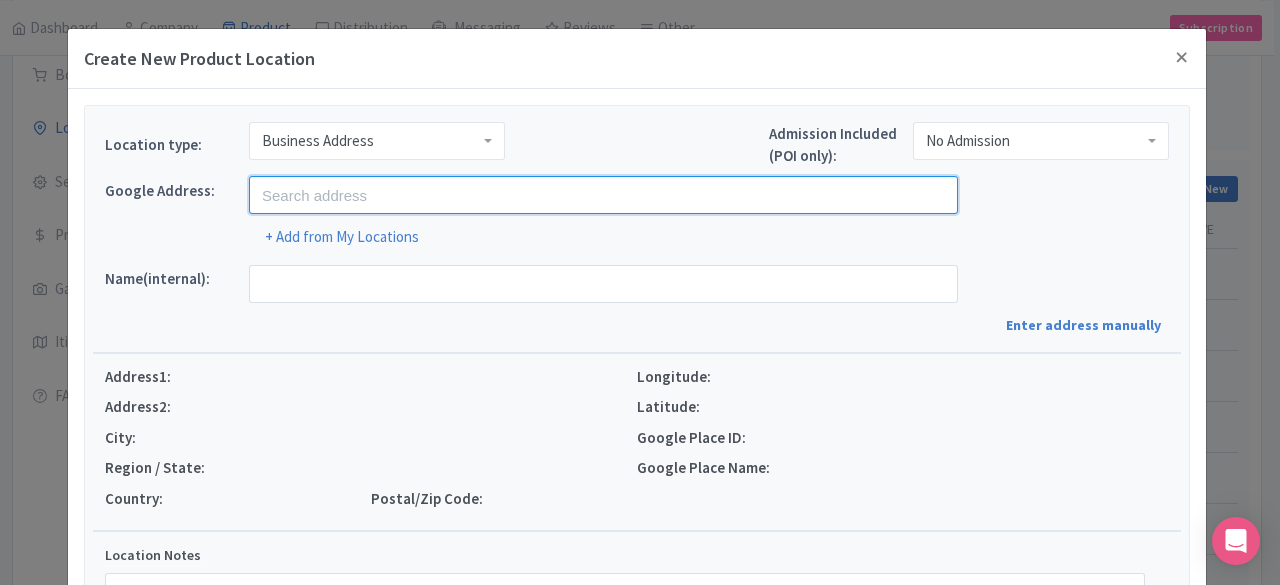 click at bounding box center (603, 195) 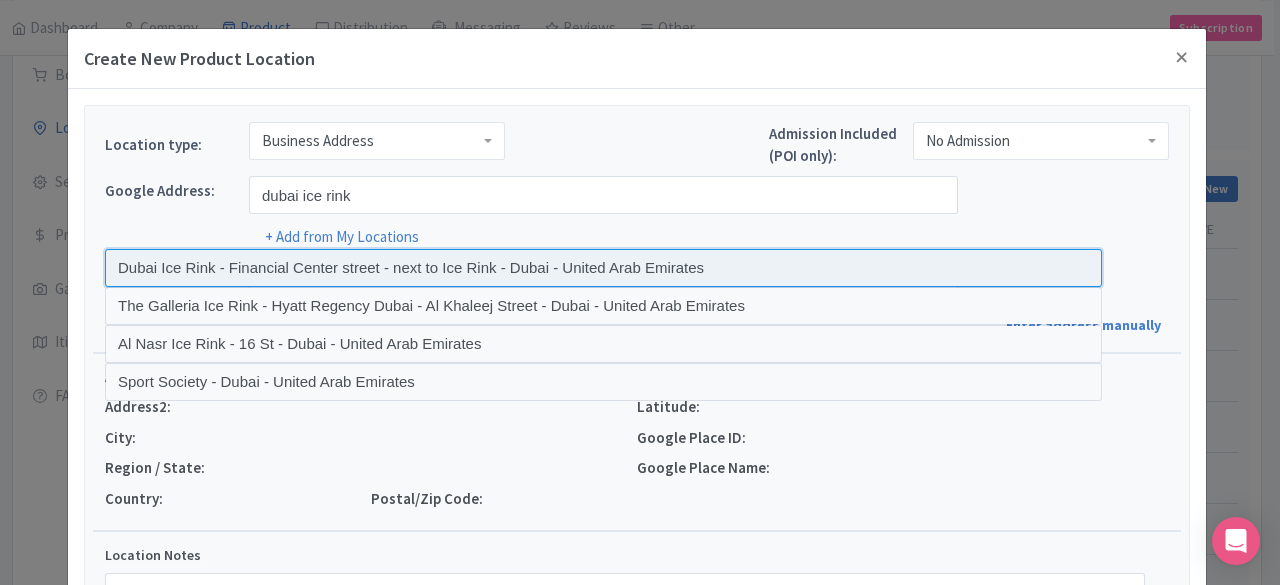 click at bounding box center (603, 268) 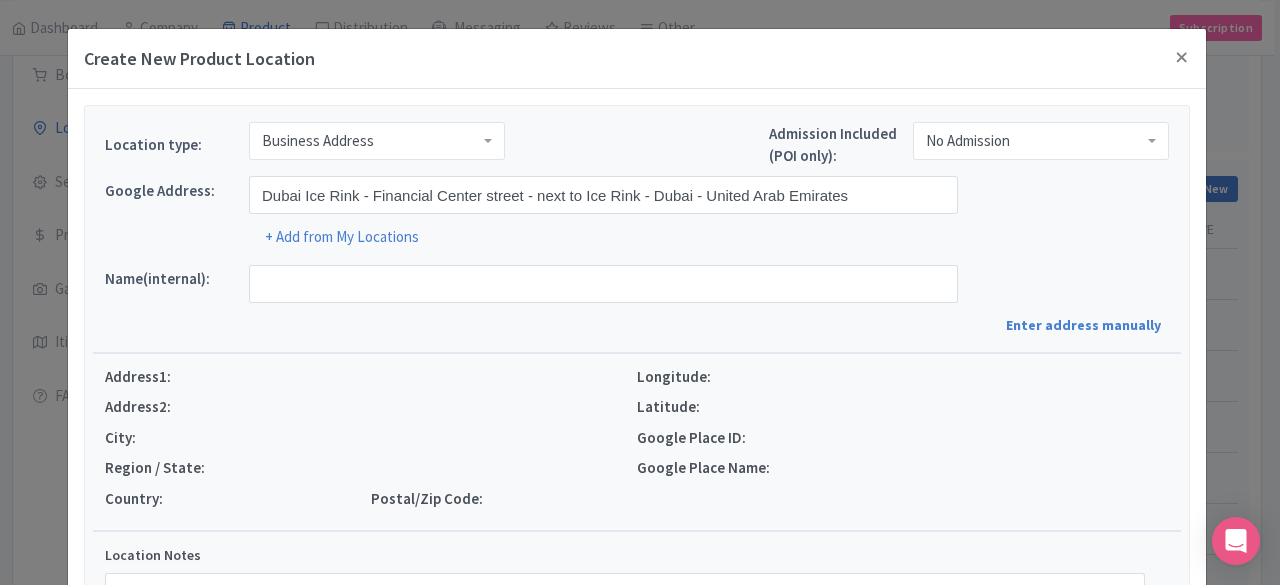 type on "Dubai Ice Rink, Dubai Mall - Unit GF - 207 - Financial Ctr St - next to Ice Rink - Downtown Dubai - Dubai - United Arab Emirates" 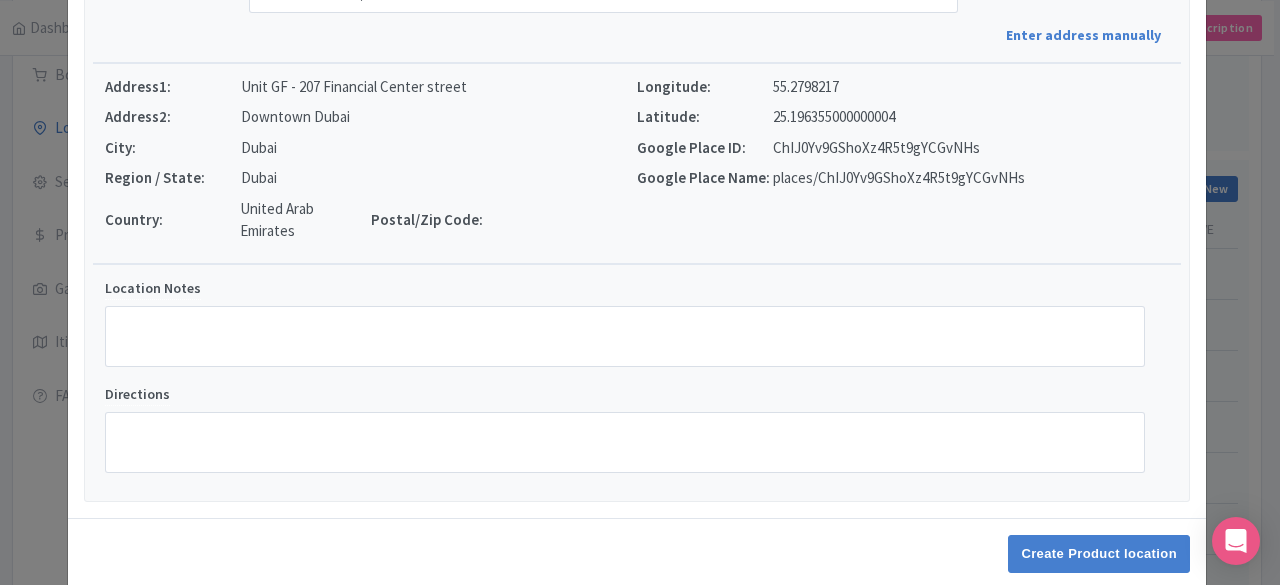 scroll, scrollTop: 300, scrollLeft: 0, axis: vertical 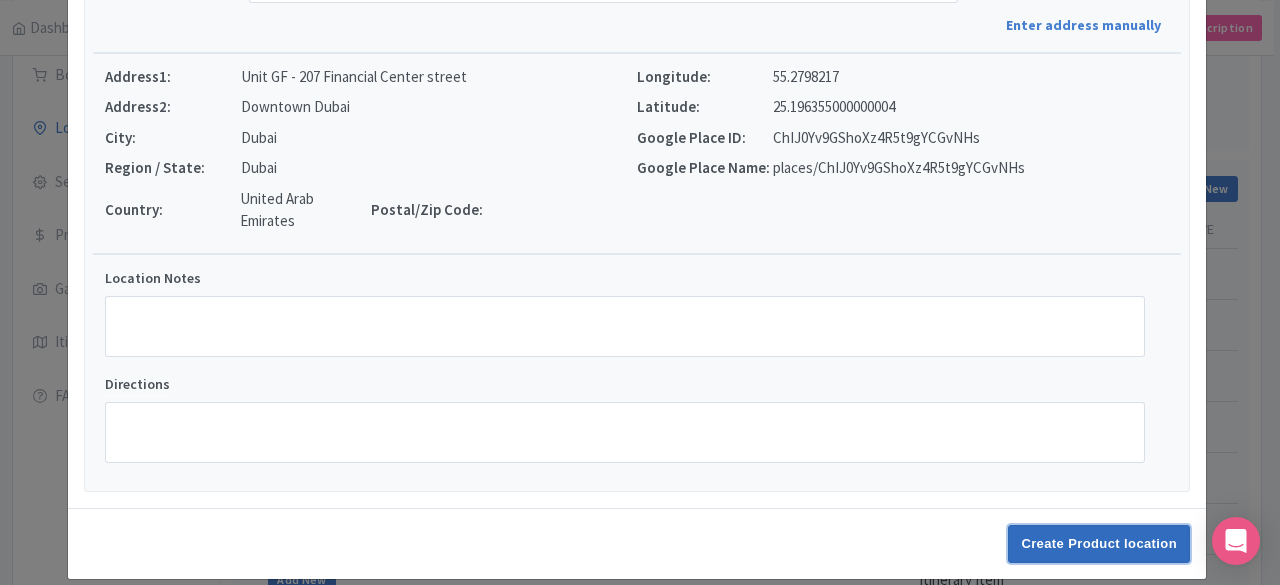 click on "Create Product location" at bounding box center (1099, 544) 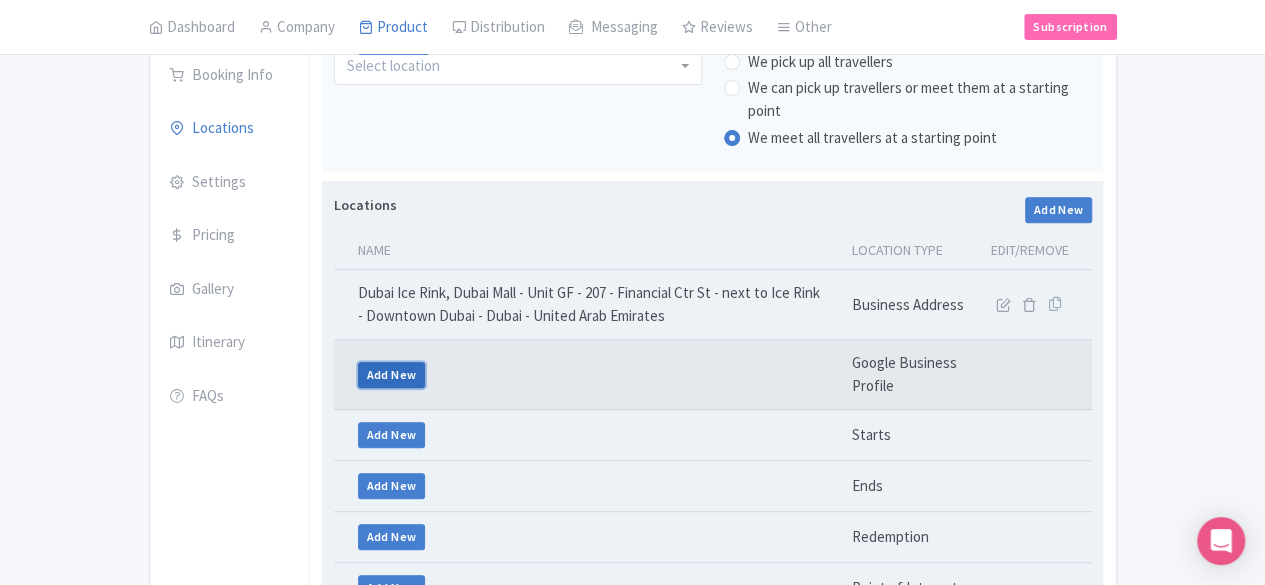 click on "Add New" at bounding box center (392, 375) 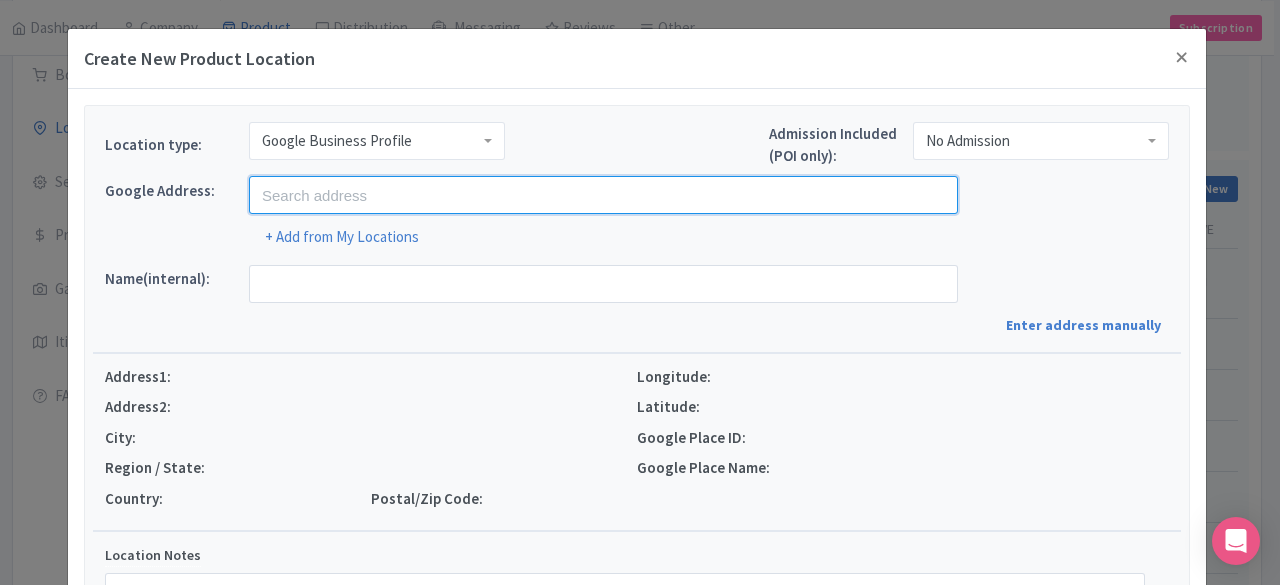 click at bounding box center (603, 195) 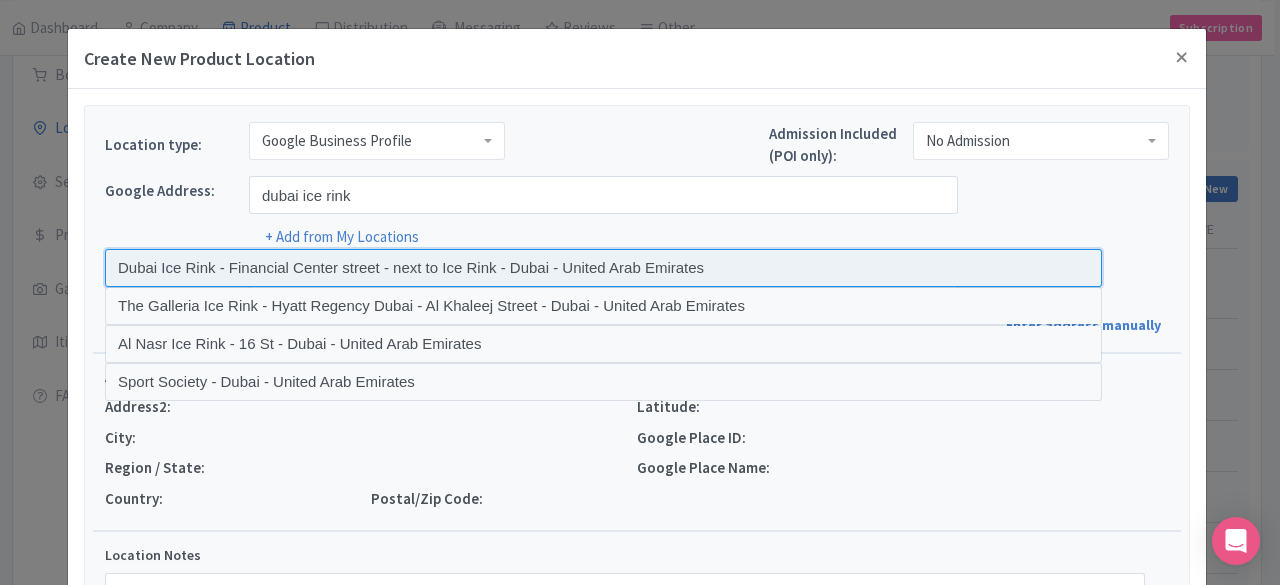 click at bounding box center (603, 268) 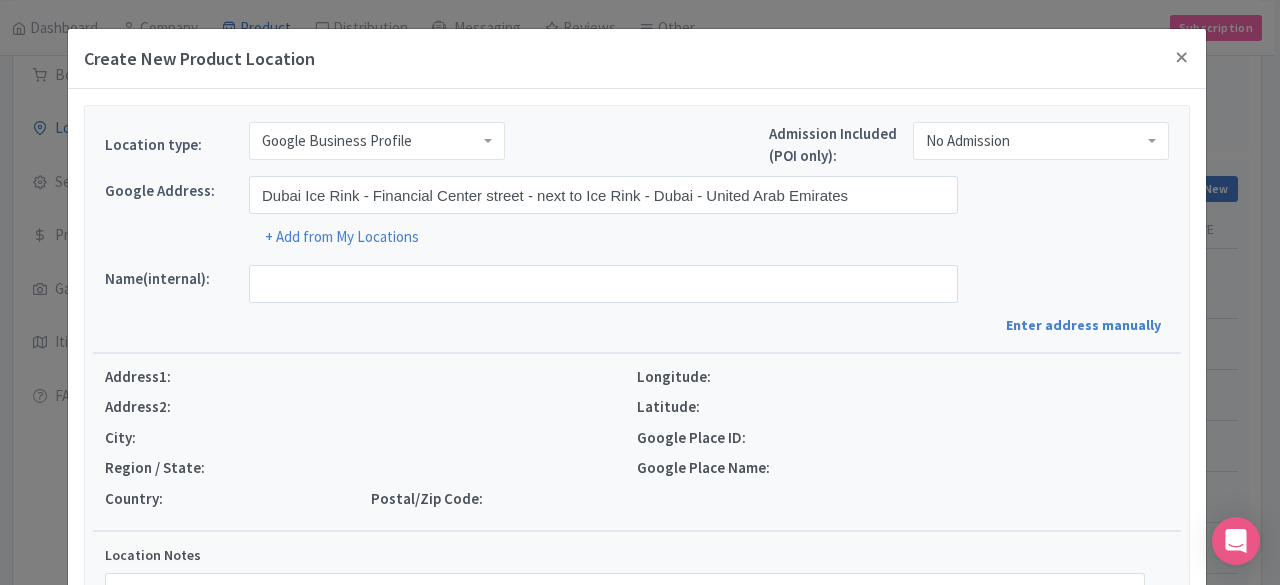 type on "Dubai Ice Rink, Dubai Mall - Unit GF - 207 - Financial Ctr St - next to Ice Rink - Downtown Dubai - Dubai - United Arab Emirates" 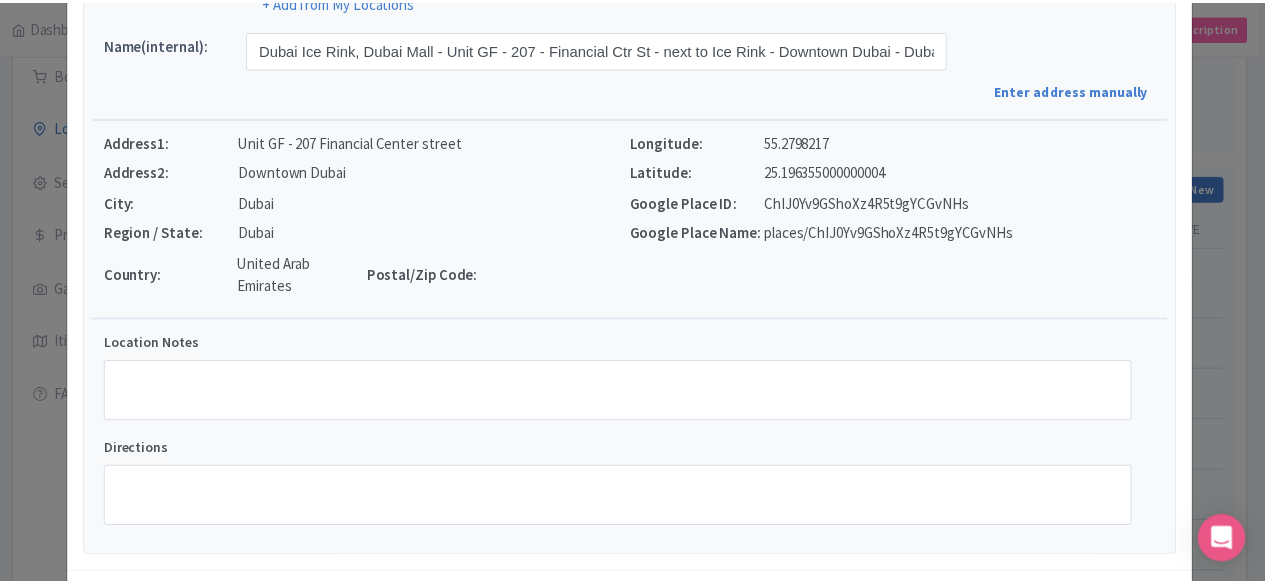 scroll, scrollTop: 318, scrollLeft: 0, axis: vertical 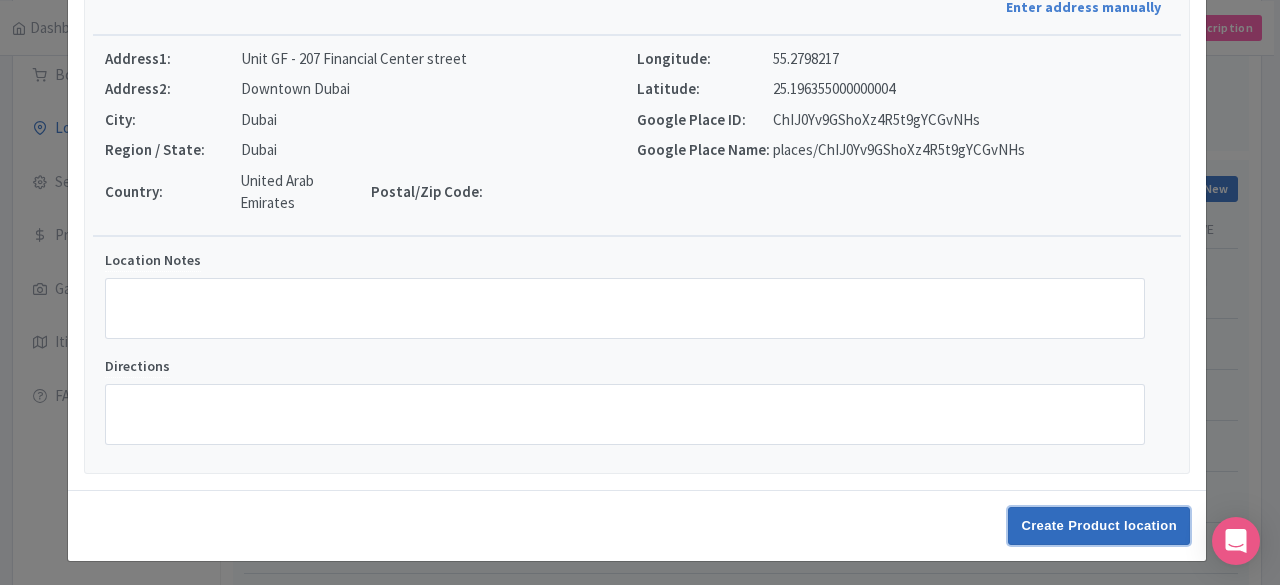 click on "Create Product location" at bounding box center (1099, 526) 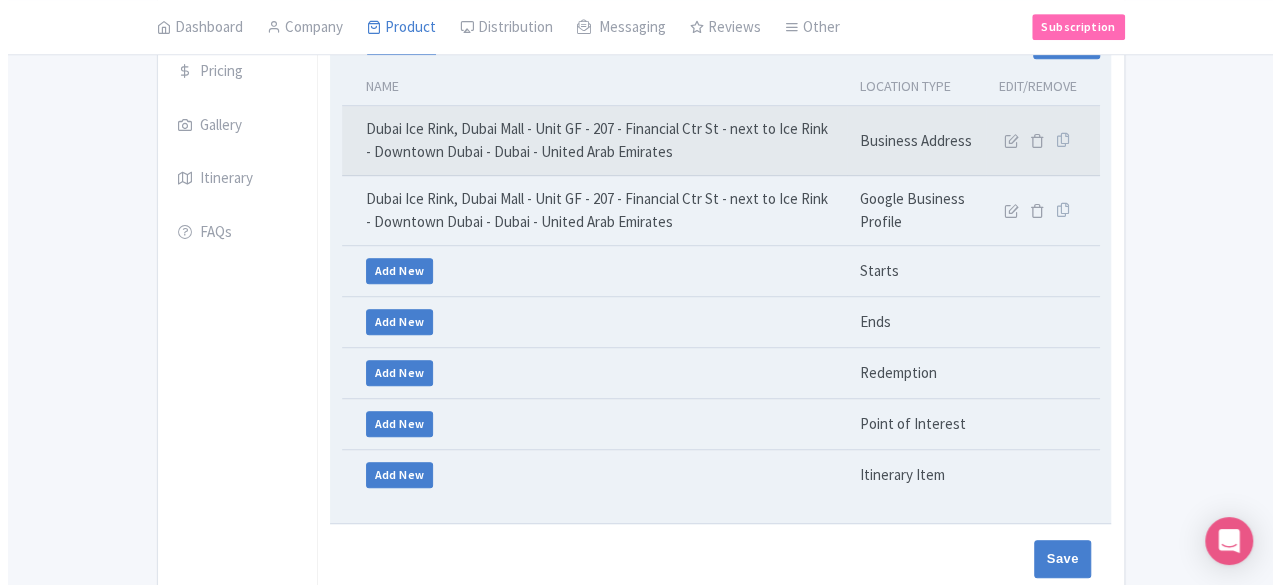 scroll, scrollTop: 432, scrollLeft: 0, axis: vertical 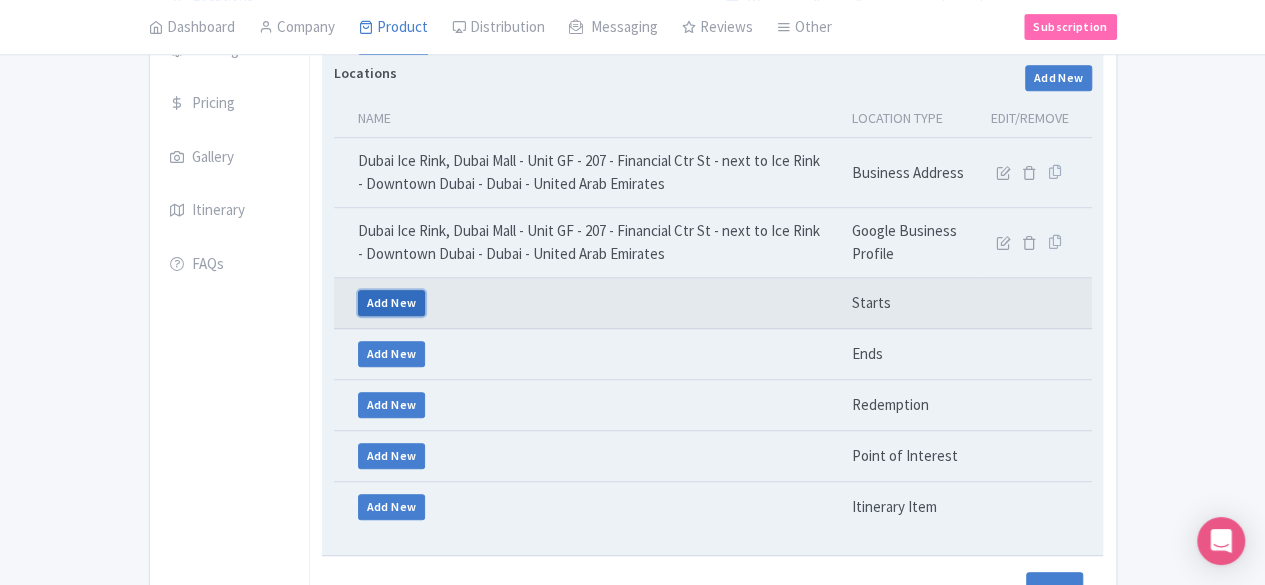 click on "Add New" at bounding box center (392, 303) 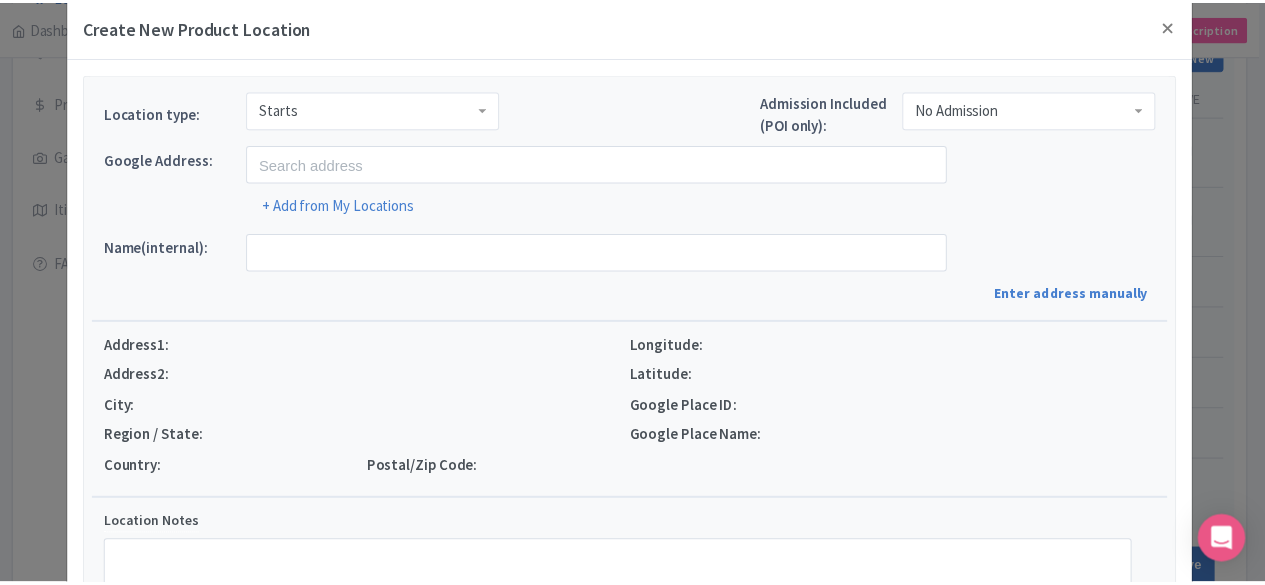 scroll, scrollTop: 0, scrollLeft: 0, axis: both 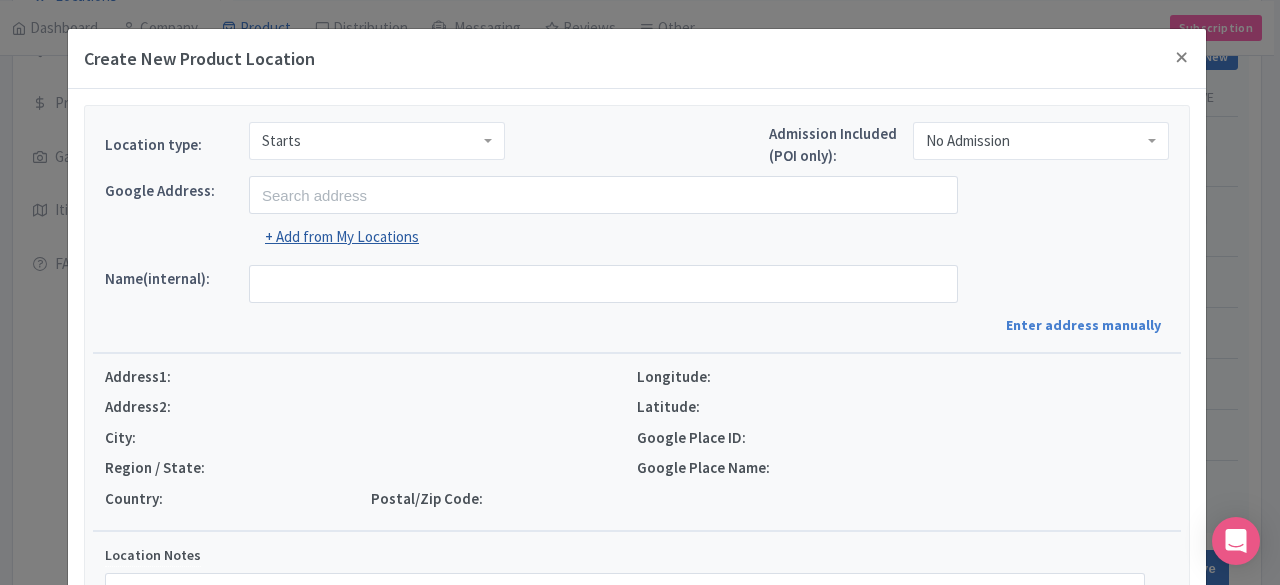 click on "+ Add from My Locations" at bounding box center [342, 236] 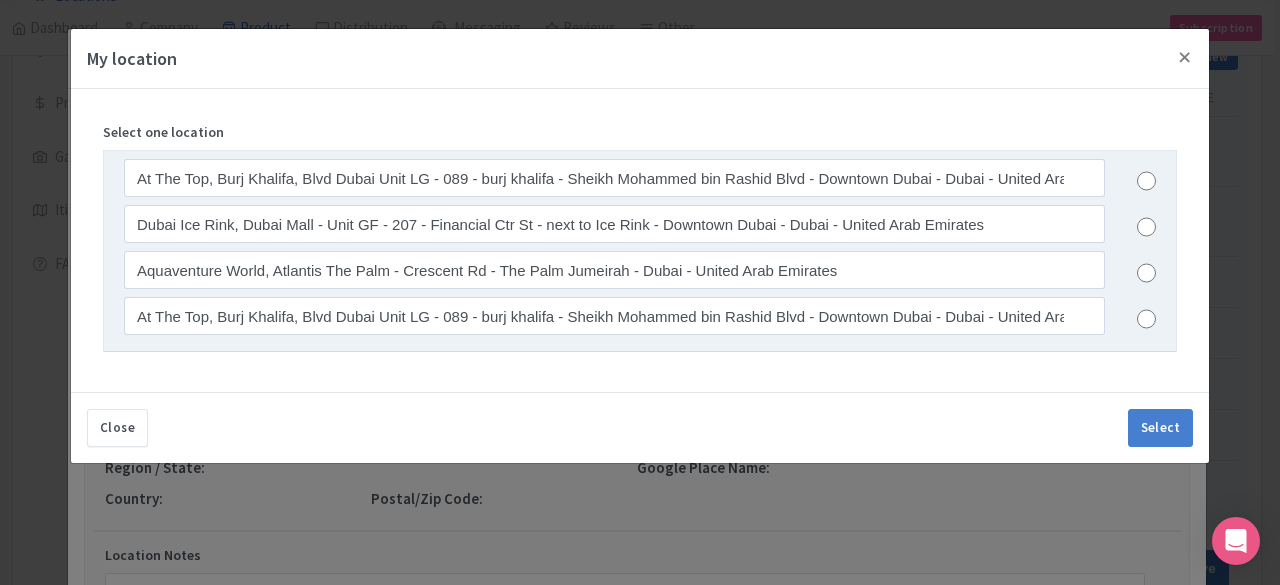 click at bounding box center (1146, 227) 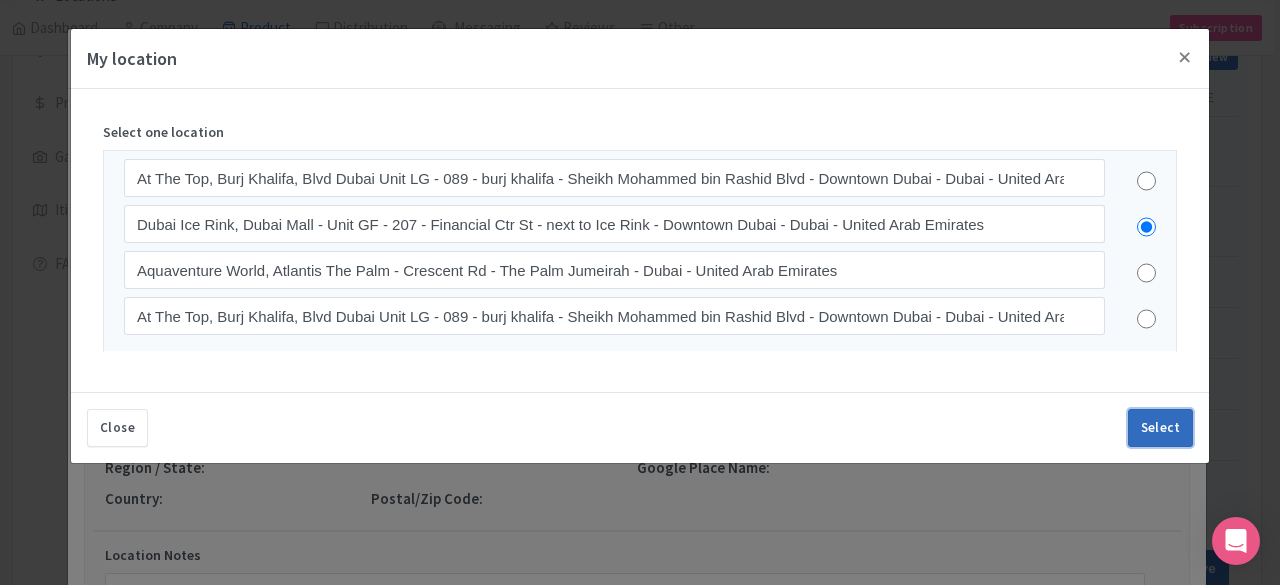 click on "Select" at bounding box center (1160, 428) 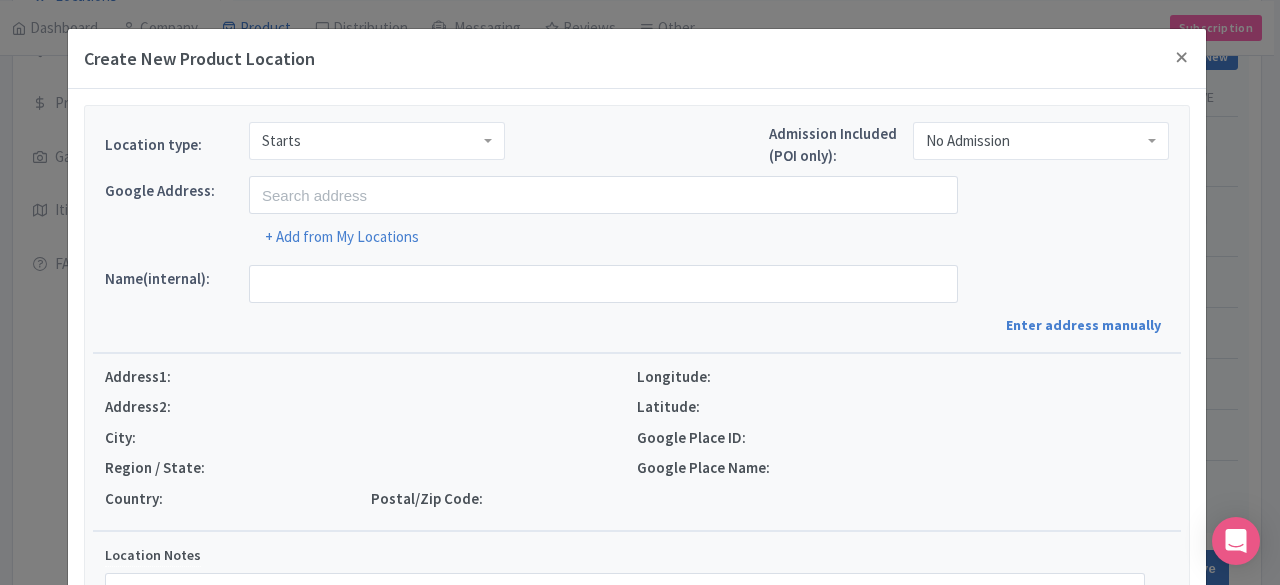 type on "Dubai Ice Rink, Dubai Mall - Unit GF - 207 - Financial Ctr St - next to Ice Rink - Downtown Dubai - Dubai - United Arab Emirates" 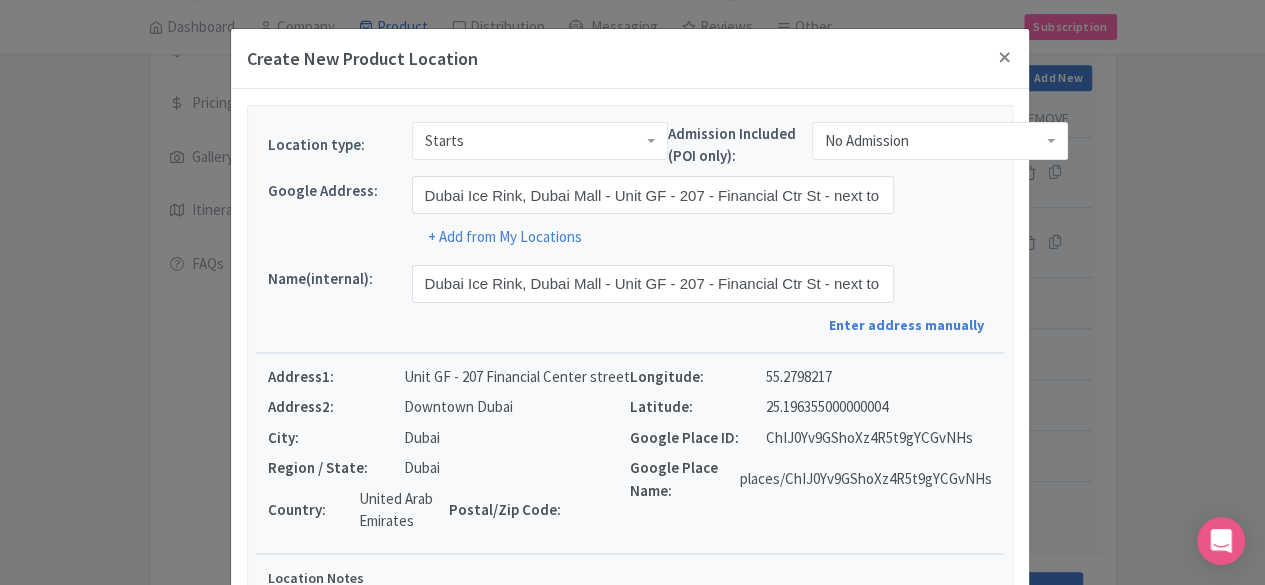 scroll, scrollTop: 532, scrollLeft: 0, axis: vertical 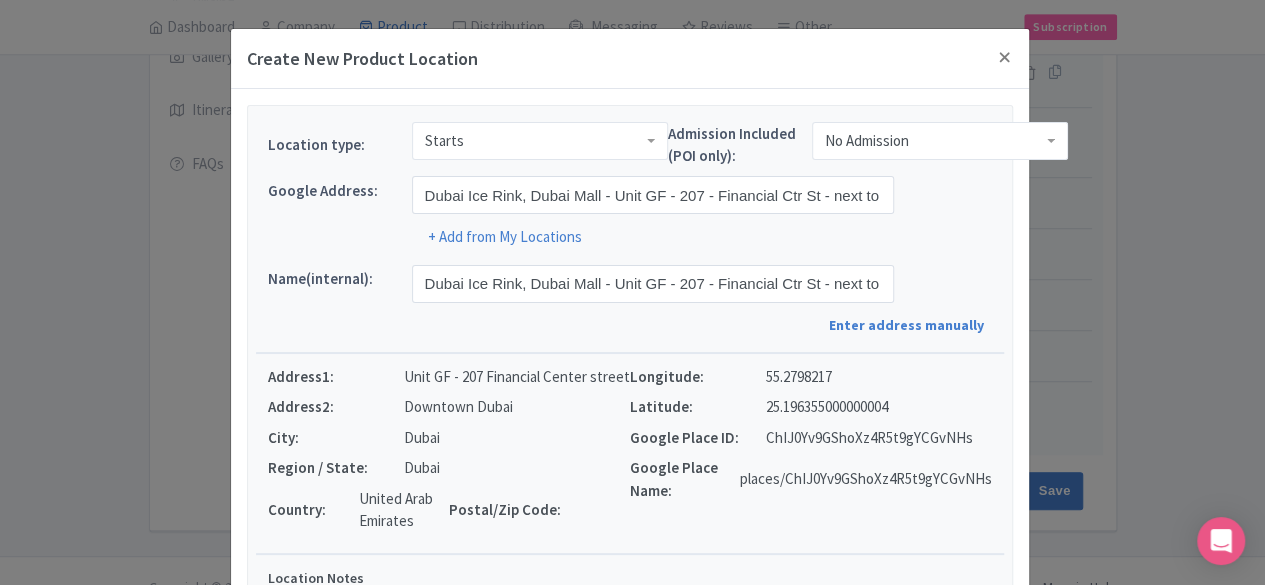 click on "Google Place ID:
ChIJ0Yv9GShoXz4R5t9gYCGvNHs" at bounding box center (811, 438) 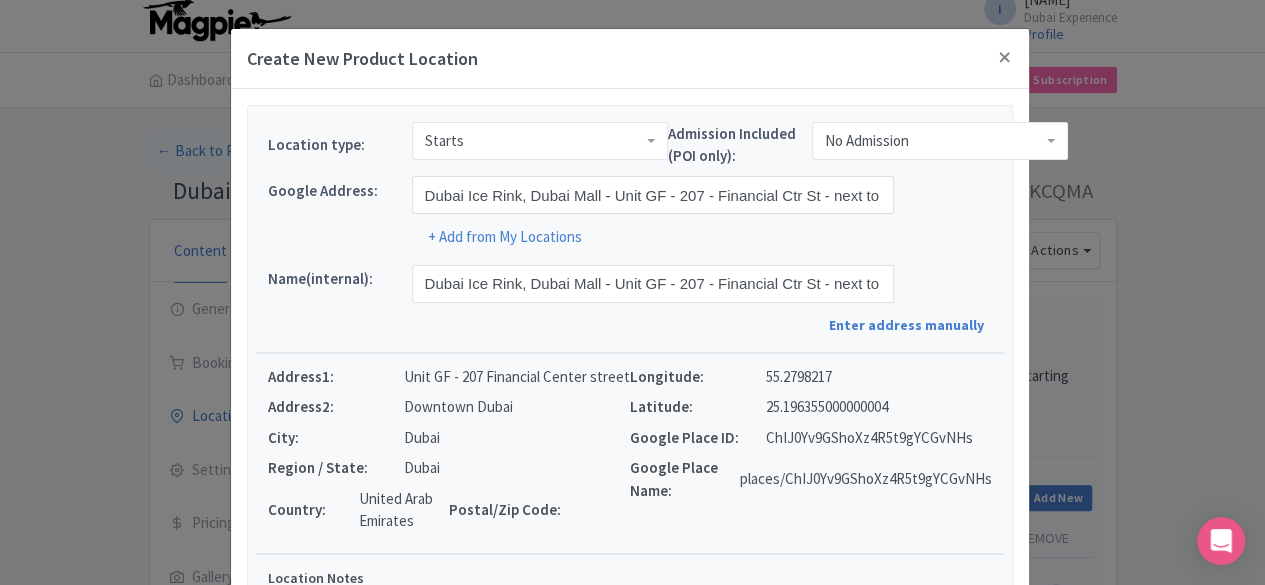 scroll, scrollTop: 0, scrollLeft: 0, axis: both 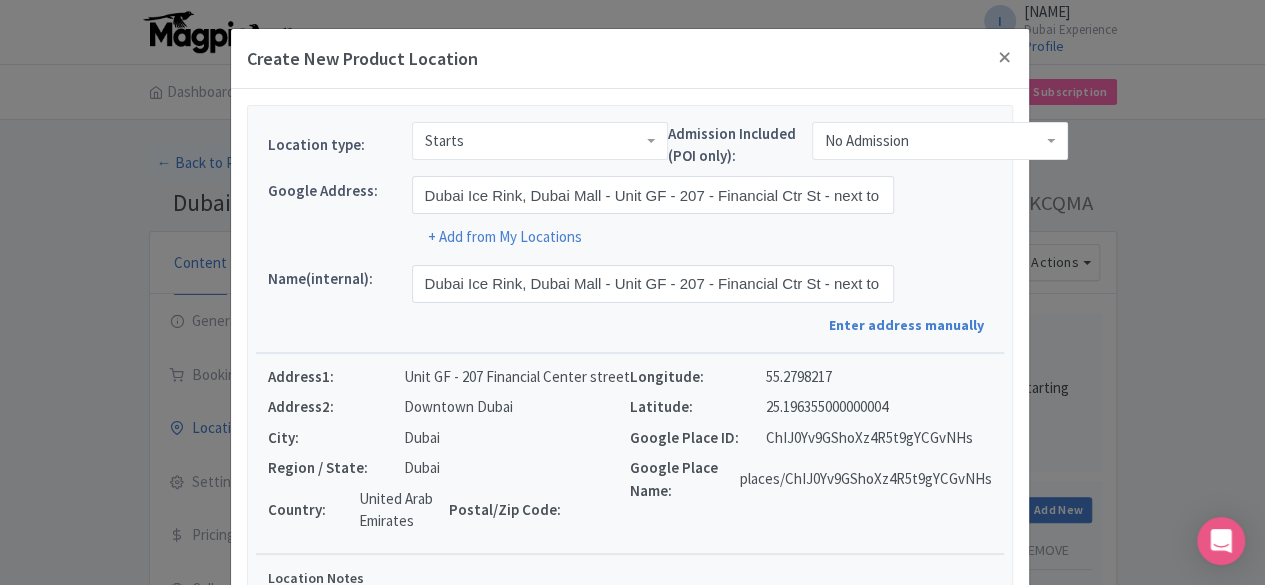 click on "Dubai Ice Rink, Dubai Mall - Unit GF - 207 - Financial Ctr St - next to Ice Rink - Downtown Dubai - Dubai - United Arab Emirates
Address1:
Unit GF - 207 Financial Center street
Address2:
Downtown Dubai
City:
Dubai
Region / State:
Dubai
Country:
United Arab Emirates
Postal/Zip Code:
Longitude:
55.2798217
Latitude:
25.196355000000004
Google Place ID:
ChIJ0Yv9GShoXz4R5t9gYCGvNHs
Google Place Name:
places/ChIJ0Yv9GShoXz4R5t9gYCGvNHs
Street Address 1   *" at bounding box center [630, 448] 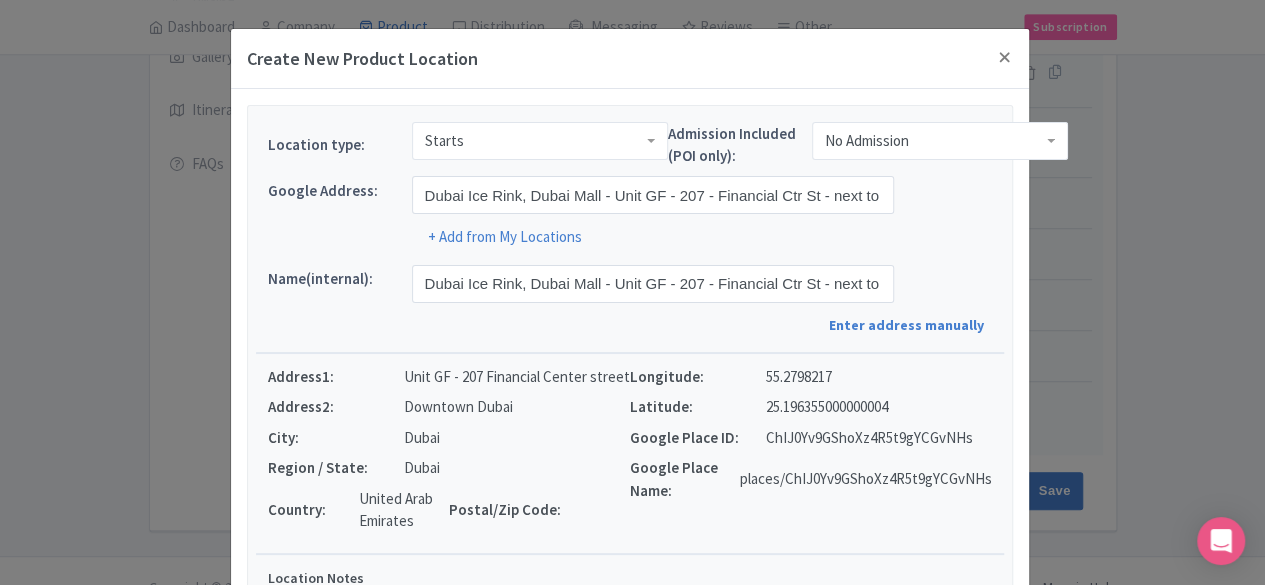 click on "Longitude:
55.2798217
Latitude:
25.196355000000004
Google Place ID:
ChIJ0Yv9GShoXz4R5t9gYCGvNHs
Google Place Name:
places/ChIJ0Yv9GShoXz4R5t9gYCGvNHs" at bounding box center [811, 453] 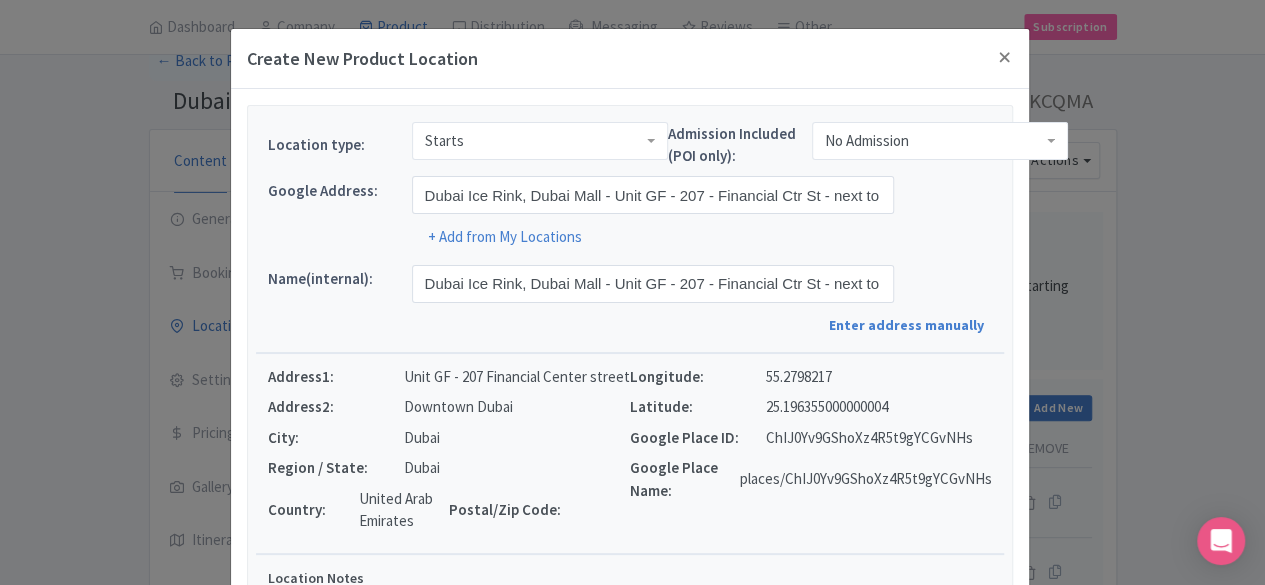 scroll, scrollTop: 0, scrollLeft: 0, axis: both 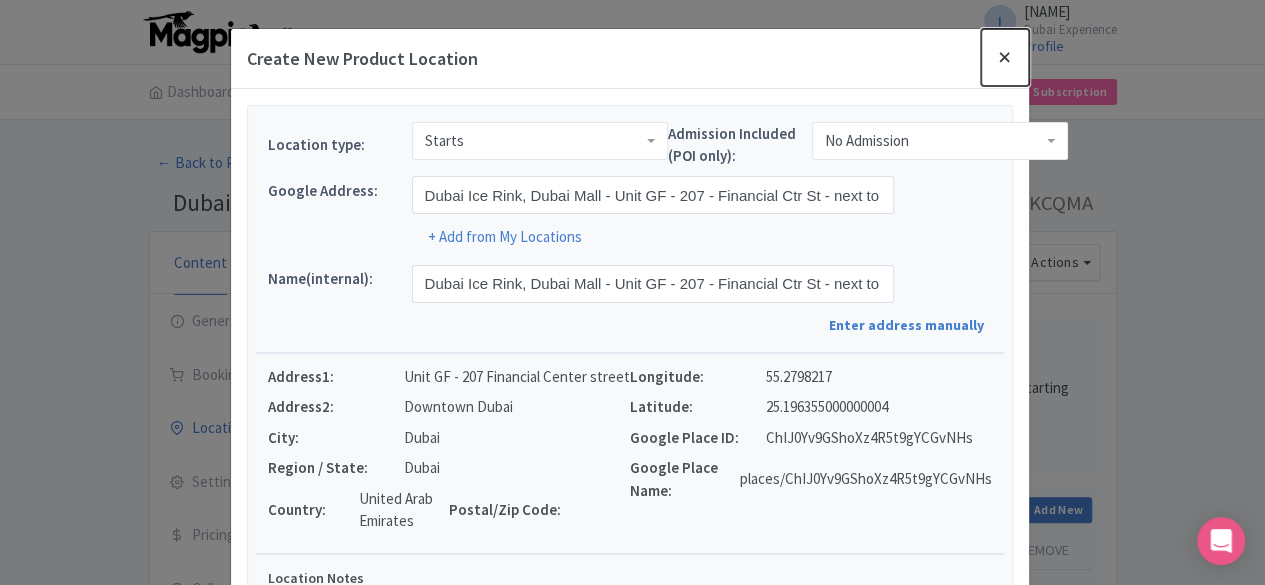 click at bounding box center (1005, 57) 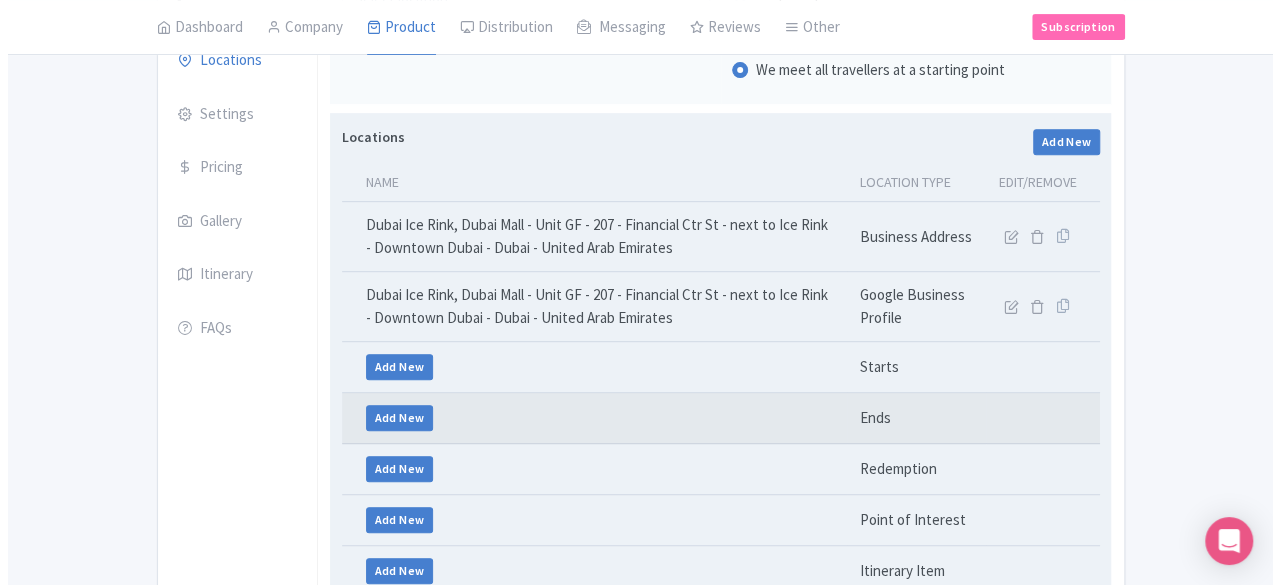 scroll, scrollTop: 400, scrollLeft: 0, axis: vertical 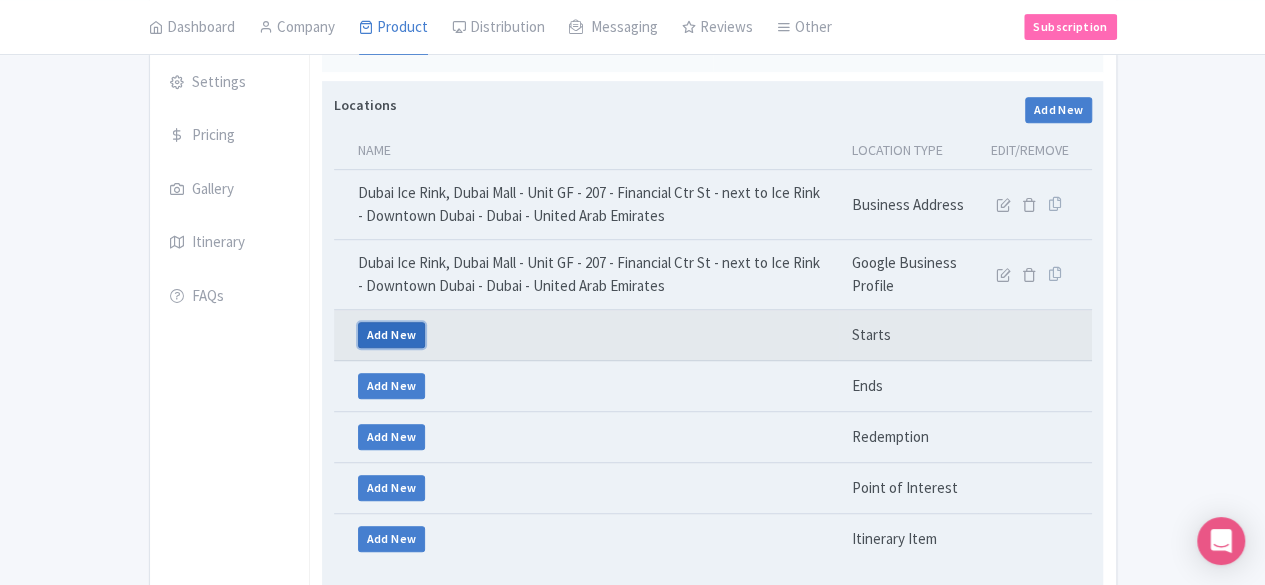 click on "Add New" at bounding box center [392, 335] 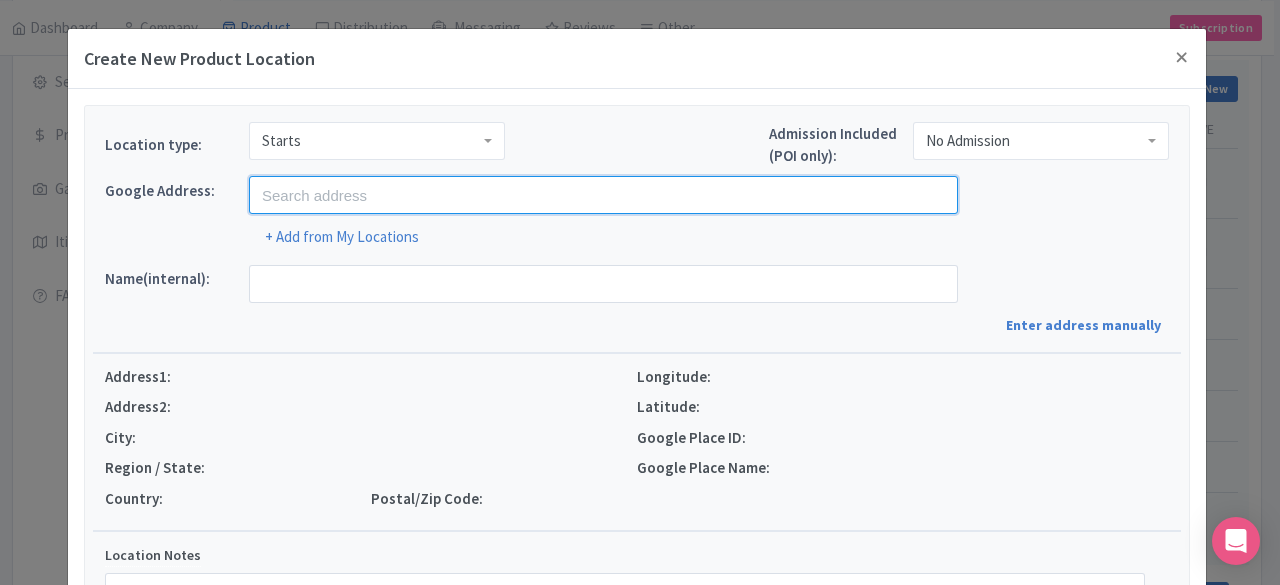 click at bounding box center (603, 195) 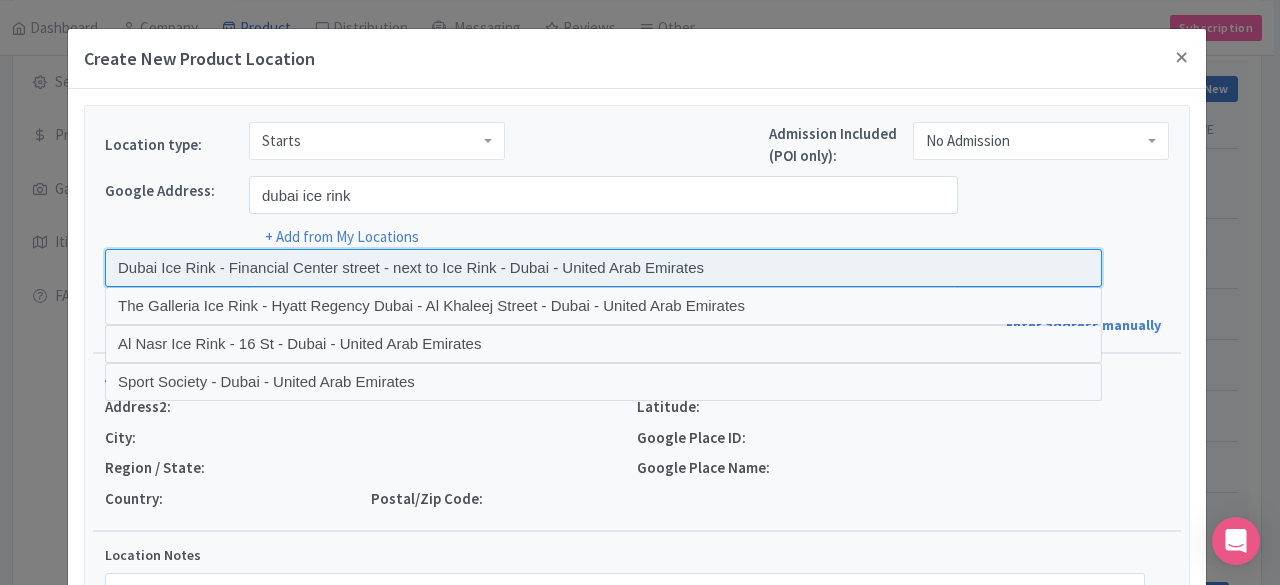 click at bounding box center [603, 268] 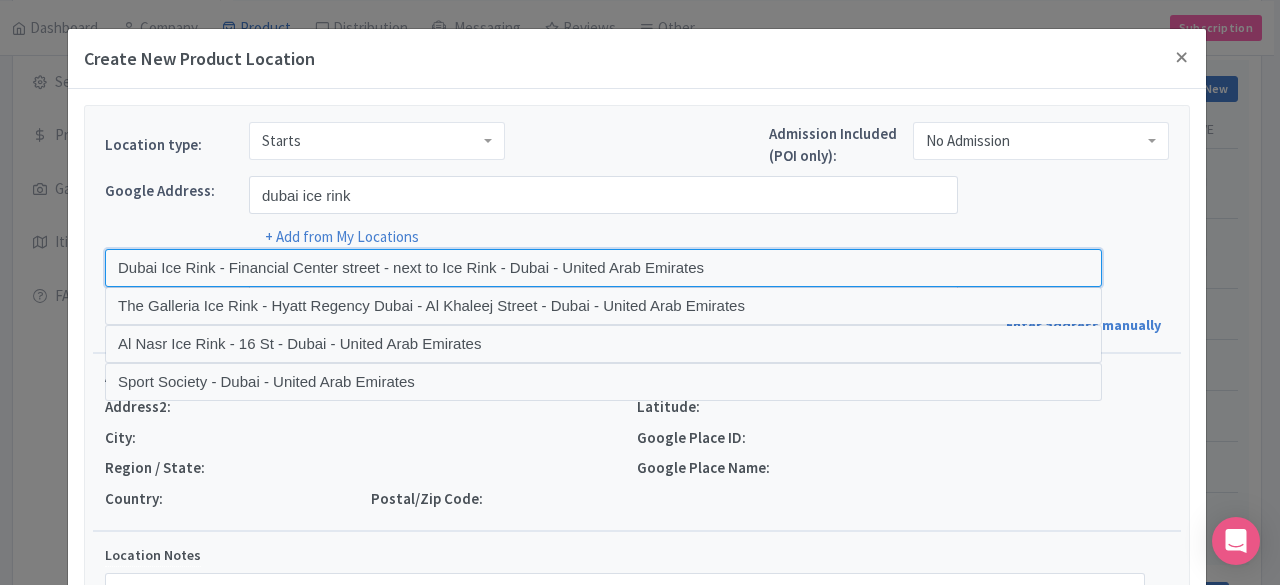 type on "Dubai Ice Rink - Financial Center street - next to Ice Rink - Dubai - United Arab Emirates" 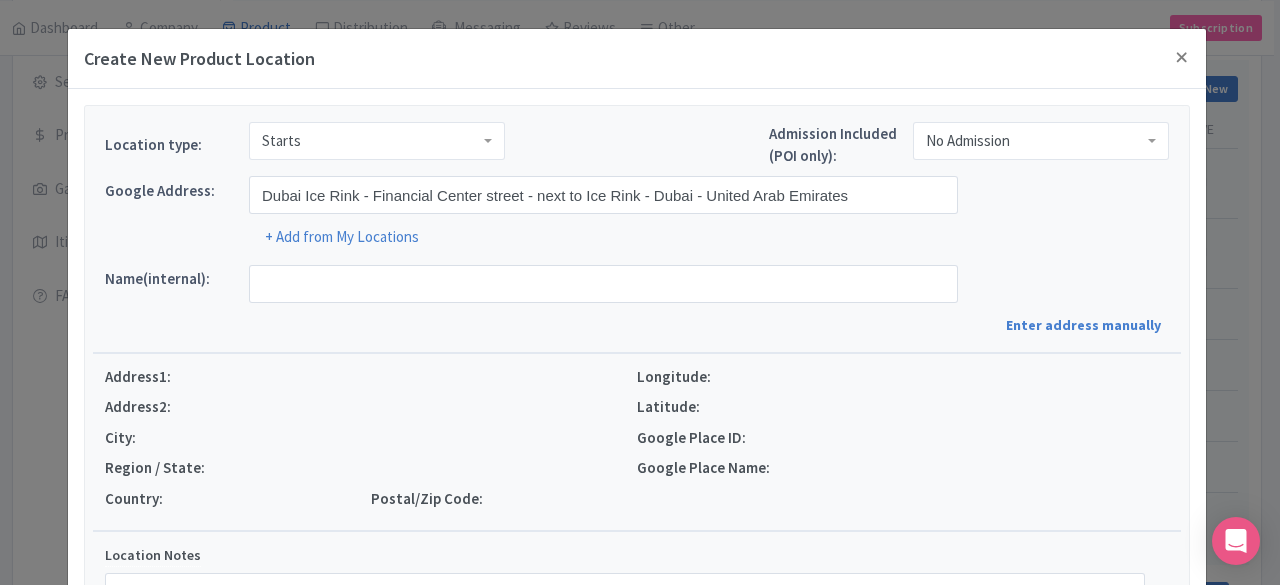 type on "Dubai Ice Rink, Dubai Mall - Unit GF - 207 - Financial Ctr St - next to Ice Rink - Downtown Dubai - Dubai - United Arab Emirates" 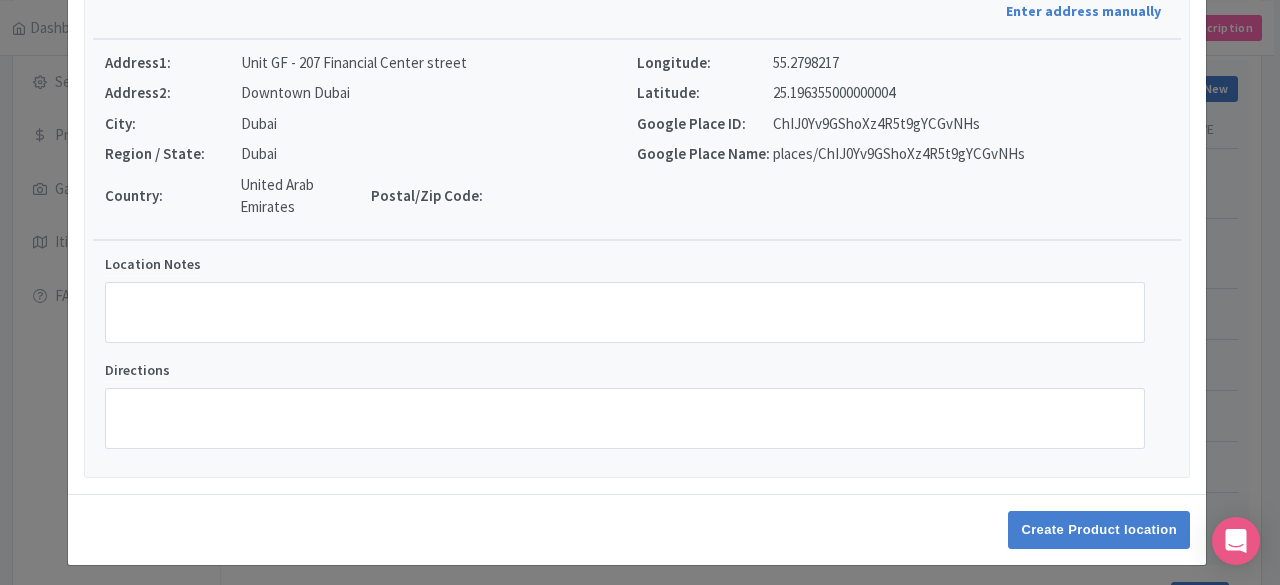 scroll, scrollTop: 318, scrollLeft: 0, axis: vertical 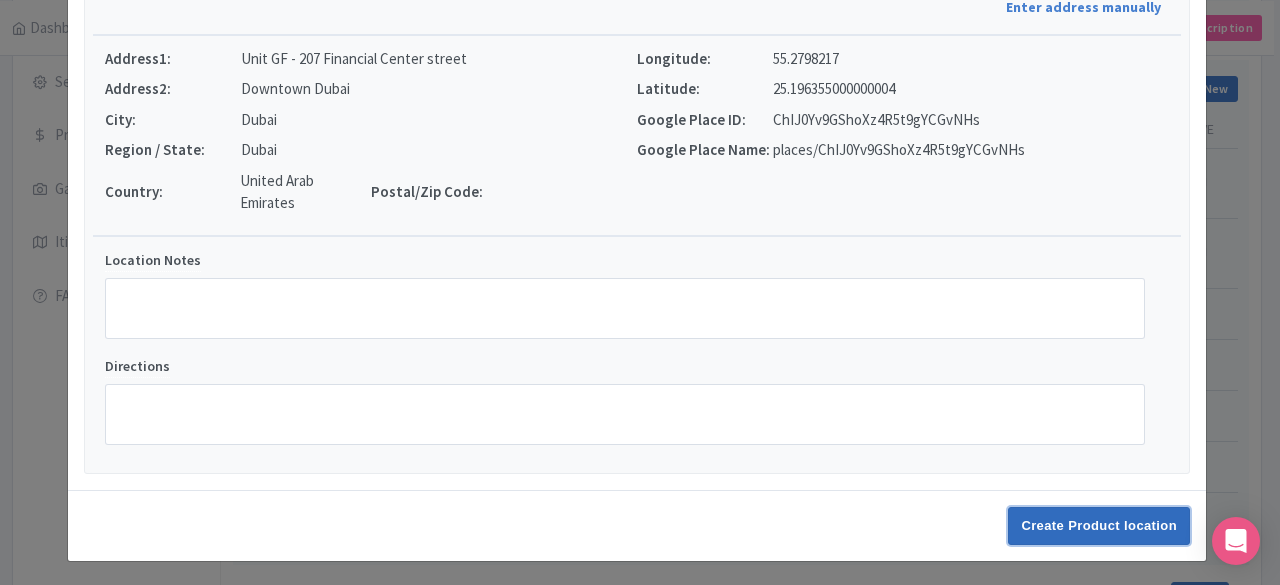 click on "Create Product location" at bounding box center (1099, 526) 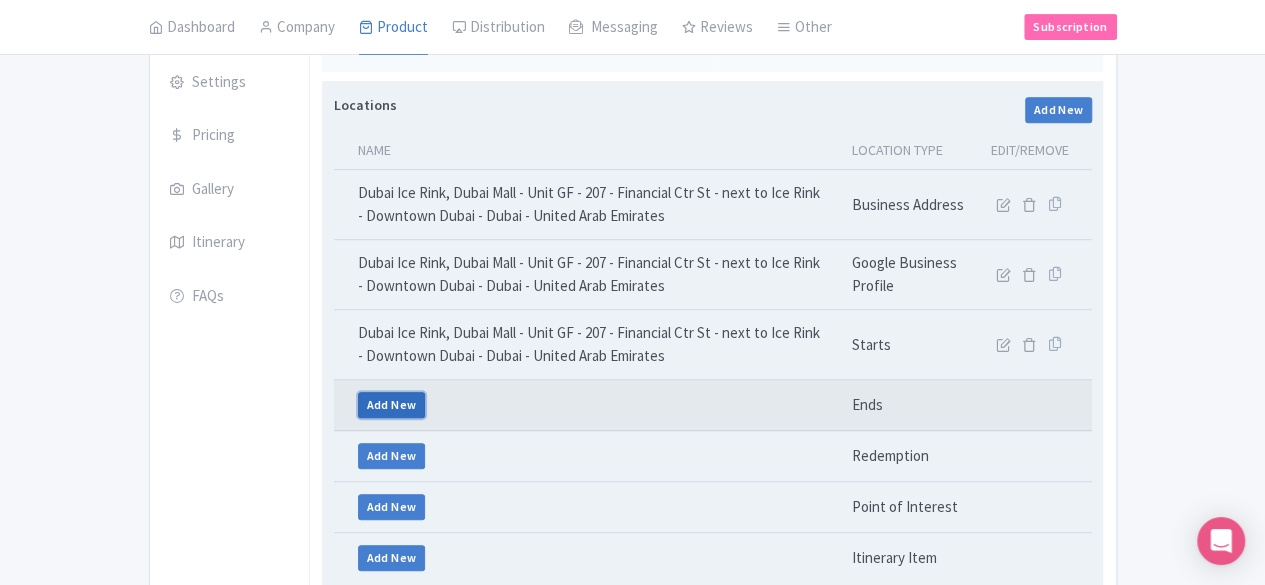 click on "Add New" at bounding box center [392, 405] 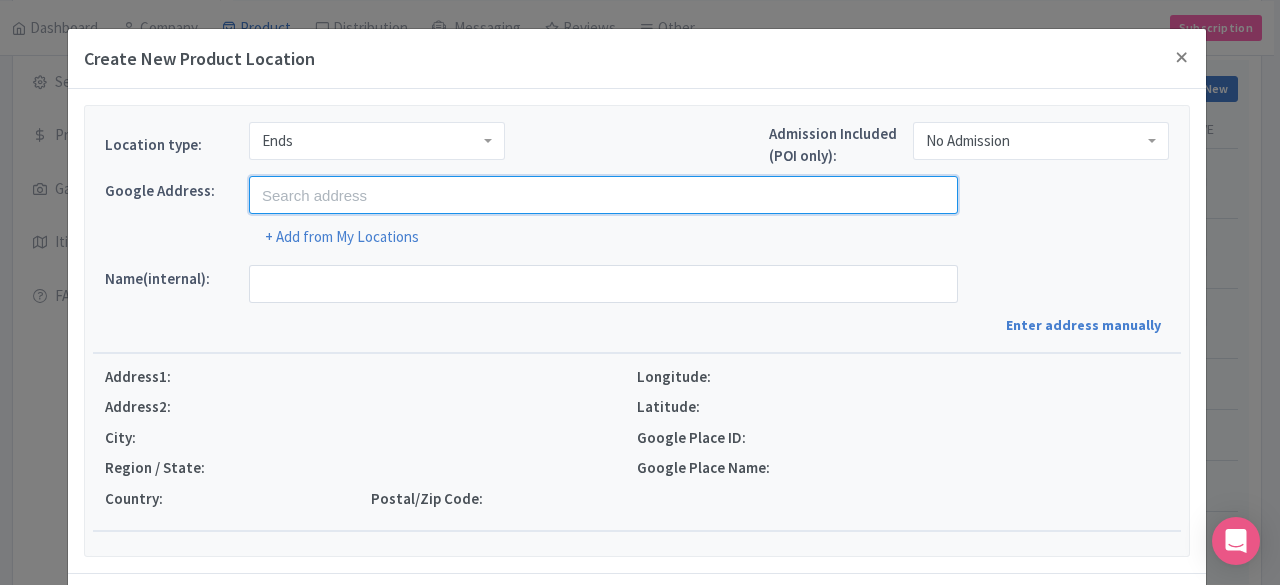 click at bounding box center [603, 195] 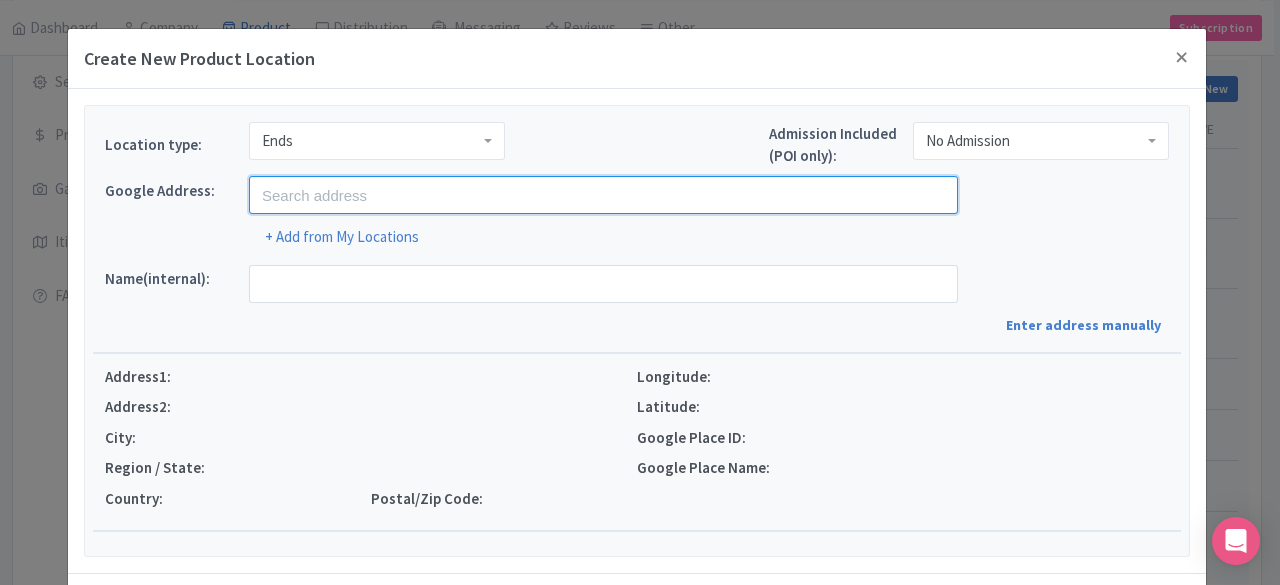 click at bounding box center [603, 195] 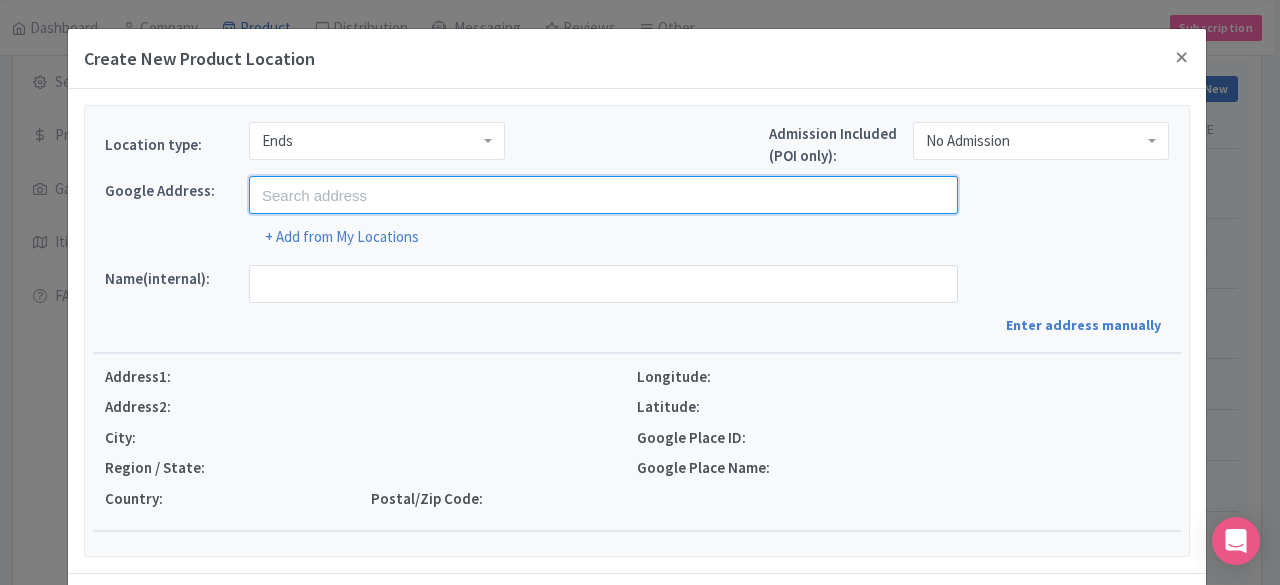 click at bounding box center (603, 195) 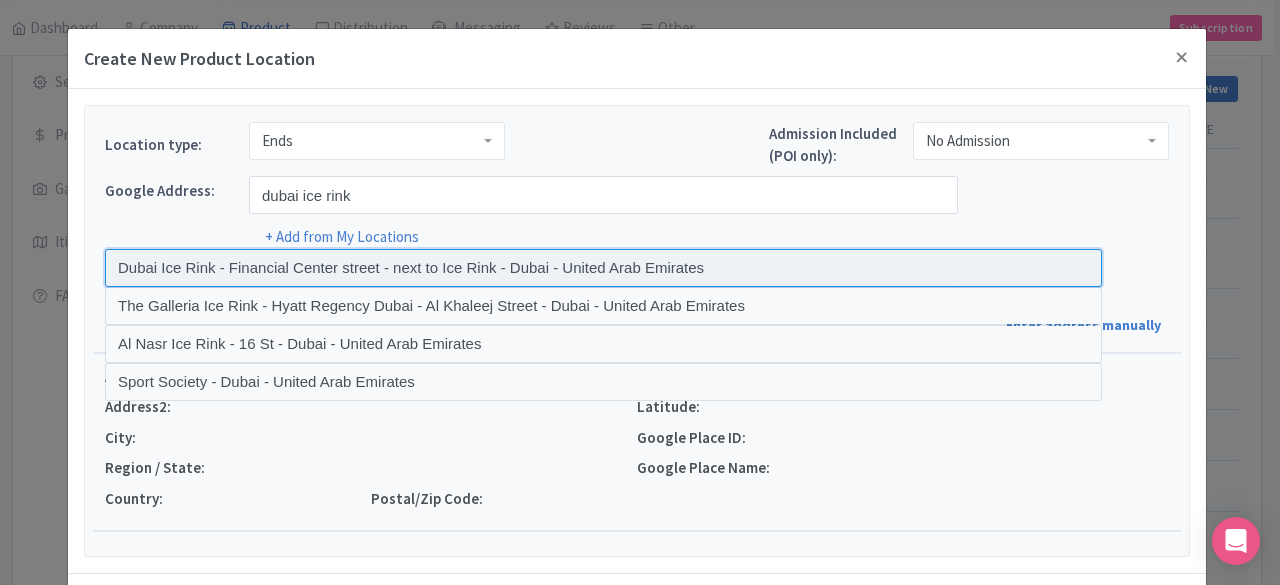 click at bounding box center [603, 268] 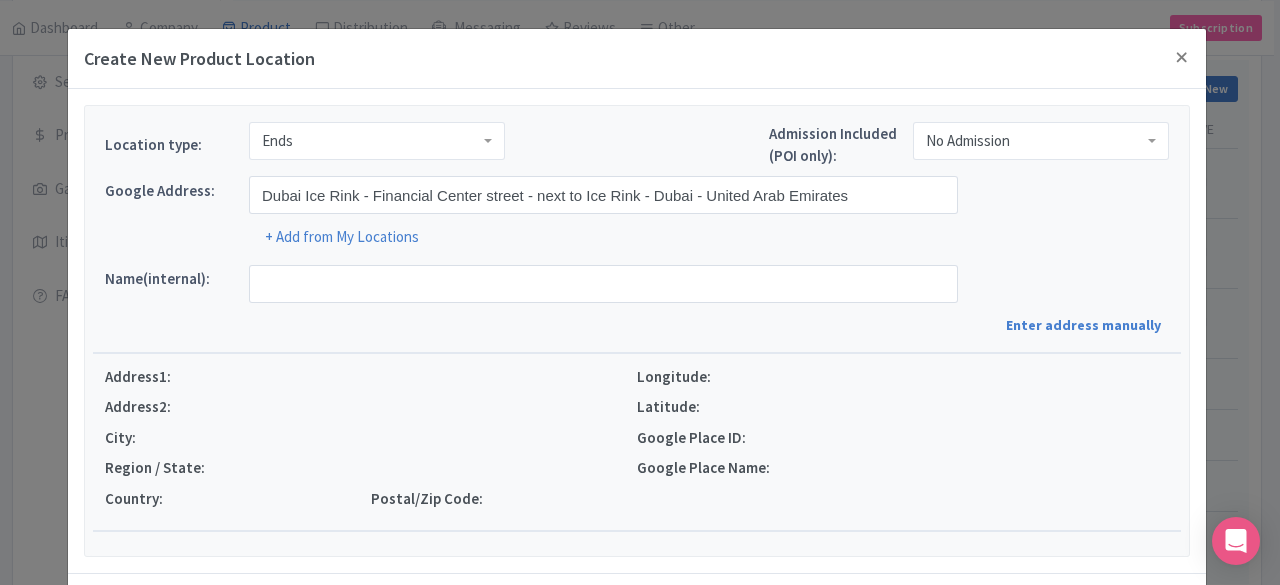 type on "Dubai Ice Rink, Dubai Mall - Unit GF - 207 - Financial Ctr St - next to Ice Rink - Downtown Dubai - Dubai - United Arab Emirates" 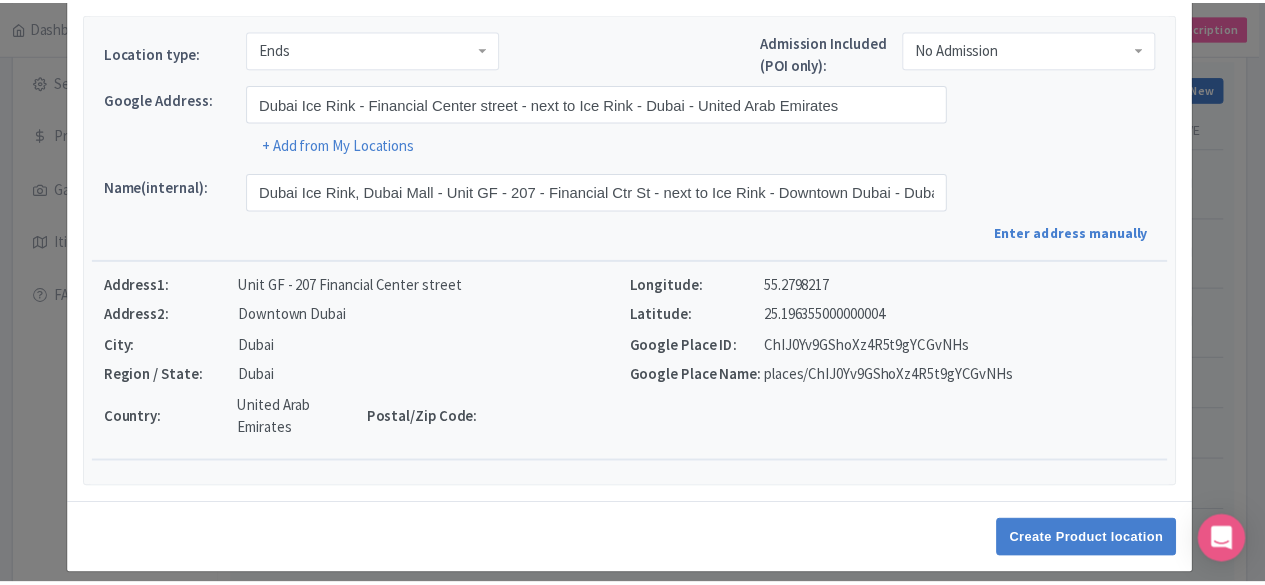 scroll, scrollTop: 106, scrollLeft: 0, axis: vertical 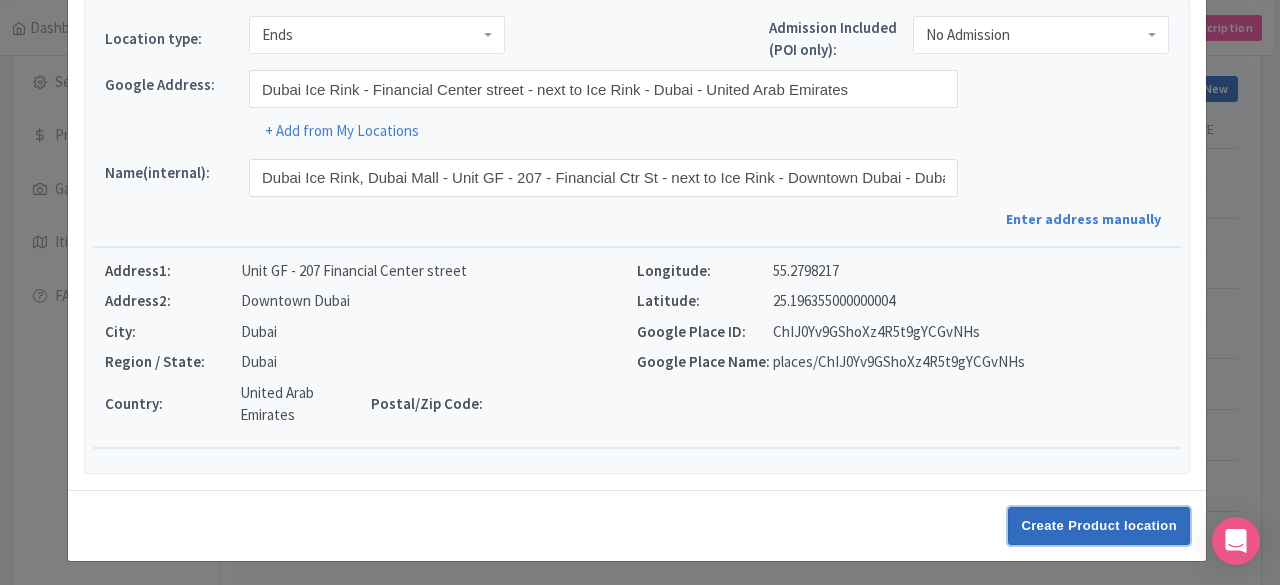 click on "Create Product location" at bounding box center (1099, 526) 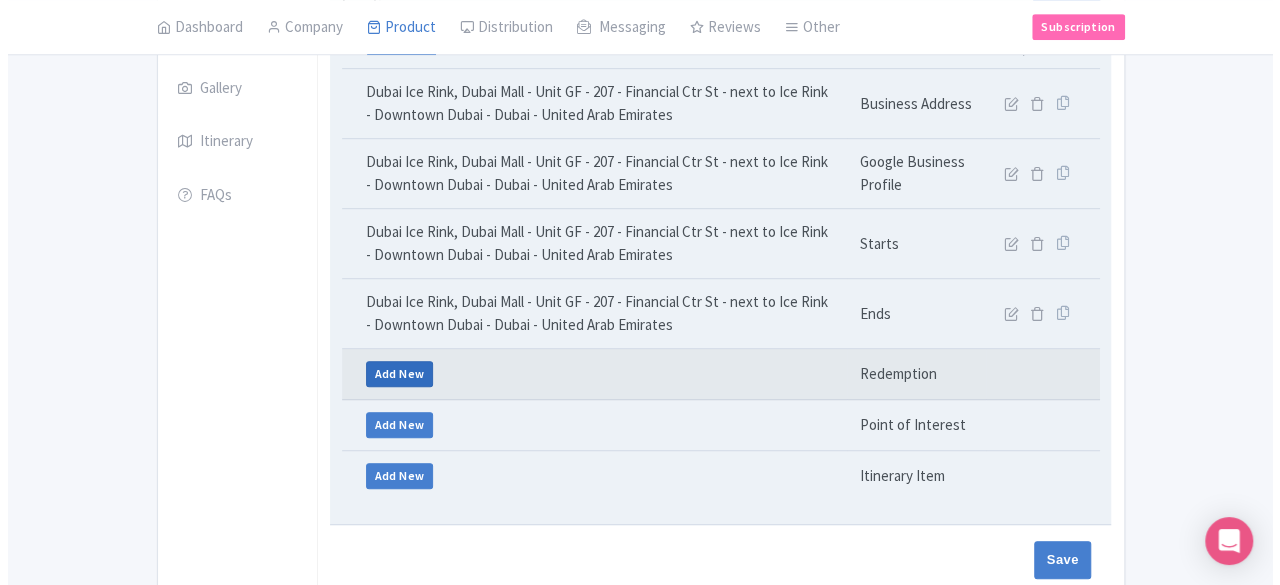 scroll, scrollTop: 472, scrollLeft: 0, axis: vertical 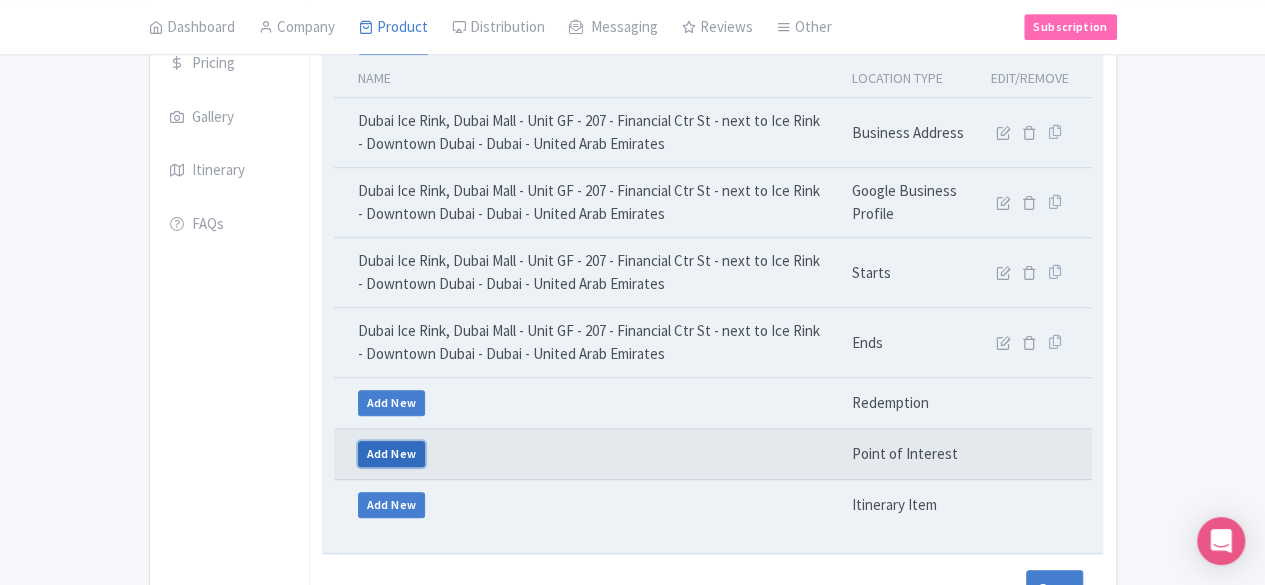 click on "Add New" at bounding box center (392, 454) 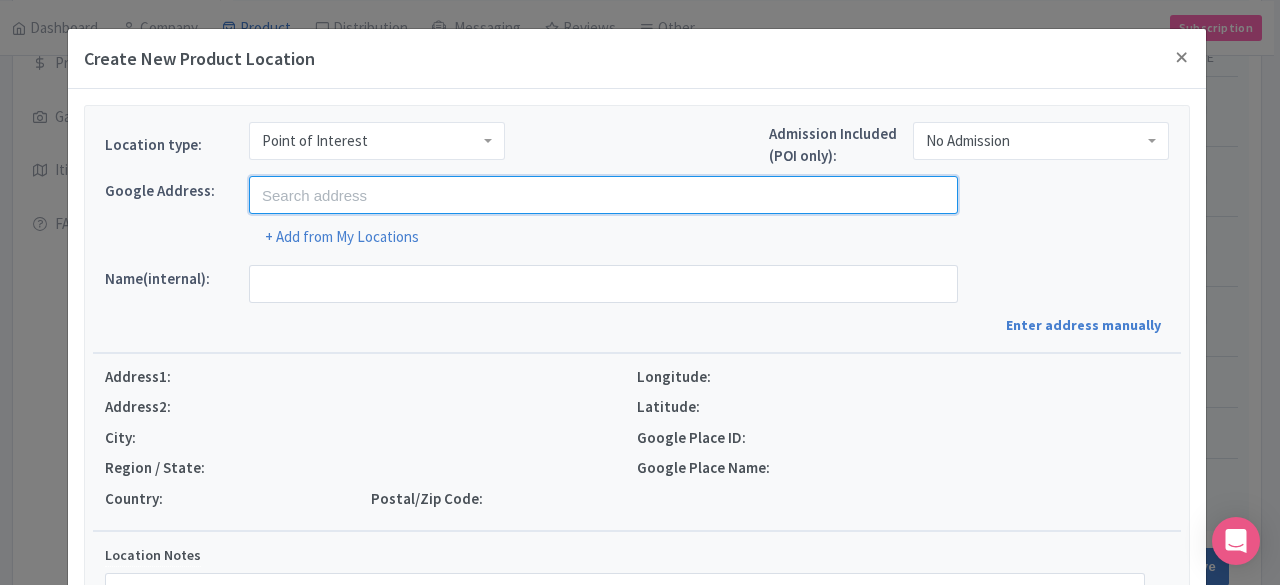 click at bounding box center [603, 195] 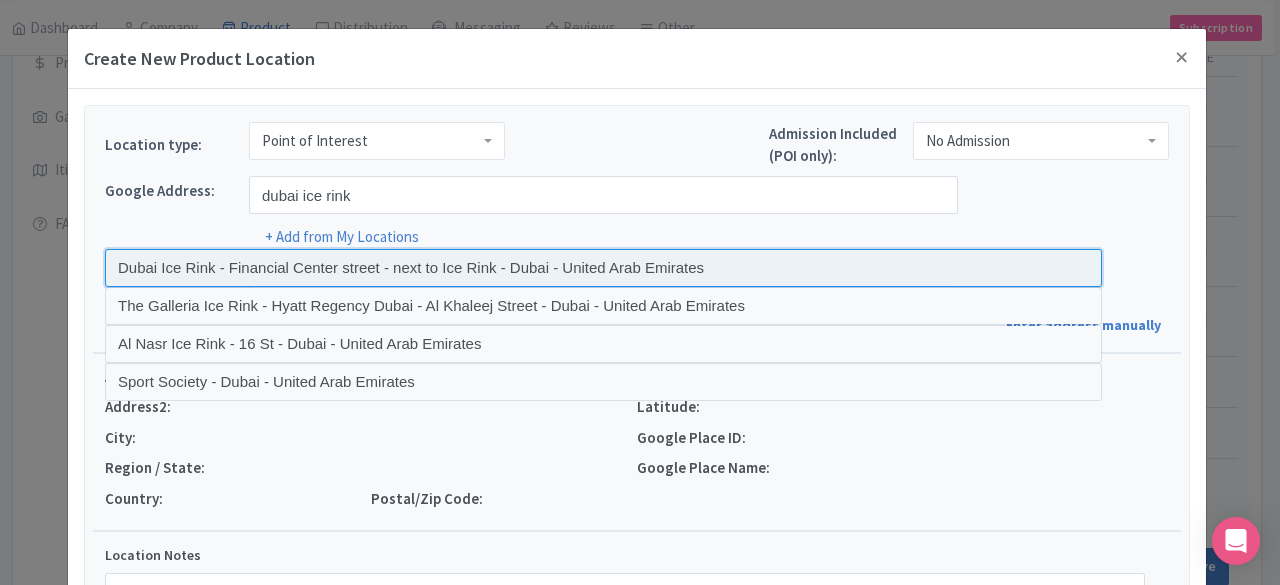 click at bounding box center [603, 268] 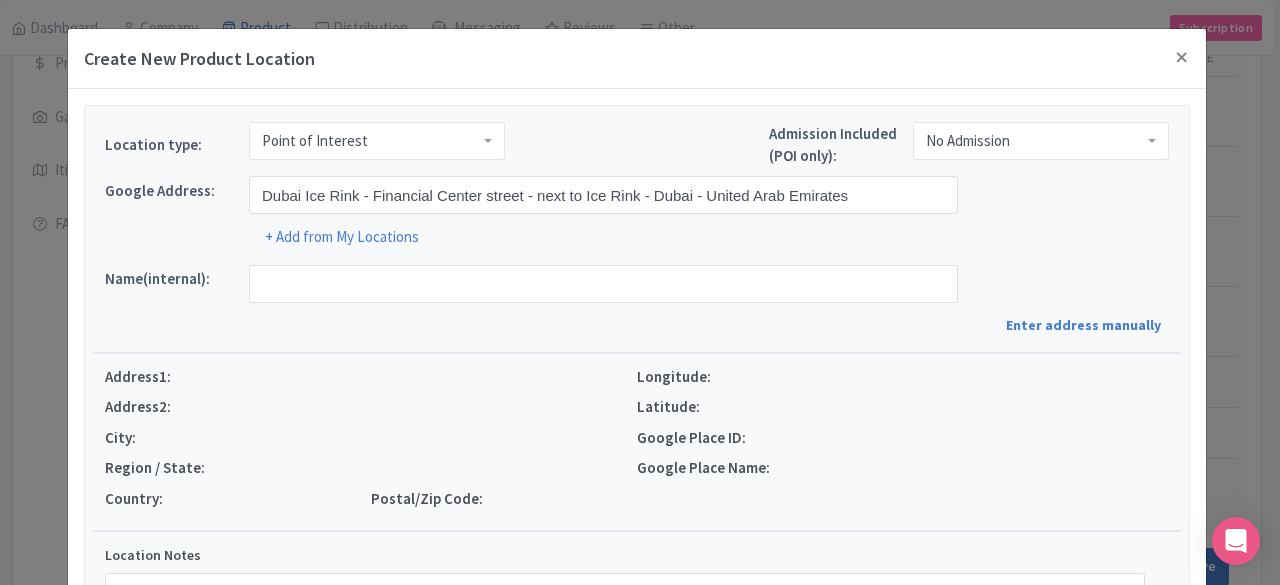 type on "Dubai Ice Rink, Dubai Mall - Unit GF - 207 - Financial Ctr St - next to Ice Rink - Downtown Dubai - Dubai - United Arab Emirates" 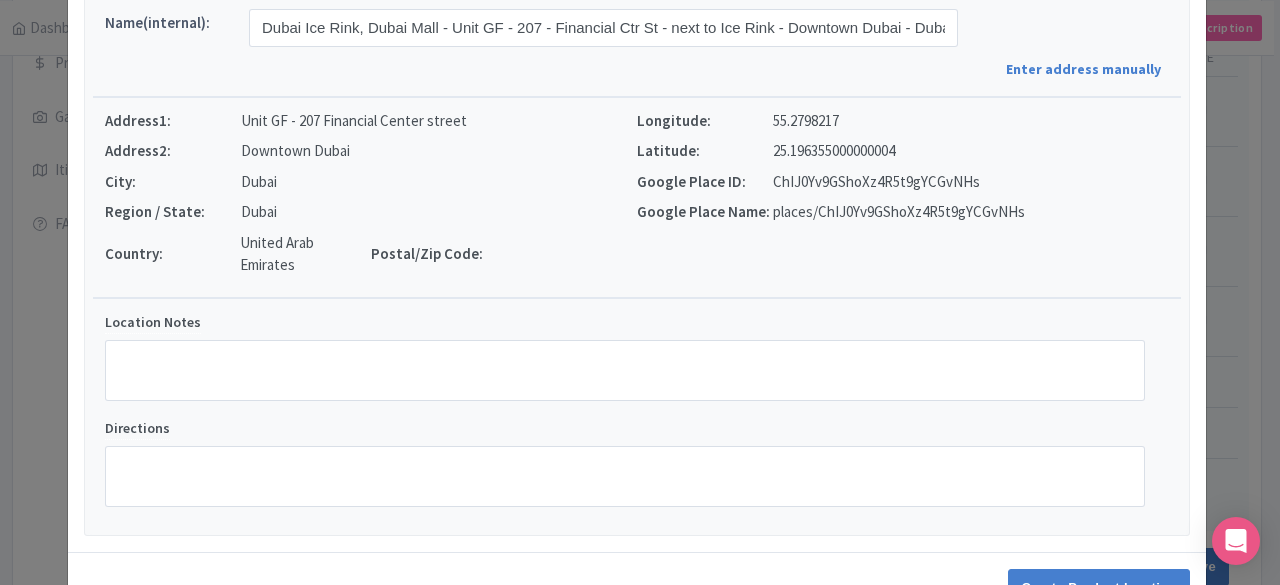 scroll, scrollTop: 318, scrollLeft: 0, axis: vertical 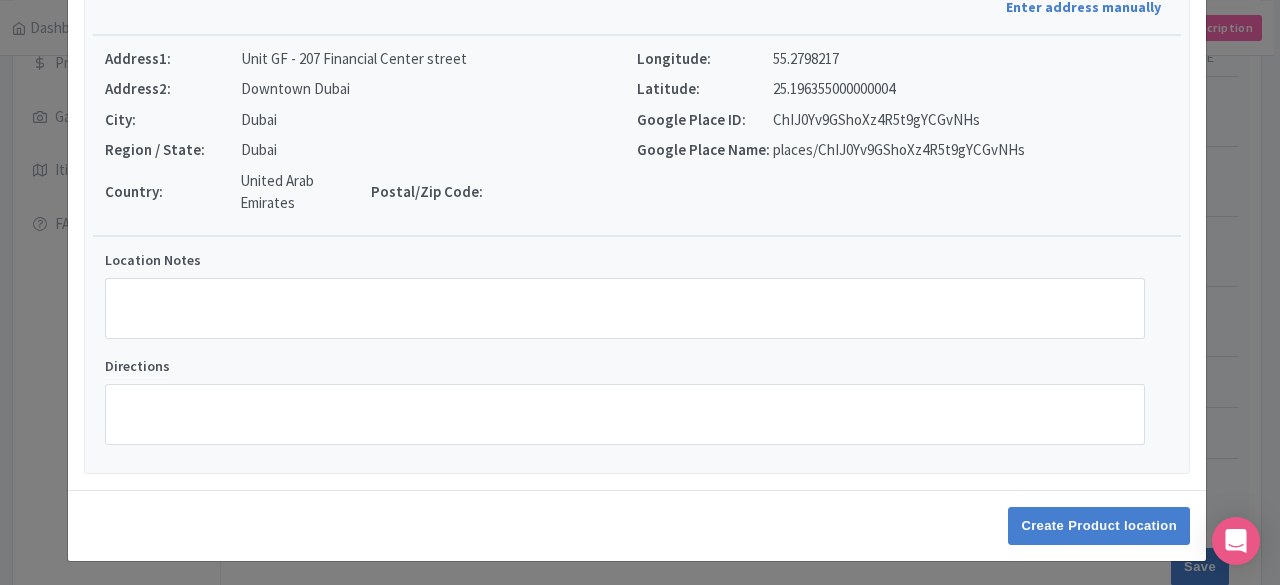 click on "Create Product location" at bounding box center (637, 525) 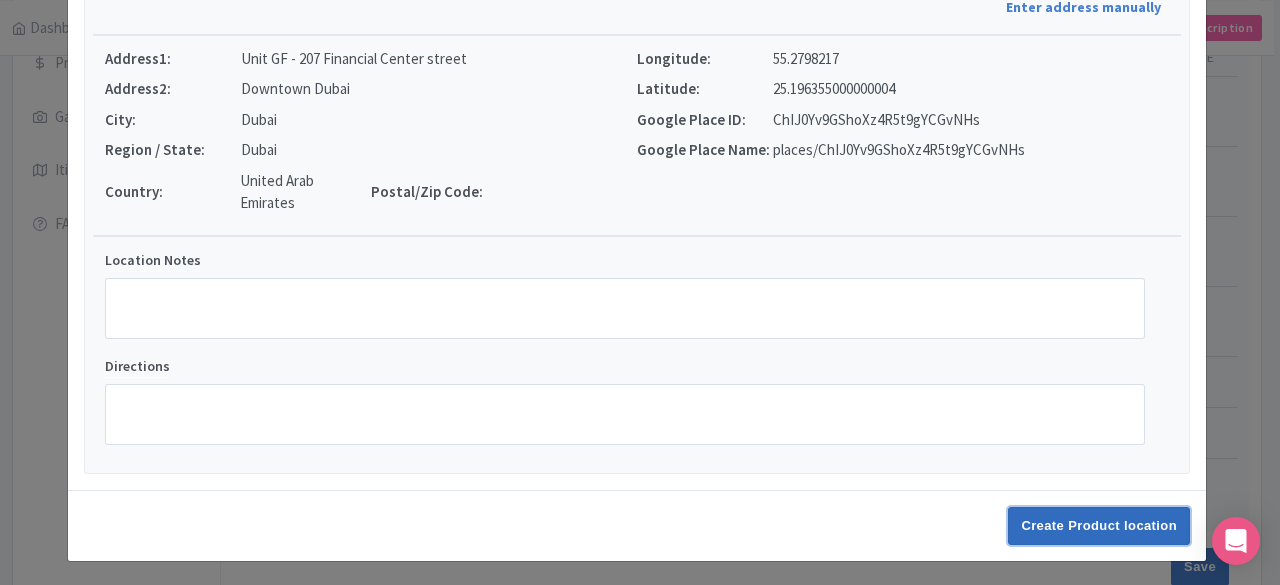click on "Create Product location" at bounding box center (1099, 526) 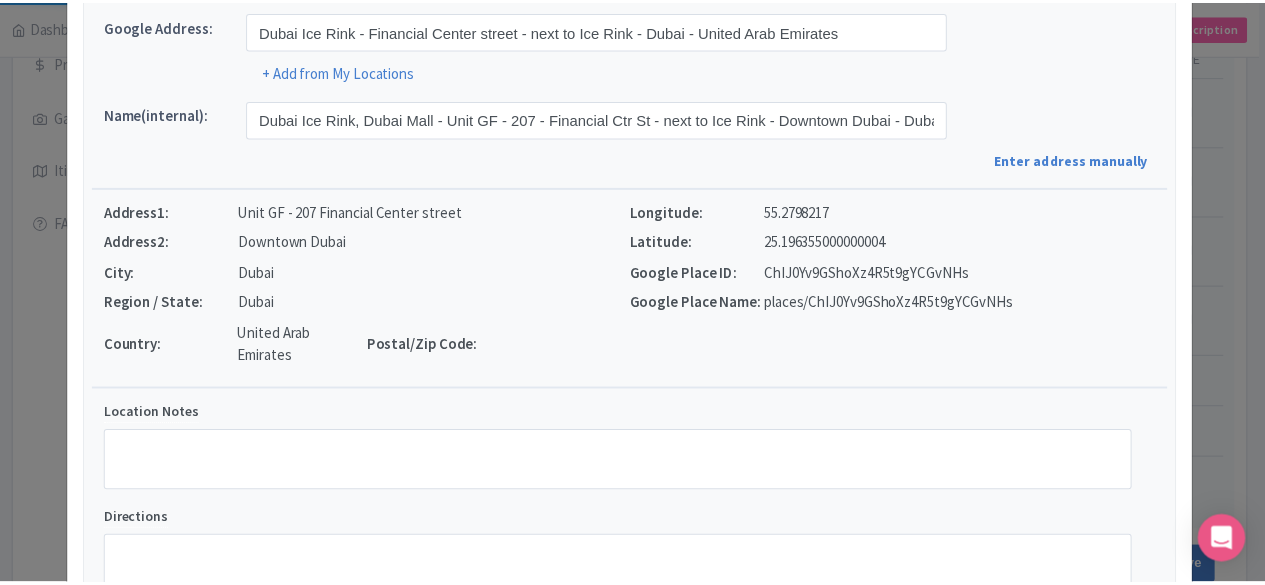 scroll, scrollTop: 0, scrollLeft: 0, axis: both 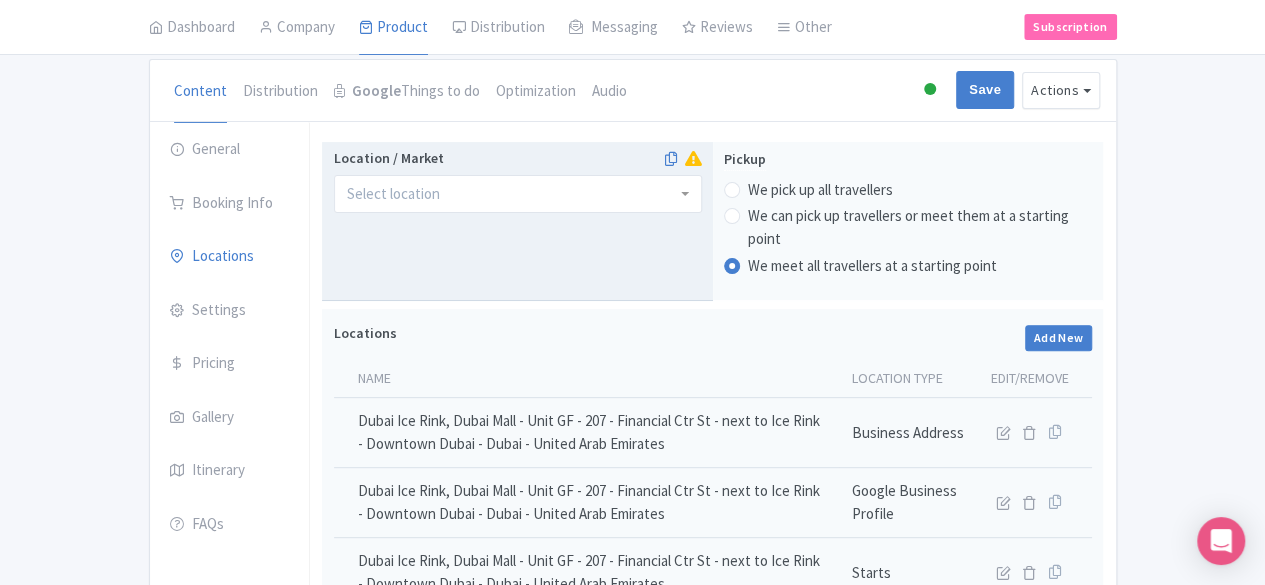 click at bounding box center [518, 194] 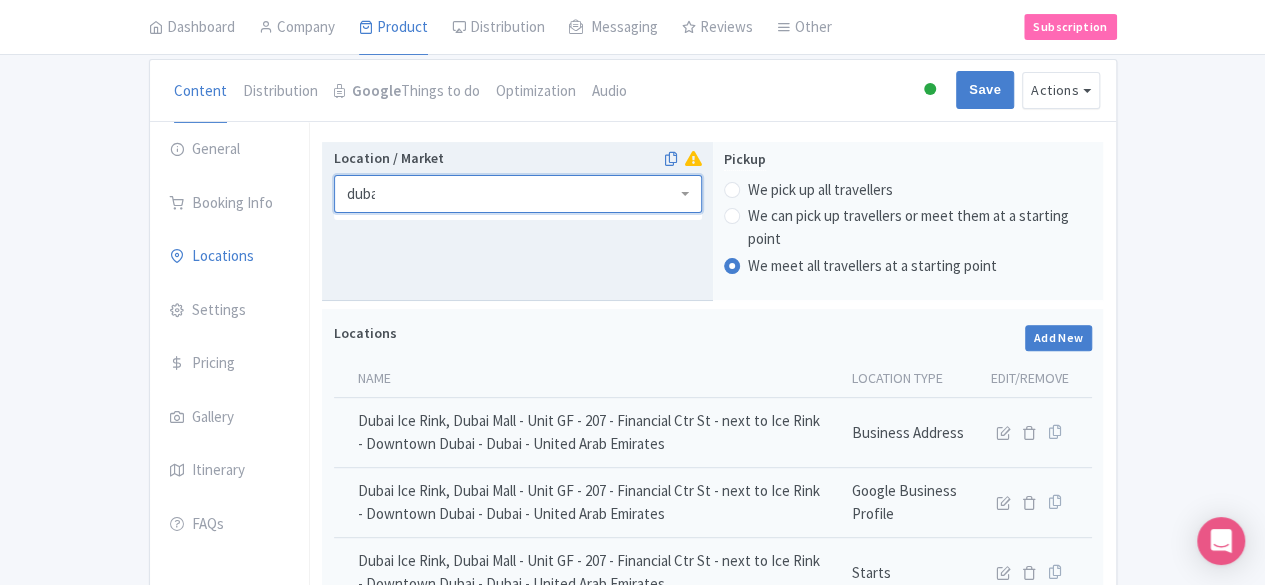 scroll, scrollTop: 0, scrollLeft: 0, axis: both 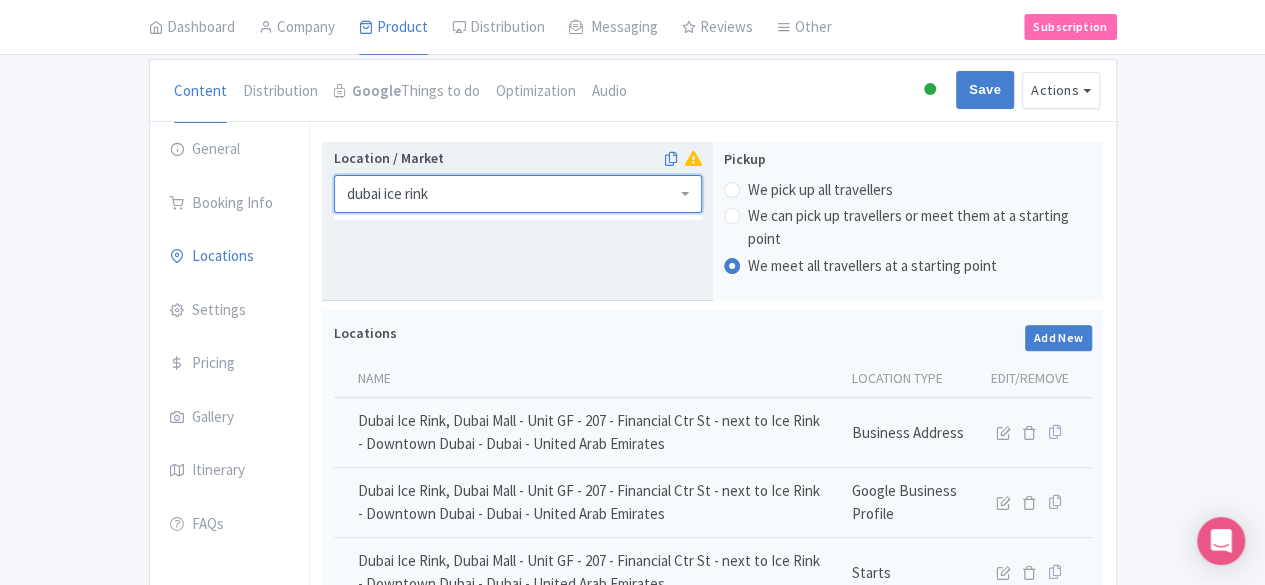 click at bounding box center [518, 194] 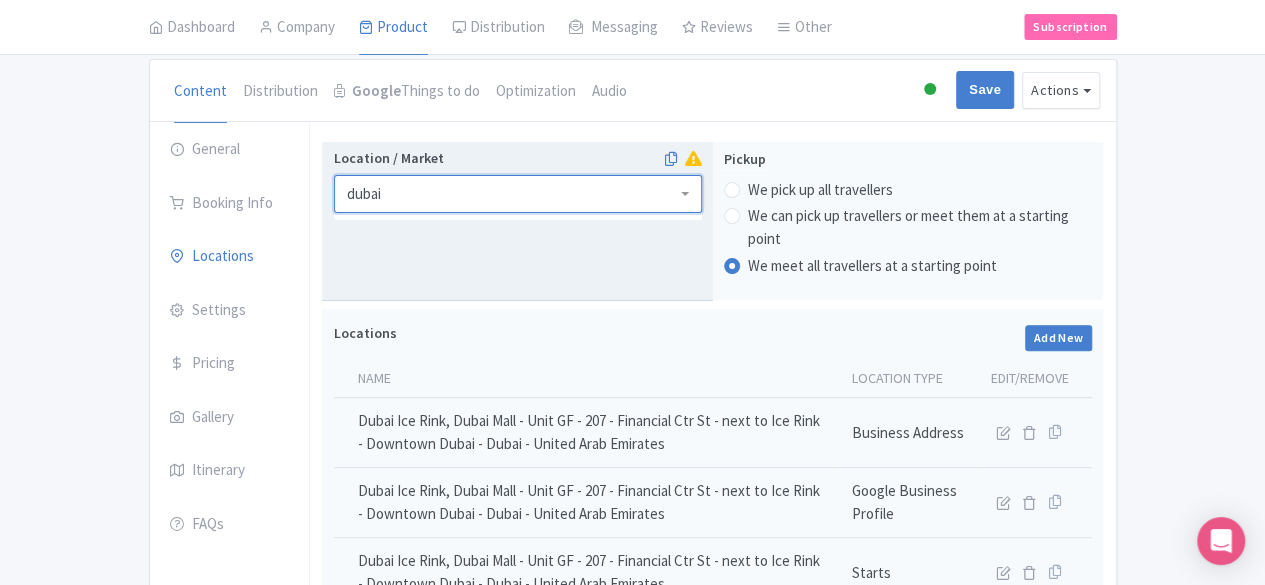 type on "dubai" 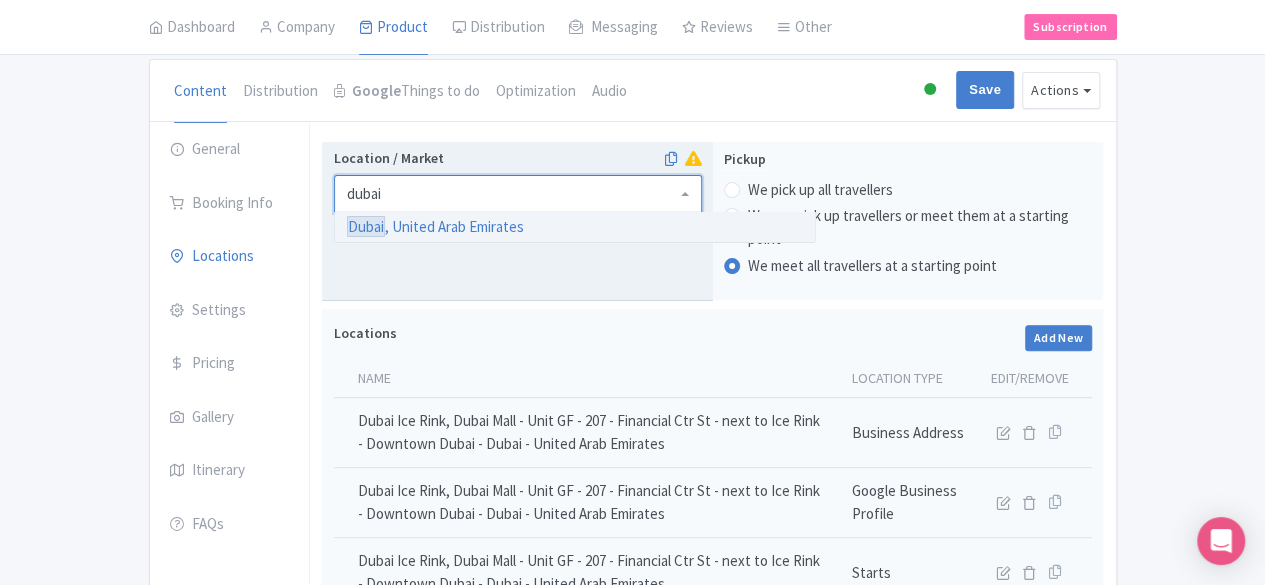 type 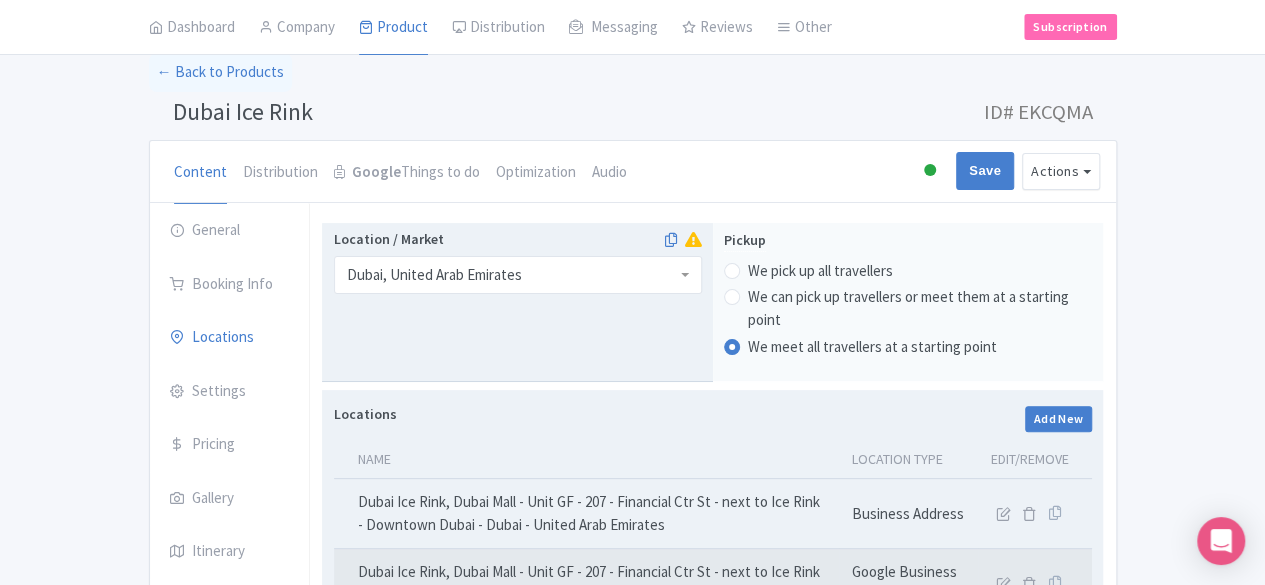 scroll, scrollTop: 591, scrollLeft: 0, axis: vertical 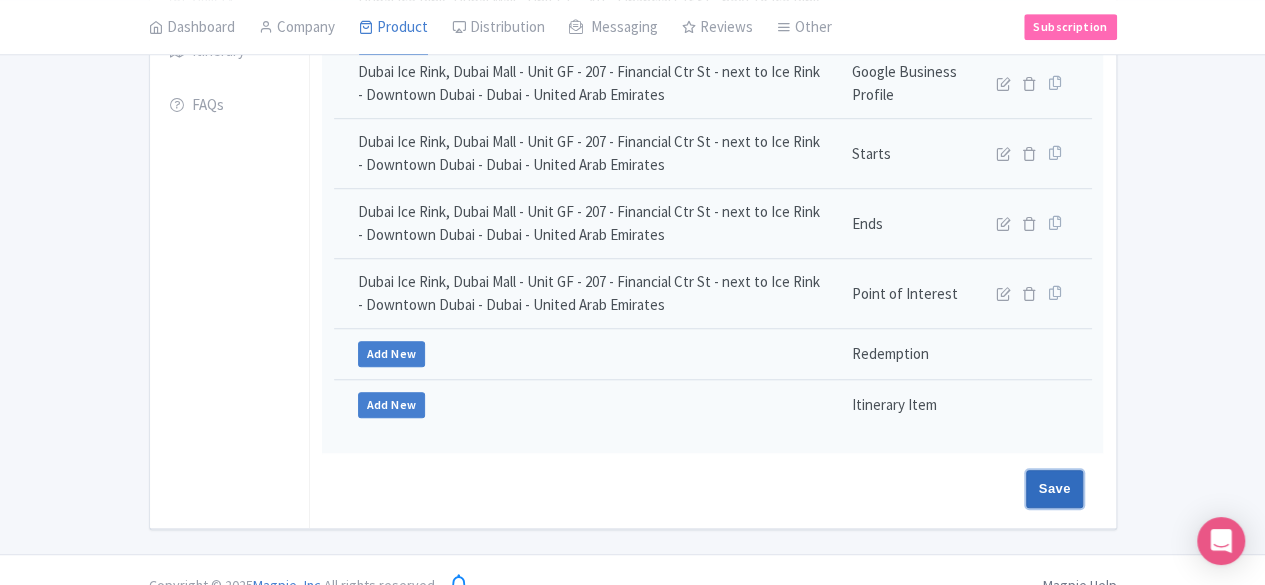 click on "Save" at bounding box center [1055, 489] 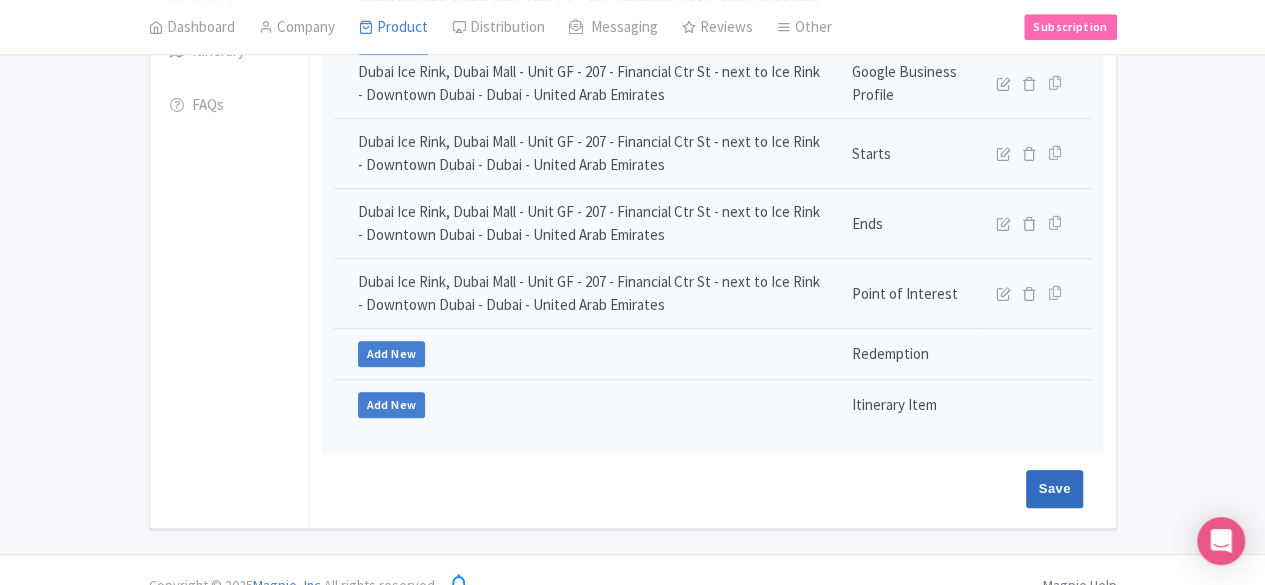 type on "Update Product" 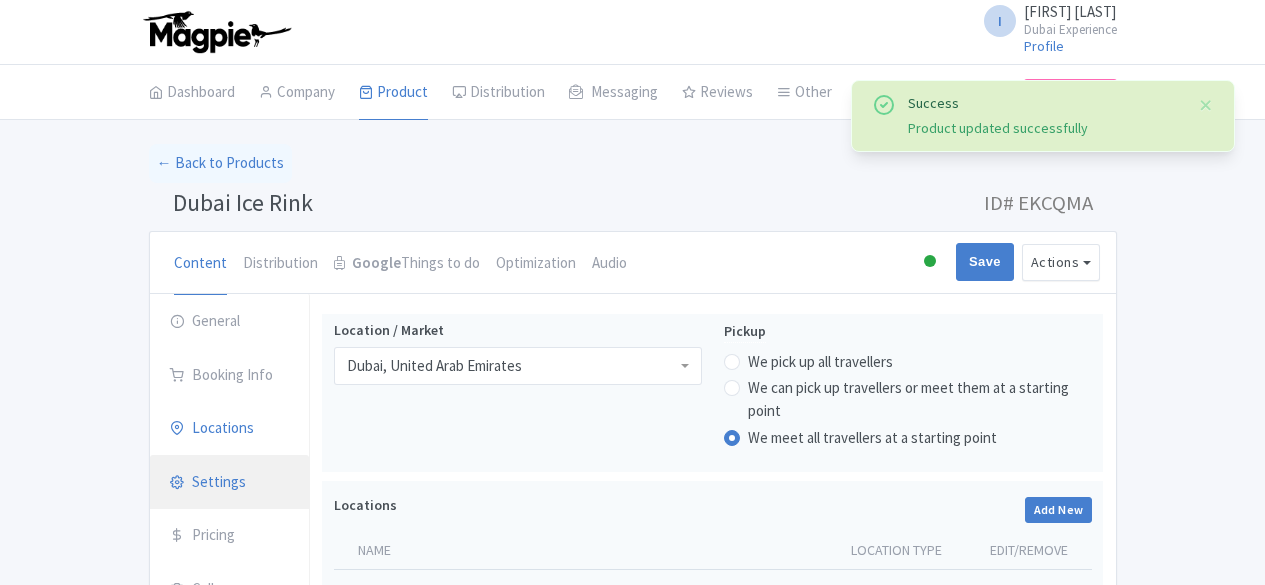 scroll, scrollTop: 112, scrollLeft: 0, axis: vertical 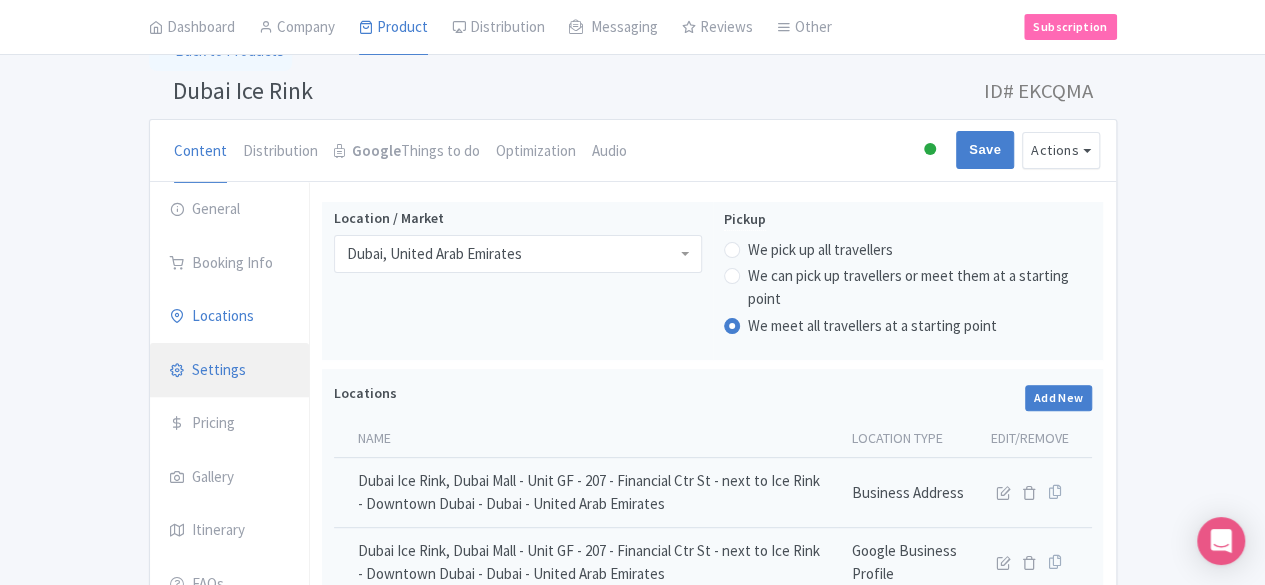 click on "Settings" at bounding box center (230, 371) 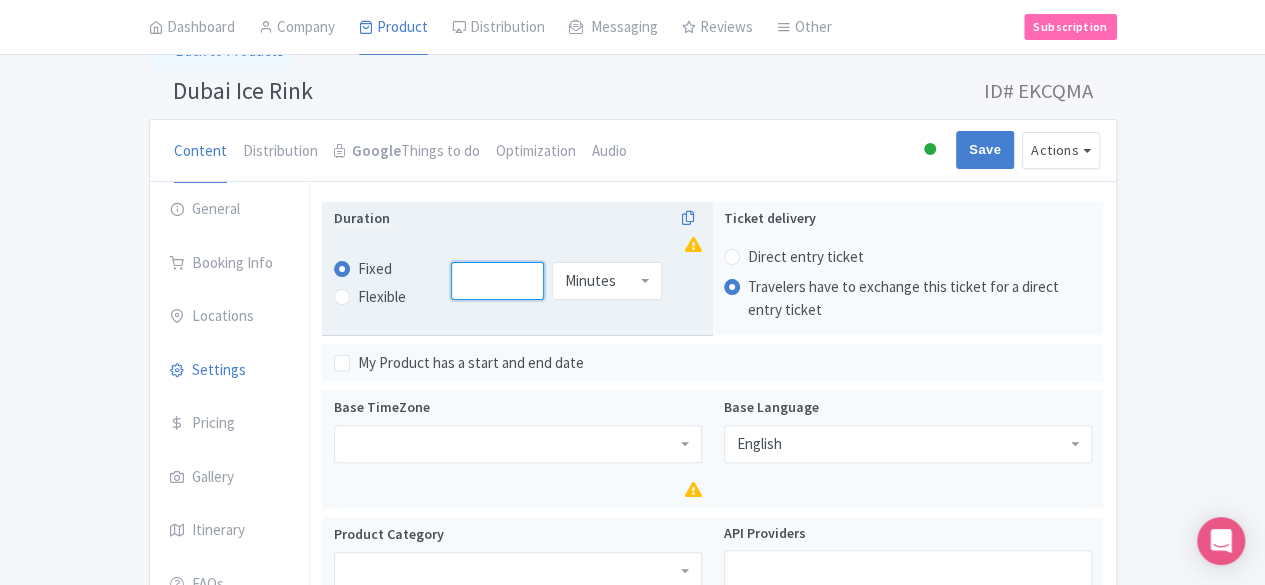 click at bounding box center [497, 281] 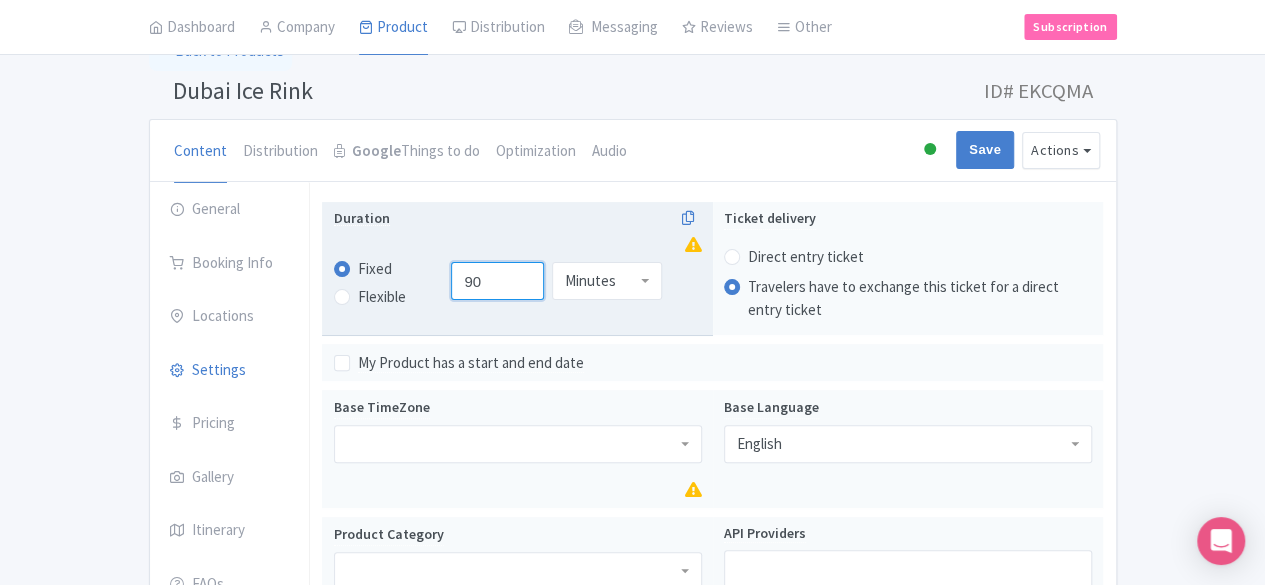 type on "90" 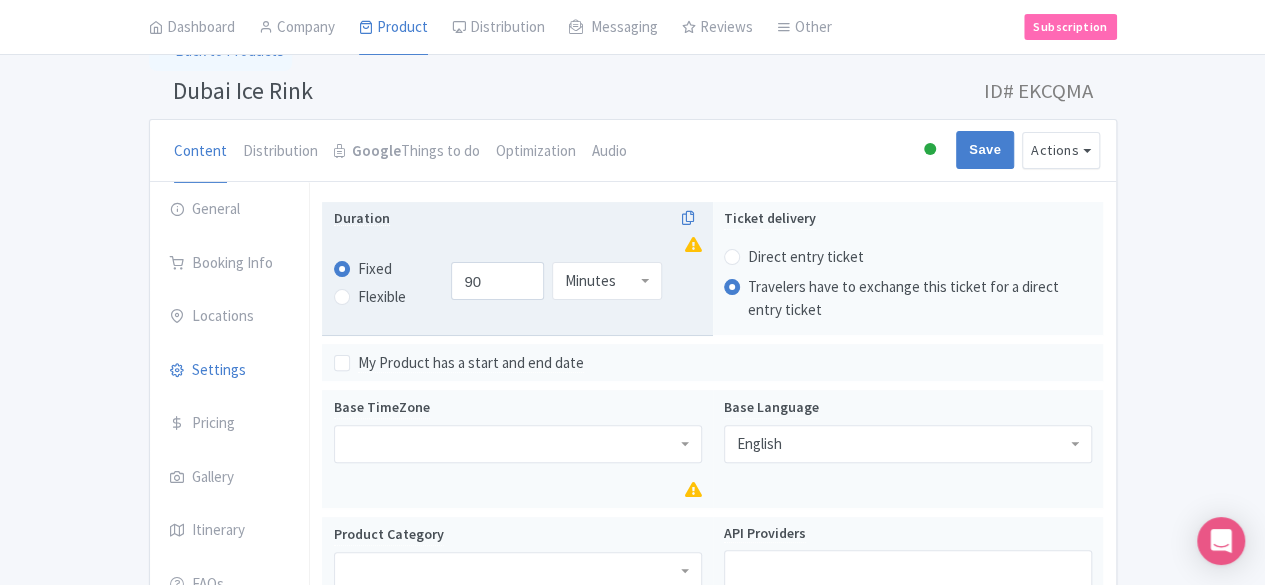 click on "Duration" at bounding box center [518, 221] 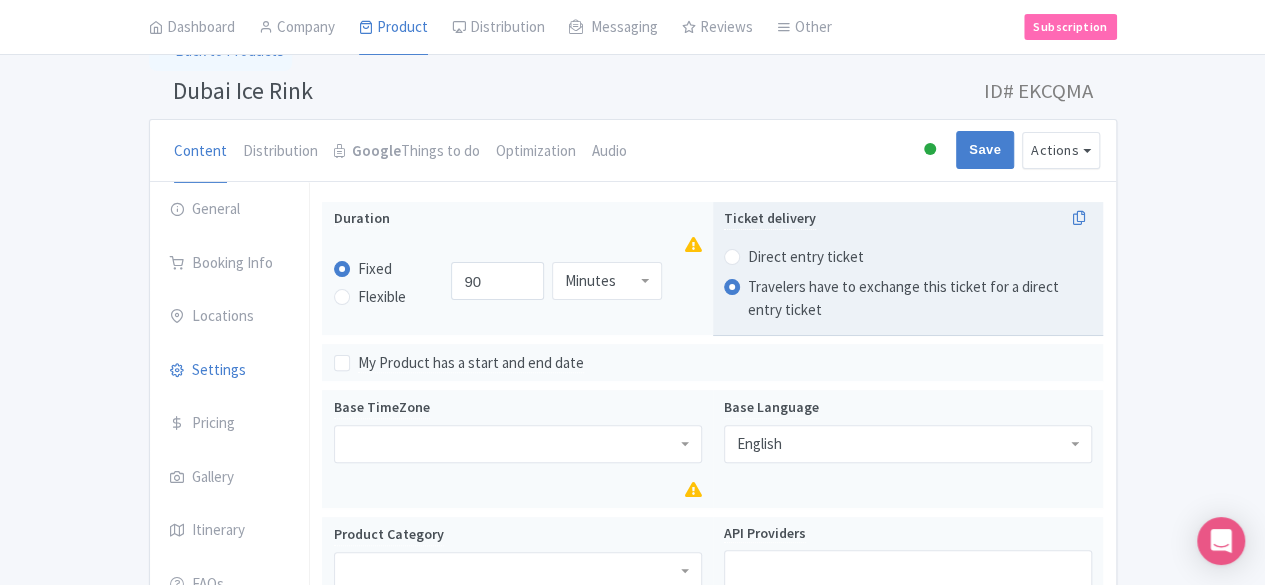 click on "Direct entry ticket" at bounding box center (908, 256) 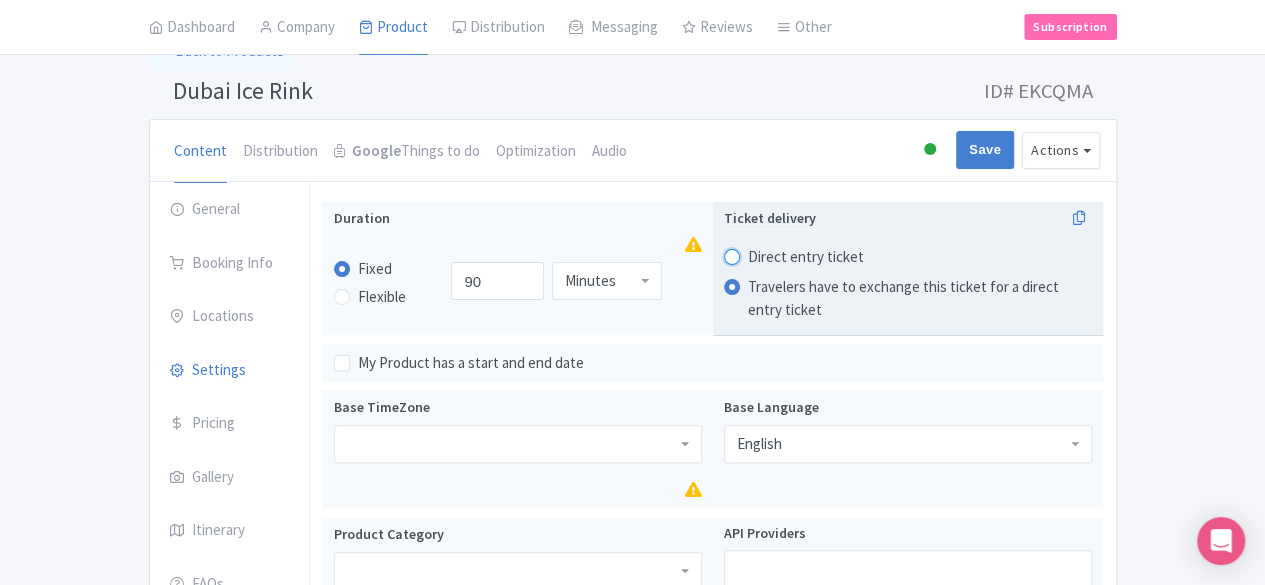 click on "Direct entry ticket" at bounding box center (758, 254) 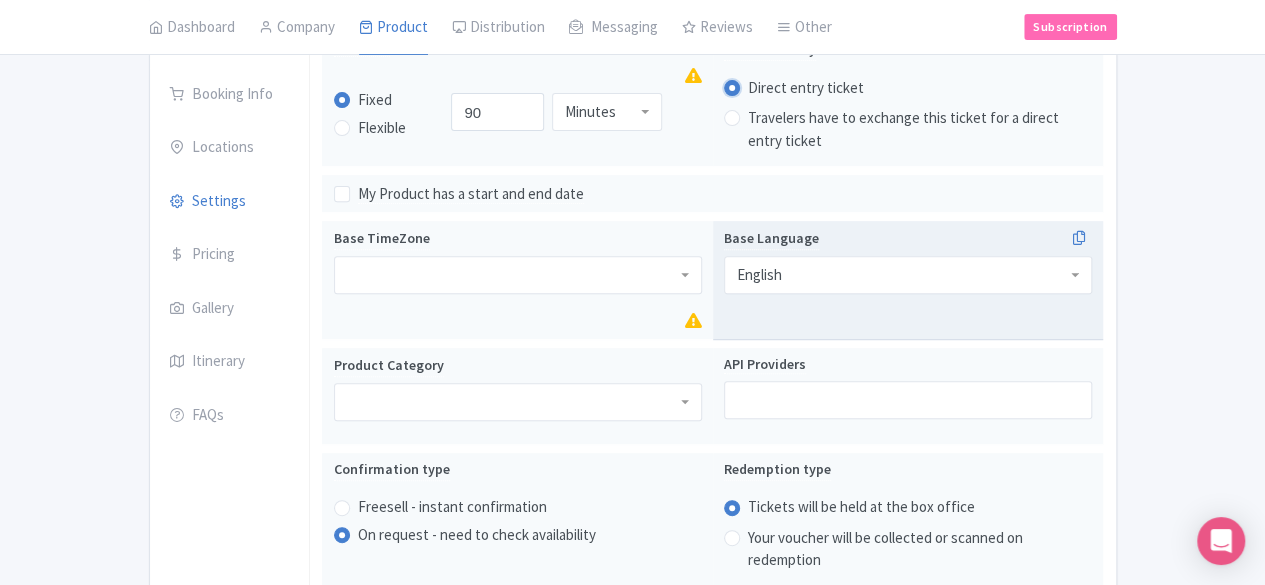 scroll, scrollTop: 312, scrollLeft: 0, axis: vertical 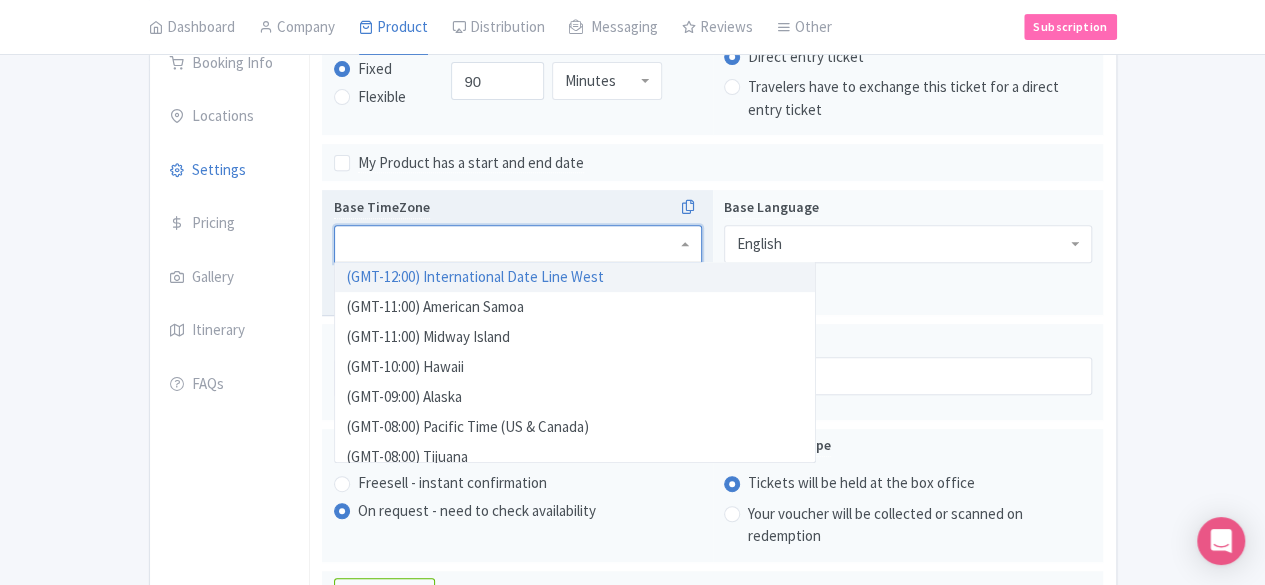 click at bounding box center [518, 244] 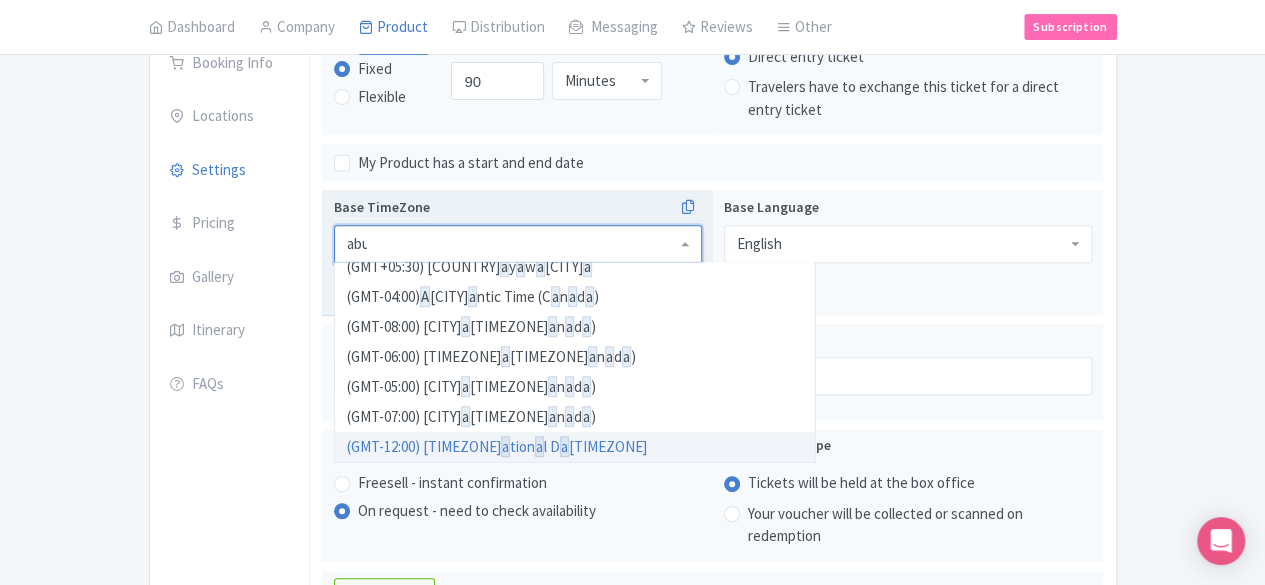 scroll, scrollTop: 0, scrollLeft: 0, axis: both 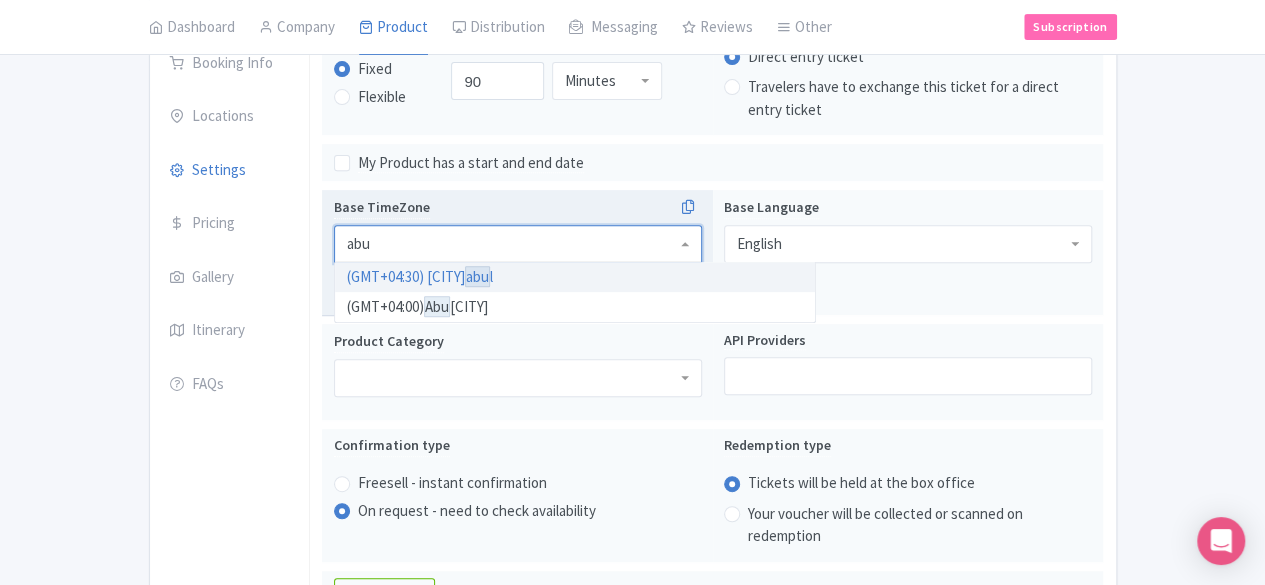 type on "abu" 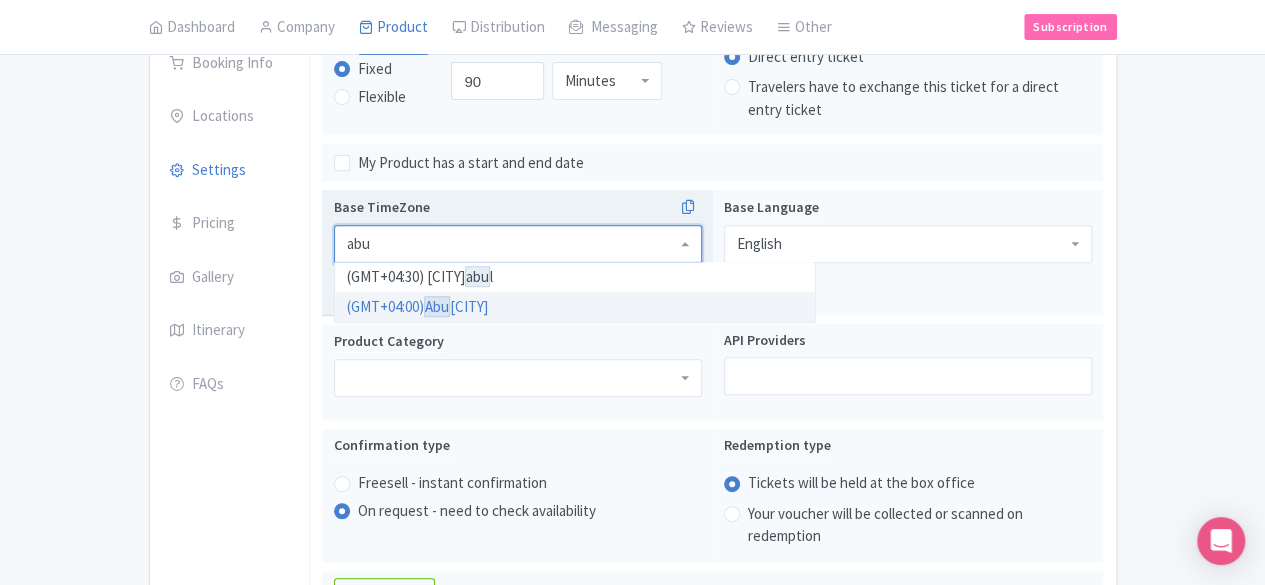 type 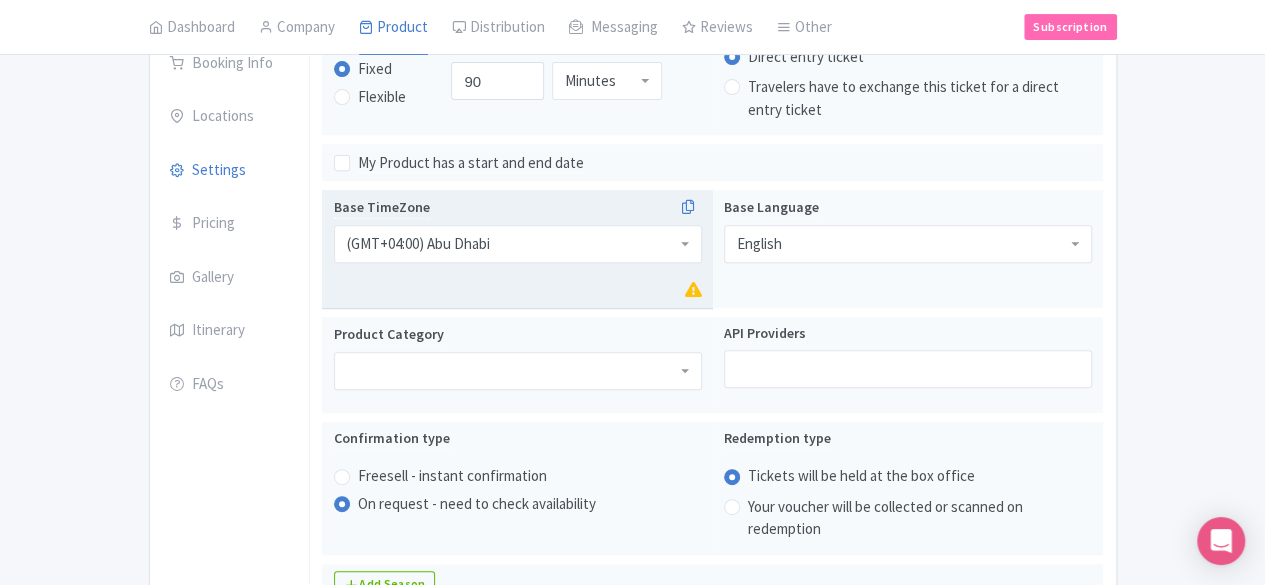 scroll, scrollTop: 0, scrollLeft: 0, axis: both 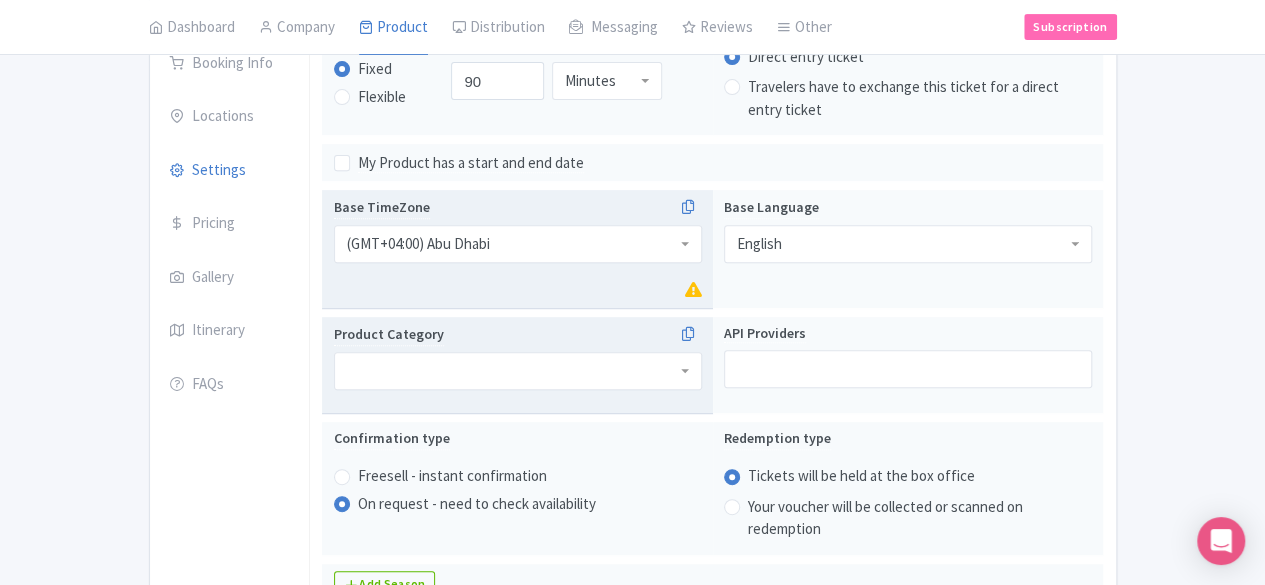 click at bounding box center [518, 371] 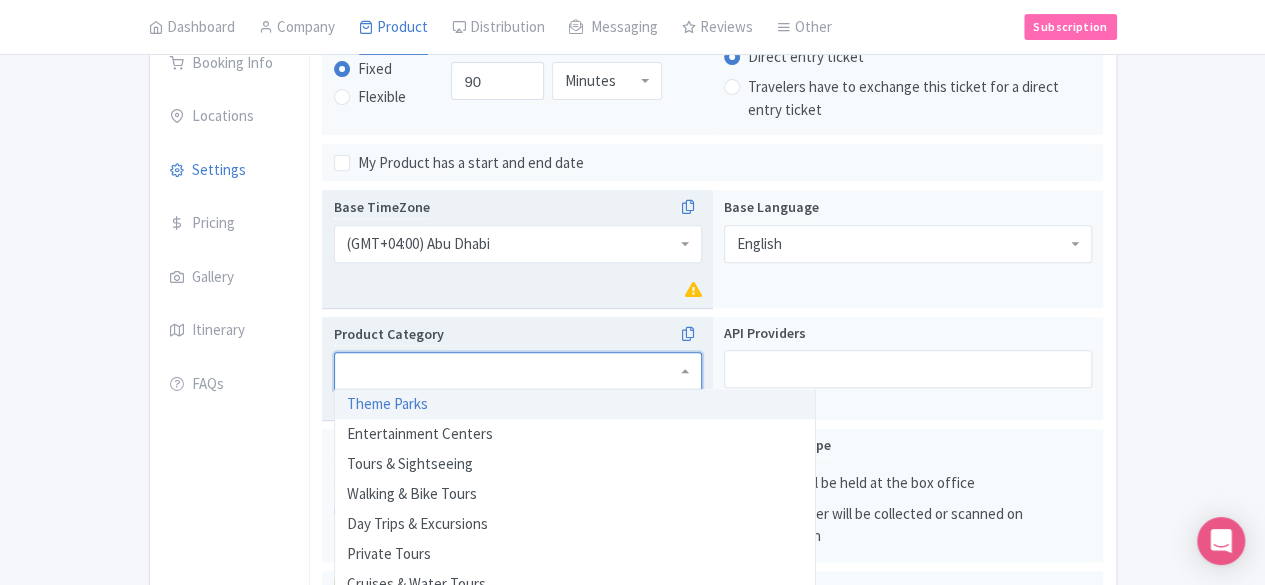 scroll, scrollTop: 412, scrollLeft: 0, axis: vertical 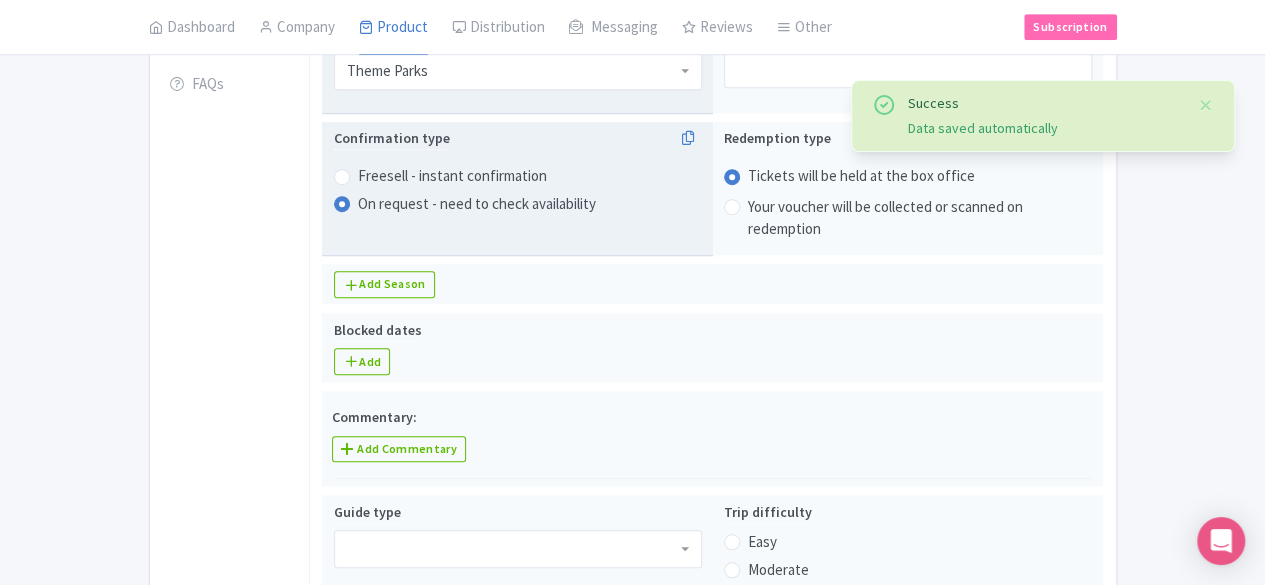 click on "Freesell - instant confirmation" at bounding box center [452, 176] 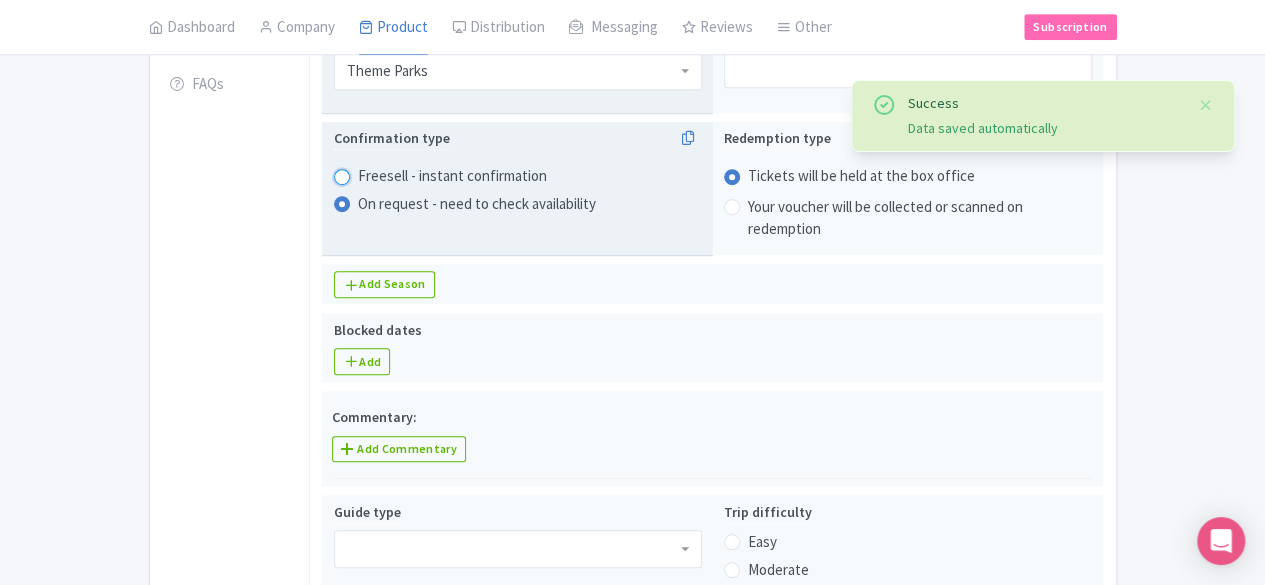 click on "Freesell - instant confirmation" at bounding box center (368, 174) 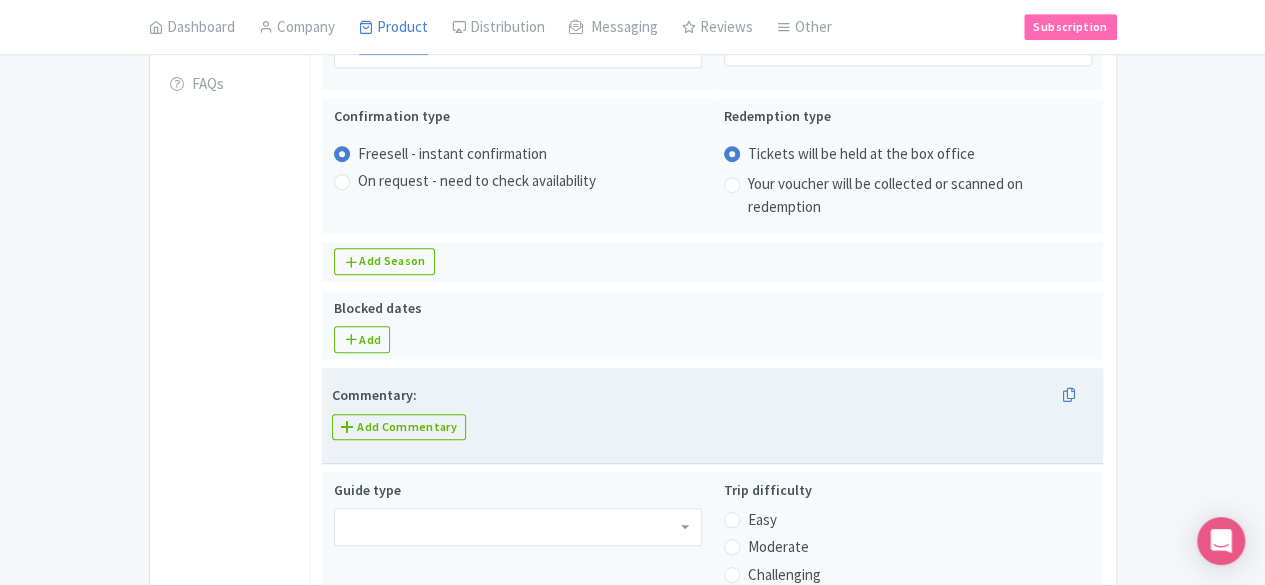 scroll, scrollTop: 712, scrollLeft: 0, axis: vertical 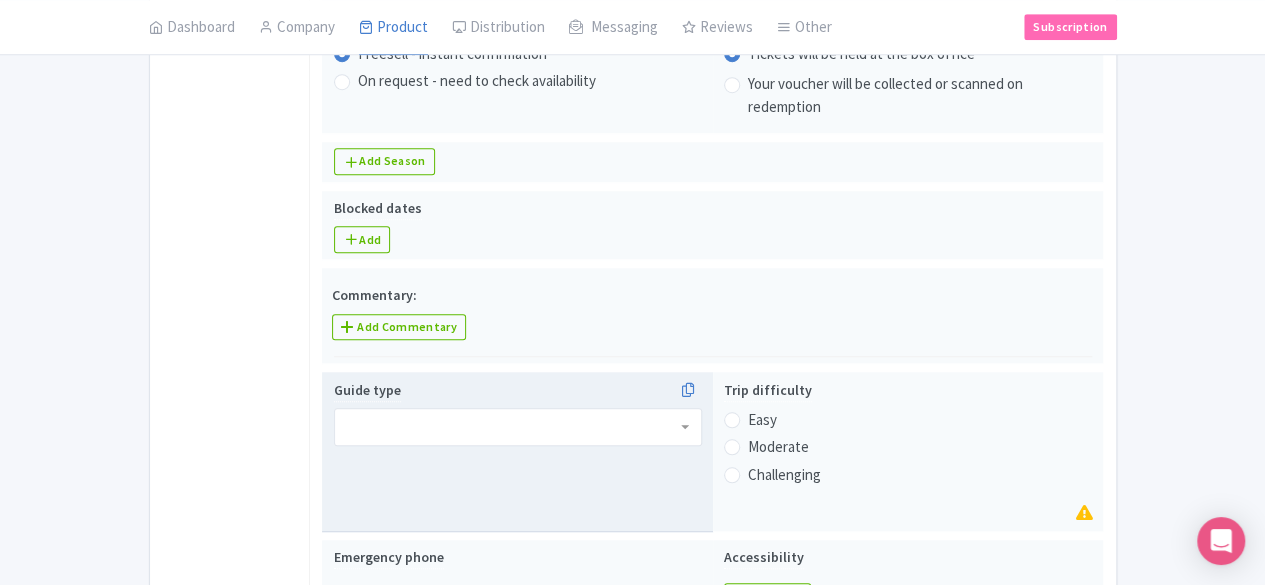 click at bounding box center [518, 427] 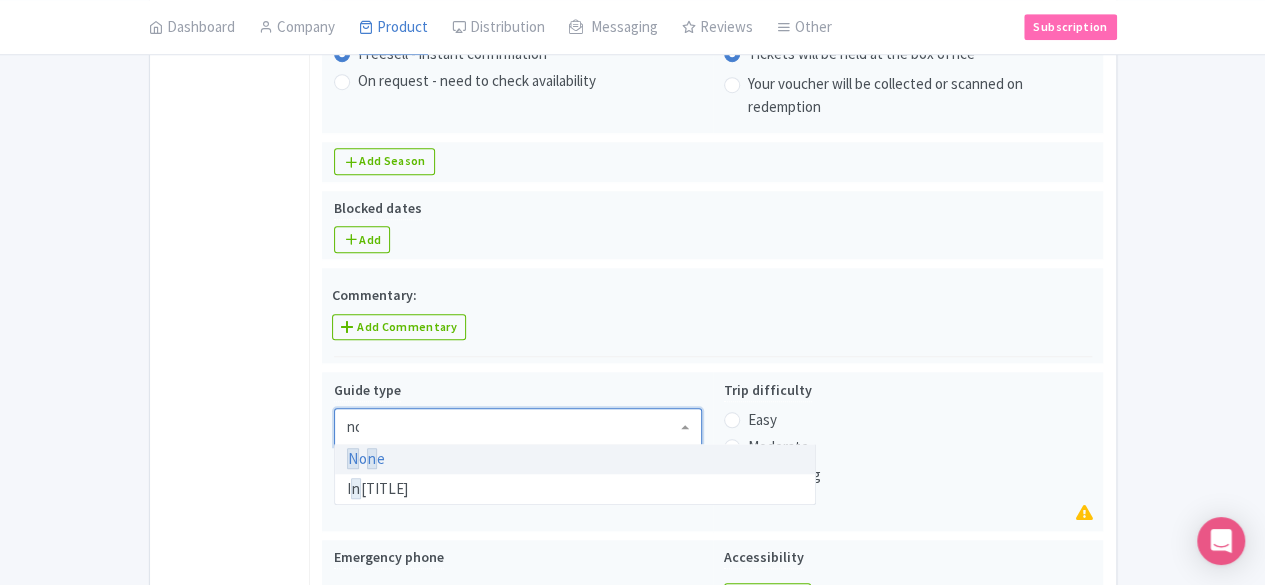 scroll, scrollTop: 0, scrollLeft: 0, axis: both 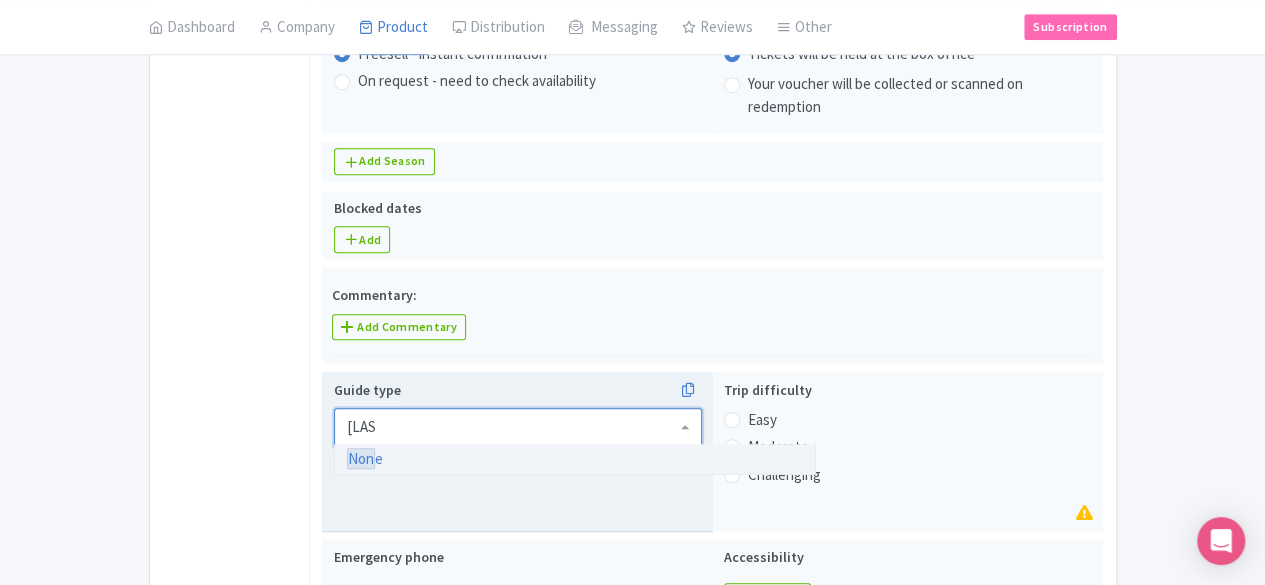 type 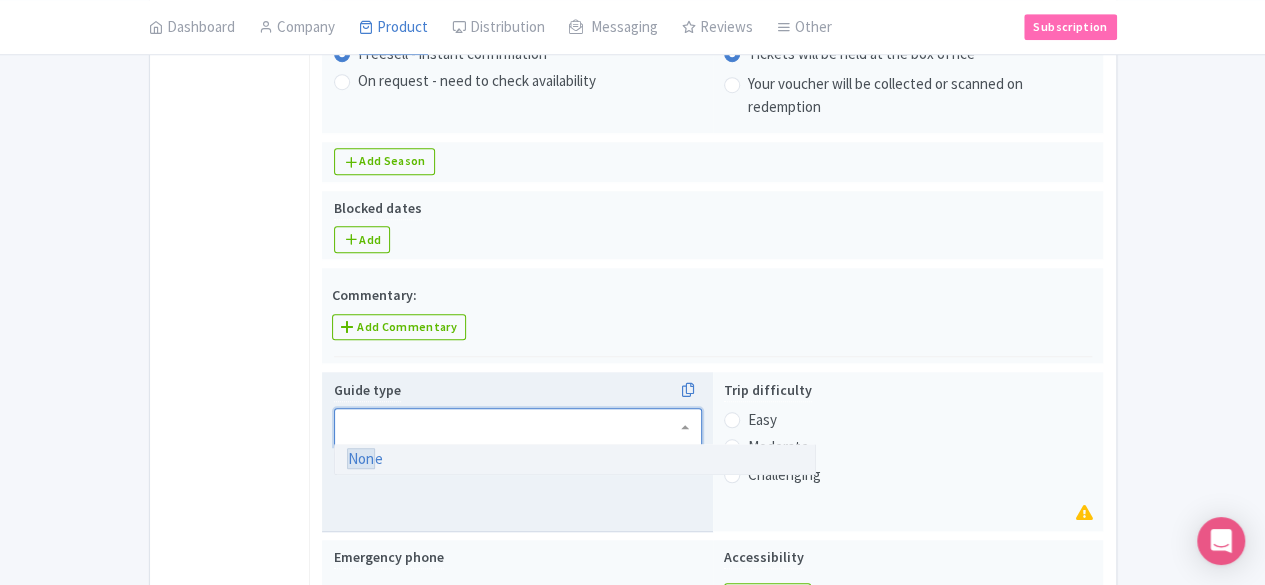 scroll, scrollTop: 0, scrollLeft: 0, axis: both 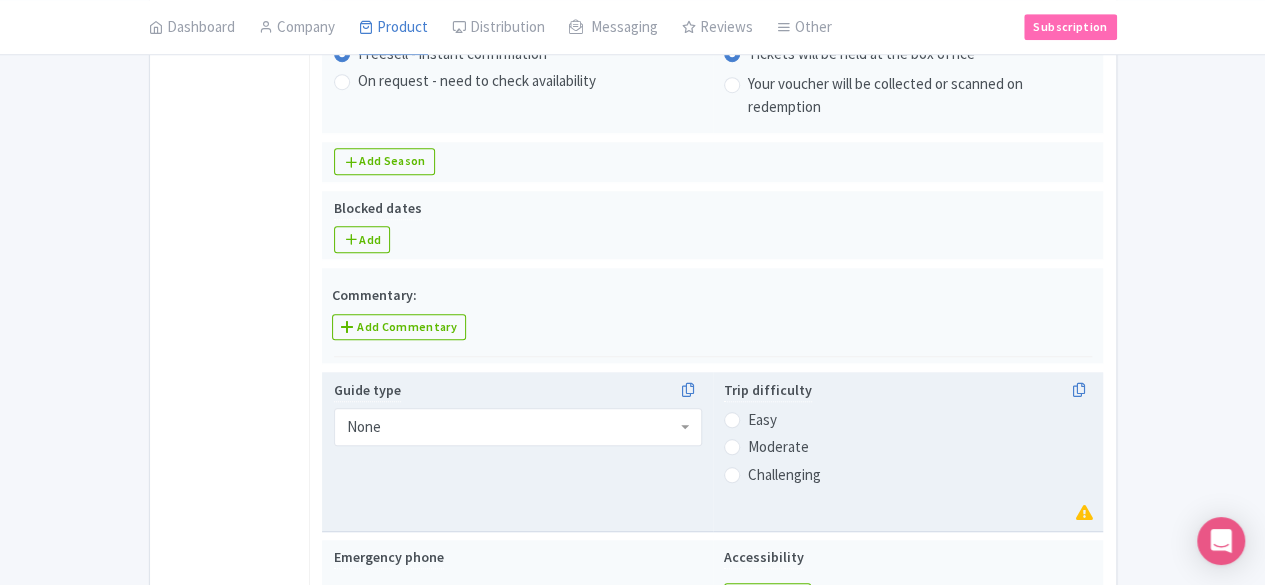 click on "Easy" at bounding box center [762, 420] 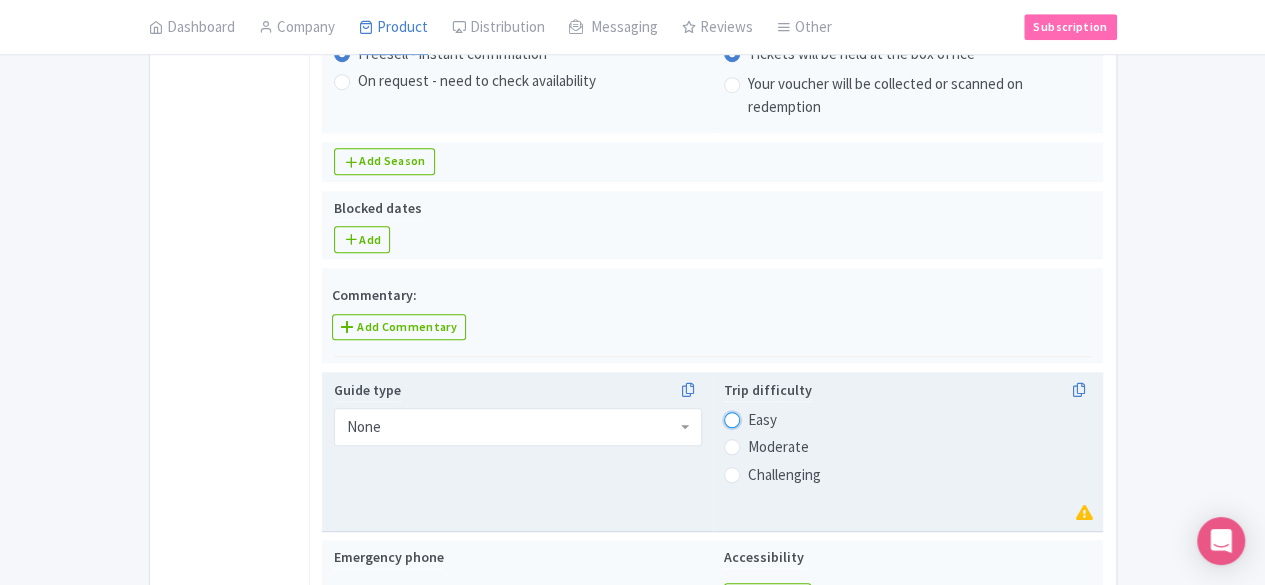 click on "Easy" at bounding box center (758, 418) 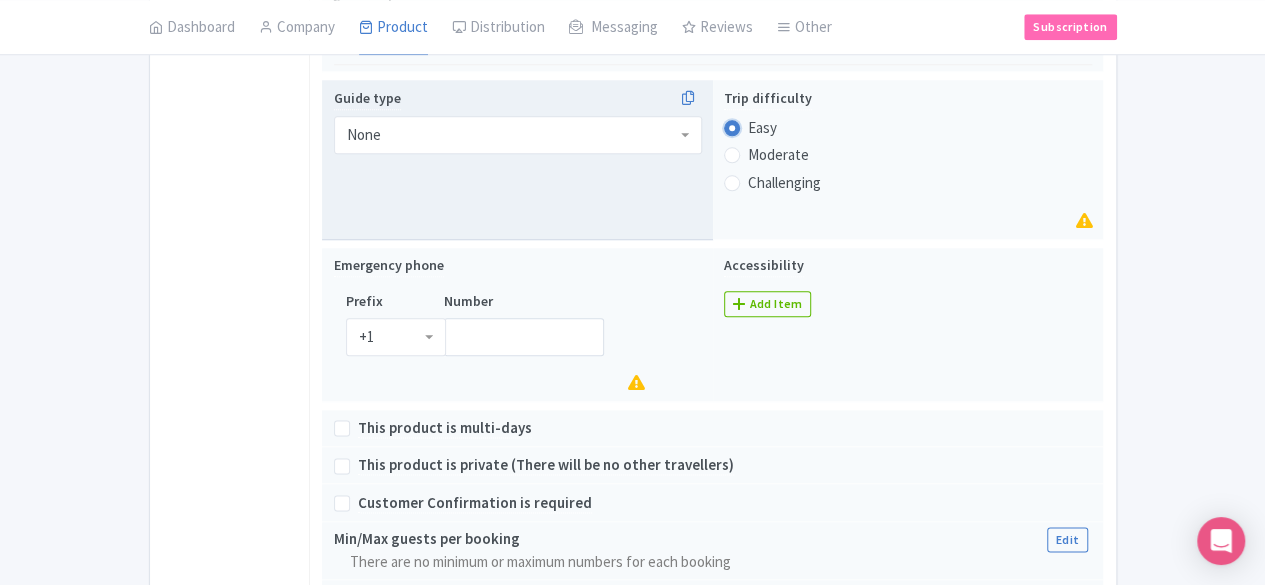 scroll, scrollTop: 1012, scrollLeft: 0, axis: vertical 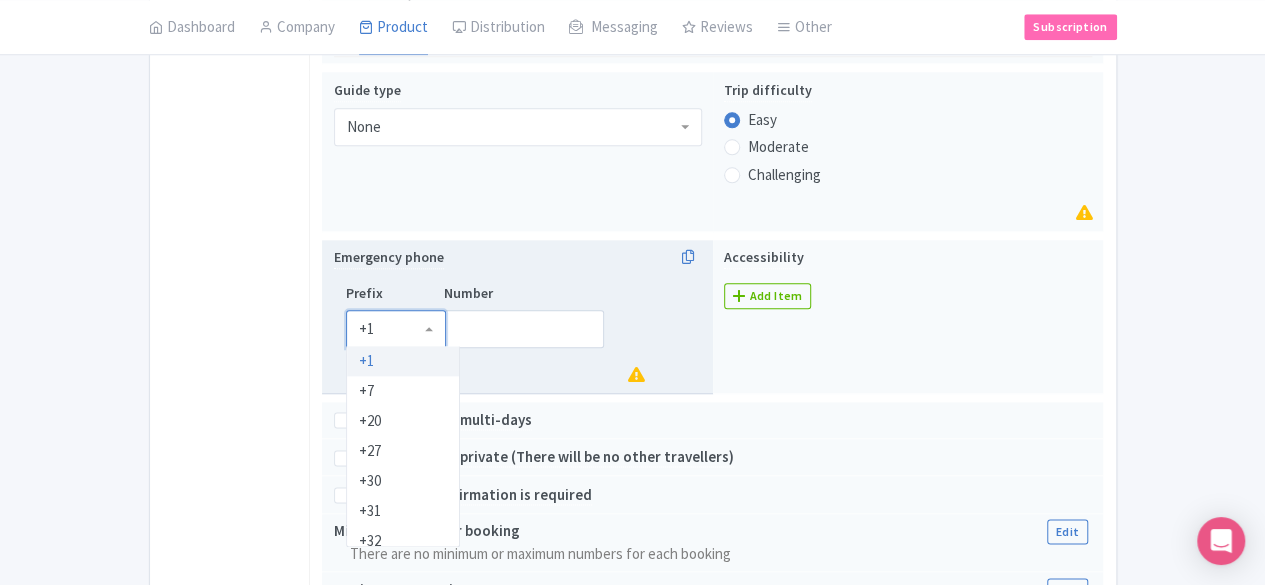 click on "+1" at bounding box center (396, 329) 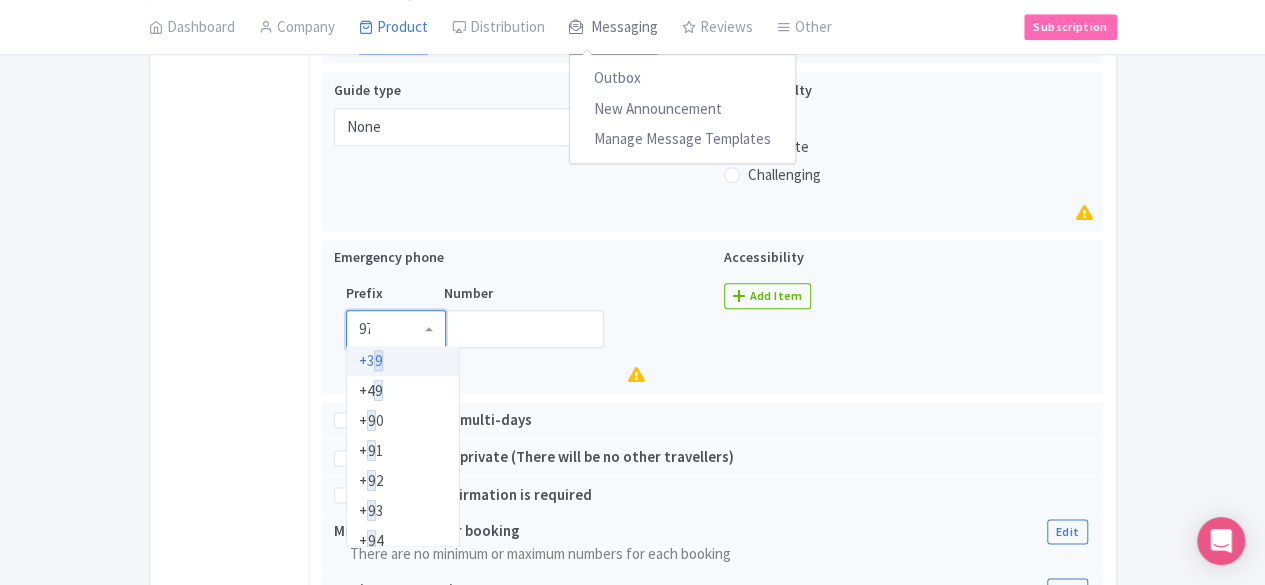 type on "971" 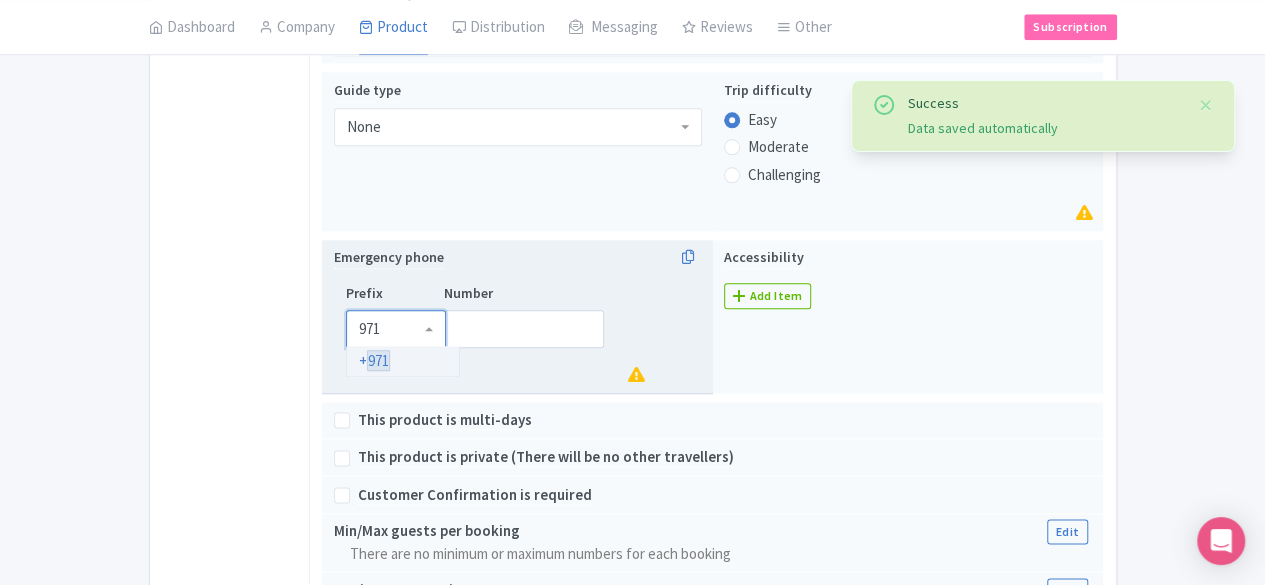 type 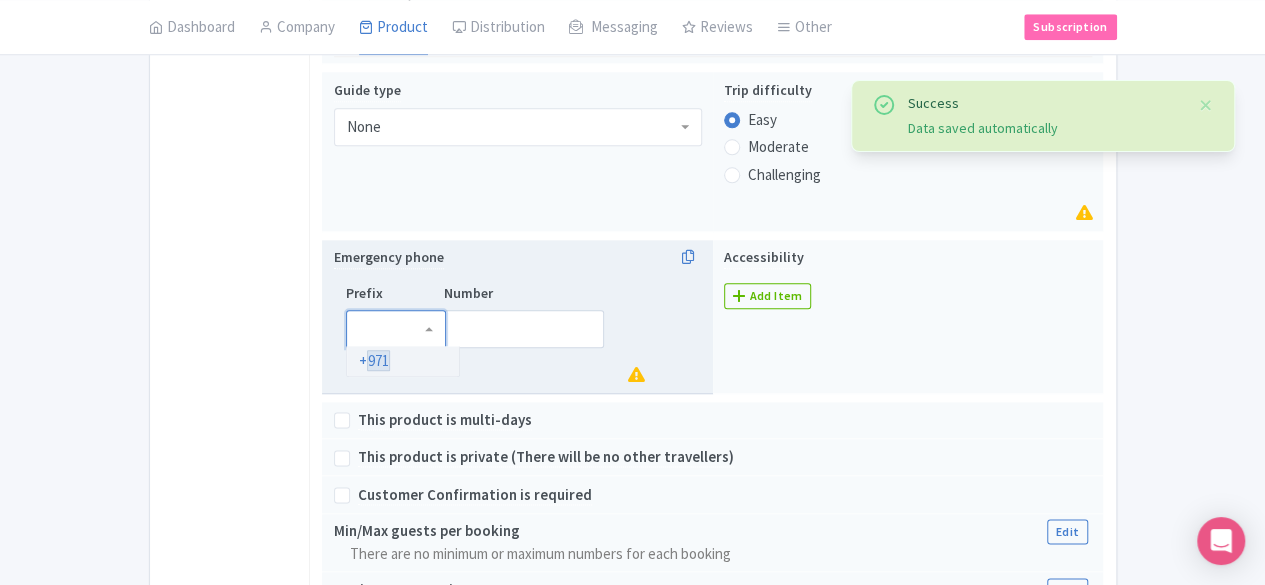 scroll, scrollTop: 0, scrollLeft: 0, axis: both 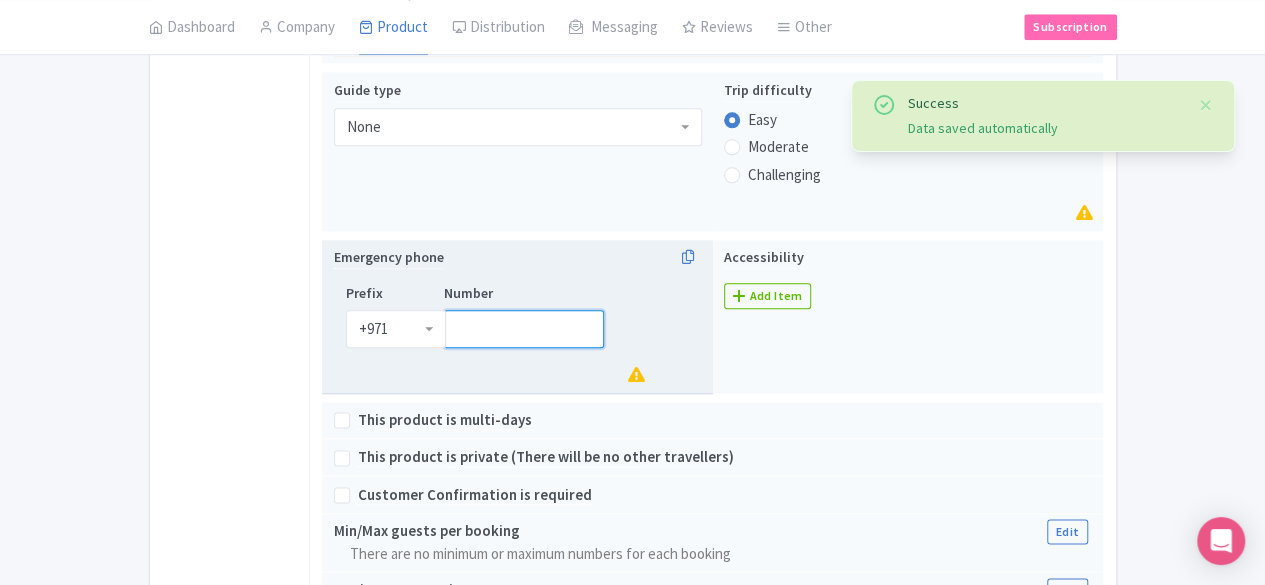 click on "Number" at bounding box center [524, 329] 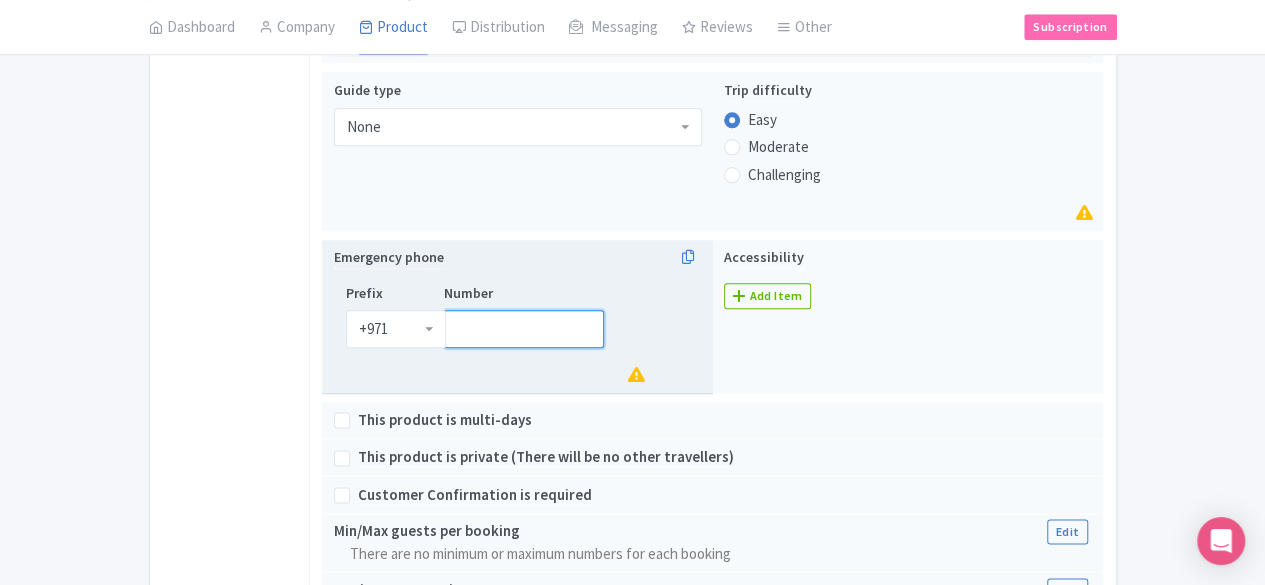 paste on "524208194" 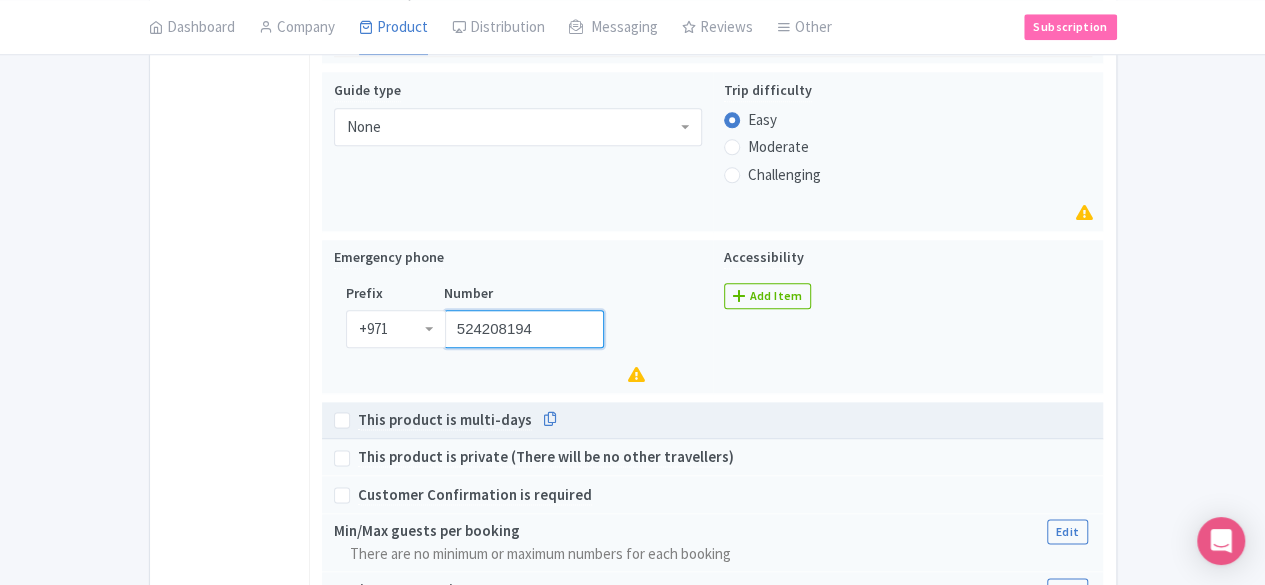 type on "524208194" 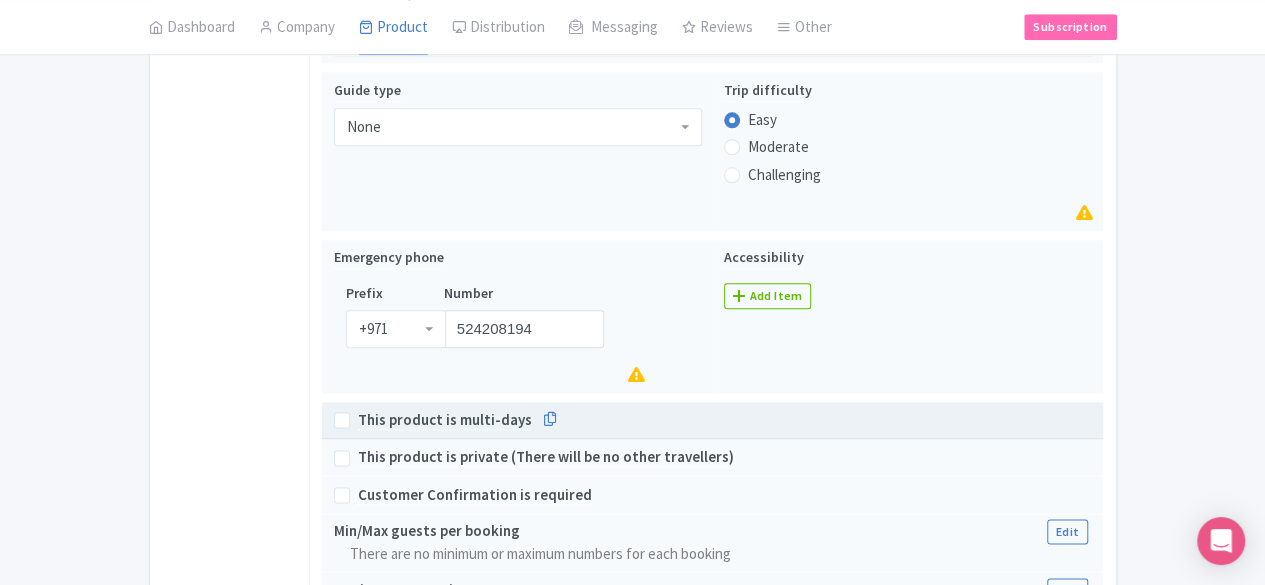 click on "false
This product is multi-days" at bounding box center (712, 420) 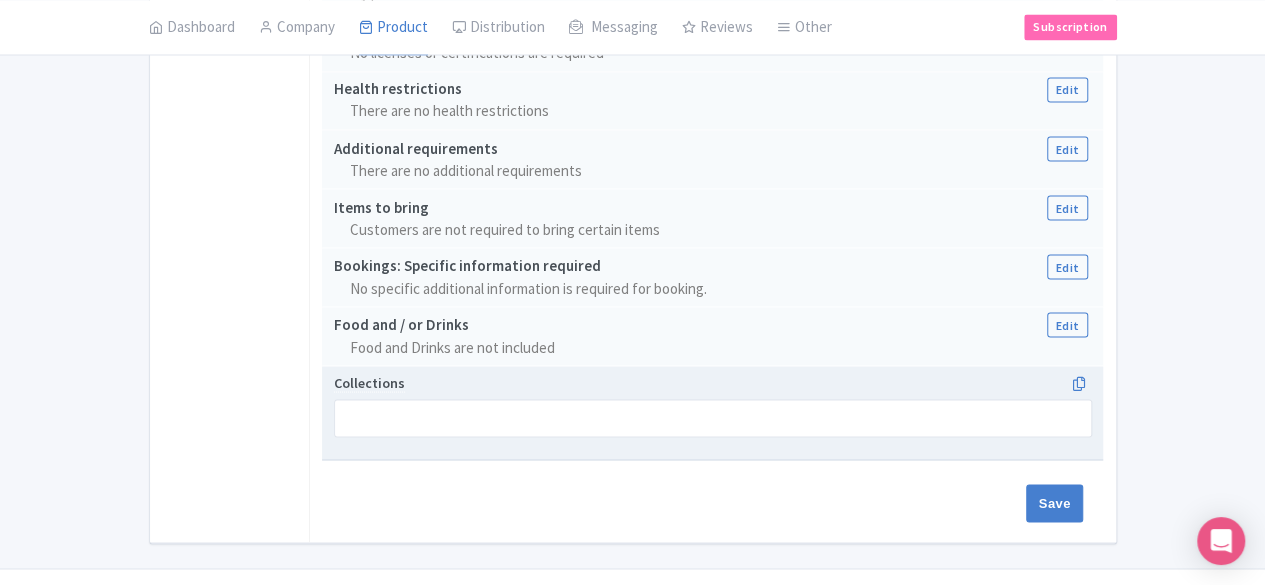 scroll, scrollTop: 1755, scrollLeft: 0, axis: vertical 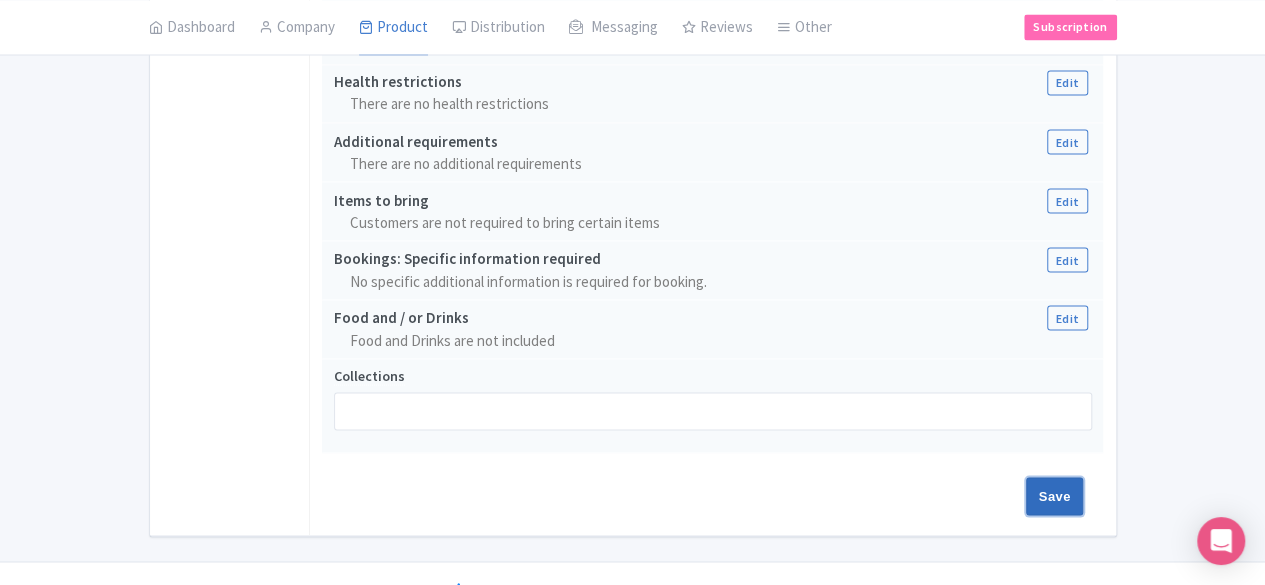click on "Save" at bounding box center (1055, 496) 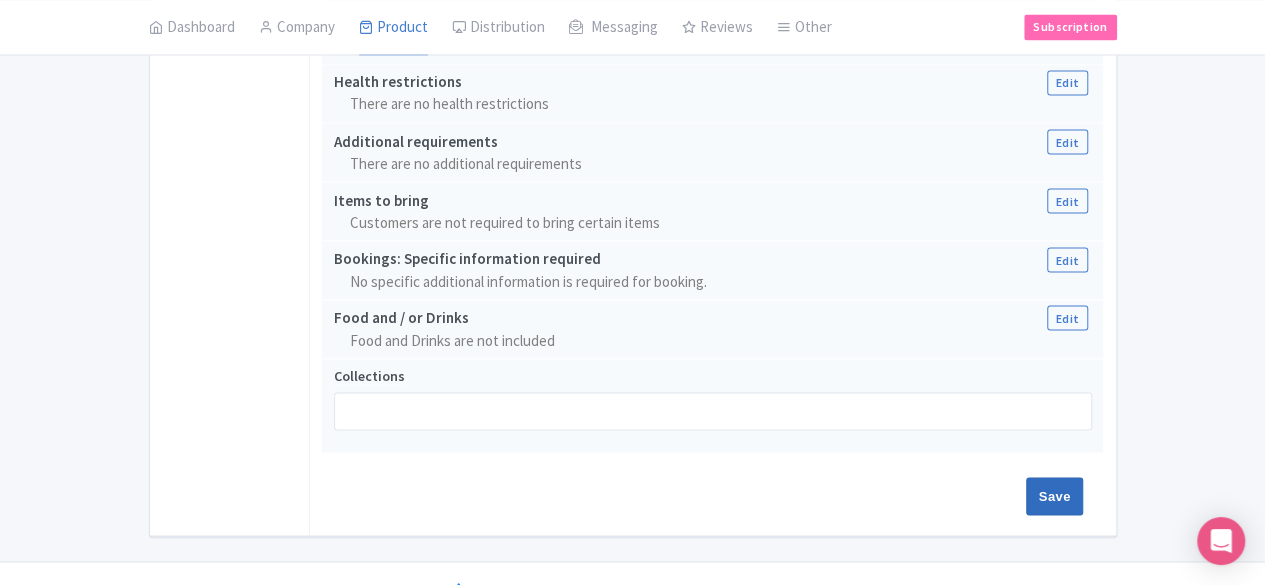 type on "Update Product" 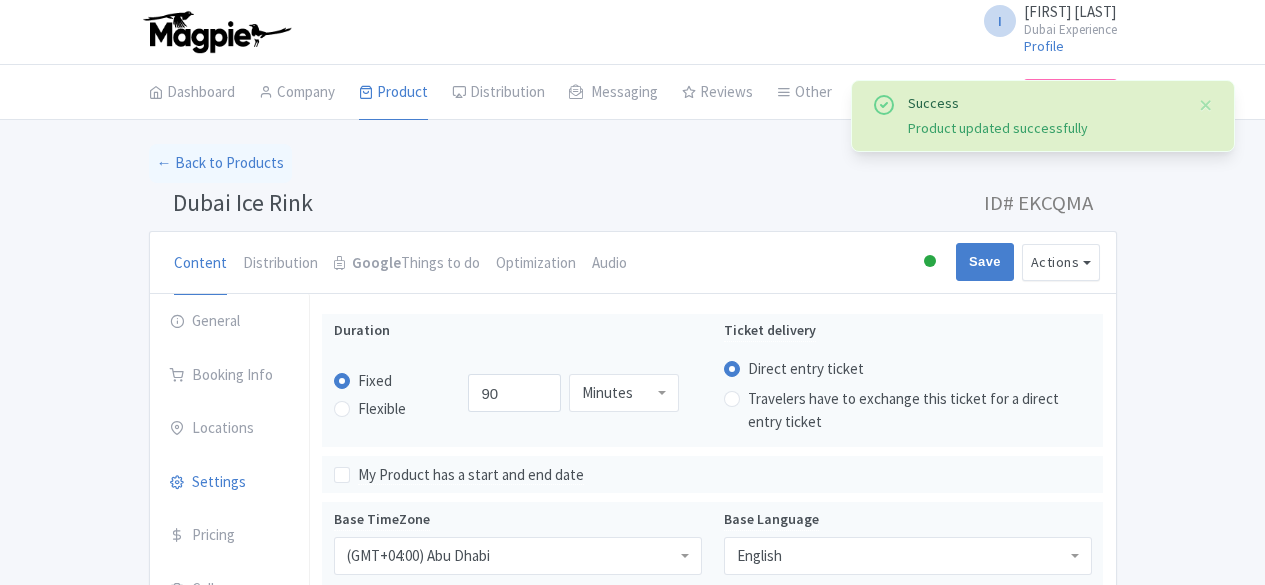 scroll, scrollTop: 312, scrollLeft: 0, axis: vertical 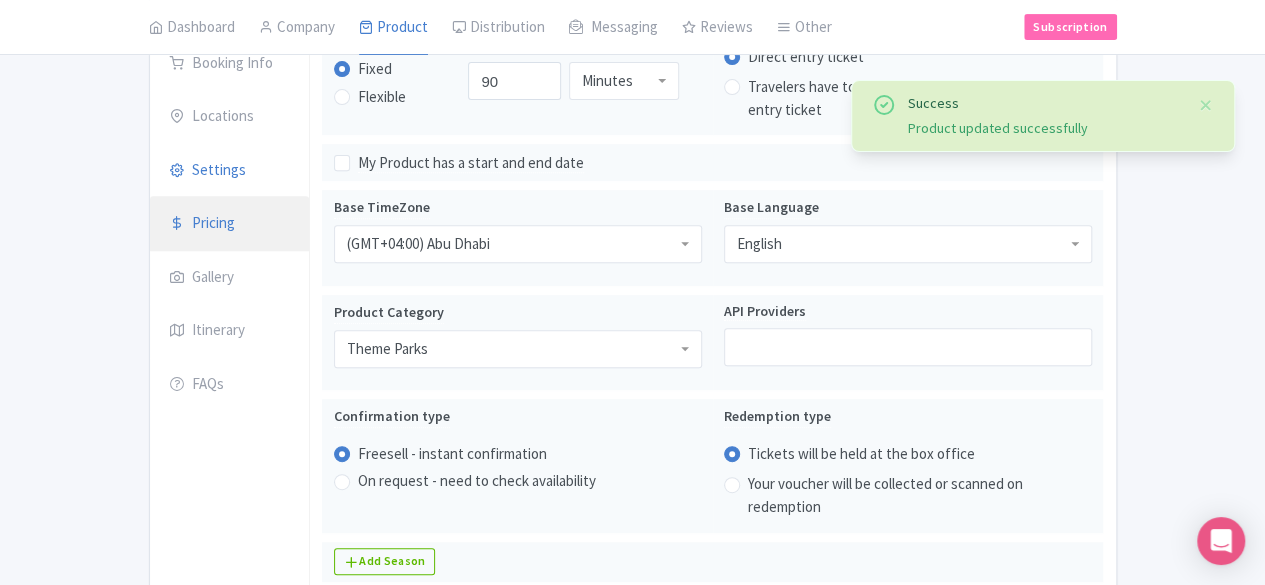 drag, startPoint x: 0, startPoint y: 0, endPoint x: 80, endPoint y: 237, distance: 250.13795 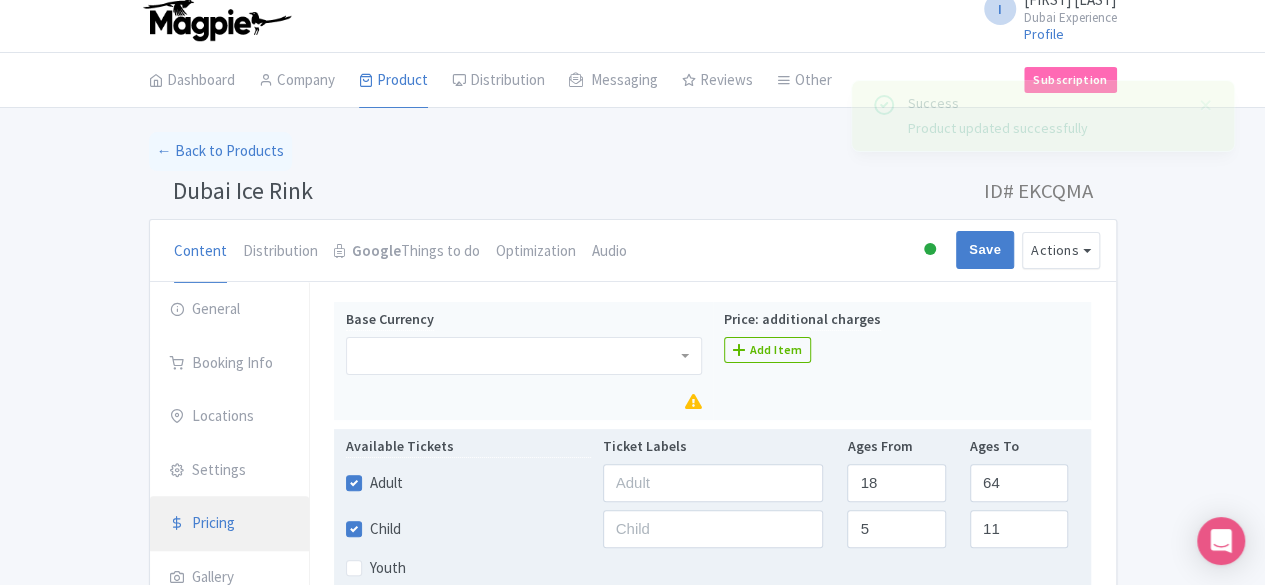 scroll, scrollTop: 0, scrollLeft: 0, axis: both 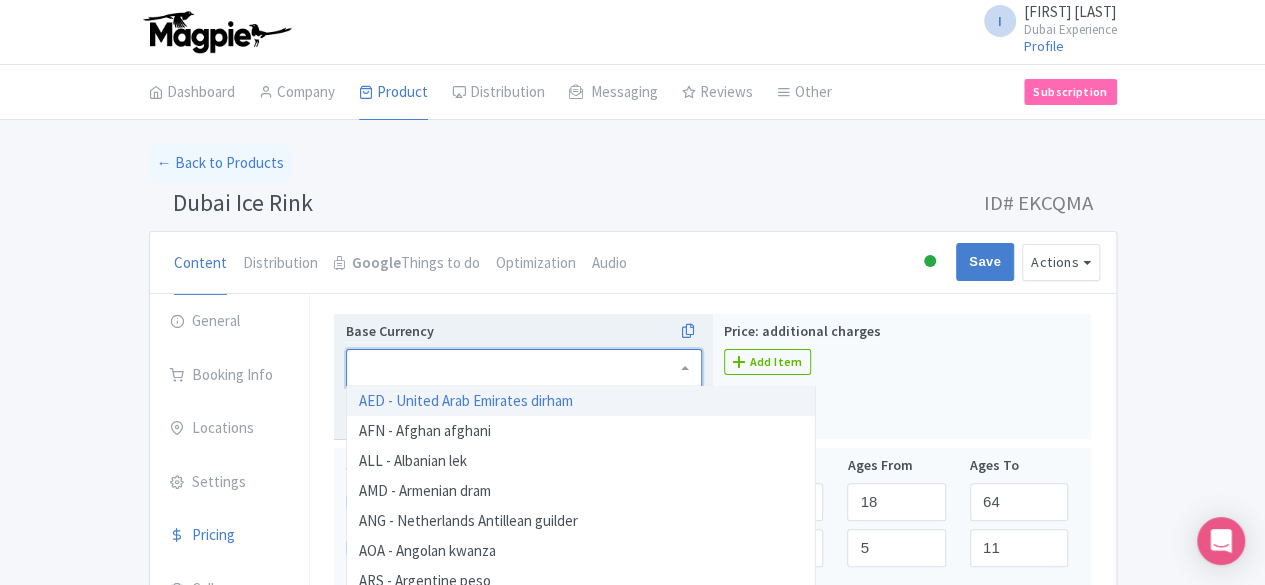 click at bounding box center (524, 368) 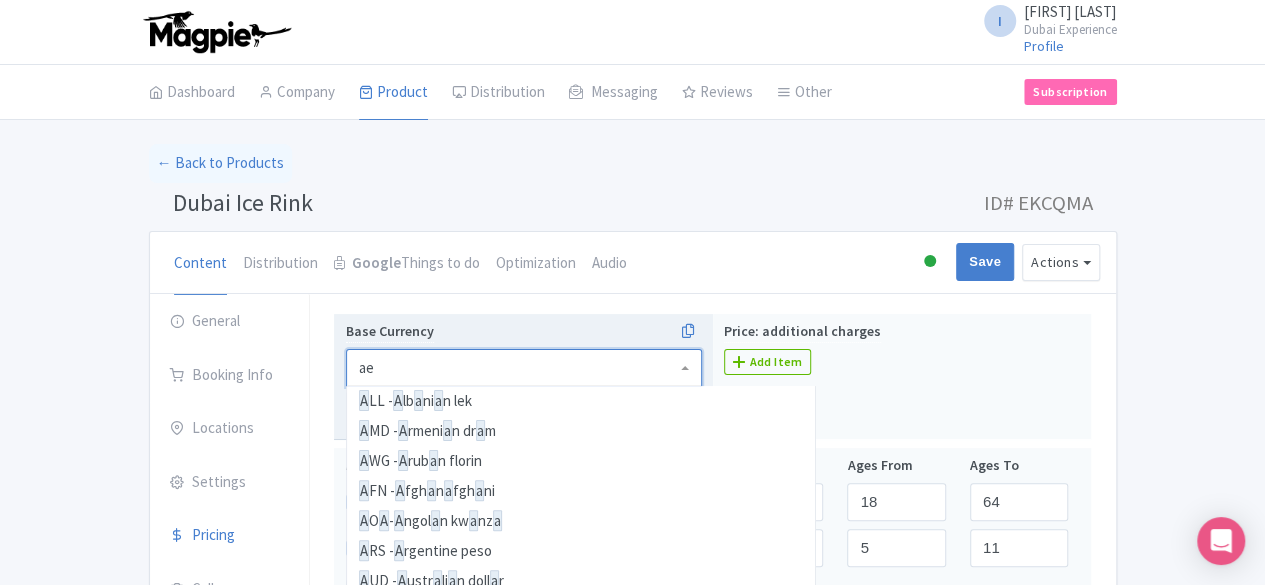 type on "aed" 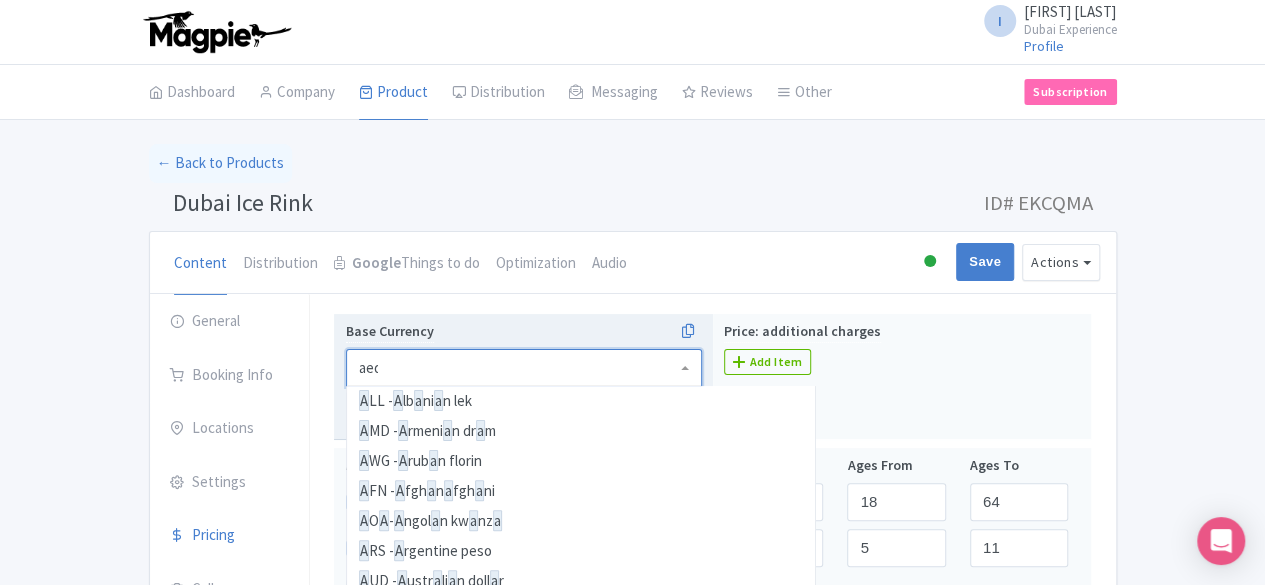 scroll, scrollTop: 0, scrollLeft: 0, axis: both 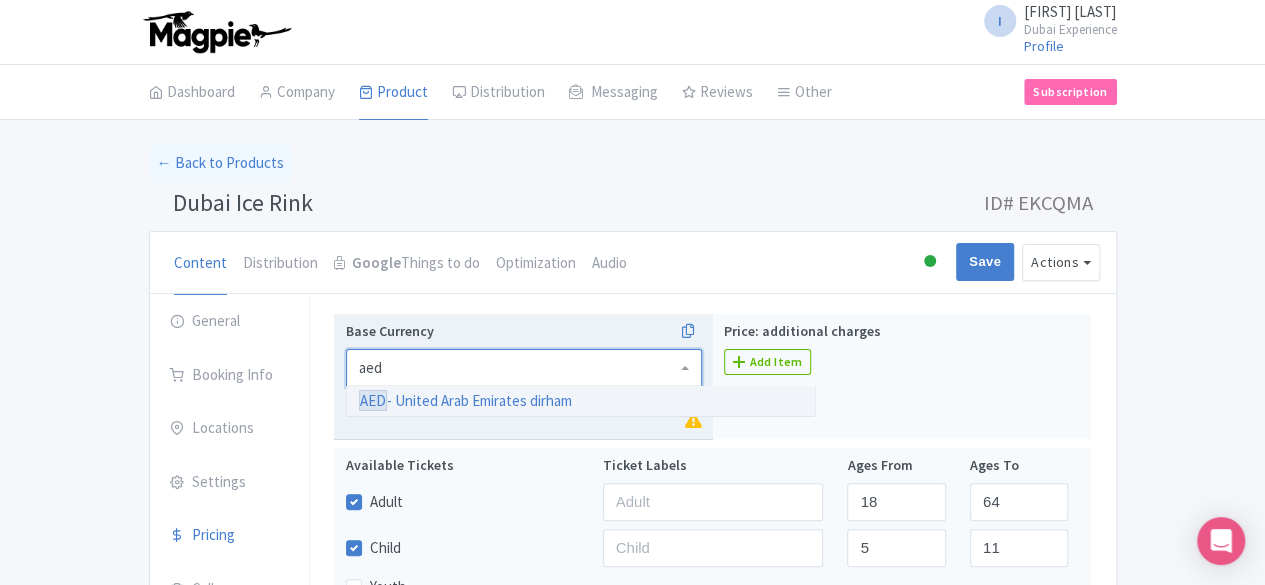 type 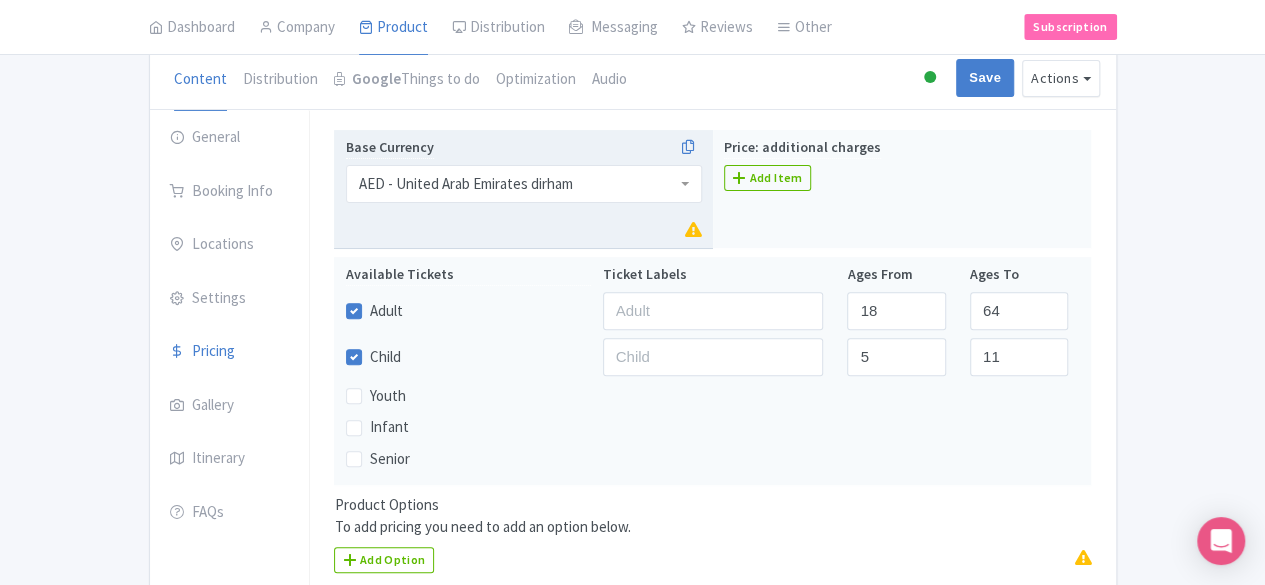 scroll, scrollTop: 200, scrollLeft: 0, axis: vertical 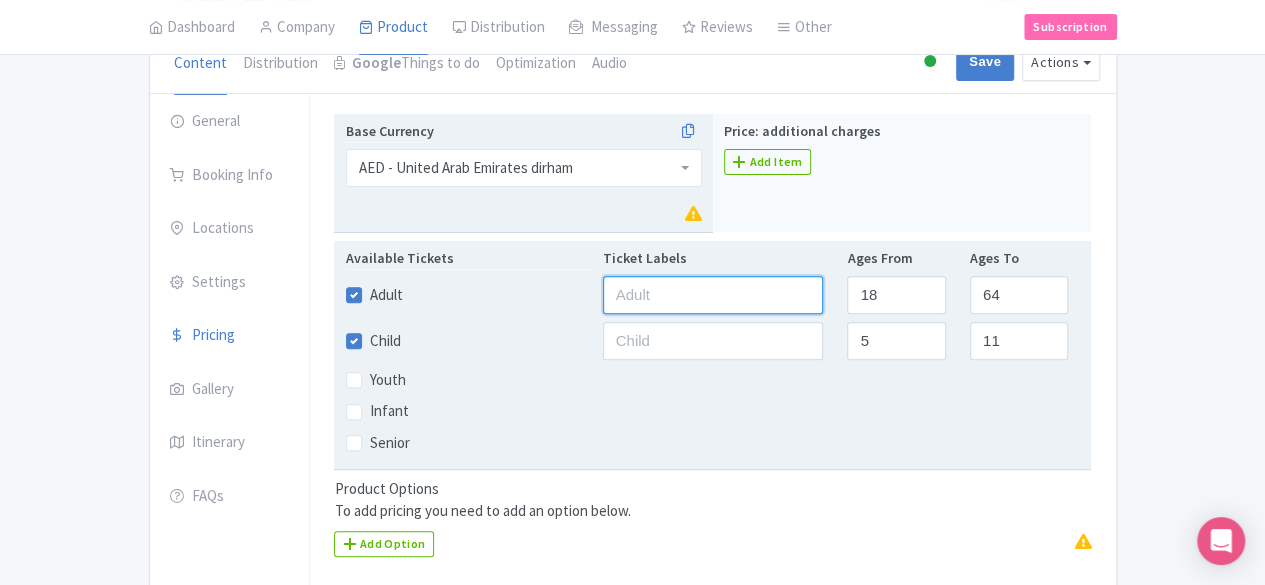 click at bounding box center (713, 295) 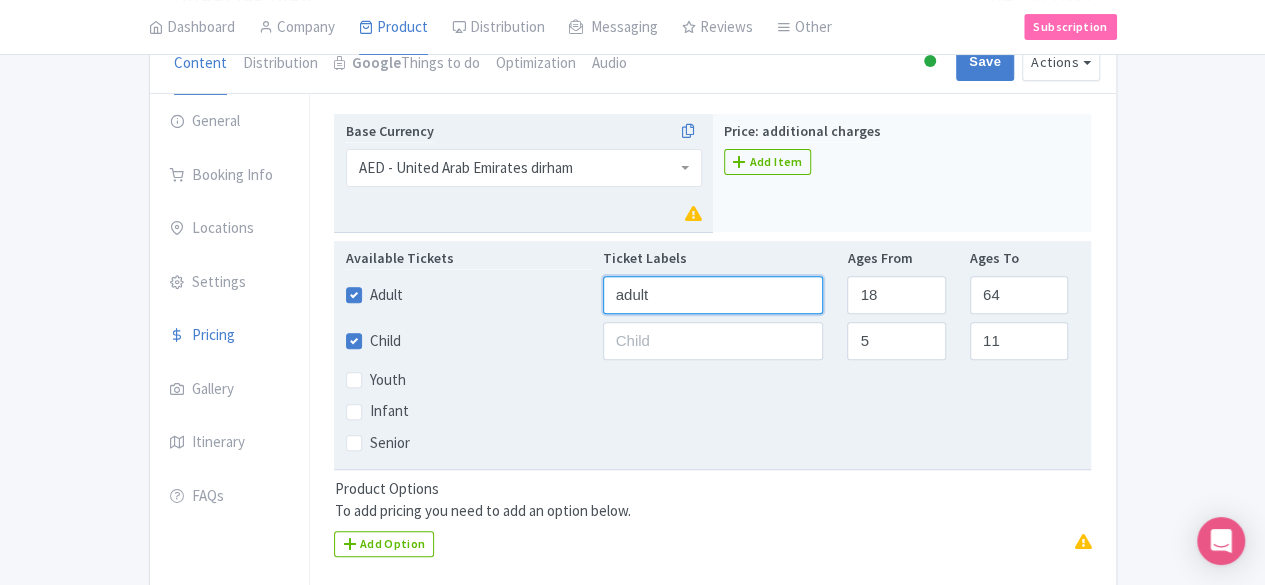 click on "adult" at bounding box center [713, 295] 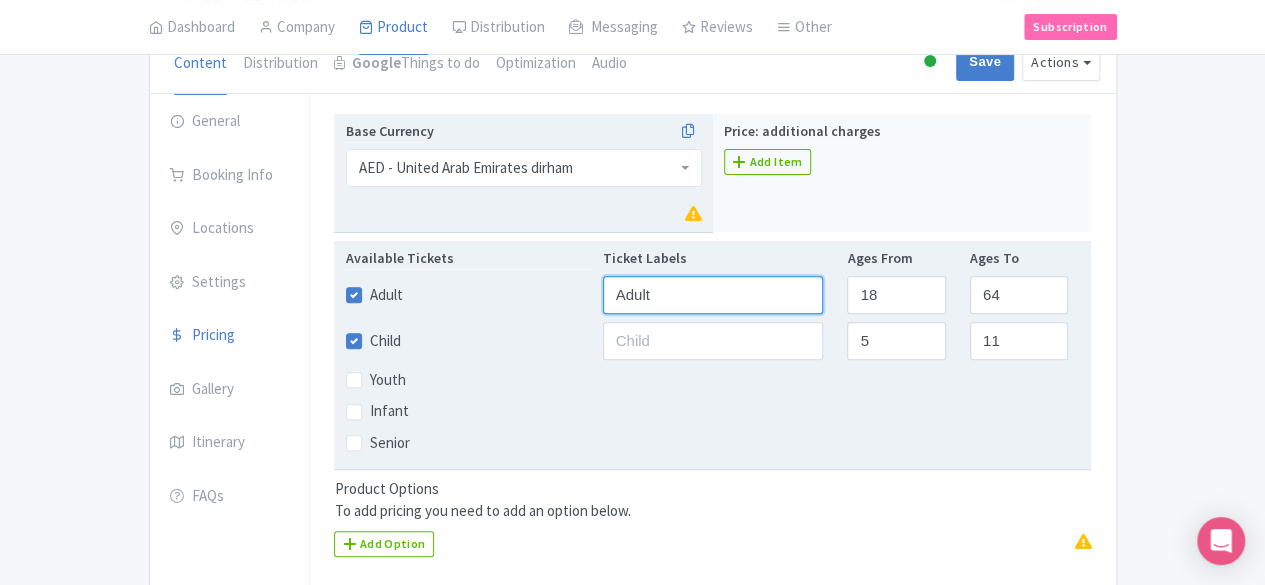 type on "Adult" 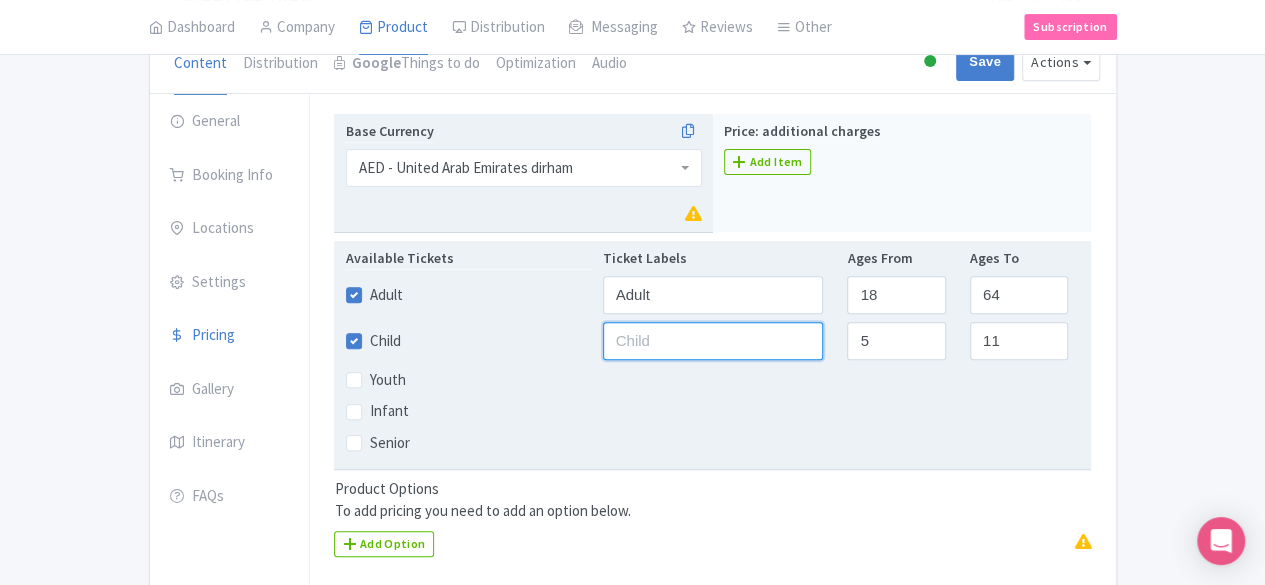 click at bounding box center (713, 341) 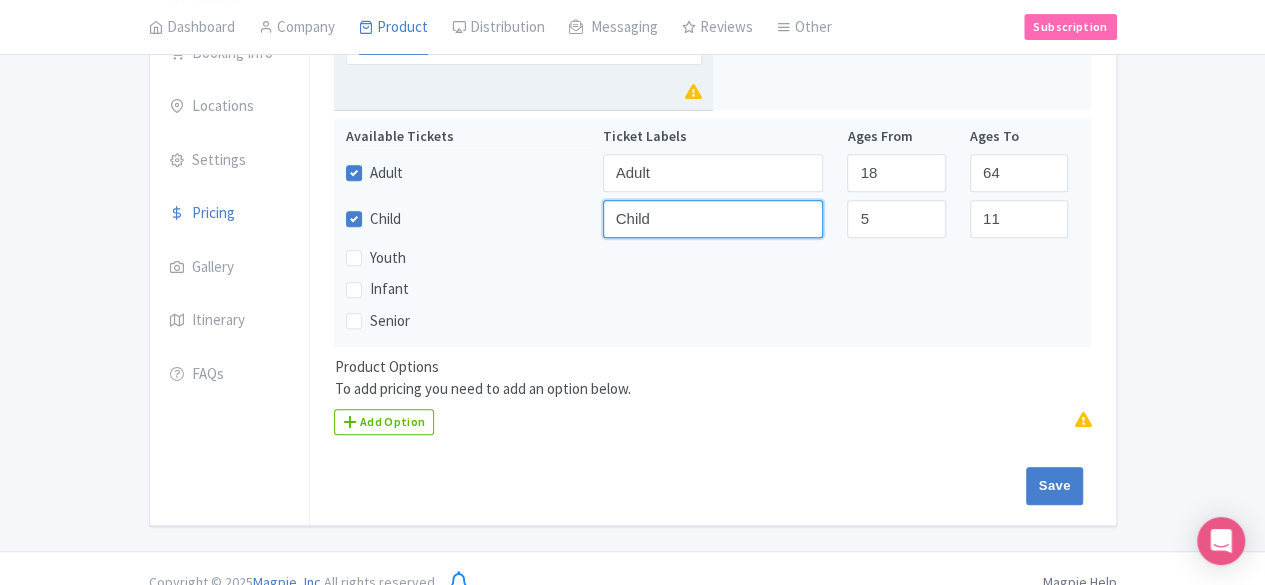 scroll, scrollTop: 342, scrollLeft: 0, axis: vertical 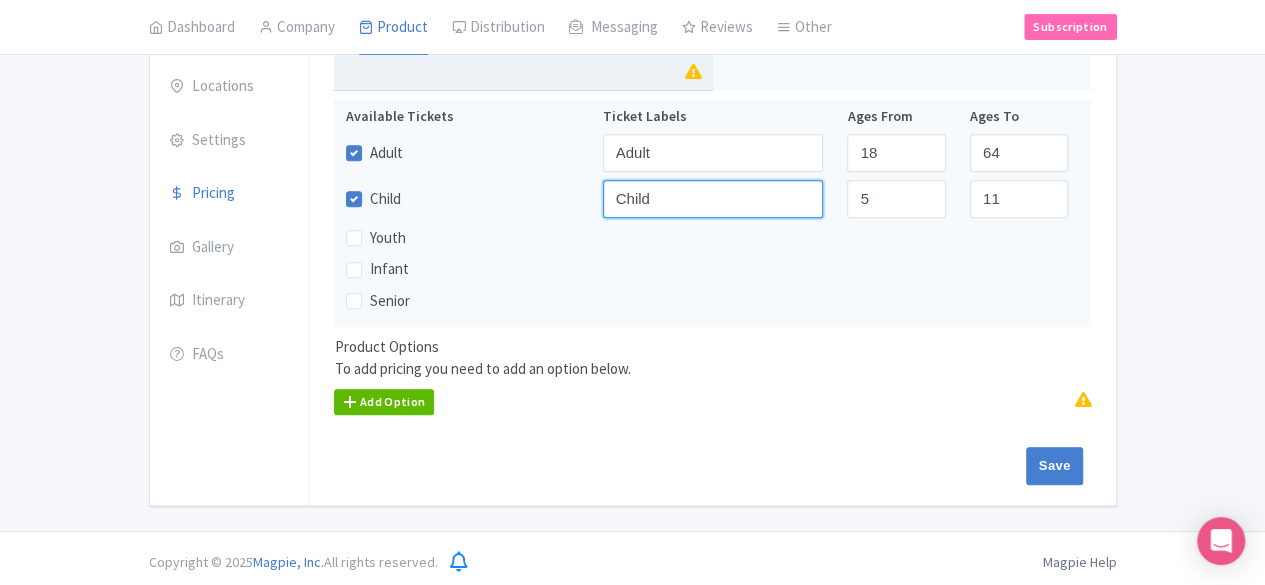 type on "Child" 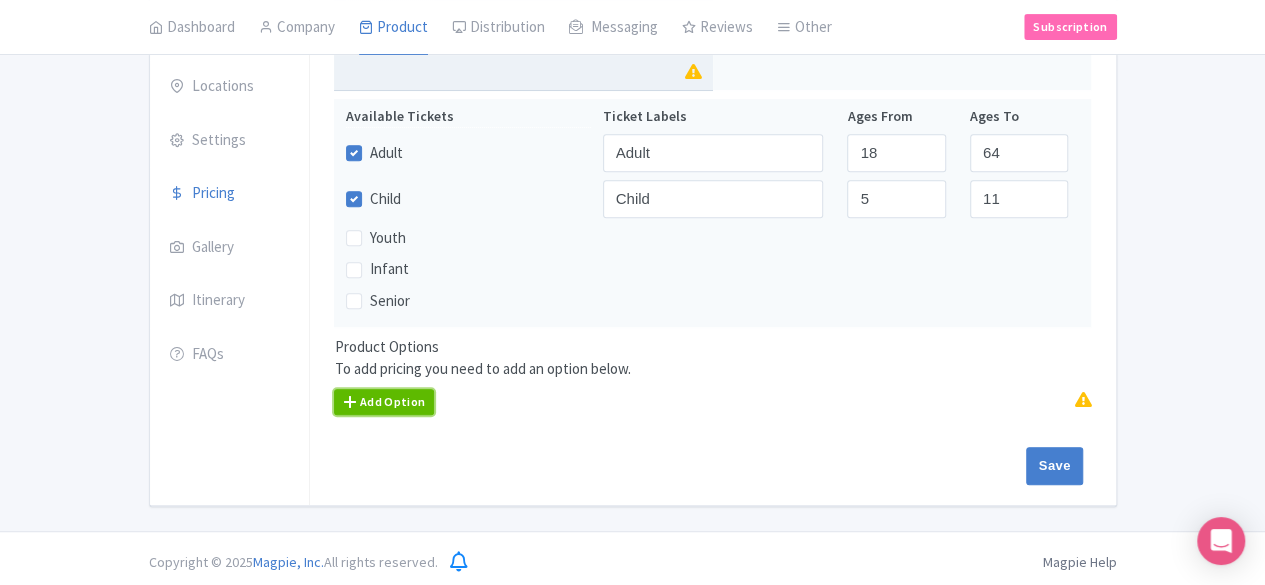 click on "Add Option" at bounding box center [384, 402] 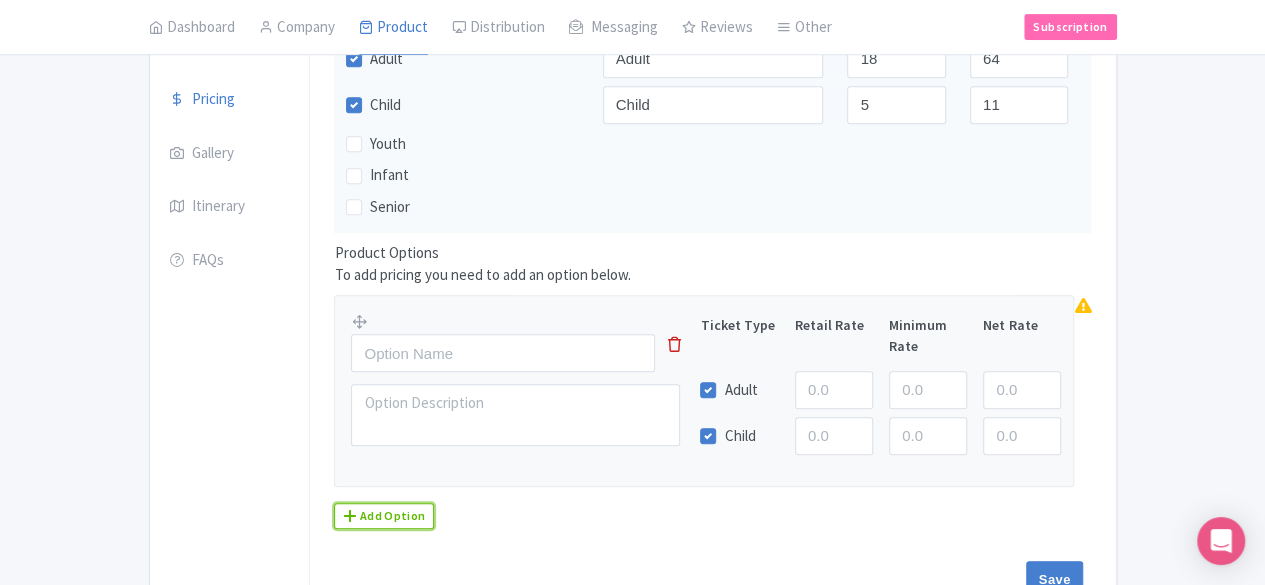 scroll, scrollTop: 542, scrollLeft: 0, axis: vertical 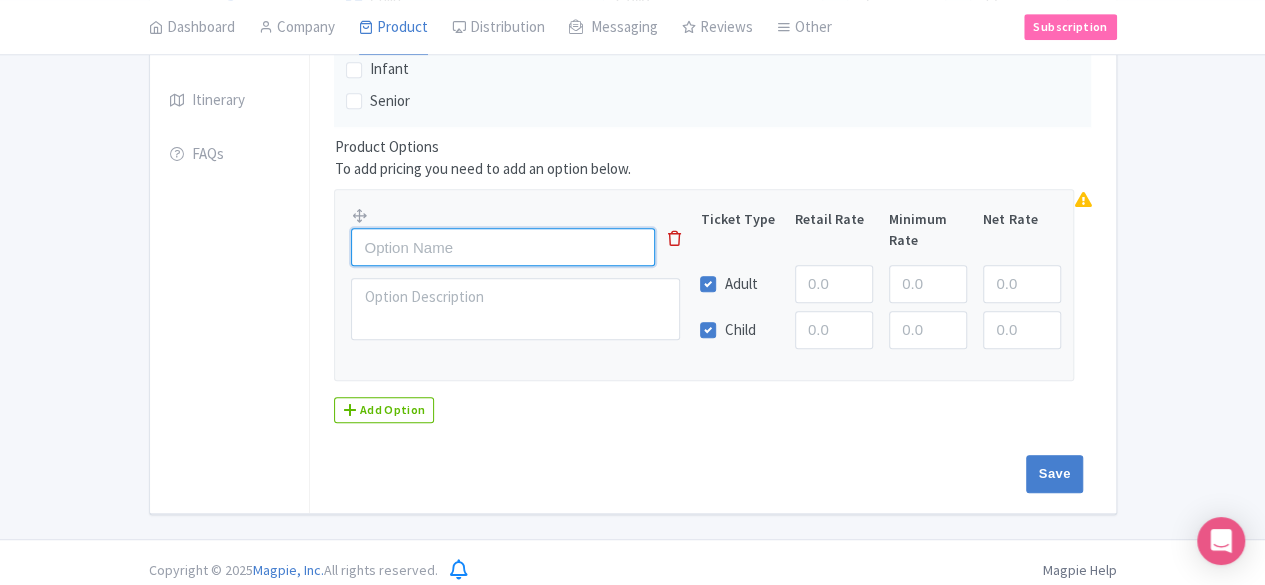 click at bounding box center [503, 247] 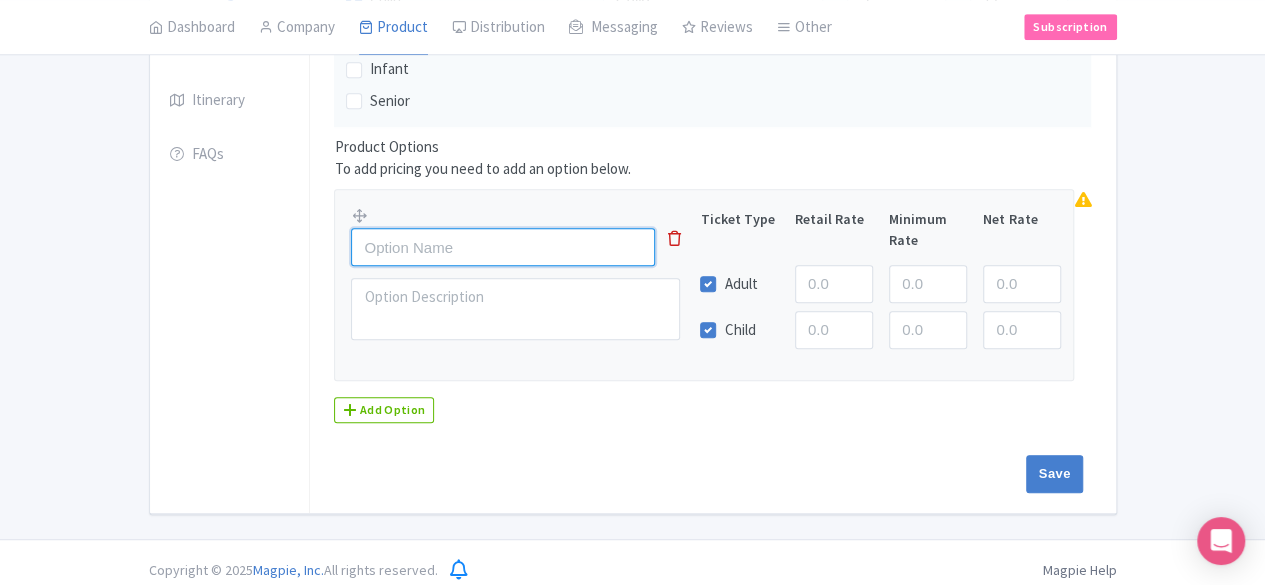 paste on "Dubai Ice Rink Ticket" 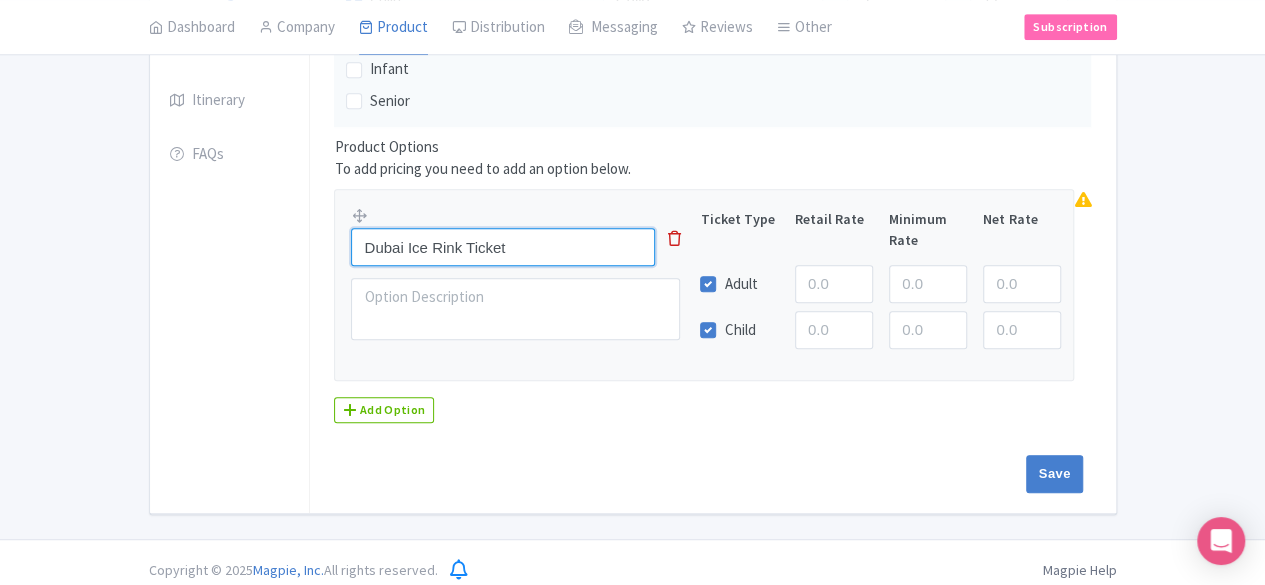type on "Dubai Ice Rink Ticket" 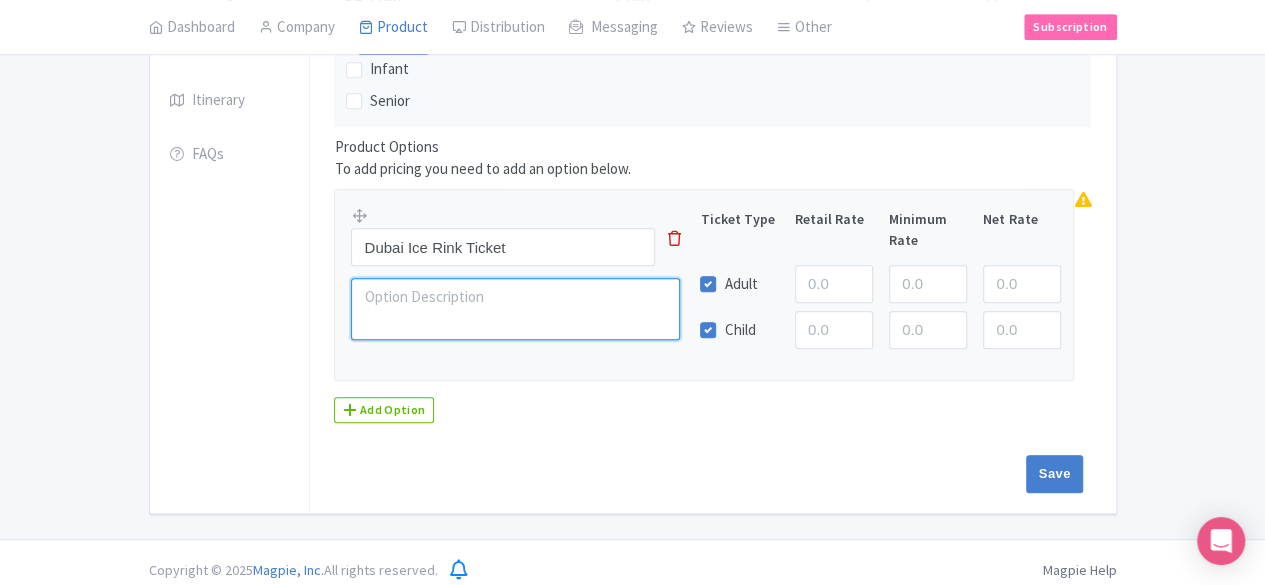 click at bounding box center [515, 308] 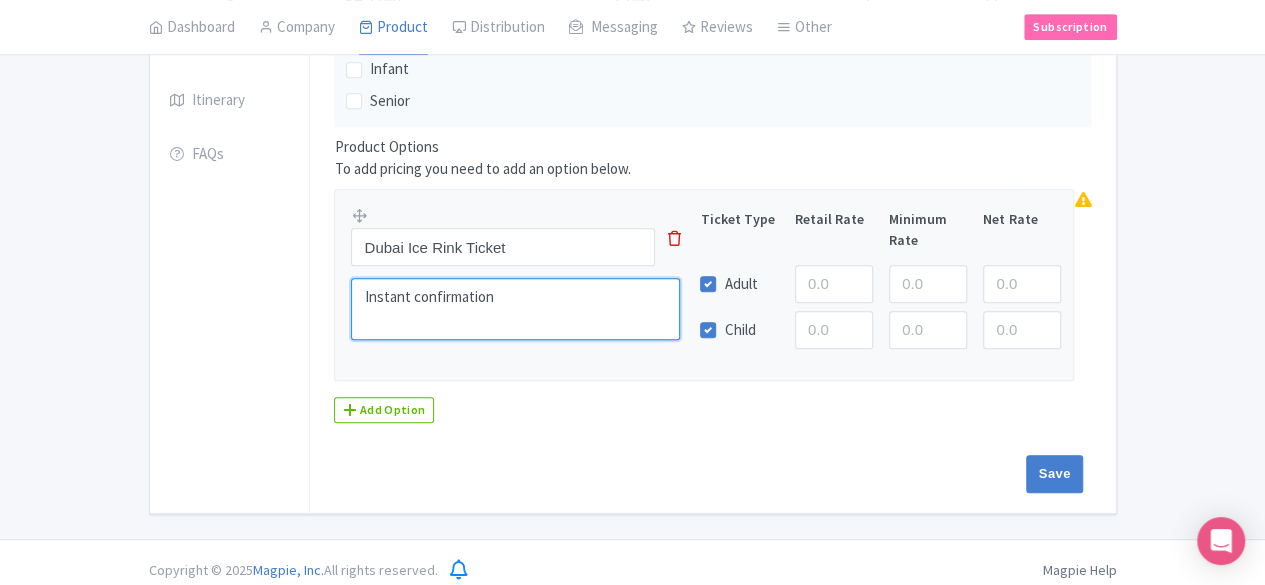 type on "Instant confirmation" 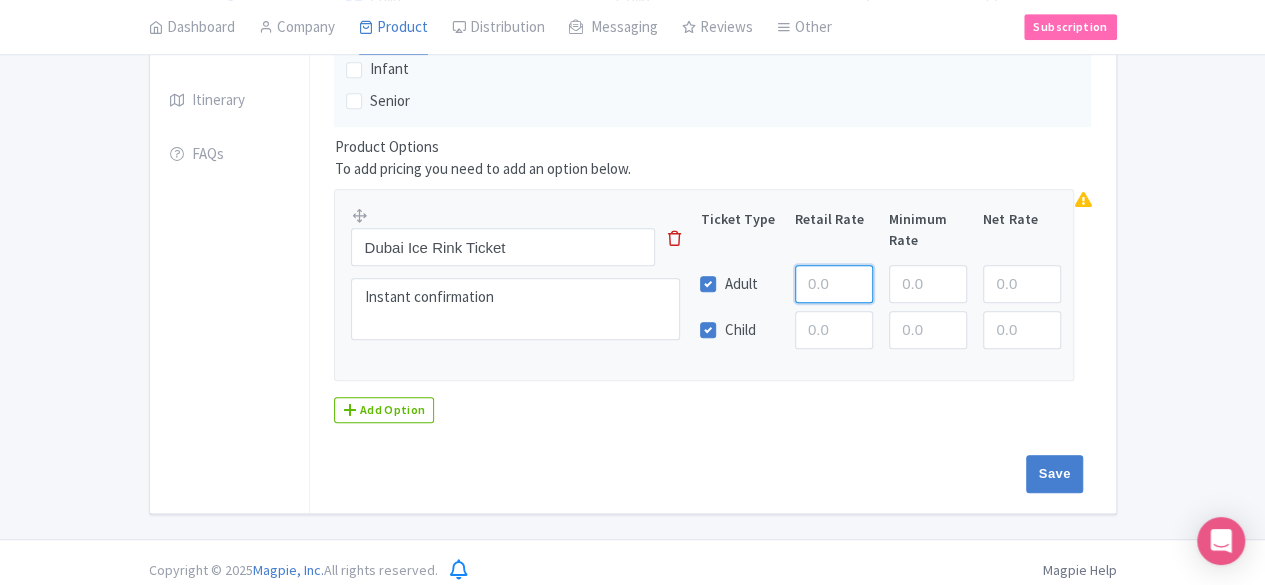 click at bounding box center [834, 284] 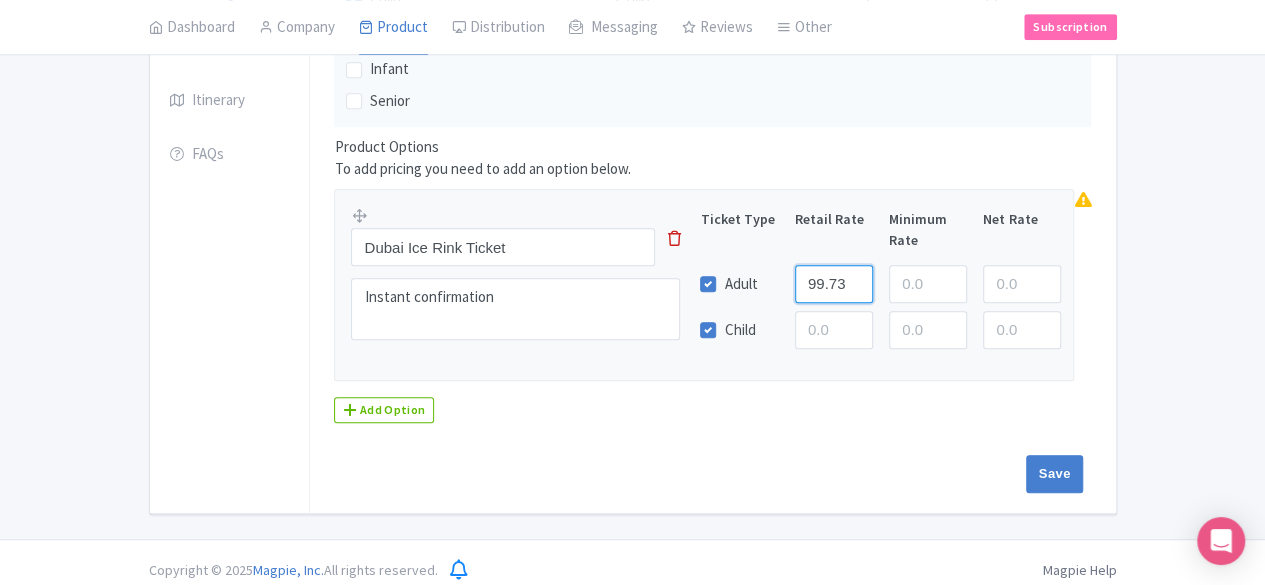 type on "99.73" 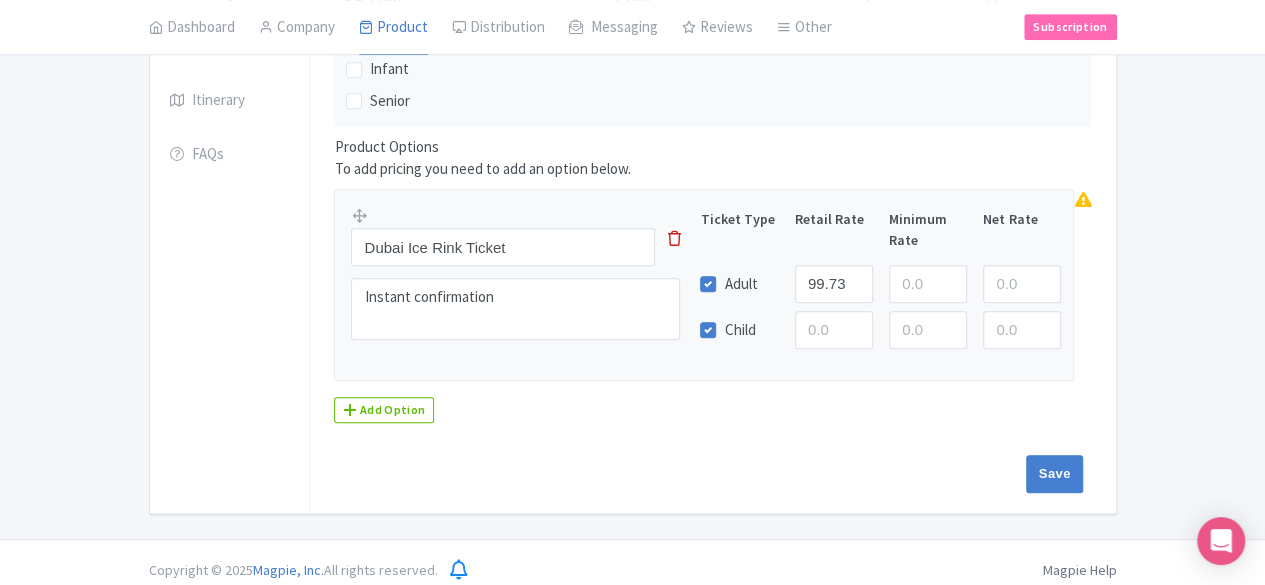 click on "Dubai Ice Rink Ticket
Instant confirmation
Ticket Type
Retail Rate
Minimum Rate
Net Rate
Adult
99.73
Child" at bounding box center [704, 285] 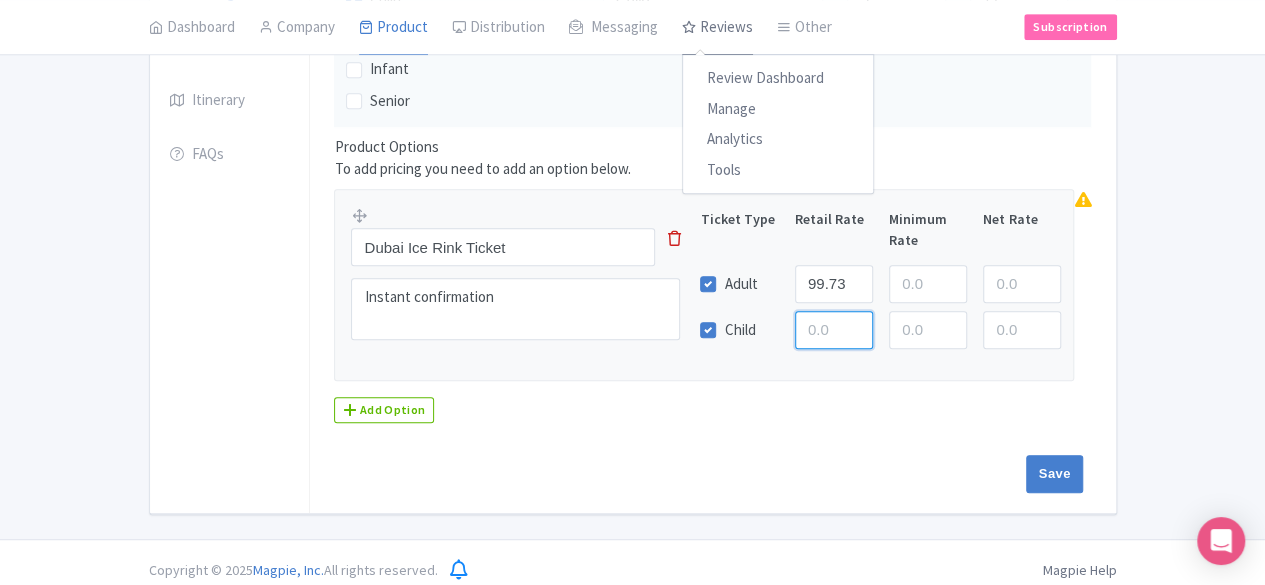 click at bounding box center (834, 330) 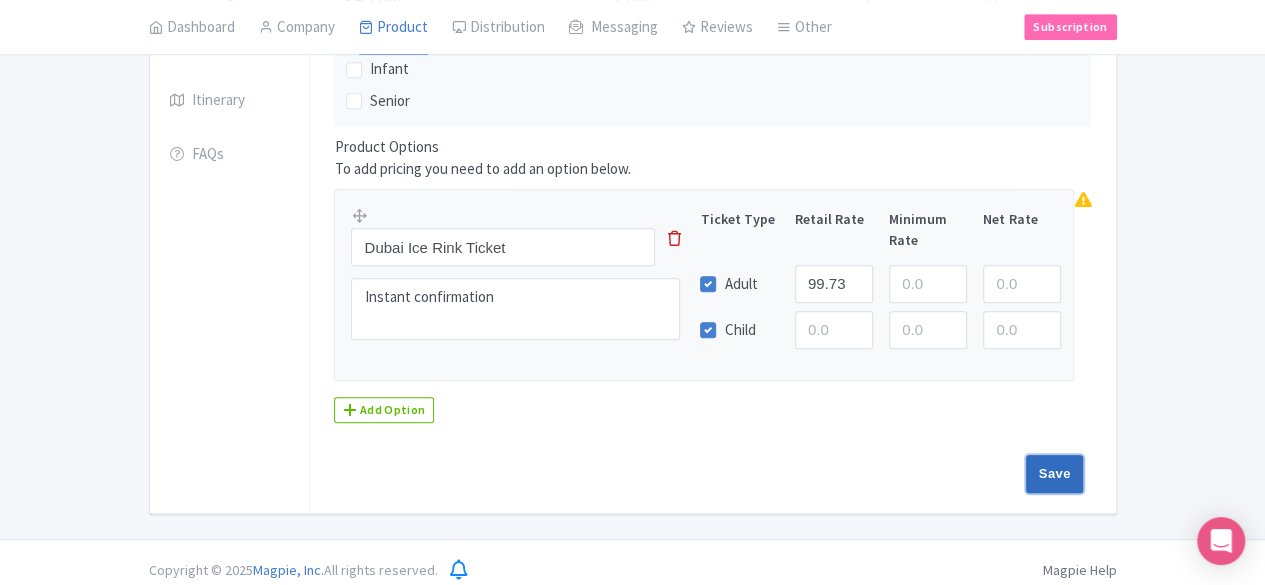 click on "Save" at bounding box center [1055, 474] 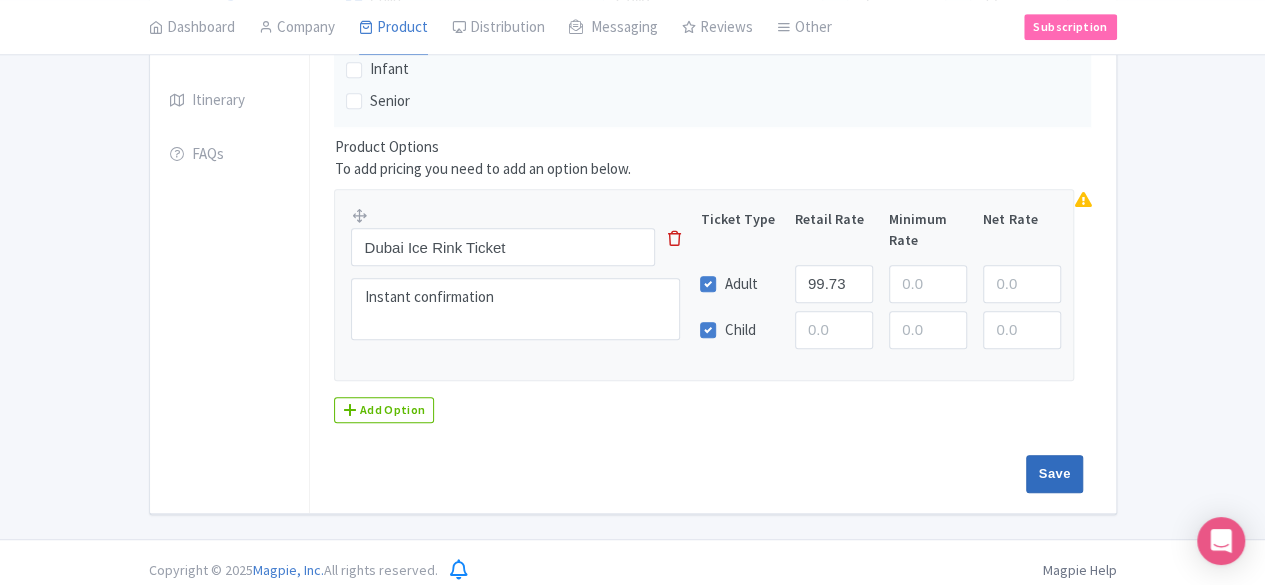 type on "Saving..." 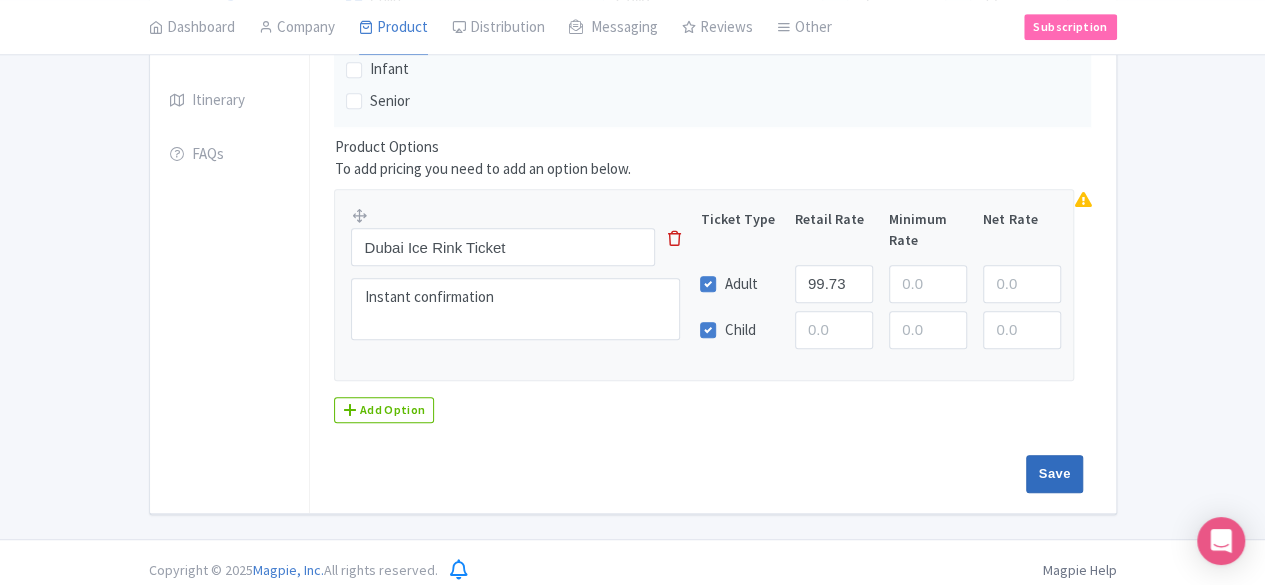 type on "Saving..." 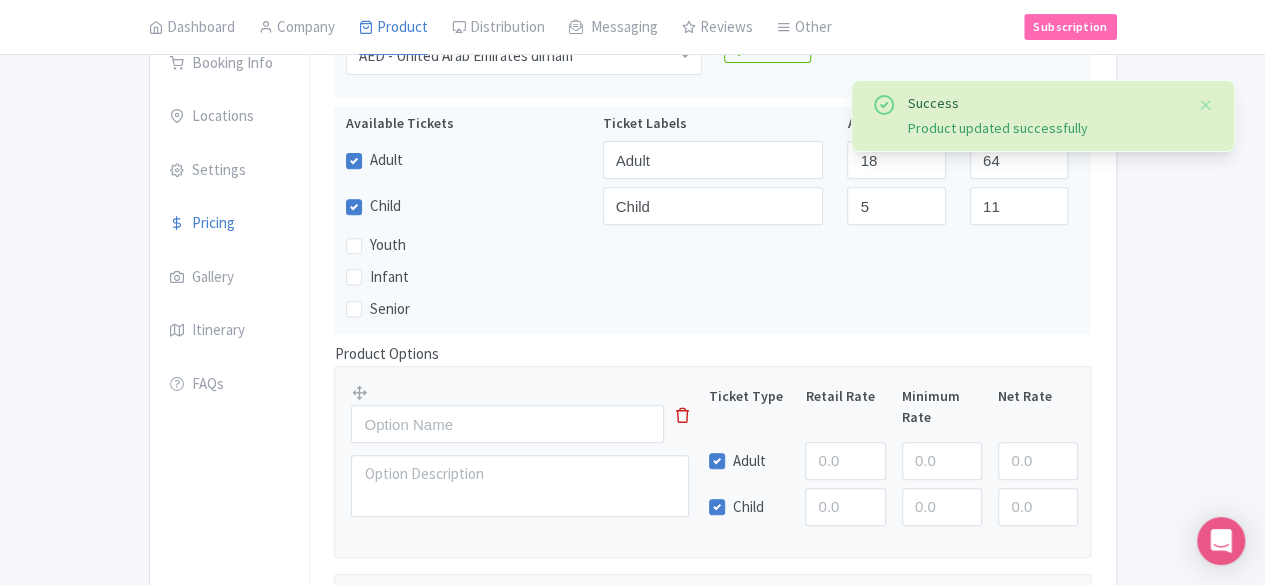 scroll, scrollTop: 212, scrollLeft: 0, axis: vertical 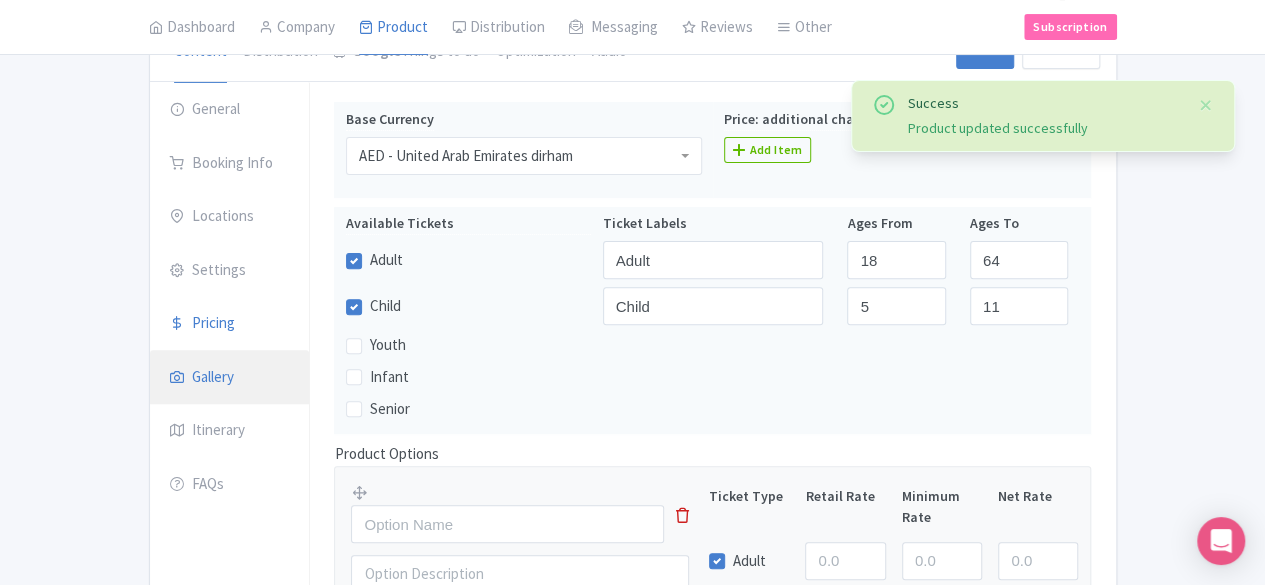 click on "Gallery" at bounding box center (230, 378) 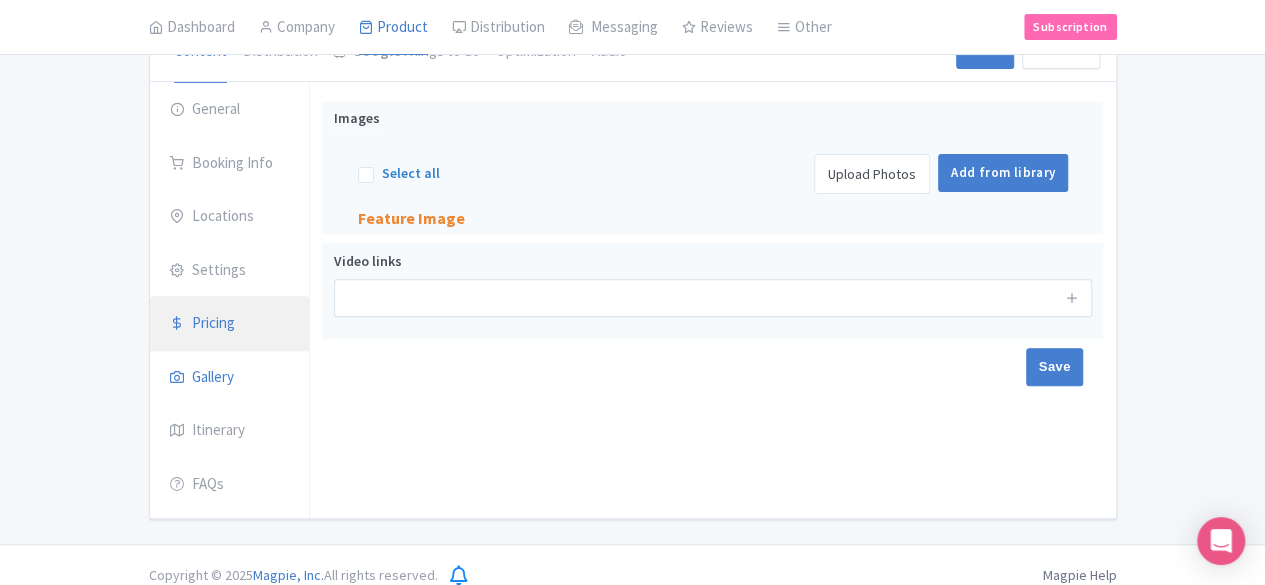 click on "Pricing" at bounding box center [230, 324] 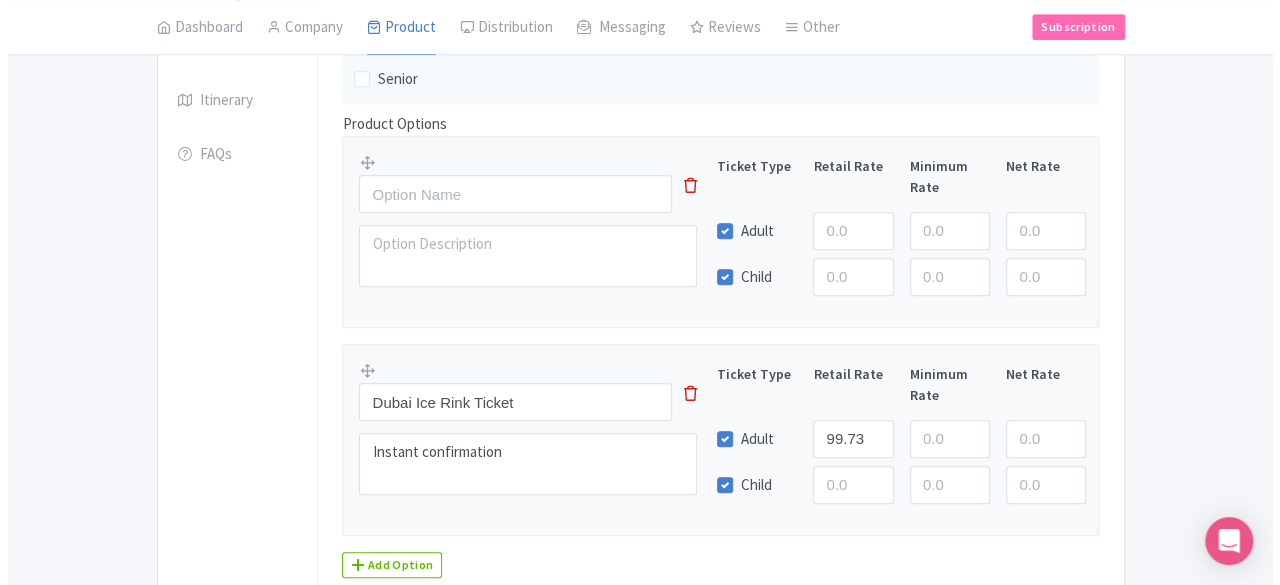 scroll, scrollTop: 512, scrollLeft: 0, axis: vertical 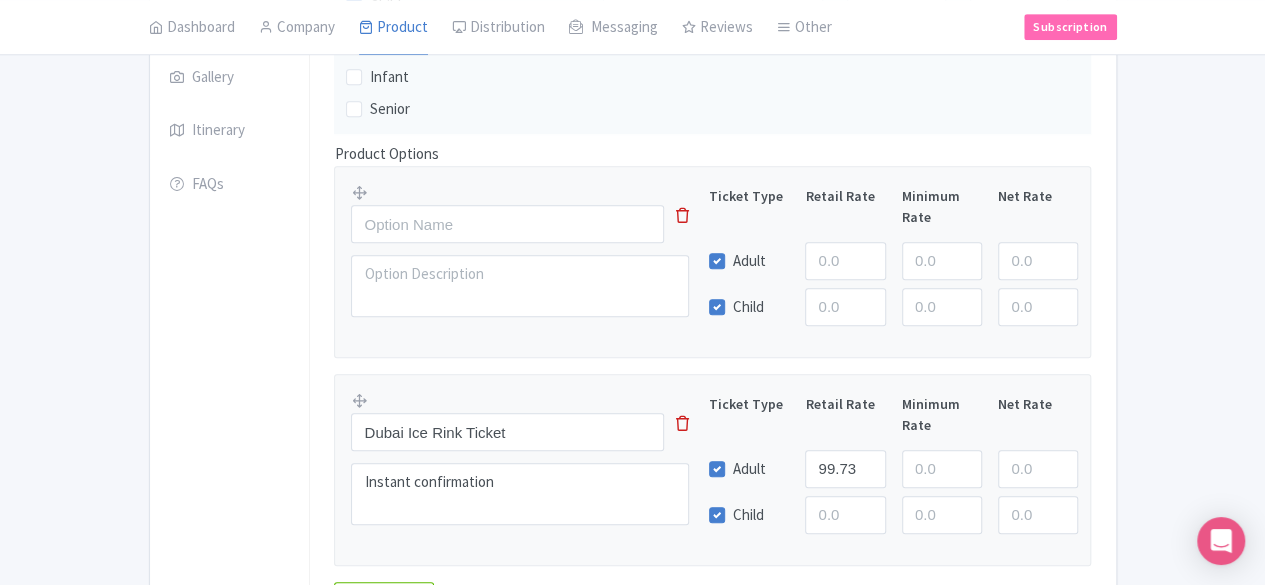 click at bounding box center (682, 215) 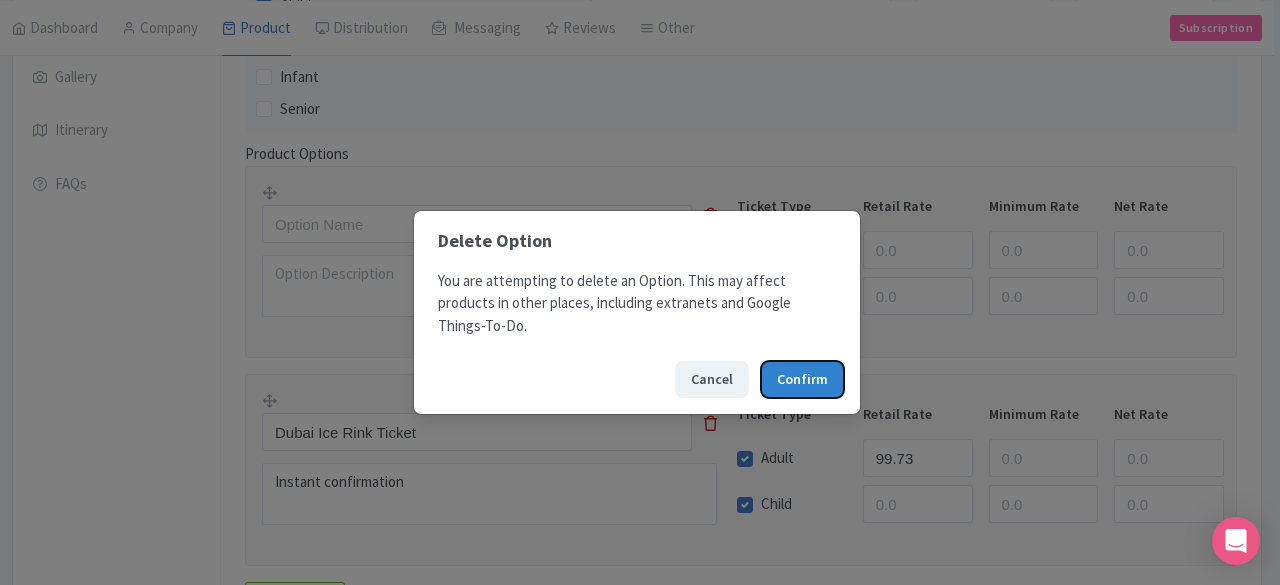 click on "Confirm" at bounding box center (802, 379) 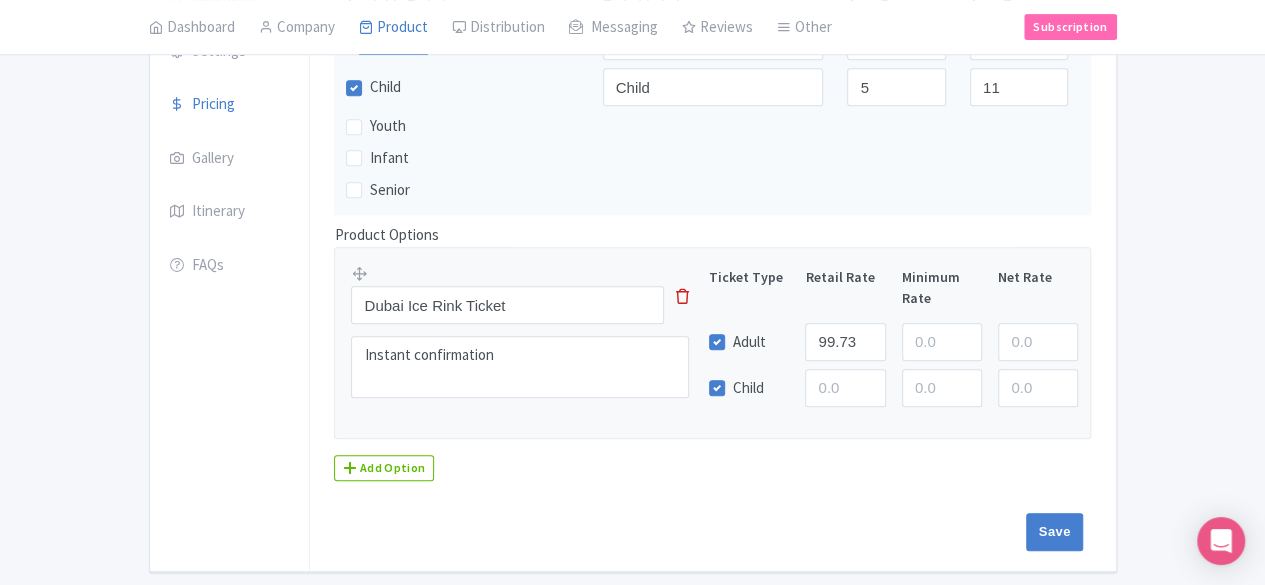 scroll, scrollTop: 497, scrollLeft: 0, axis: vertical 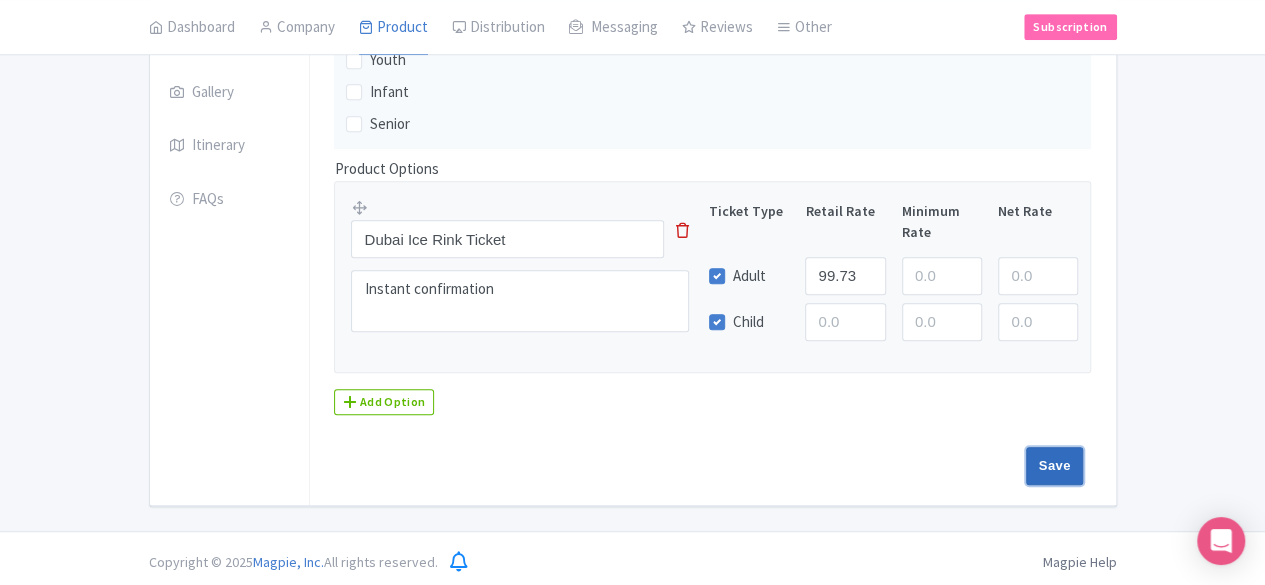 click on "Save" at bounding box center (1055, 466) 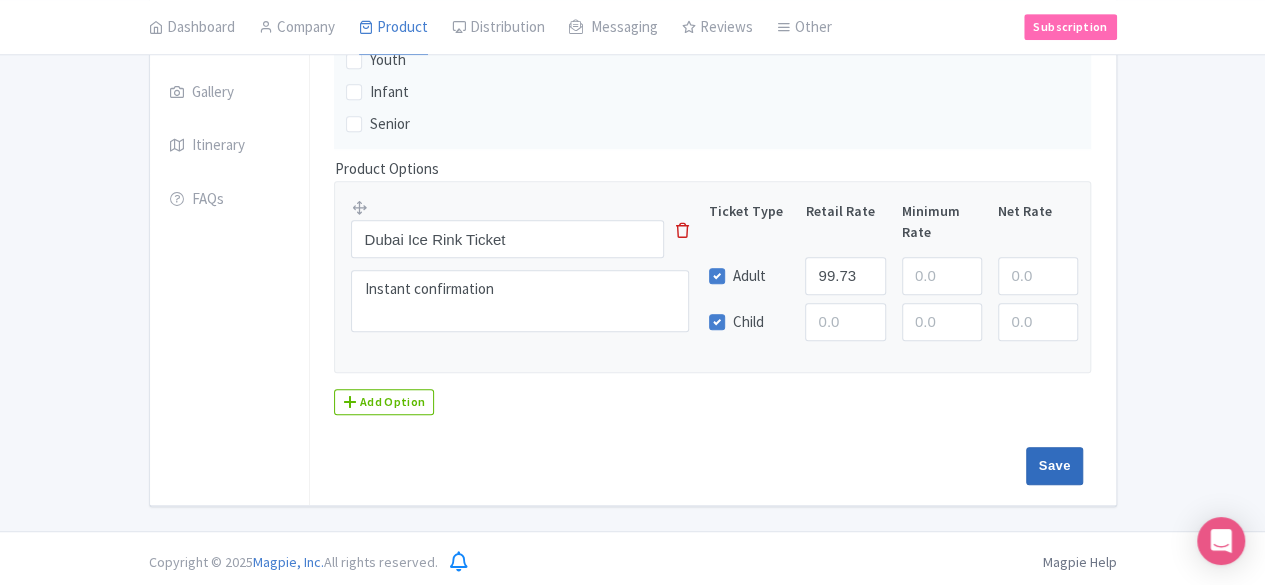 type on "Saving..." 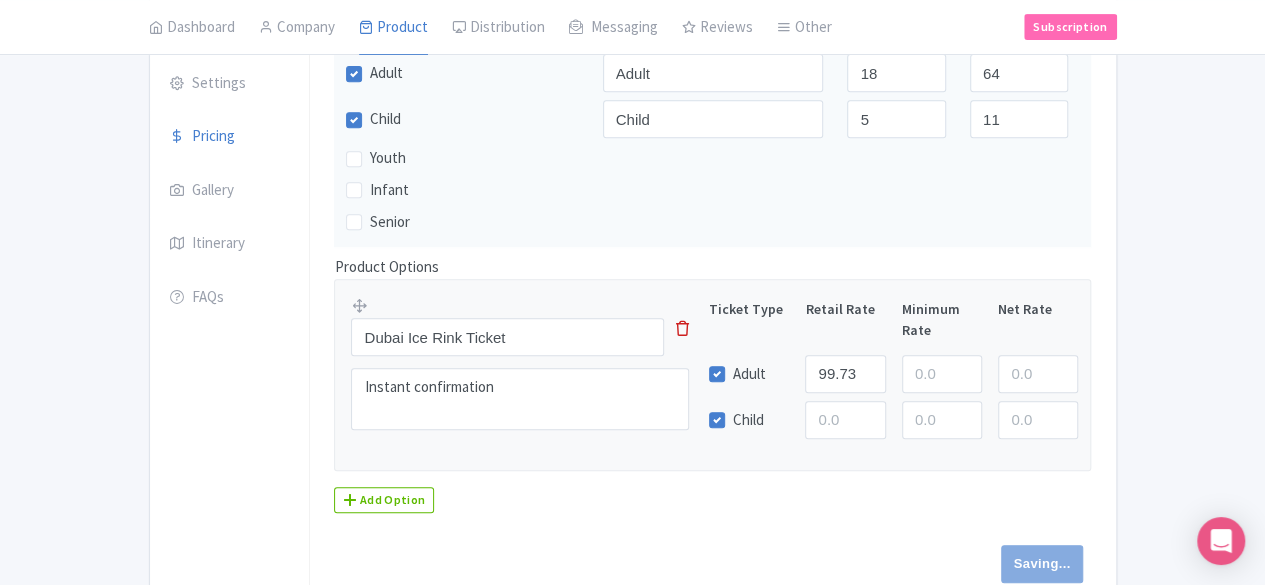 scroll, scrollTop: 297, scrollLeft: 0, axis: vertical 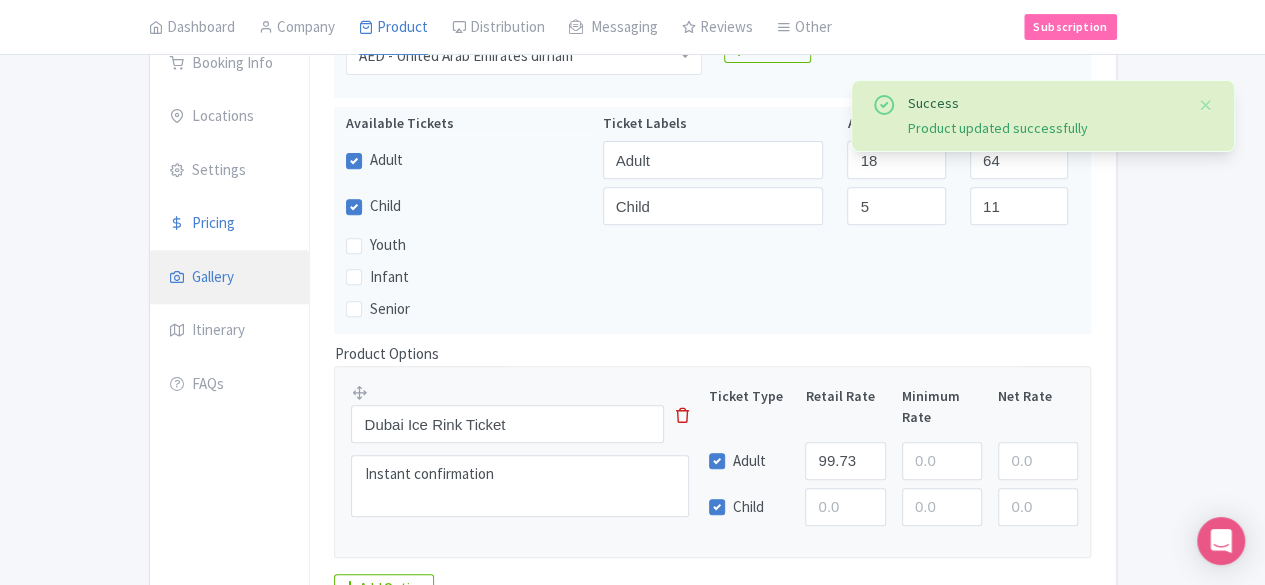 click on "Gallery" at bounding box center [230, 278] 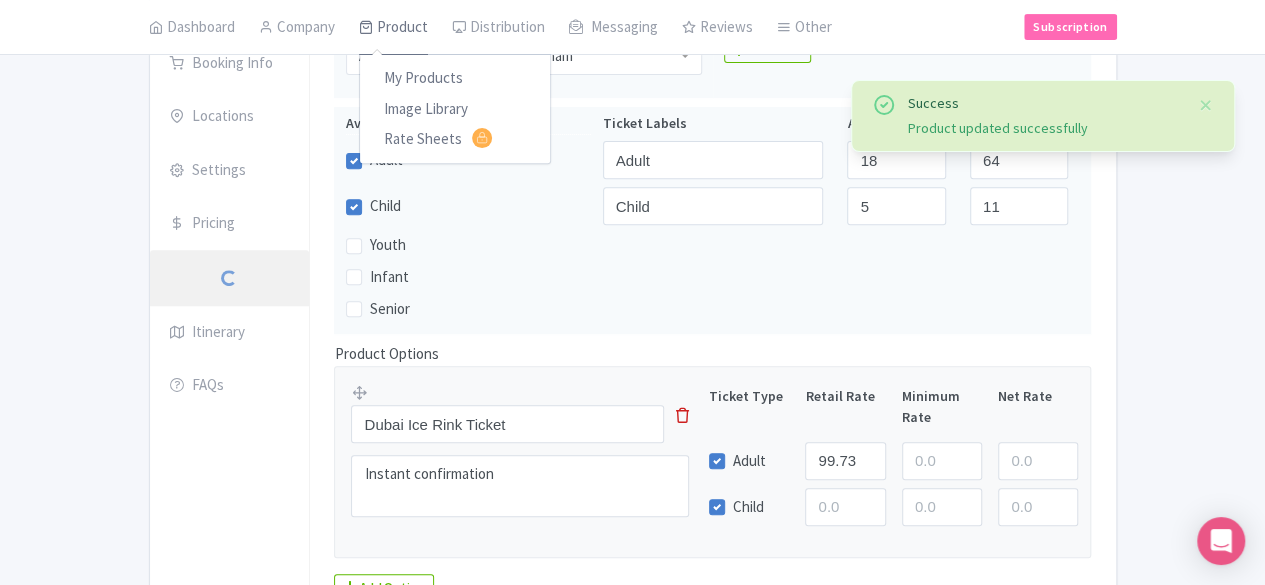scroll, scrollTop: 227, scrollLeft: 0, axis: vertical 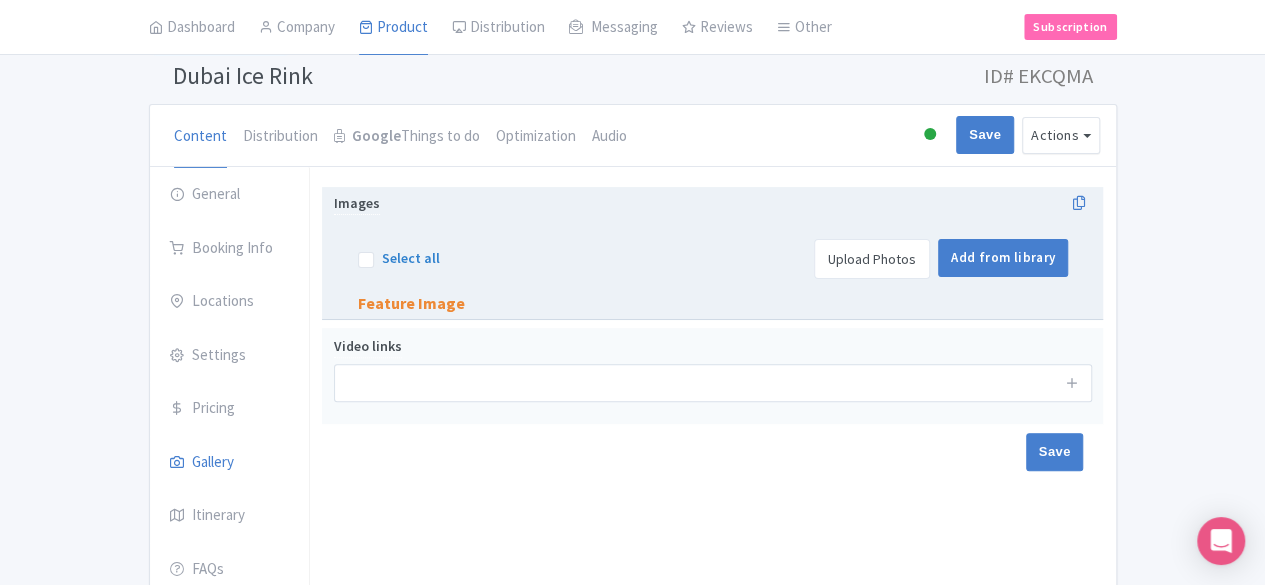 click on "Upload Photos" at bounding box center [872, 259] 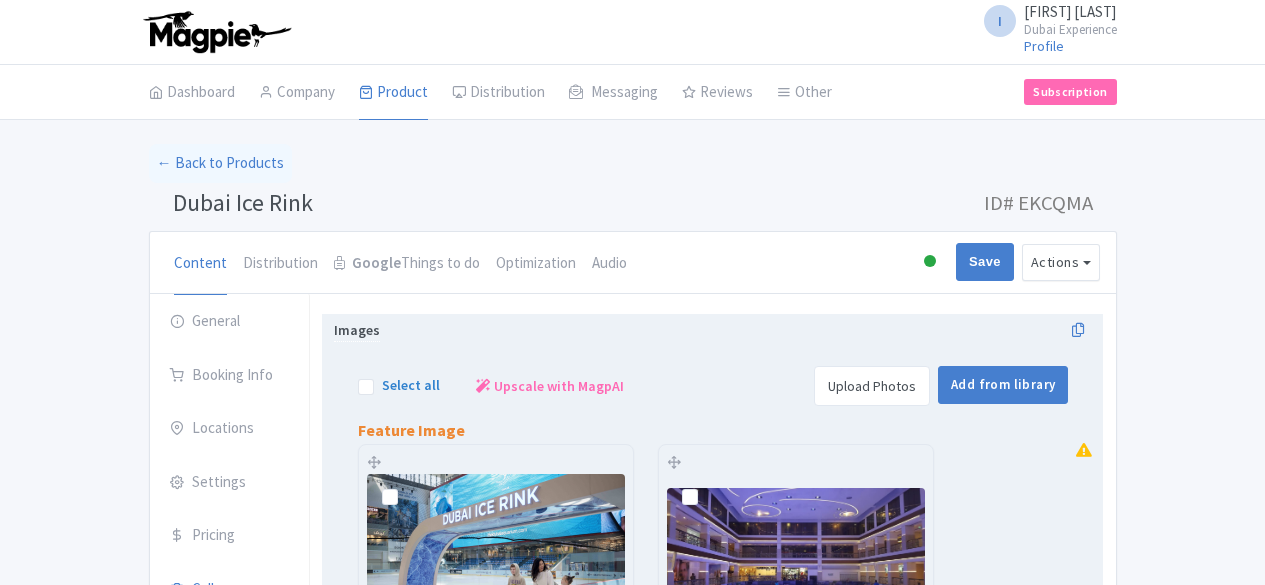 scroll, scrollTop: 227, scrollLeft: 0, axis: vertical 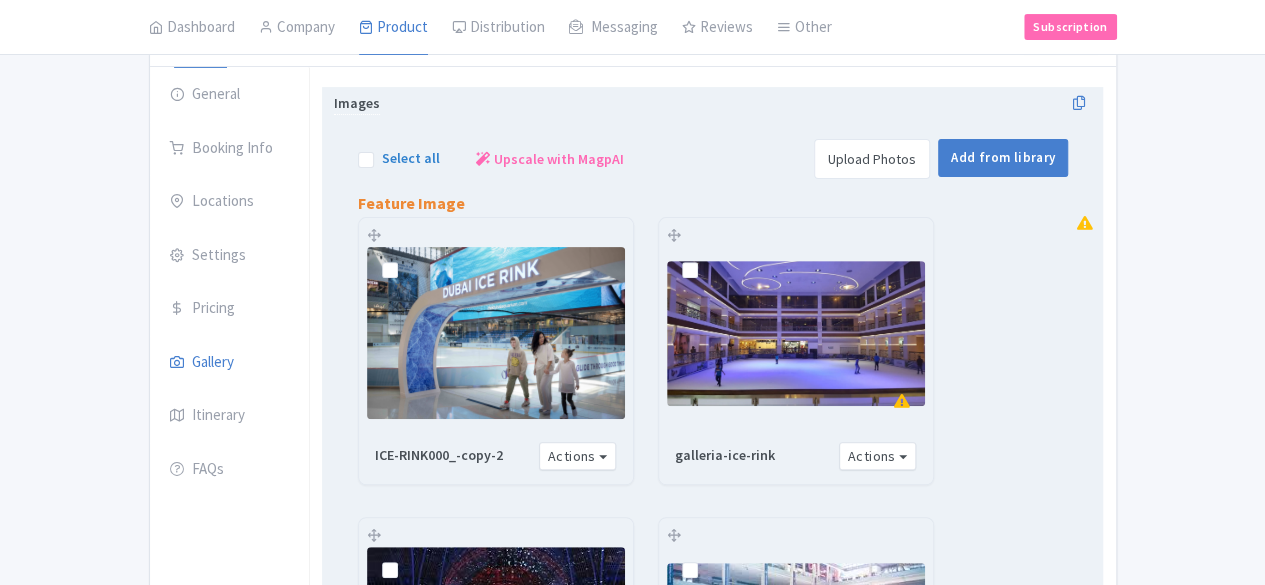 click on "Select all" at bounding box center [411, 158] 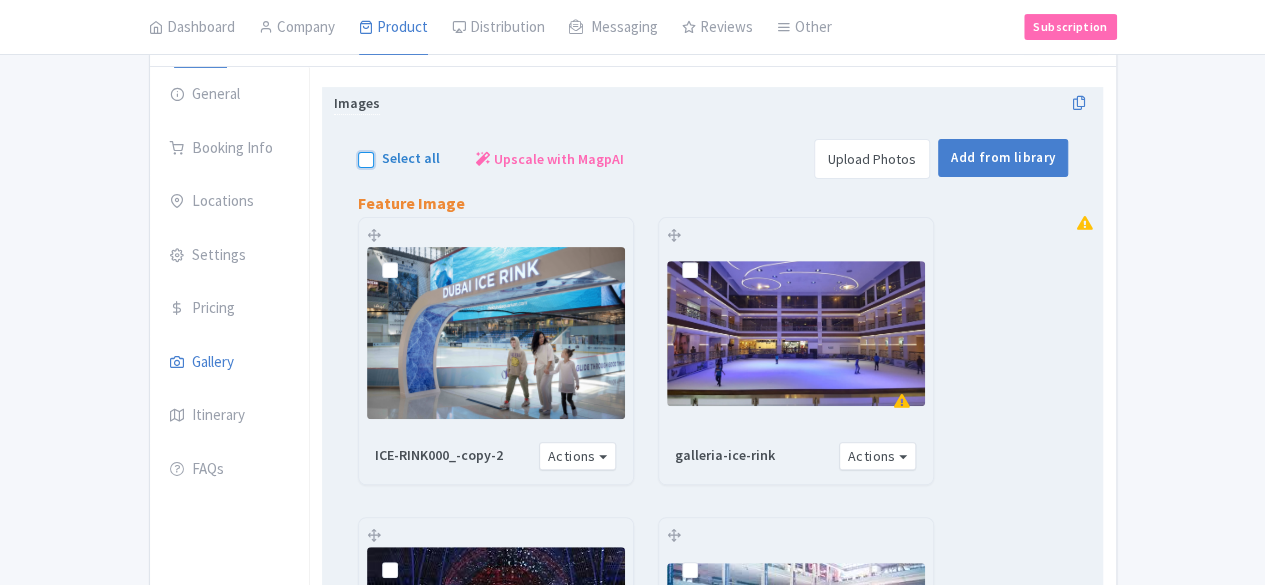click on "Select all" at bounding box center (388, 153) 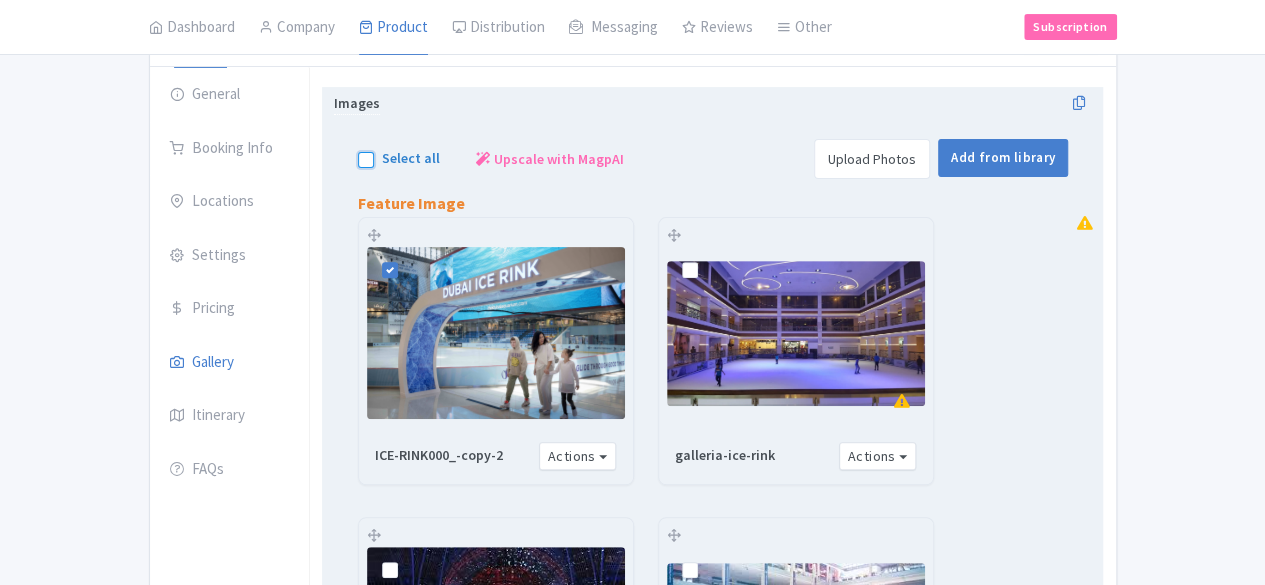 checkbox on "true" 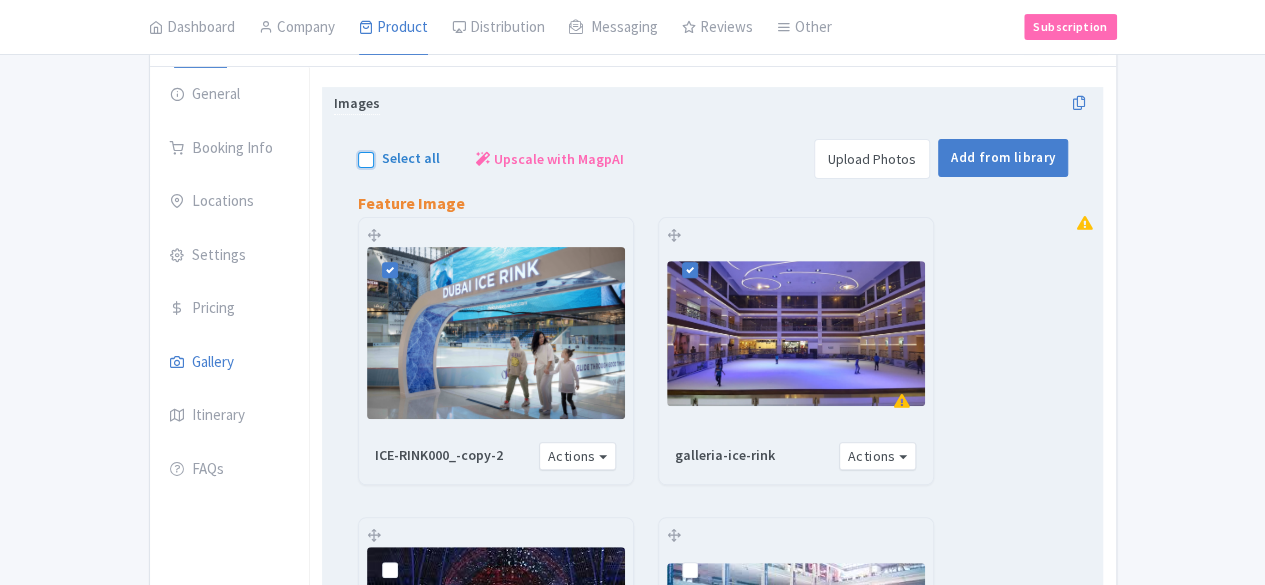 checkbox on "true" 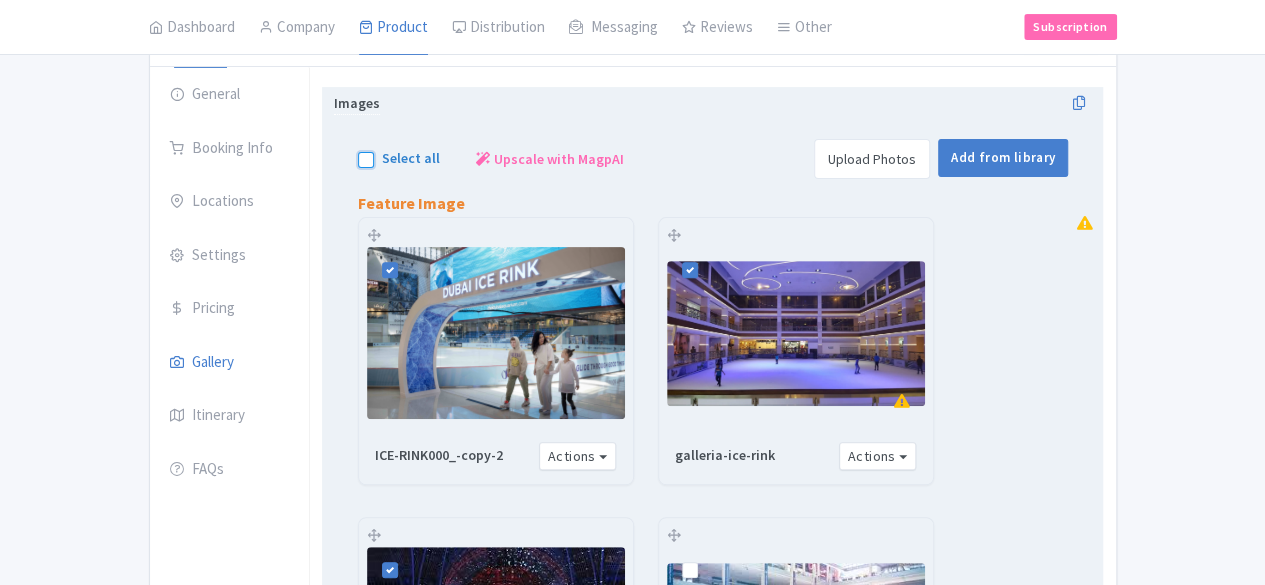 checkbox on "true" 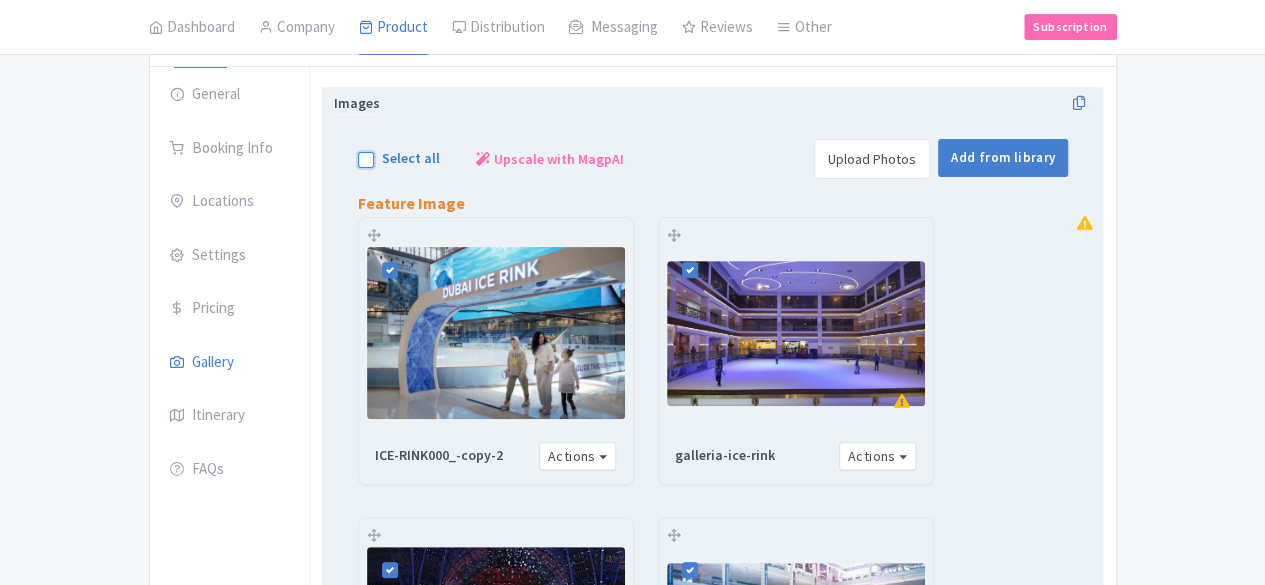 checkbox on "true" 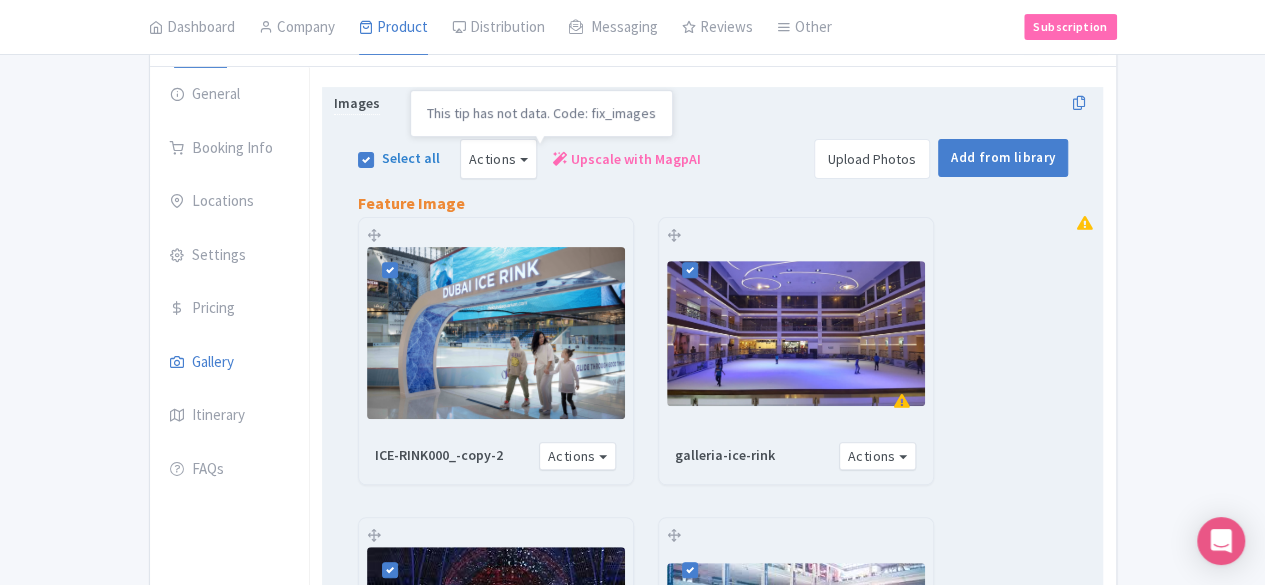 click on "Upscale with MagpAI" at bounding box center [636, 159] 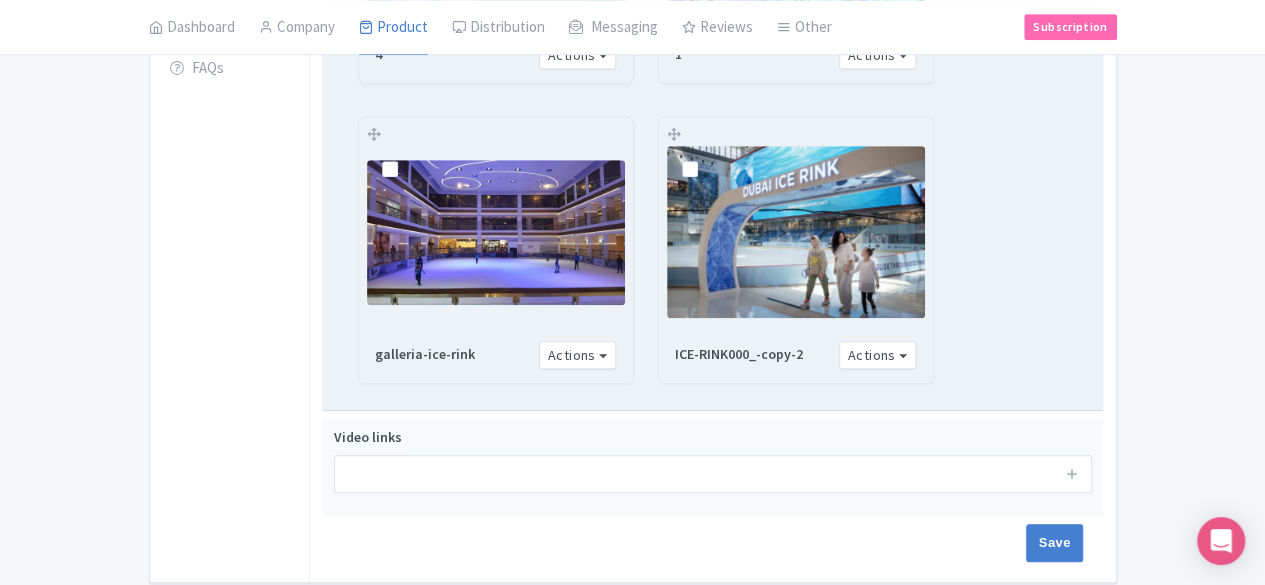 scroll, scrollTop: 700, scrollLeft: 0, axis: vertical 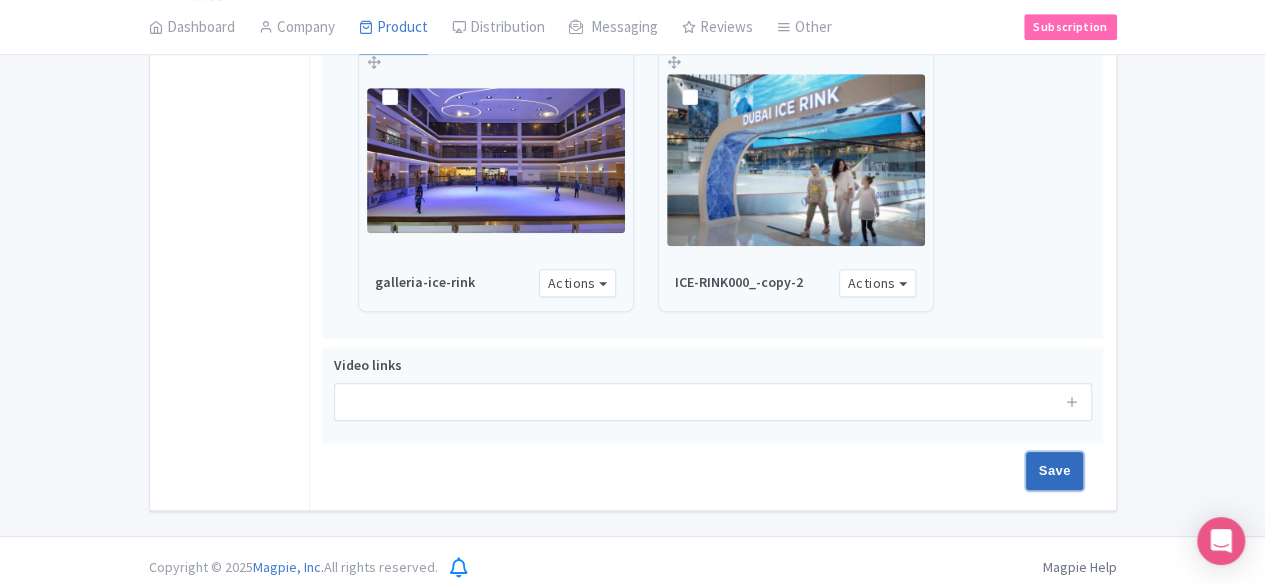 click on "Save" at bounding box center (1055, 471) 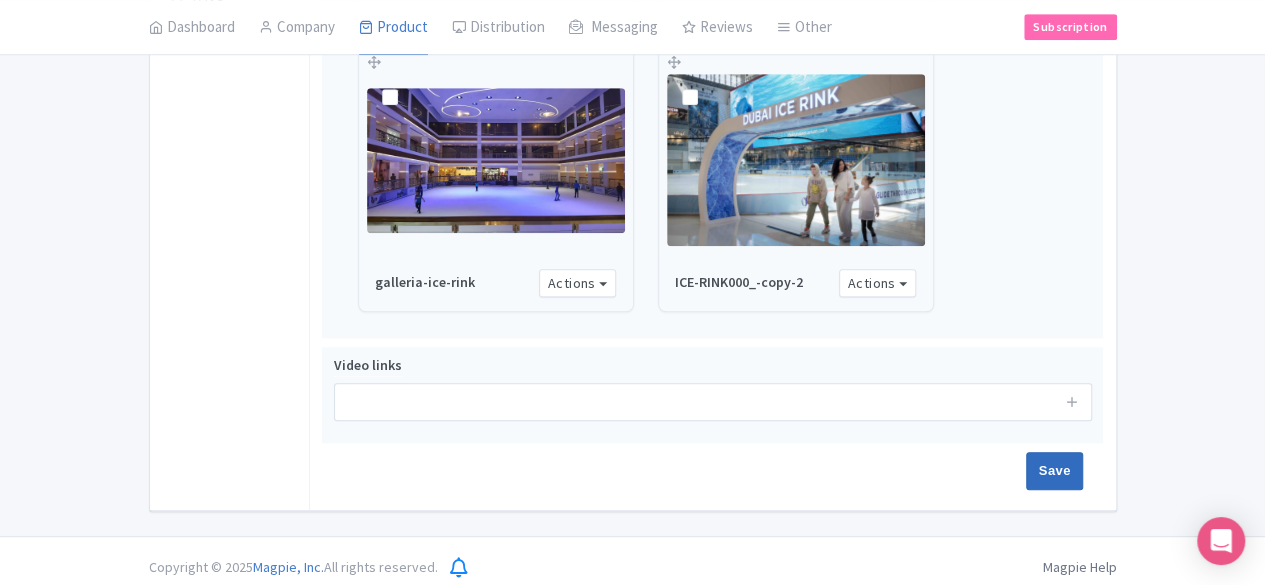 type on "Saving..." 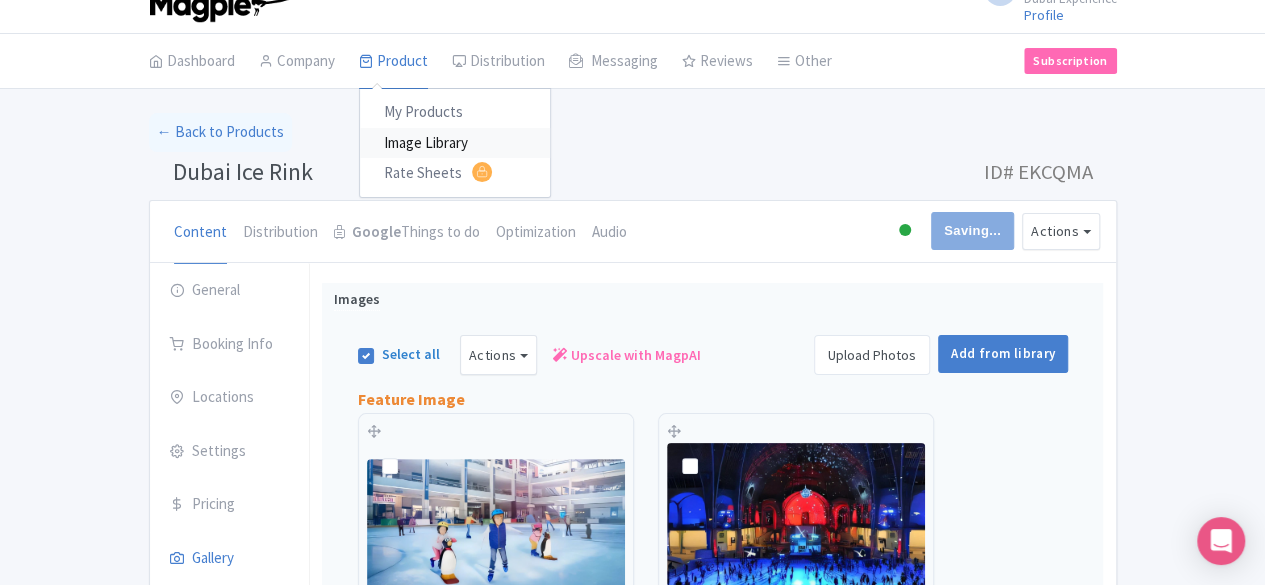 scroll, scrollTop: 0, scrollLeft: 0, axis: both 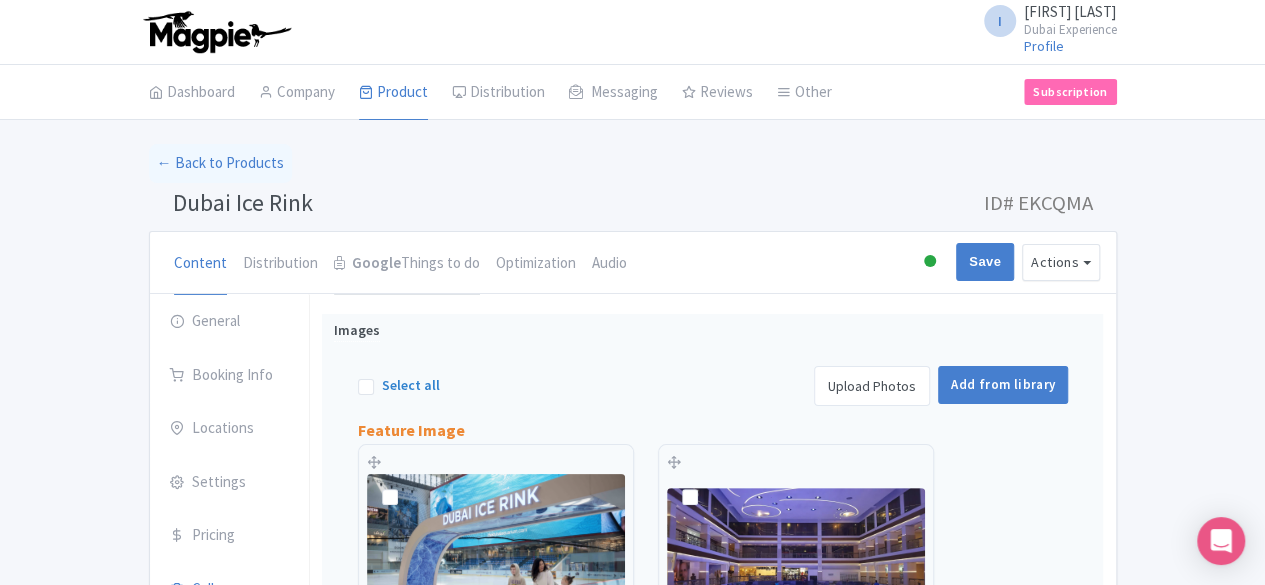 click on "Google  Things to do" at bounding box center [407, 264] 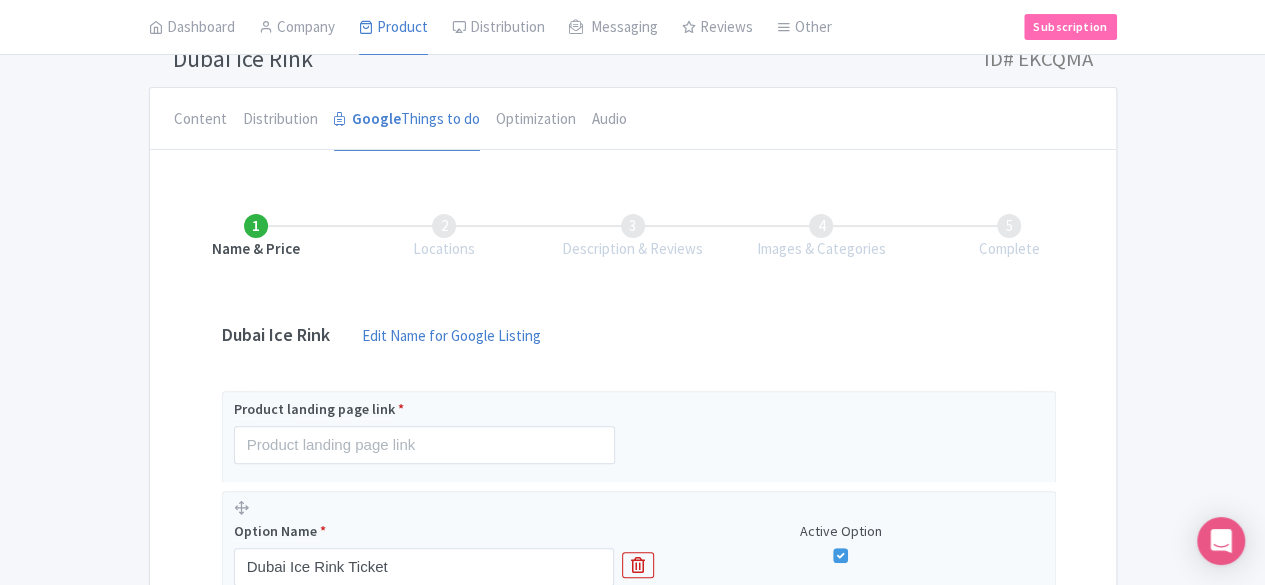 scroll, scrollTop: 300, scrollLeft: 0, axis: vertical 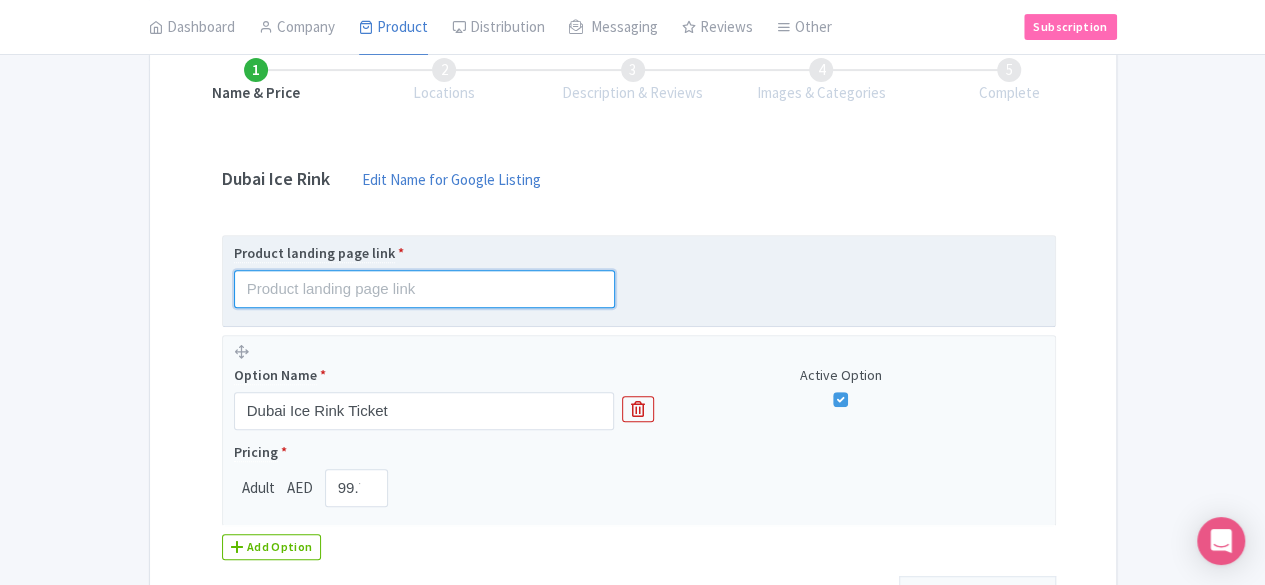 click at bounding box center [424, 289] 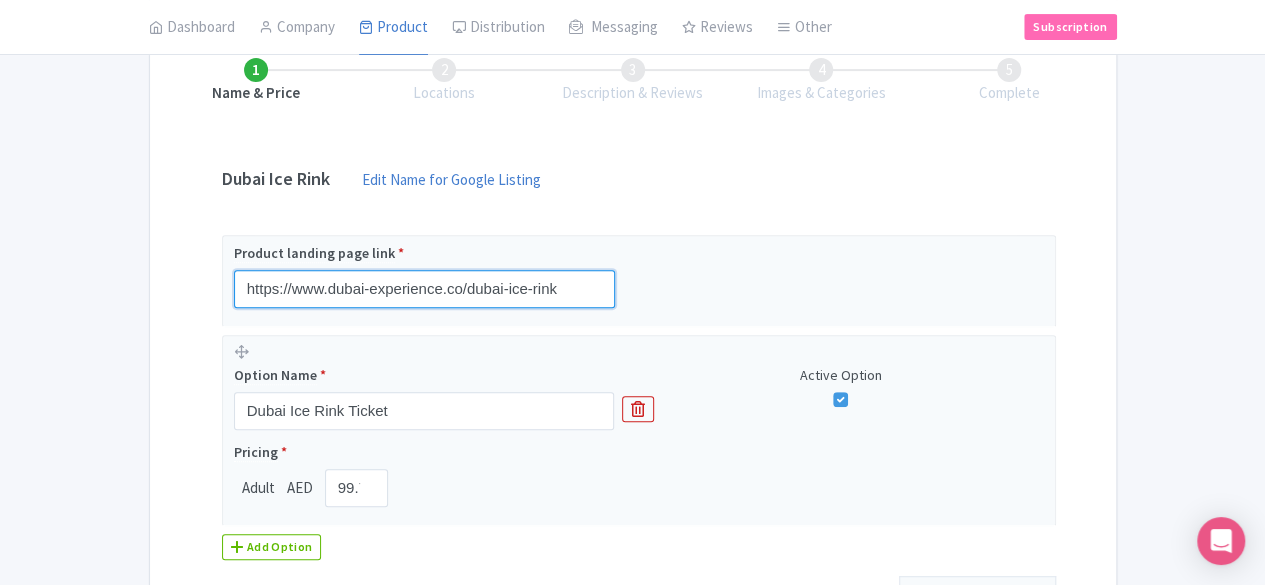 type on "https://www.dubai-experience.co/dubai-ice-rink" 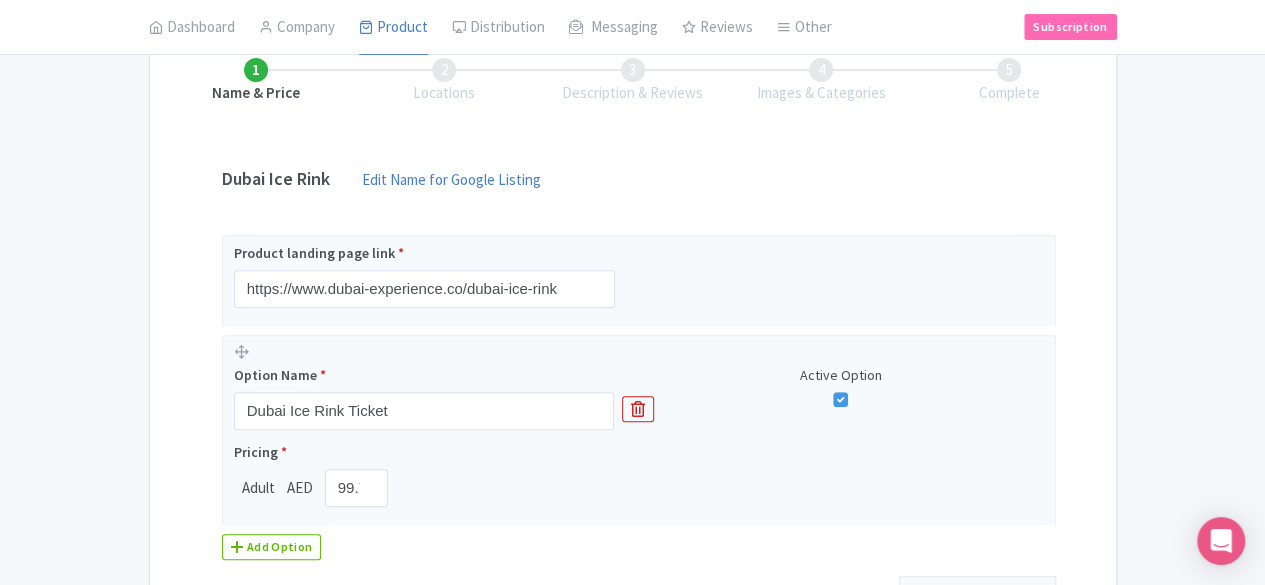 click on "Name & Price
Locations
Description & Reviews
Images & Categories
Complete
Dubai Ice Rink
Edit Name for Google Listing
Edit Name for Google Listing
Regular Product Name:
Dubai Ice Rink
Save
Product landing page link
*
https://www.dubai-experience.co/dubai-ice-rink
Option Name
*
Dubai Ice Rink Ticket
Active Option
Pricing
*
Adult
AED
[PRICE]
Add Option
InActive
Save & Exit
Next" at bounding box center [633, 359] 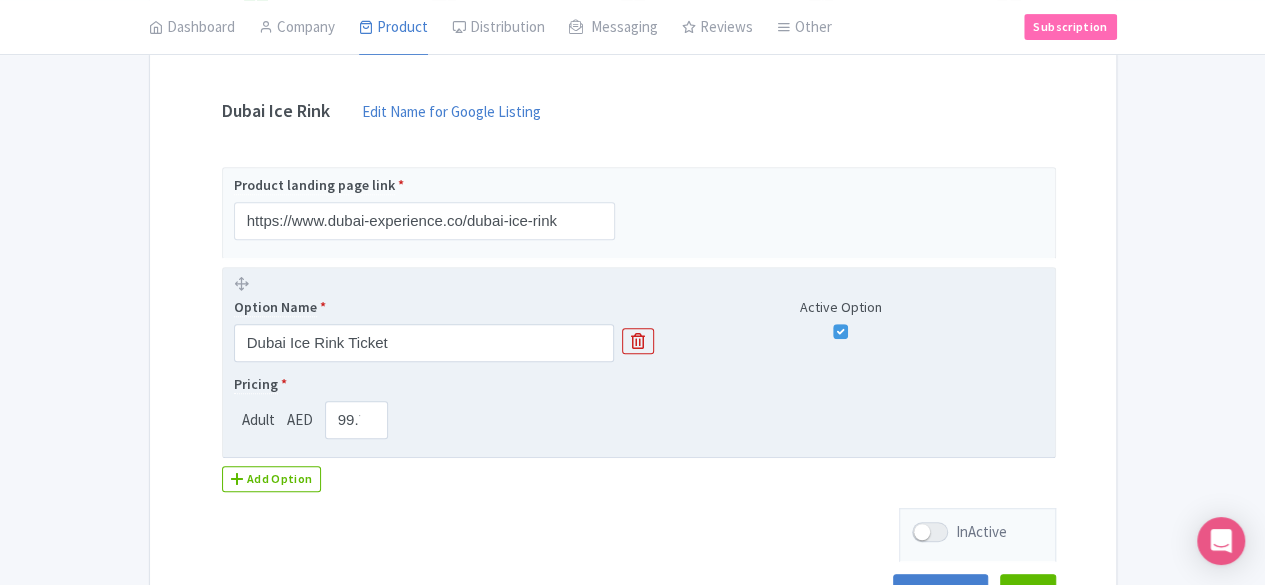 scroll, scrollTop: 400, scrollLeft: 0, axis: vertical 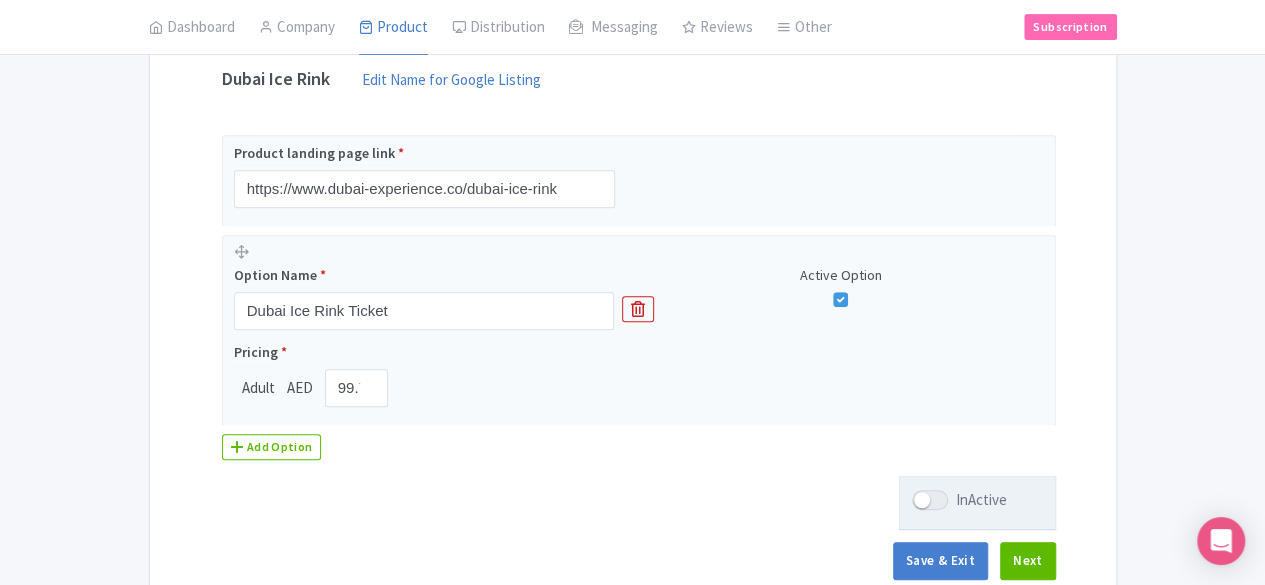 drag, startPoint x: 1018, startPoint y: 491, endPoint x: 1022, endPoint y: 502, distance: 11.7046995 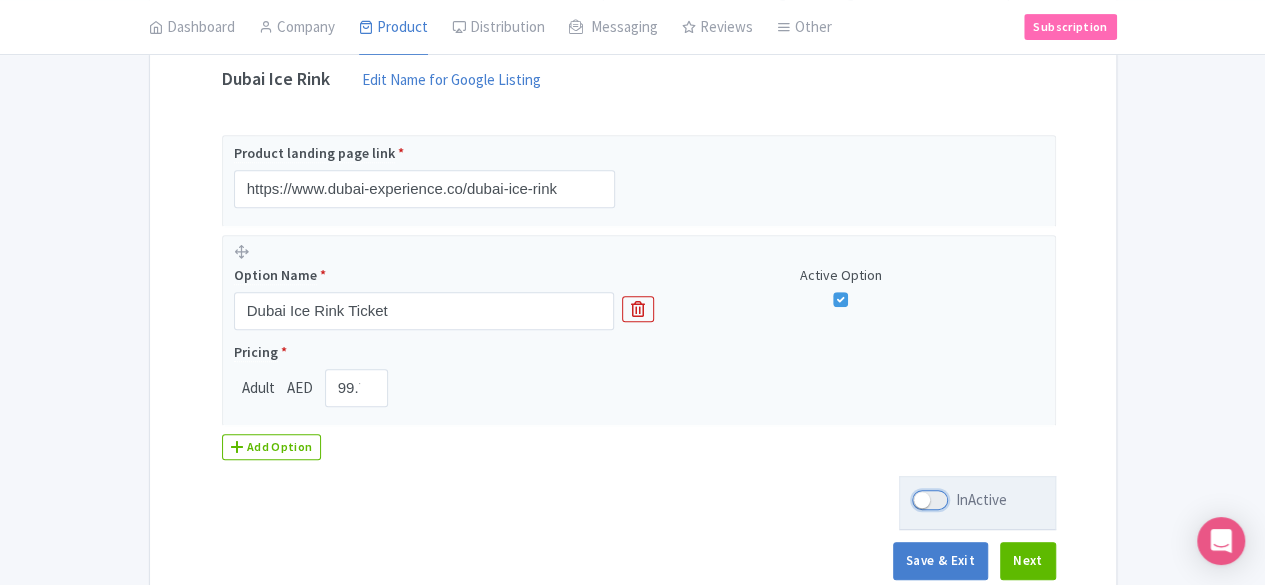 click on "InActive" at bounding box center [918, 500] 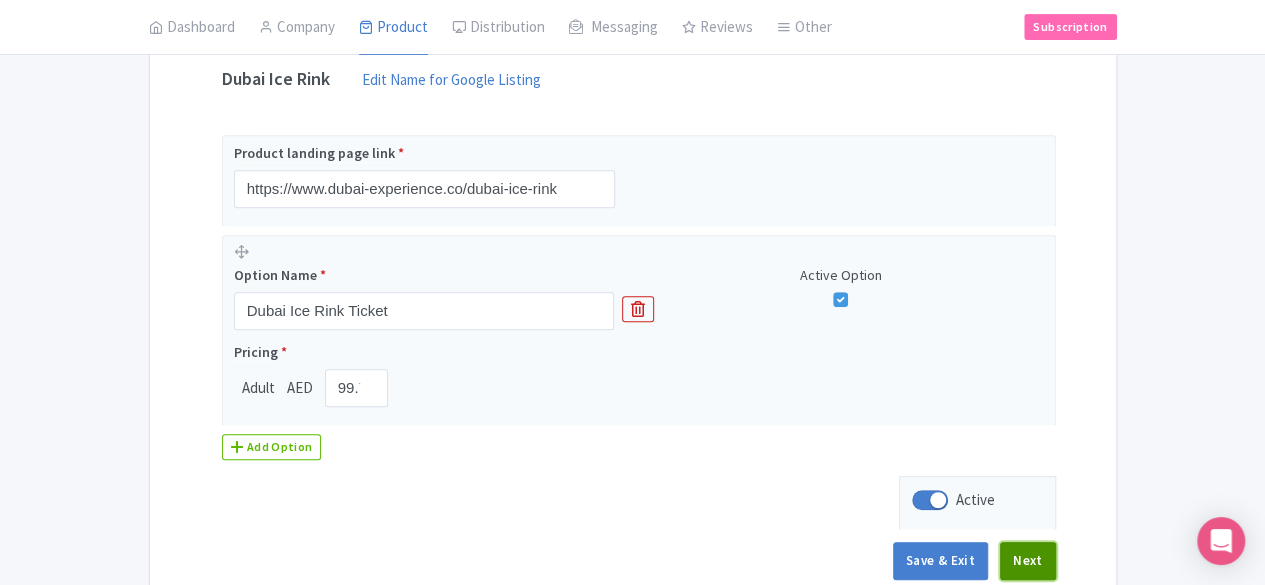 click on "Next" at bounding box center (1028, 561) 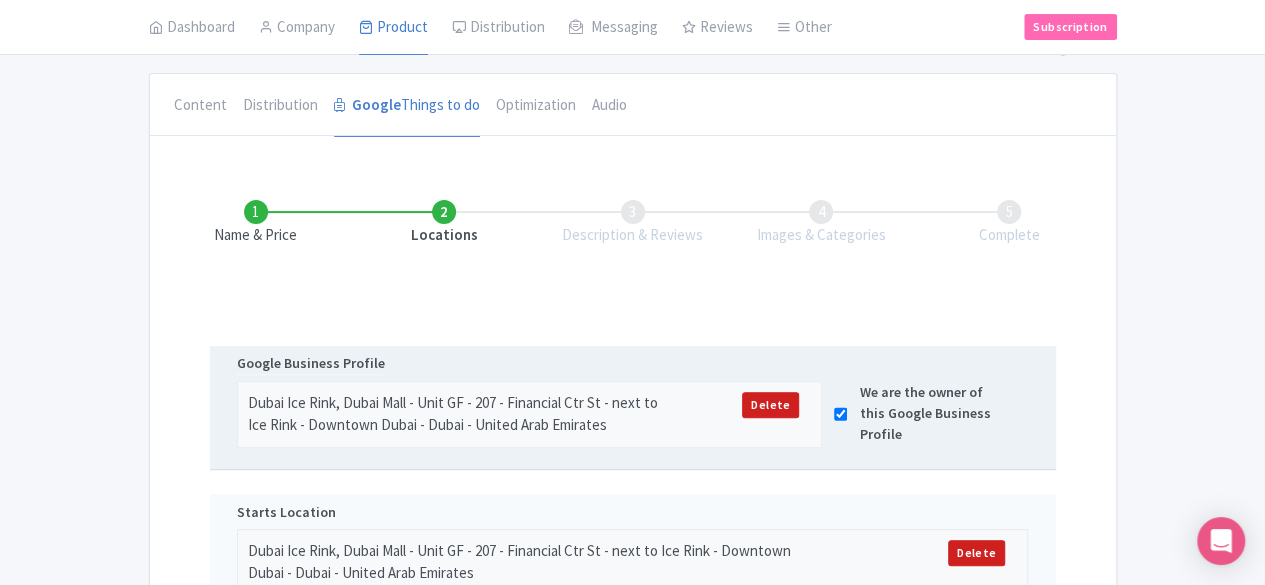 scroll, scrollTop: 200, scrollLeft: 0, axis: vertical 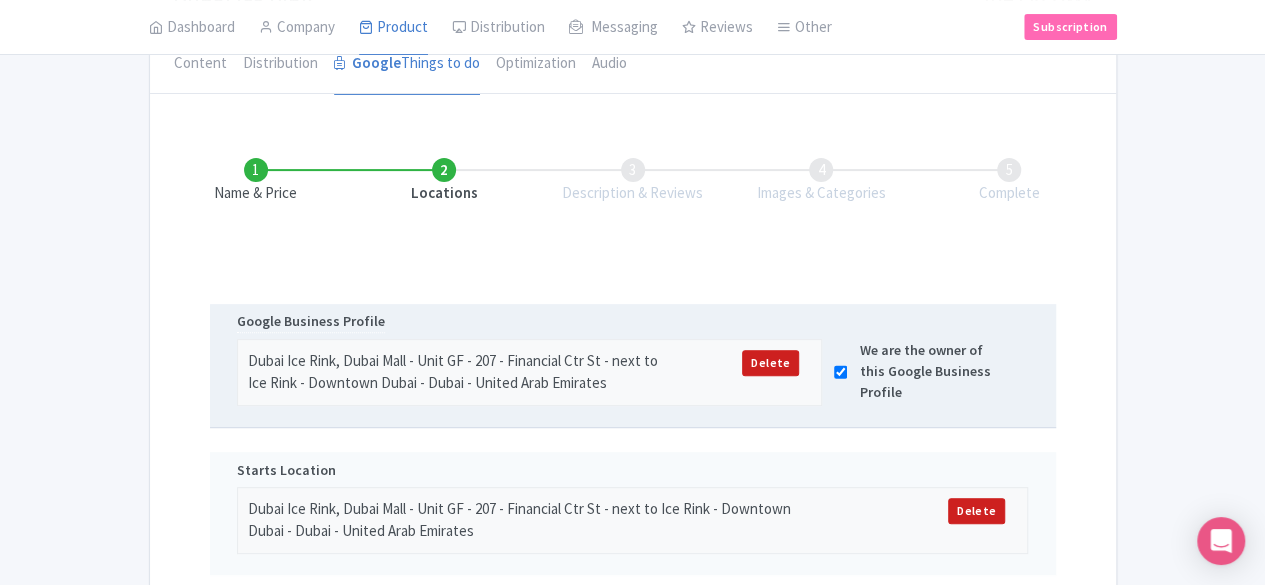 click on "We are the owner of this Google Business Profile" at bounding box center [933, 371] 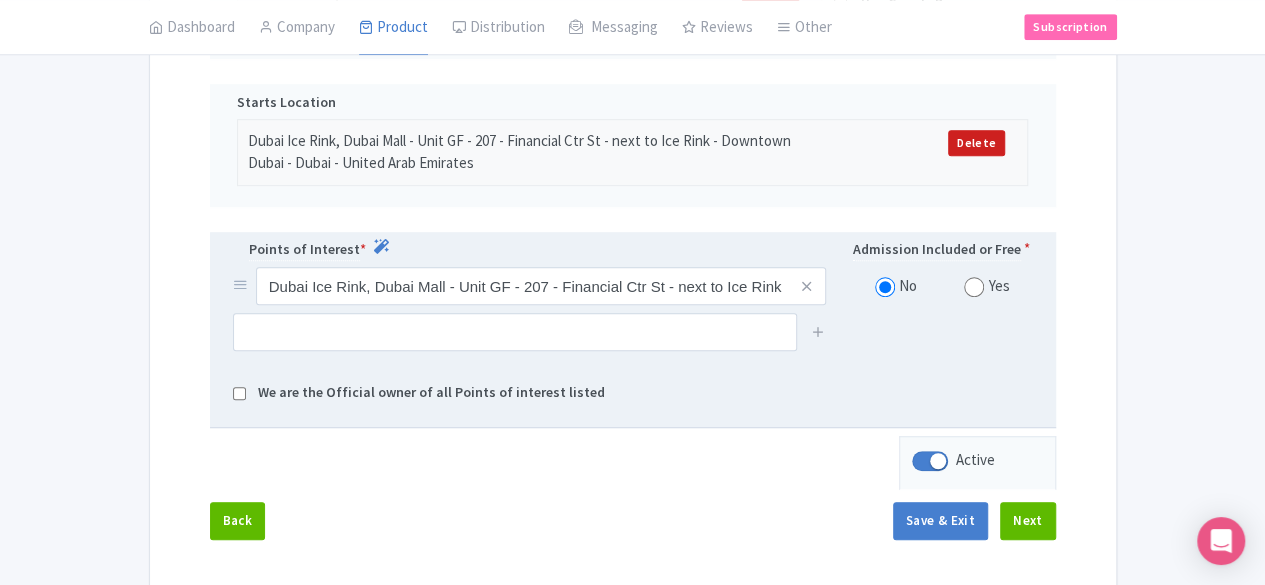 scroll, scrollTop: 600, scrollLeft: 0, axis: vertical 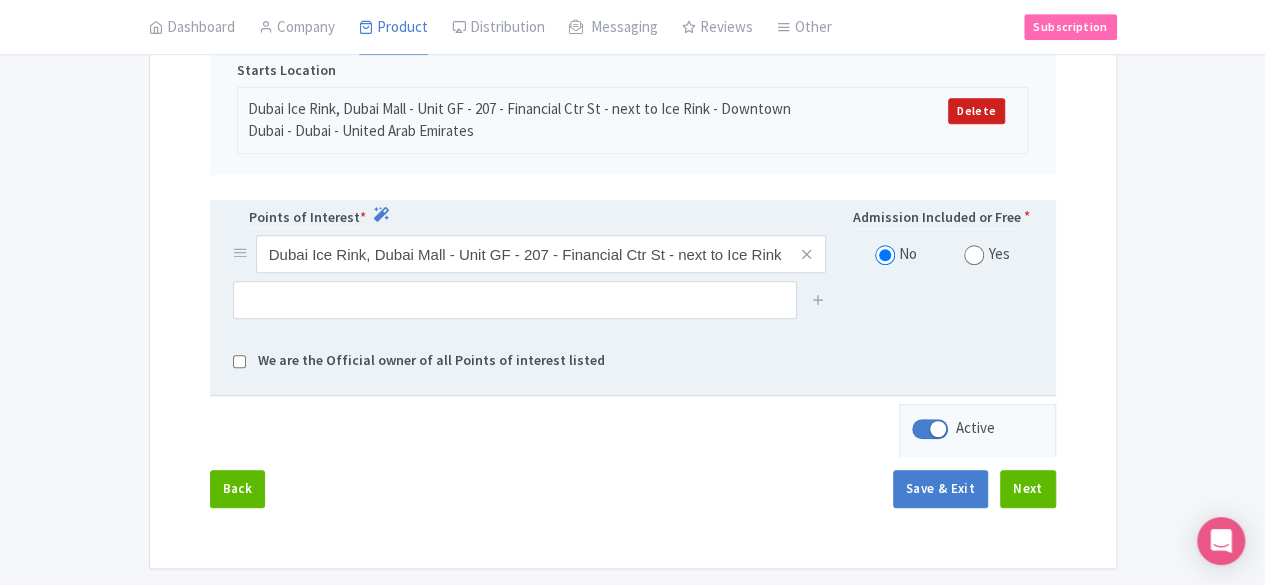 click at bounding box center [974, 255] 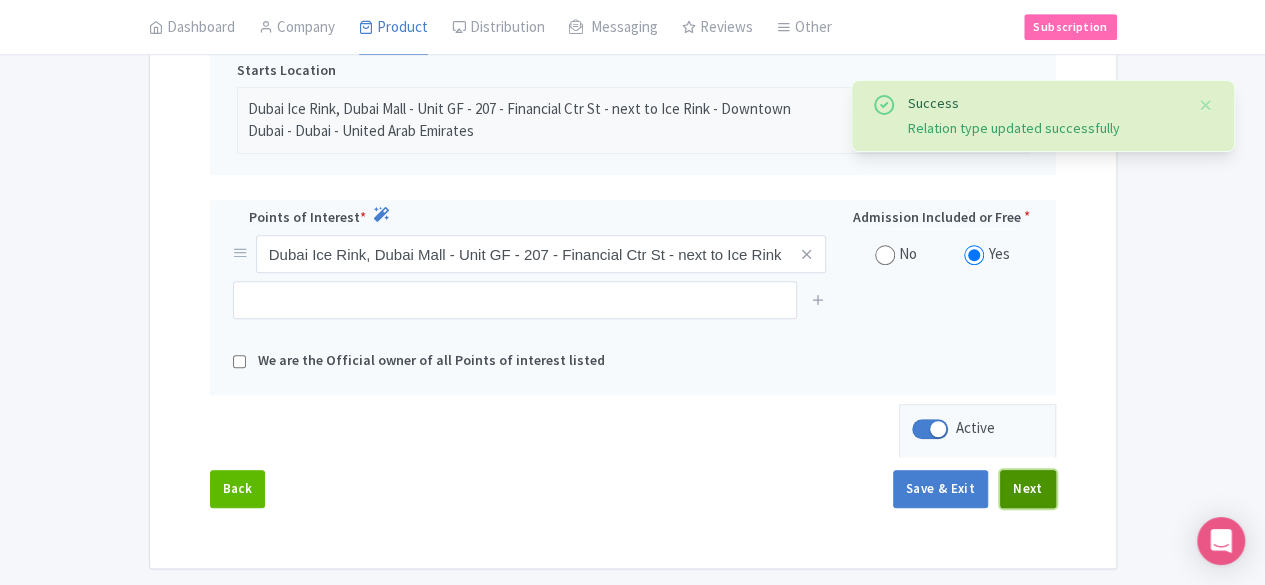 click on "Next" at bounding box center [1028, 489] 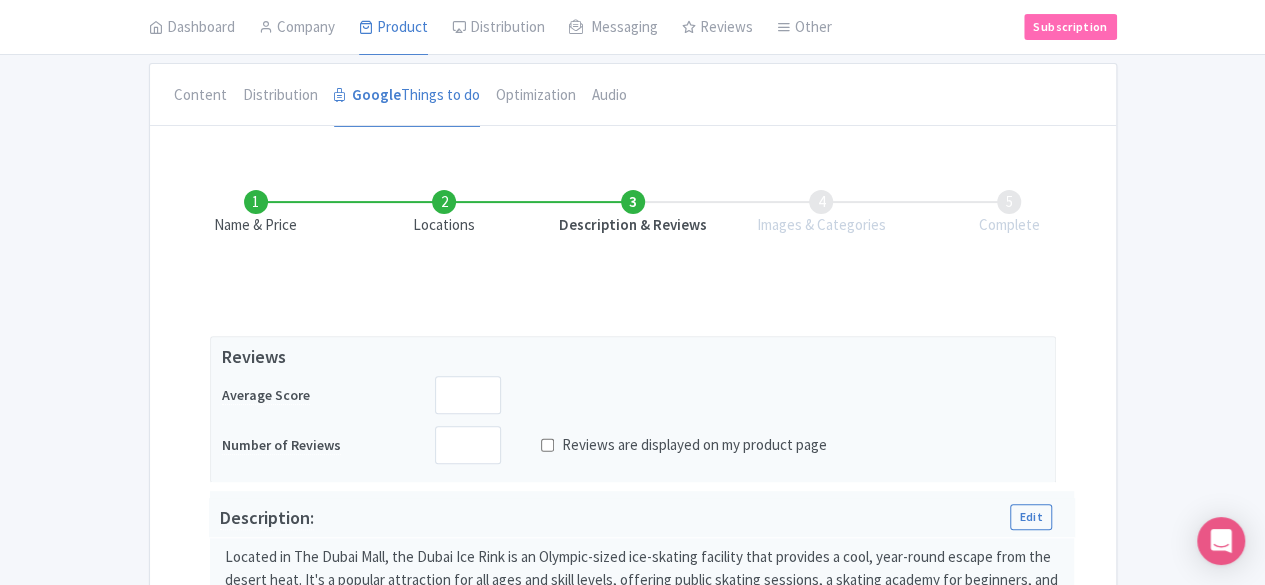 scroll, scrollTop: 200, scrollLeft: 0, axis: vertical 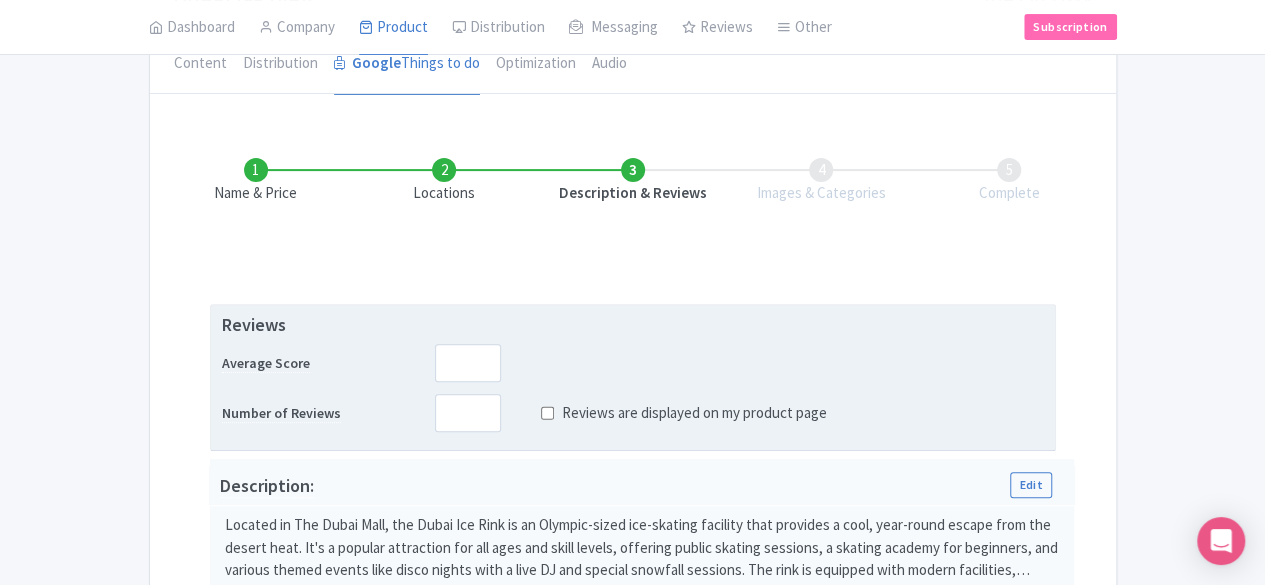 click on "Reviews
Average Score
Number of Reviews
Reviews are displayed on my product page" at bounding box center [633, 378] 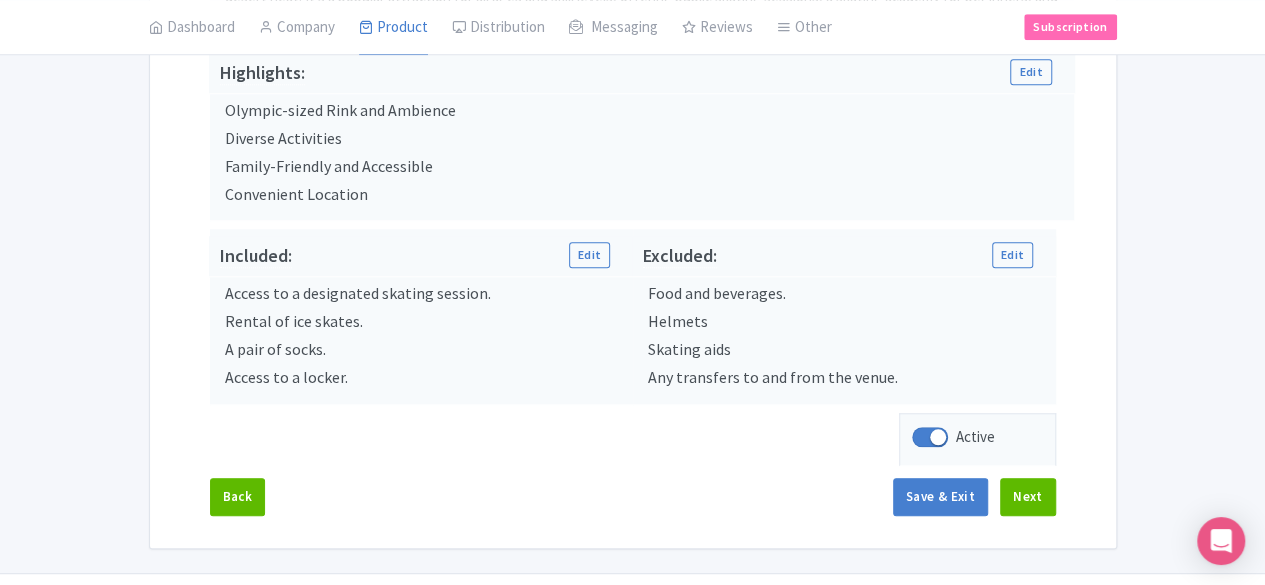 scroll, scrollTop: 794, scrollLeft: 0, axis: vertical 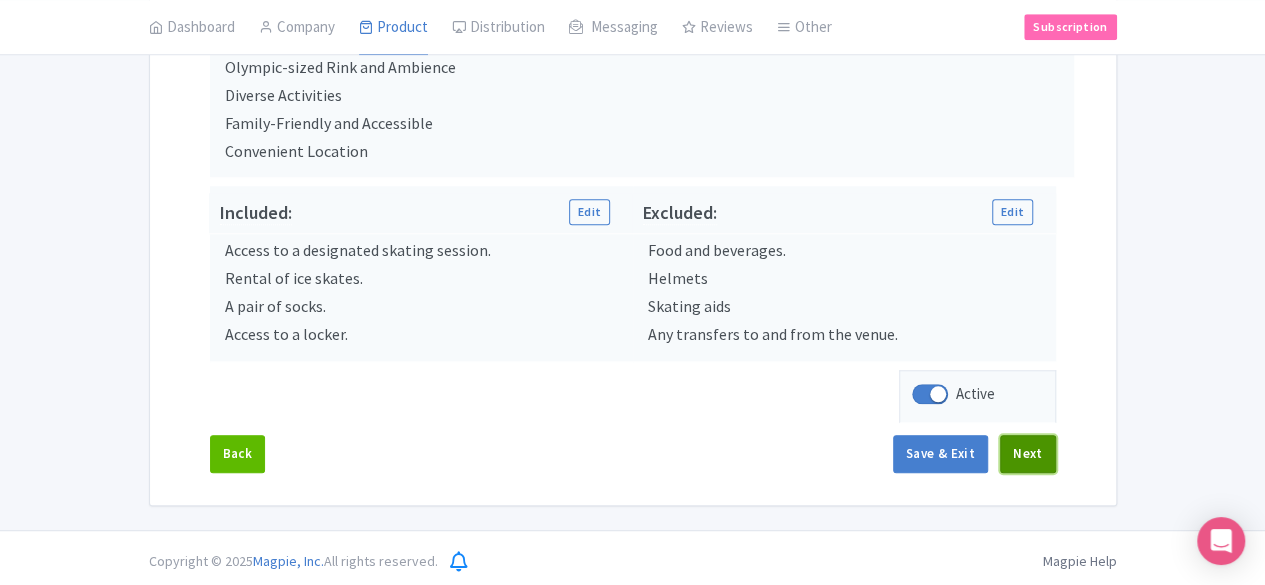 click on "Next" at bounding box center [1028, 454] 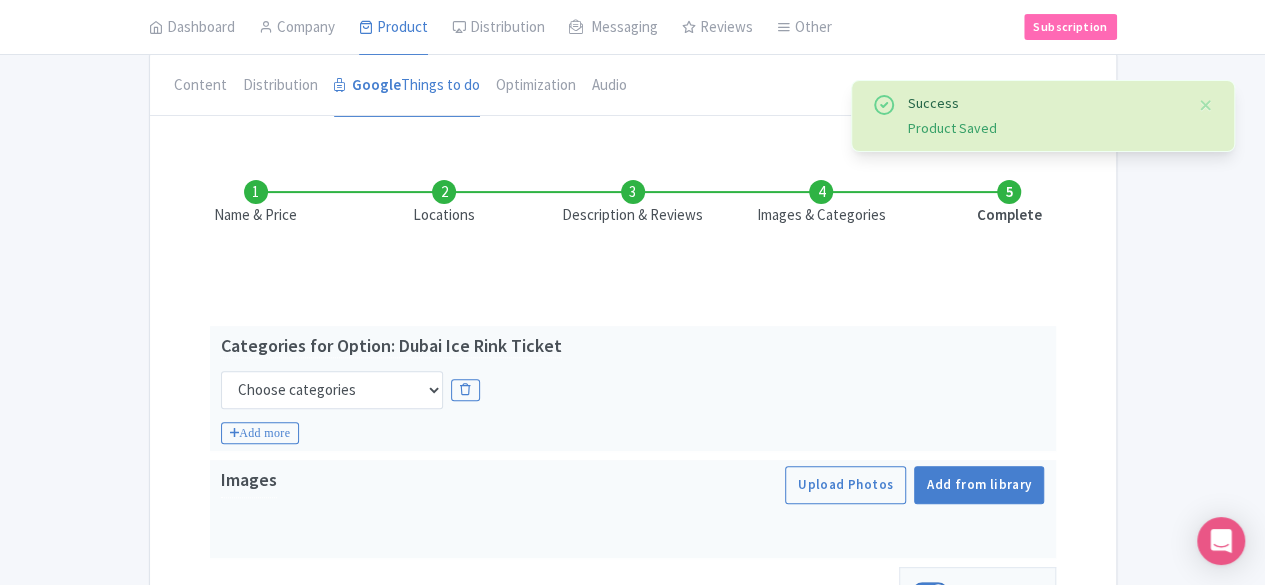 scroll, scrollTop: 177, scrollLeft: 0, axis: vertical 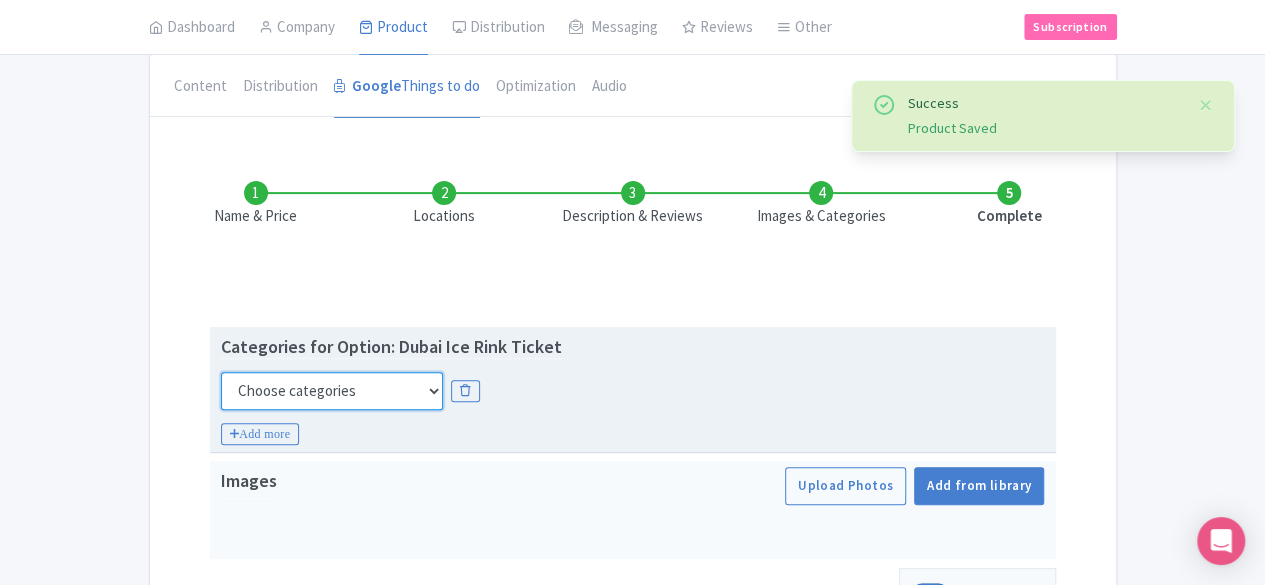 click on "Choose categories Adults Only
Animals
Audio Guide
Beaches
Bike Tours
Boat Tours
City Cards
Classes
Day Trips
Family Friendly
Fast Track
Food
Guided Tours
History
Hop On Hop Off
Literature
Live Music
Museums
Nightlife
Outdoors
Private Tours
Romantic
Self Guided
Small Group Tours
Sports
Theme Parks
Walking Tours
Wheelchair Accessible
Recurring Events" at bounding box center (332, 391) 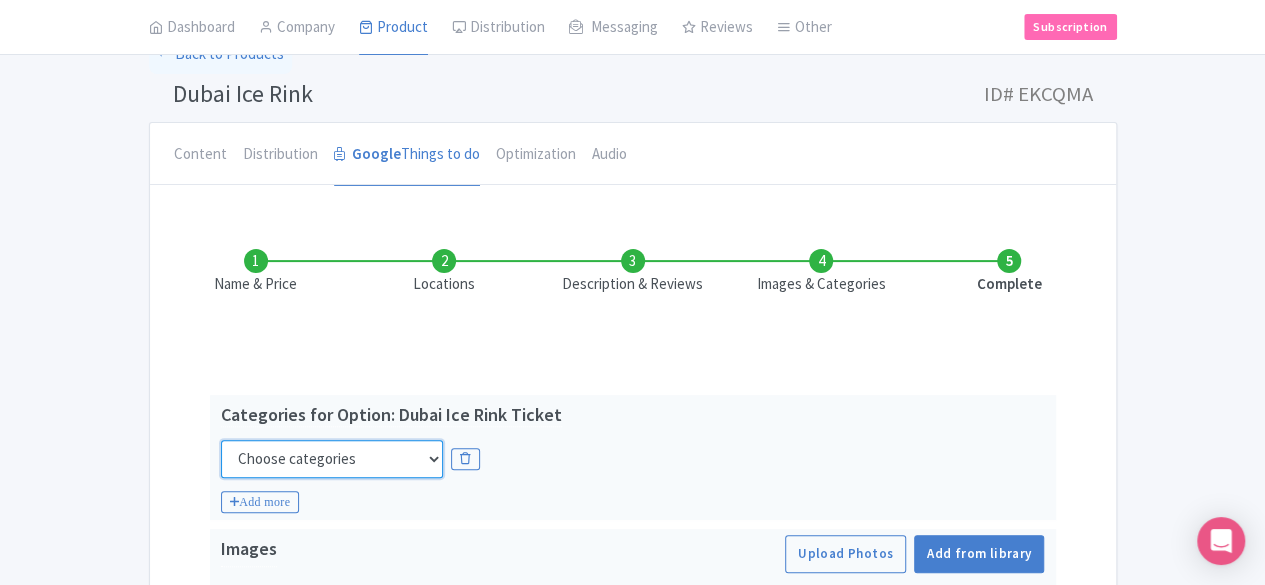scroll, scrollTop: 300, scrollLeft: 0, axis: vertical 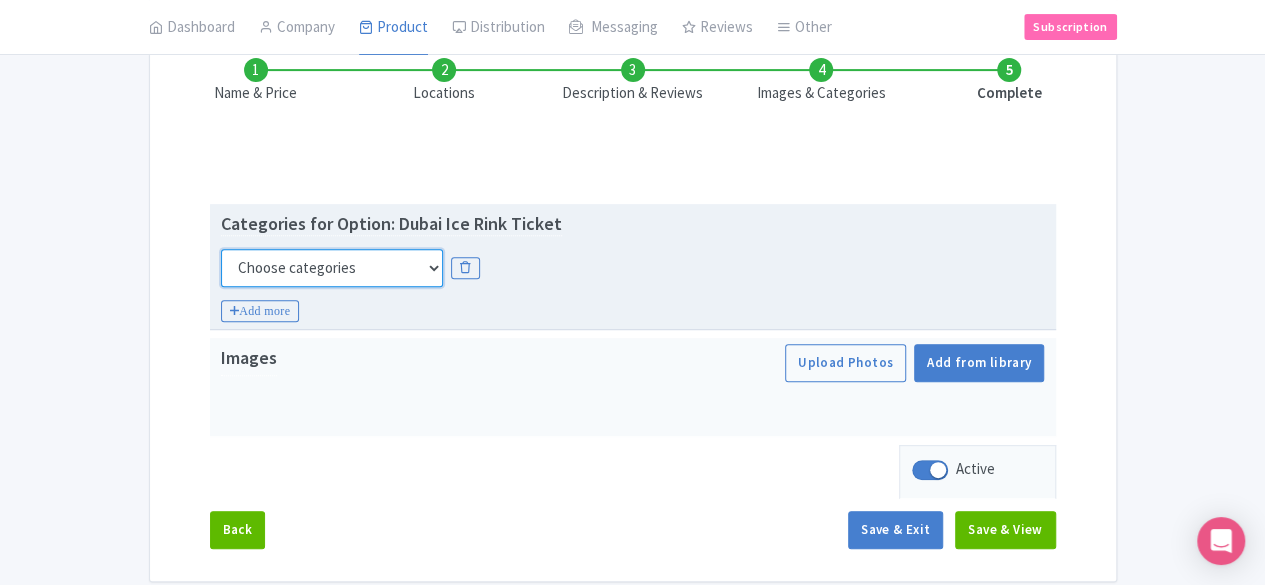 click on "Choose categories Adults Only
Animals
Audio Guide
Beaches
Bike Tours
Boat Tours
City Cards
Classes
Day Trips
Family Friendly
Fast Track
Food
Guided Tours
History
Hop On Hop Off
Literature
Live Music
Museums
Nightlife
Outdoors
Private Tours
Romantic
Self Guided
Small Group Tours
Sports
Theme Parks
Walking Tours
Wheelchair Accessible
Recurring Events" at bounding box center [332, 268] 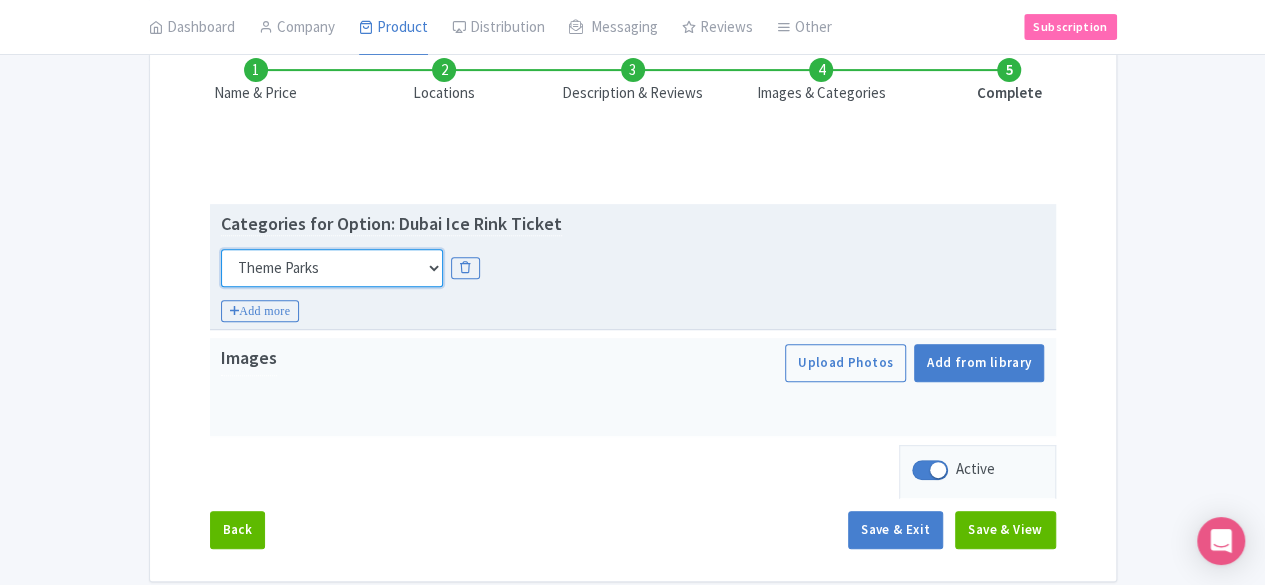 click on "Choose categories Adults Only
Animals
Audio Guide
Beaches
Bike Tours
Boat Tours
City Cards
Classes
Day Trips
Family Friendly
Fast Track
Food
Guided Tours
History
Hop On Hop Off
Literature
Live Music
Museums
Nightlife
Outdoors
Private Tours
Romantic
Self Guided
Small Group Tours
Sports
Theme Parks
Walking Tours
Wheelchair Accessible
Recurring Events" at bounding box center (332, 268) 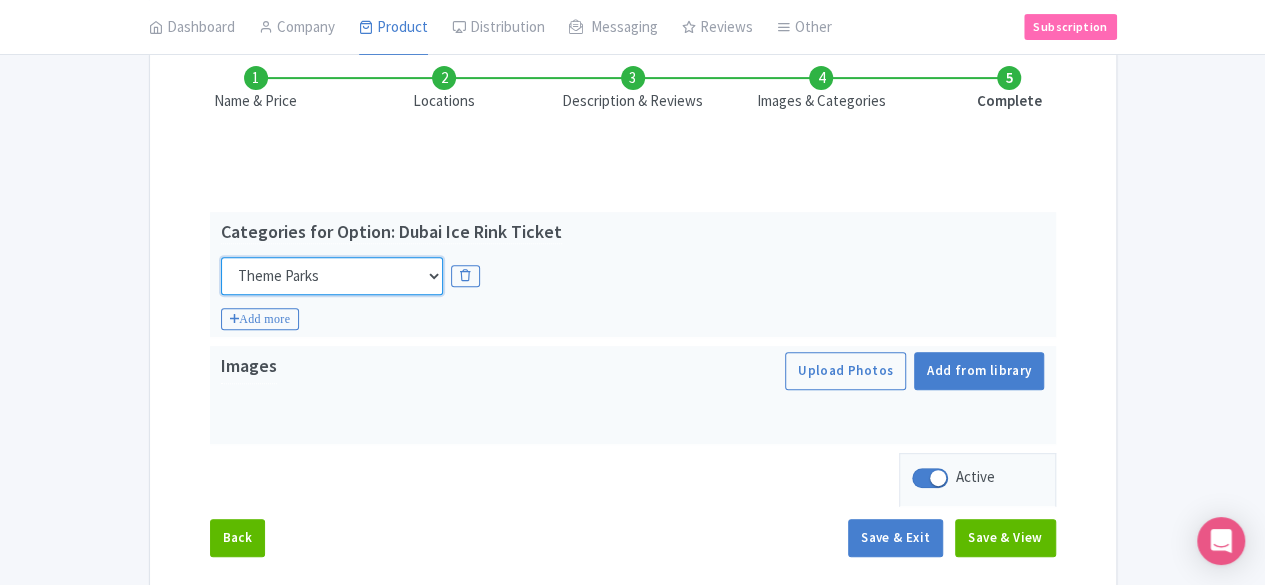 scroll, scrollTop: 300, scrollLeft: 0, axis: vertical 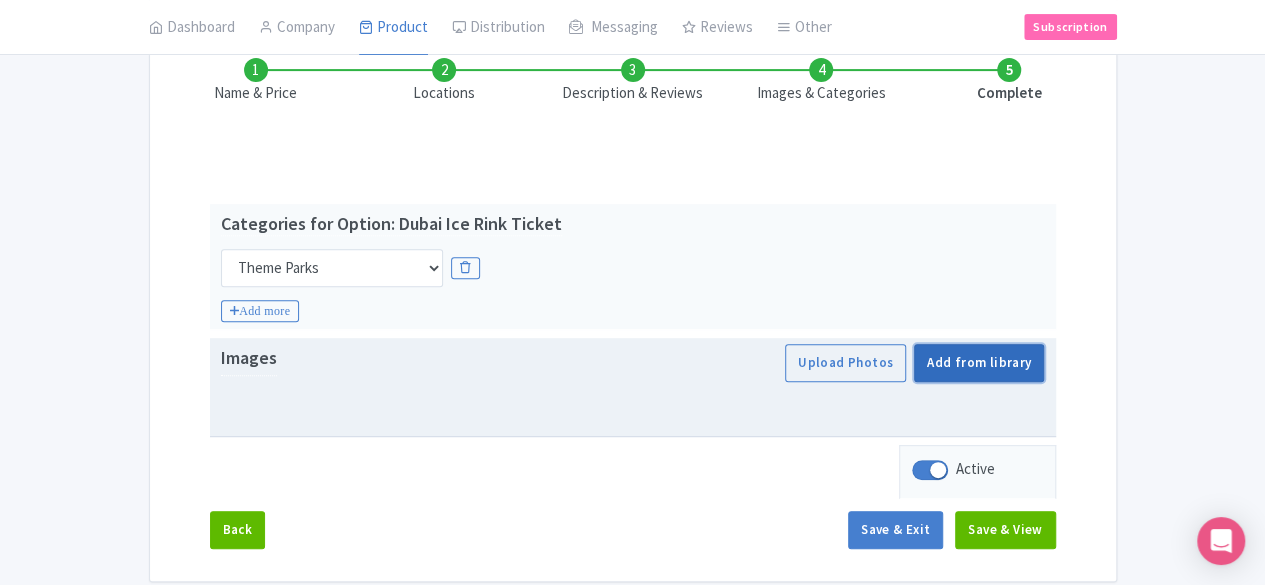 click on "Add from library" at bounding box center (979, 363) 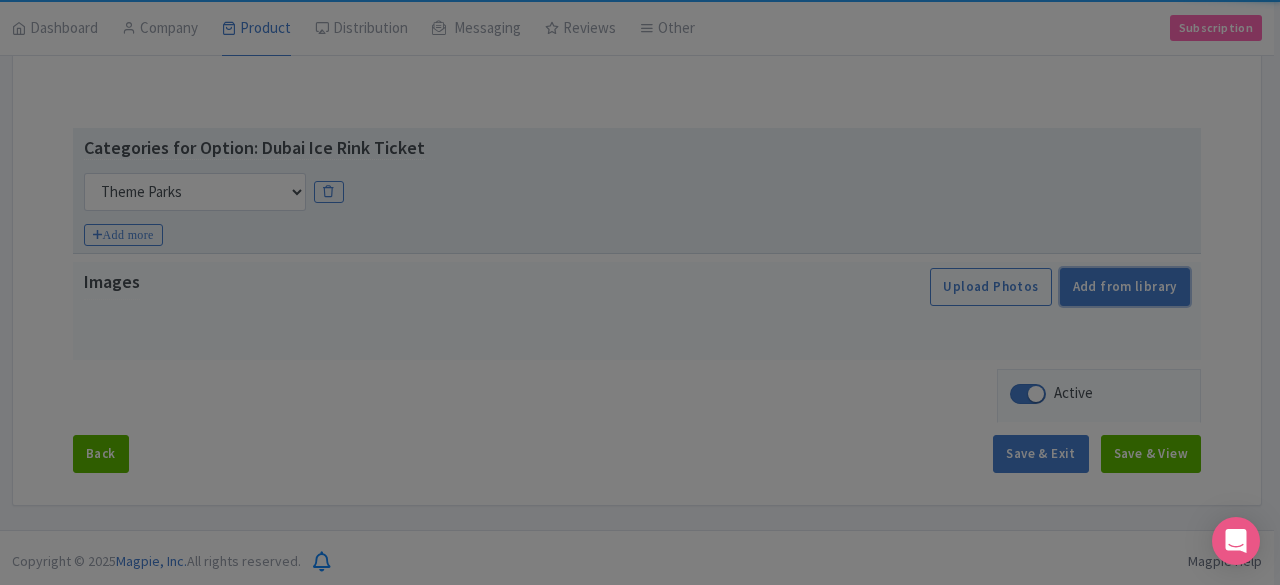 scroll, scrollTop: 377, scrollLeft: 0, axis: vertical 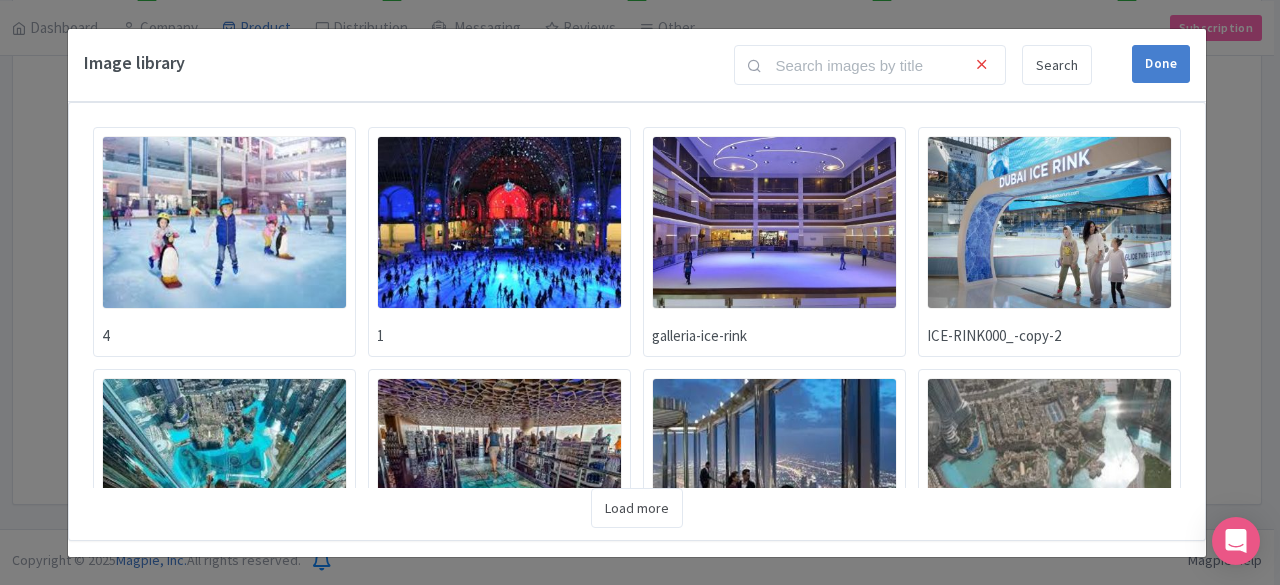 click at bounding box center (224, 222) 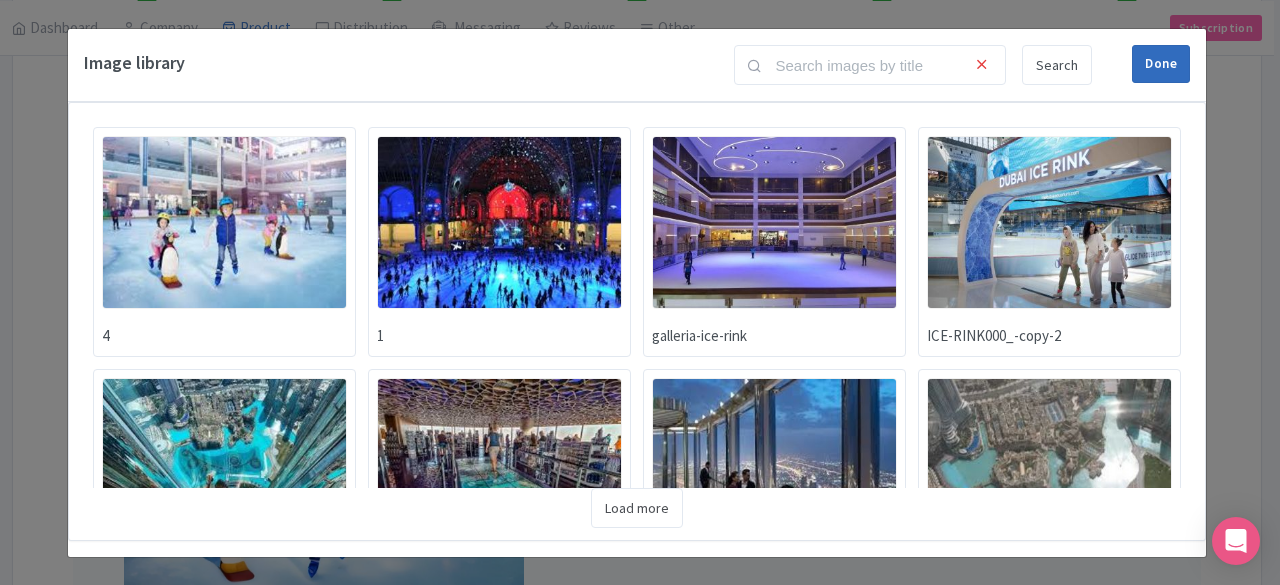 click on "Done" at bounding box center [1161, 64] 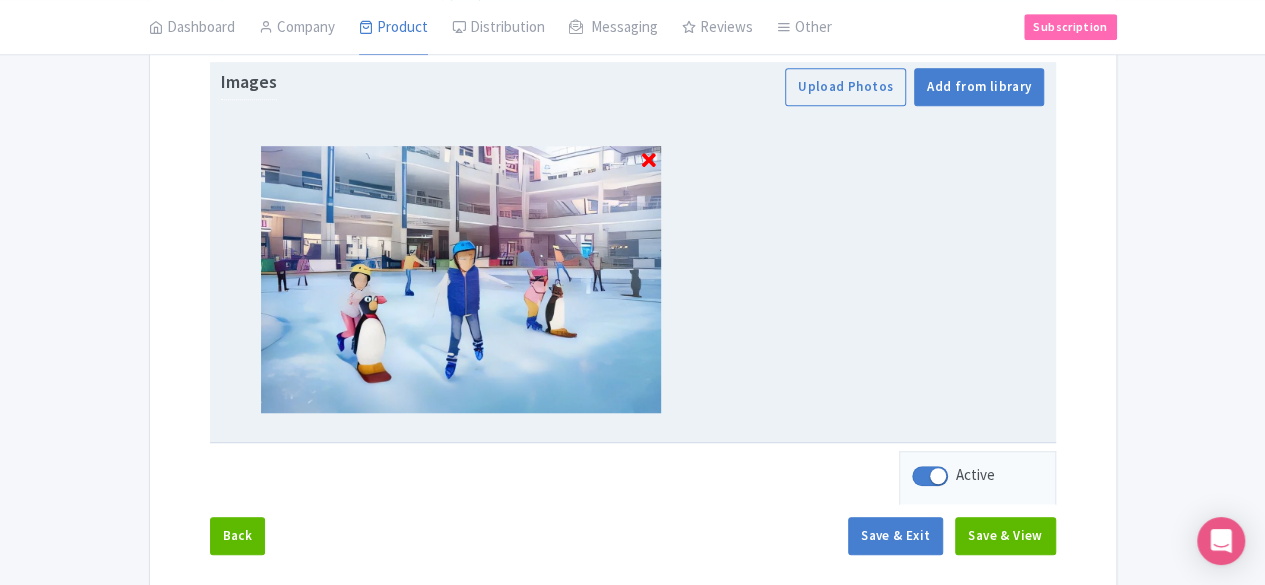 scroll, scrollTop: 659, scrollLeft: 0, axis: vertical 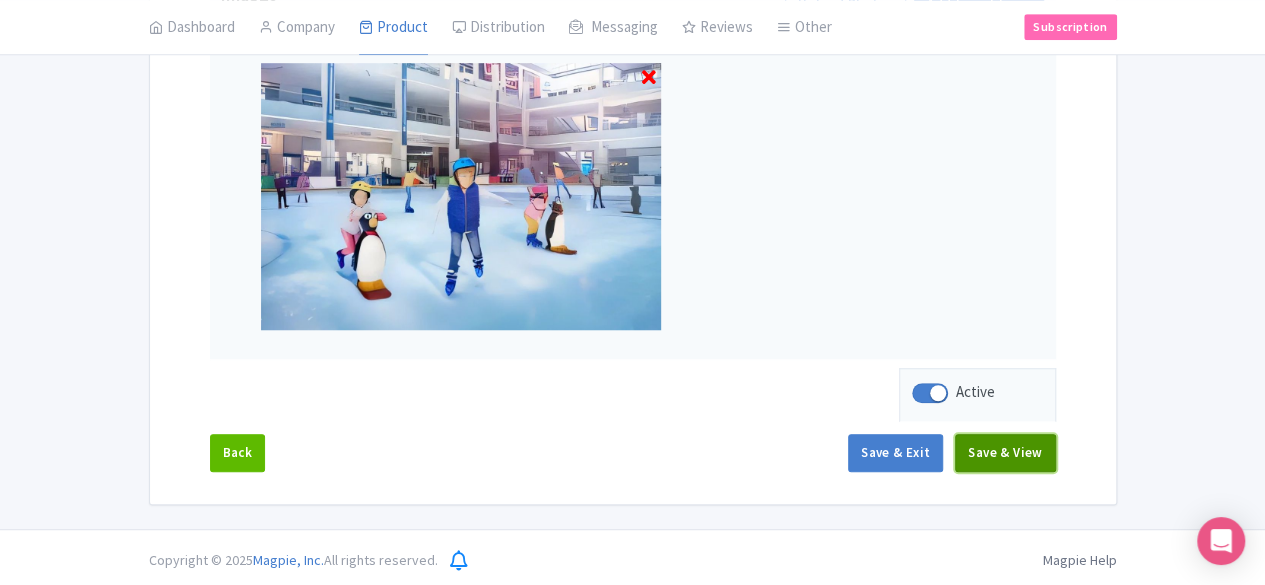 click on "Save & View" at bounding box center [1005, 453] 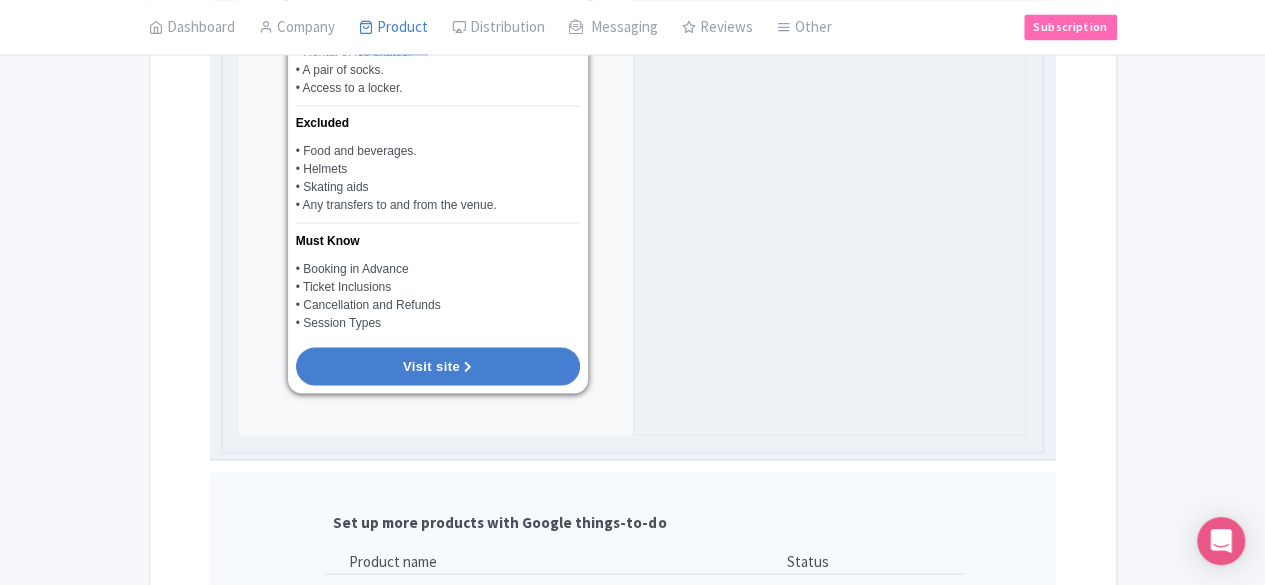 scroll, scrollTop: 1748, scrollLeft: 0, axis: vertical 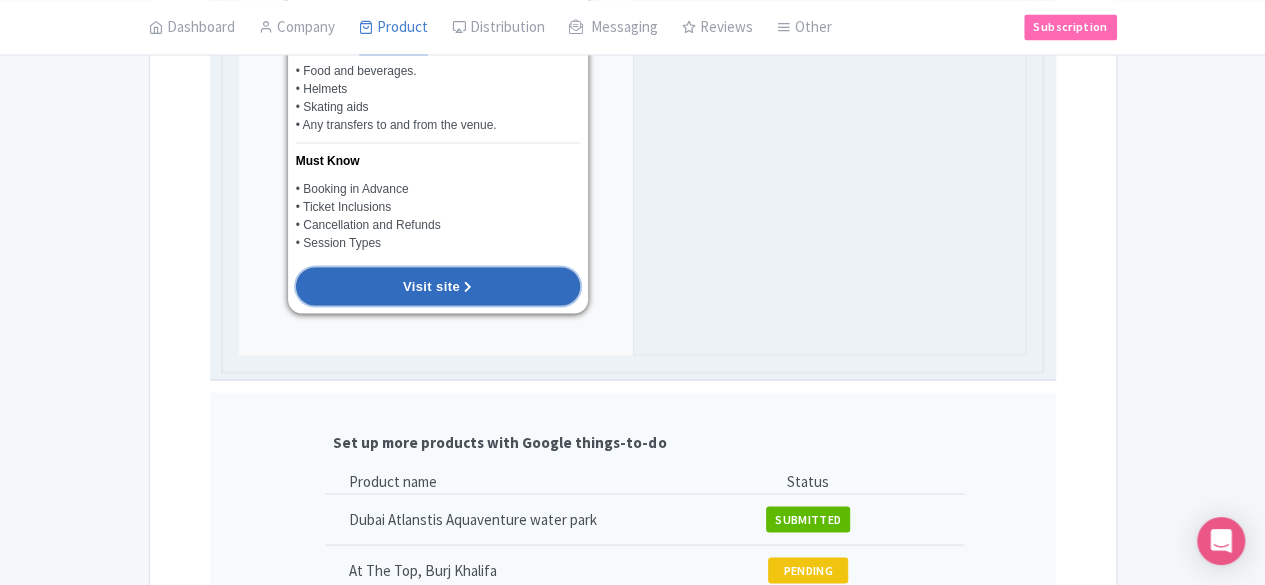 click on "Visit site" at bounding box center (438, 286) 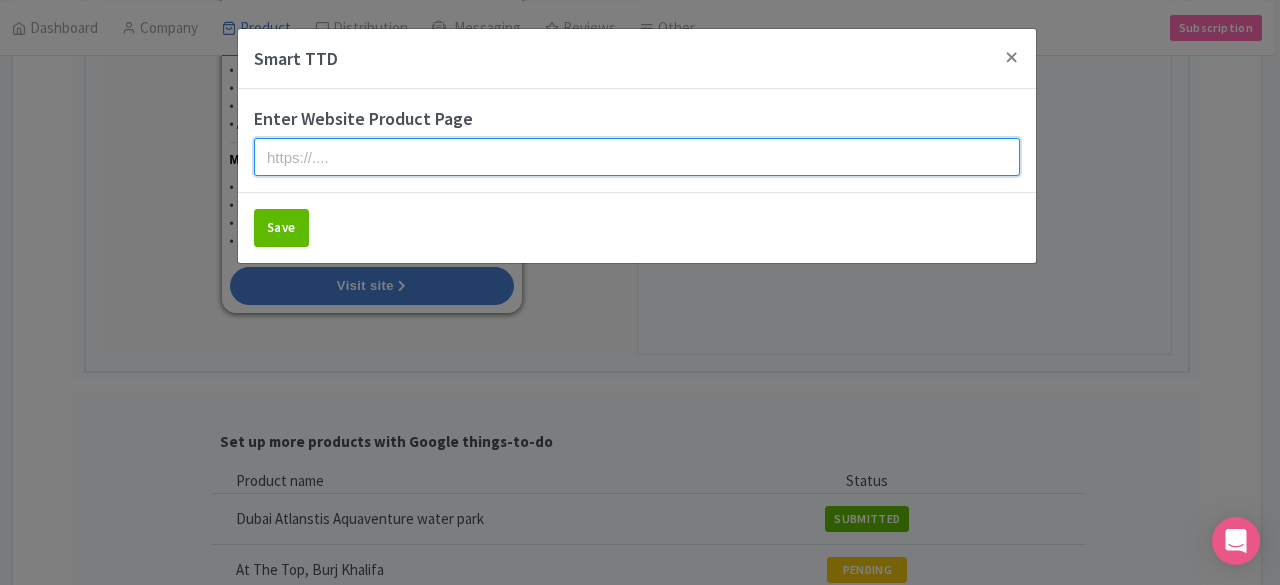 click at bounding box center [637, 157] 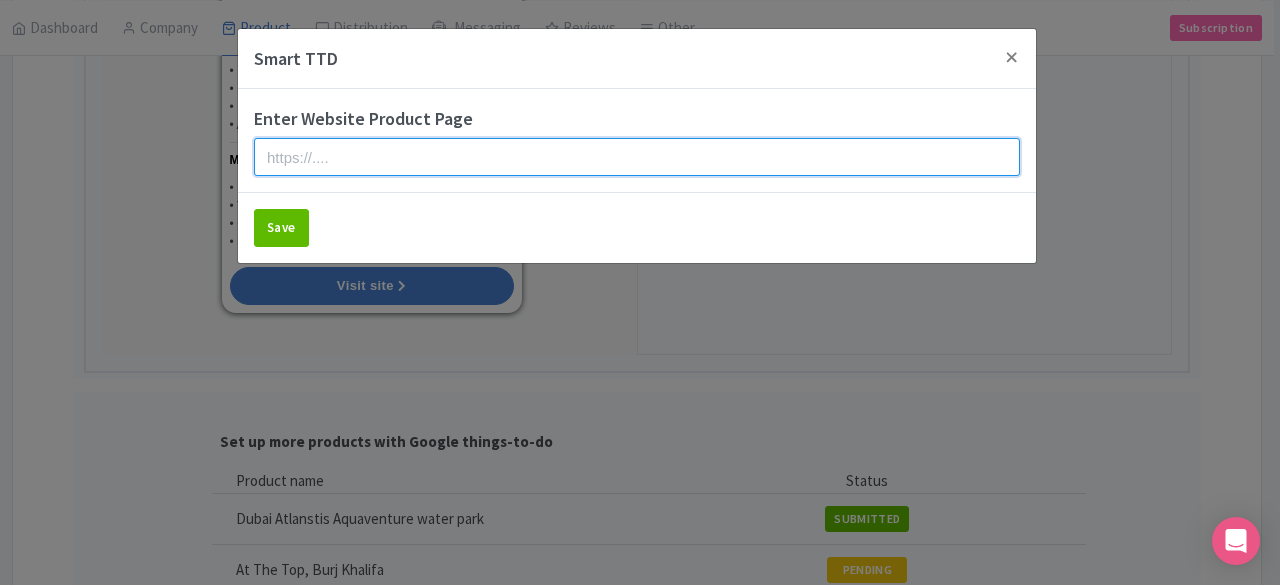 click at bounding box center (637, 157) 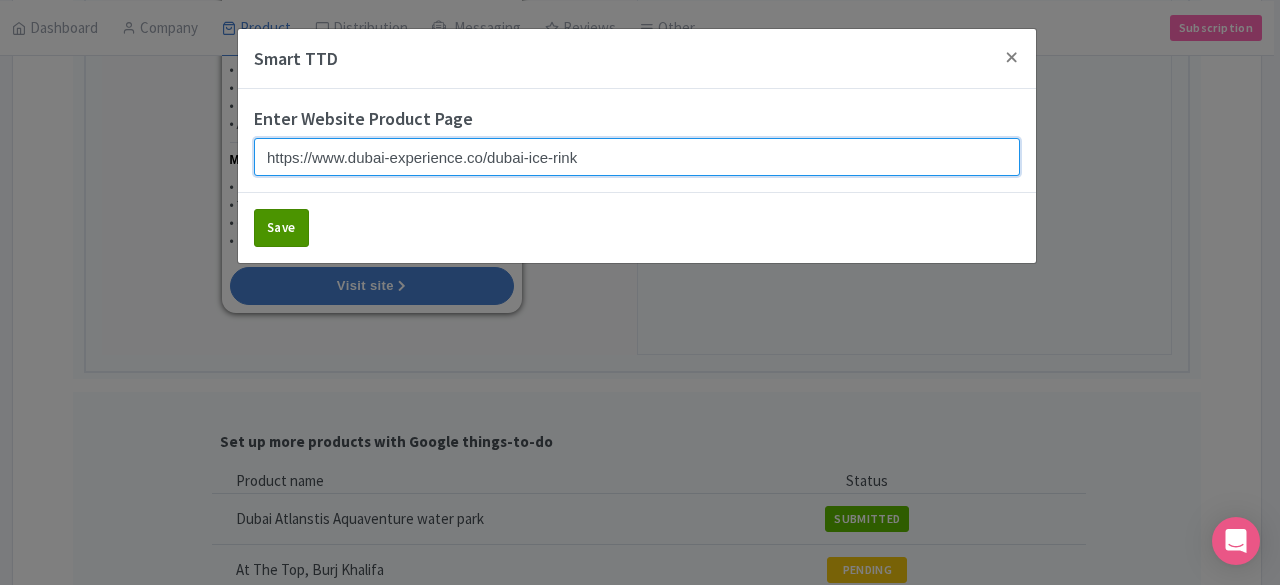 type on "https://www.dubai-experience.co/dubai-ice-rink" 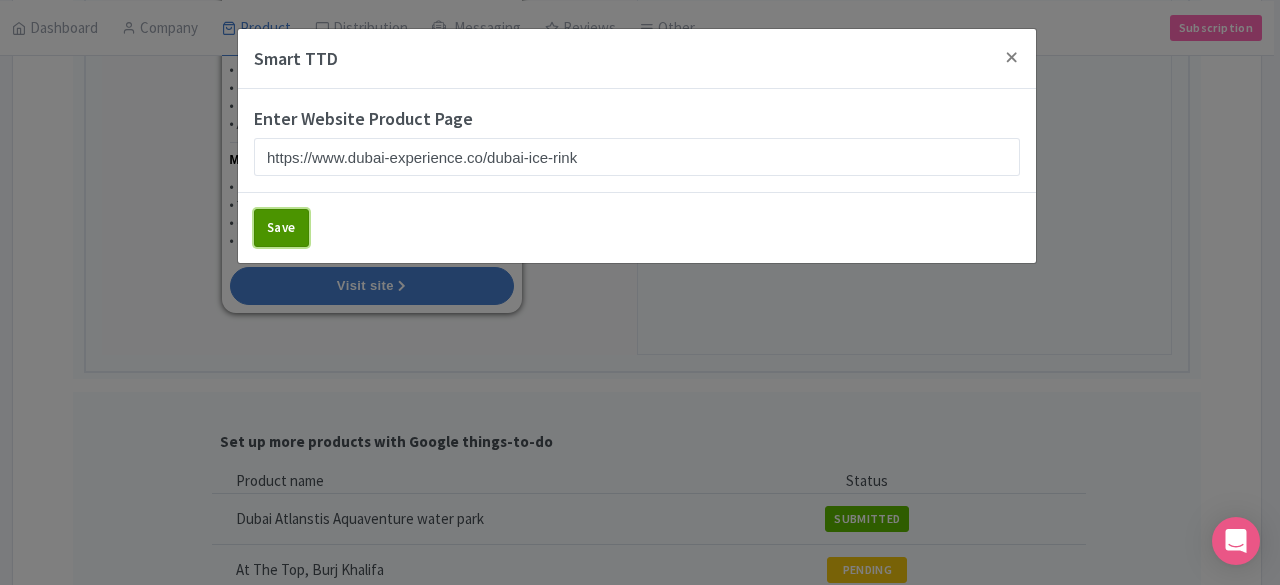 click on "Save" at bounding box center [281, 228] 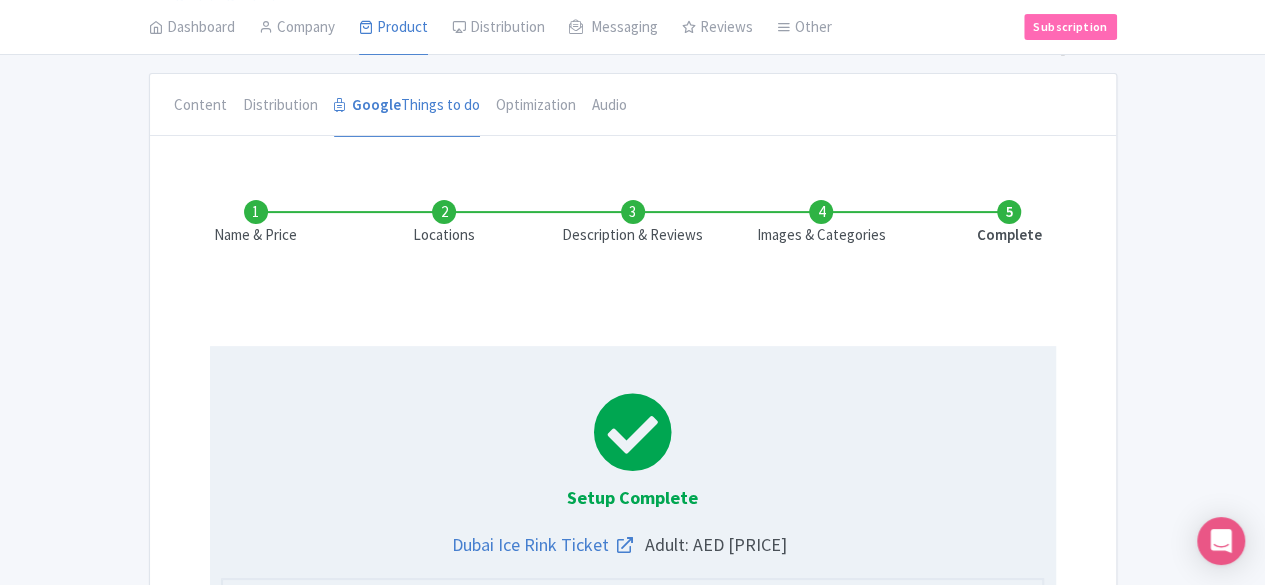 scroll, scrollTop: 0, scrollLeft: 0, axis: both 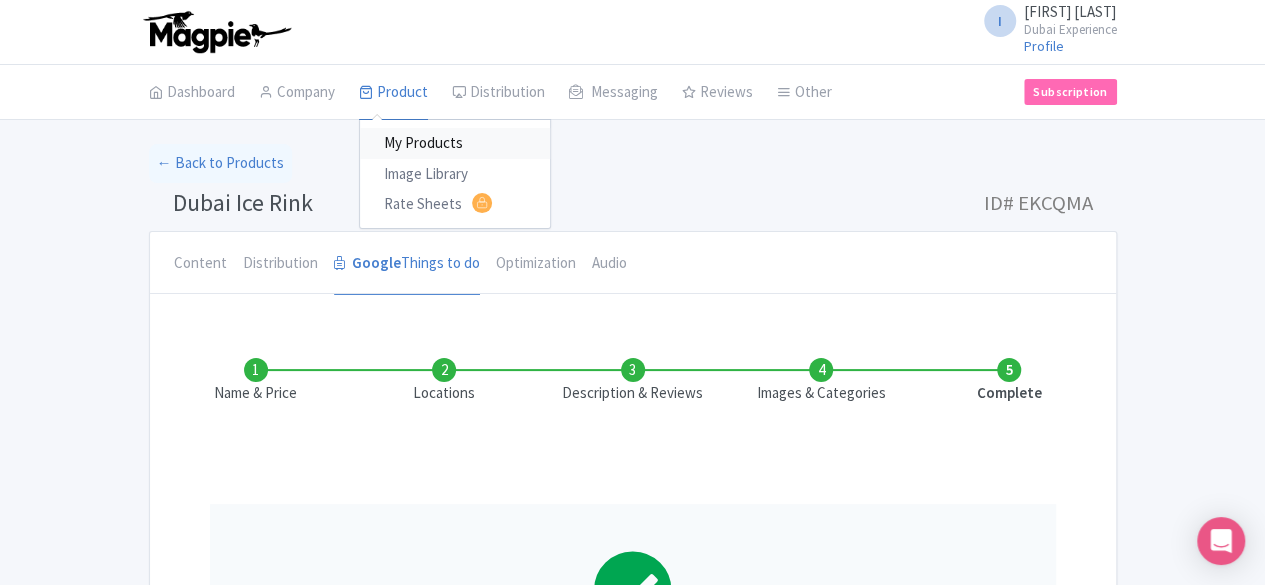 click on "My Products" at bounding box center [455, 143] 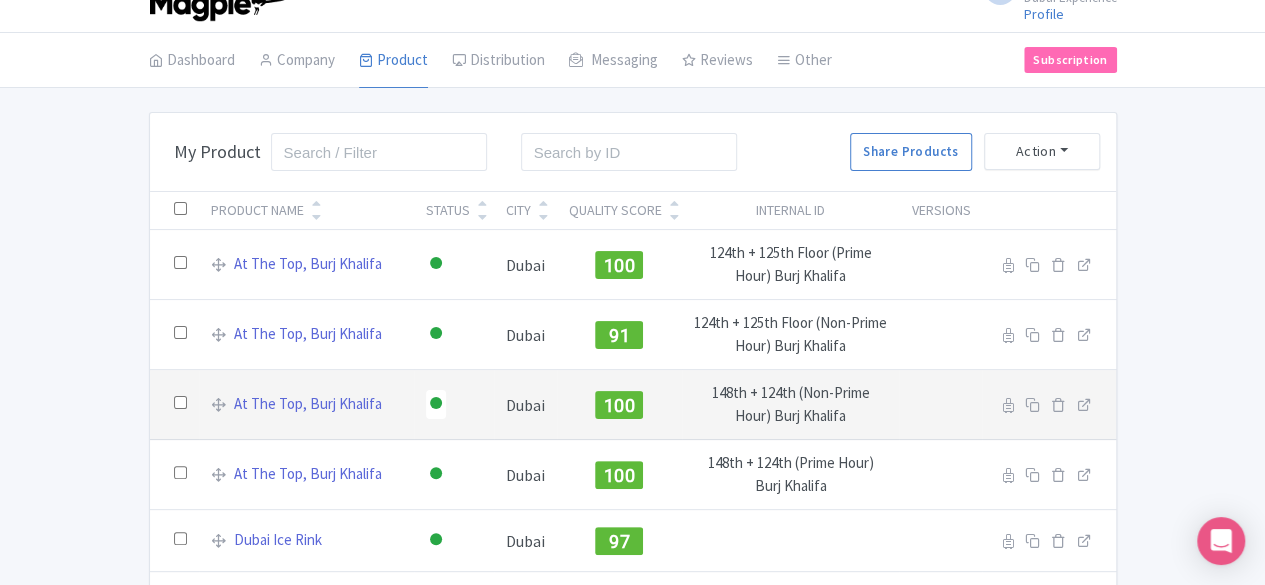 scroll, scrollTop: 0, scrollLeft: 0, axis: both 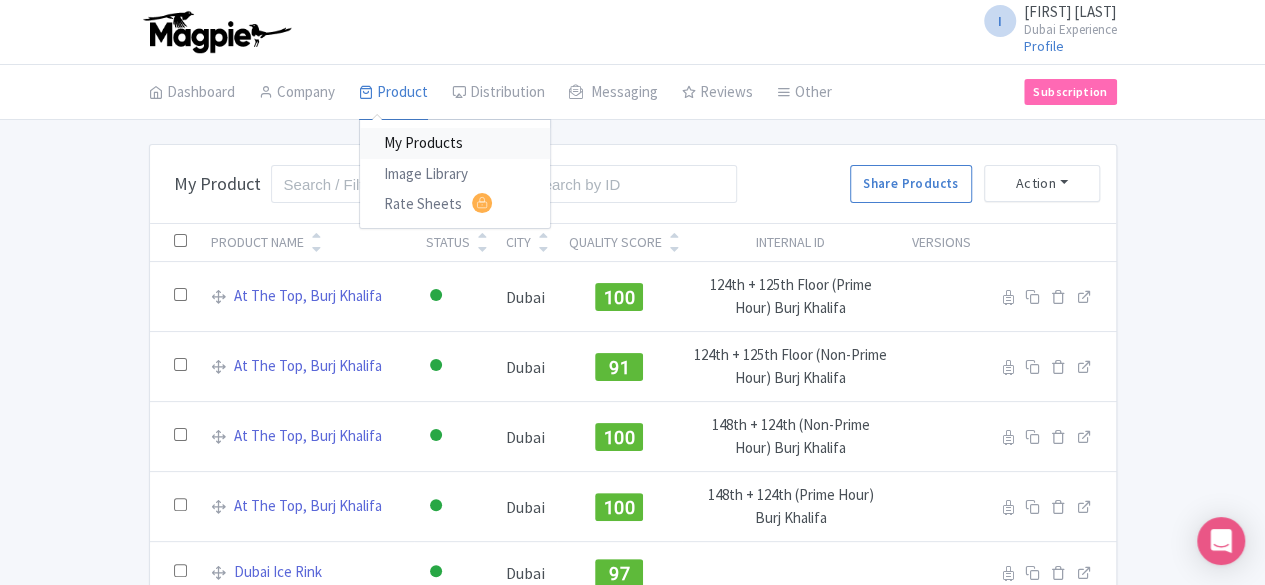 click on "My Products" at bounding box center [455, 143] 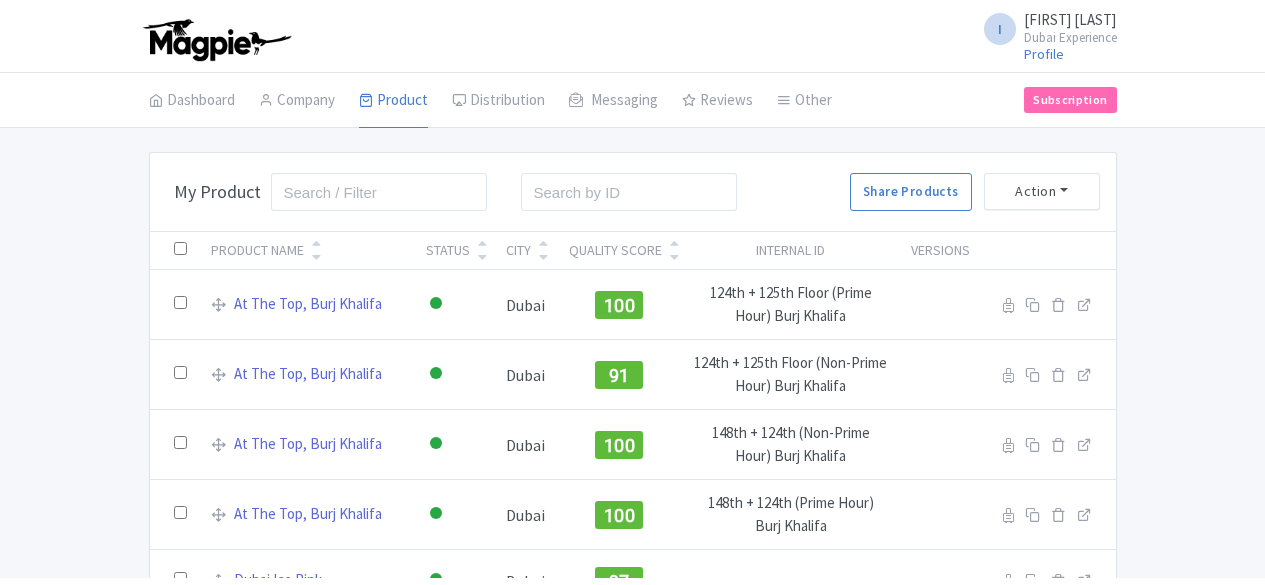 scroll, scrollTop: 0, scrollLeft: 0, axis: both 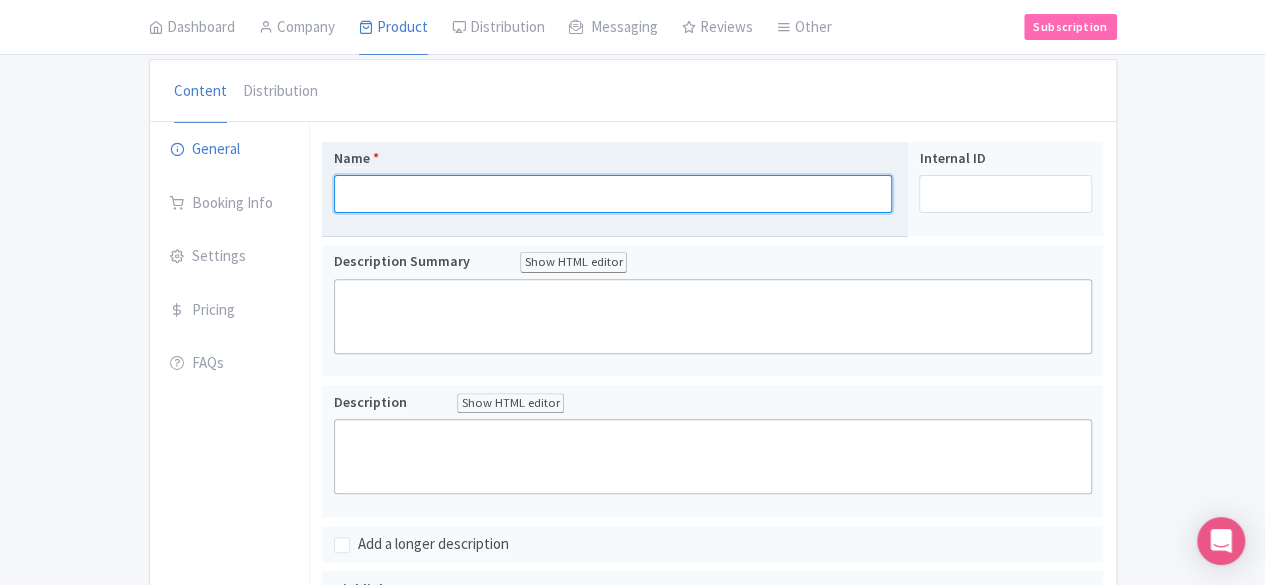 click on "Name   *" at bounding box center (613, 194) 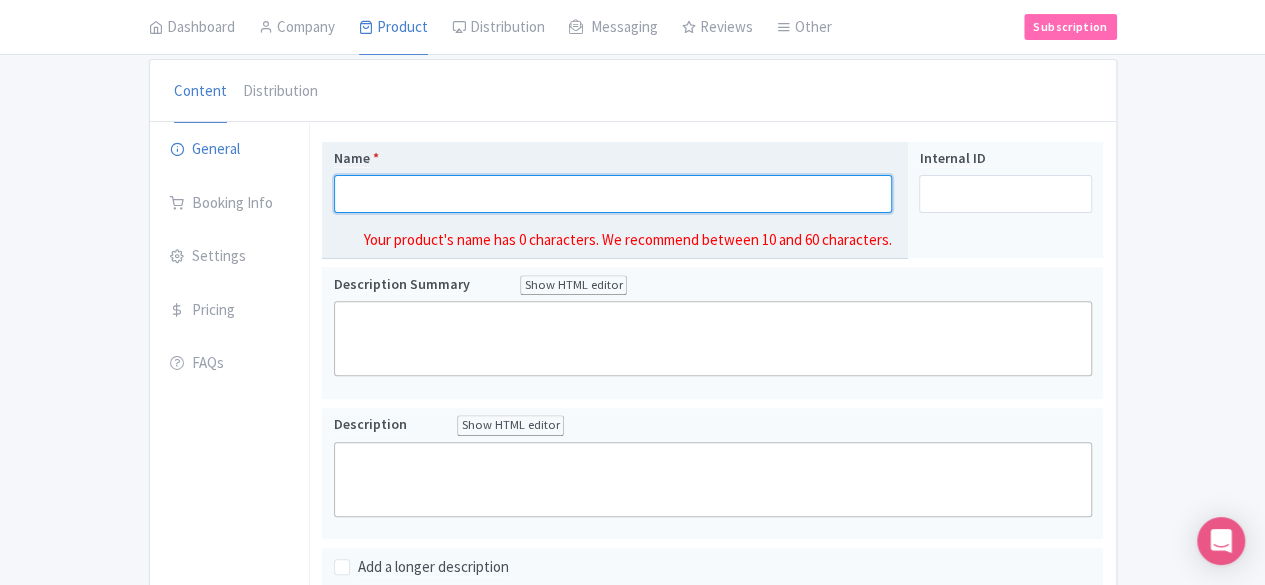 paste on "The Green Planet Dubai" 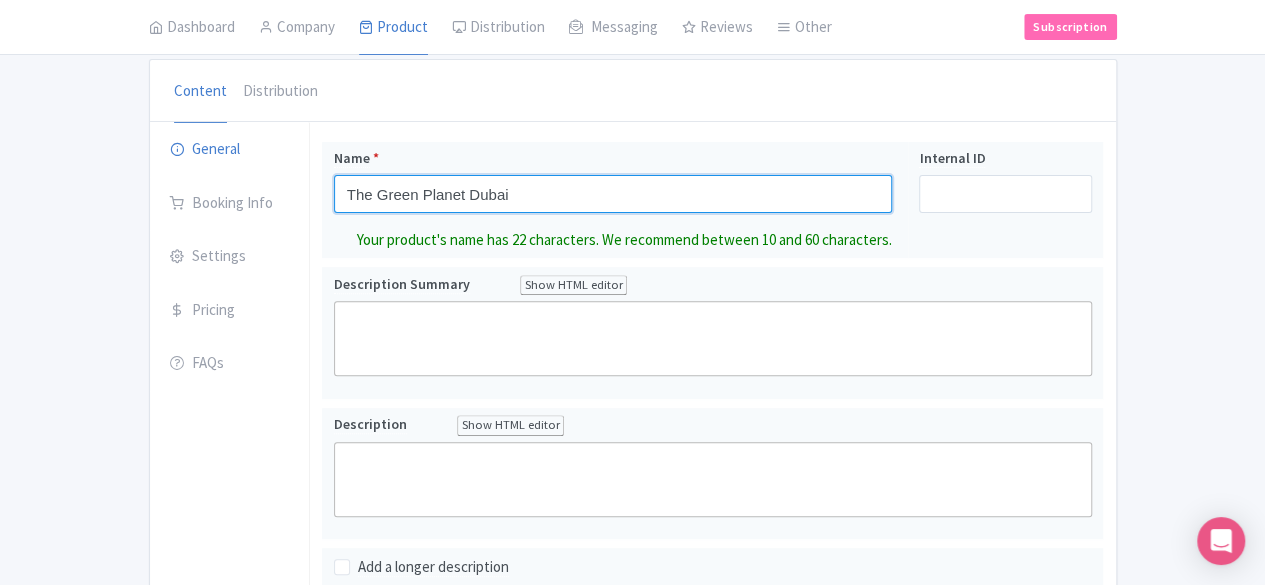 type on "The Green Planet Dubai" 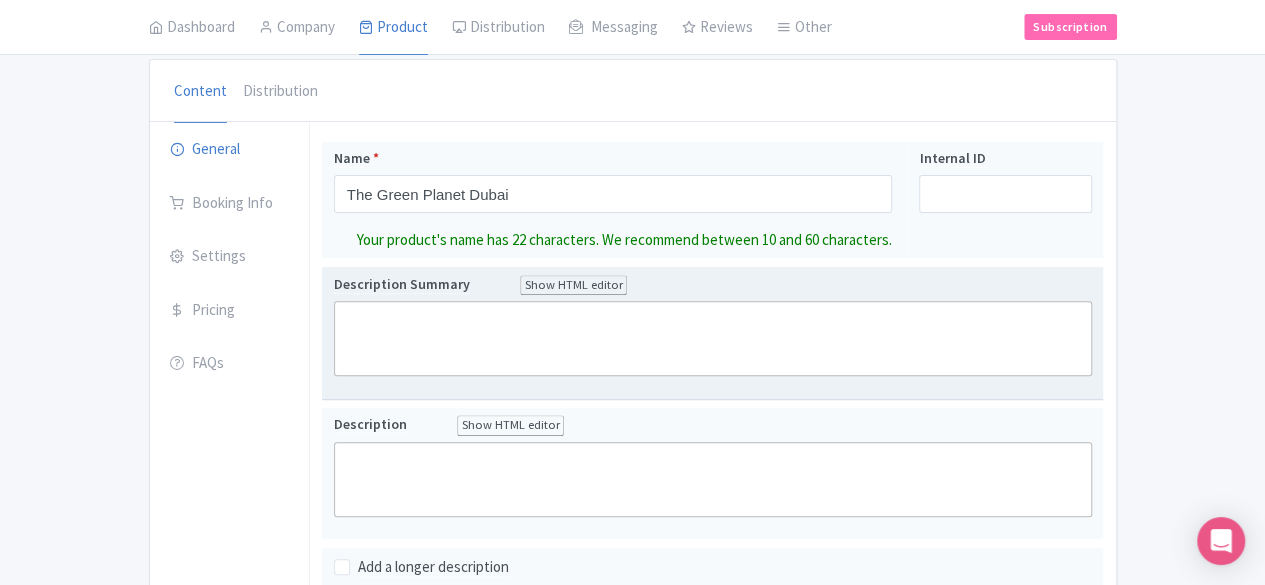 click 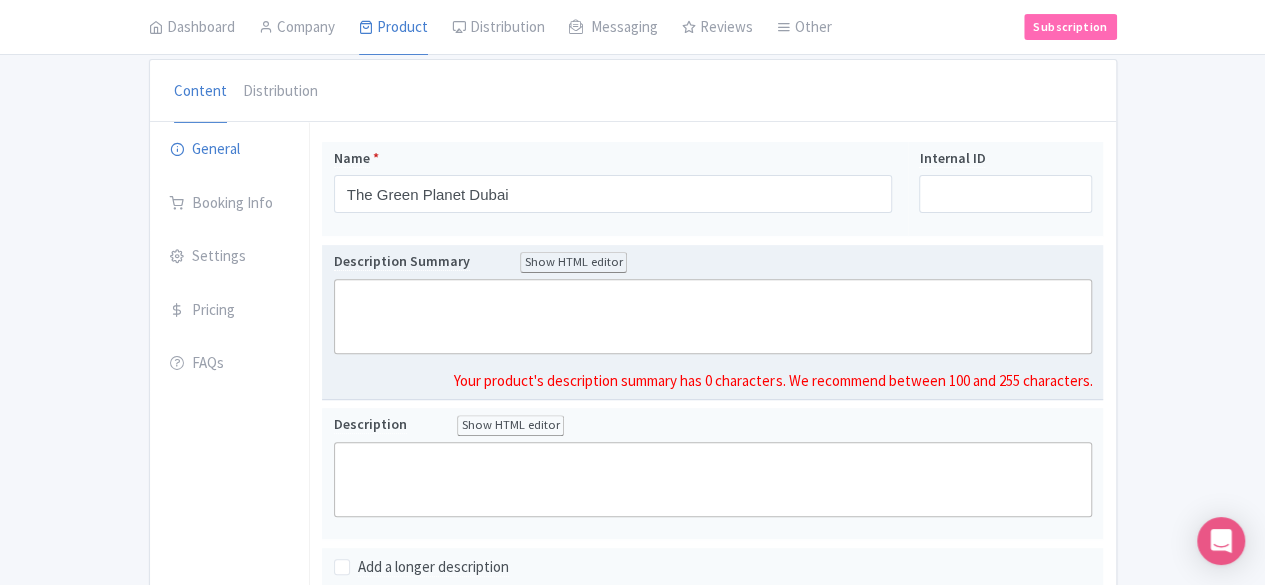 click 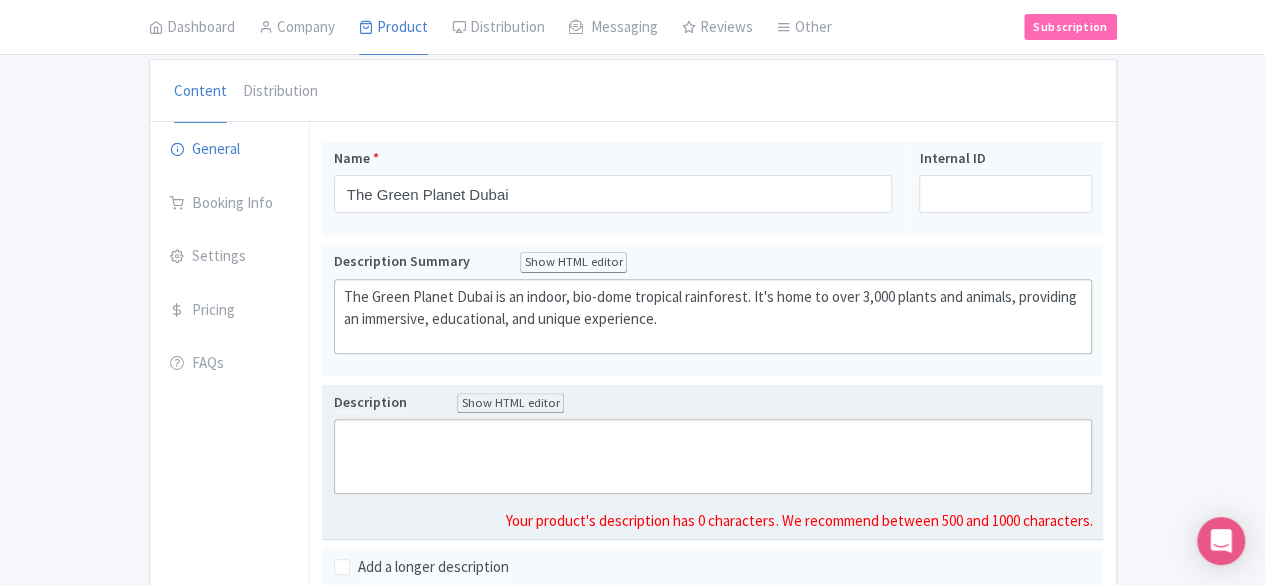 click 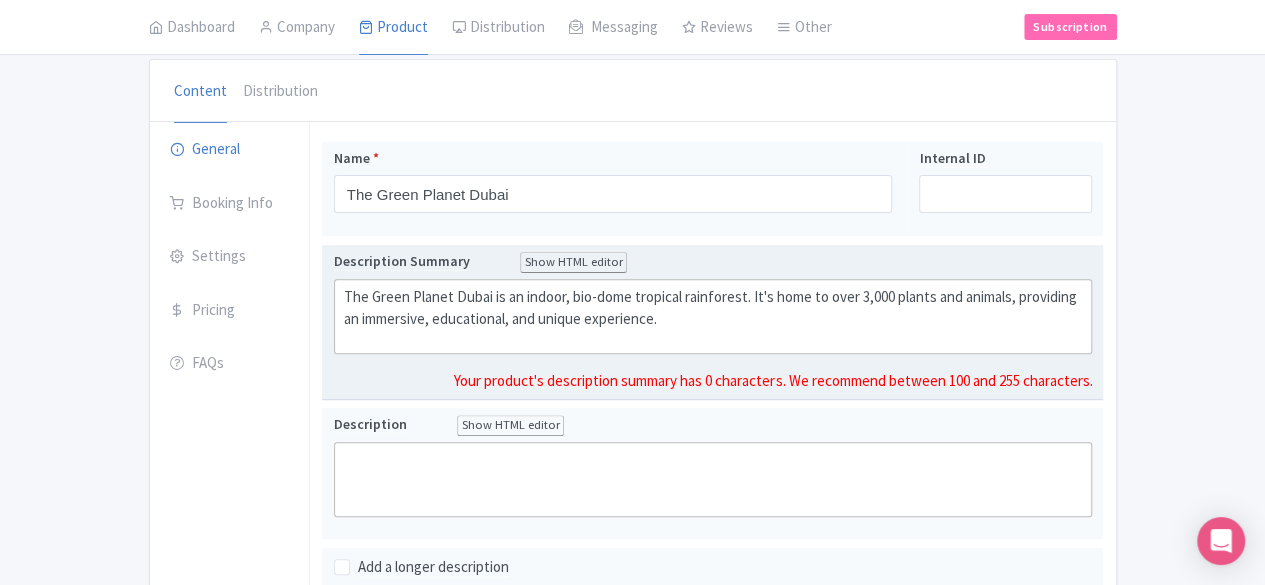 click on "The Green Planet Dubai is an indoor, bio-dome tropical rainforest. It's home to over 3,000 plants and animals, providing an immersive, educational, and unique experience." 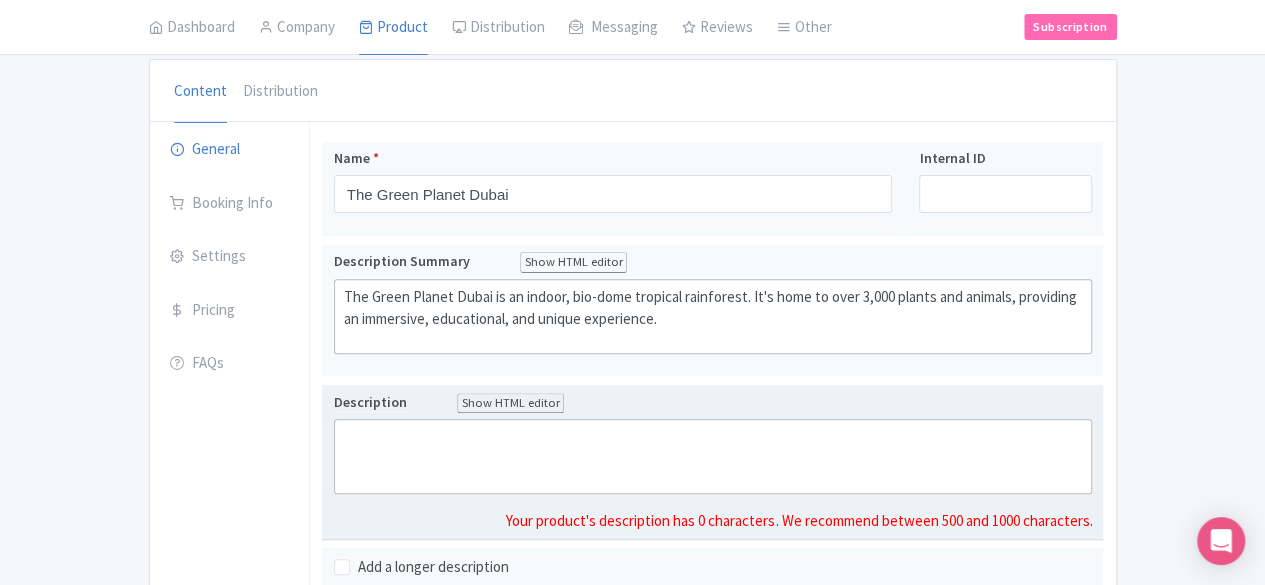click 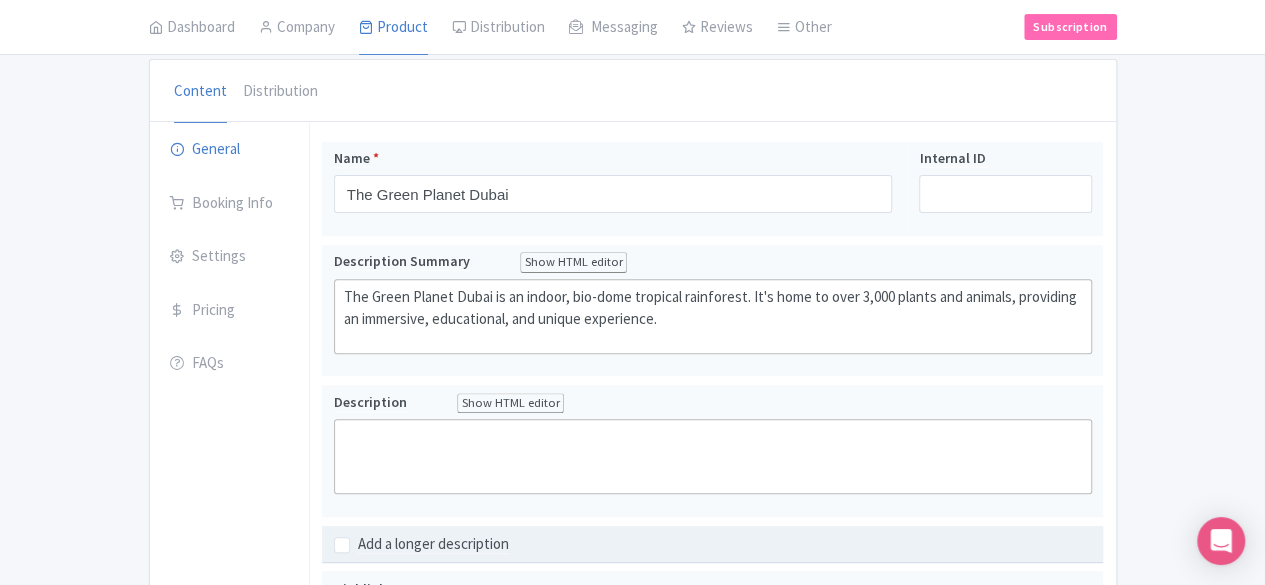 drag, startPoint x: 1161, startPoint y: 520, endPoint x: 1002, endPoint y: 497, distance: 160.6549 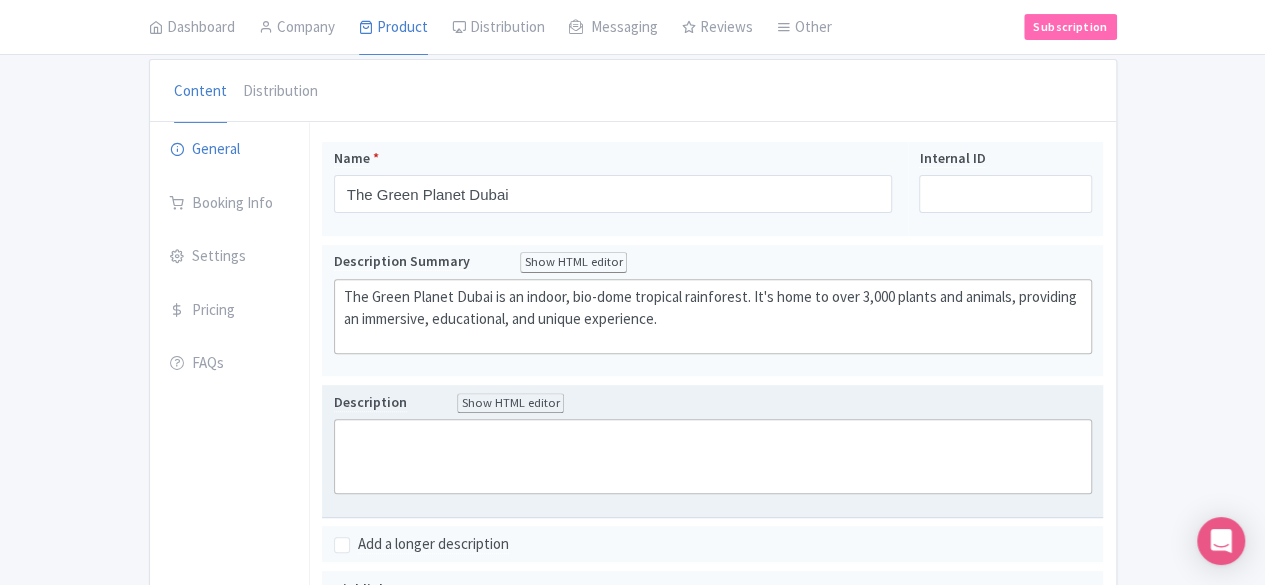click 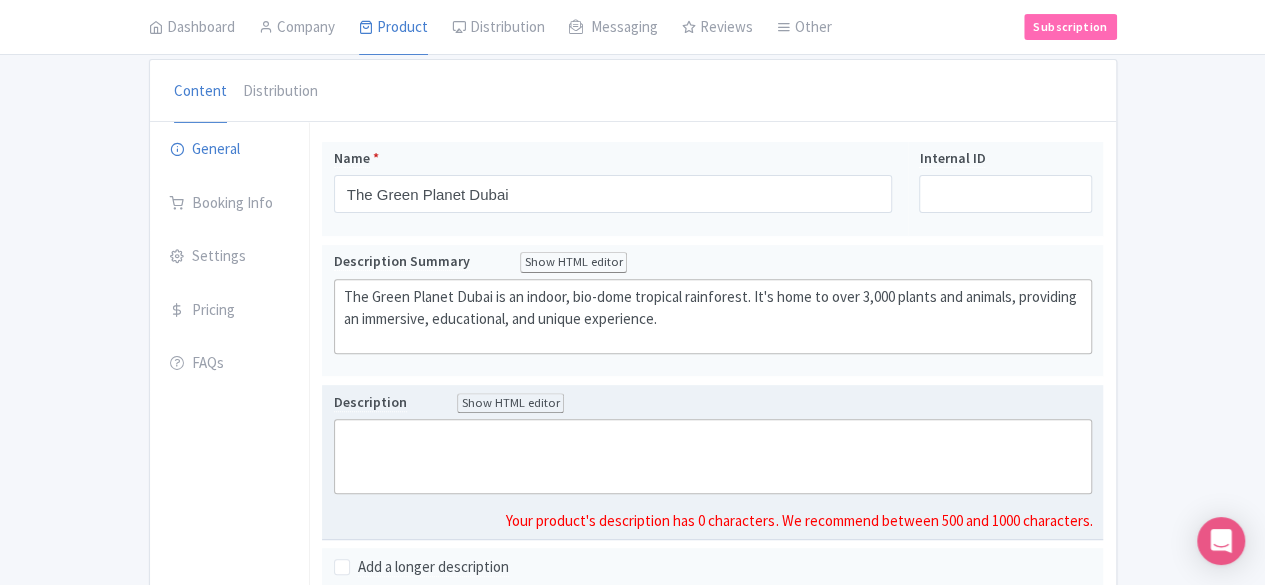 paste on "<div>The Green Planet Dubai is an immersive indoor tropical rainforest located within an iconic glass bio-dome in the City Walk area. It stands out as a unique attraction in the Middle East, offering visitors a year-round "living classroom" experience. The bio-dome is home to over 3,000 species of plants and animals, all housed within a meticulously recreated ecosystem centered around a massive, 25-meter-tall artificial Kapok tree.<br><br></div><div>The experience takes visitors on a journey through four distinct rainforest levels: the Canopy, the Midstory, the Forest Floor, and the Flooded Rainforest. This allows guests to see the diverse flora and fauna from different perspectives, from the highest treetops where birds fly freely to the subterranean world of the flooded forest. Popular animal residents include sloths, toucans, porcupines, and various reptiles. Beyond general admission, The Green Planet also offers special "Wild Encounters" and educational programs, including a "Zookeeper for a Day" exper..." 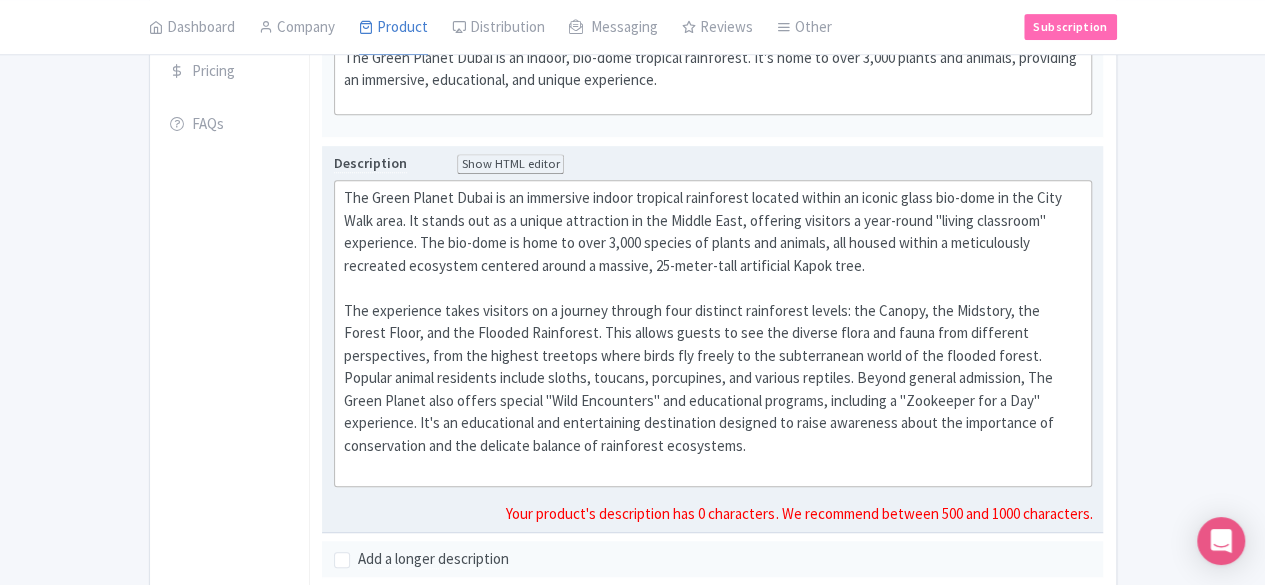 scroll, scrollTop: 500, scrollLeft: 0, axis: vertical 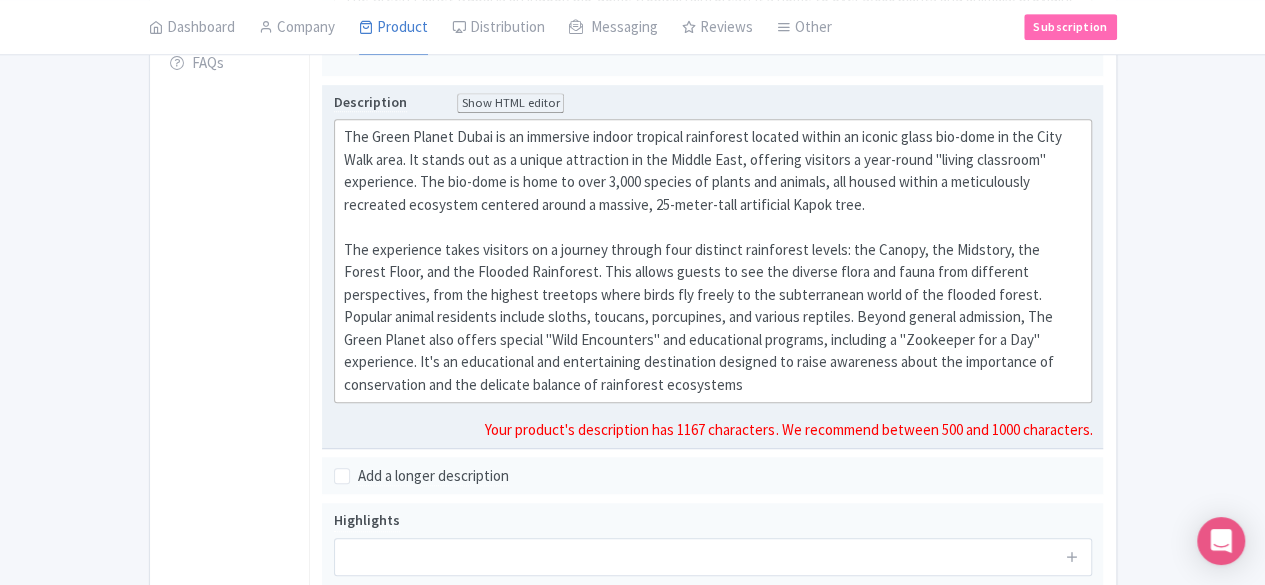 click on "The Green Planet Dubai is an immersive indoor tropical rainforest located within an iconic glass bio-dome in the City Walk area. It stands out as a unique attraction in the Middle East, offering visitors a year-round "living classroom" experience. The bio-dome is home to over 3,000 species of plants and animals, all housed within a meticulously recreated ecosystem centered around a massive, 25-meter-tall artificial Kapok tree." 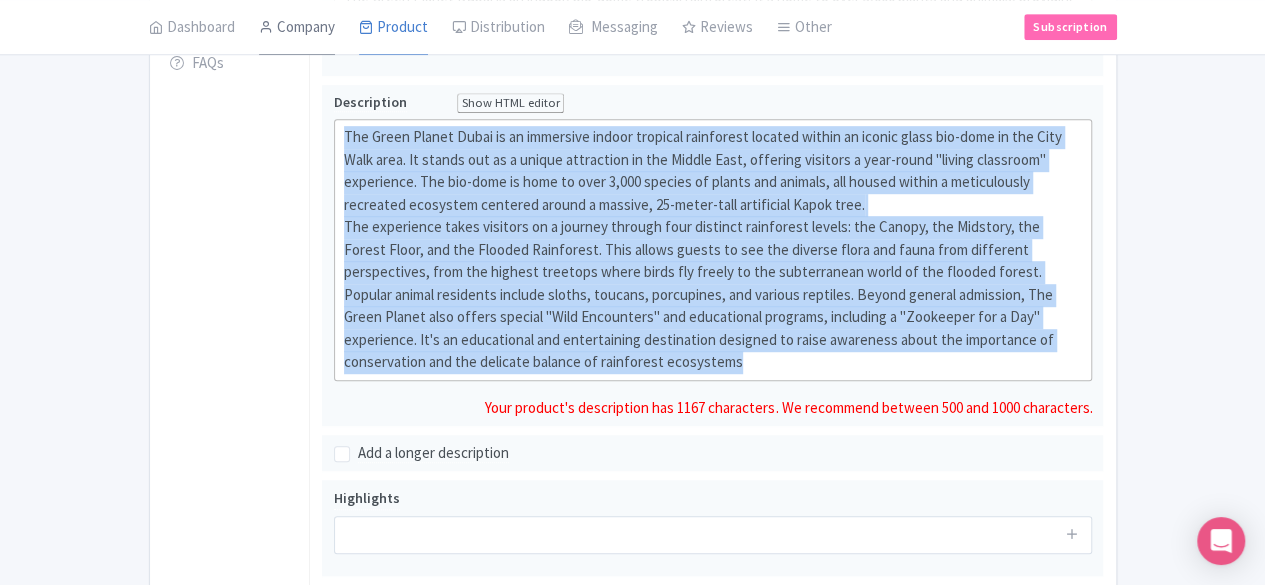 drag, startPoint x: 1032, startPoint y: 304, endPoint x: 197, endPoint y: 52, distance: 872.1978 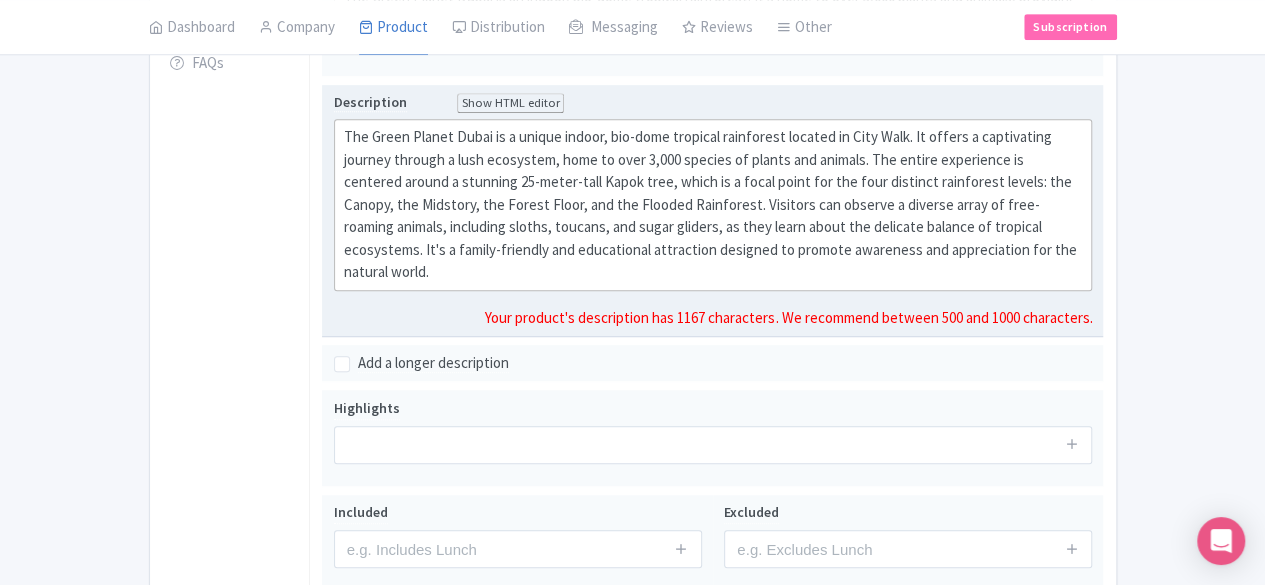 type on "<div>&nbsp;The Green Planet Dubai is a unique indoor, bio-dome tropical rainforest located in City Walk. It offers a captivating journey through a lush ecosystem, home to over 3,000 species of plants and animals. The entire experience is centered around a stunning 25-meter-tall Kapok tree, which is a focal point for the four distinct rainforest levels: the Canopy, the Midstory, the Forest Floor, and the Flooded Rainforest. Visitors can observe a diverse array of free-roaming animals, including sloths, toucans, and sugar gliders, as they learn about the delicate balance of tropical ecosystems. It's a family-friendly and educational attraction designed to promote awareness and appreciation for the natural world.</div>" 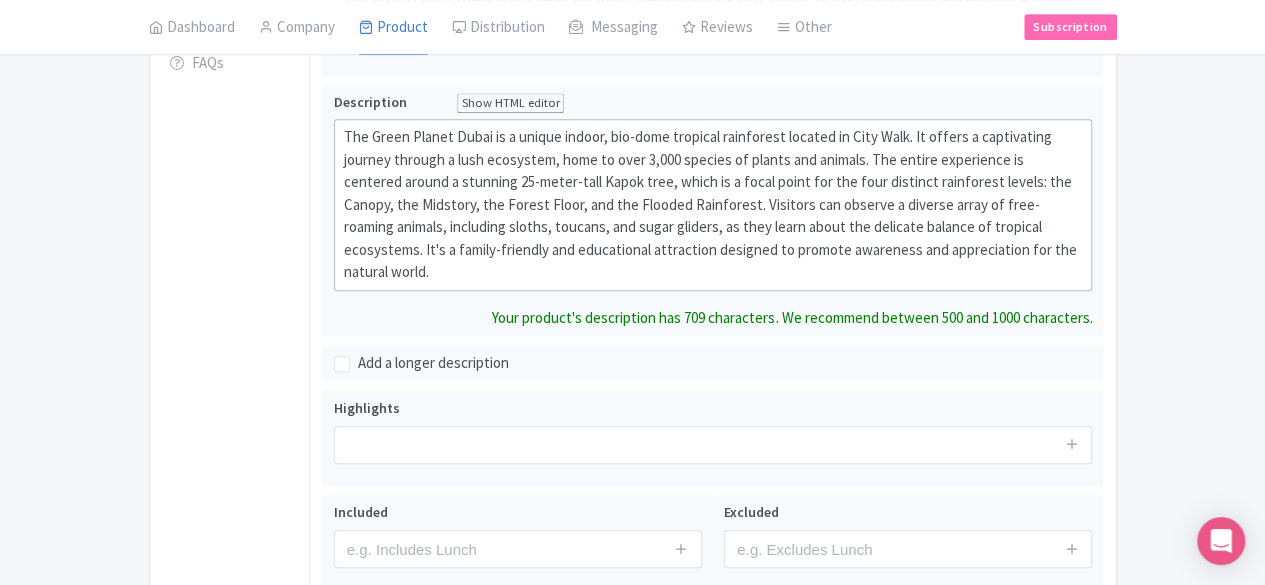 drag, startPoint x: 639, startPoint y: 311, endPoint x: 414, endPoint y: 313, distance: 225.0089 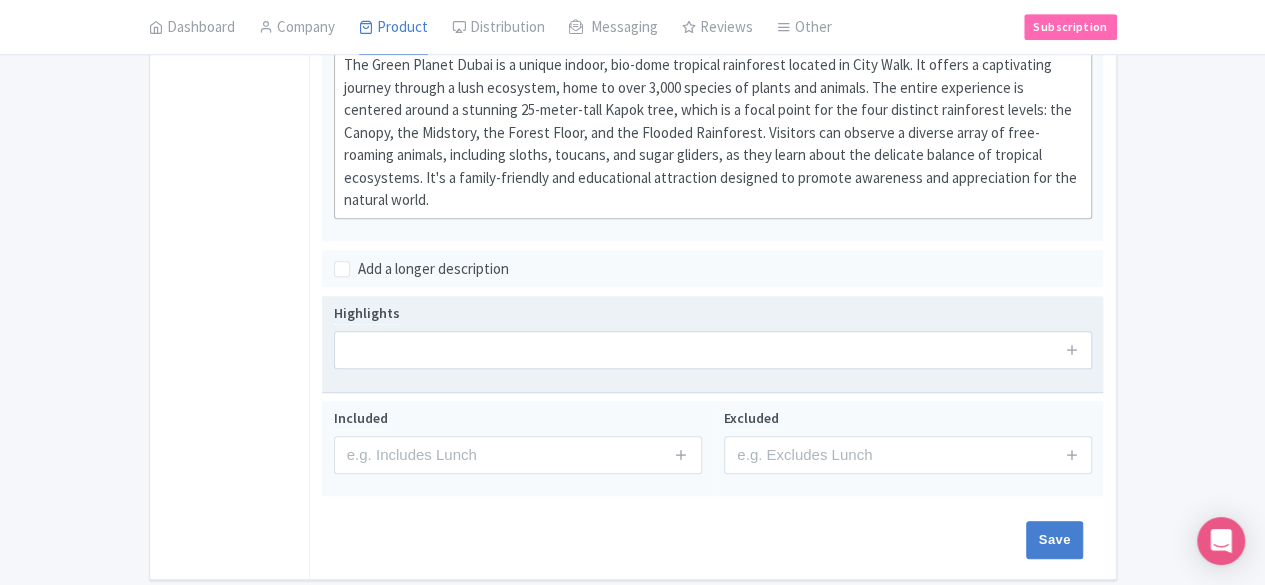 scroll, scrollTop: 600, scrollLeft: 0, axis: vertical 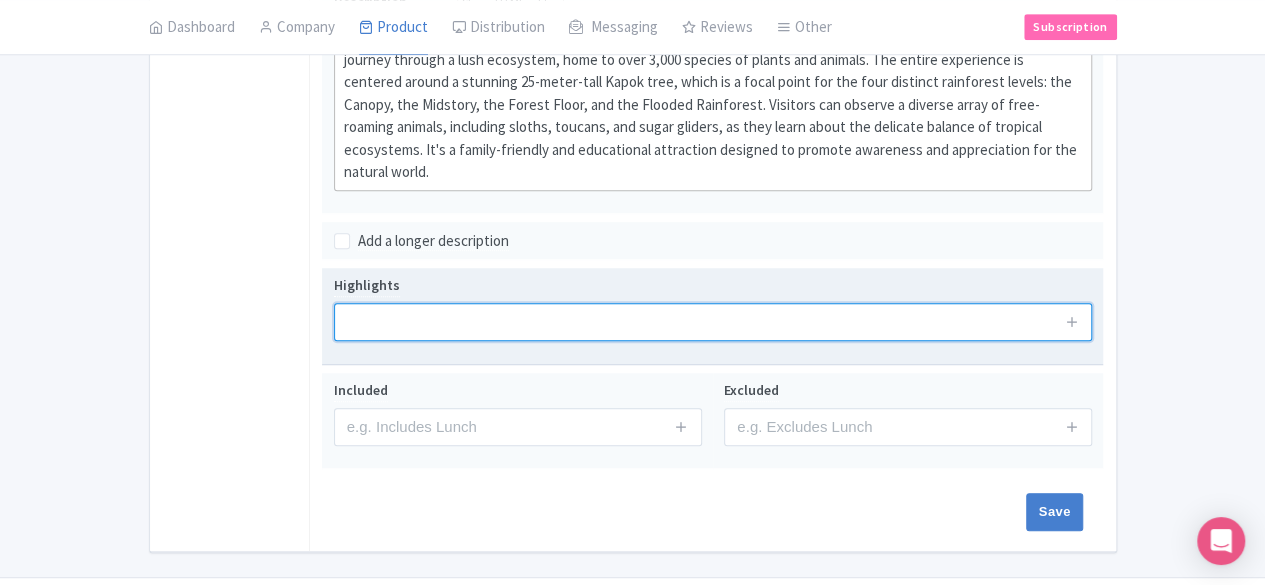 click at bounding box center [713, 322] 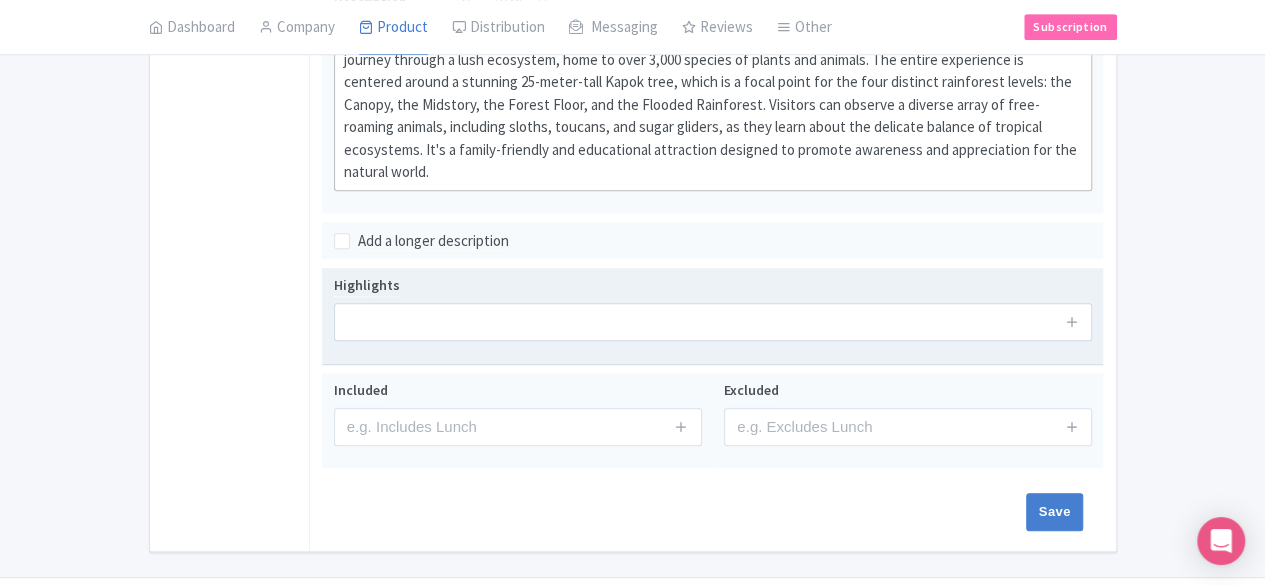 click at bounding box center [1072, 322] 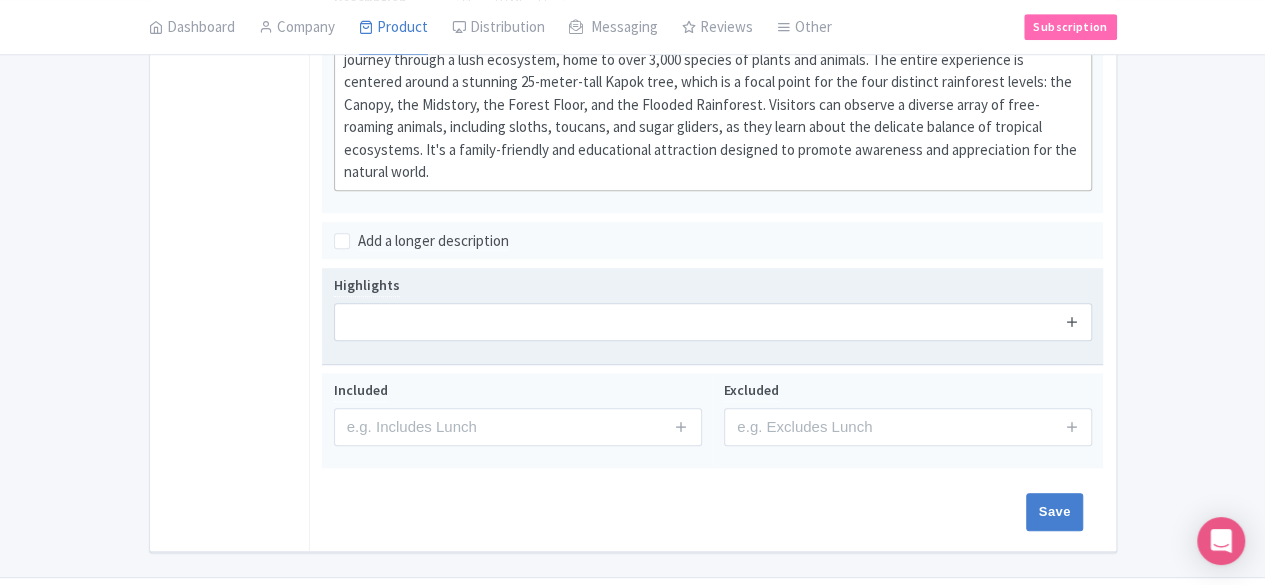 click at bounding box center (1072, 321) 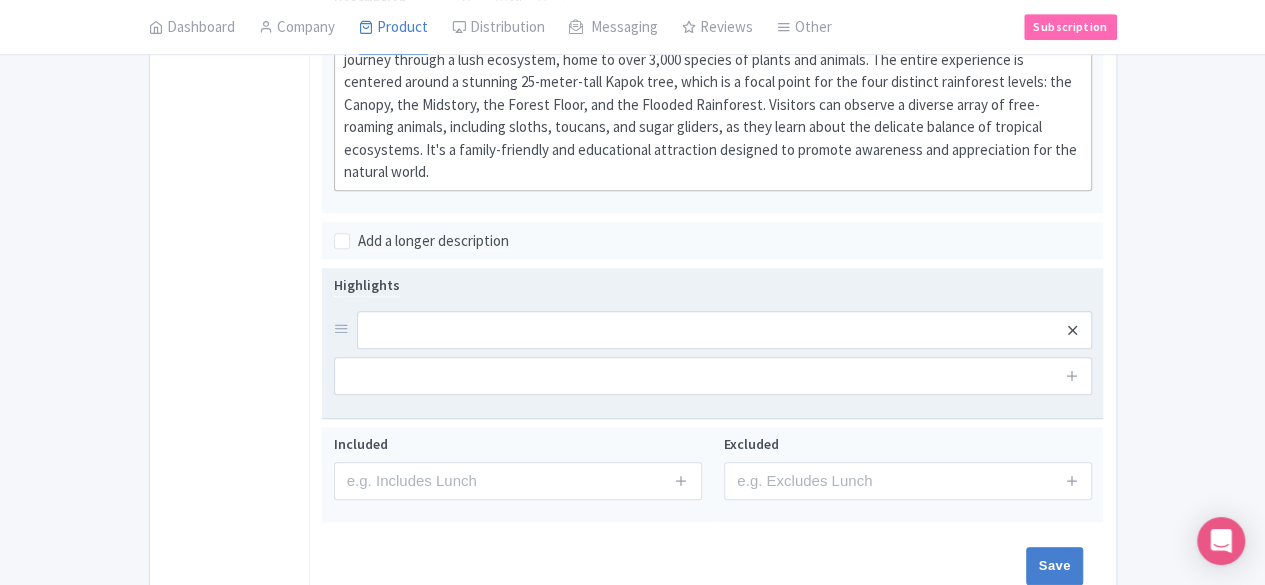 click at bounding box center [1072, 330] 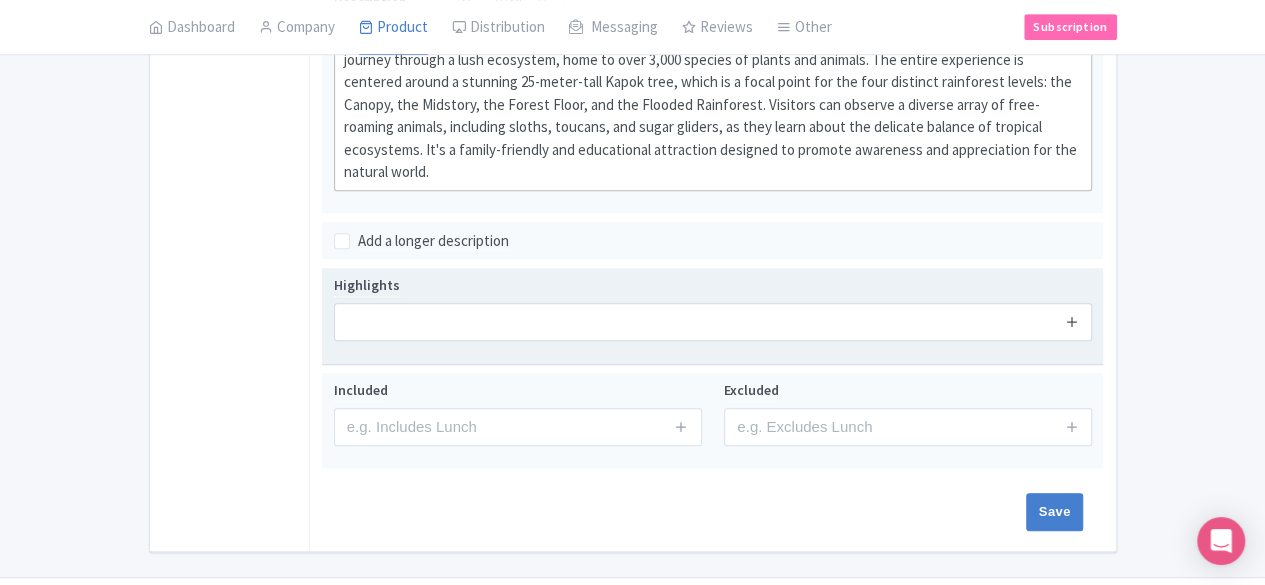 click at bounding box center (1072, 321) 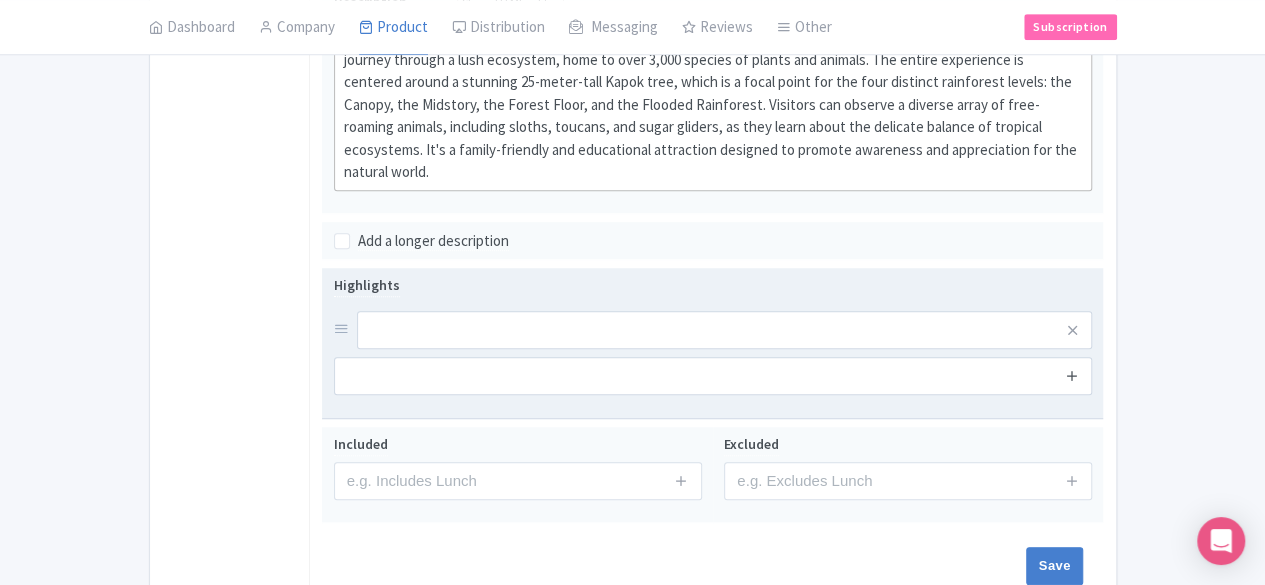 click at bounding box center [1072, 375] 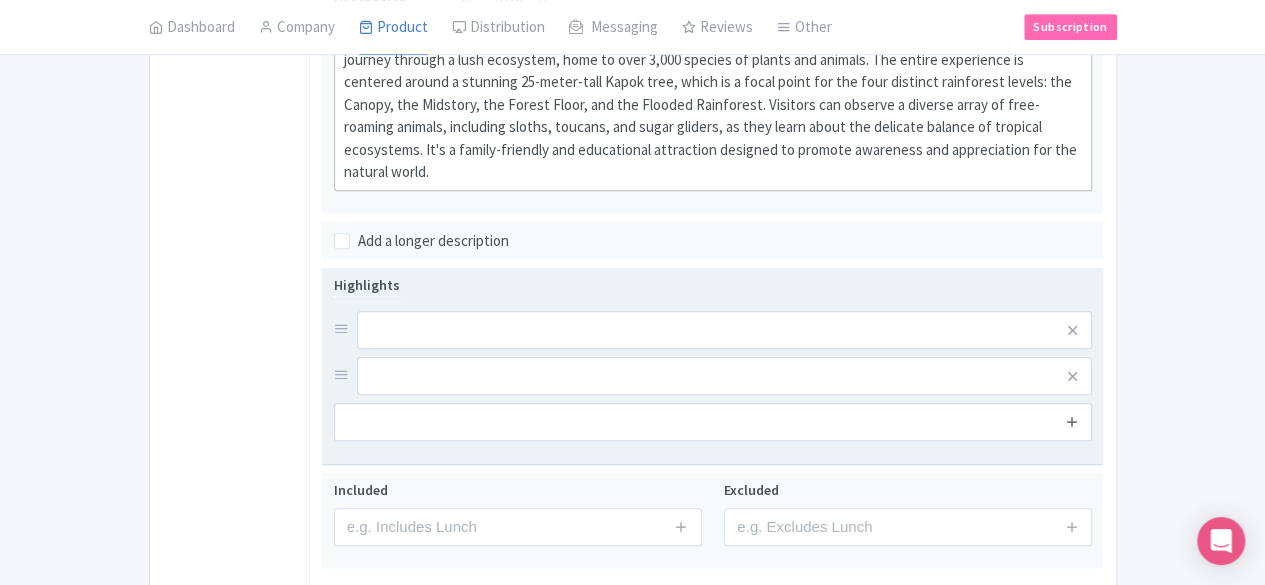 click at bounding box center (1072, 421) 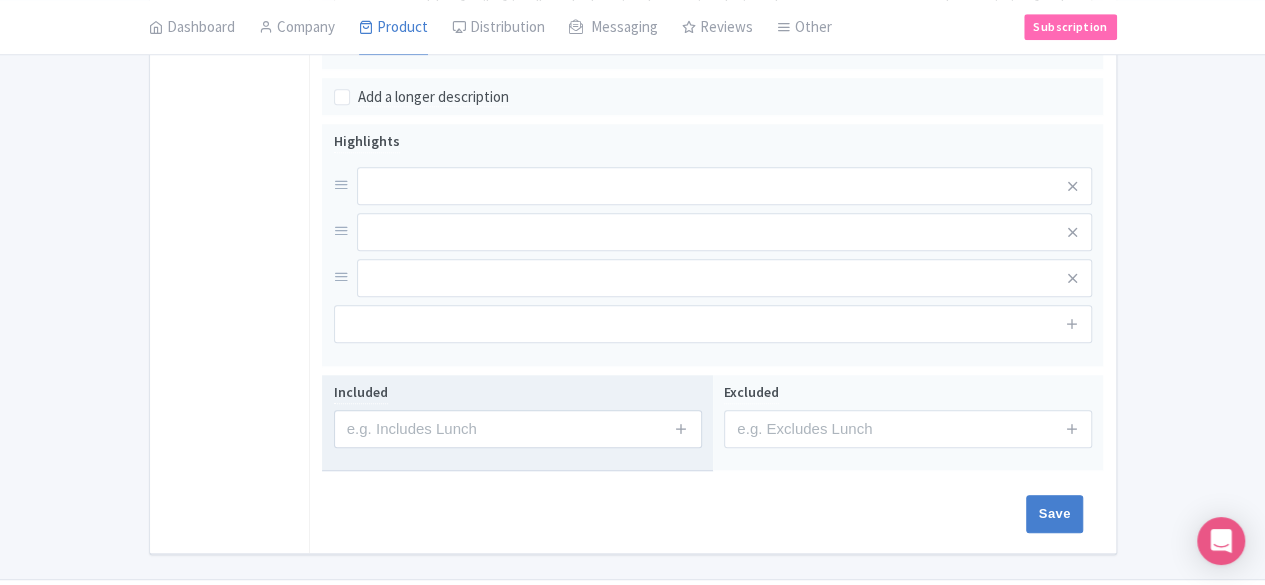 scroll, scrollTop: 746, scrollLeft: 0, axis: vertical 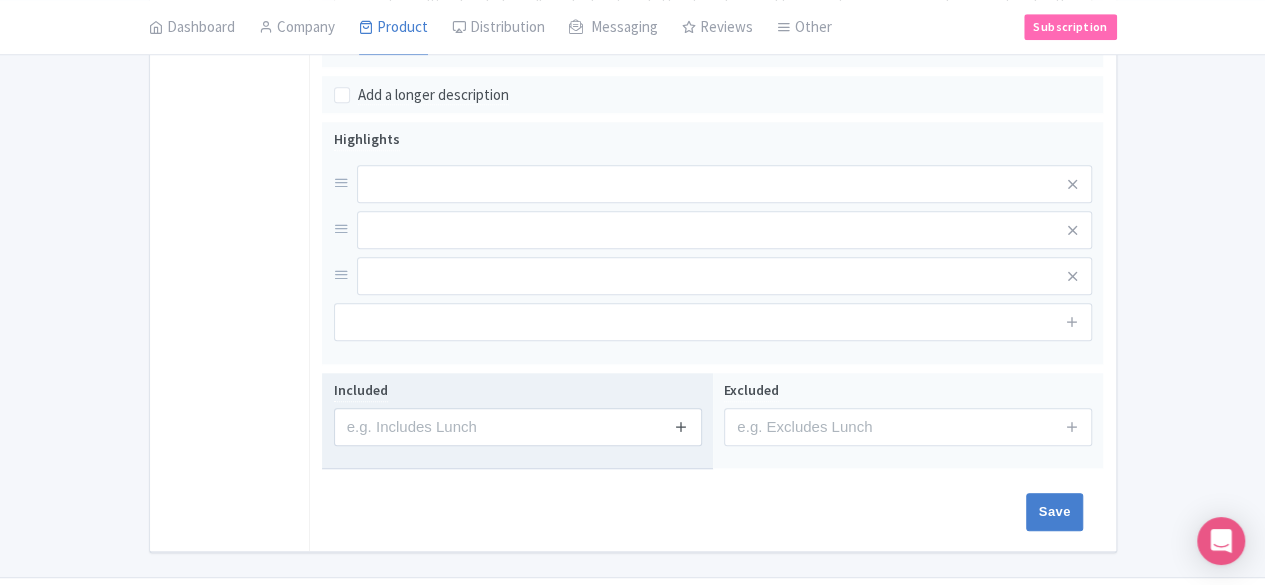 click at bounding box center (681, 427) 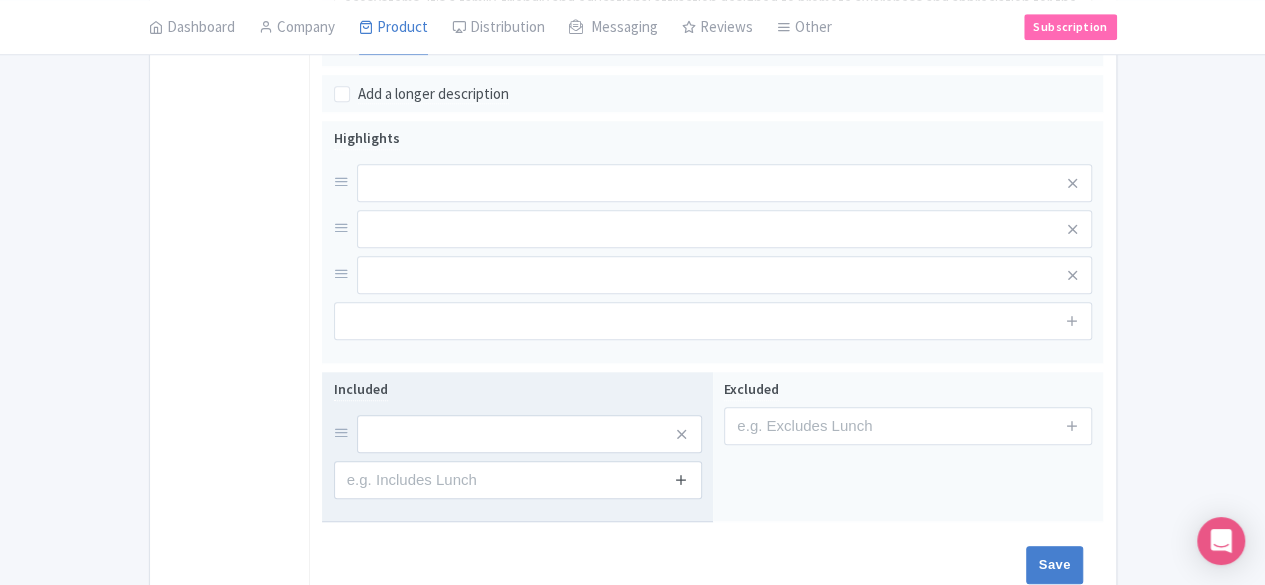 scroll, scrollTop: 800, scrollLeft: 0, axis: vertical 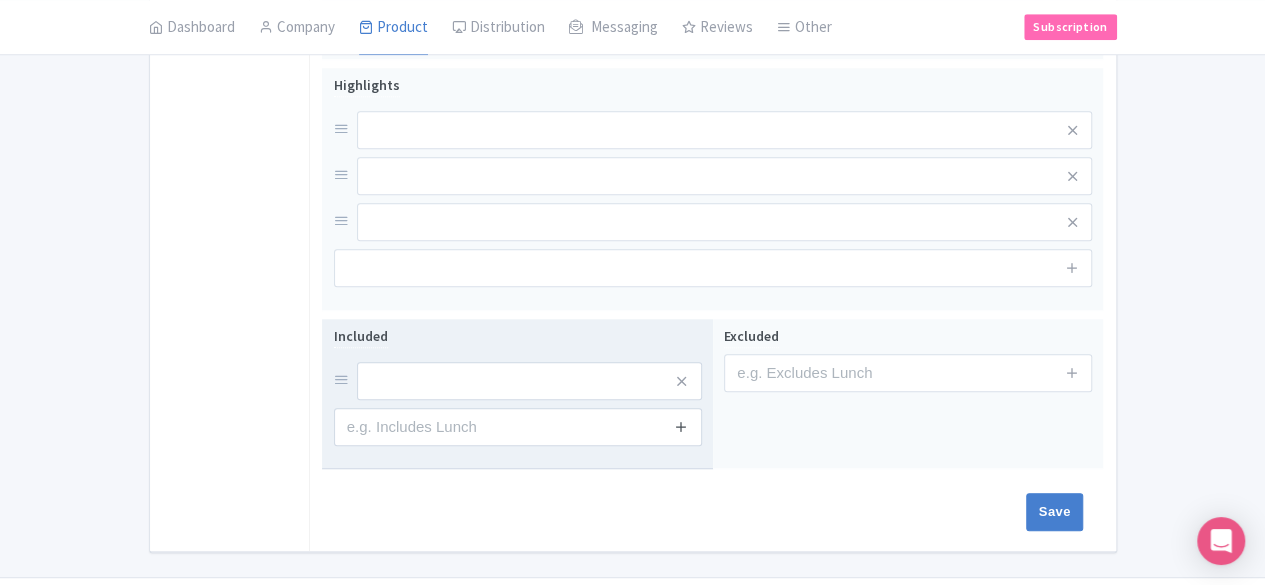 click at bounding box center (681, 426) 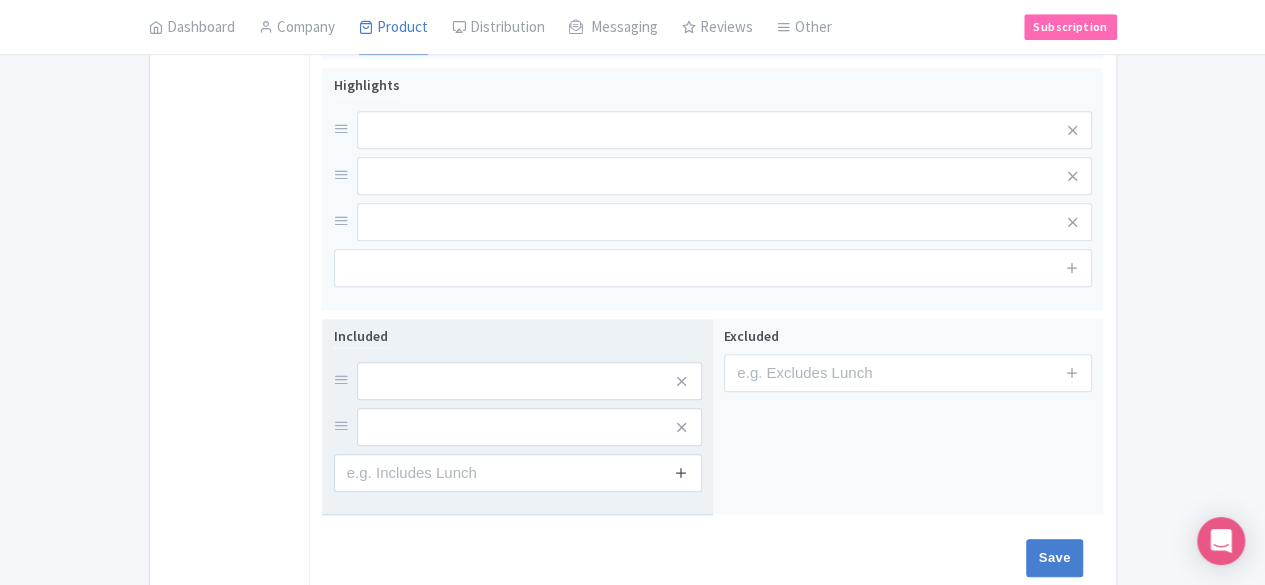 click at bounding box center (681, 473) 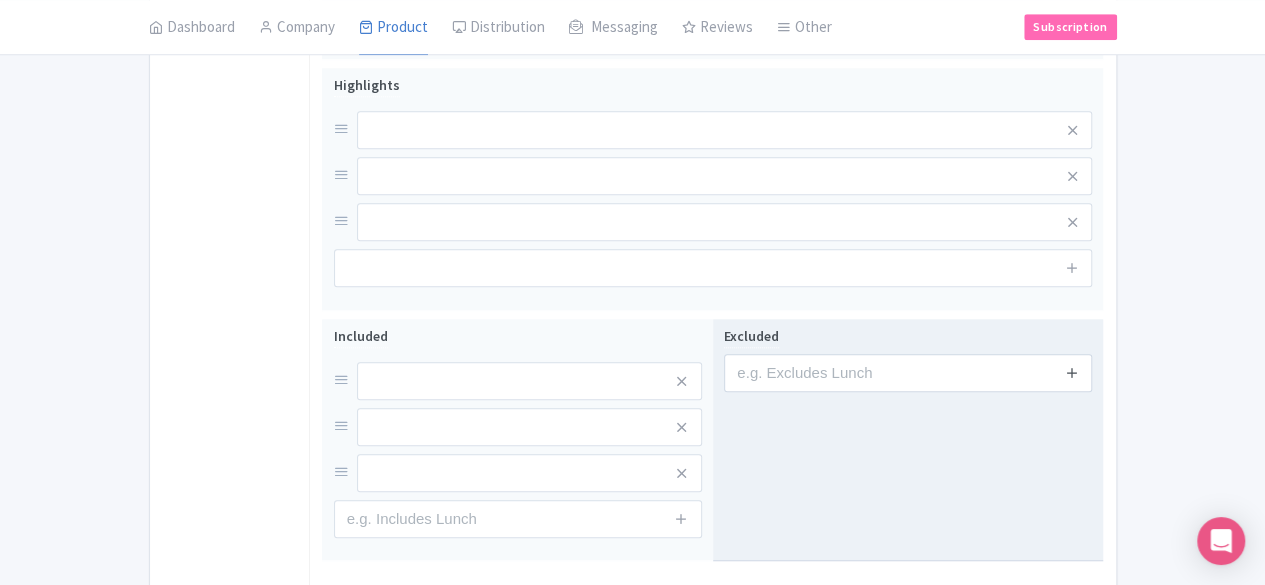 click at bounding box center (1072, 373) 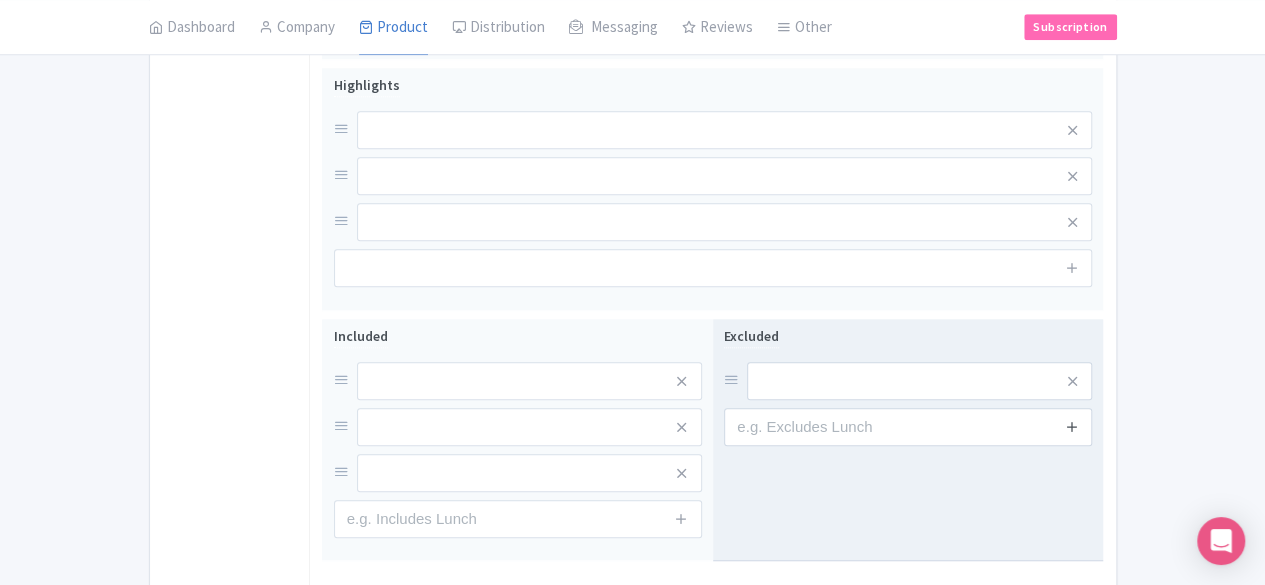 click at bounding box center (1072, 426) 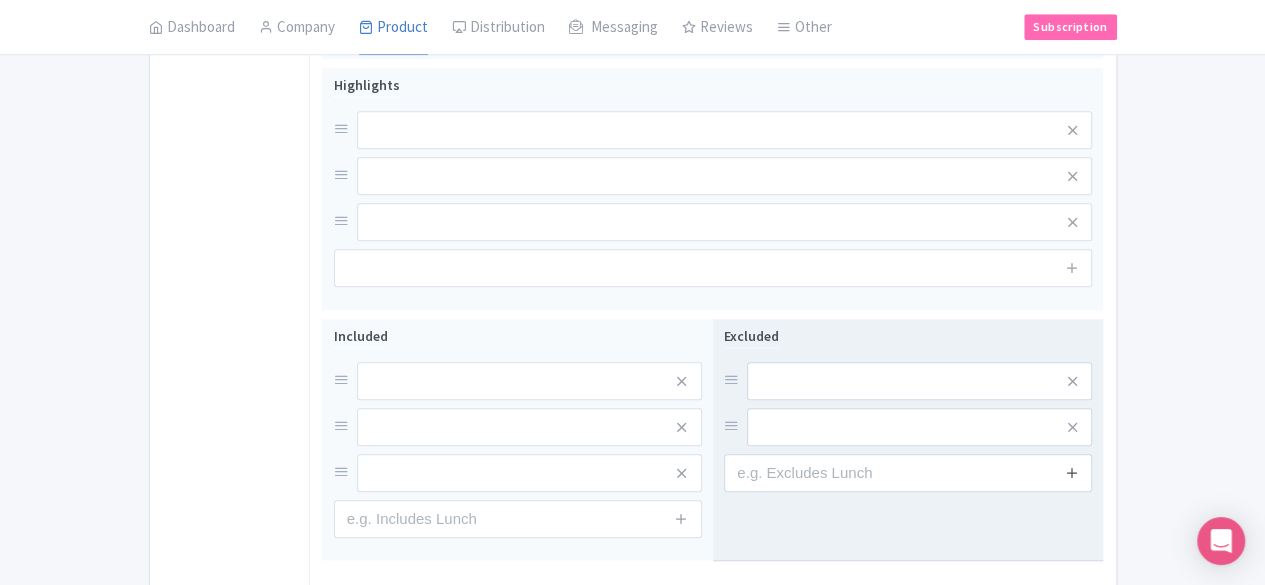 click at bounding box center [1072, 472] 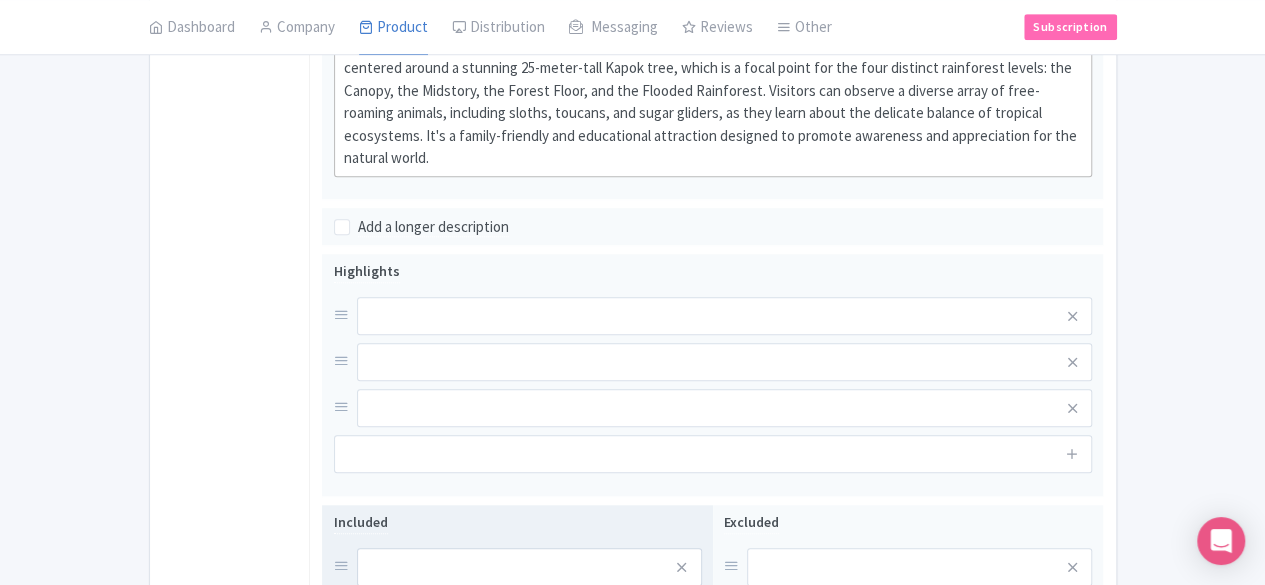scroll, scrollTop: 600, scrollLeft: 0, axis: vertical 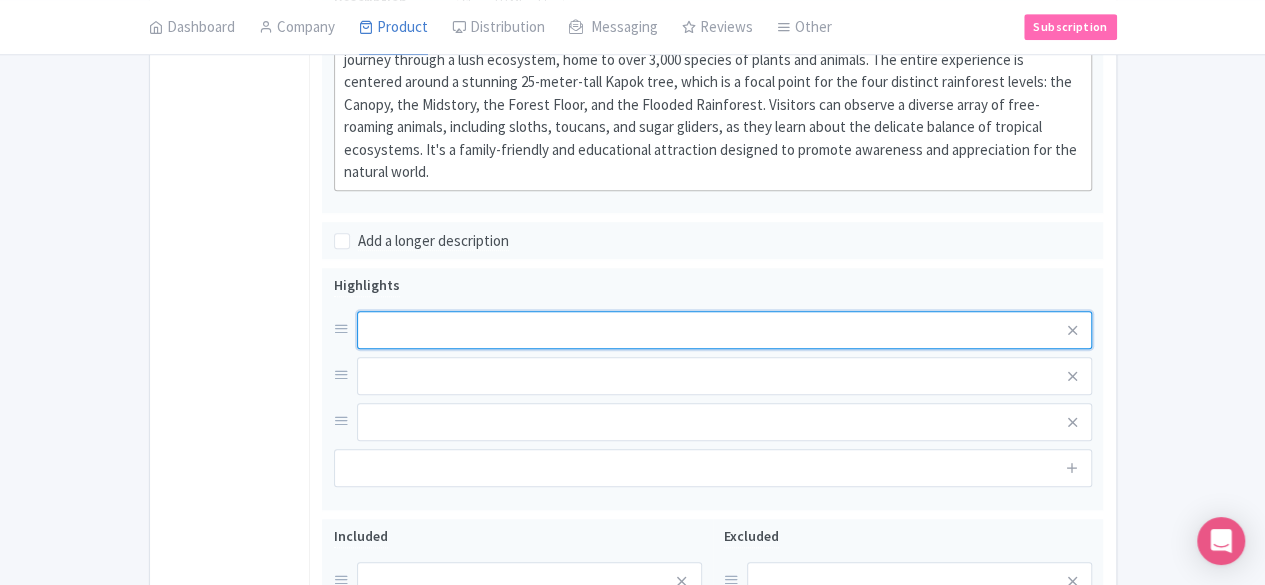 click at bounding box center [725, 330] 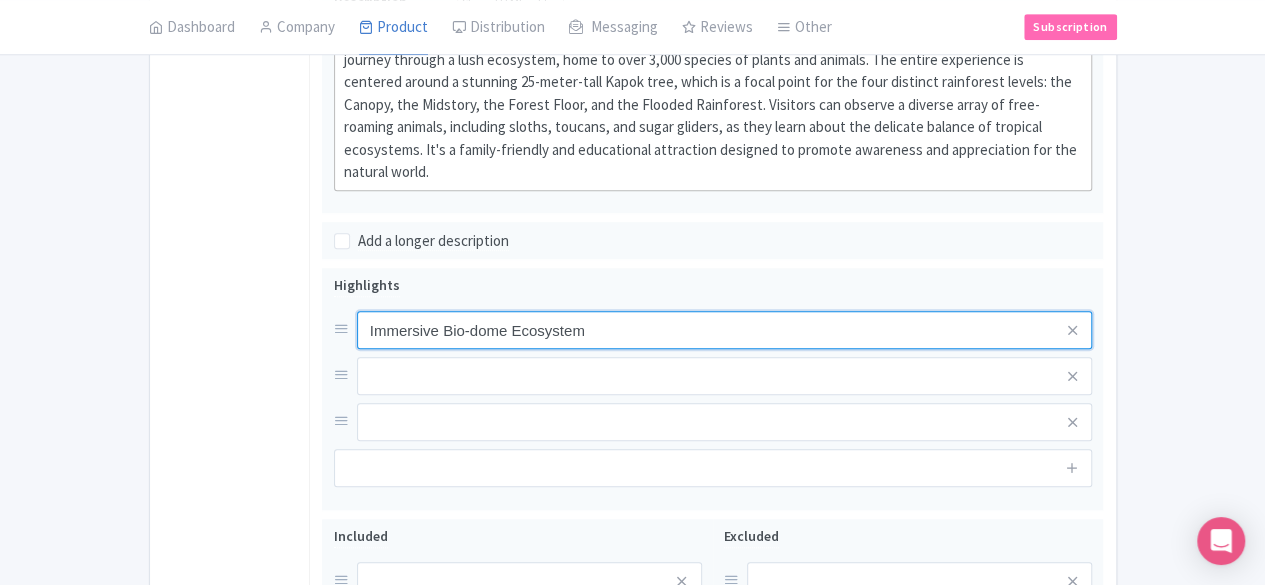 type on "Immersive Bio-dome Ecosystem" 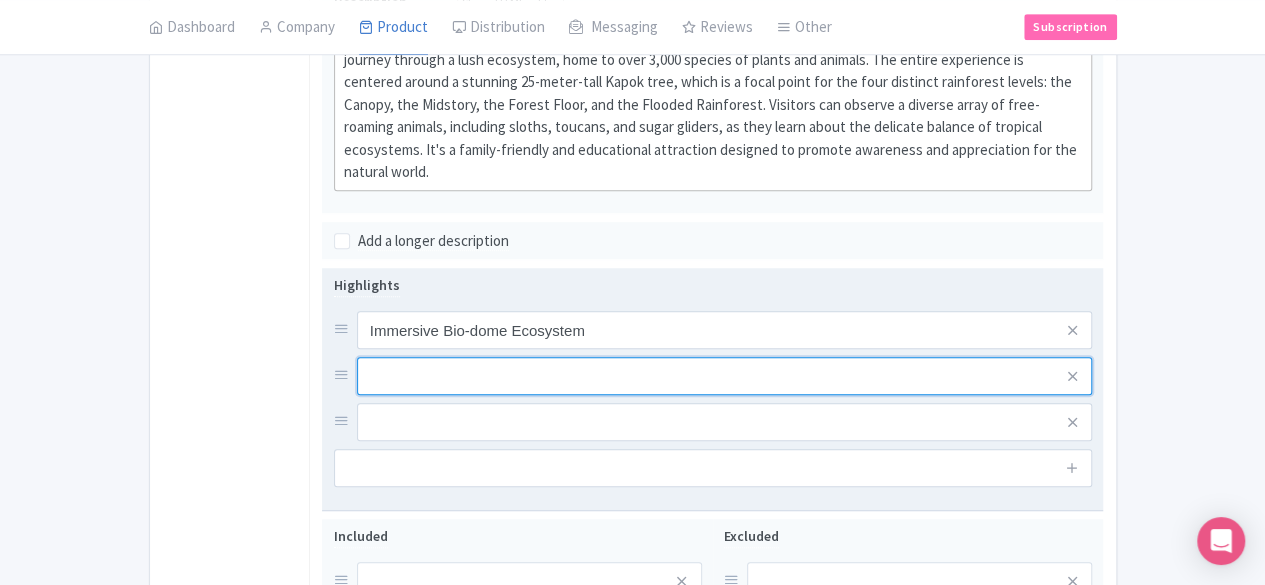 click at bounding box center (725, 330) 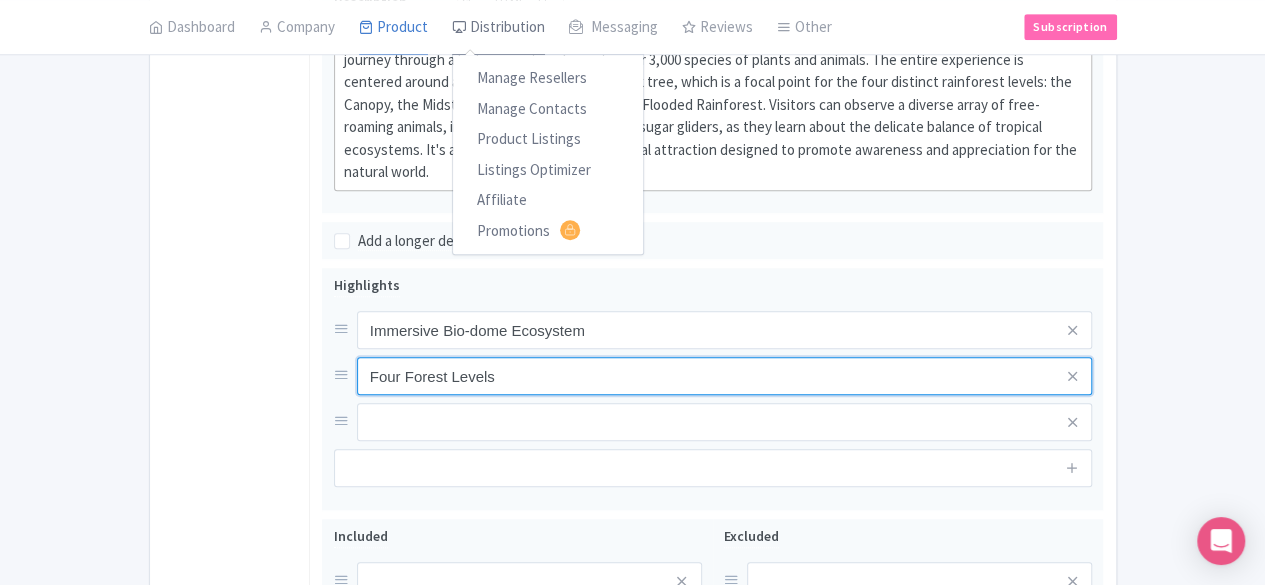type on "Four Forest Levels" 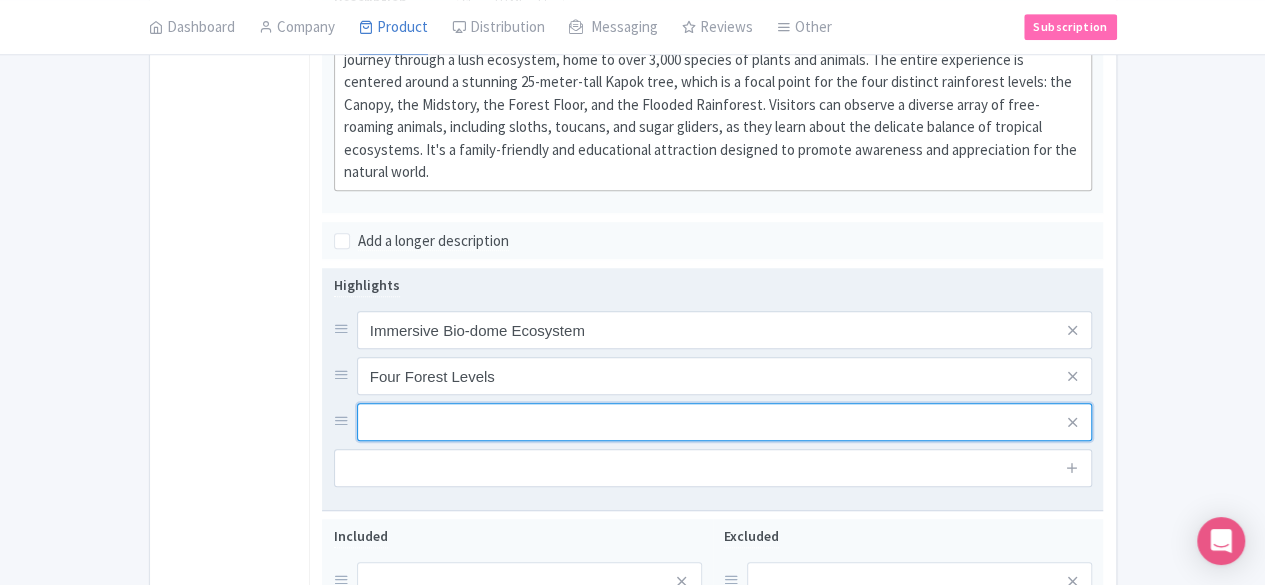 click at bounding box center (725, 330) 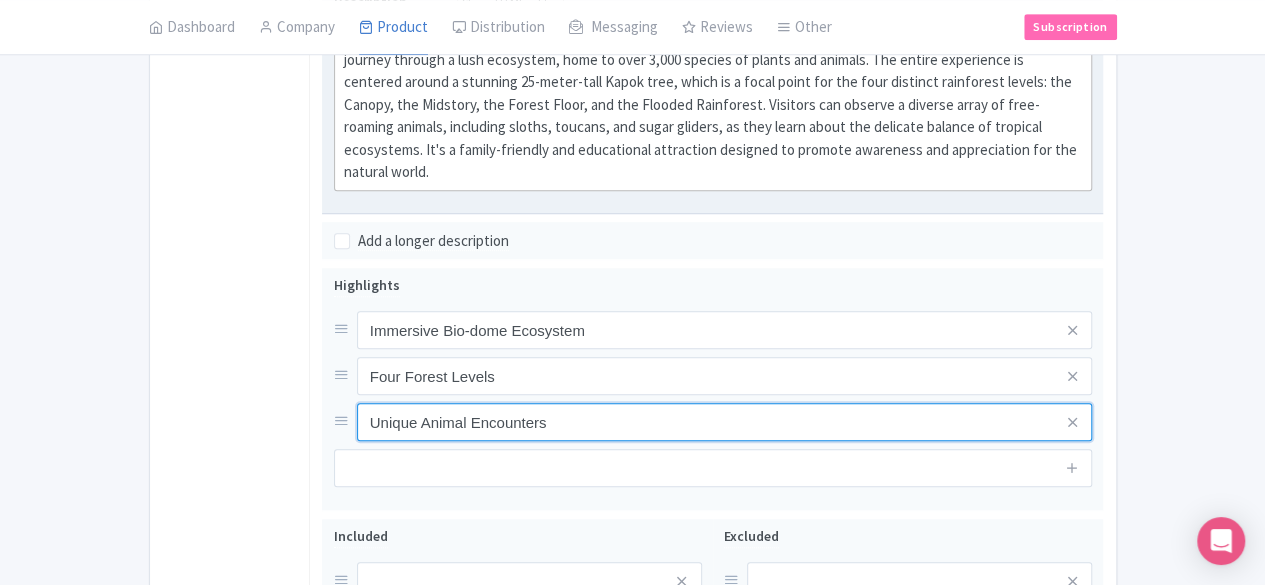 type on "Unique Animal Encounters" 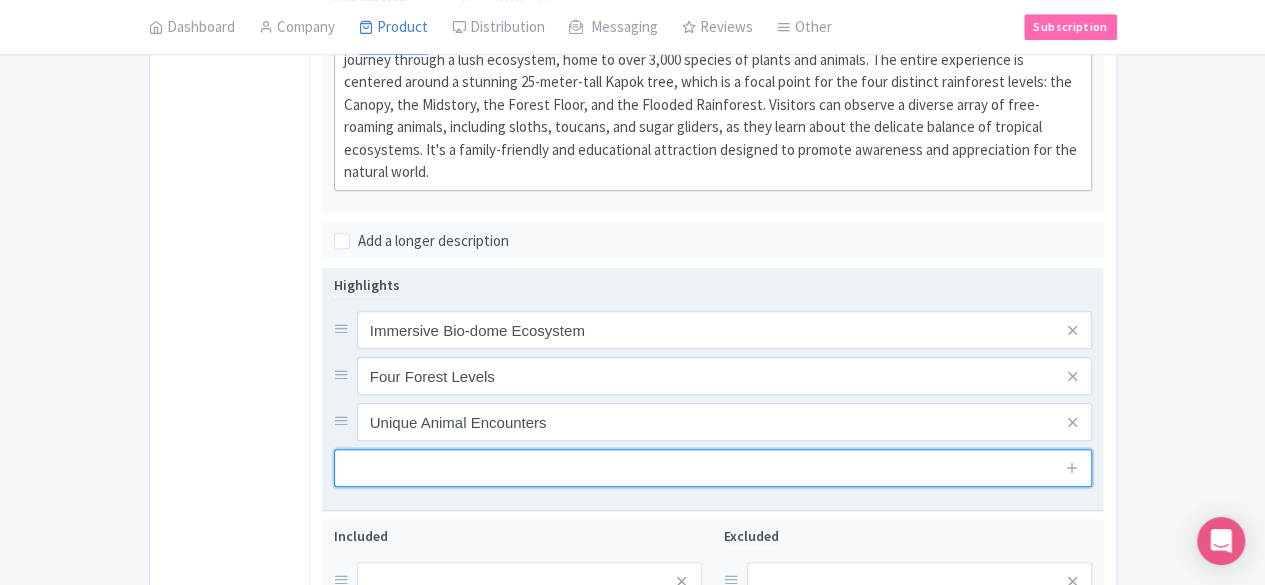 click at bounding box center (713, 468) 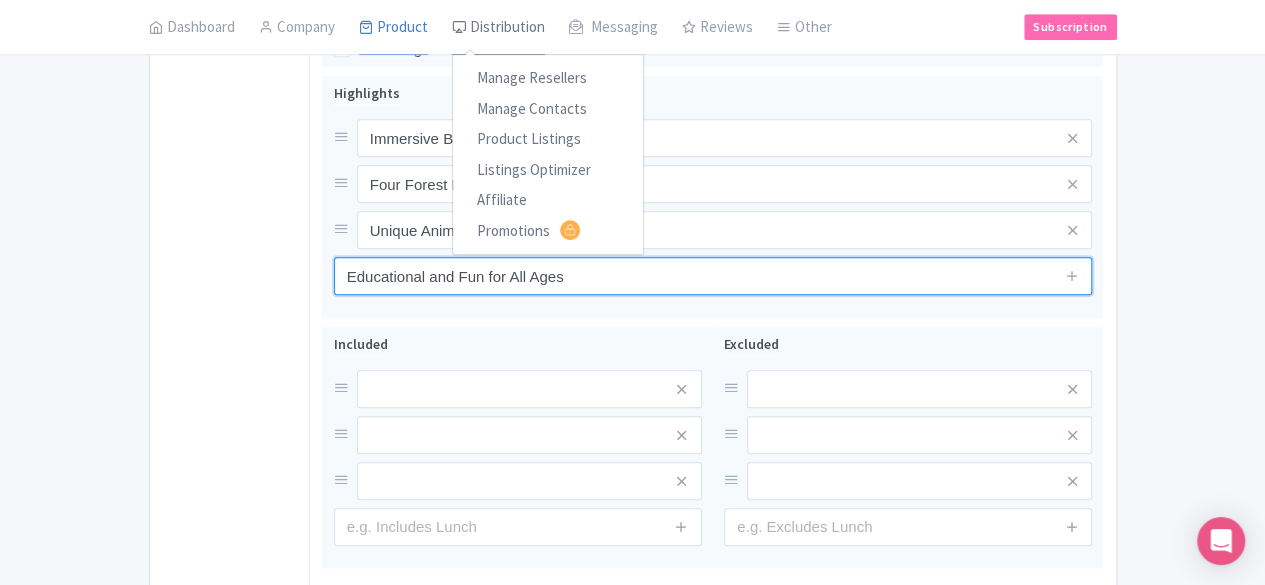 scroll, scrollTop: 800, scrollLeft: 0, axis: vertical 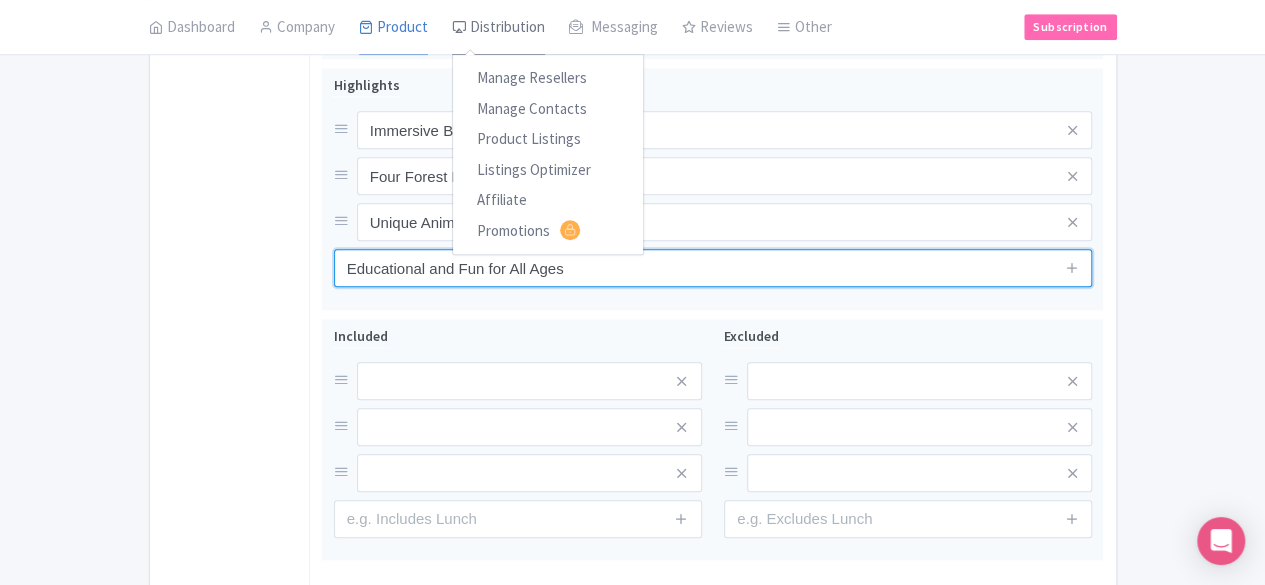 type on "Educational and Fun for All Ages" 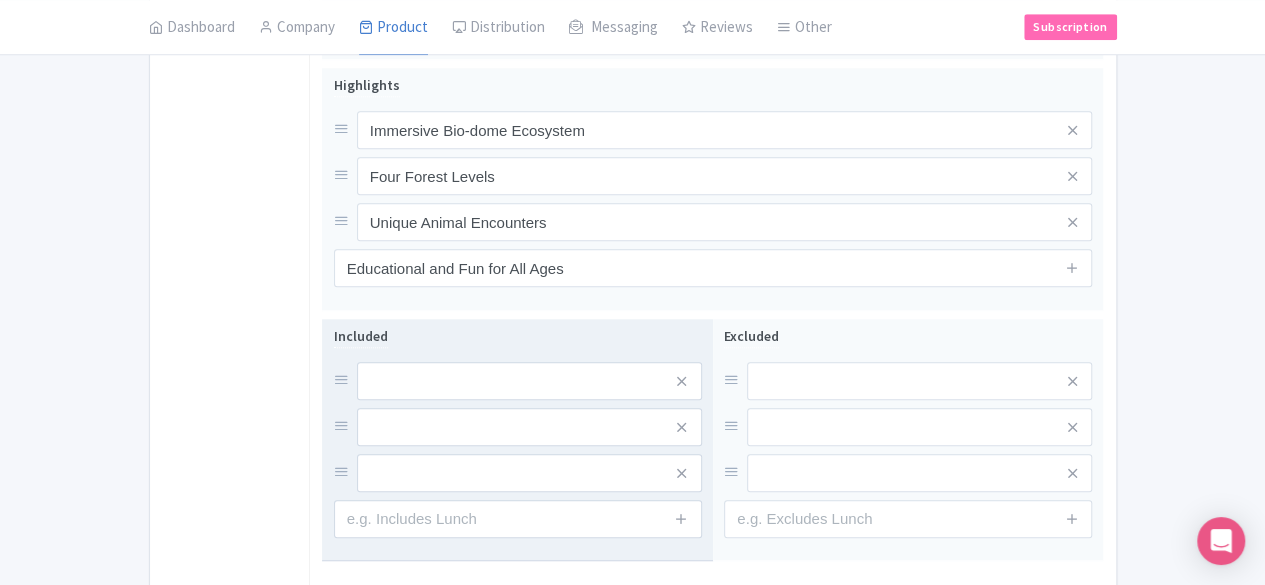 click at bounding box center (518, 427) 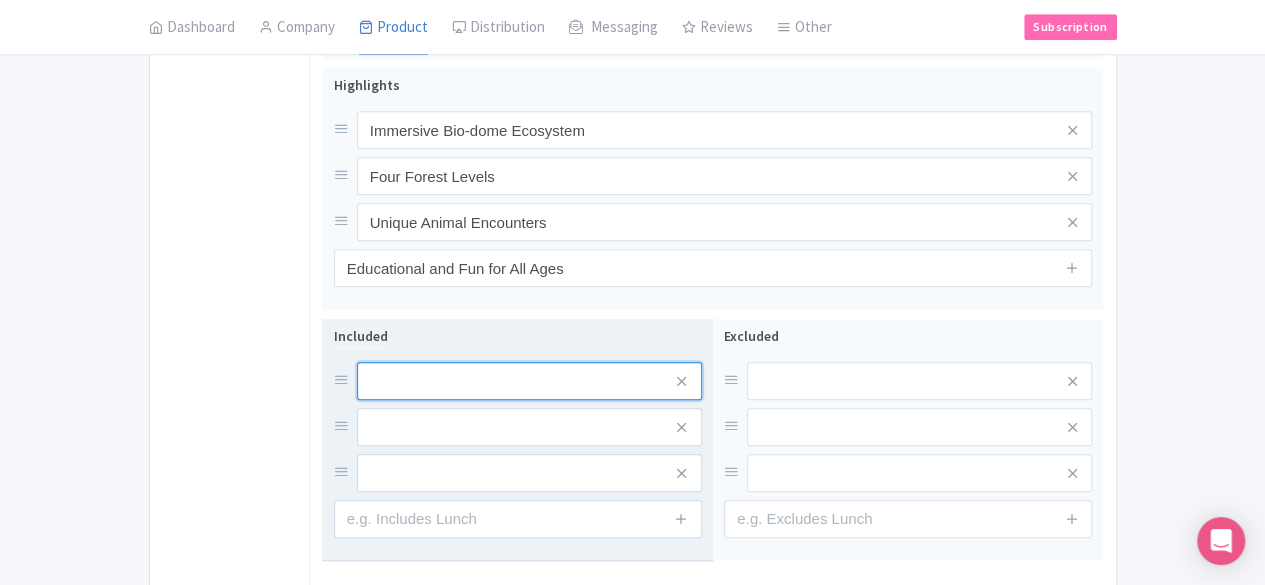 click at bounding box center (529, 381) 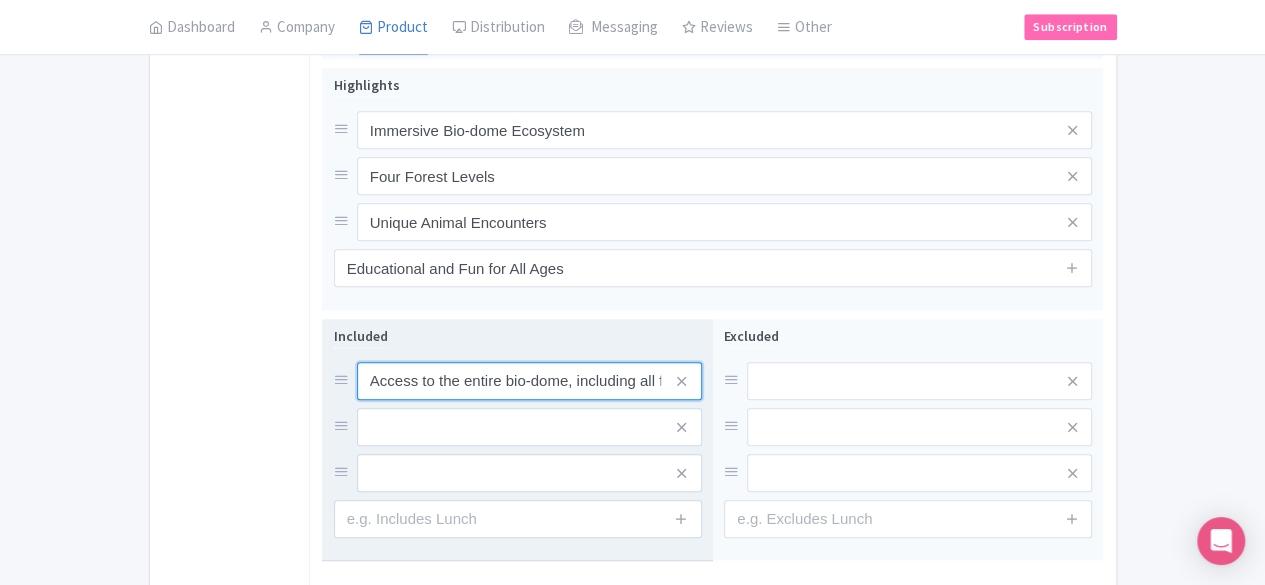 scroll, scrollTop: 0, scrollLeft: 64, axis: horizontal 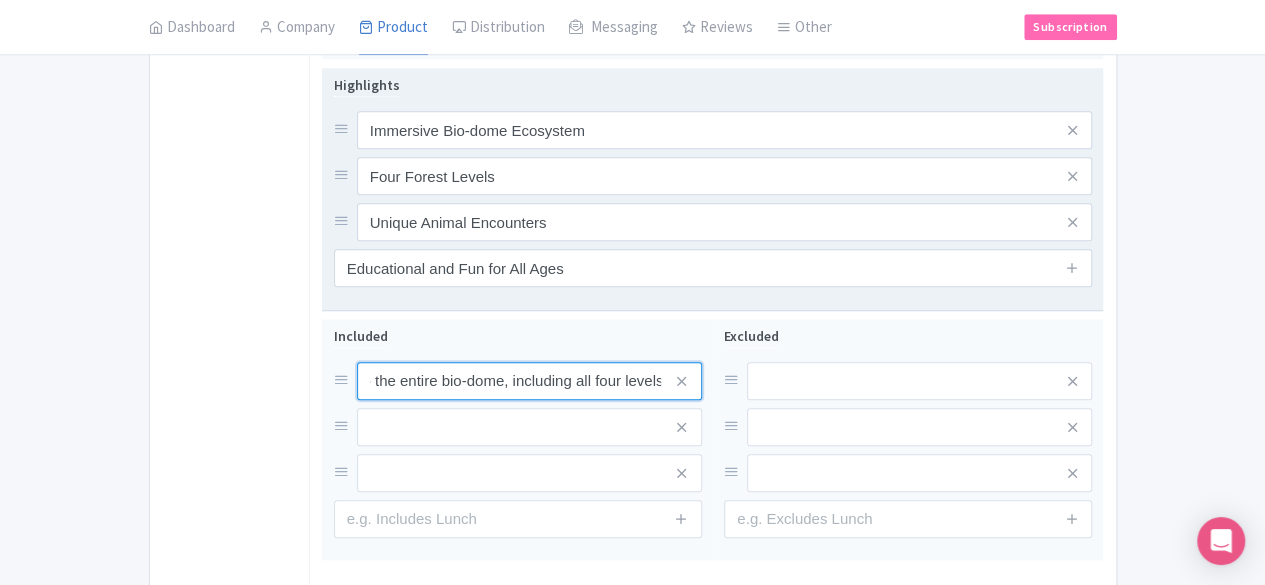 type on "Access to the entire bio-dome, including all four levels of the rainforest" 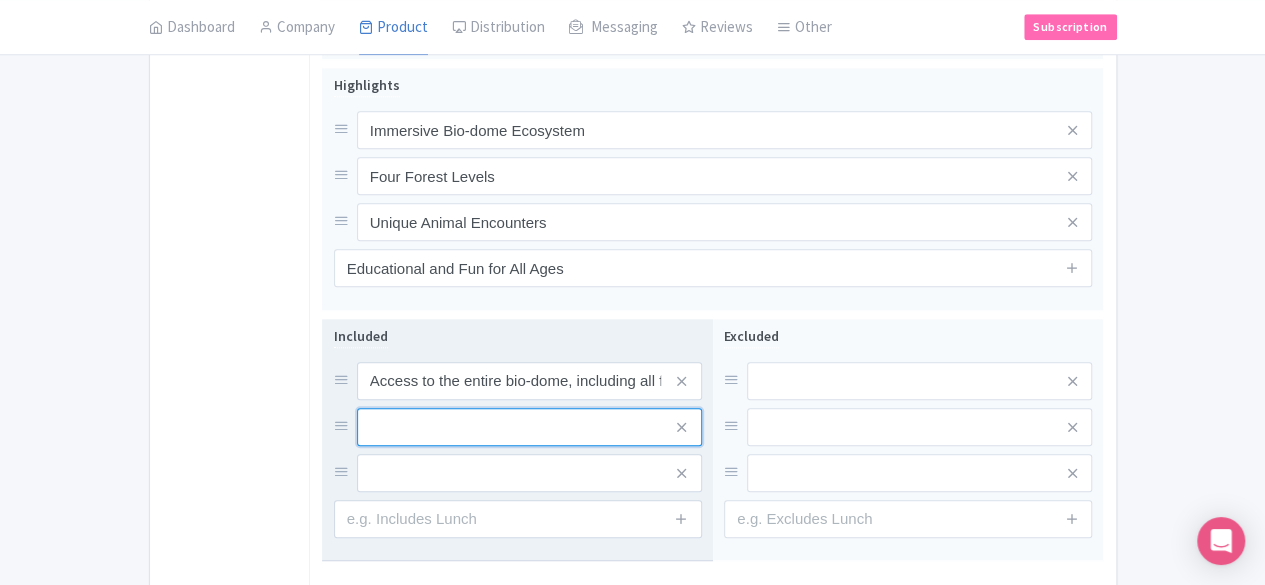 click at bounding box center (529, 381) 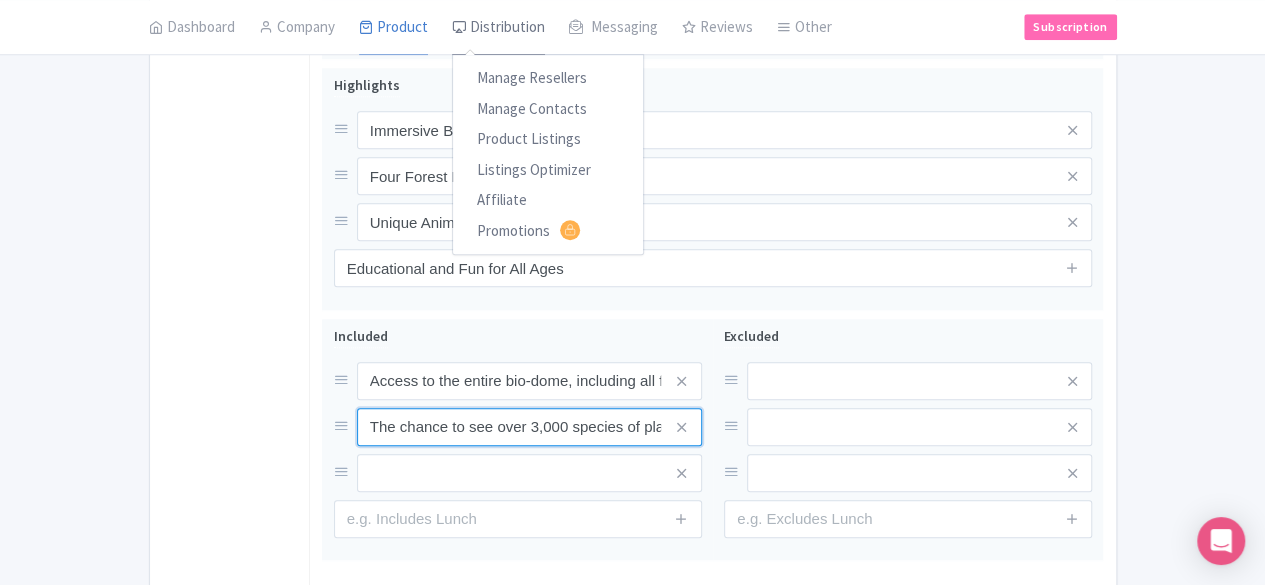 type on "The chance to see over 3,000 species of plants and animals." 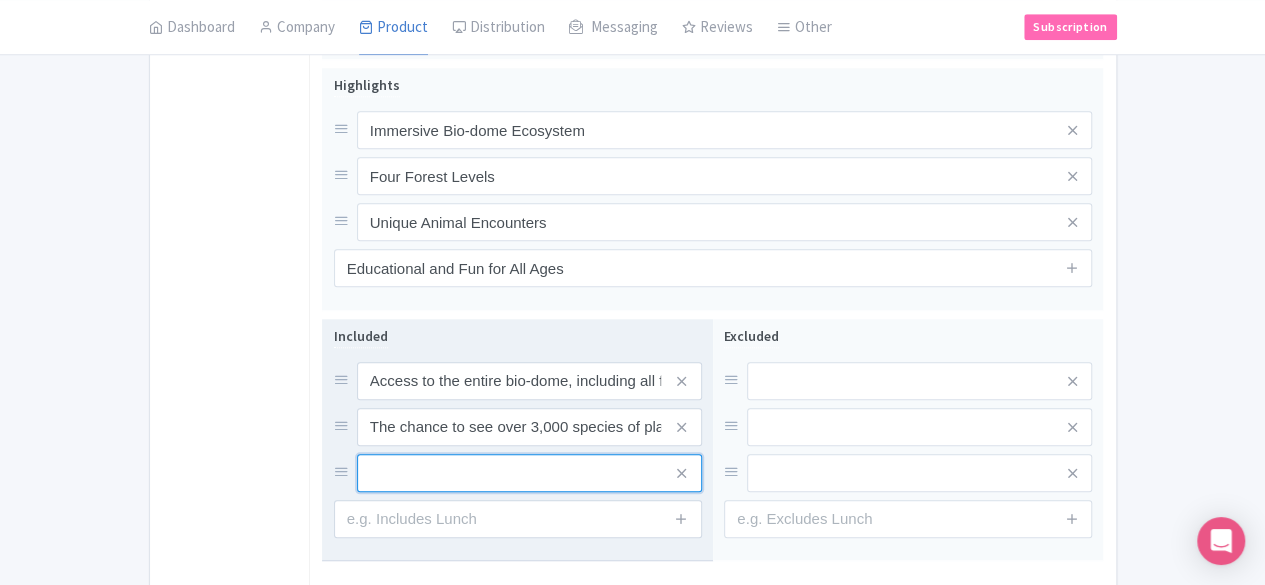 click at bounding box center [529, 381] 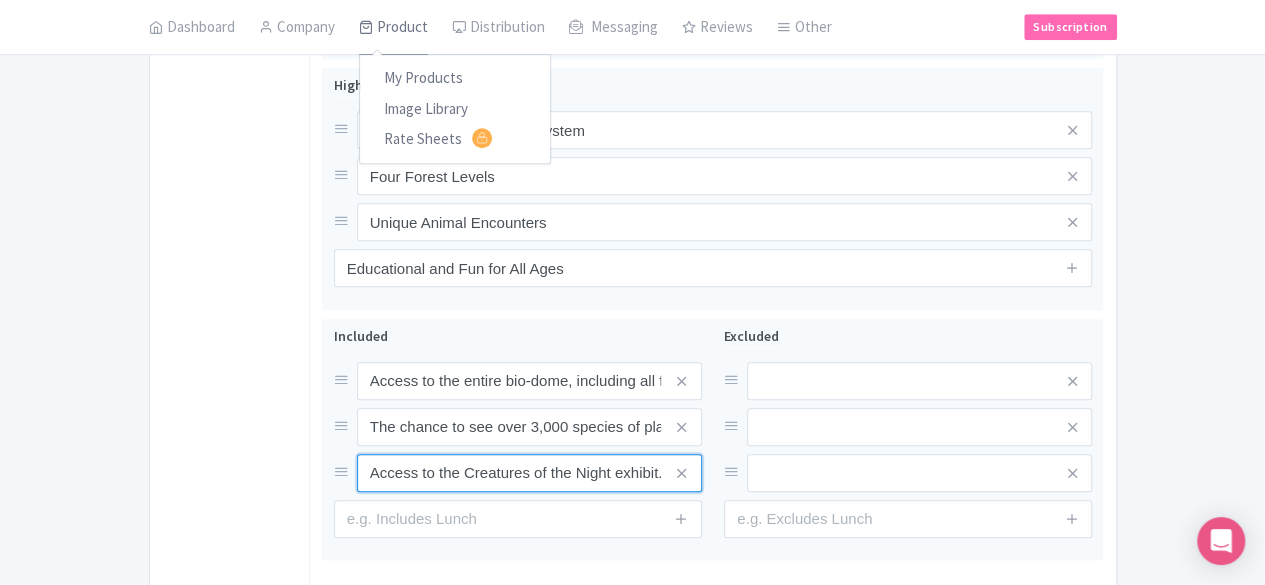 type on "Access to the Creatures of the Night exhibit." 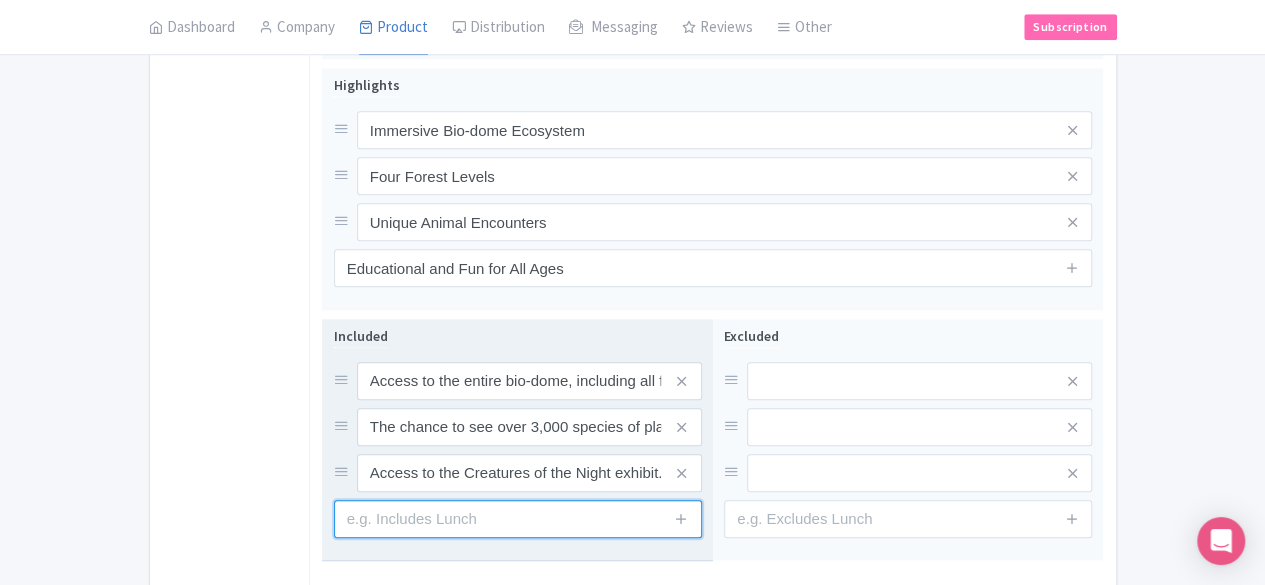 click at bounding box center [518, 519] 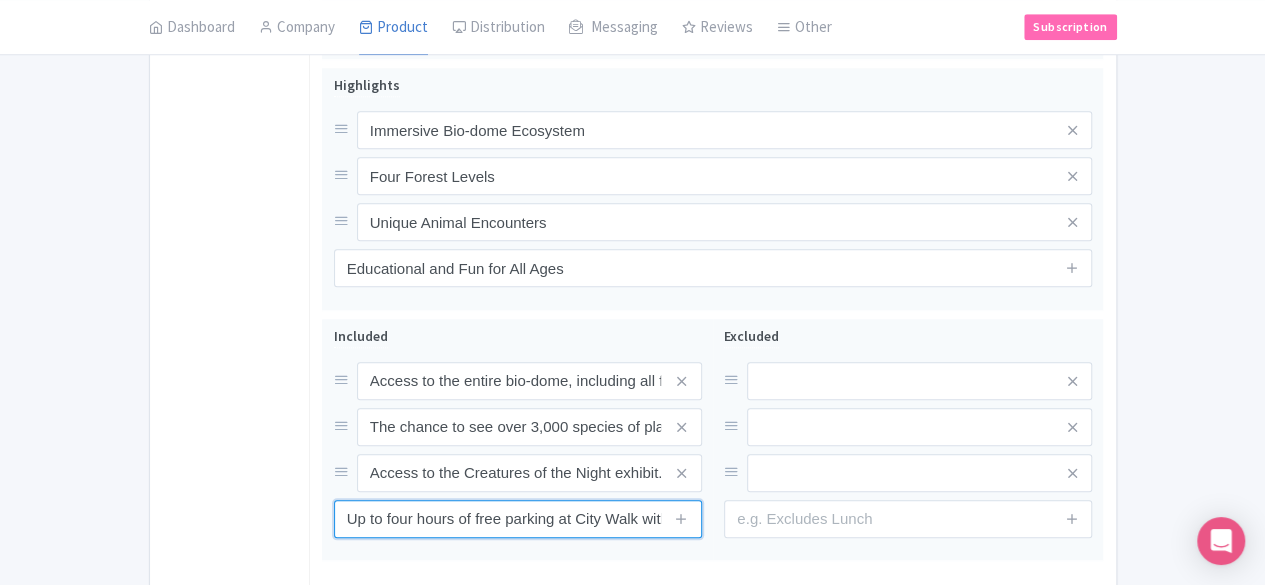 scroll, scrollTop: 0, scrollLeft: 4, axis: horizontal 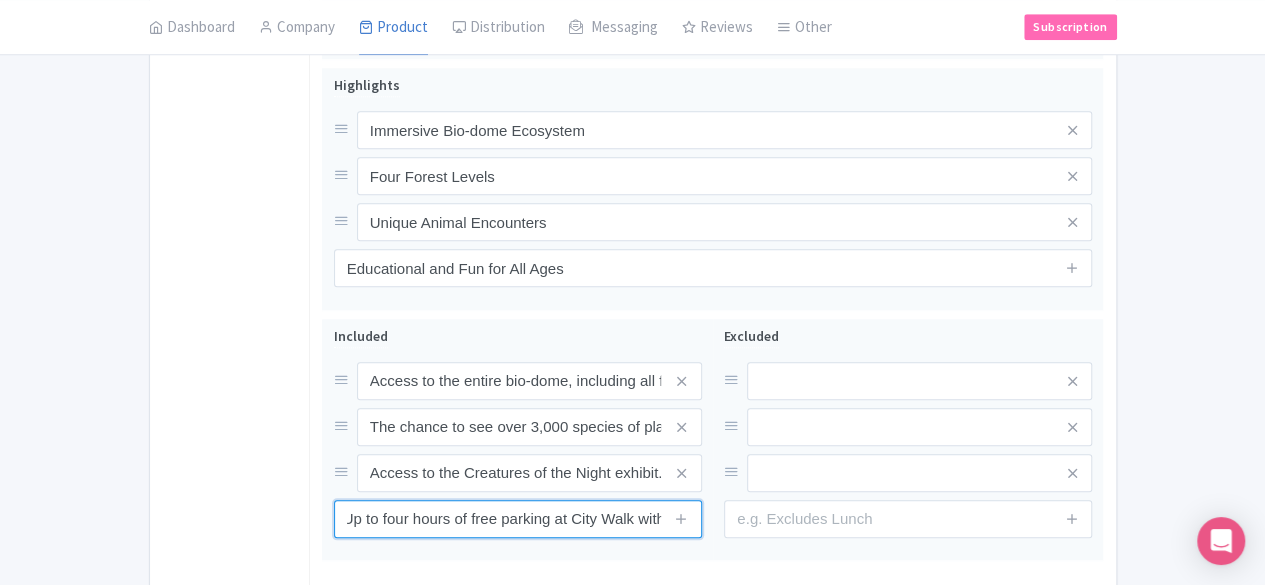 type on "Up to four hours of free parking at City Walk with ticket validation." 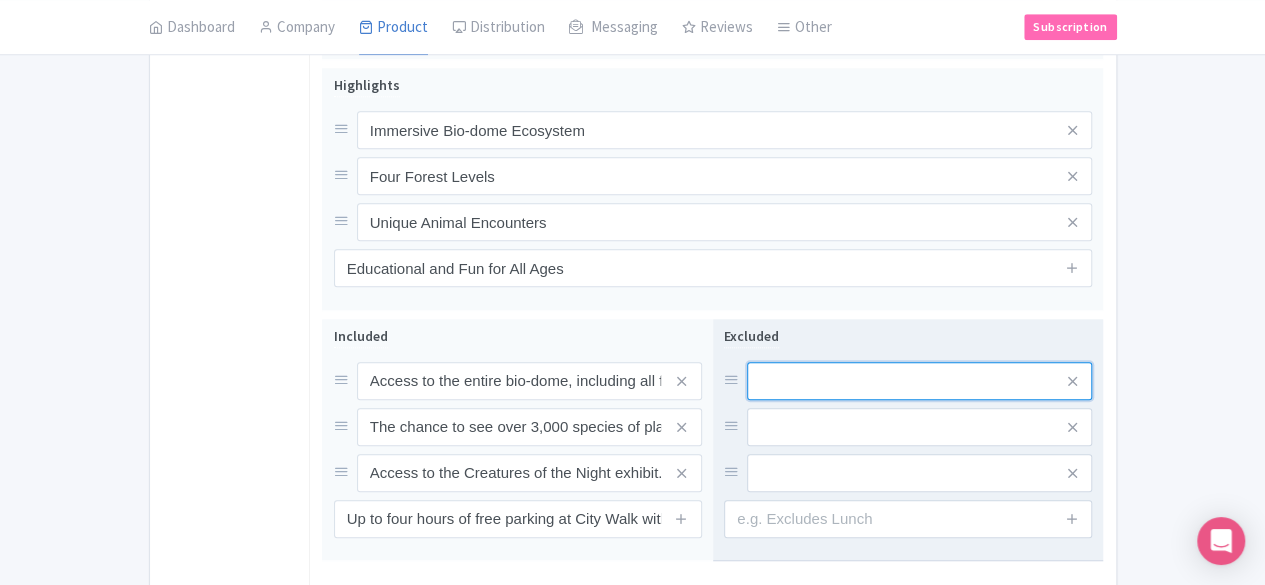 click at bounding box center [919, 381] 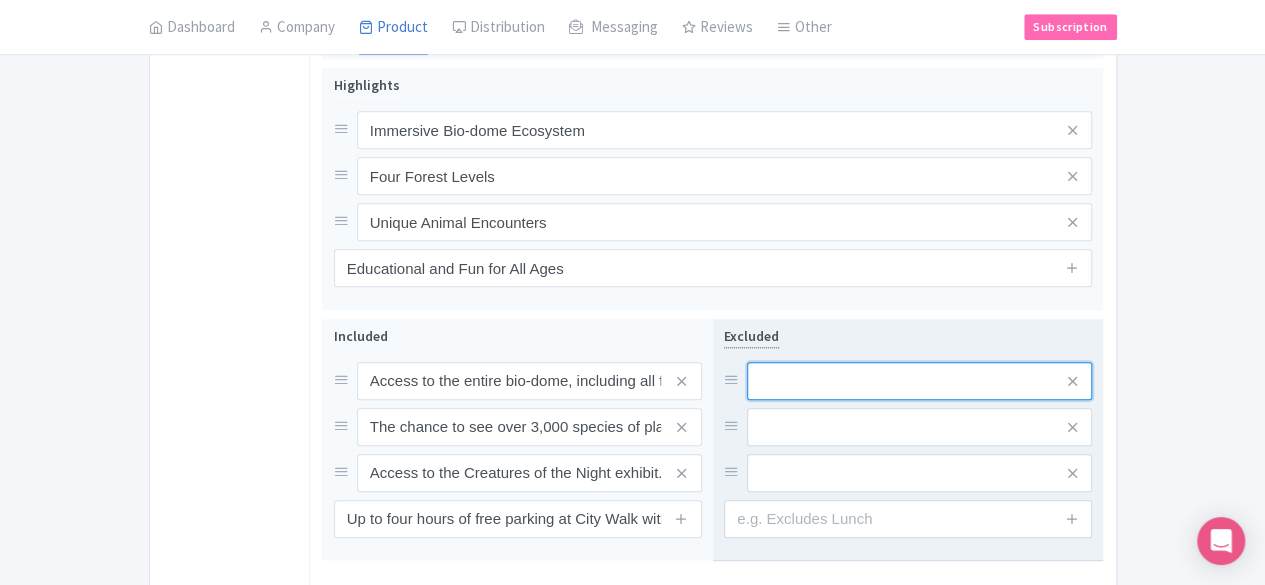 paste on "Special animal encounters" 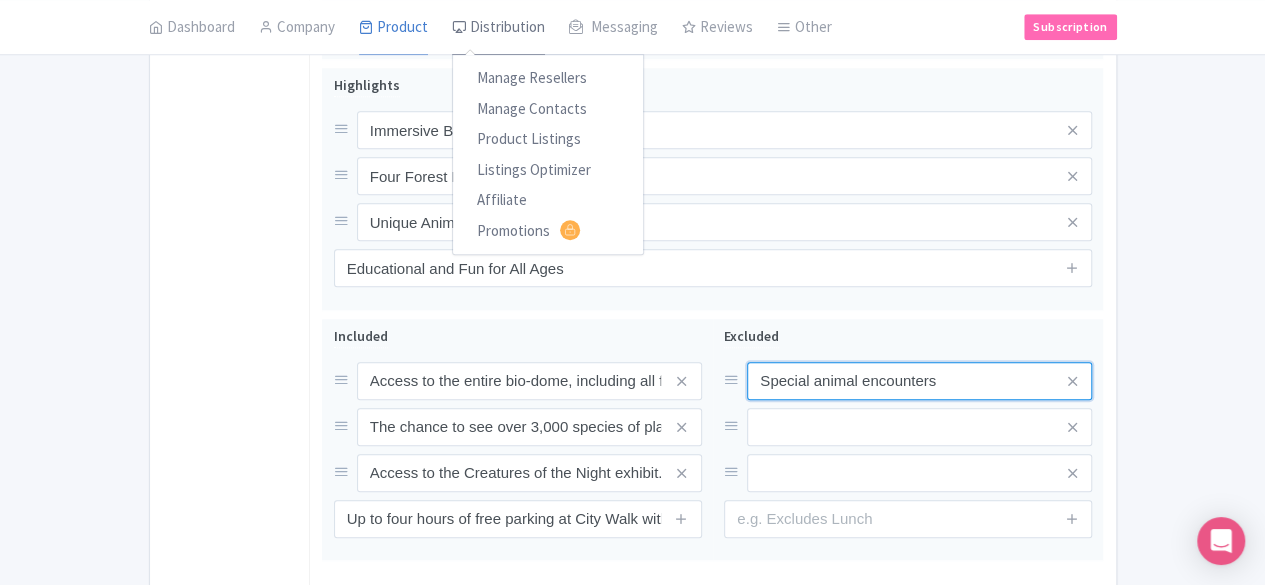 type on "Special animal encounters" 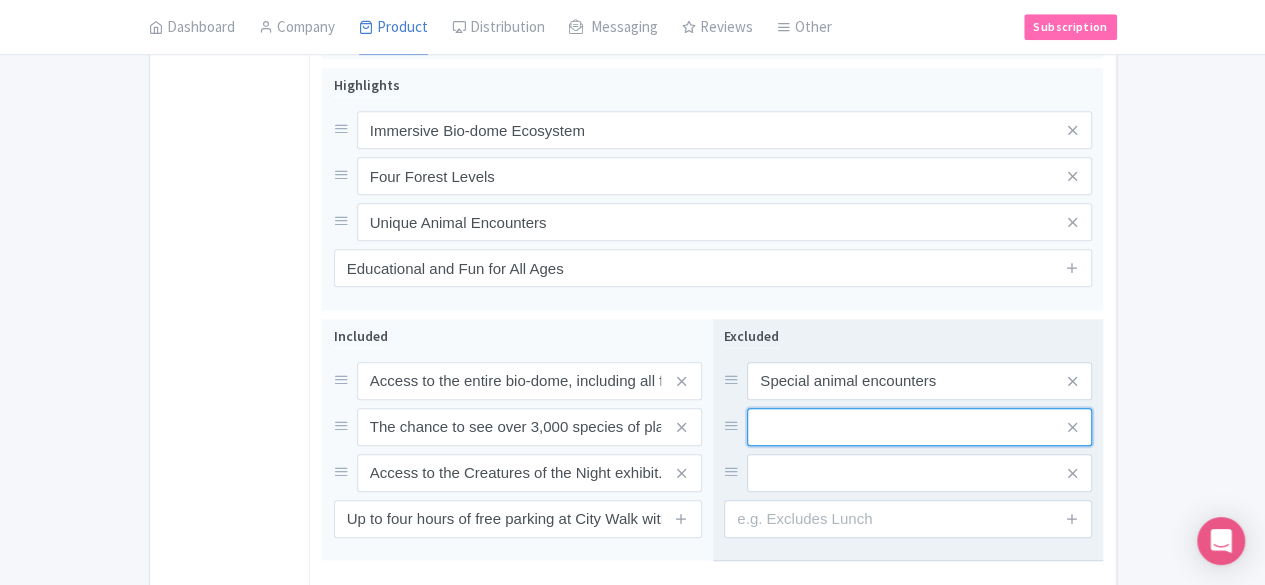 click at bounding box center [919, 381] 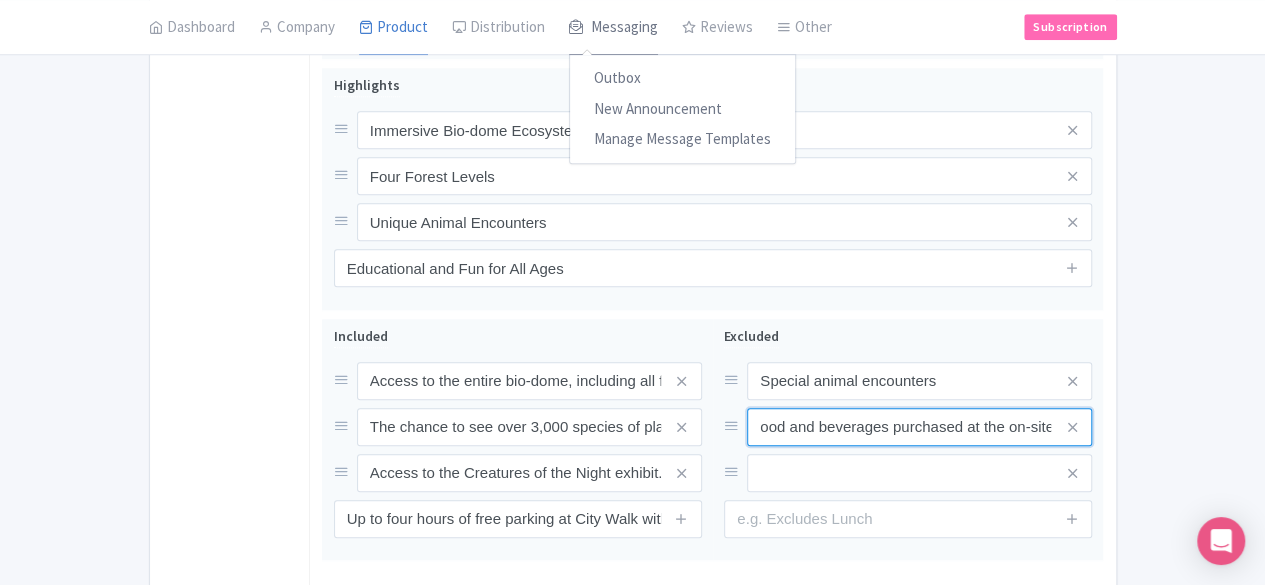 type on "ood and beverages purchased at the on-site cafe." 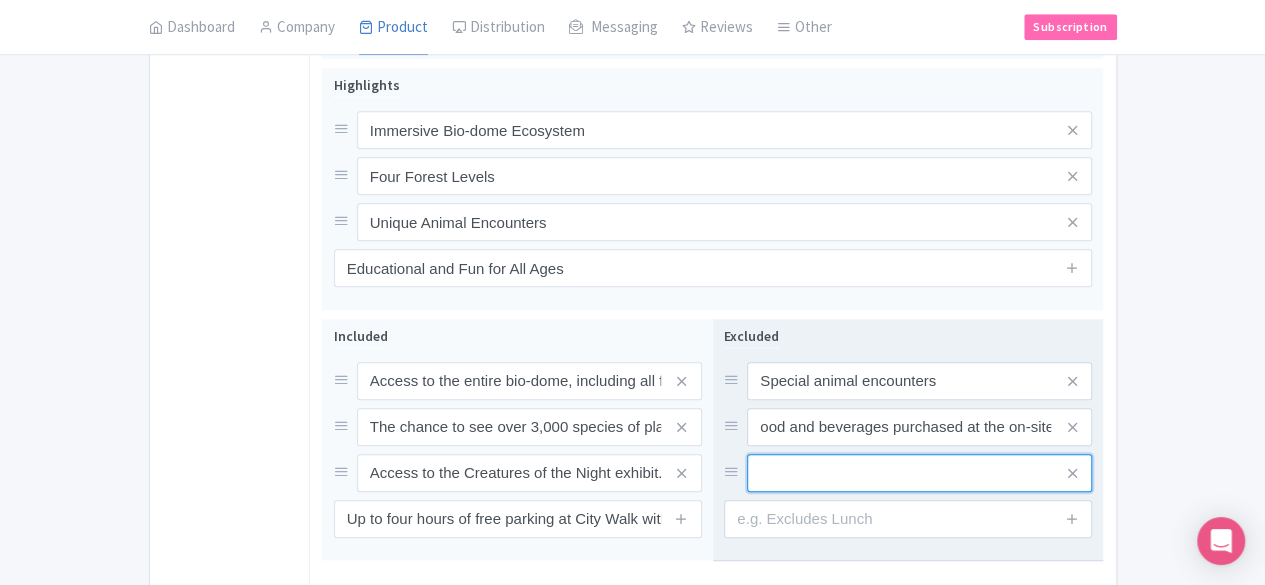 click at bounding box center [919, 381] 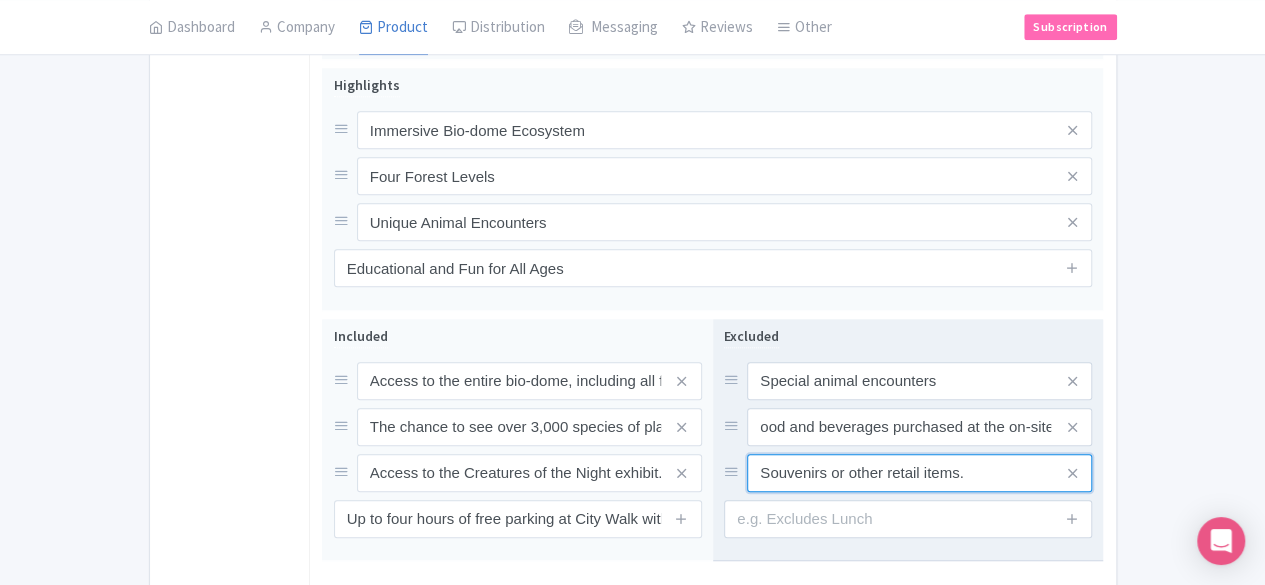 type on "Souvenirs or other retail items." 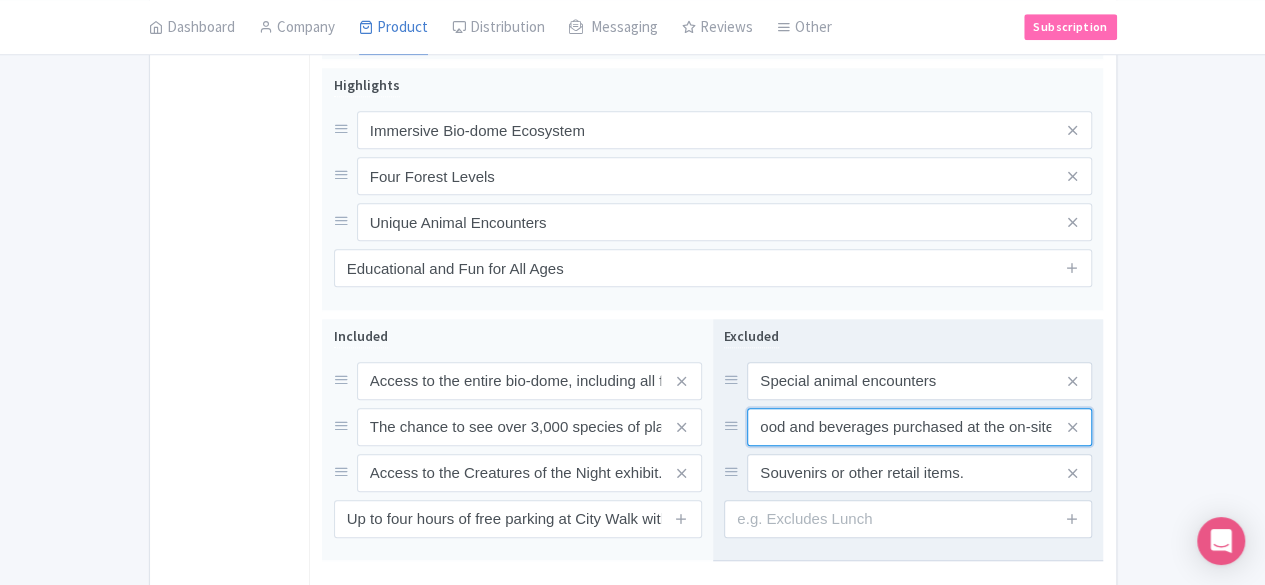 click on "ood and beverages purchased at the on-site cafe." at bounding box center [919, 381] 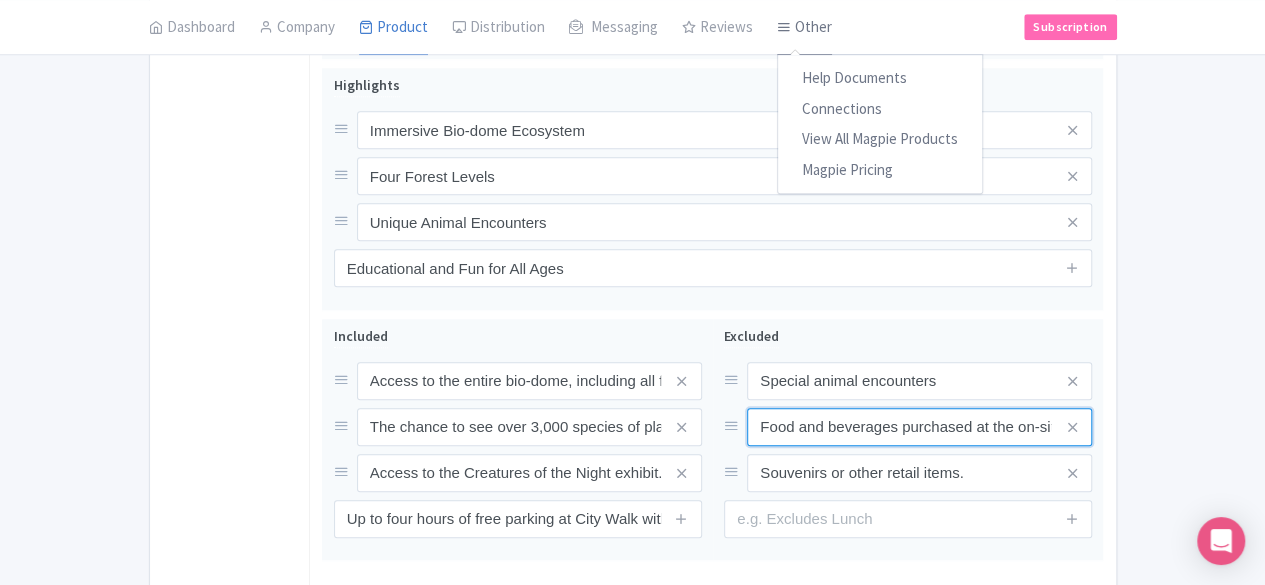 type on "Food and beverages purchased at the on-site cafe." 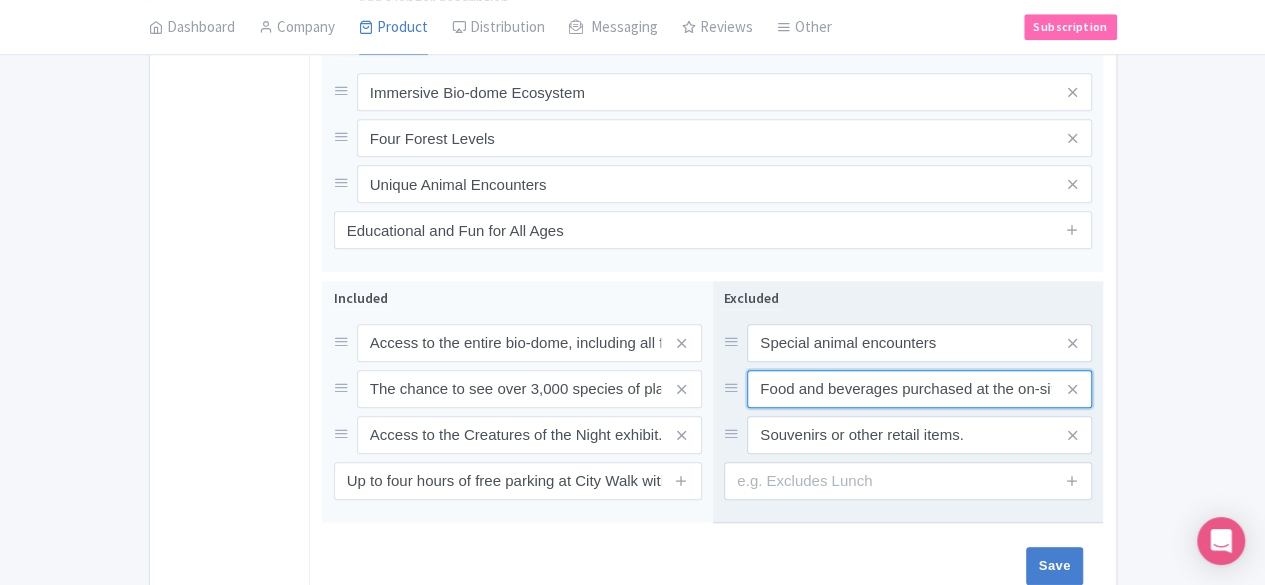 scroll, scrollTop: 892, scrollLeft: 0, axis: vertical 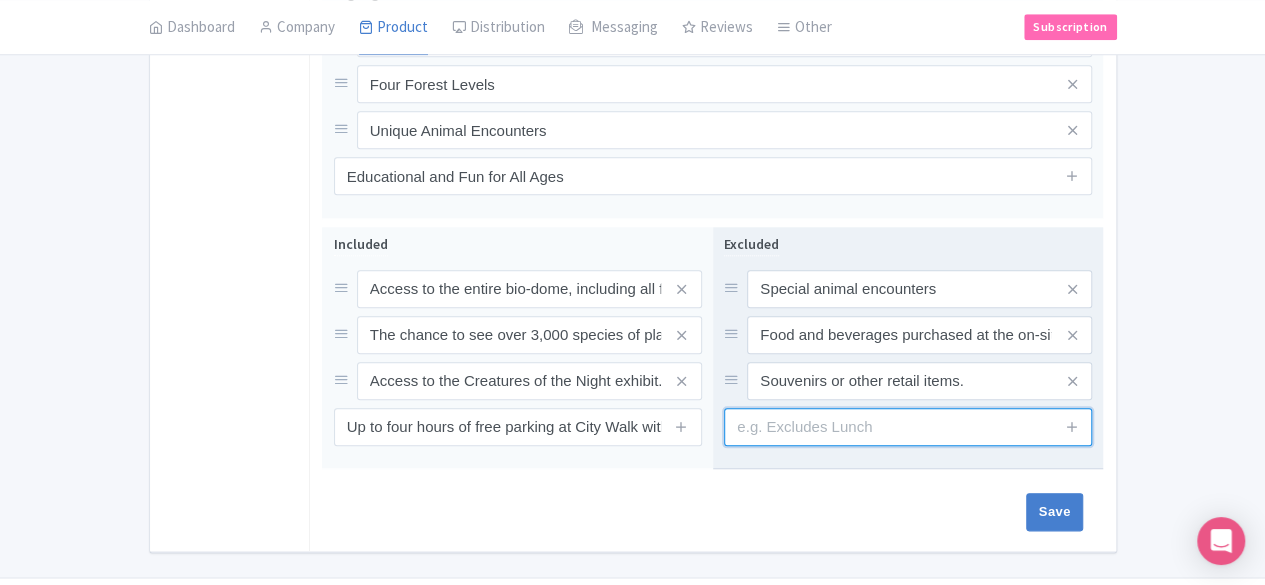 click at bounding box center [908, 427] 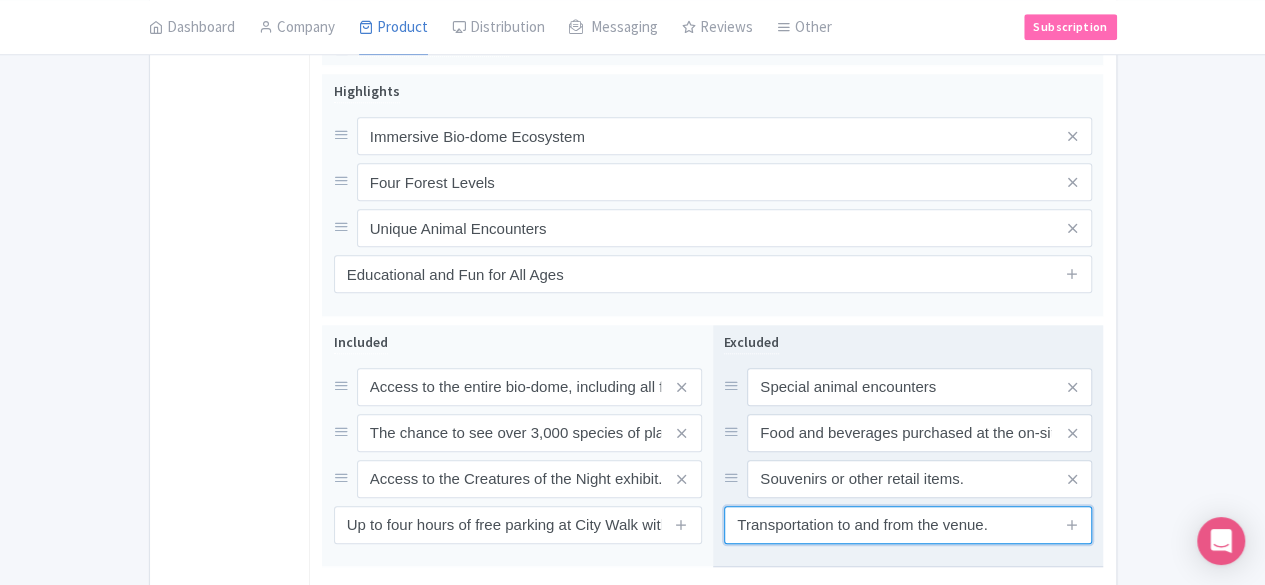 scroll, scrollTop: 892, scrollLeft: 0, axis: vertical 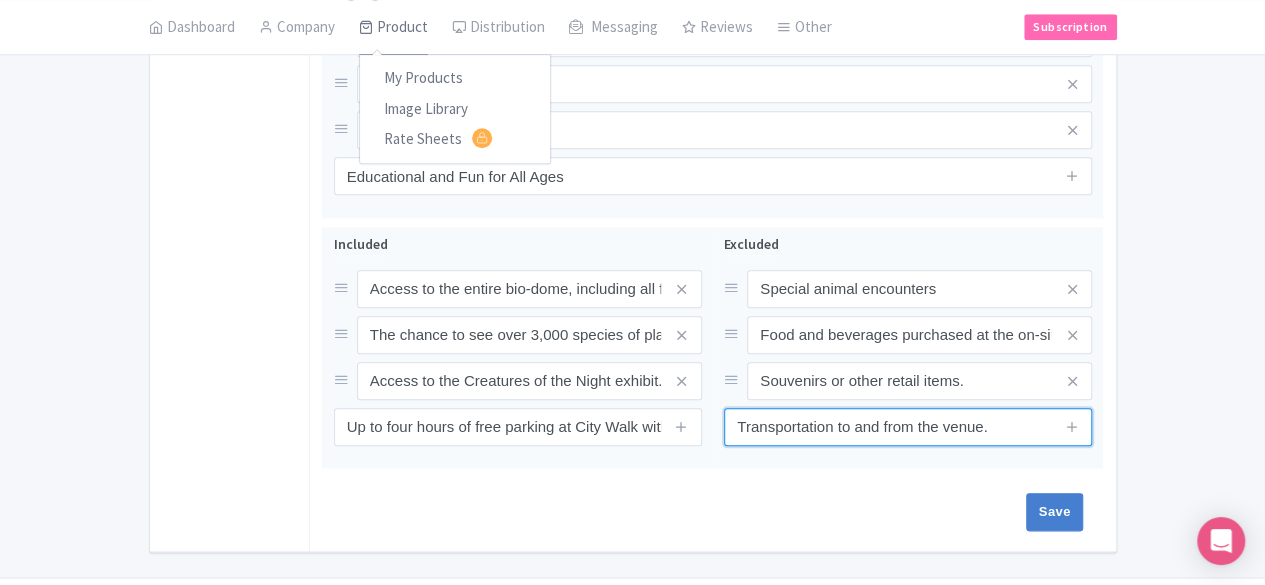 type on "Transportation to and from the venue." 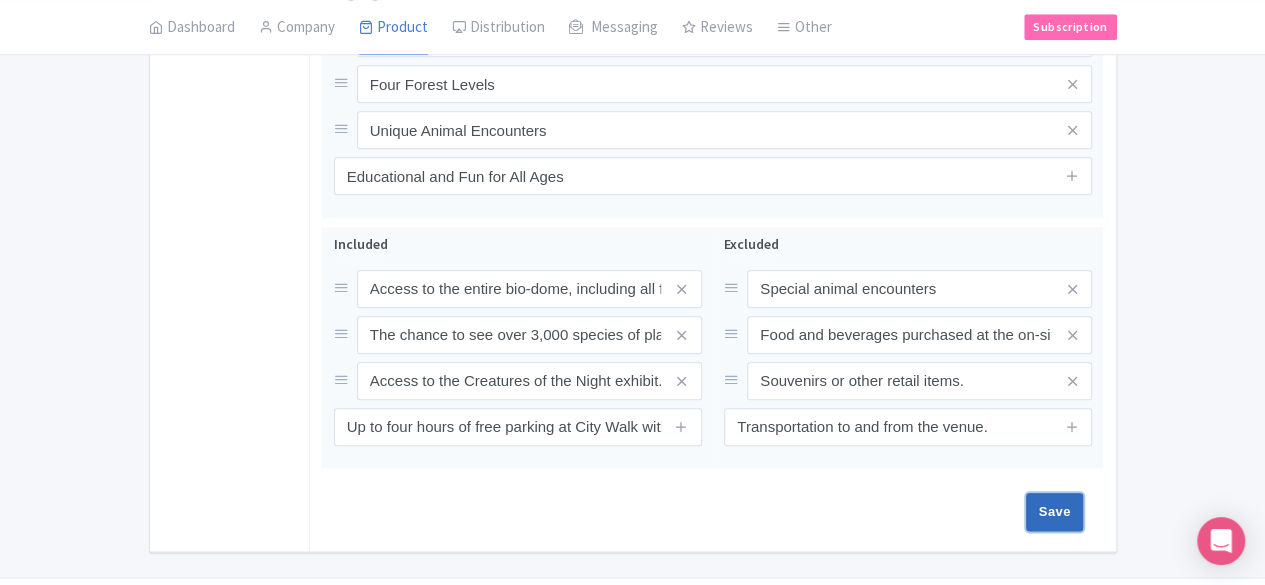 click on "Save" at bounding box center [1055, 512] 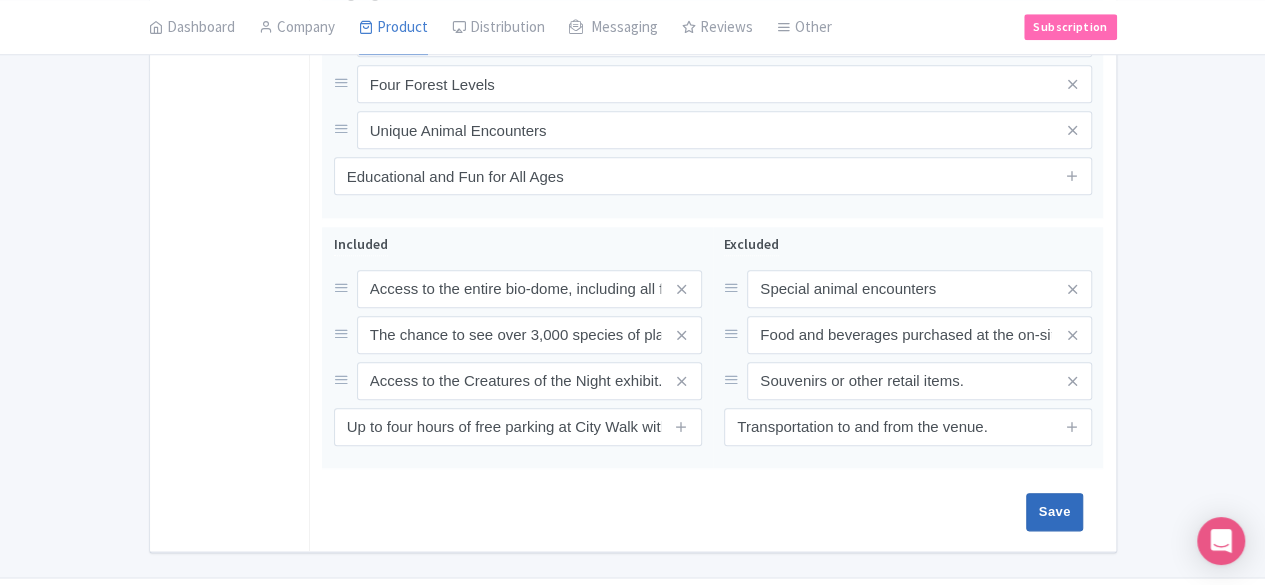 type on "Saving..." 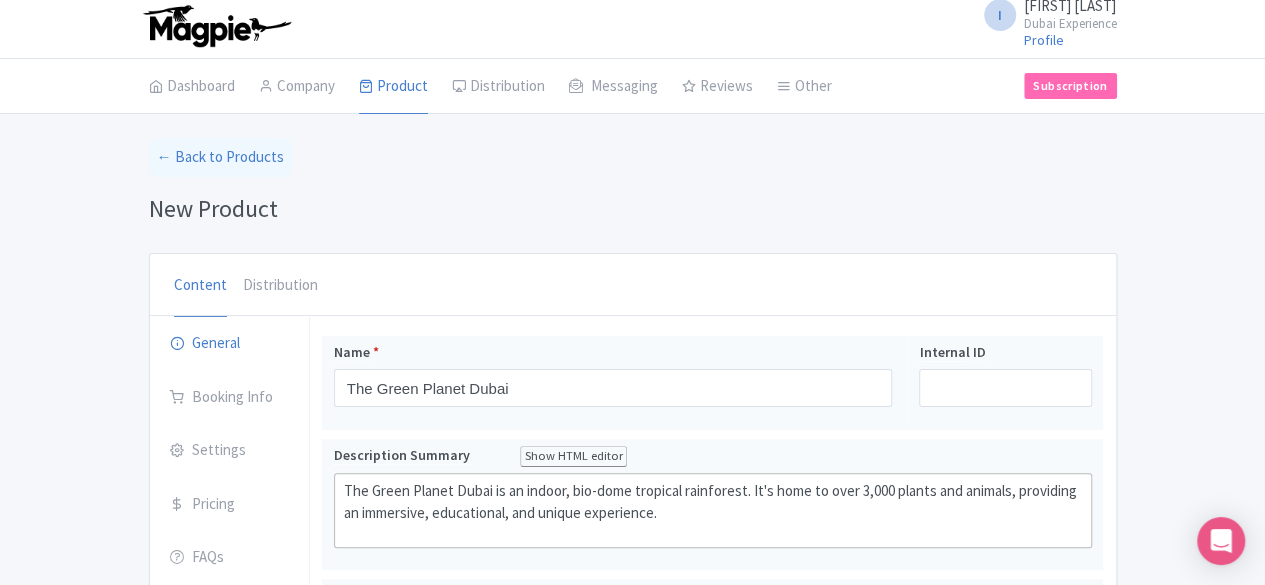 scroll, scrollTop: 0, scrollLeft: 0, axis: both 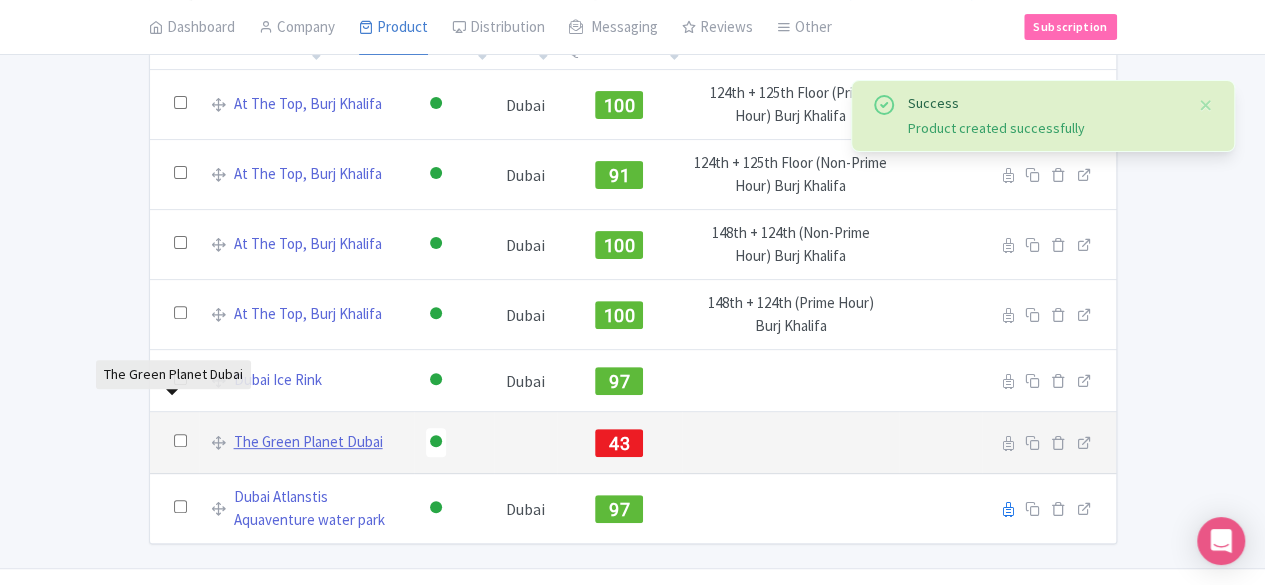 click on "The Green Planet Dubai" at bounding box center (308, 442) 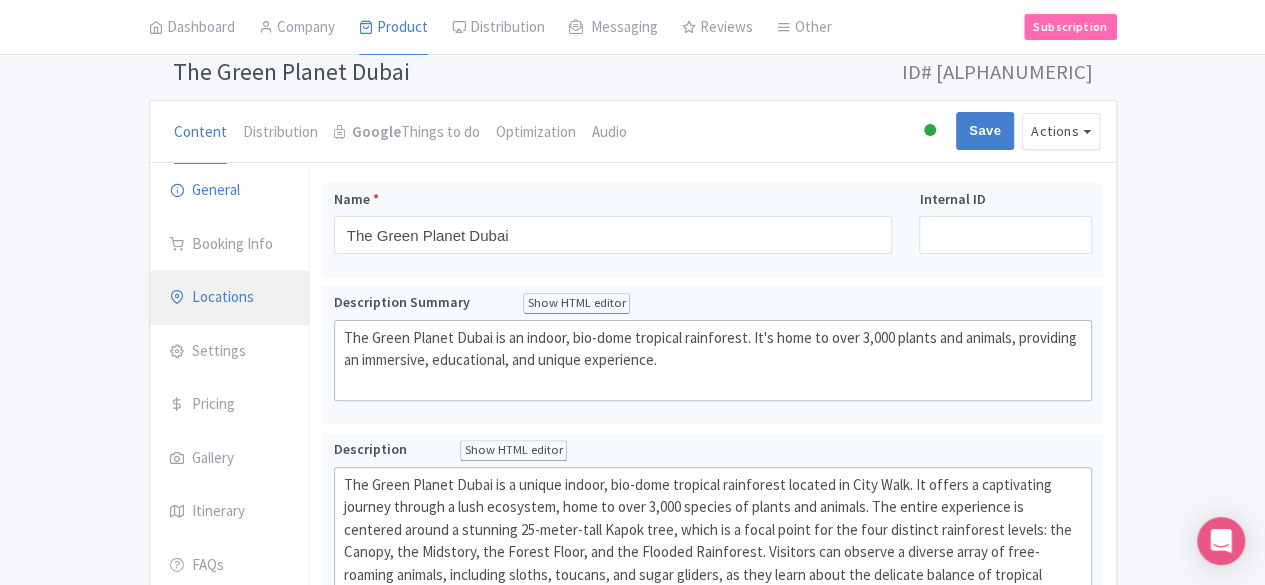 scroll, scrollTop: 100, scrollLeft: 0, axis: vertical 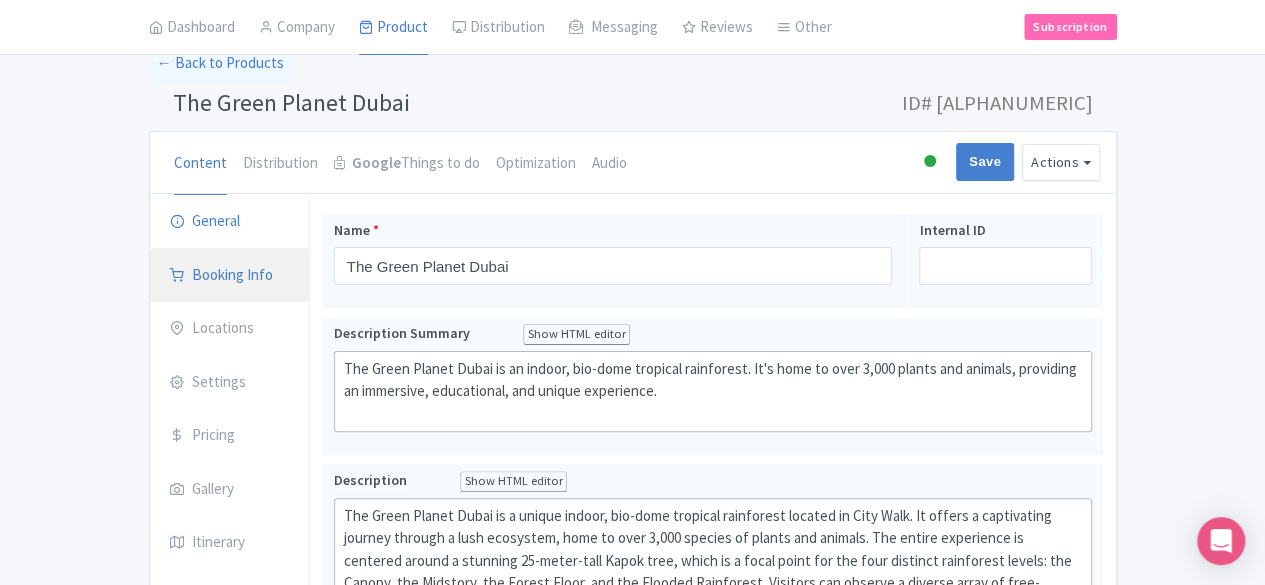 click on "Booking Info" at bounding box center [230, 276] 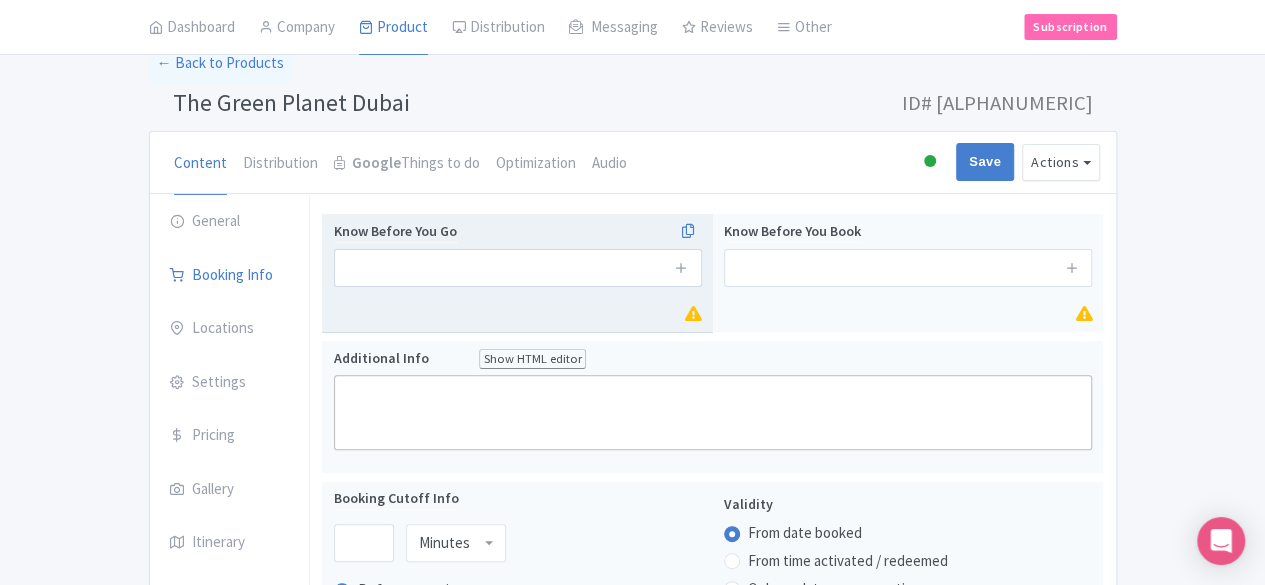 click on "Know Before You Go" at bounding box center [517, 273] 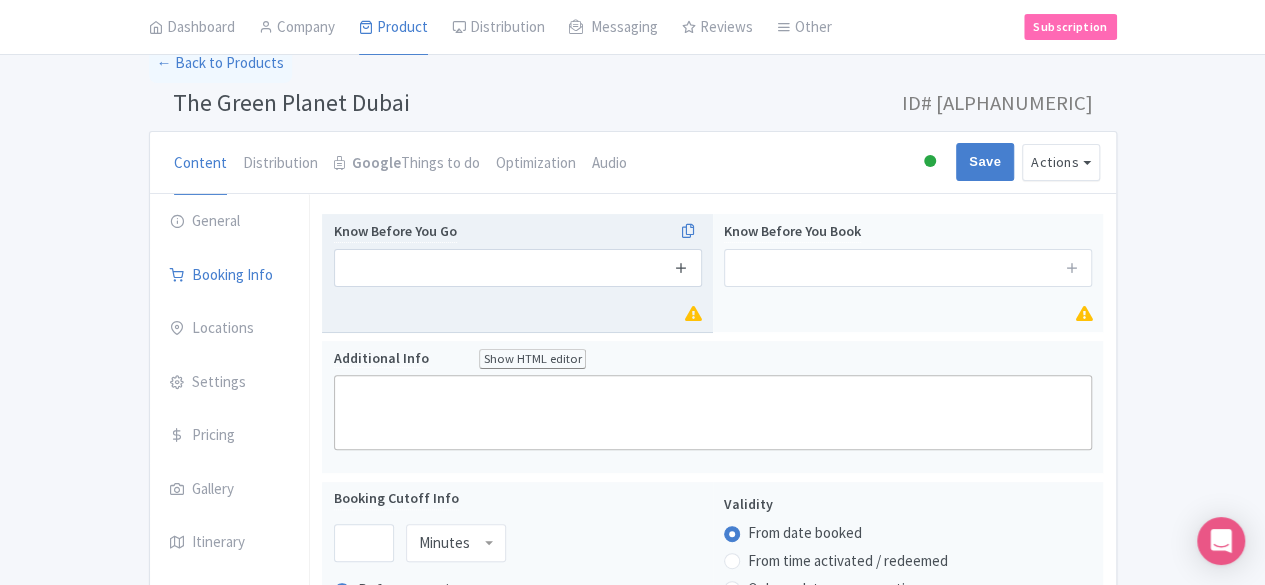 click at bounding box center [681, 267] 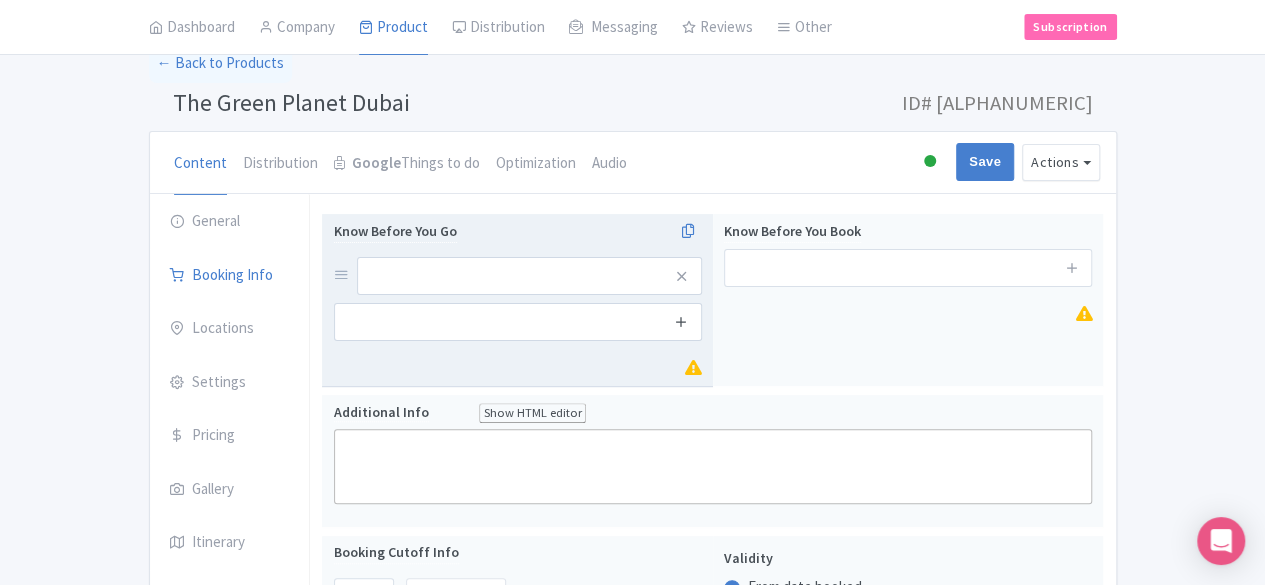 click at bounding box center (681, 322) 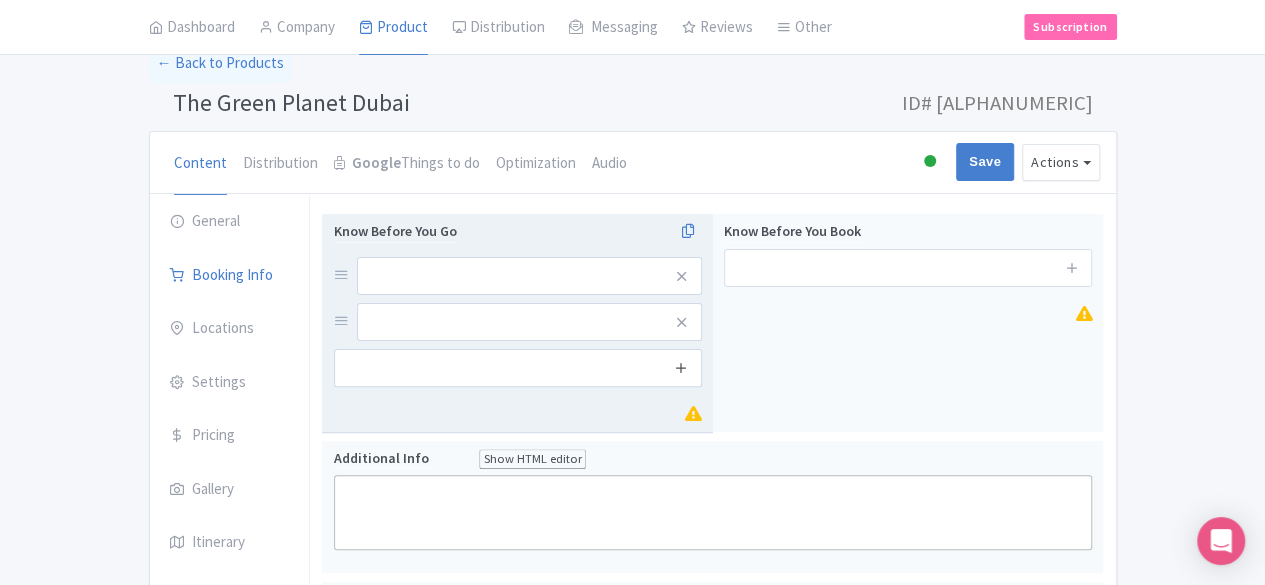 click at bounding box center [681, 367] 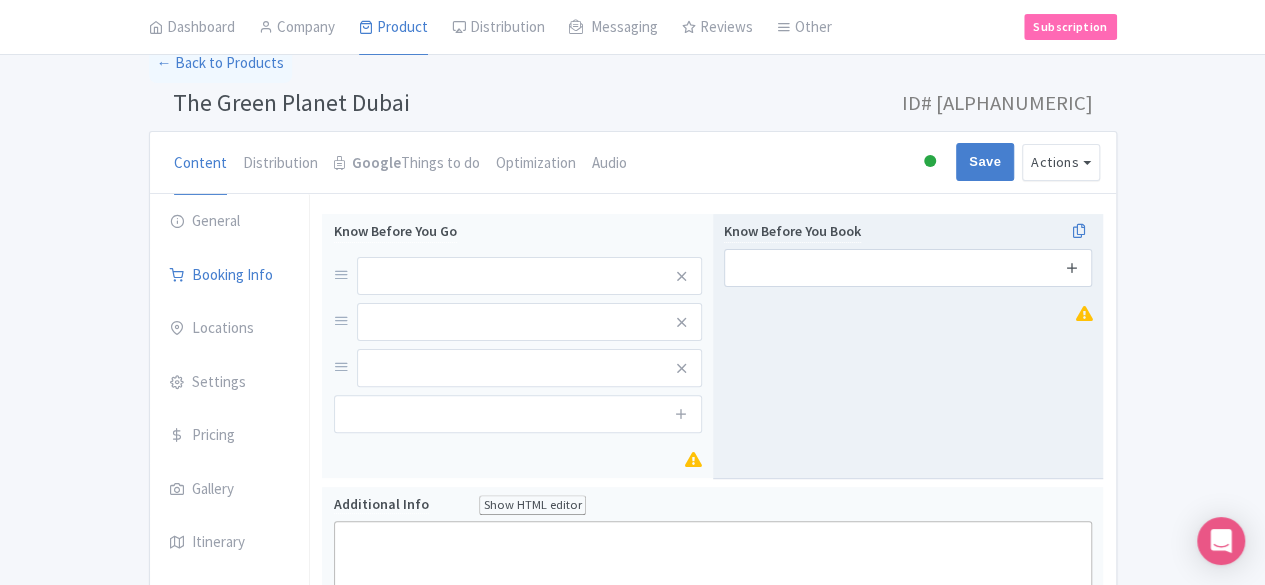 click at bounding box center (1072, 267) 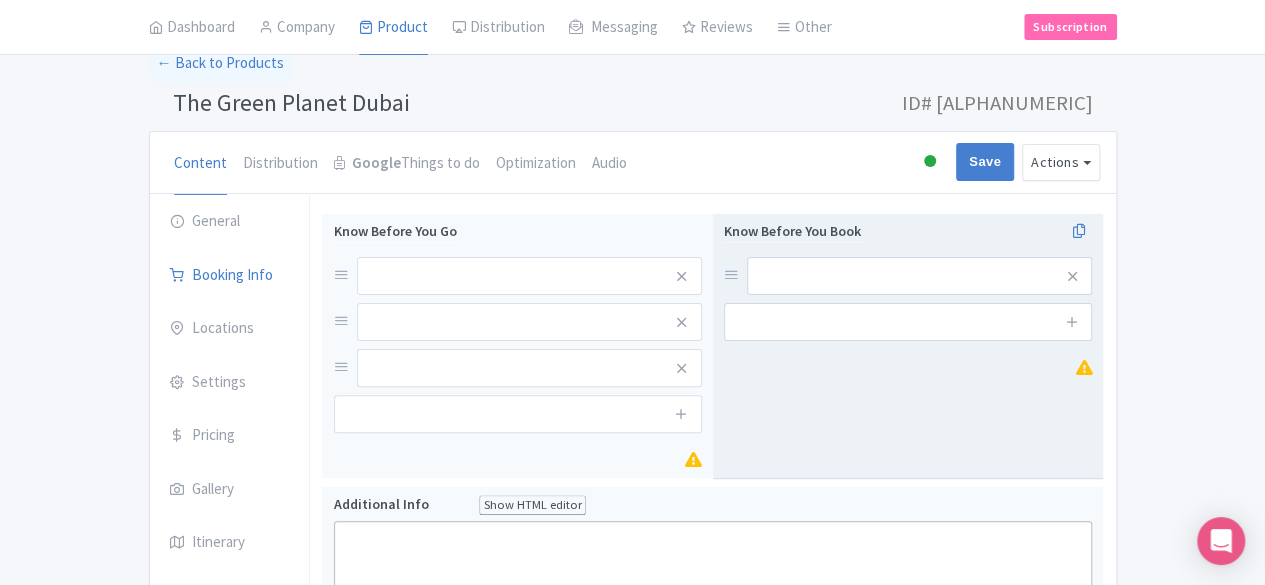 click at bounding box center [1072, 322] 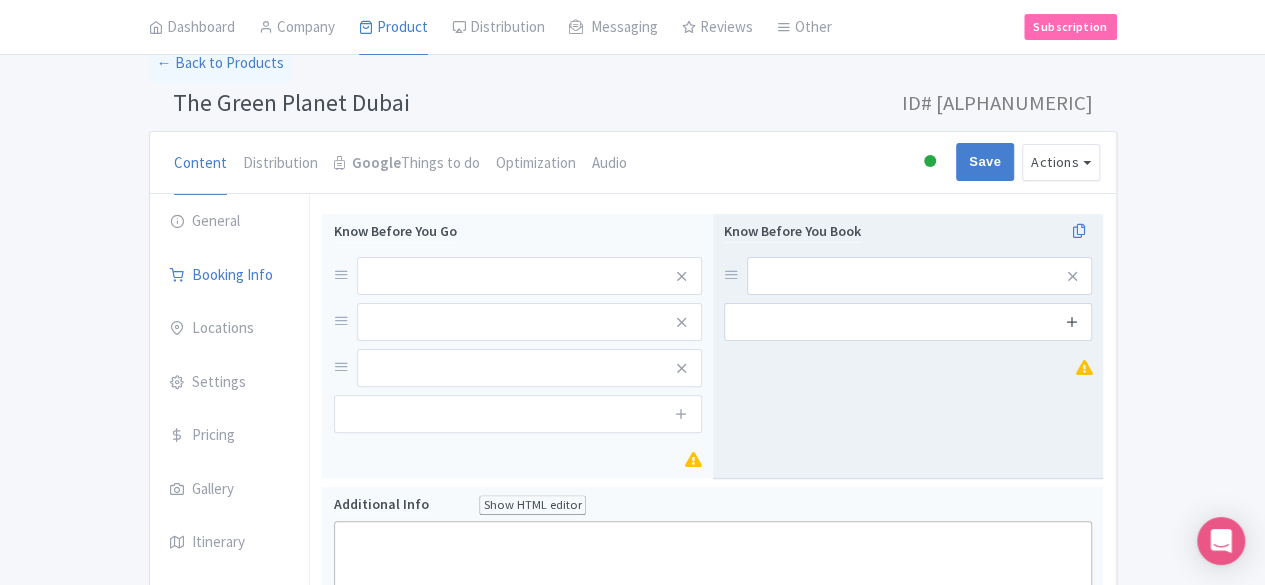 click at bounding box center [1072, 321] 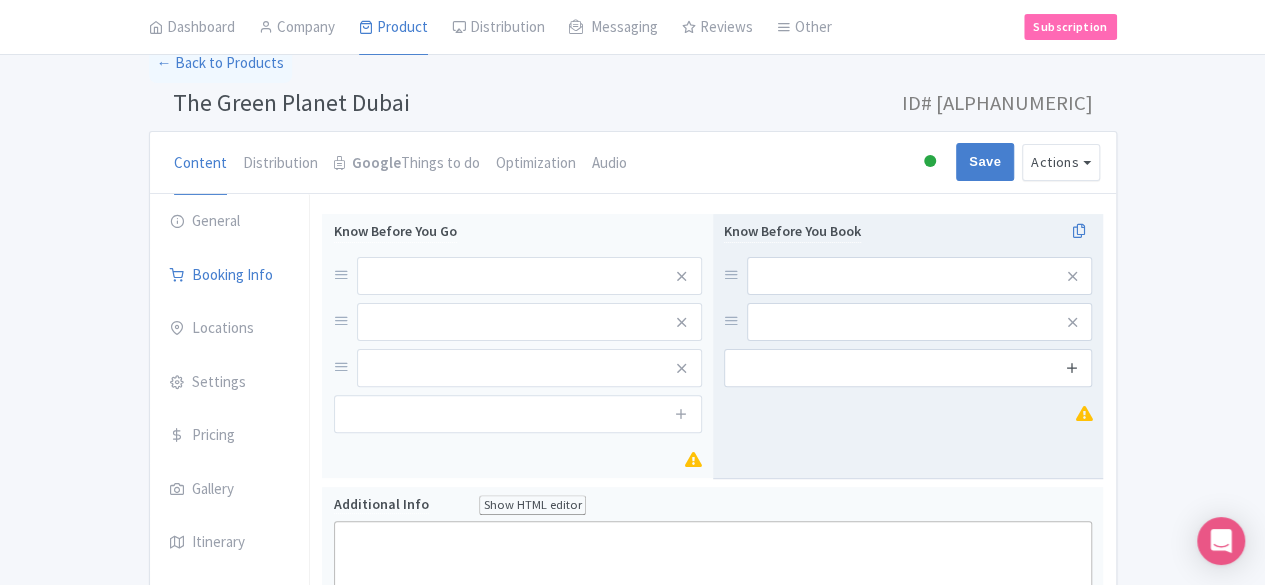 click at bounding box center [1072, 367] 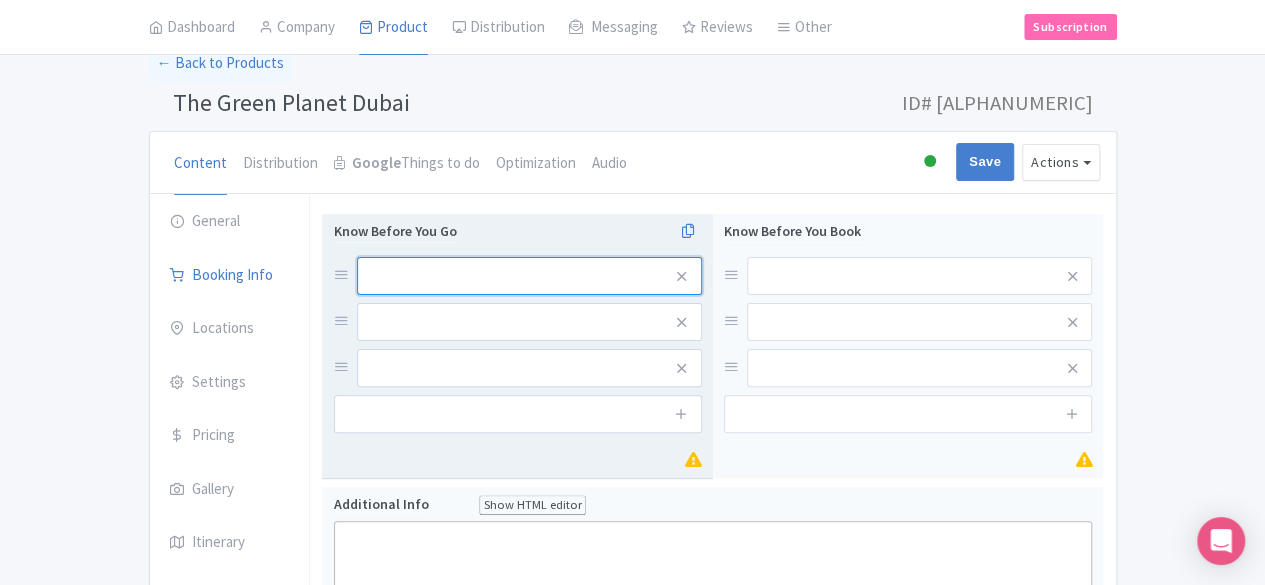 click at bounding box center (529, 276) 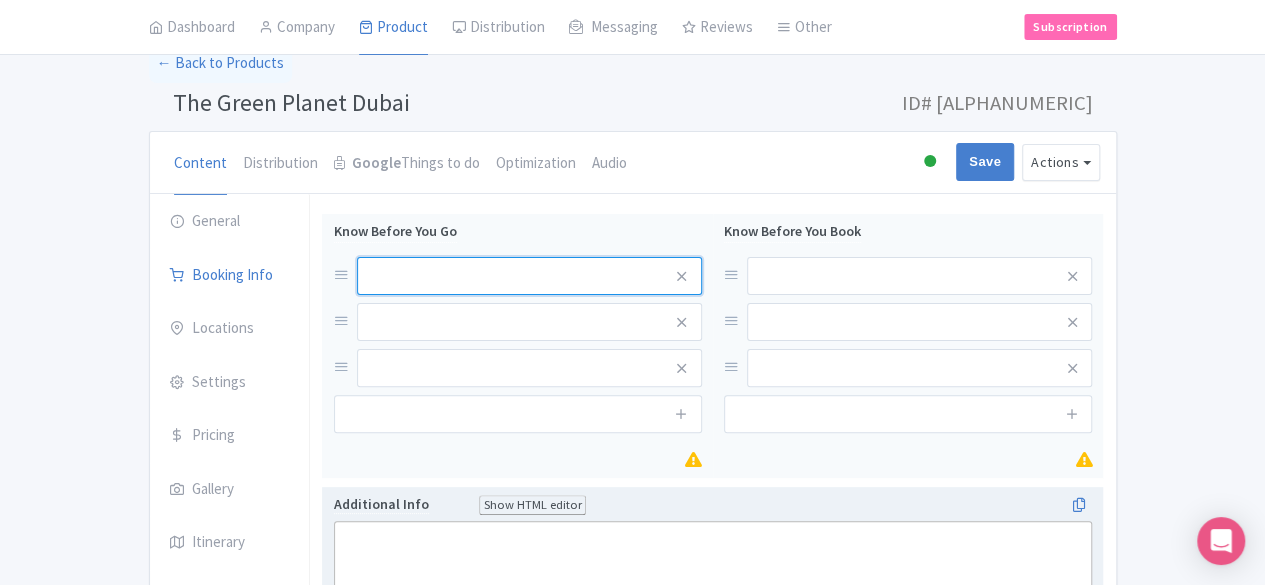 paste on "Dress Comfortably" 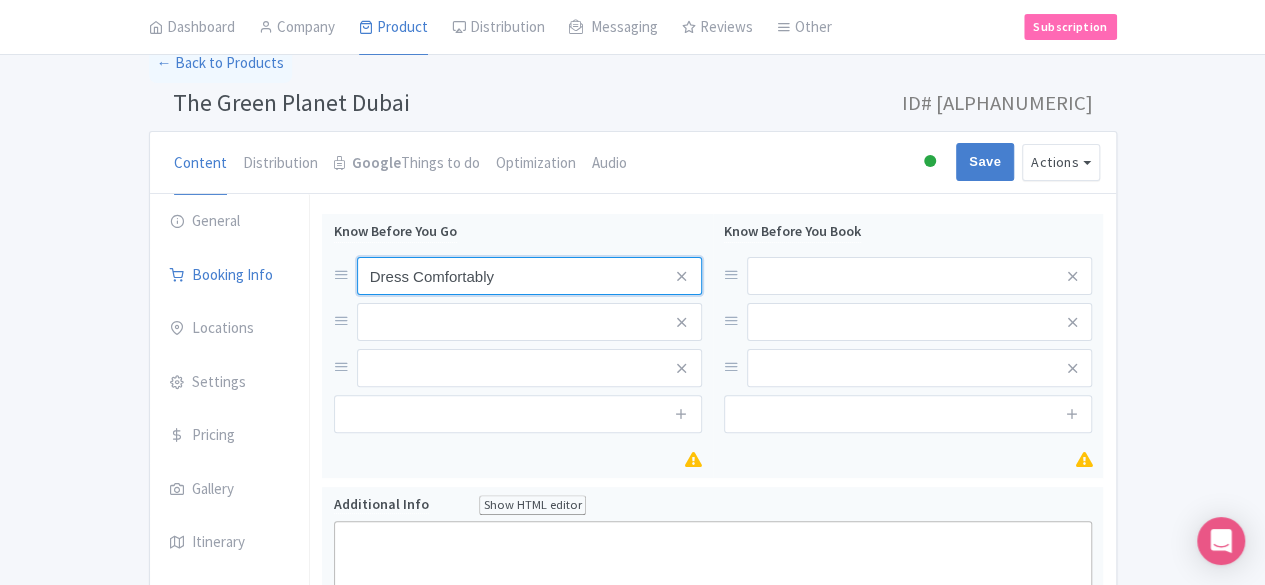type on "Dress Comfortably" 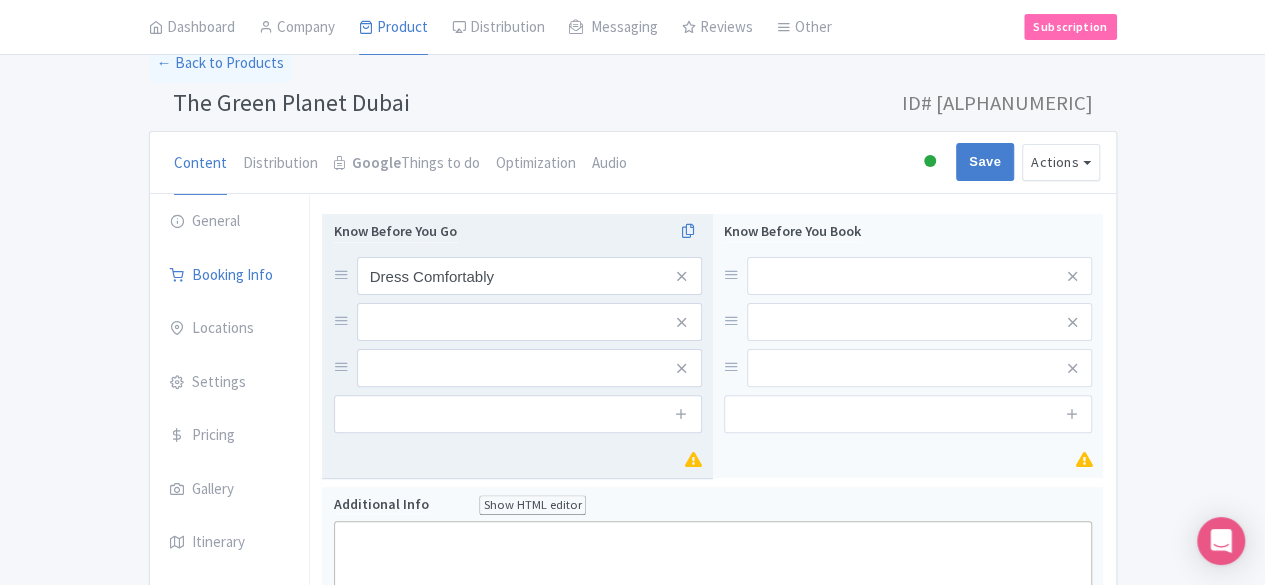 click on "Dress Comfortably" at bounding box center [518, 322] 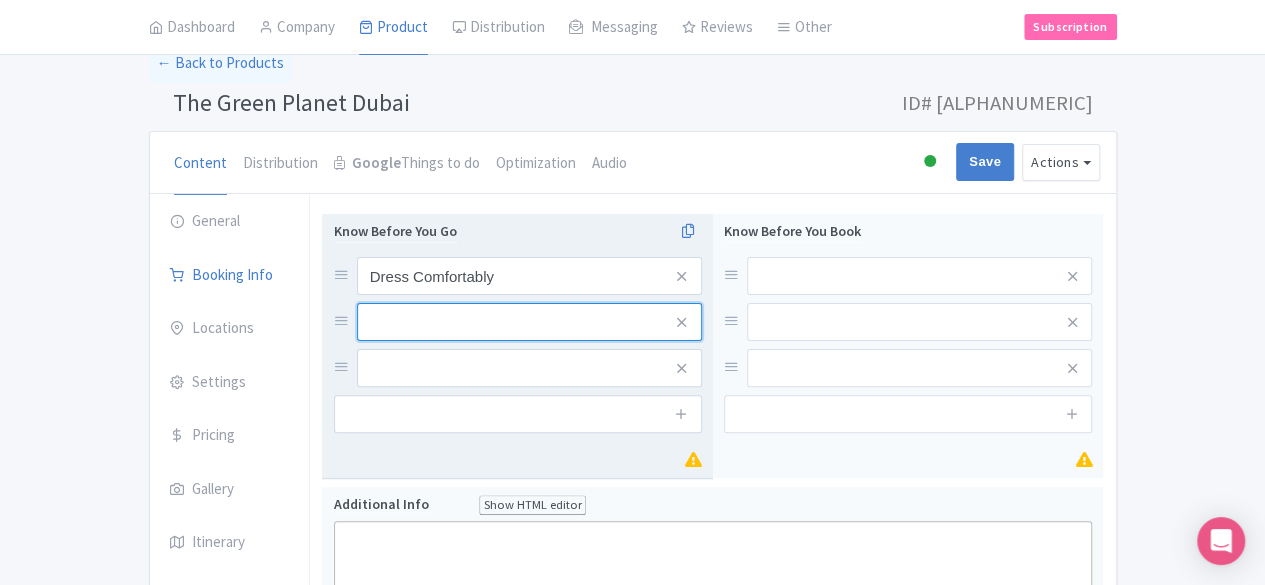 click at bounding box center (529, 276) 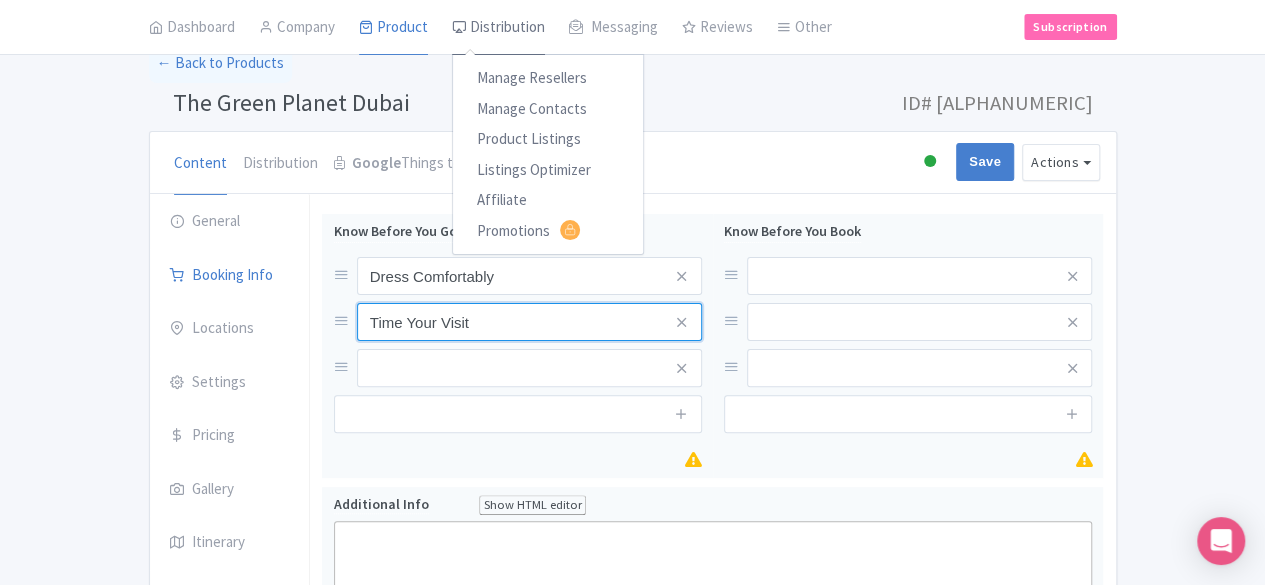 type on "Time Your Visit" 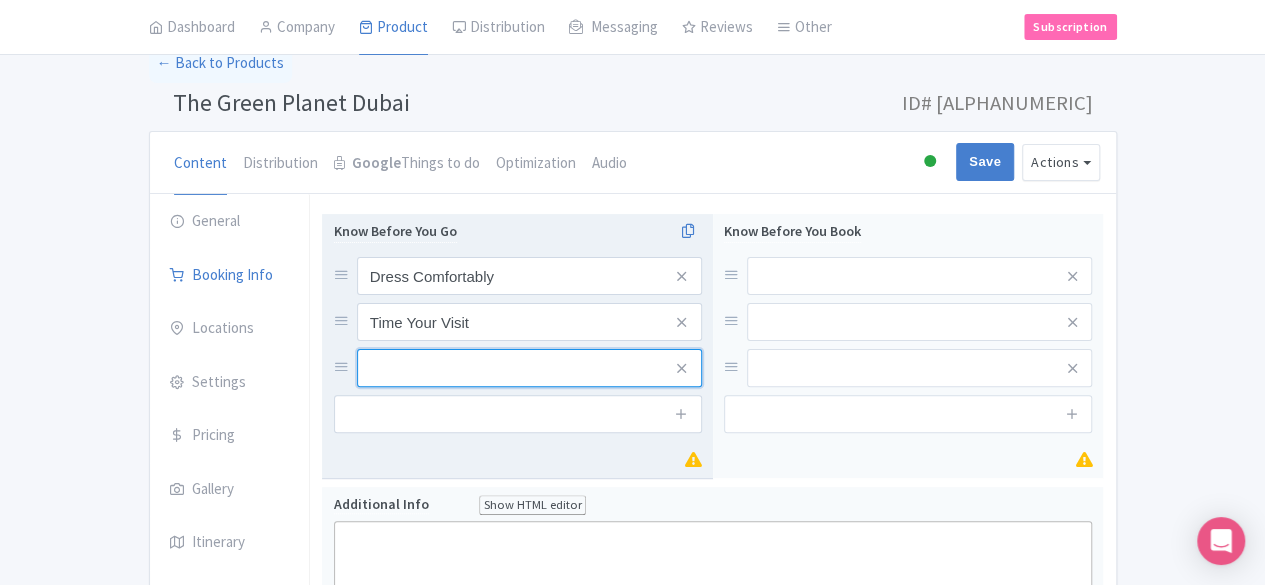 click at bounding box center [529, 276] 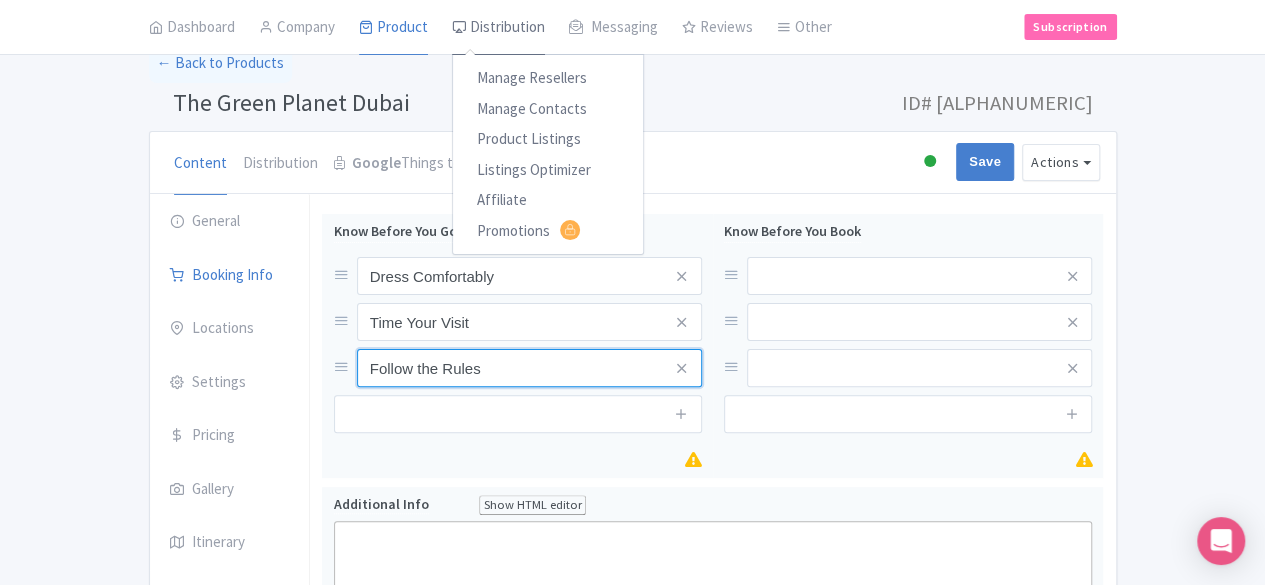 type on "Follow the Rules" 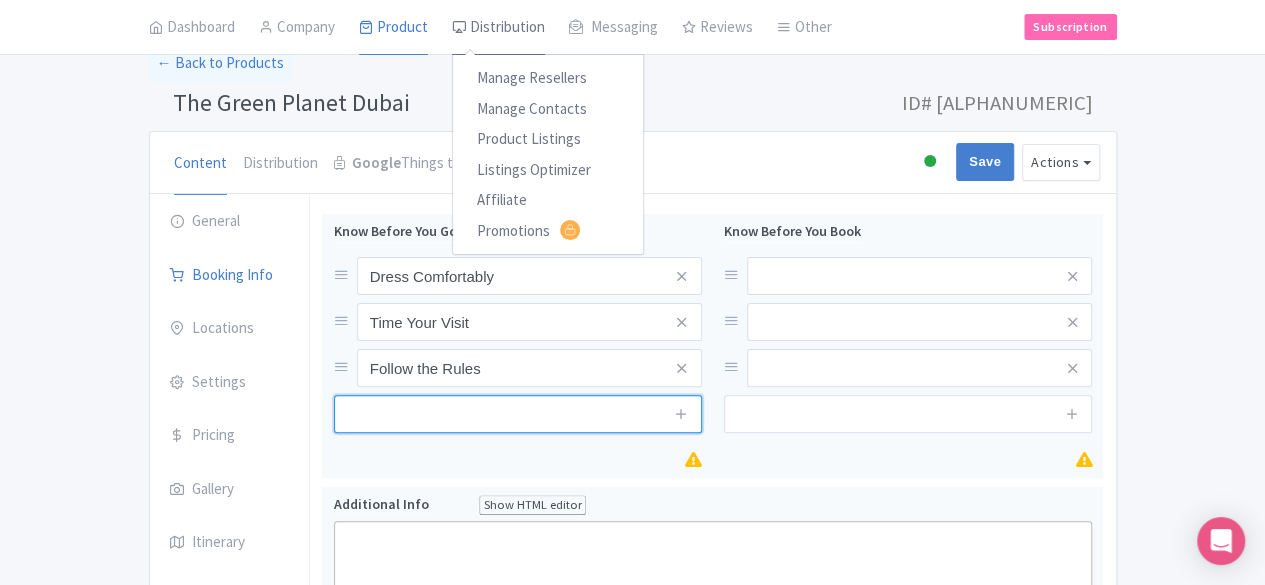 click at bounding box center [518, 414] 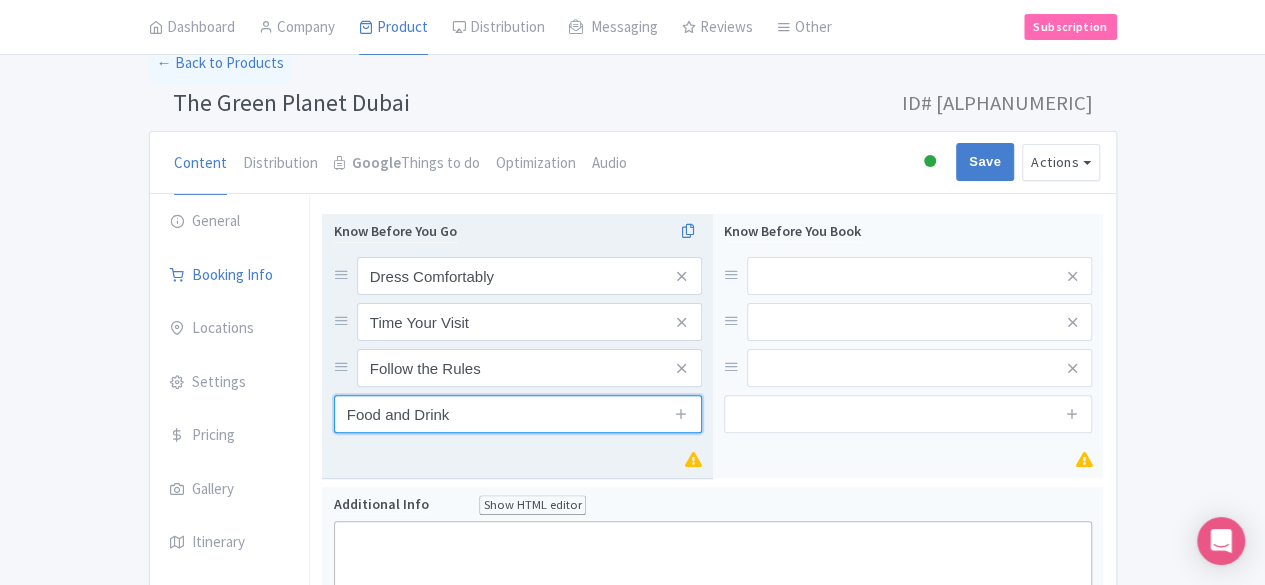 paste on "Food and Drink" 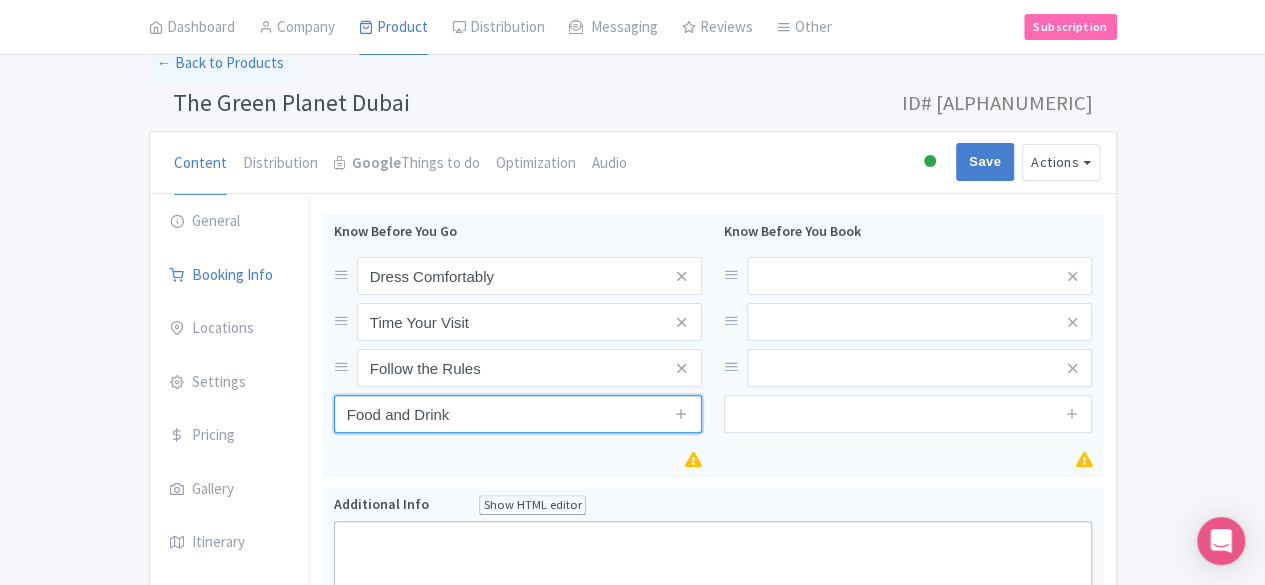 type on "Food and Drink" 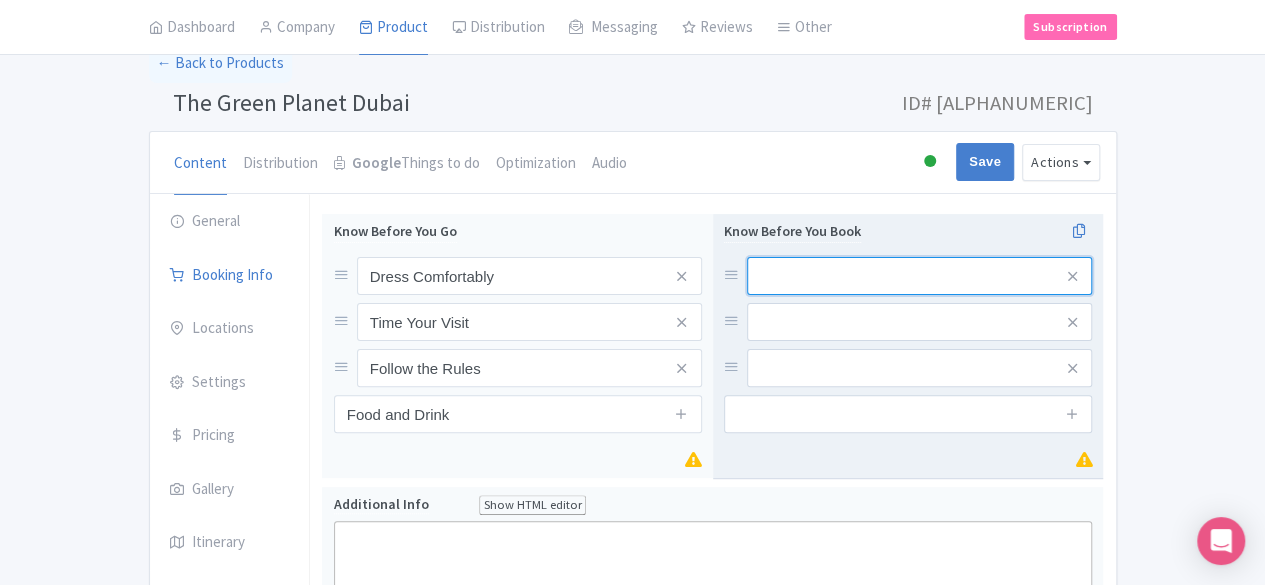 click at bounding box center (919, 276) 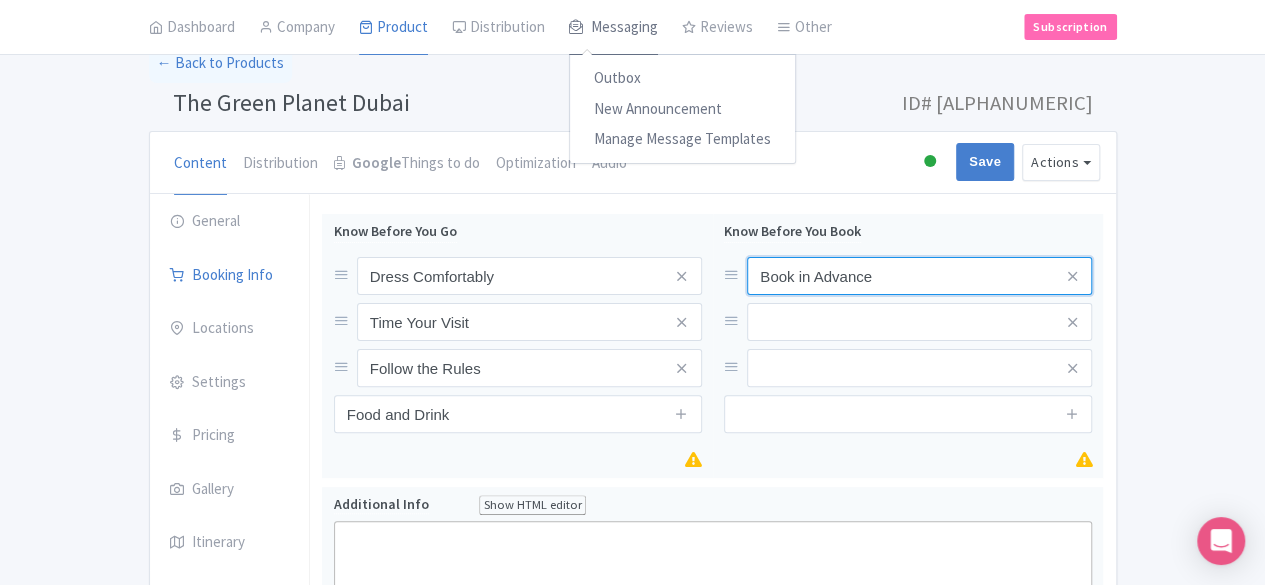 type on "Book in Advance" 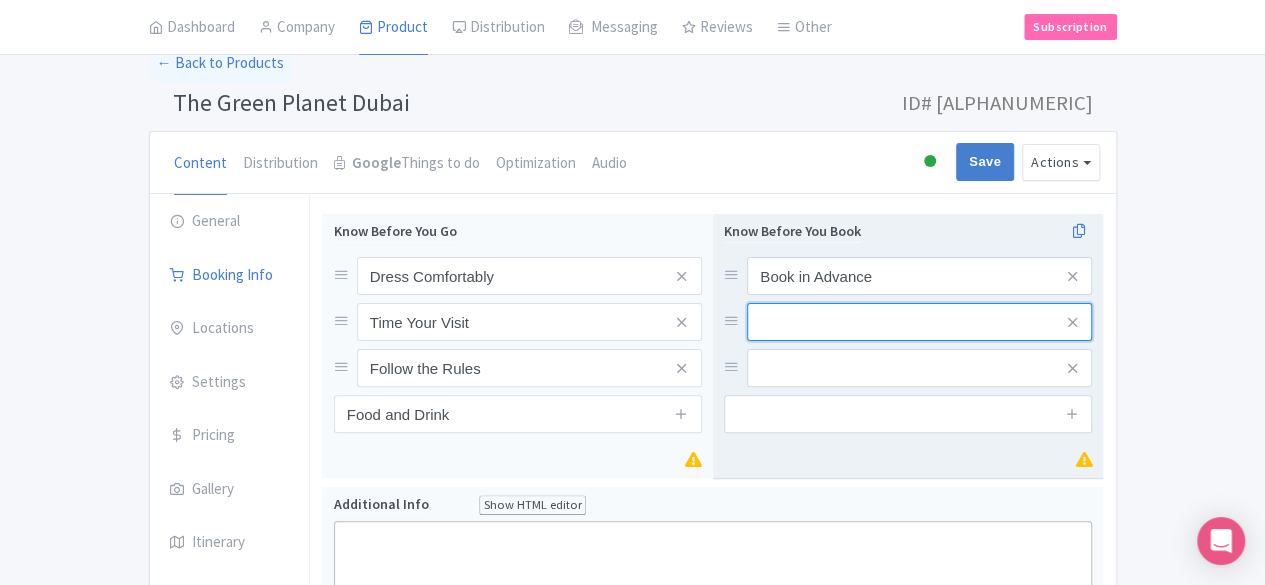 click at bounding box center [919, 276] 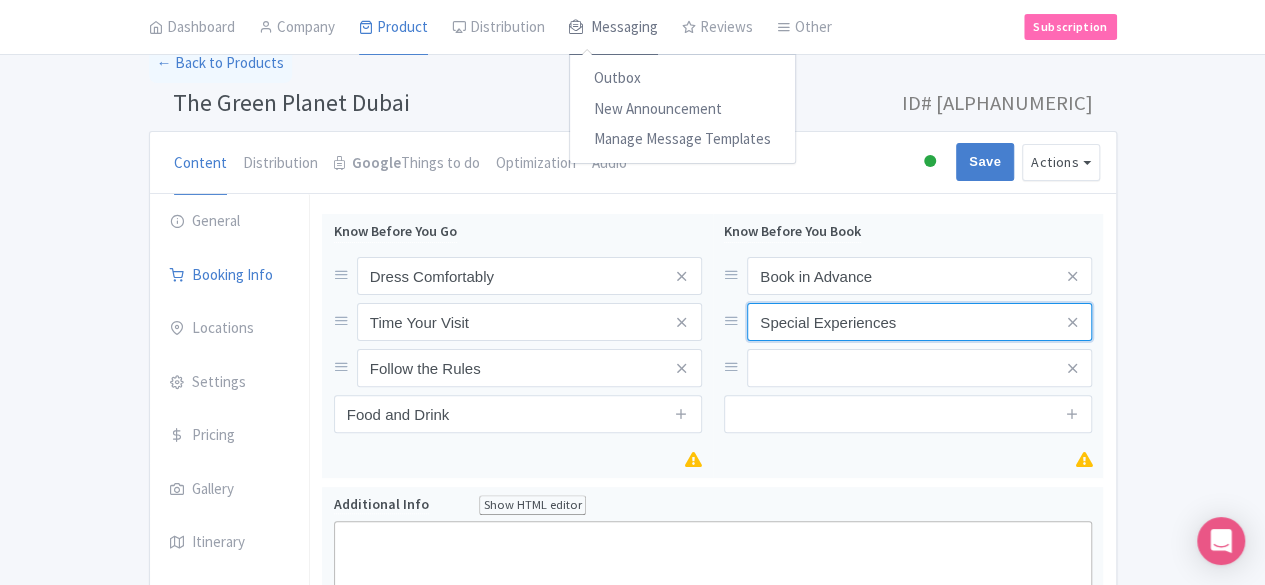 type on "Special Experiences" 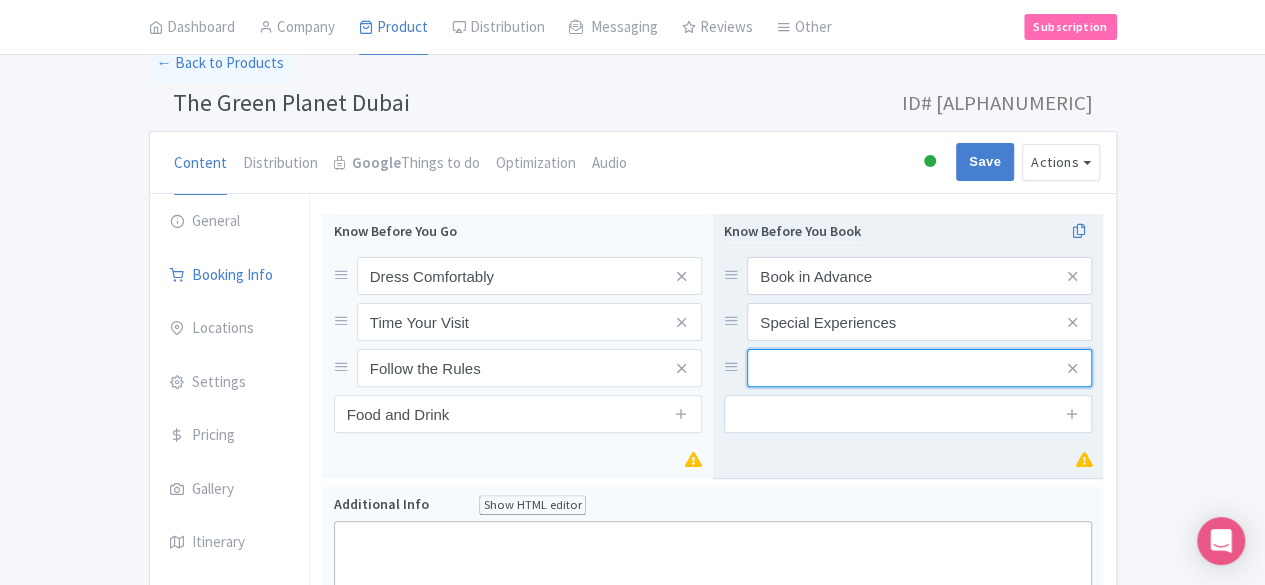 click at bounding box center [919, 276] 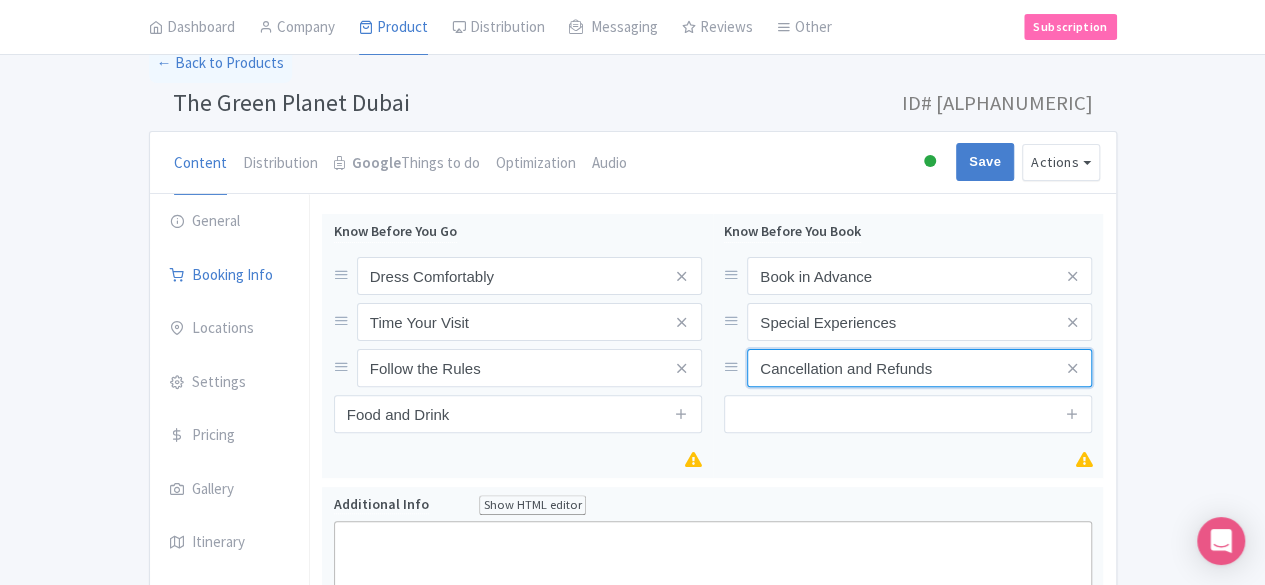 type on "Cancellation and Refunds" 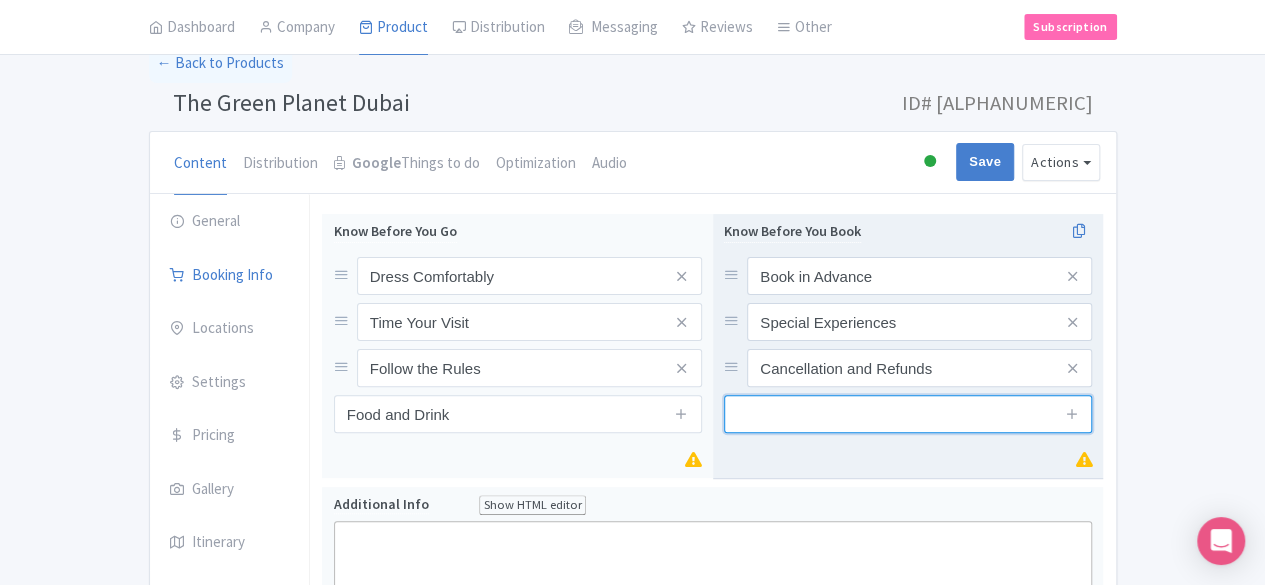 click at bounding box center [908, 414] 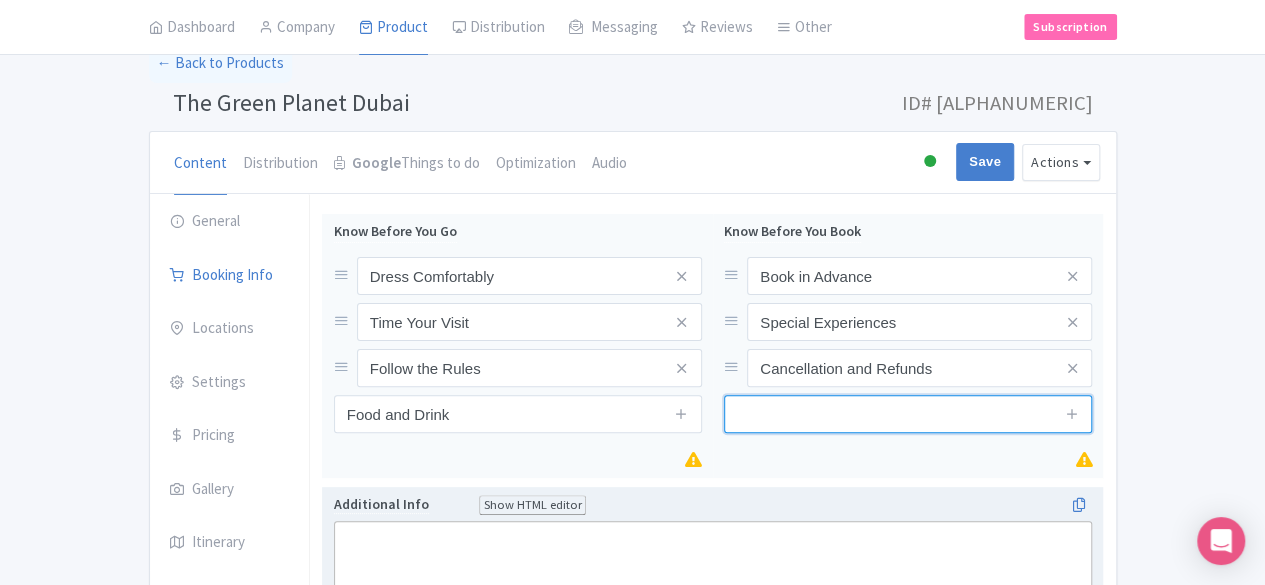 paste on "Location" 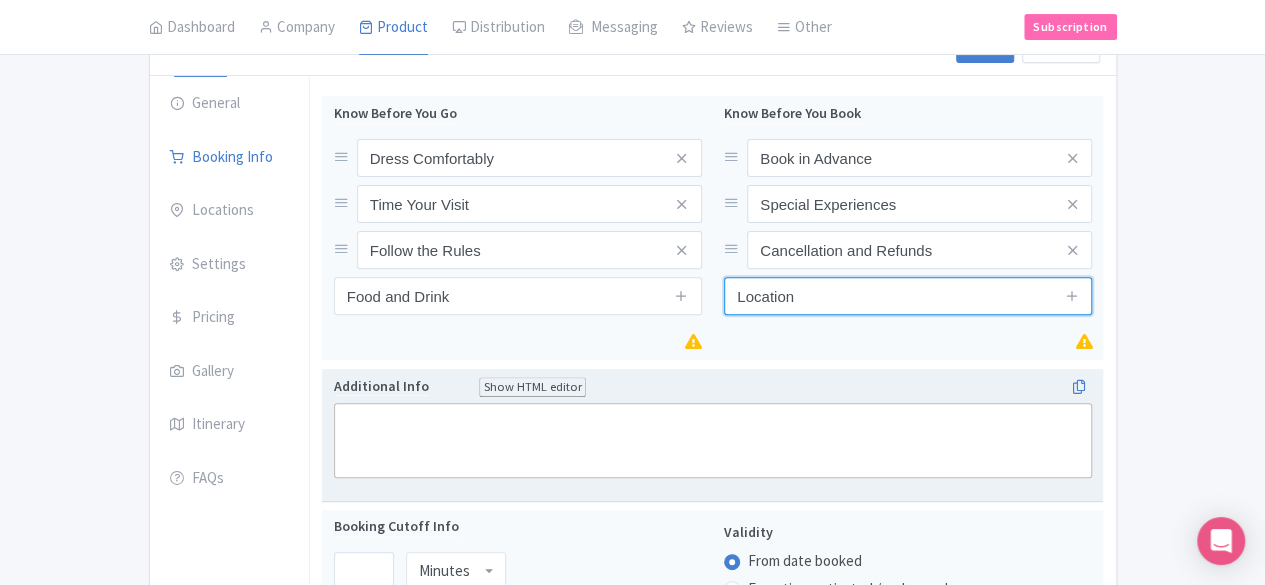 scroll, scrollTop: 400, scrollLeft: 0, axis: vertical 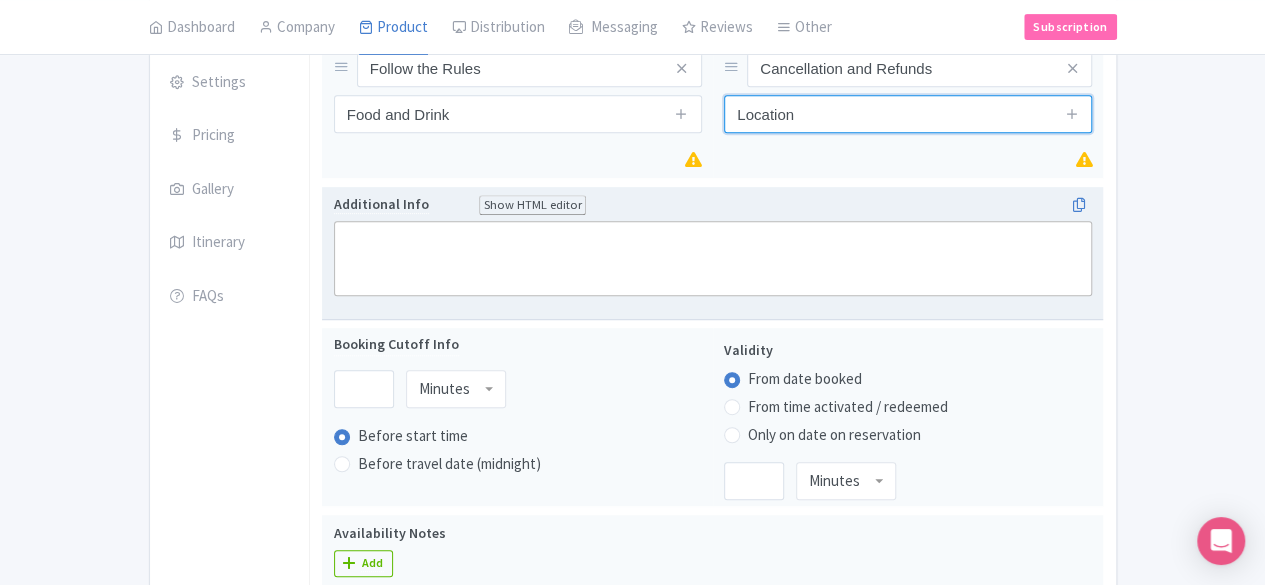 type on "Location" 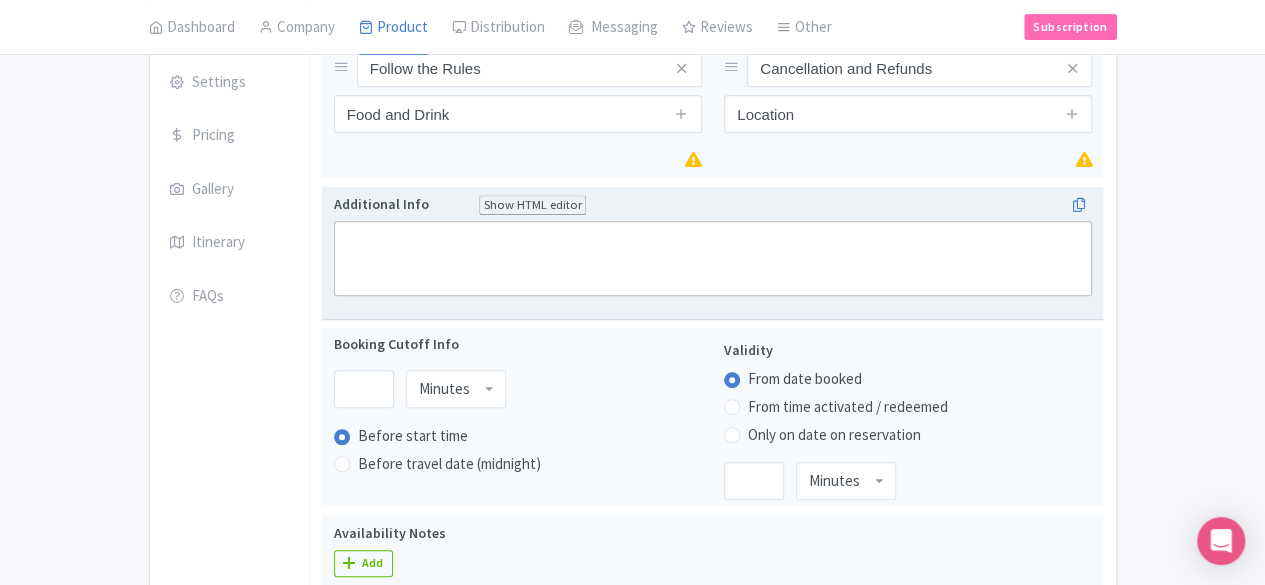click 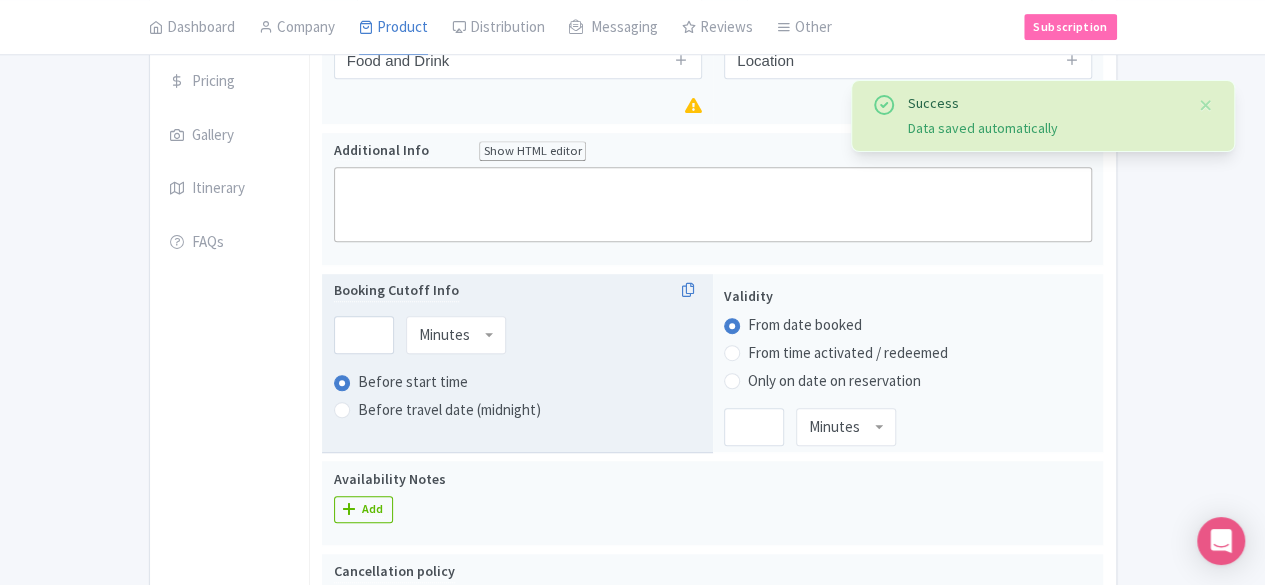 scroll, scrollTop: 500, scrollLeft: 0, axis: vertical 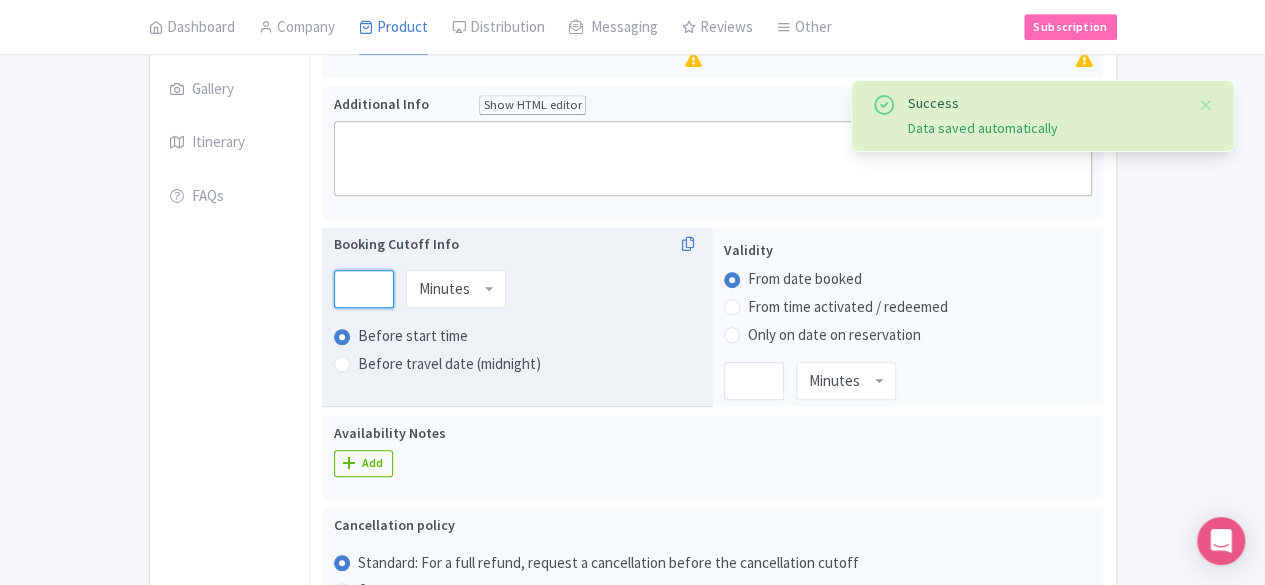 click at bounding box center [364, 289] 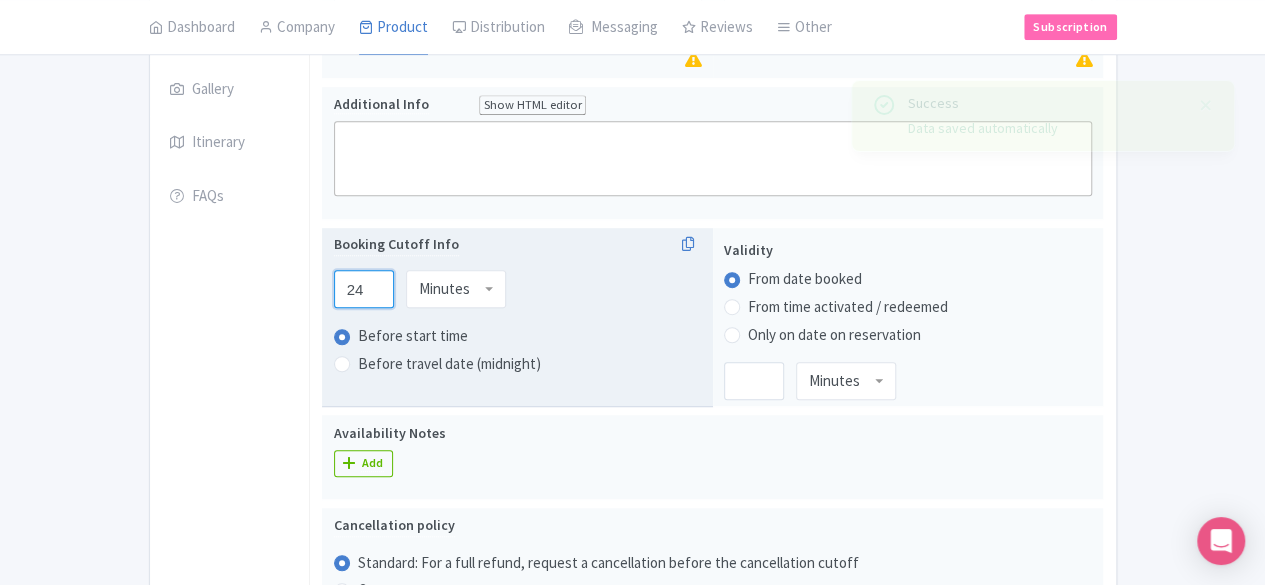 type on "24" 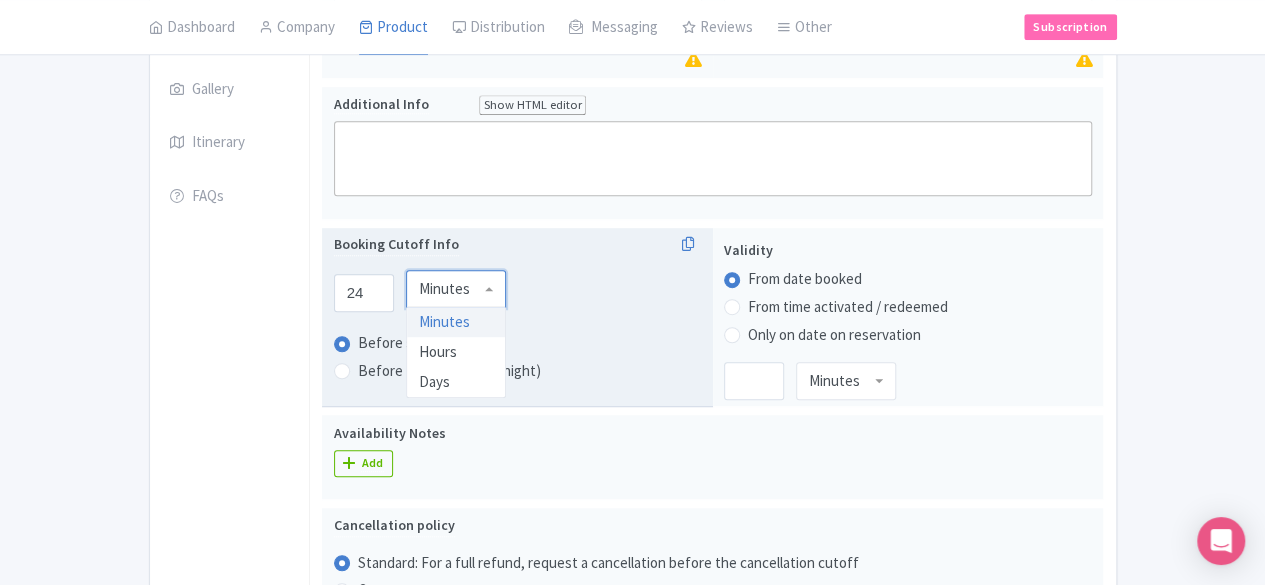 click on "Minutes" at bounding box center [456, 289] 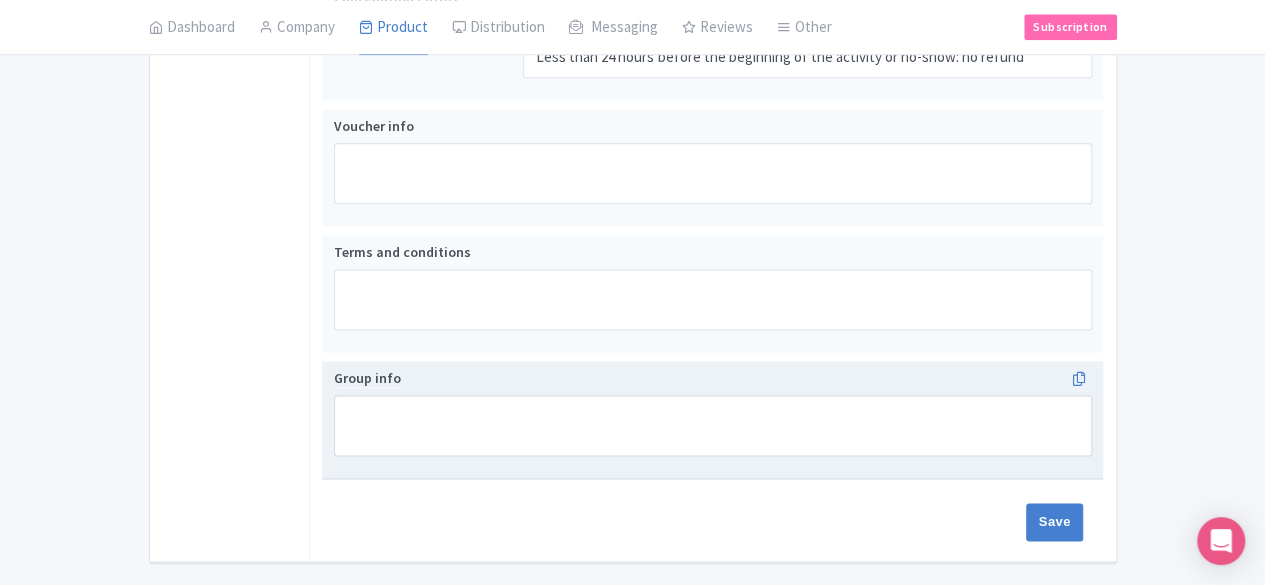 scroll, scrollTop: 1220, scrollLeft: 0, axis: vertical 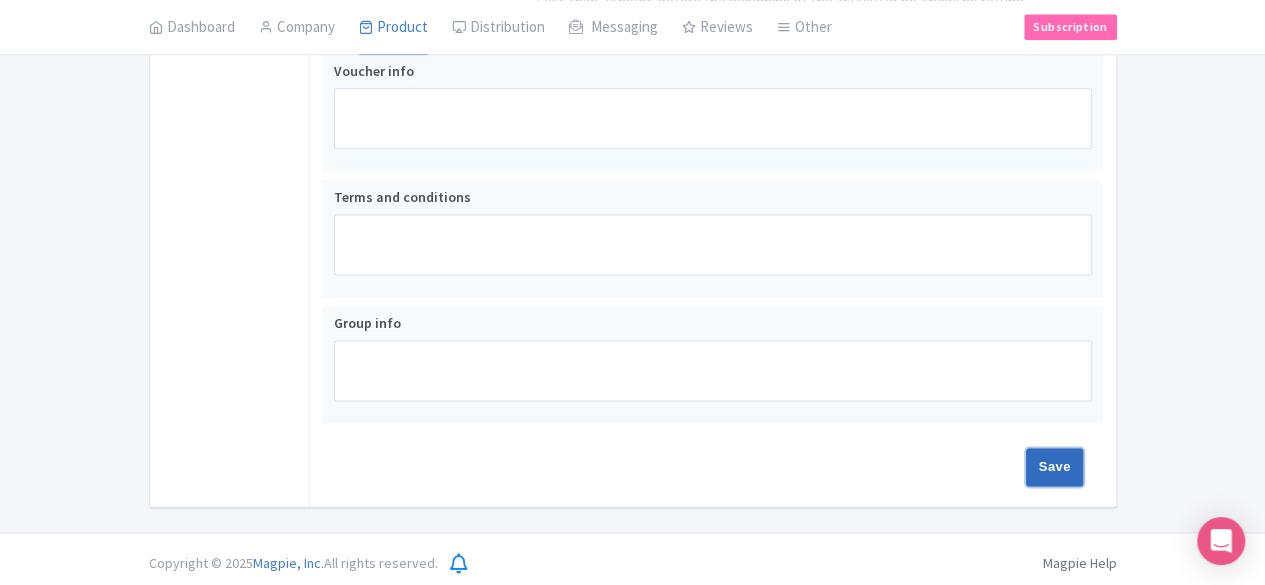 click on "Save" at bounding box center [1055, 467] 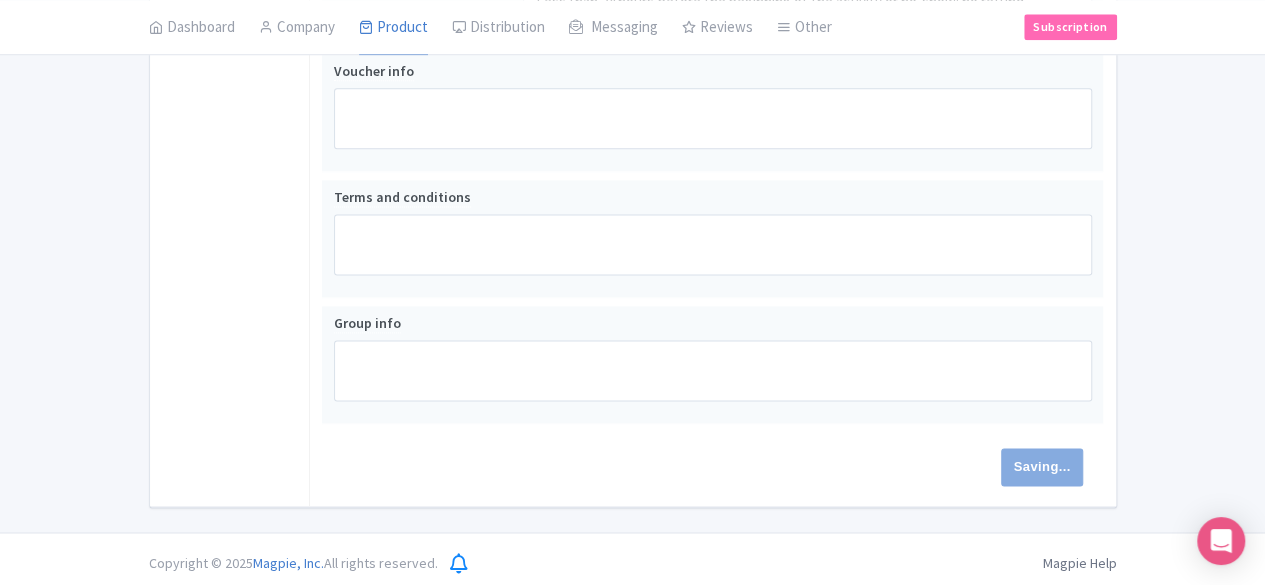 type on "Saving..." 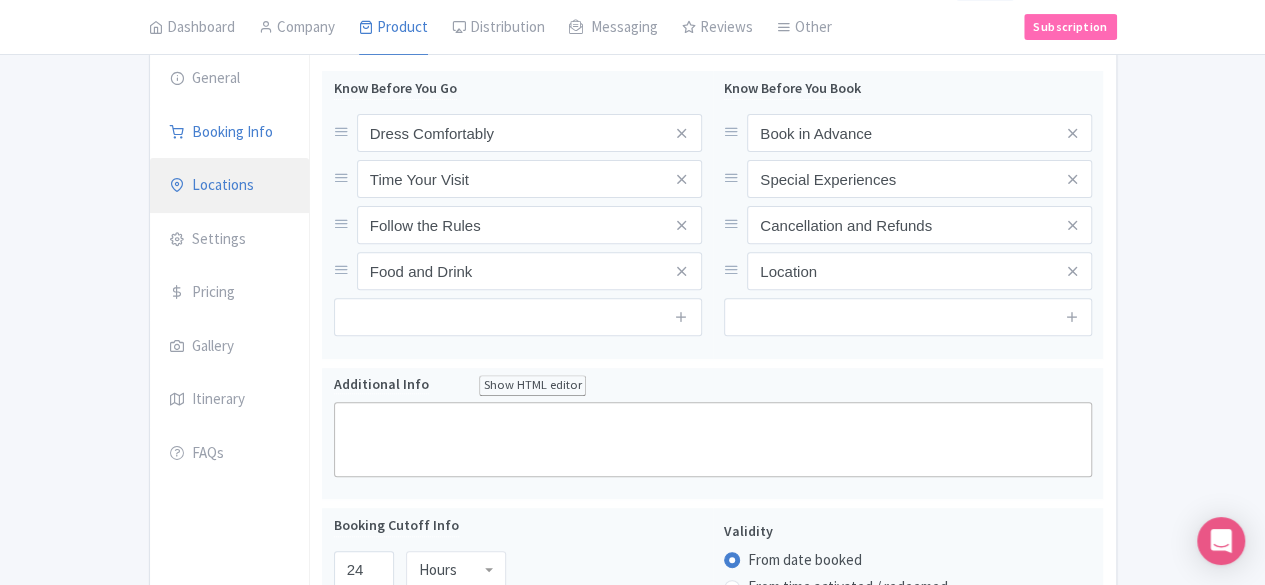 scroll, scrollTop: 212, scrollLeft: 0, axis: vertical 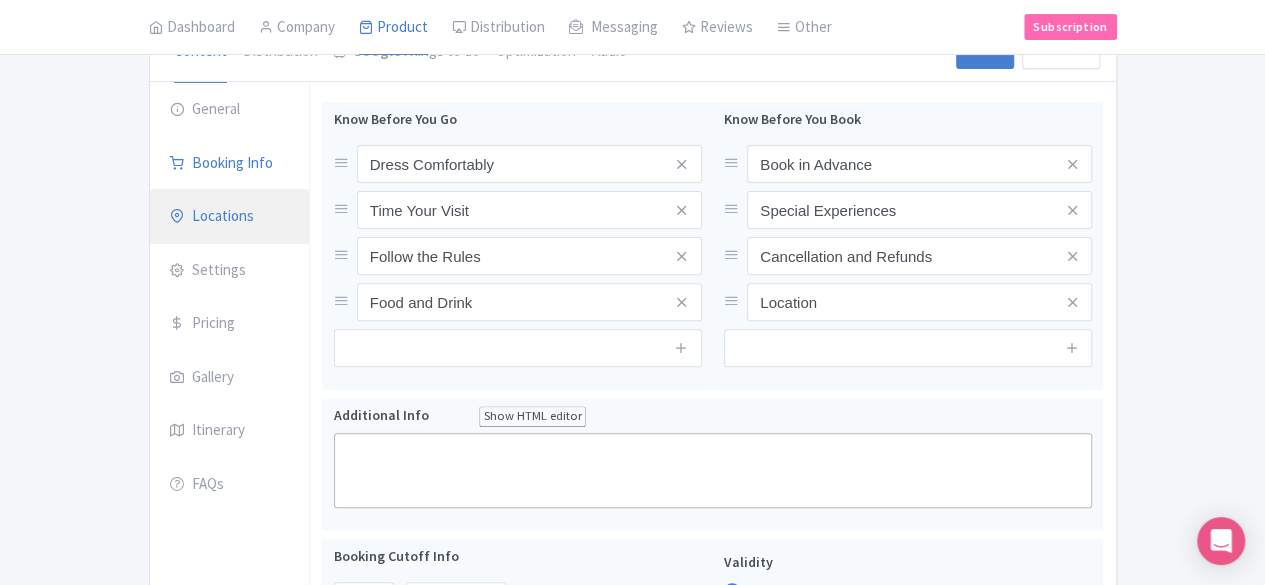 click on "Locations" at bounding box center [230, 217] 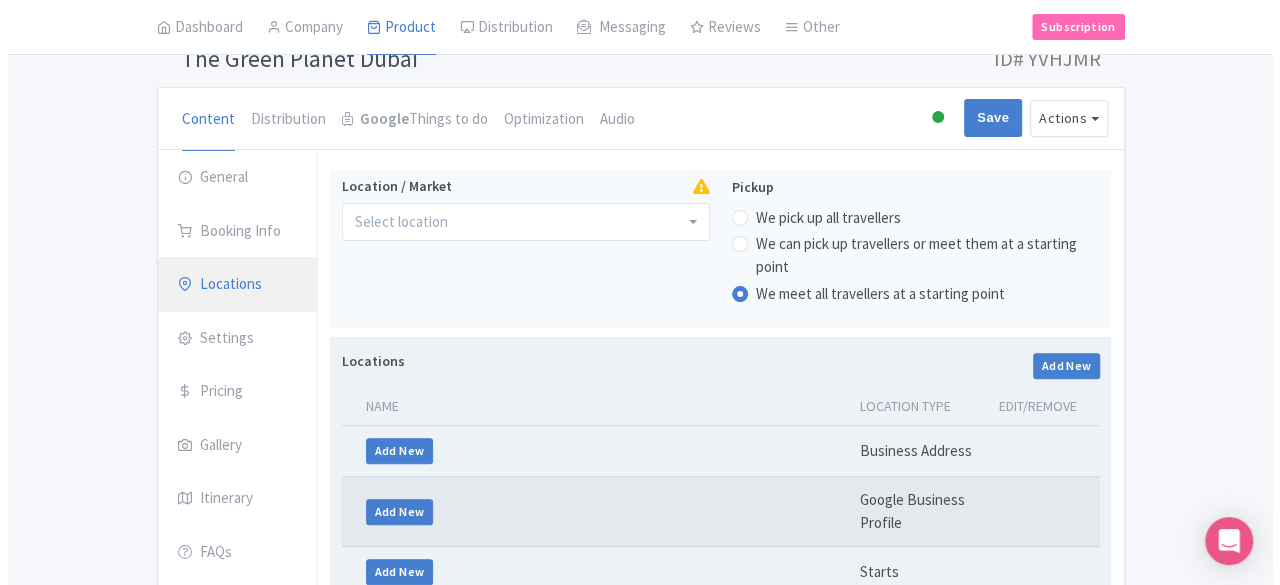 scroll, scrollTop: 312, scrollLeft: 0, axis: vertical 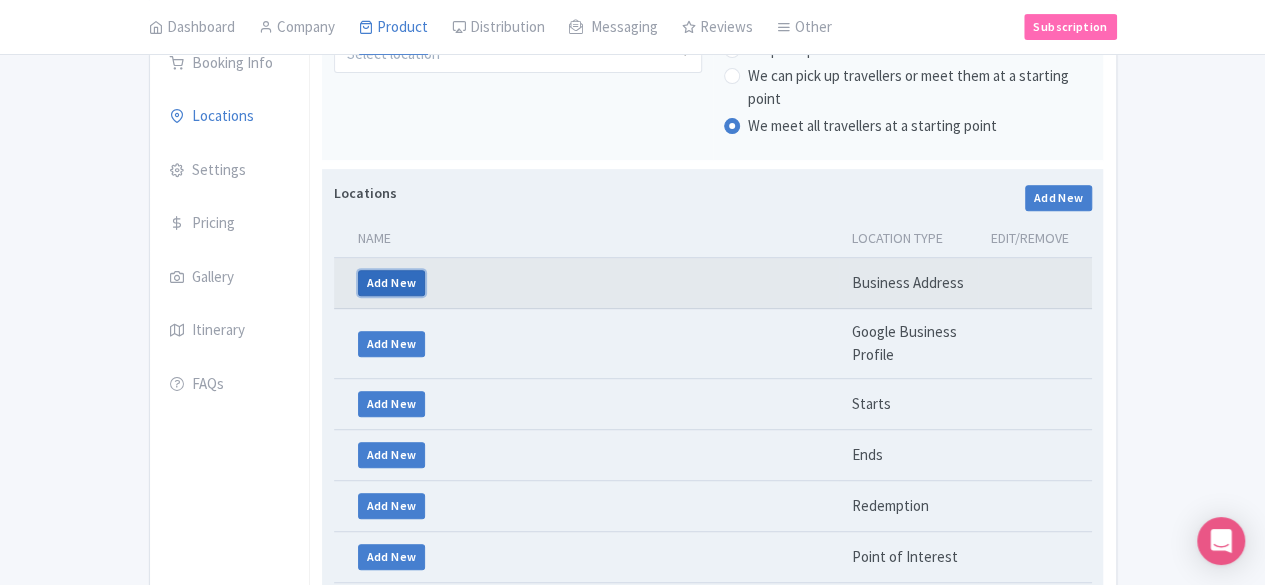 click on "Add New" at bounding box center (392, 283) 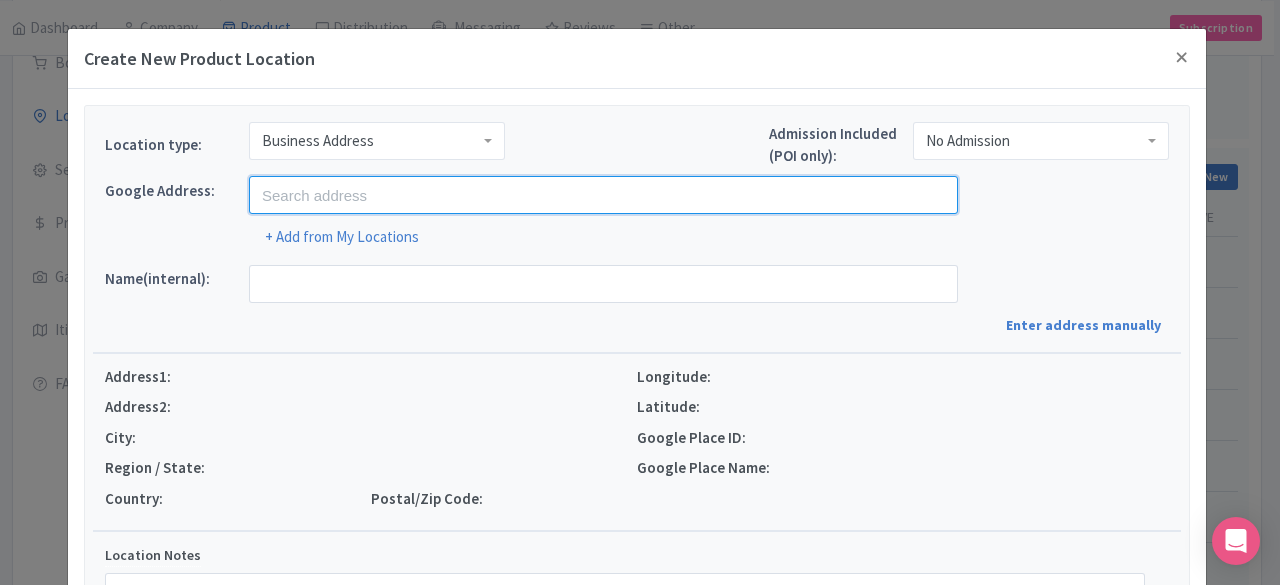 click at bounding box center [603, 195] 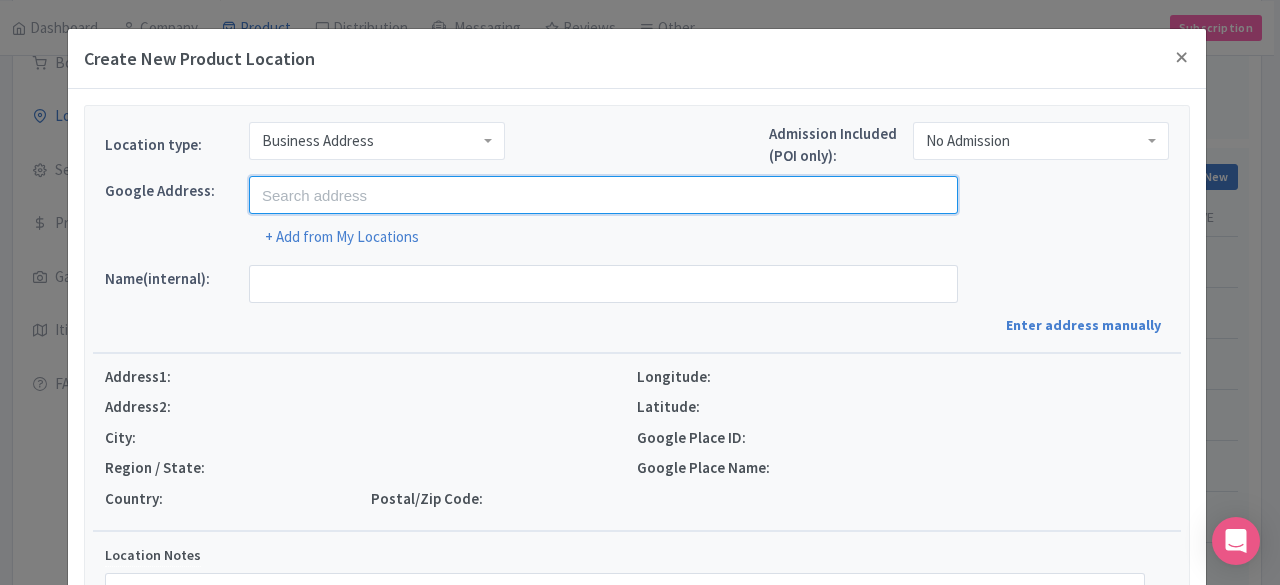 click at bounding box center (603, 195) 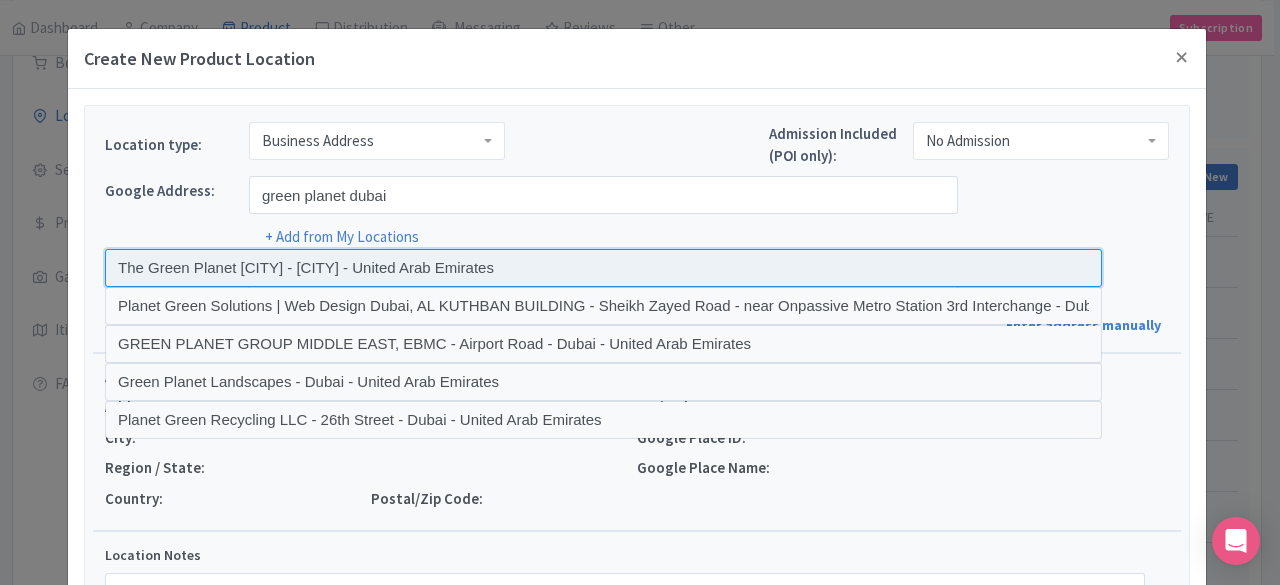 click at bounding box center [603, 268] 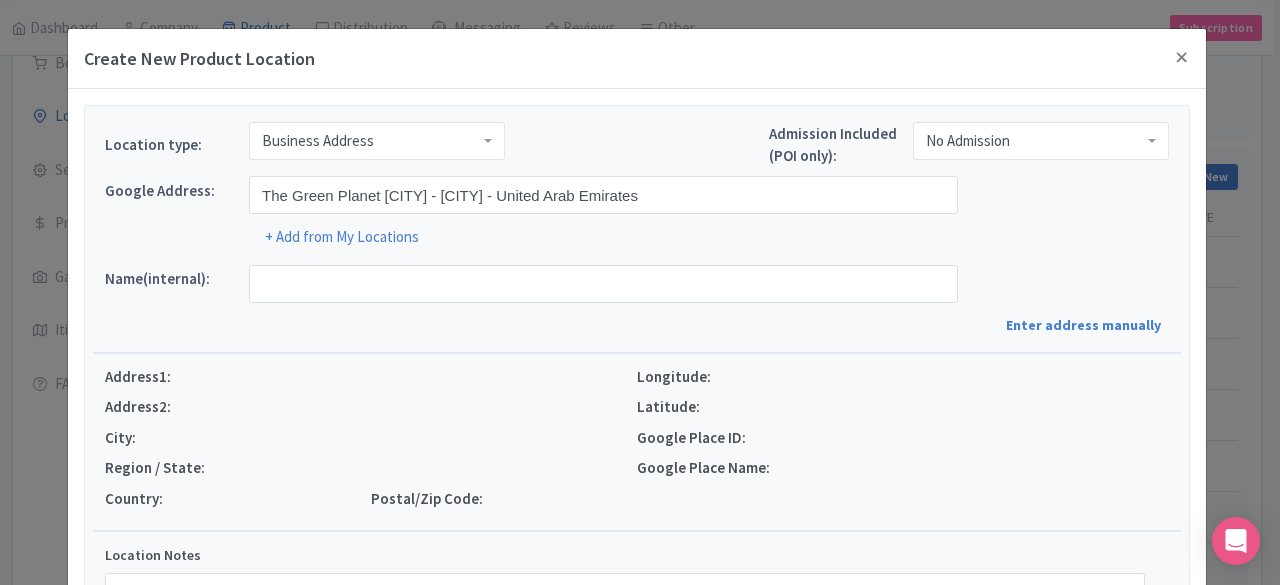 type on "The Green Planet Dubai, Dubai - Al Wasl - Dubai - United Arab Emirates" 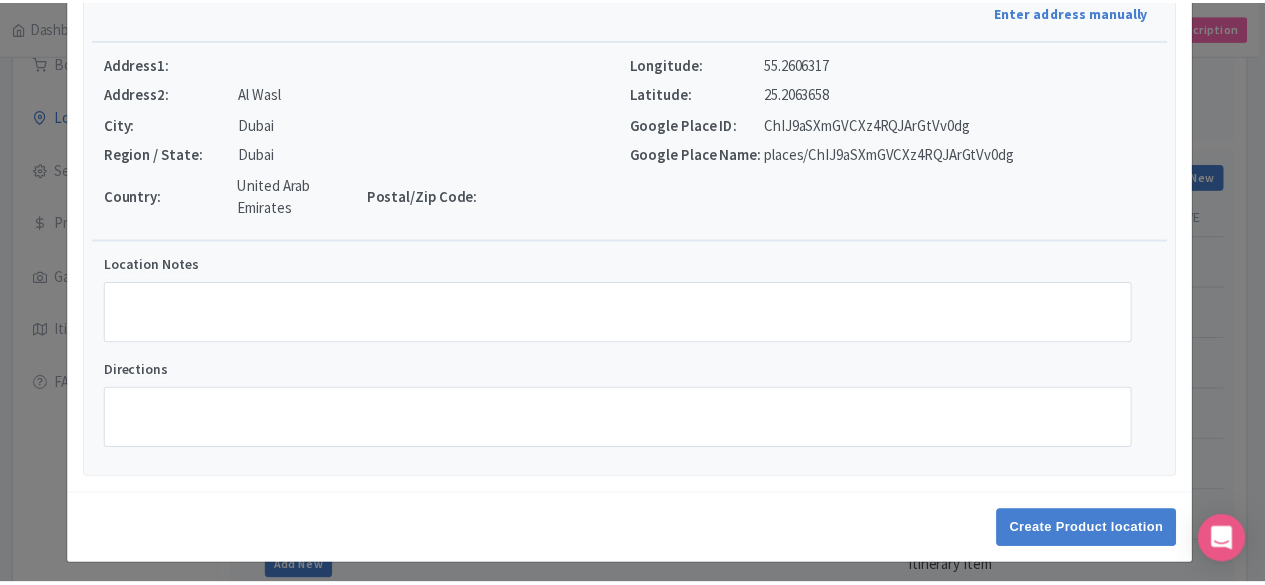 scroll, scrollTop: 318, scrollLeft: 0, axis: vertical 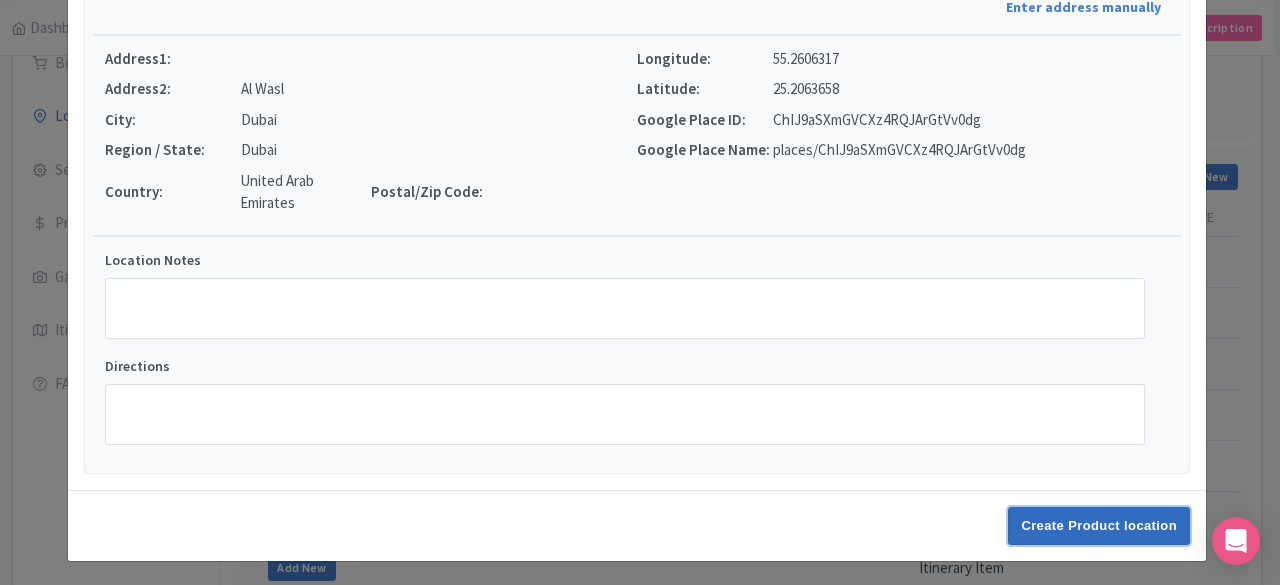 click on "Create Product location" at bounding box center (1099, 526) 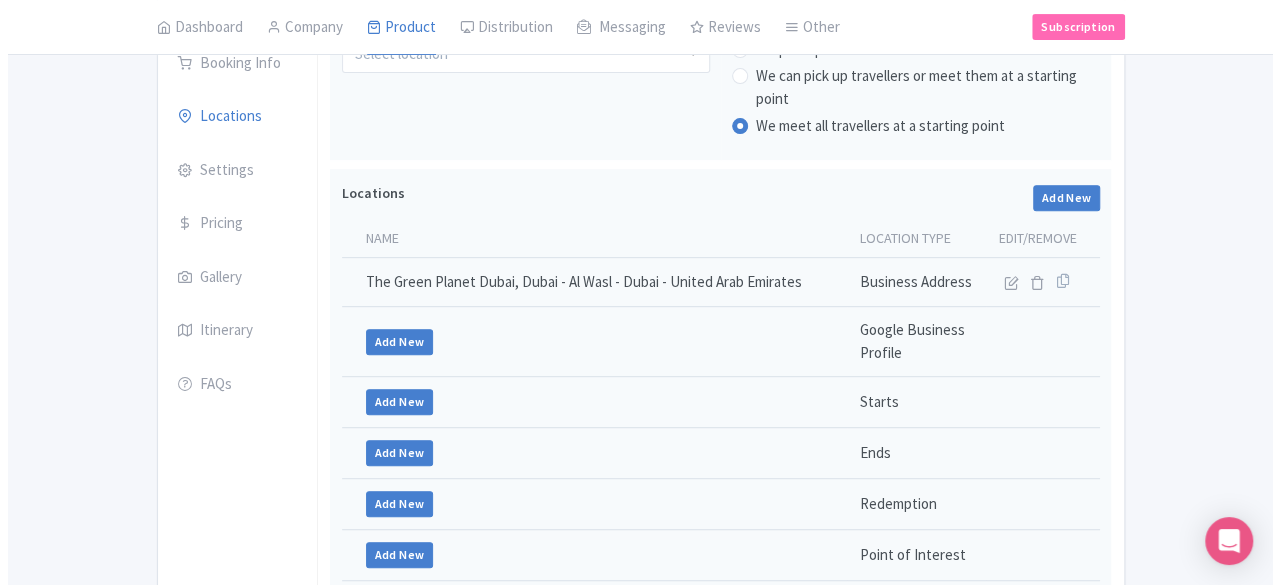 scroll, scrollTop: 412, scrollLeft: 0, axis: vertical 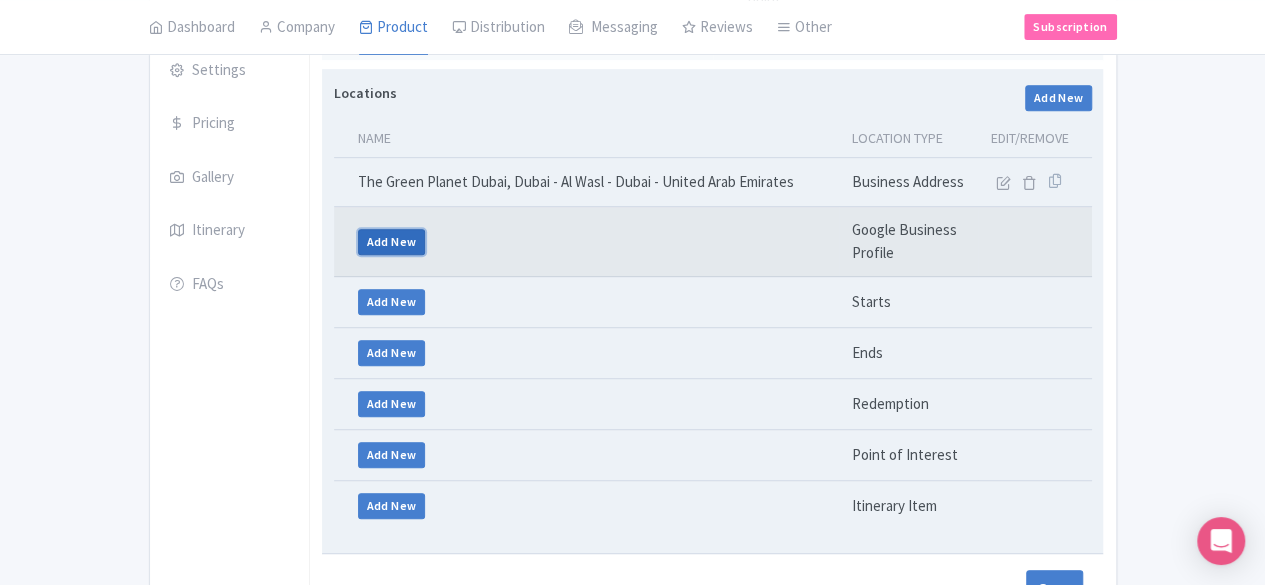 click on "Add New" at bounding box center (392, 242) 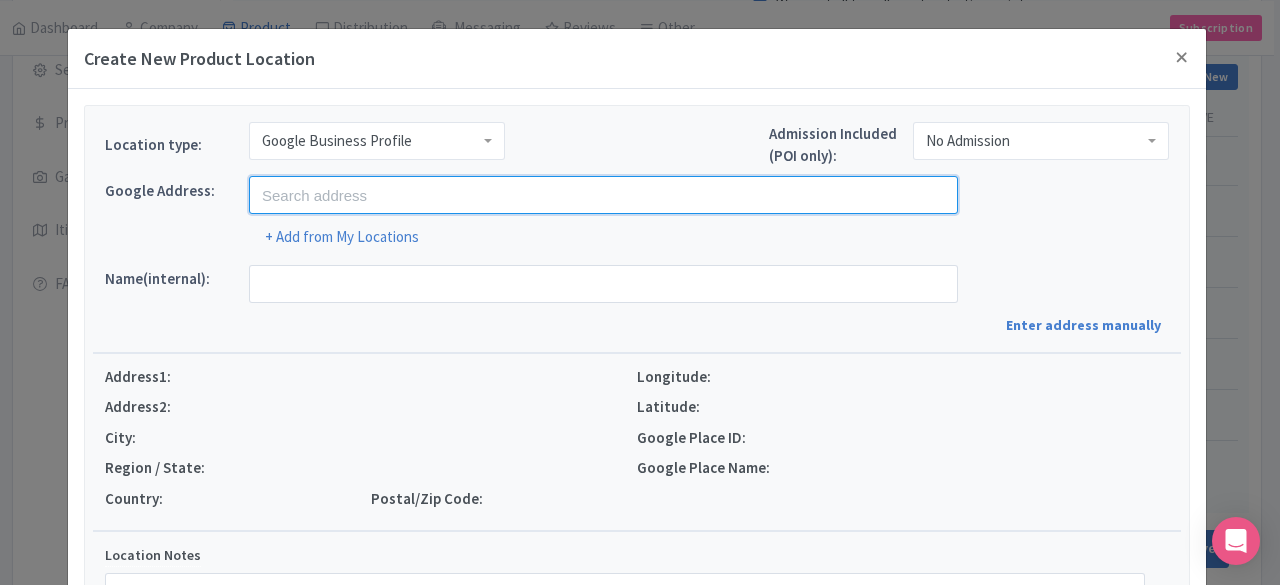 click at bounding box center [603, 195] 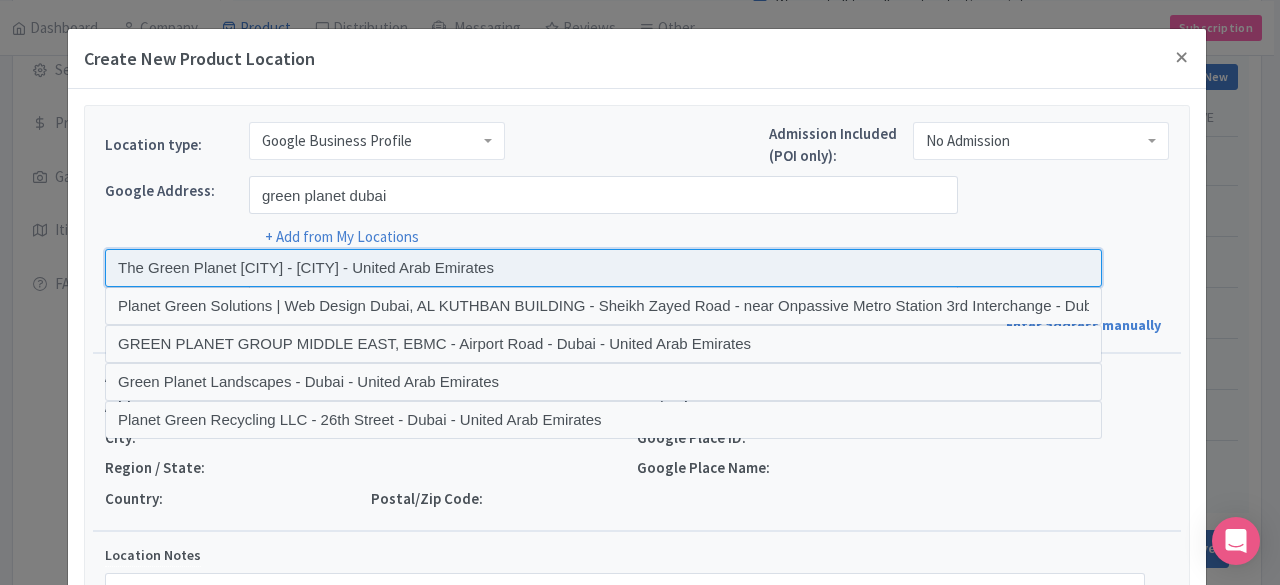 click at bounding box center [603, 268] 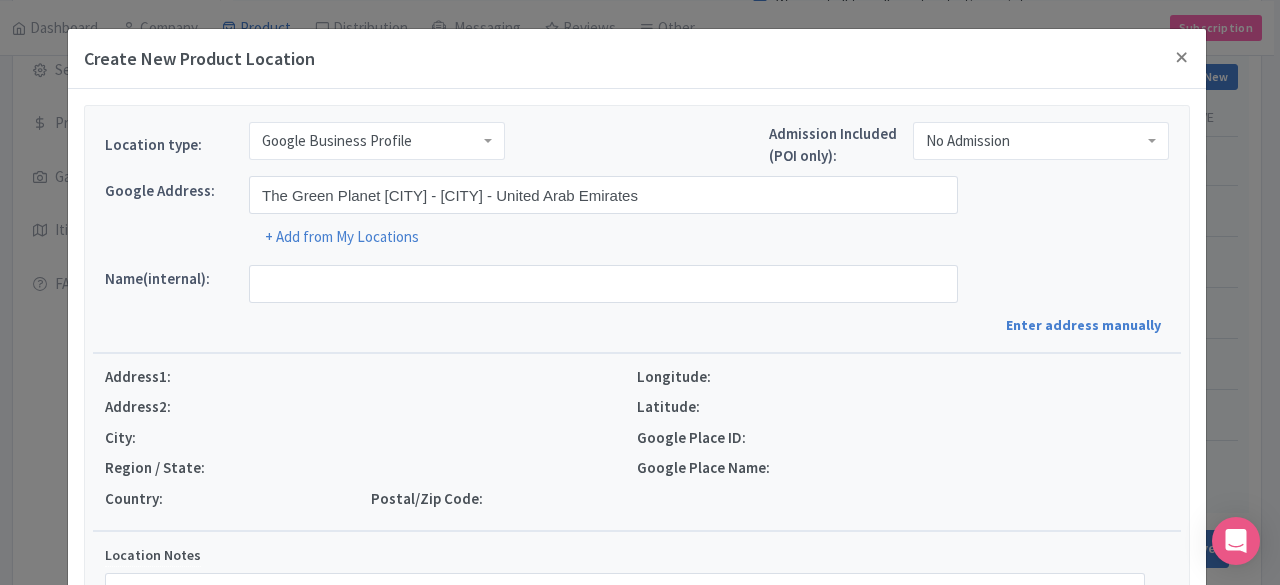 type on "The Green Planet Dubai, Dubai - Al Wasl - Dubai - United Arab Emirates" 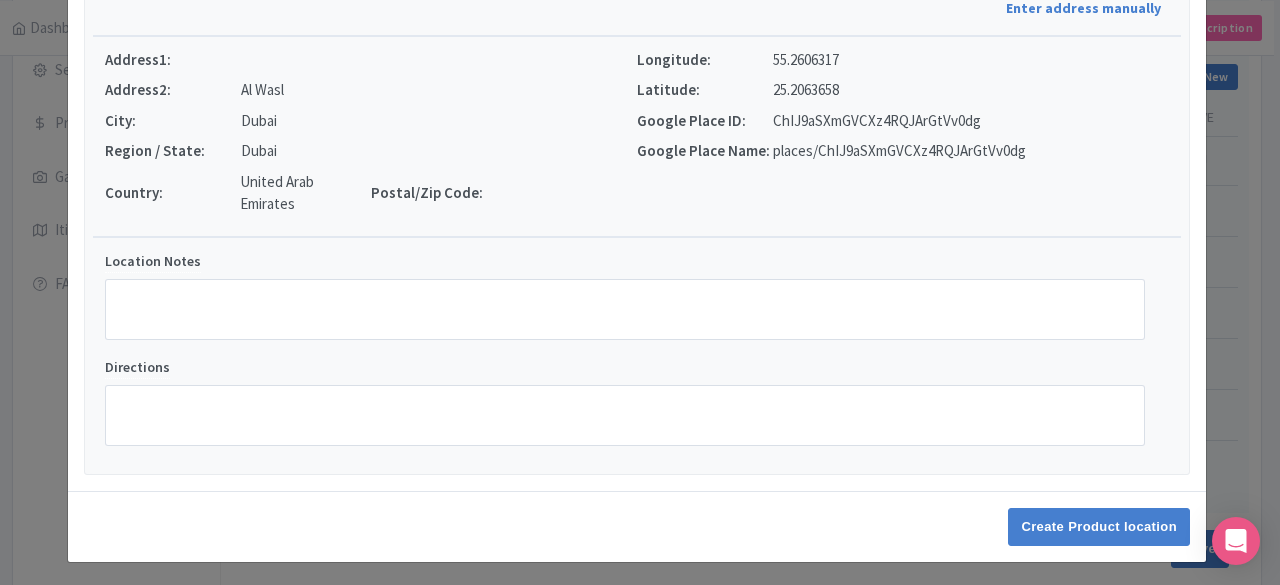 scroll, scrollTop: 318, scrollLeft: 0, axis: vertical 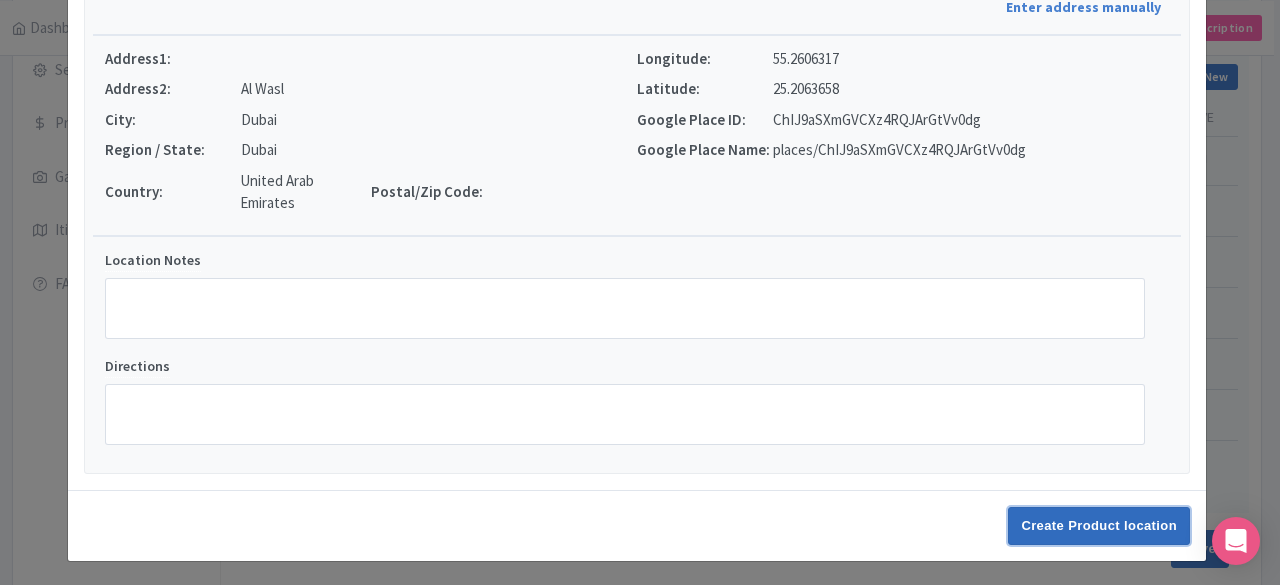 click on "Create Product location" at bounding box center (1099, 526) 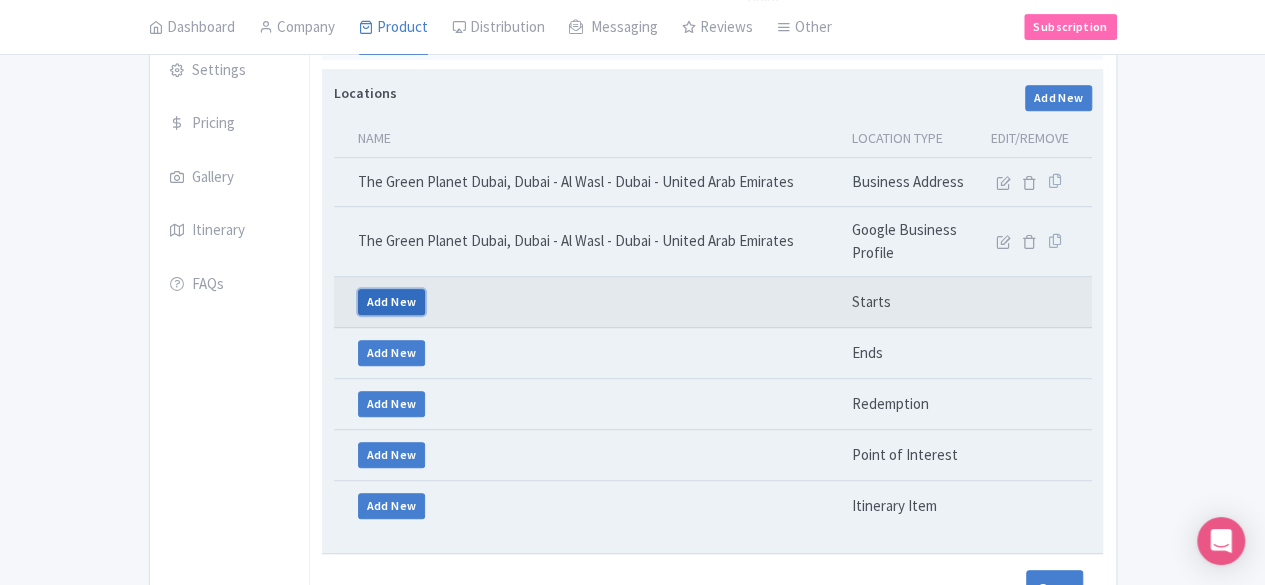 click on "Add New" at bounding box center [392, 302] 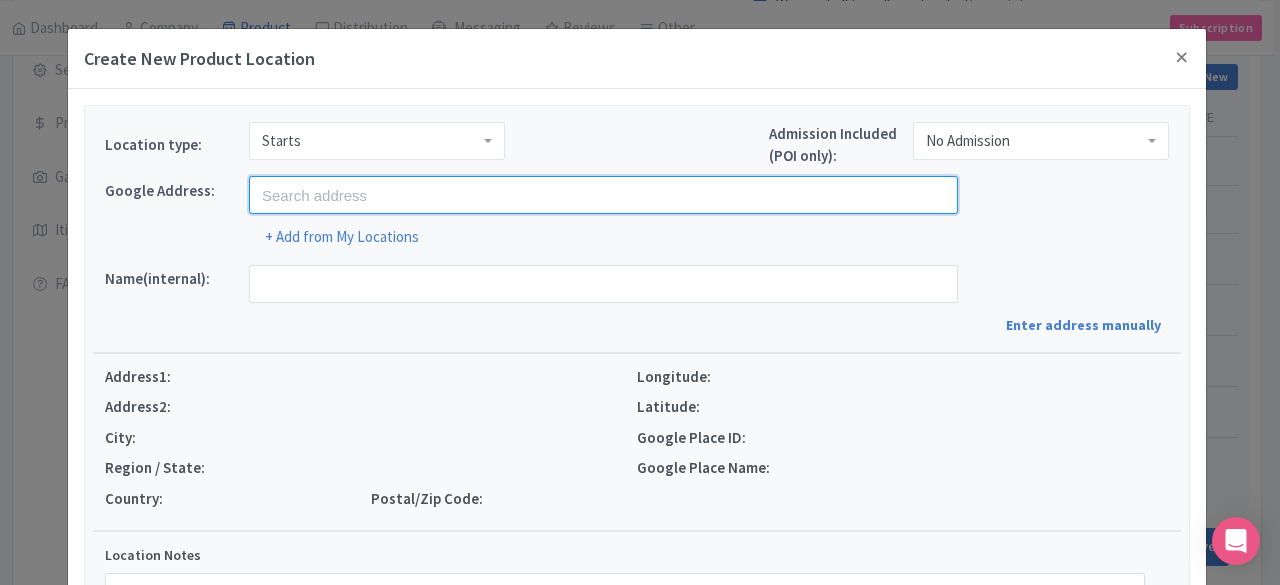click at bounding box center [603, 195] 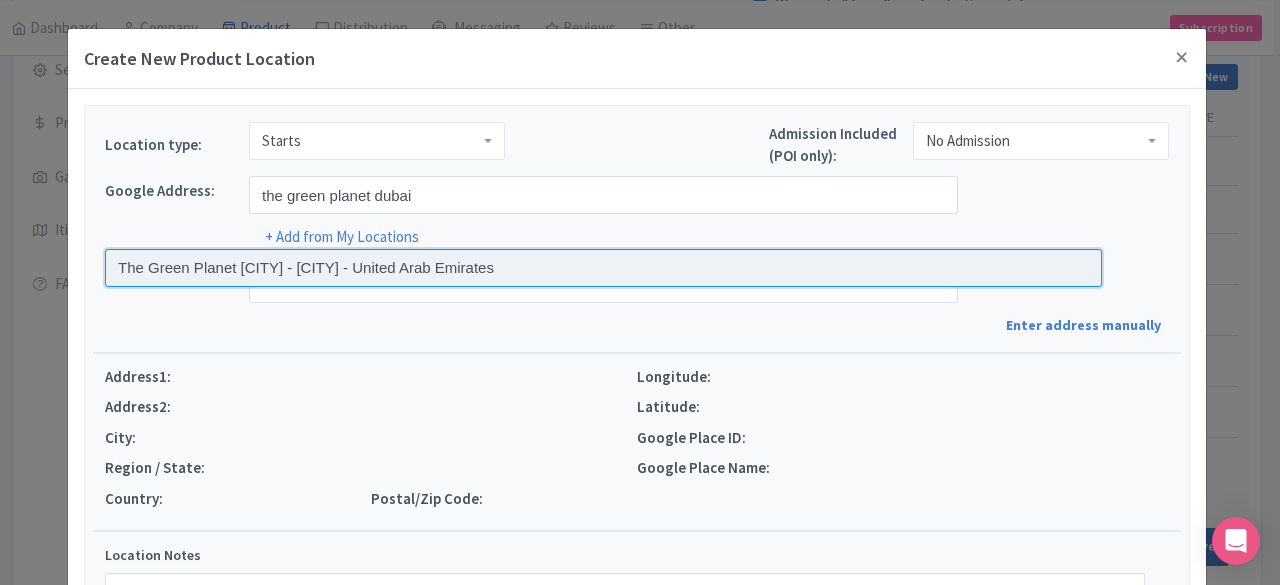 click at bounding box center [603, 268] 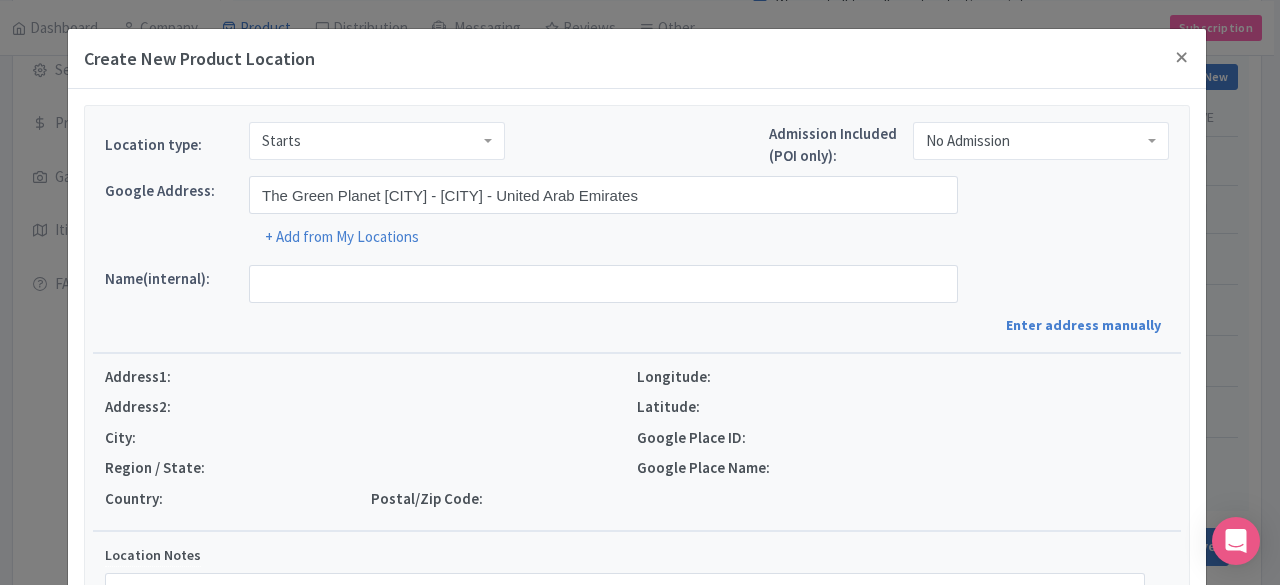 type on "The Green Planet Dubai, Dubai - Al Wasl - Dubai - United Arab Emirates" 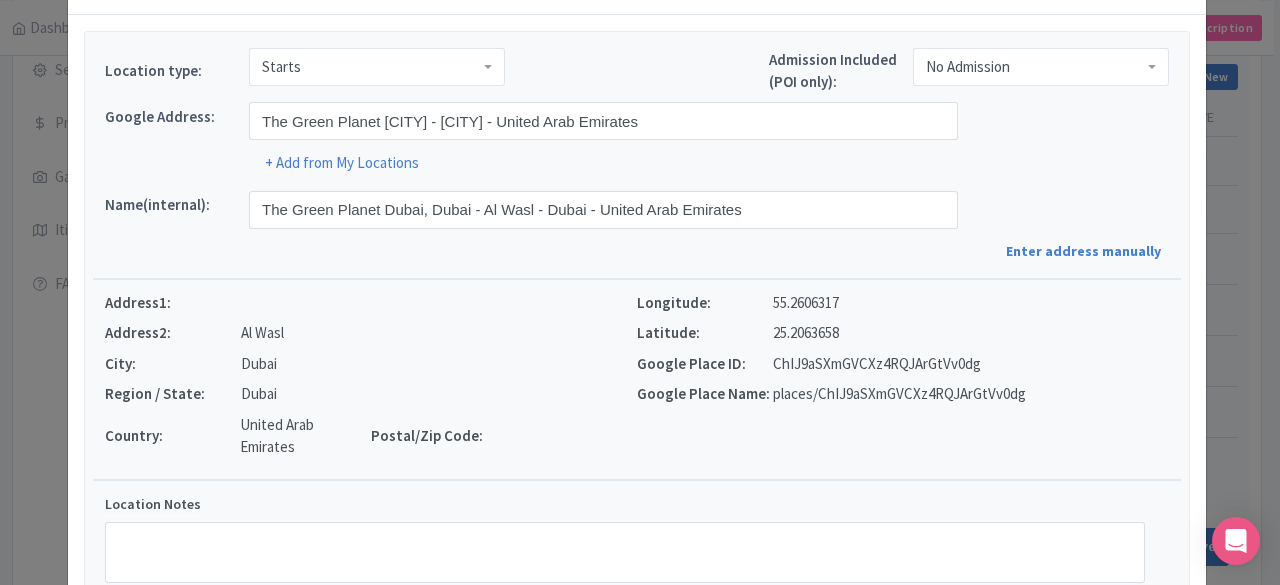 scroll, scrollTop: 300, scrollLeft: 0, axis: vertical 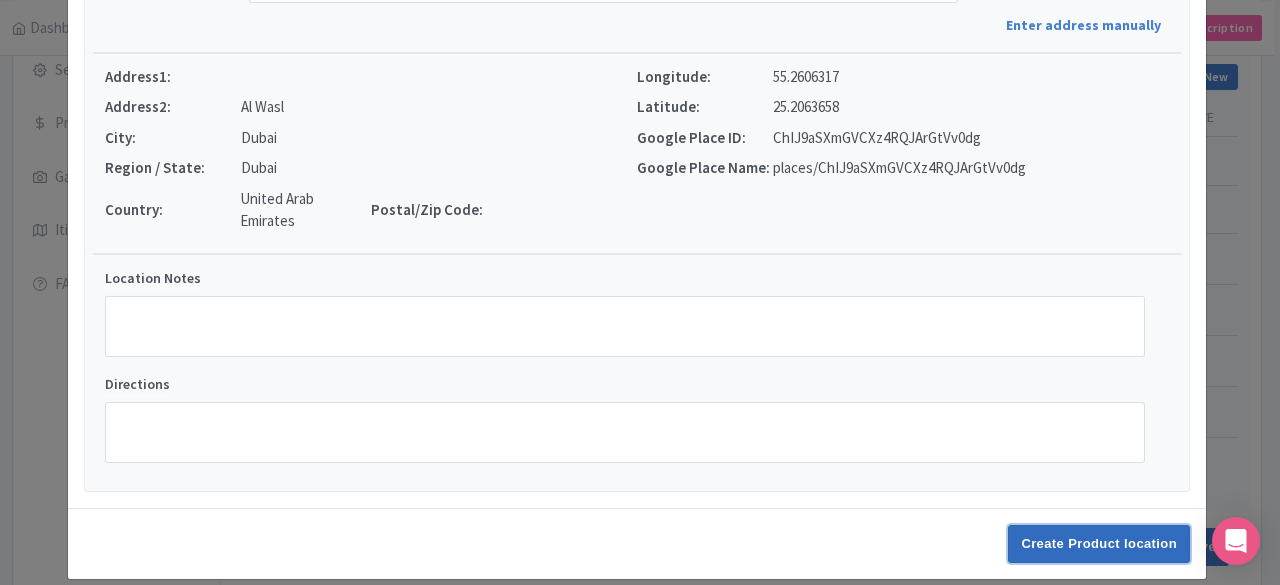 click on "Create Product location" at bounding box center (1099, 544) 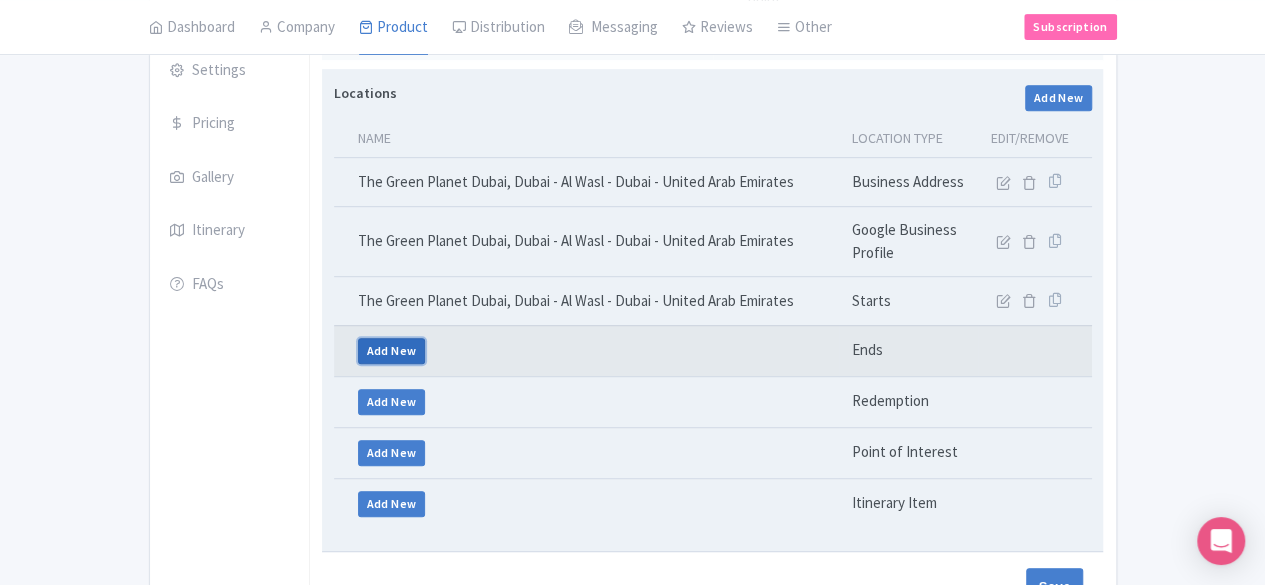 click on "Add New" at bounding box center (392, 351) 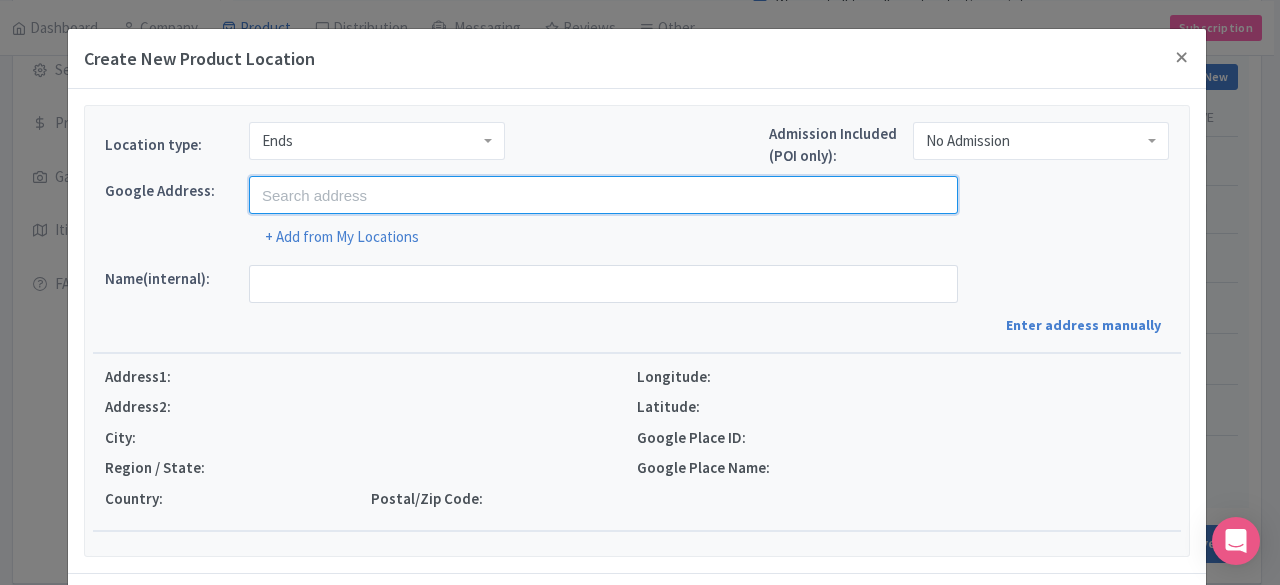 click at bounding box center [603, 195] 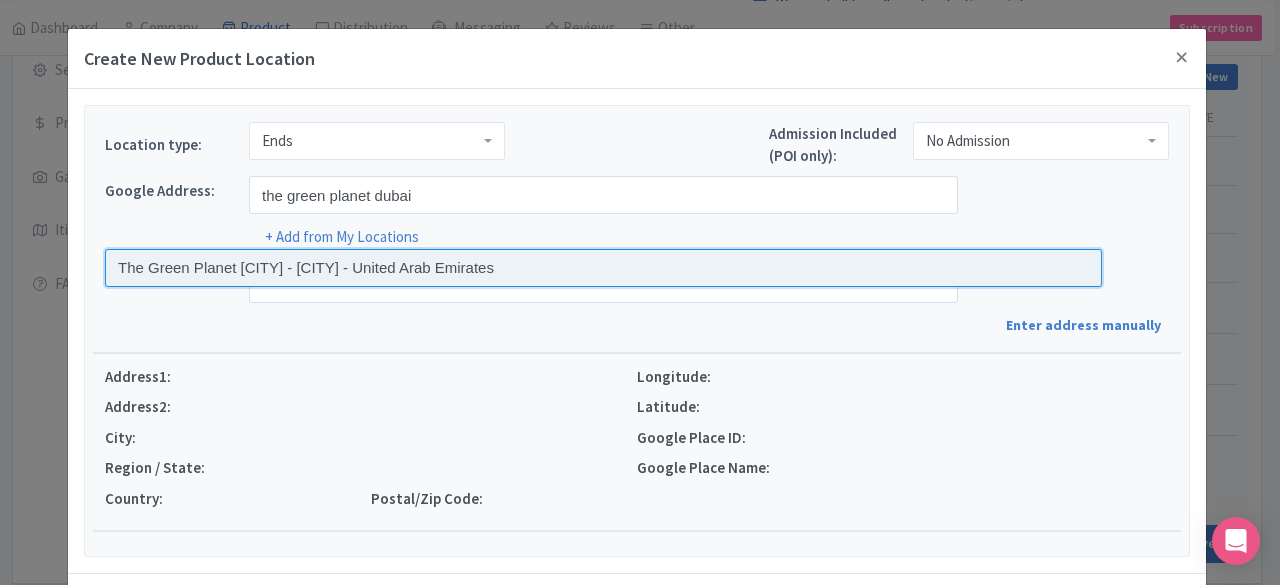 click at bounding box center (603, 268) 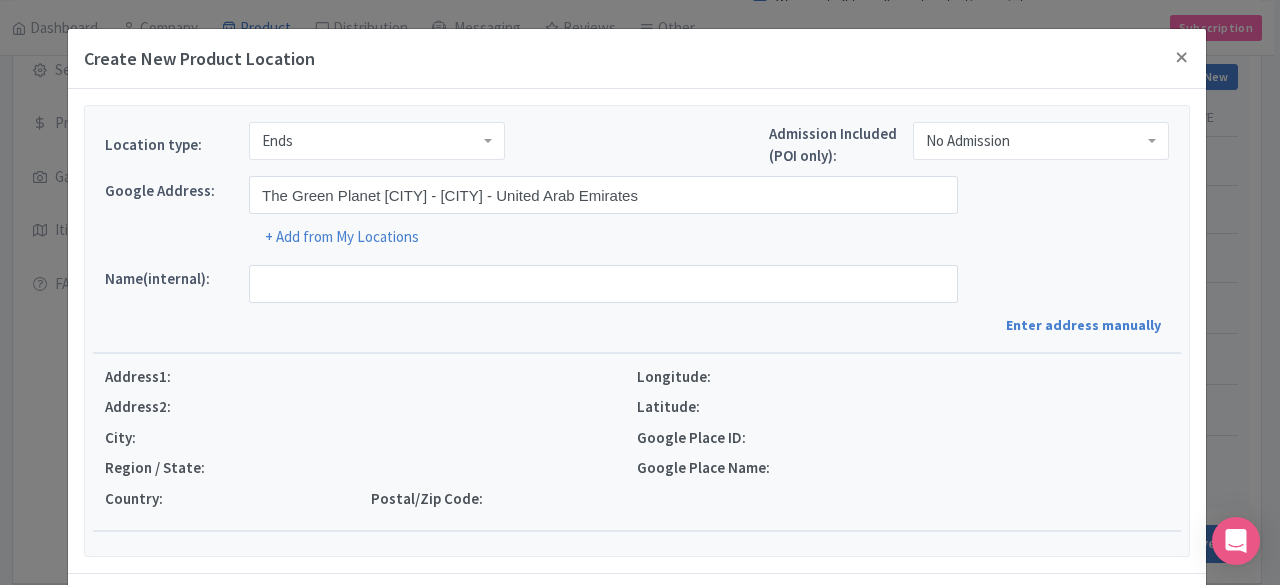 type on "The Green Planet Dubai, Dubai - Al Wasl - Dubai - United Arab Emirates" 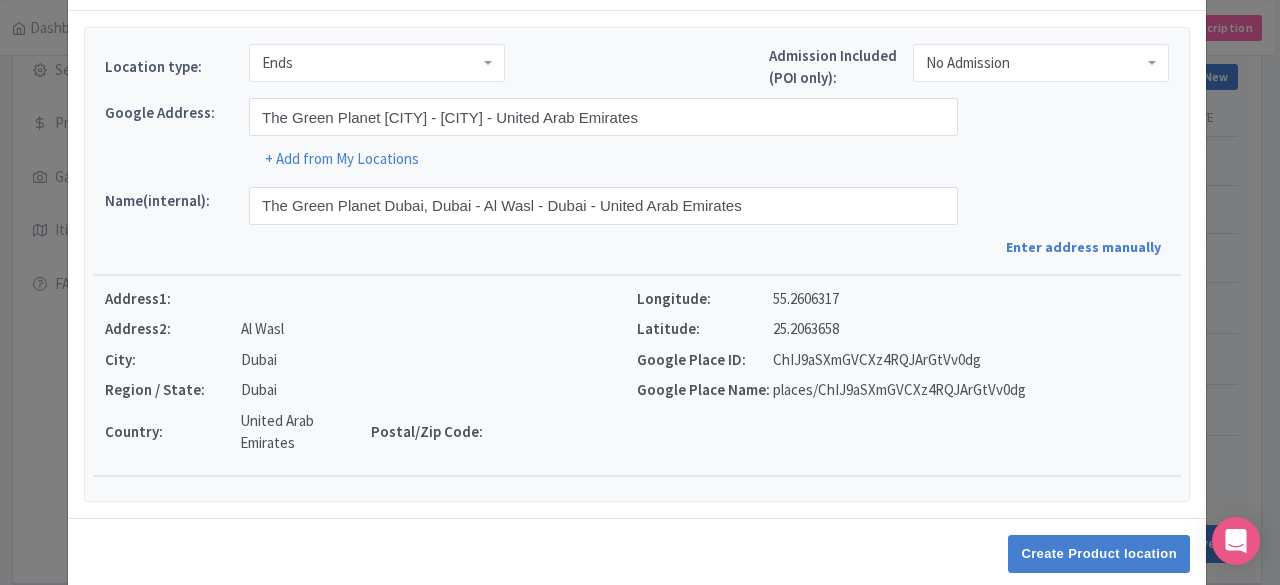 scroll, scrollTop: 106, scrollLeft: 0, axis: vertical 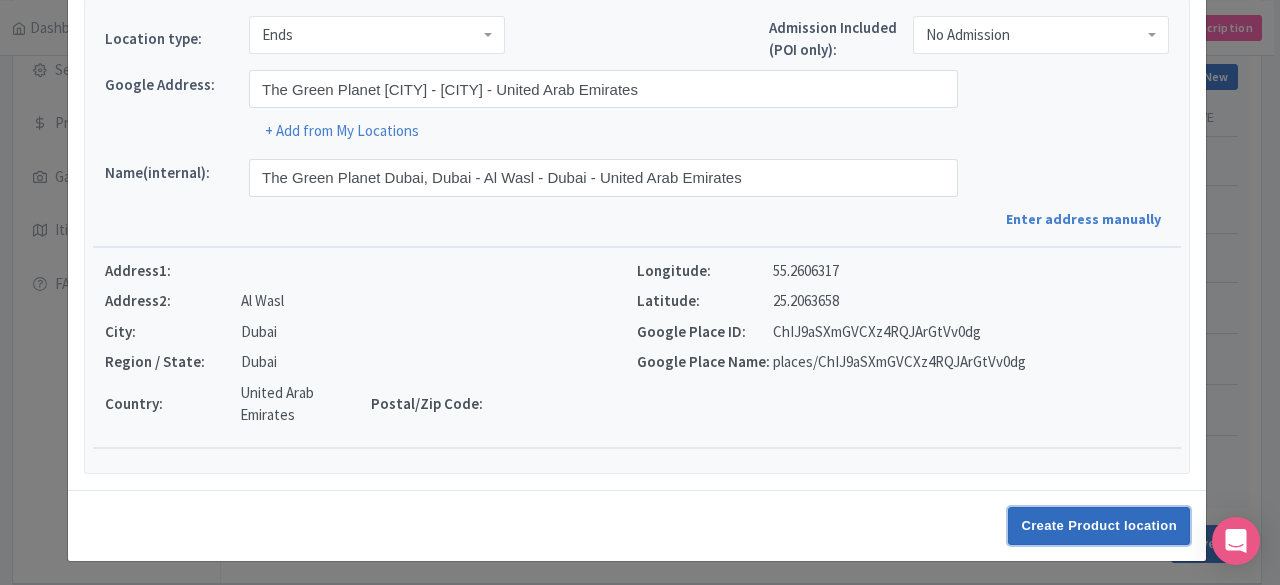 click on "Create Product location" at bounding box center (1099, 526) 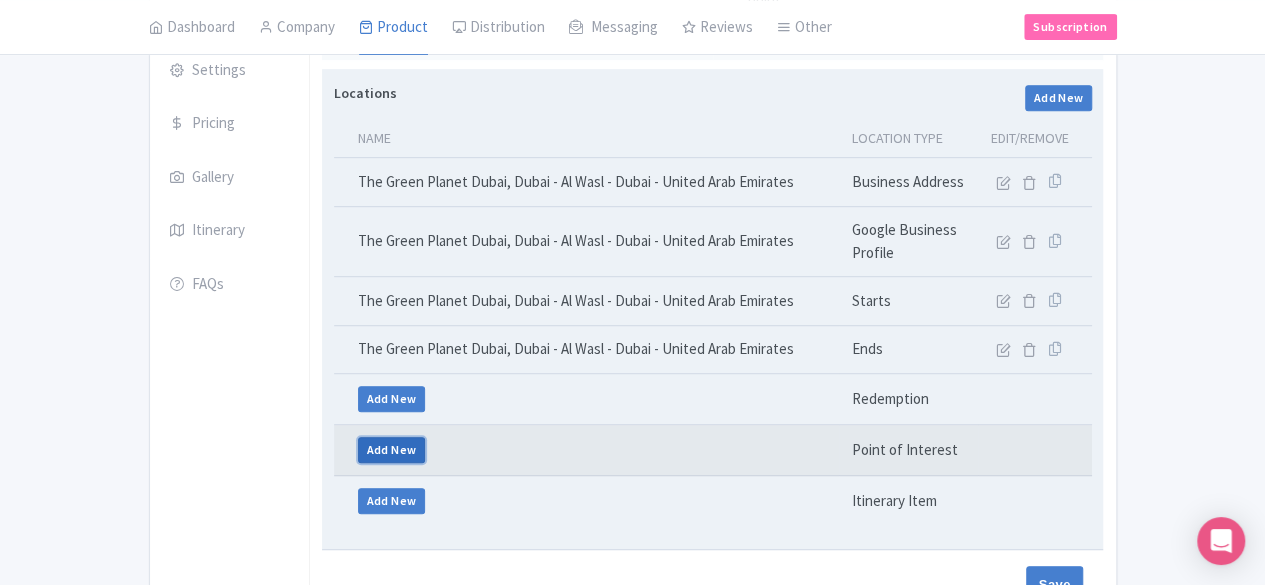 click on "Add New" at bounding box center [392, 450] 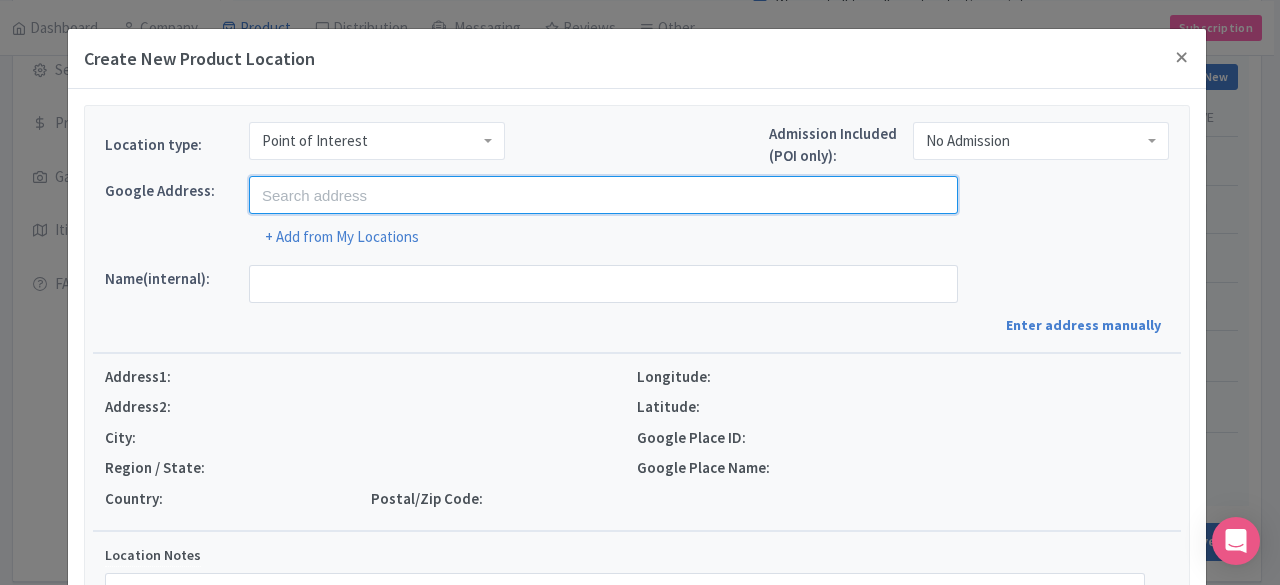 click at bounding box center (603, 195) 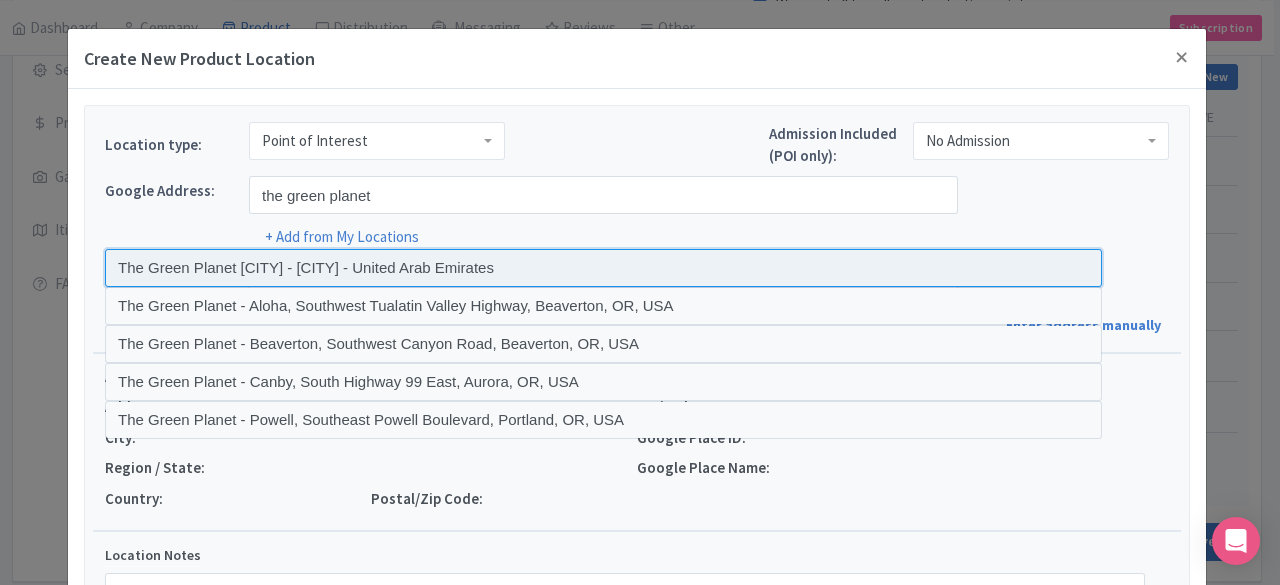click at bounding box center [603, 268] 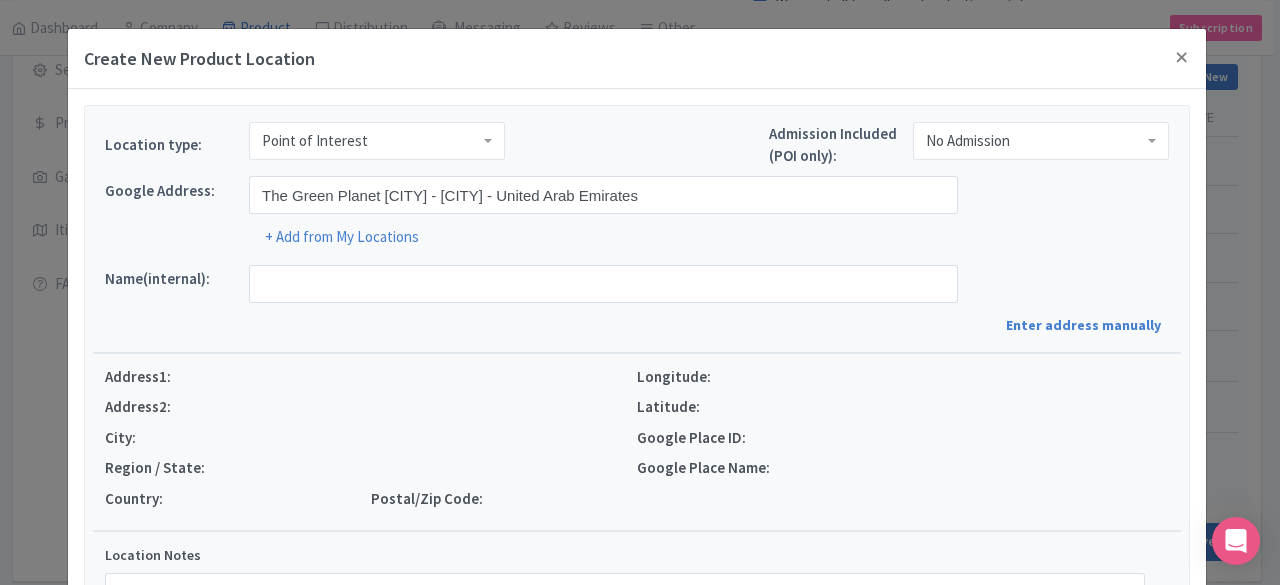 type on "The Green Planet Dubai, Dubai - Al Wasl - Dubai - United Arab Emirates" 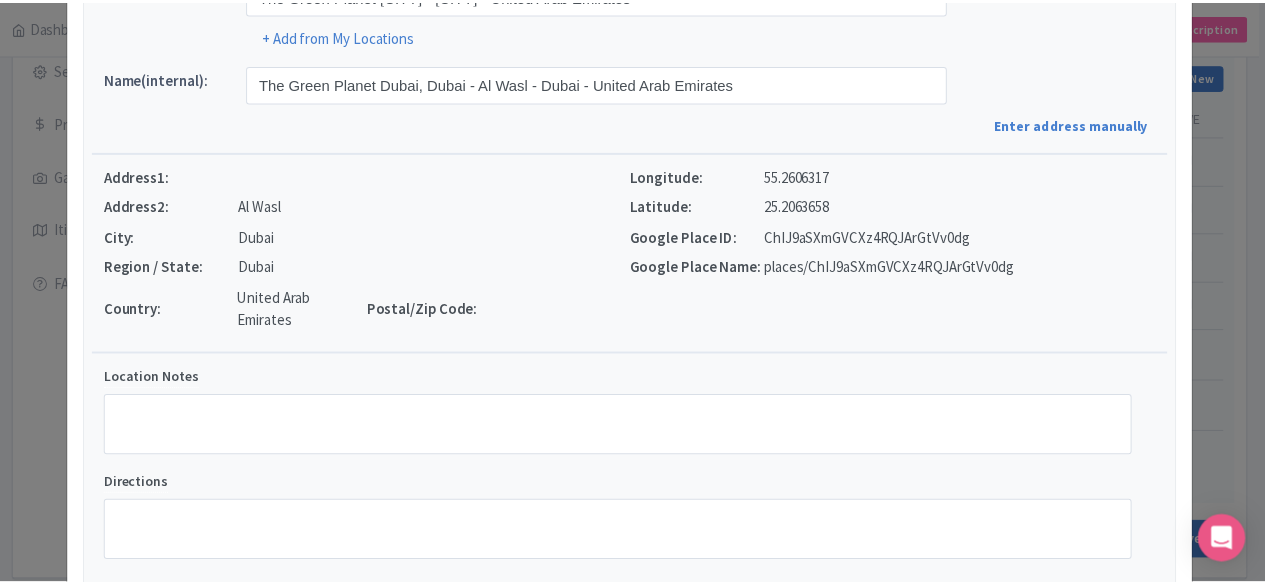 scroll, scrollTop: 318, scrollLeft: 0, axis: vertical 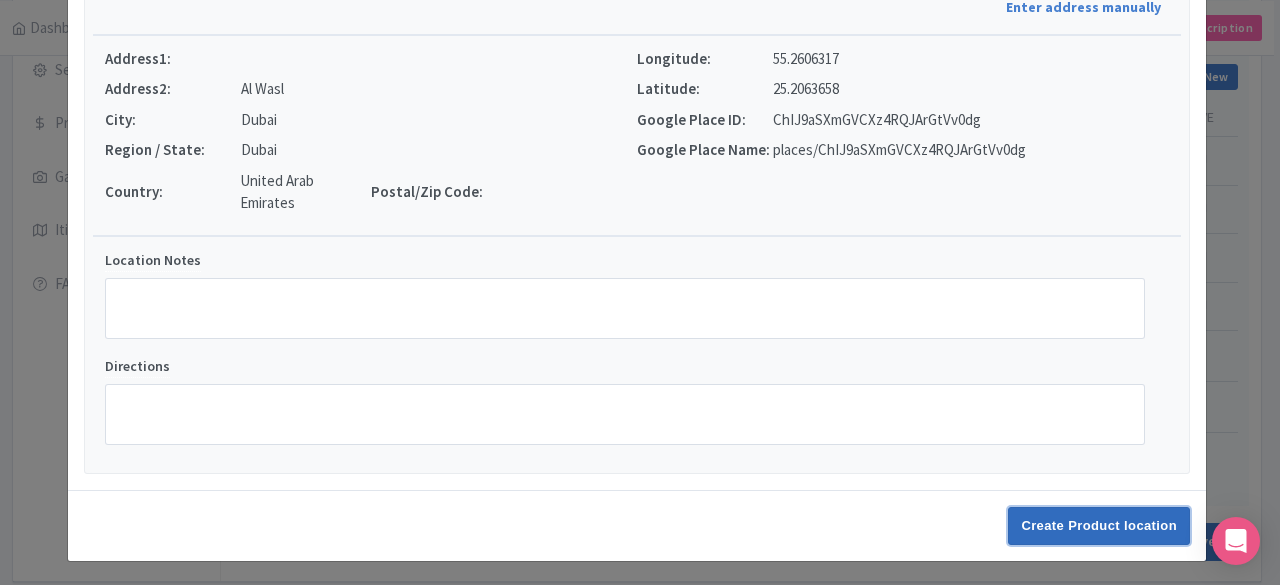click on "Create Product location" at bounding box center (1099, 526) 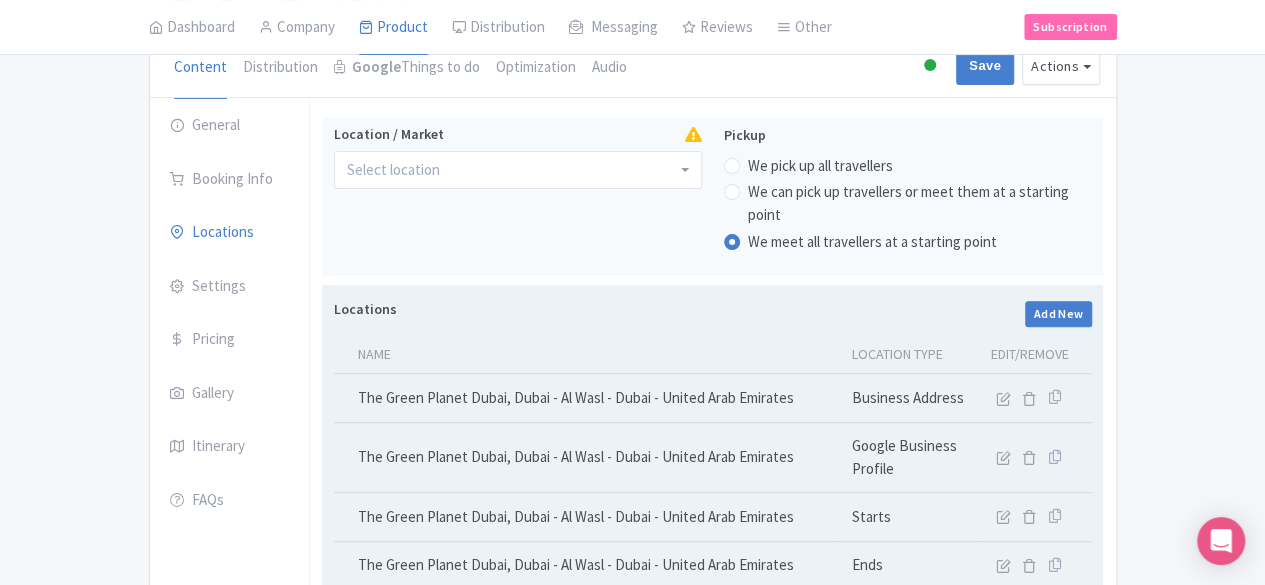 scroll, scrollTop: 184, scrollLeft: 0, axis: vertical 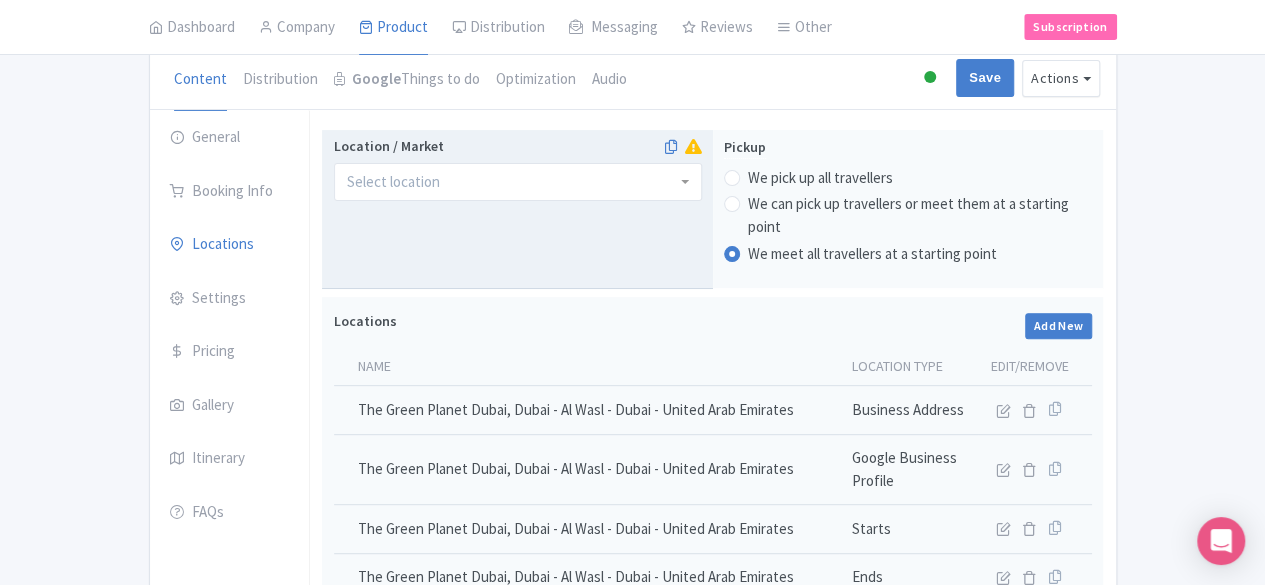 click at bounding box center [518, 182] 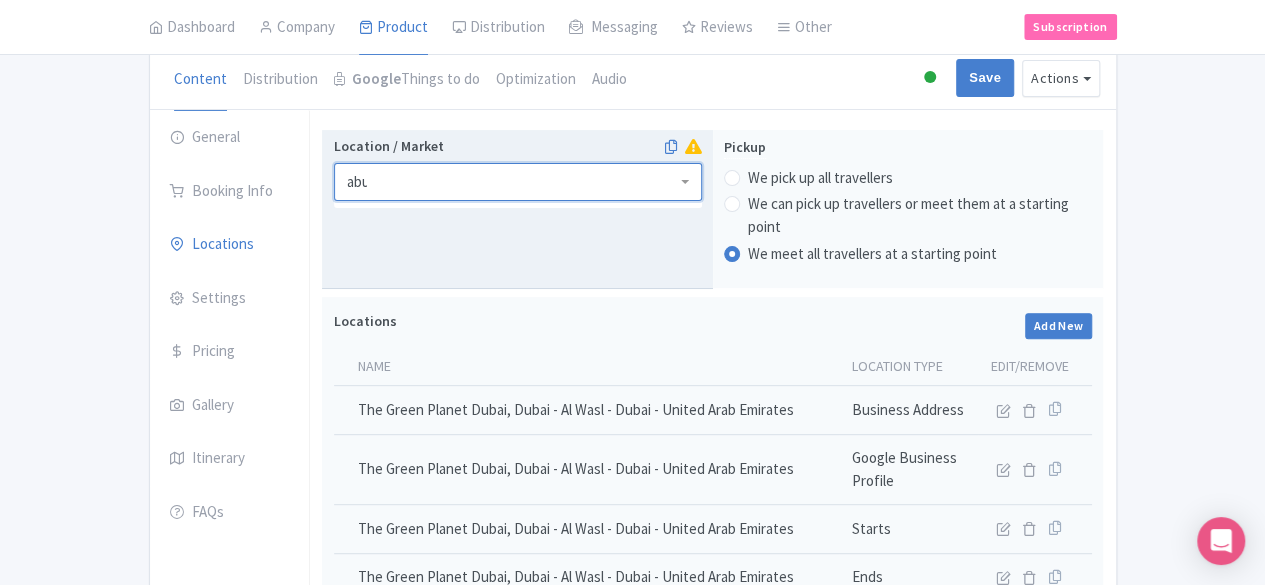 scroll, scrollTop: 0, scrollLeft: 0, axis: both 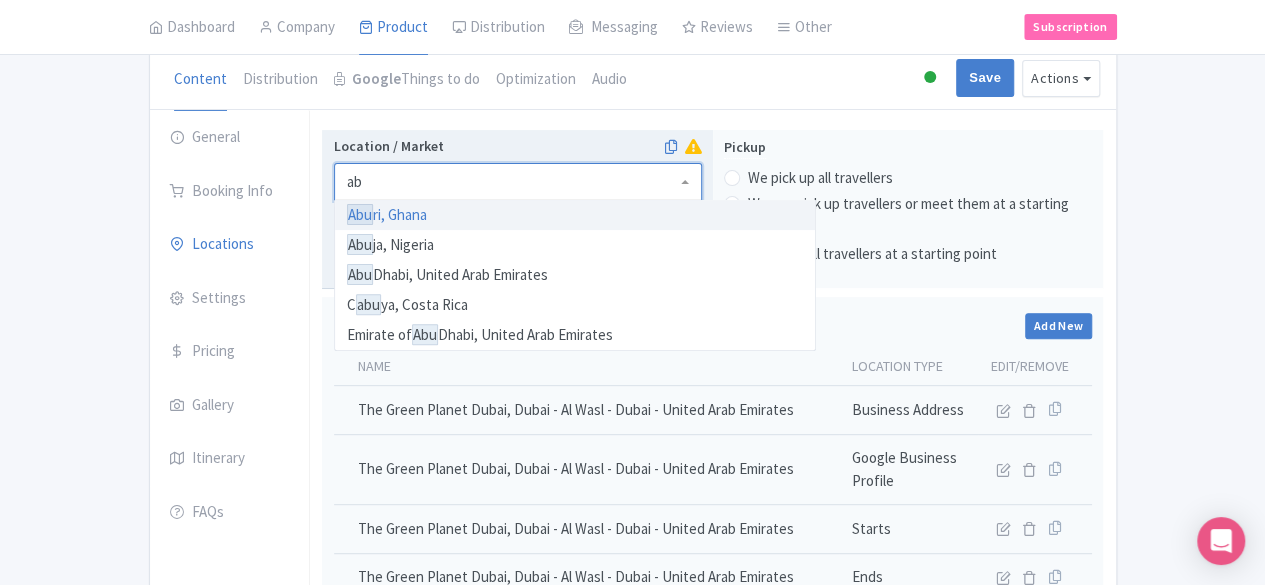 type on "a" 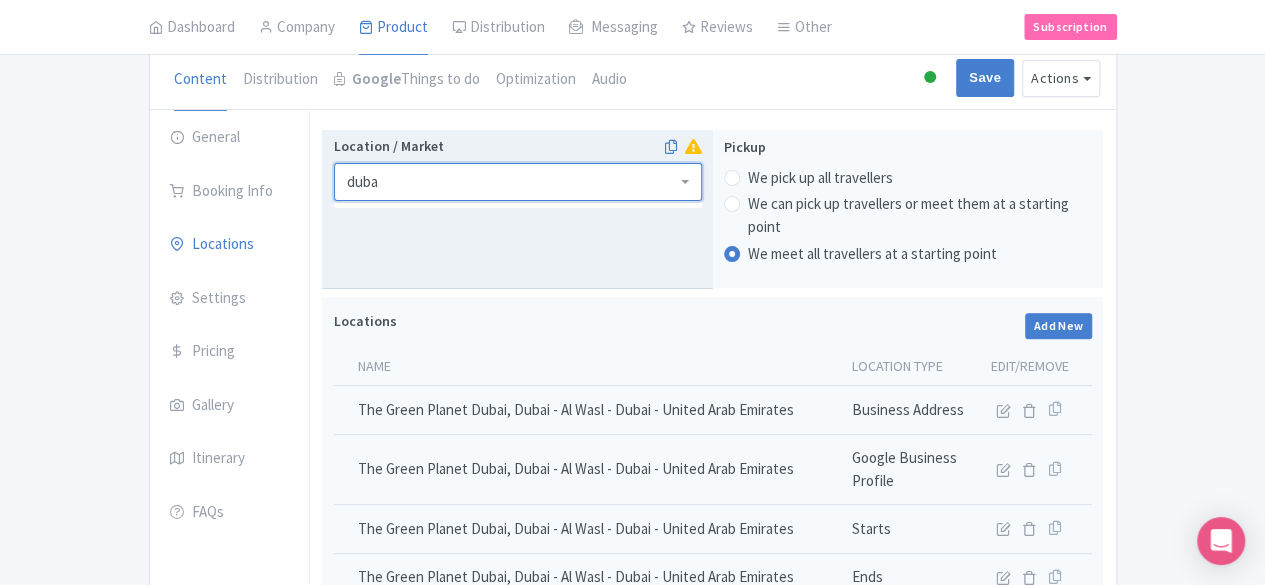 type on "dubai" 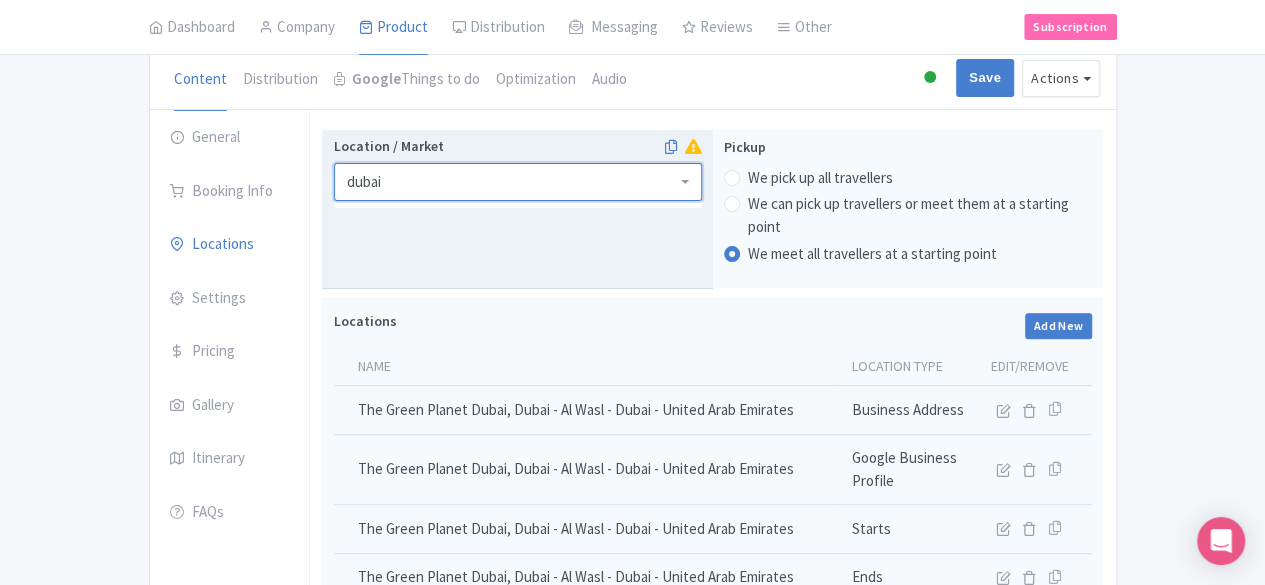 scroll, scrollTop: 0, scrollLeft: 0, axis: both 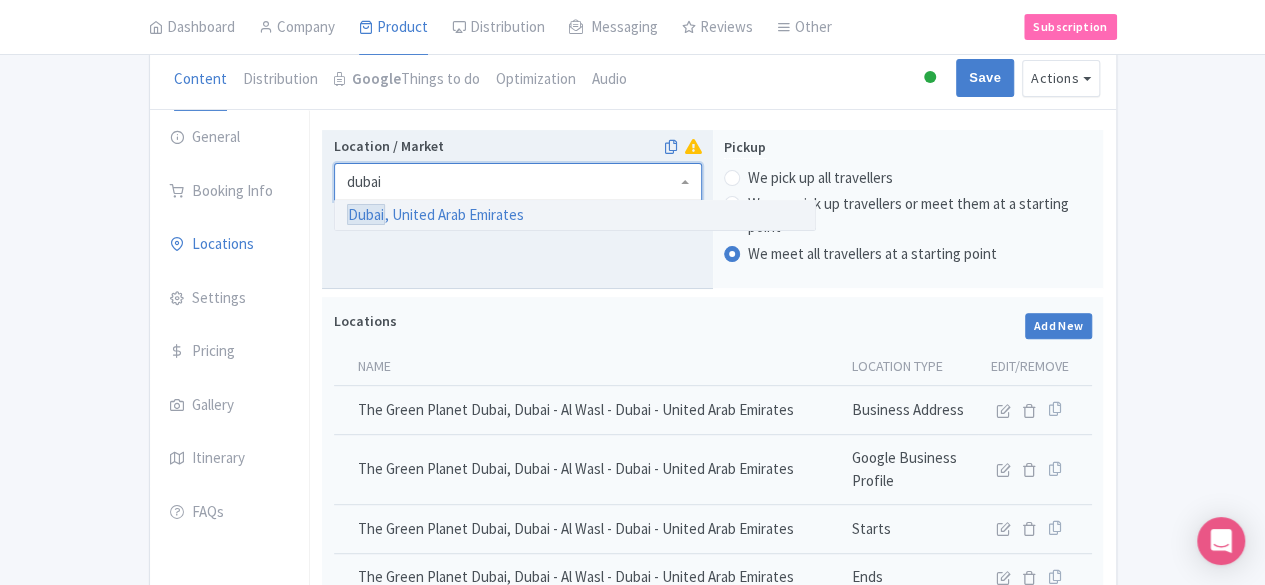 type 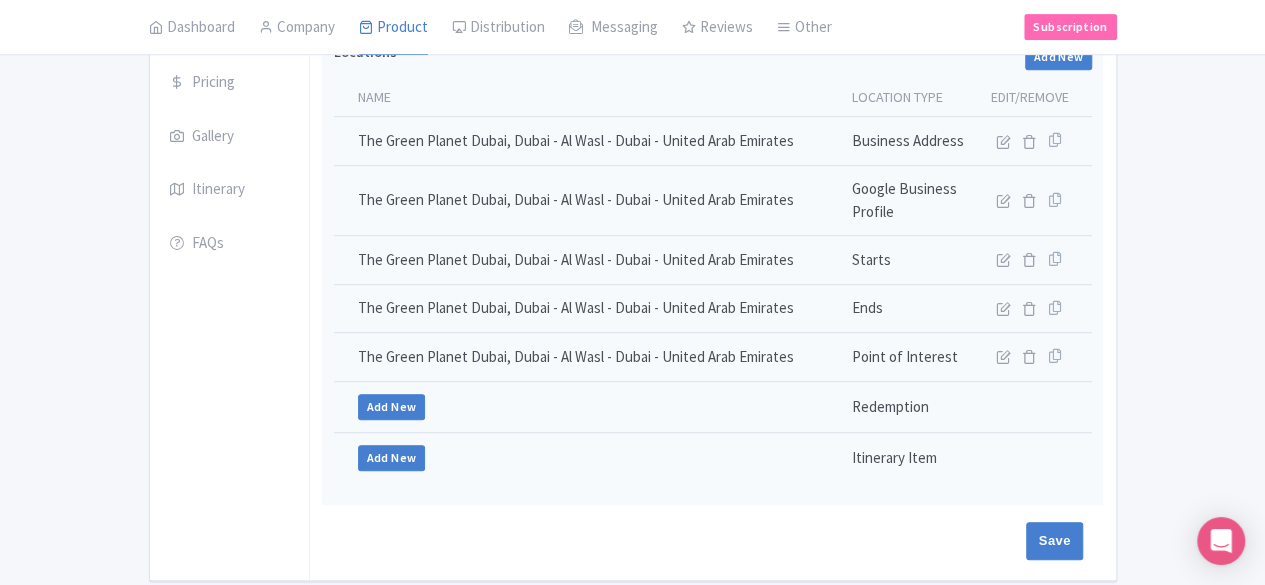 scroll, scrollTop: 484, scrollLeft: 0, axis: vertical 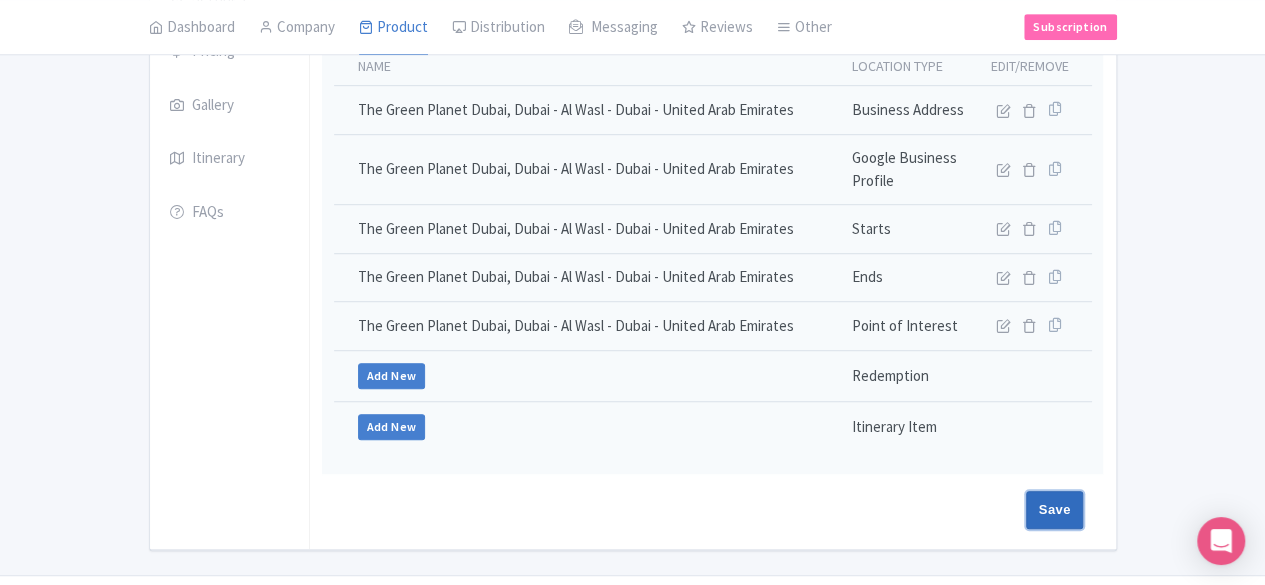 click on "Save" at bounding box center [1055, 510] 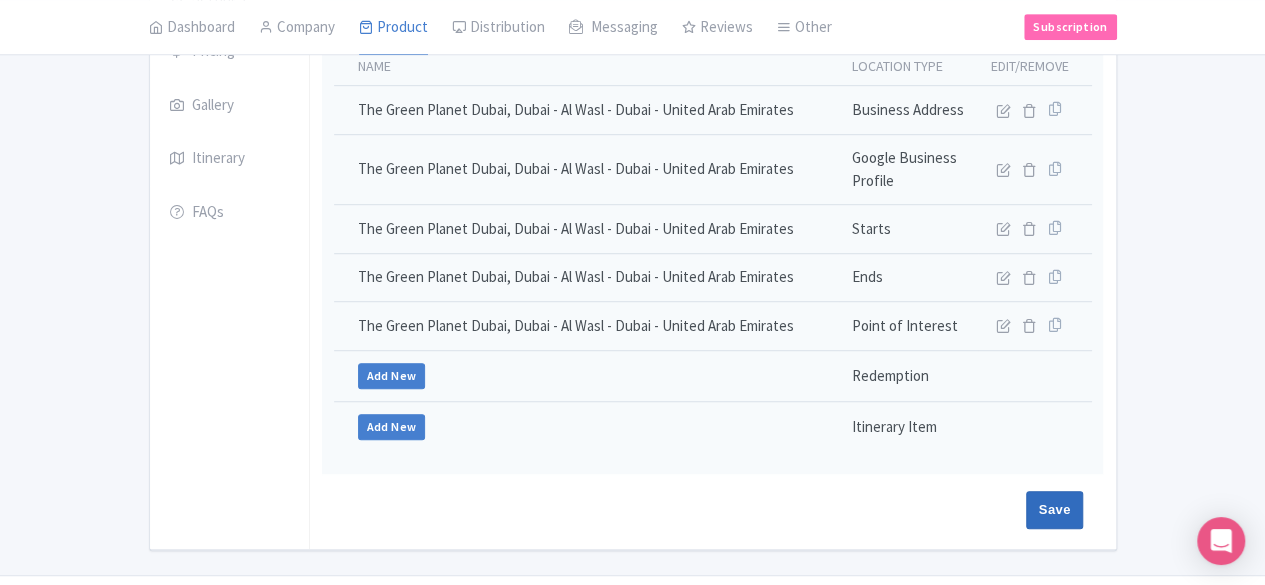 type on "Update Product" 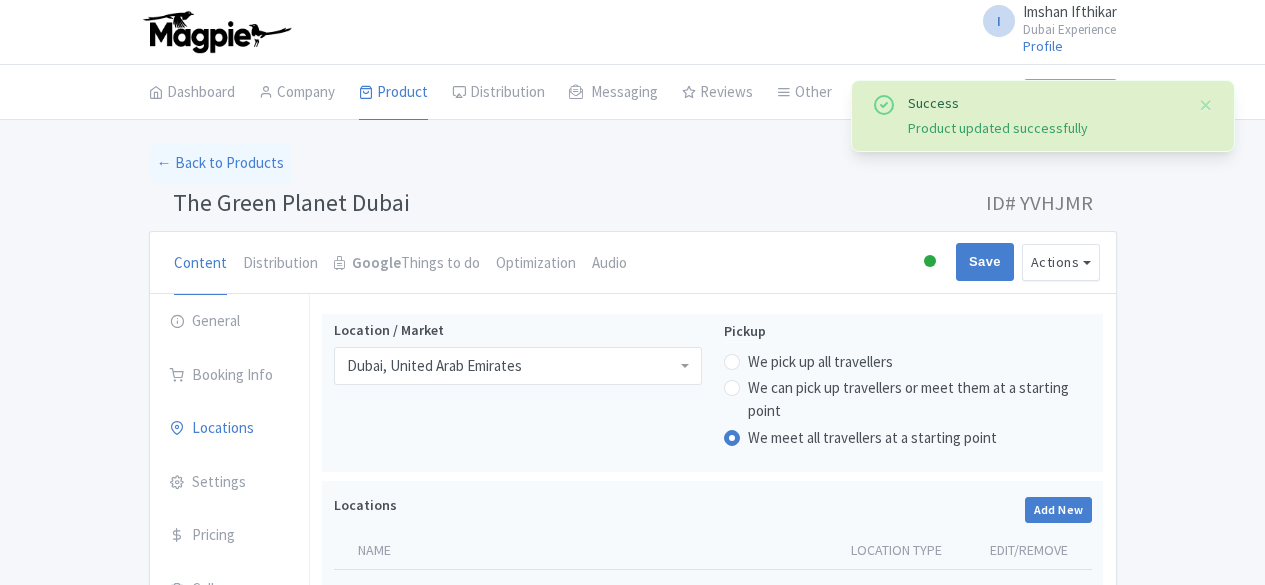 scroll, scrollTop: 112, scrollLeft: 0, axis: vertical 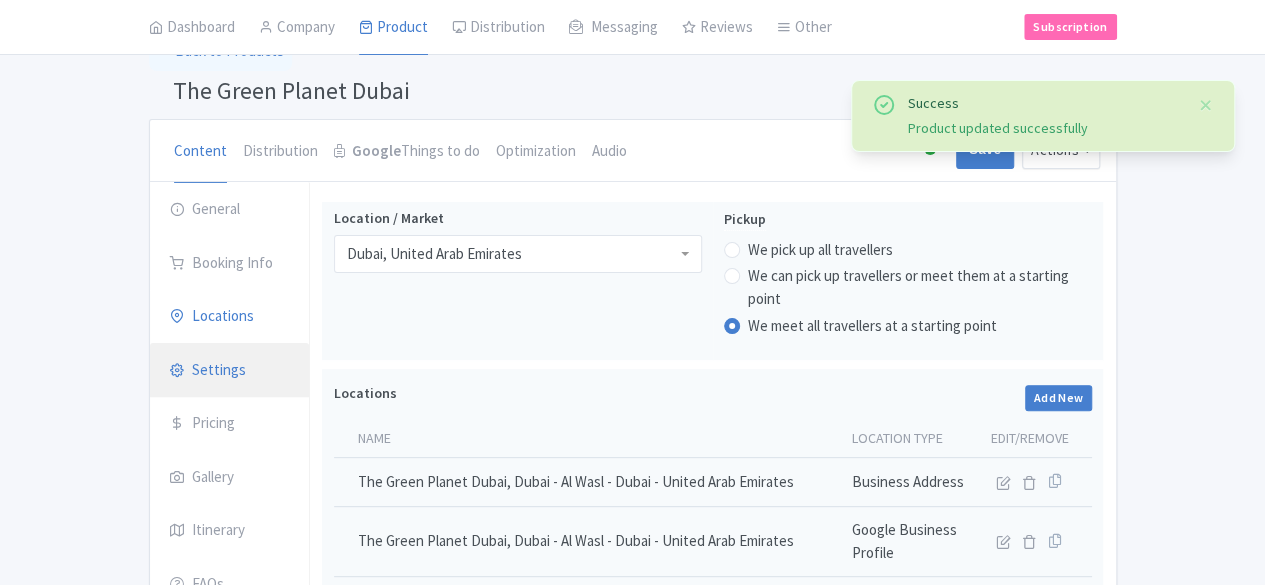 click on "Settings" at bounding box center (230, 371) 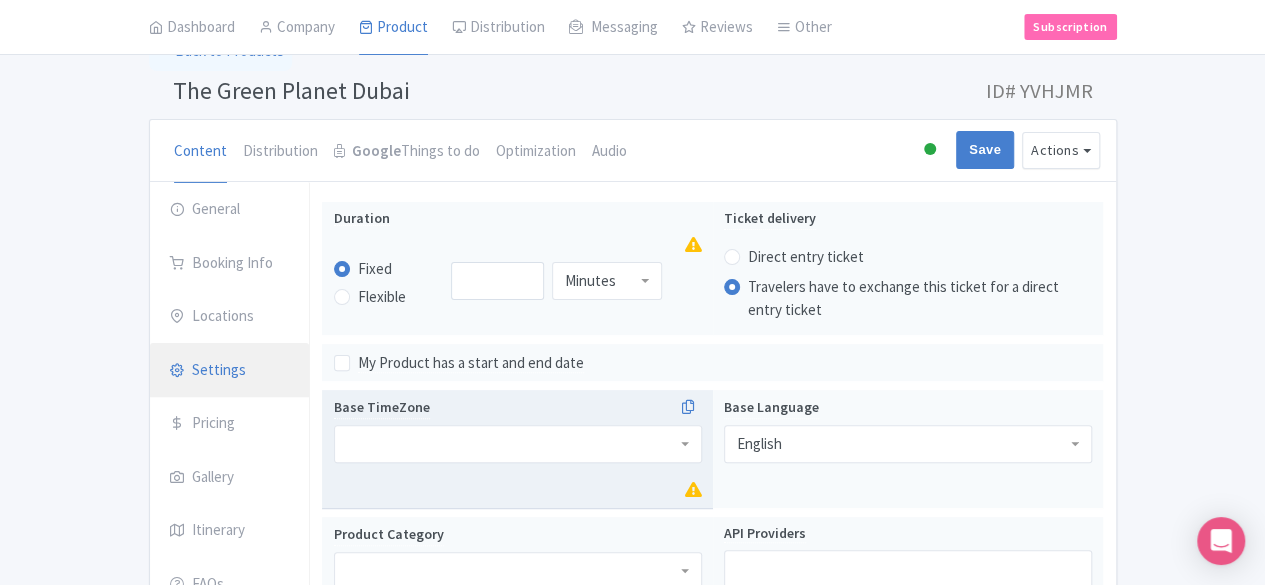 scroll, scrollTop: 212, scrollLeft: 0, axis: vertical 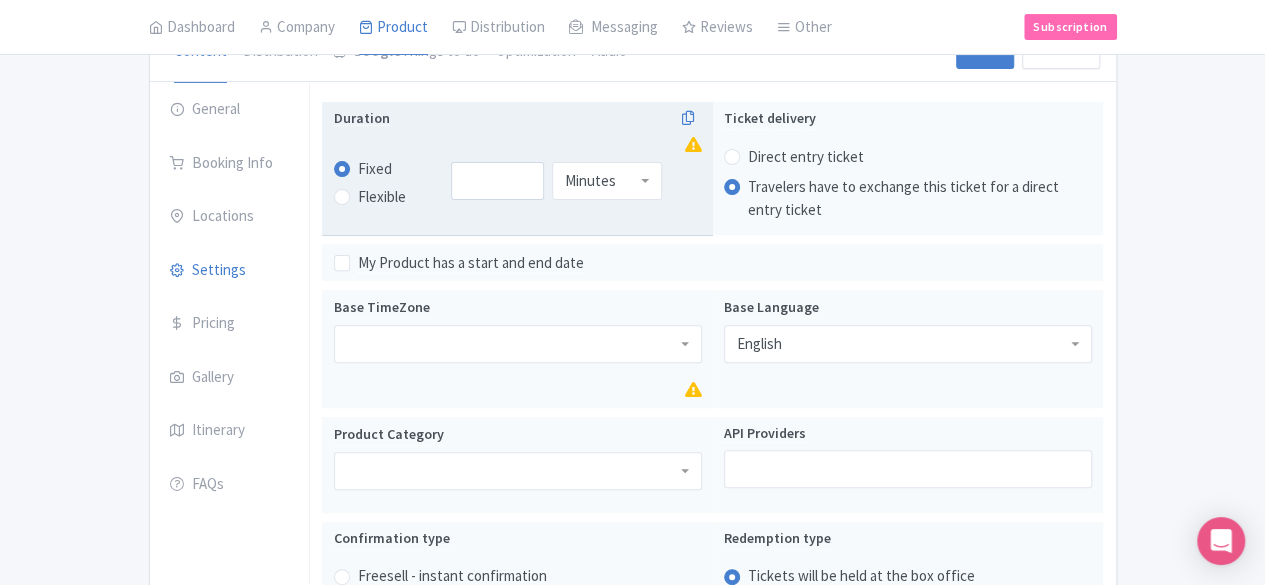 click on "Minutes" at bounding box center [590, 181] 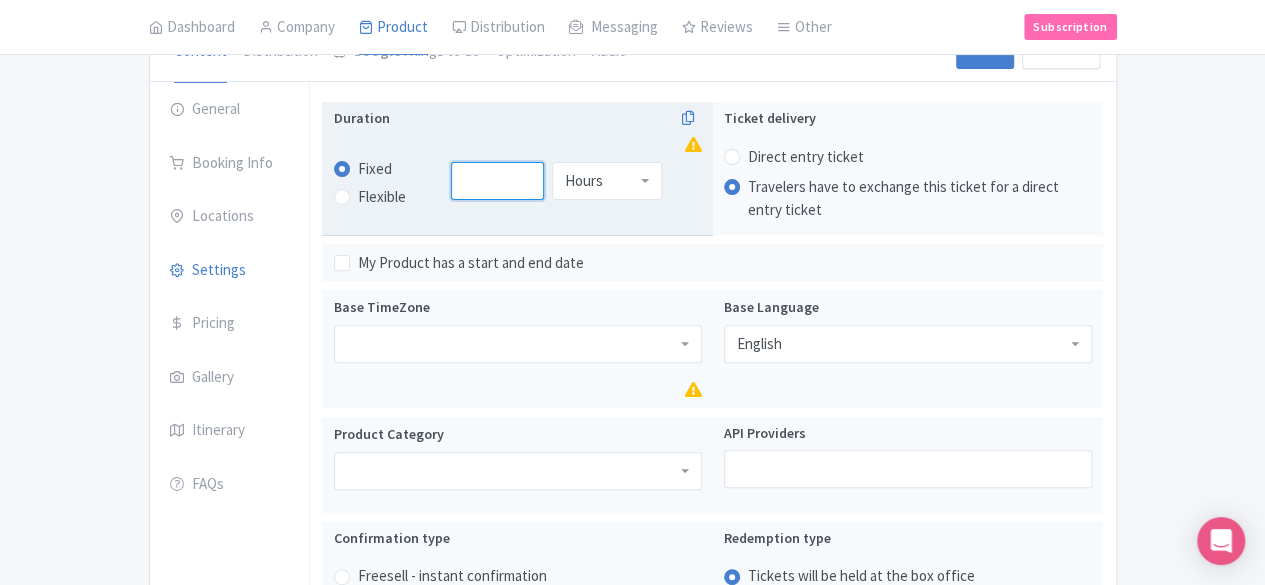 click at bounding box center [497, 181] 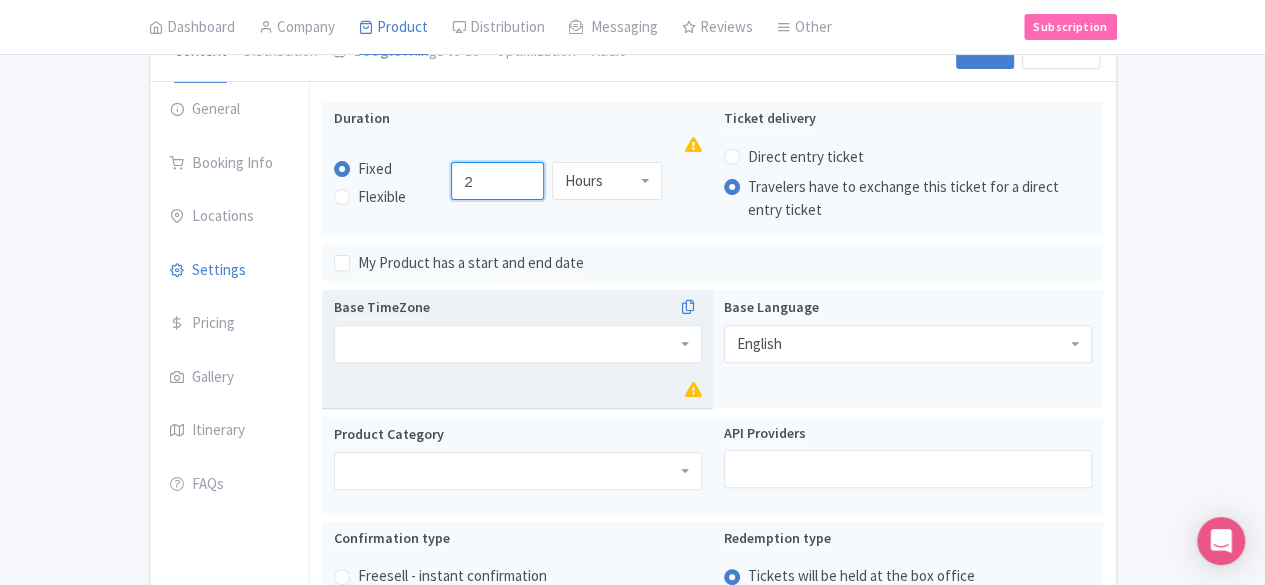 type on "2" 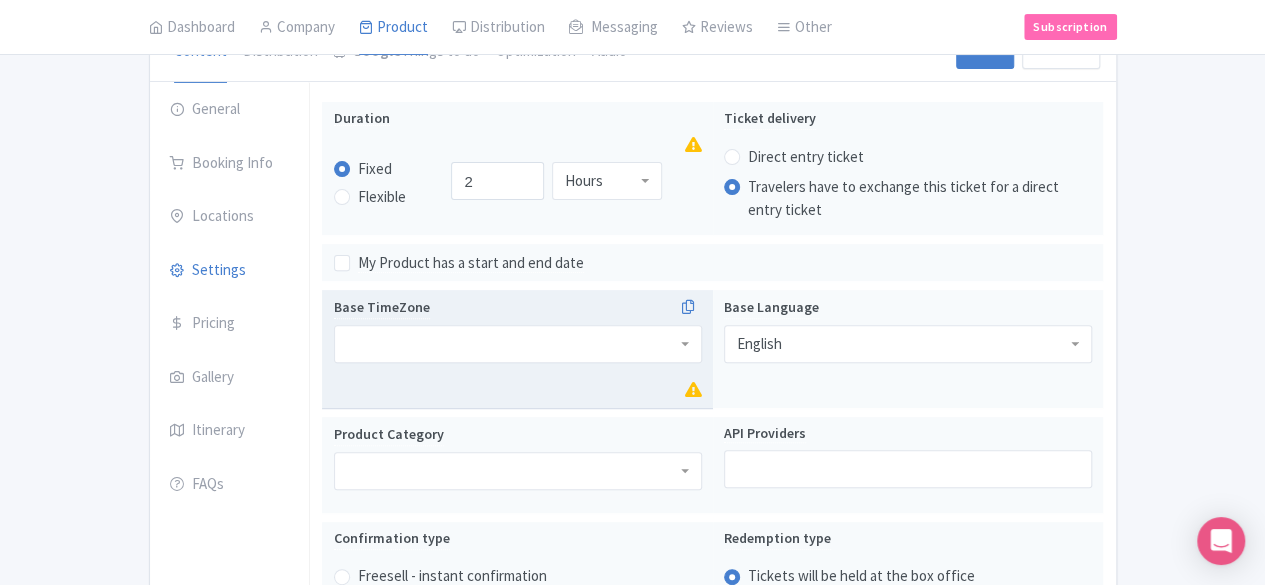 click at bounding box center (518, 344) 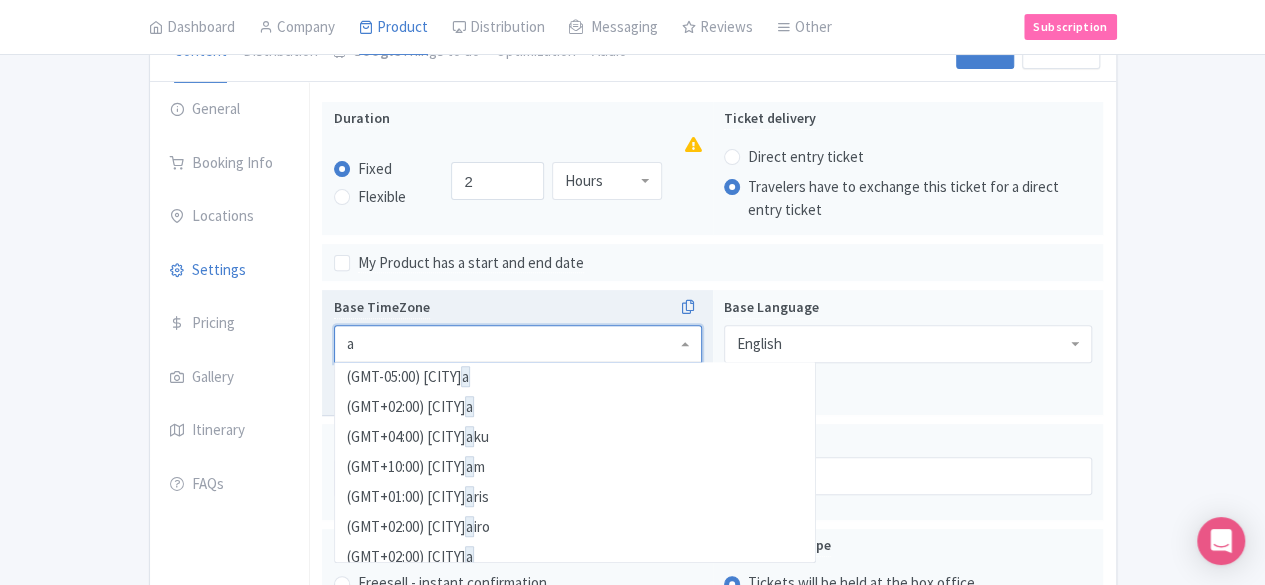 scroll, scrollTop: 3010, scrollLeft: 0, axis: vertical 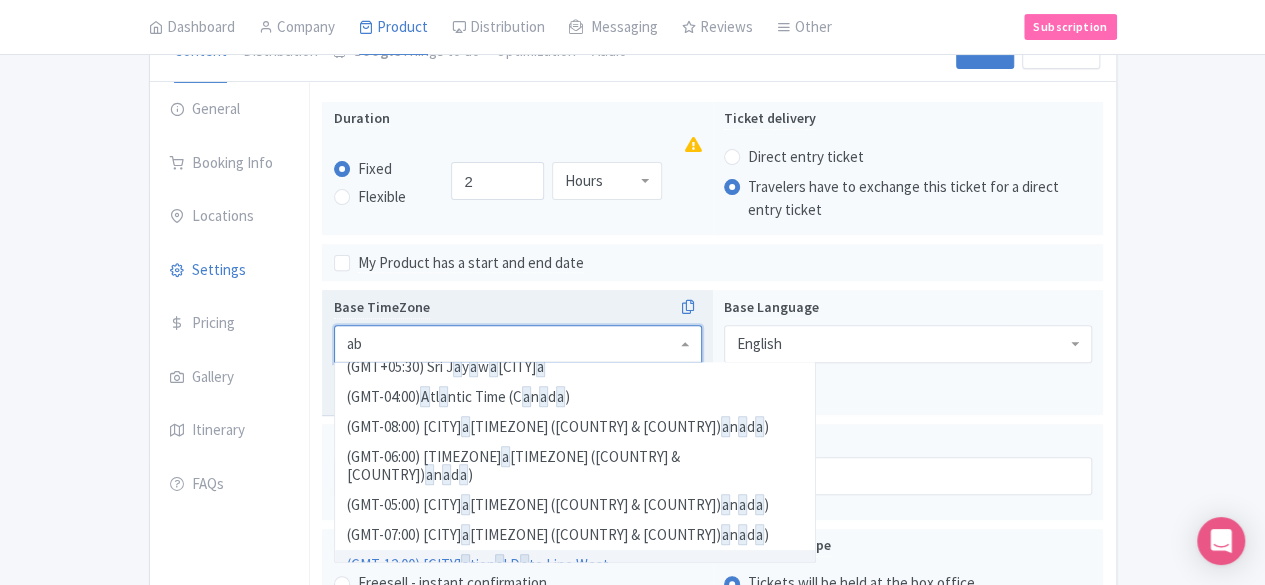 type on "abu" 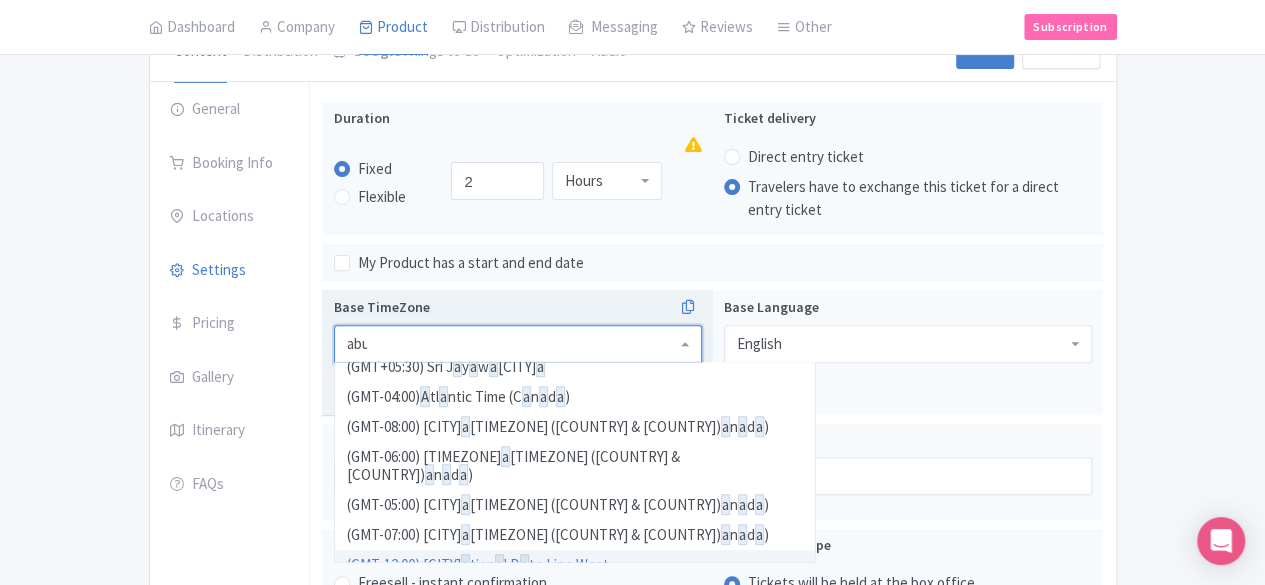 scroll, scrollTop: 0, scrollLeft: 0, axis: both 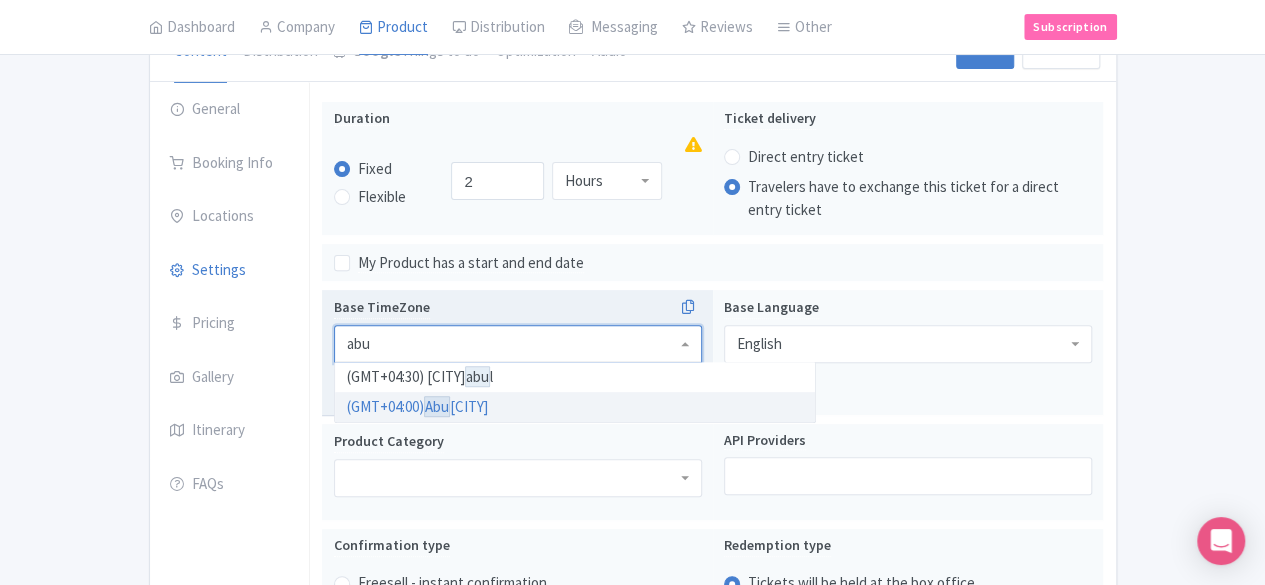type 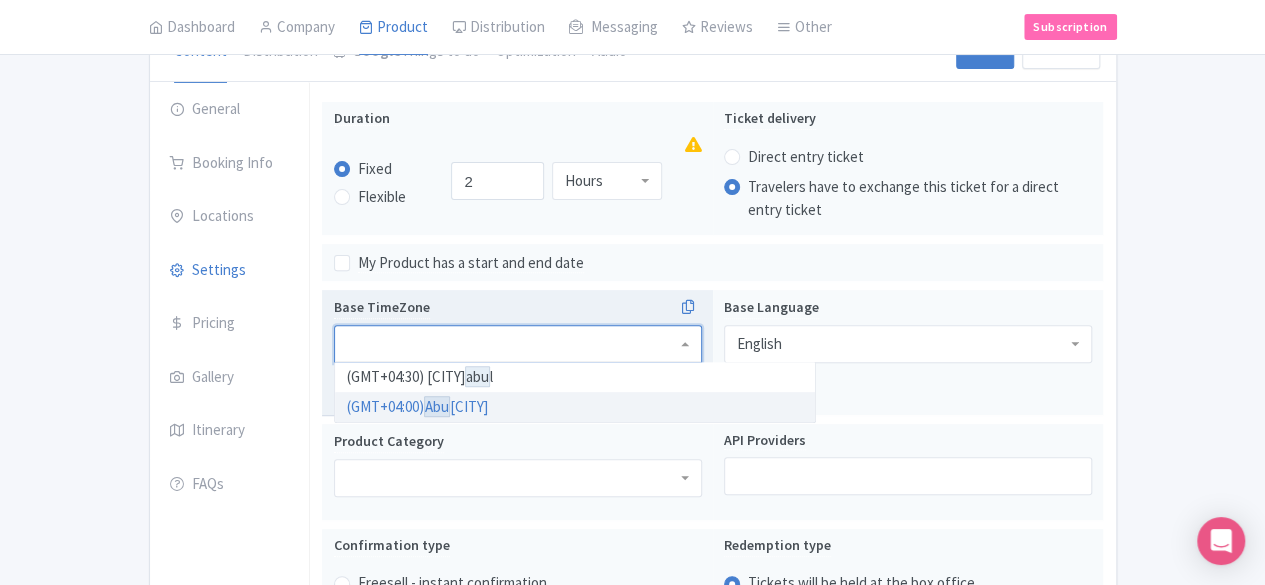 scroll, scrollTop: 0, scrollLeft: 0, axis: both 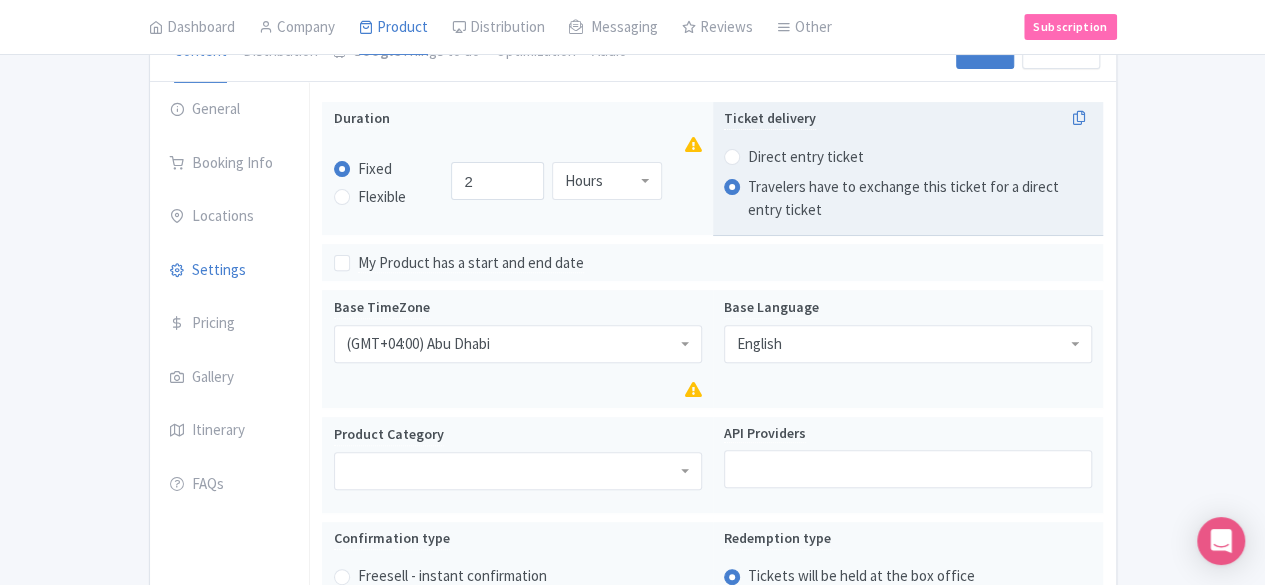 click on "Direct entry ticket" at bounding box center (806, 157) 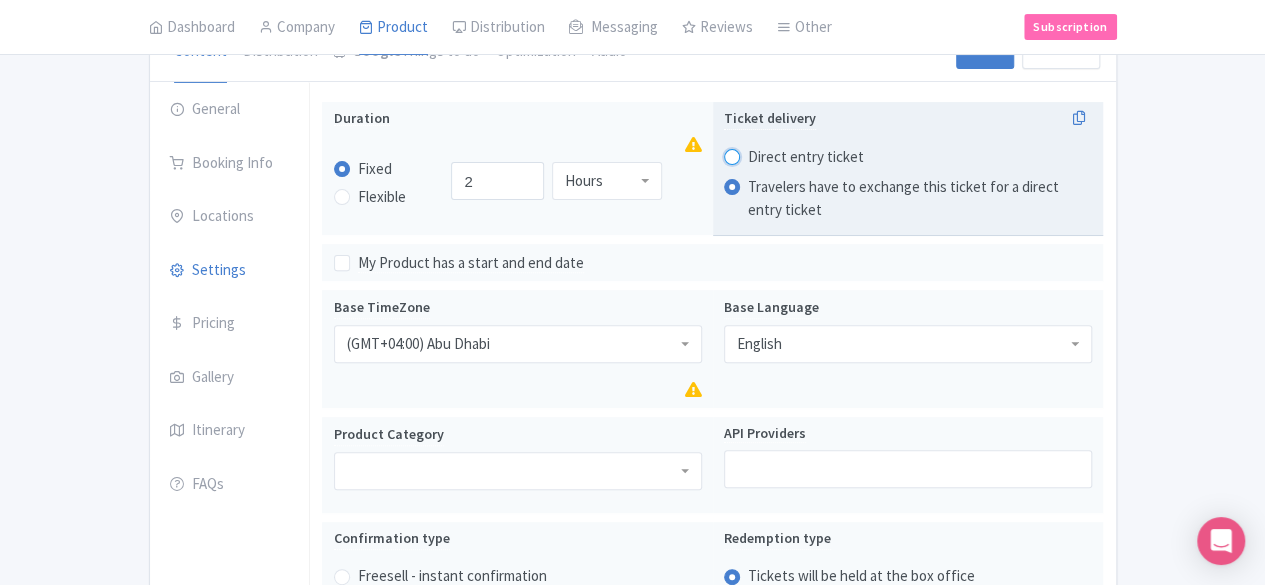 click on "Direct entry ticket" at bounding box center [758, 154] 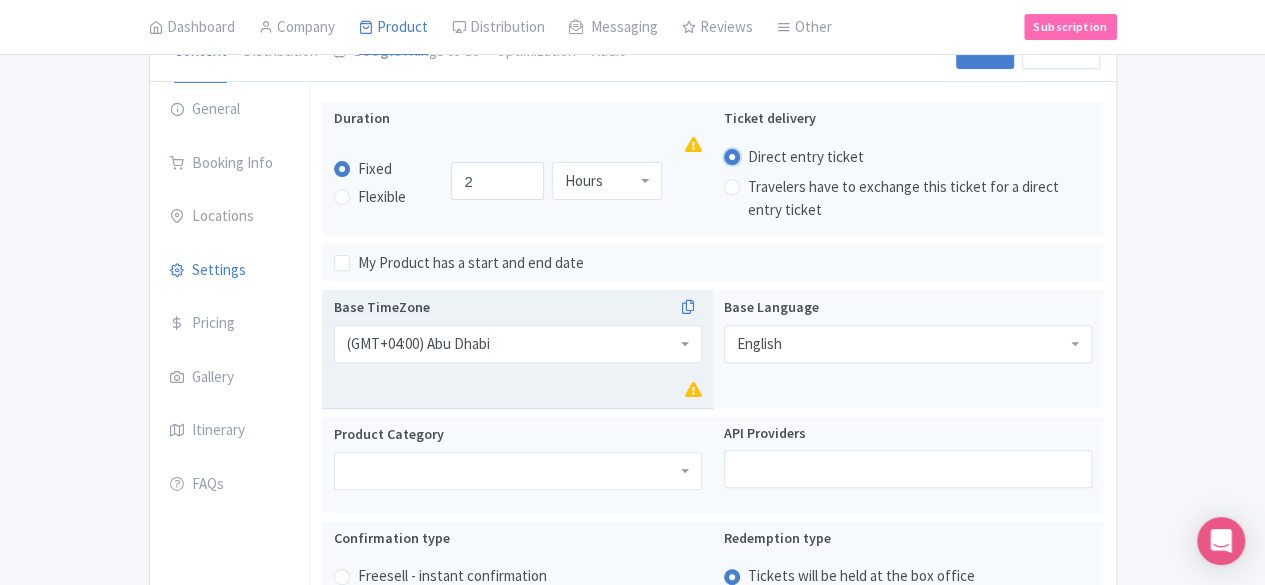 scroll, scrollTop: 412, scrollLeft: 0, axis: vertical 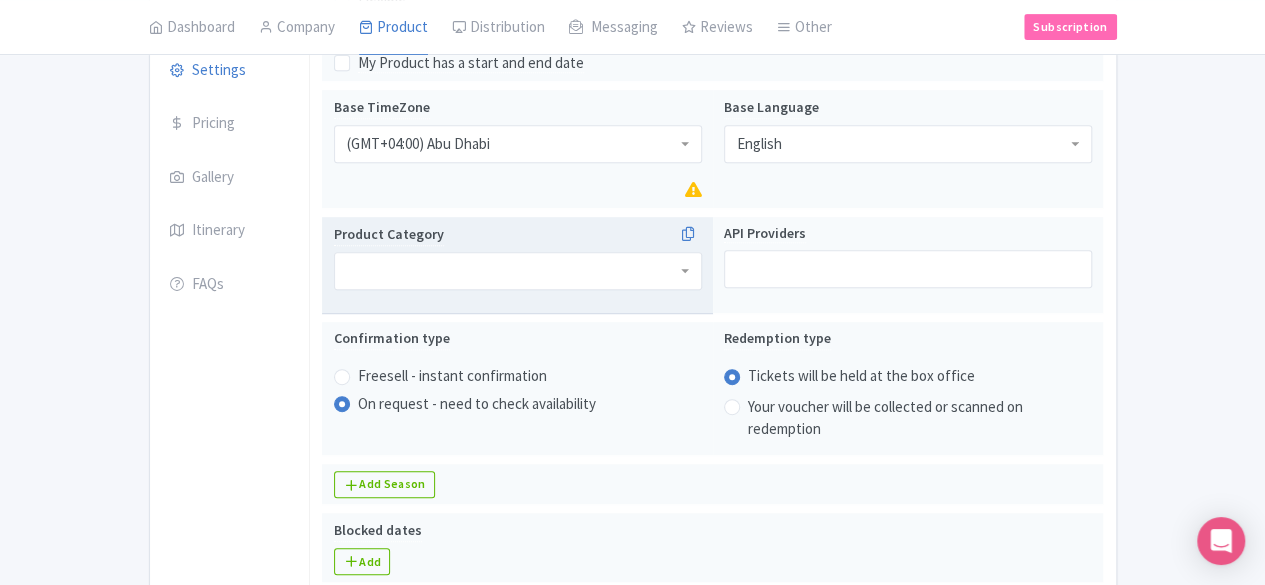 click at bounding box center (518, 271) 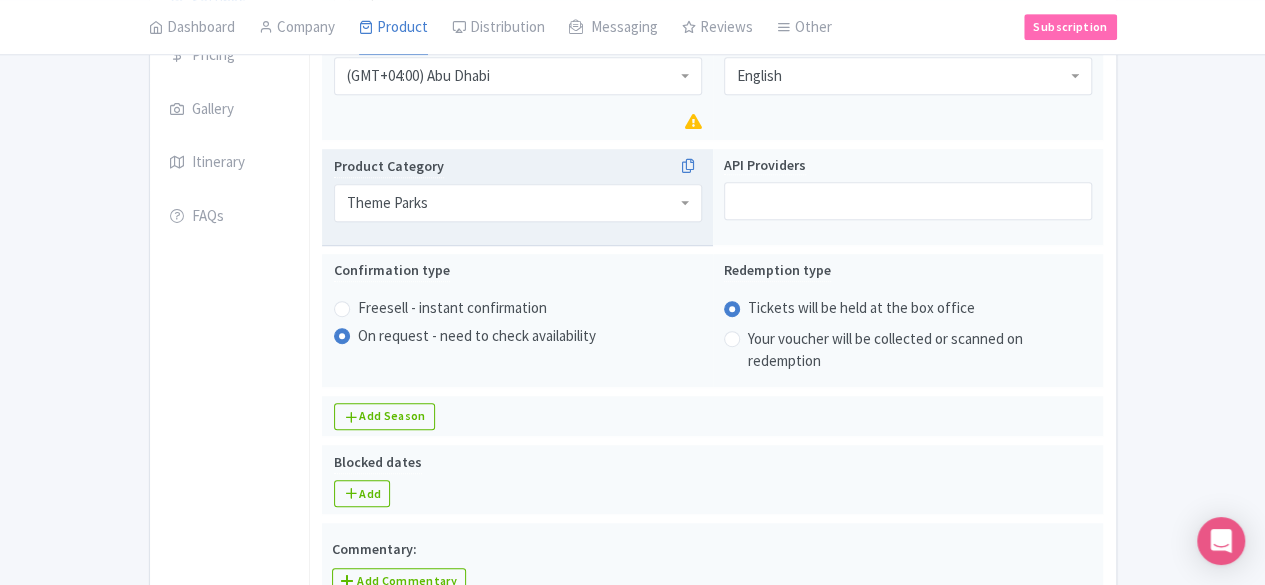 scroll, scrollTop: 512, scrollLeft: 0, axis: vertical 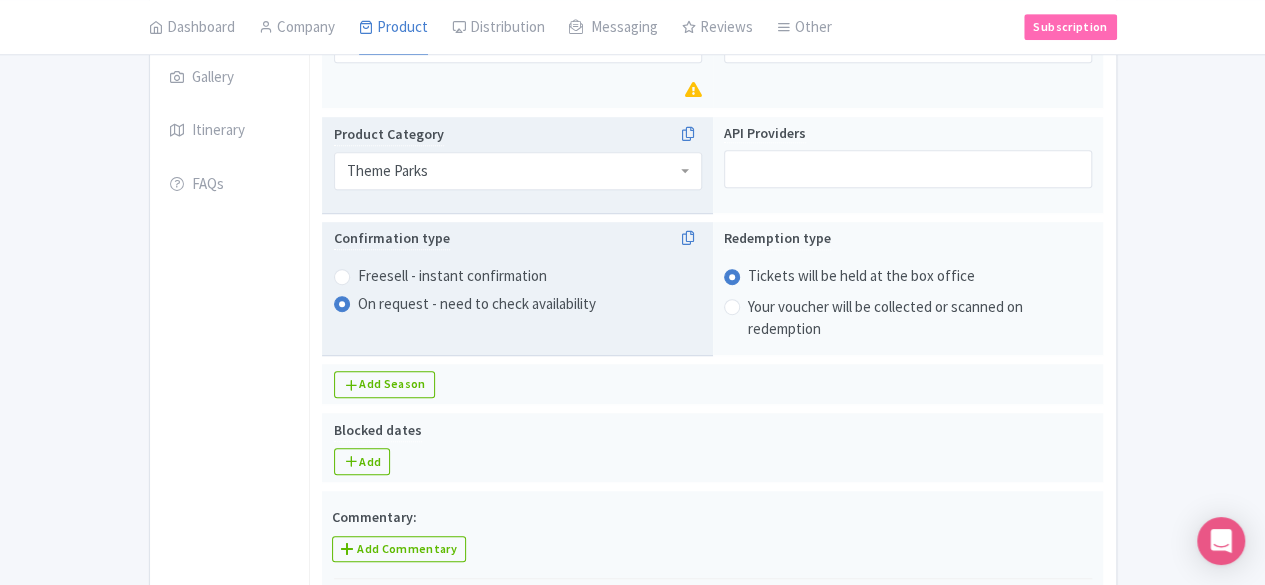 click on "Freesell - instant confirmation" at bounding box center [518, 276] 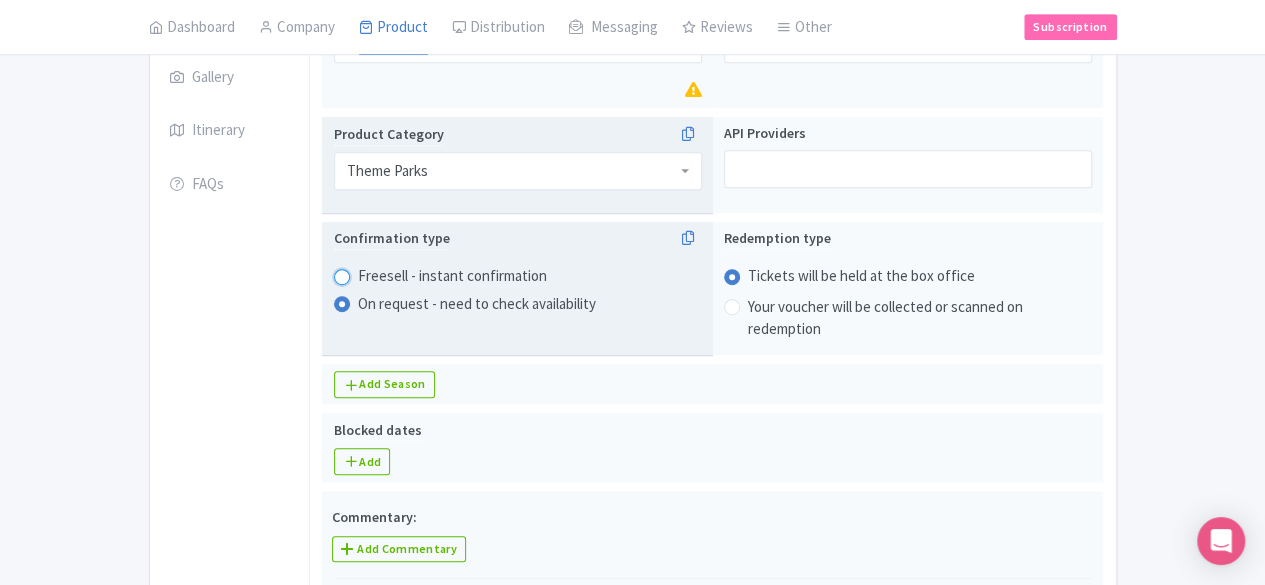 click on "Freesell - instant confirmation" at bounding box center (368, 274) 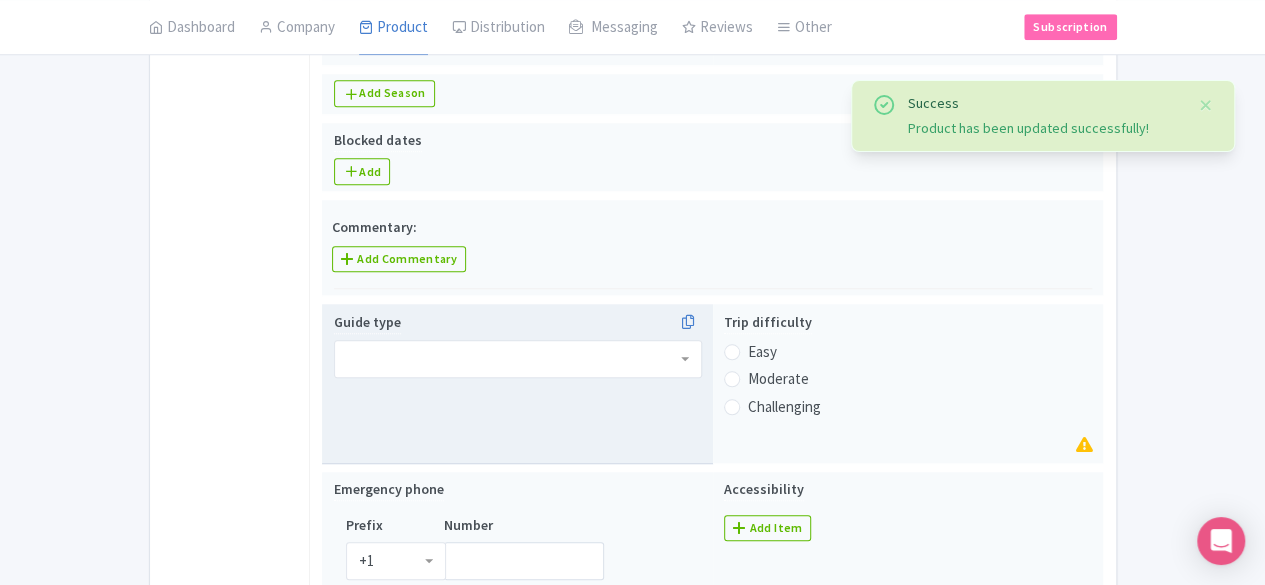 scroll, scrollTop: 812, scrollLeft: 0, axis: vertical 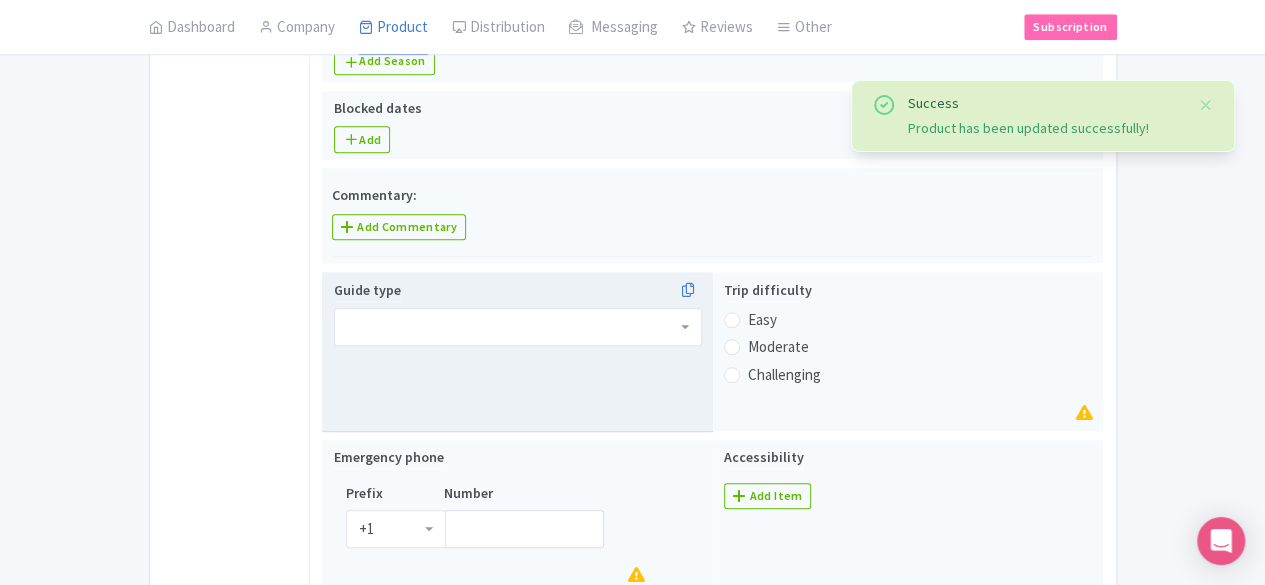 click at bounding box center [518, 327] 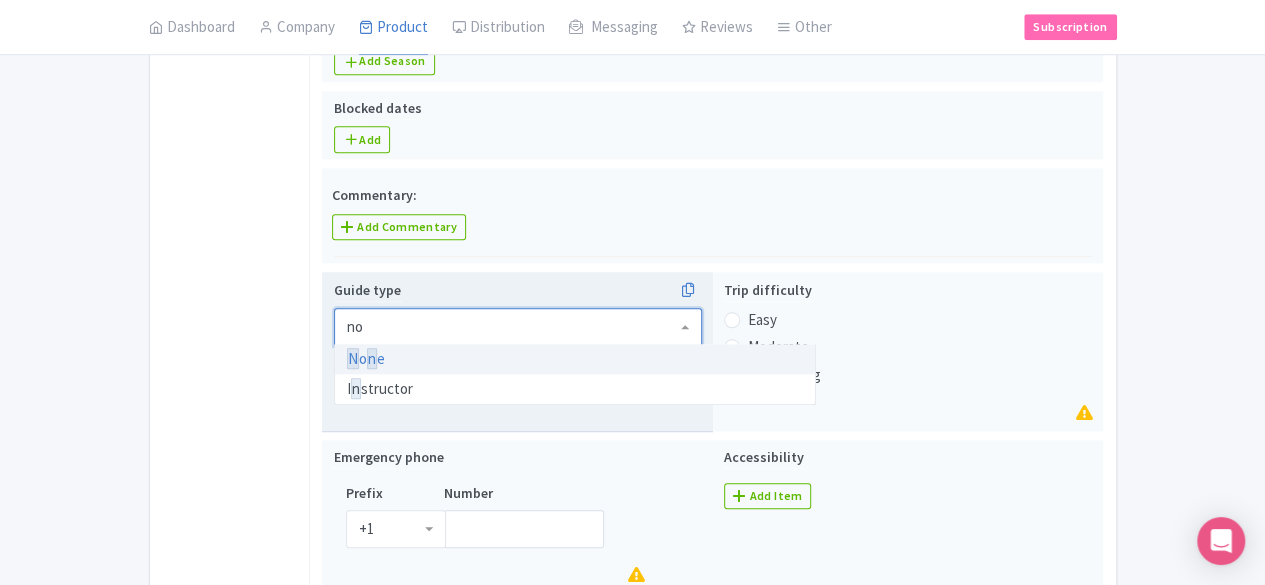 type on "non" 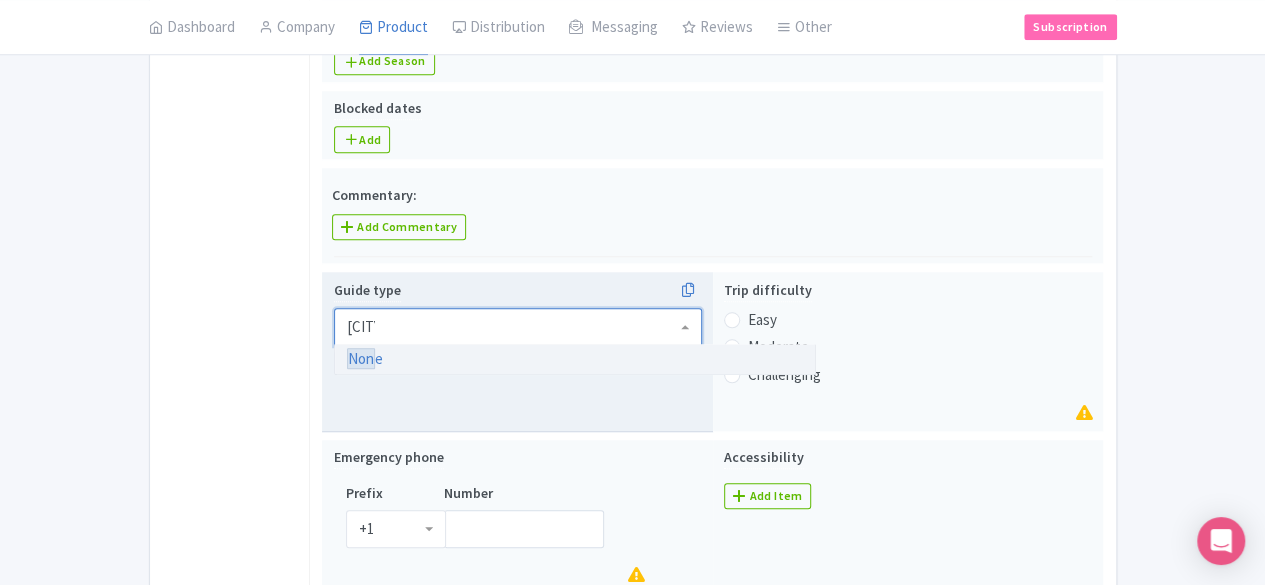 type 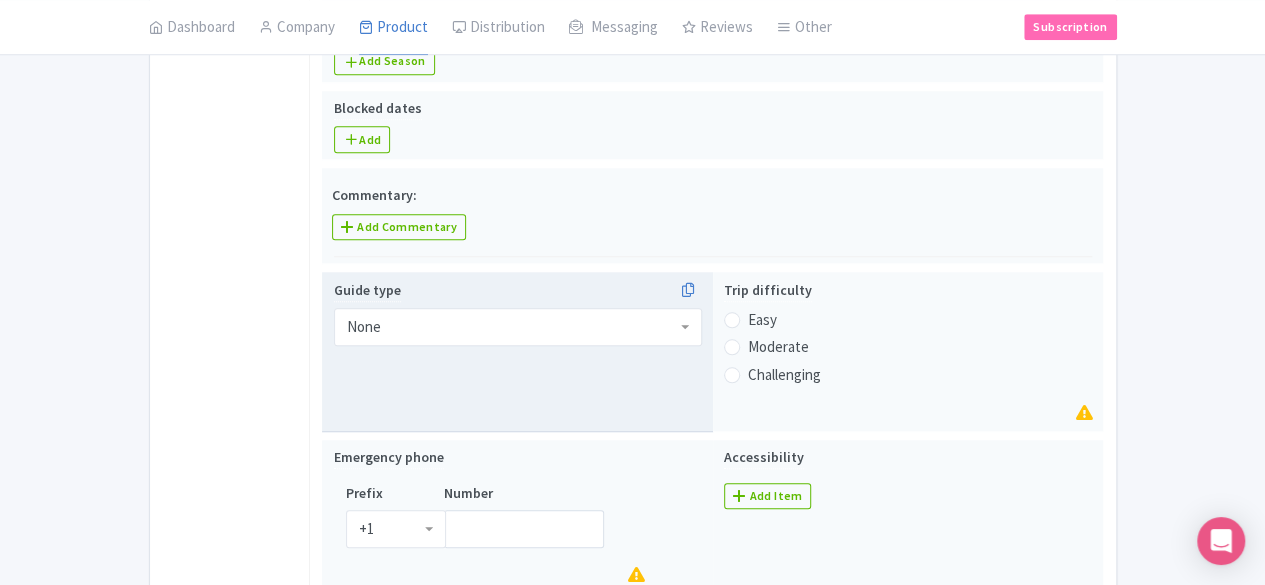 scroll, scrollTop: 0, scrollLeft: 0, axis: both 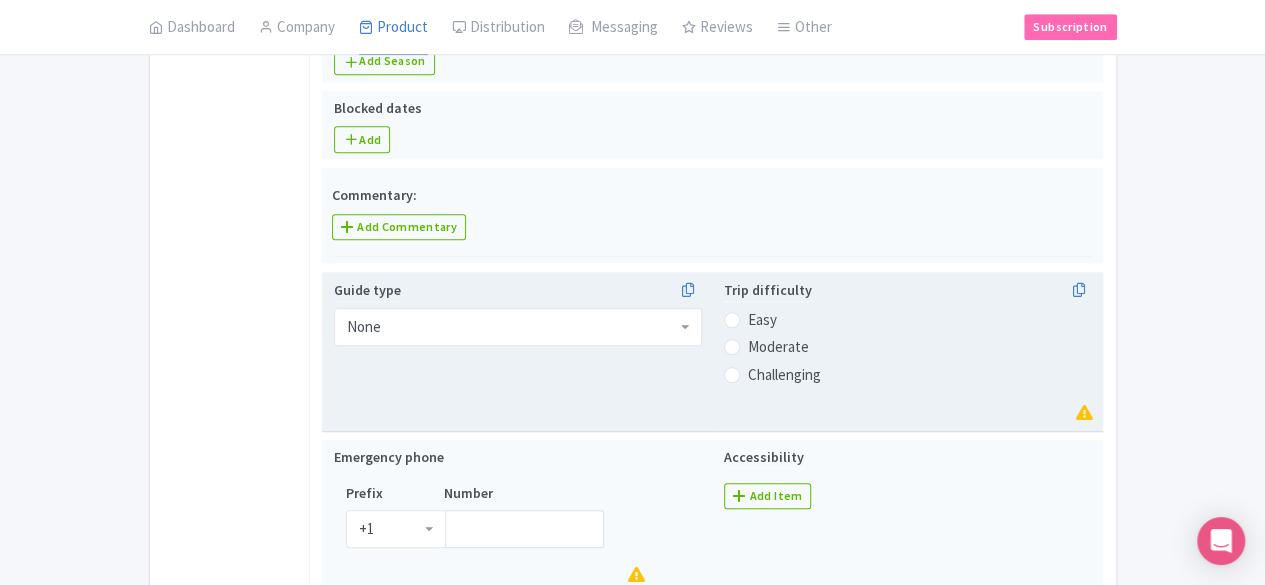 click on "Easy" at bounding box center (762, 320) 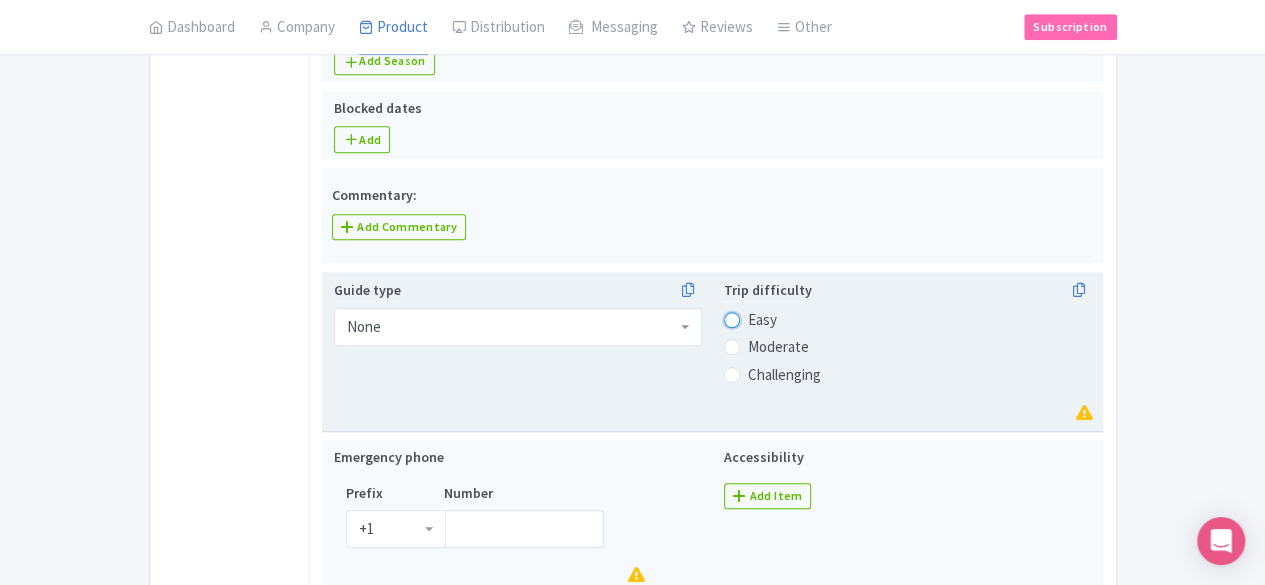 click on "Easy" at bounding box center (758, 318) 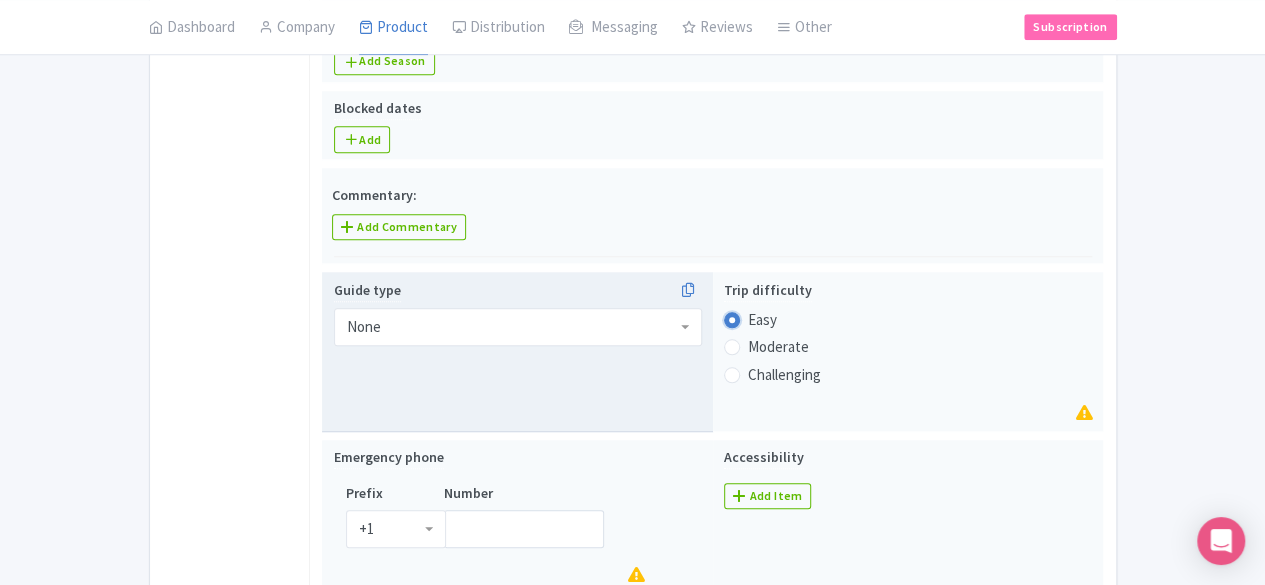 scroll, scrollTop: 1012, scrollLeft: 0, axis: vertical 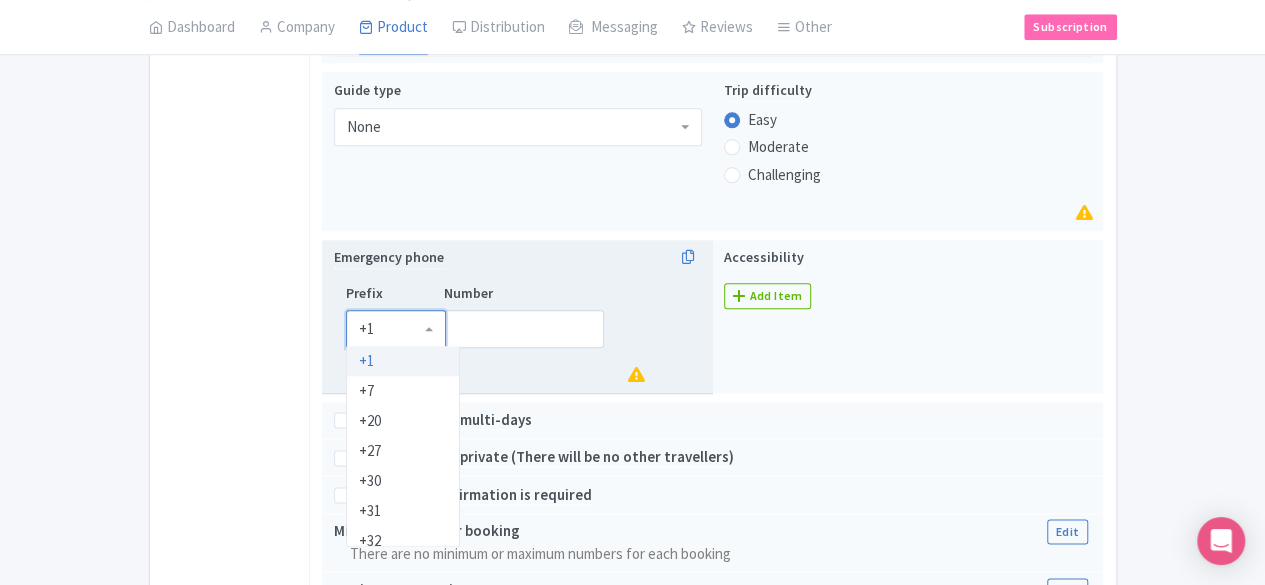click on "+1" at bounding box center (396, 329) 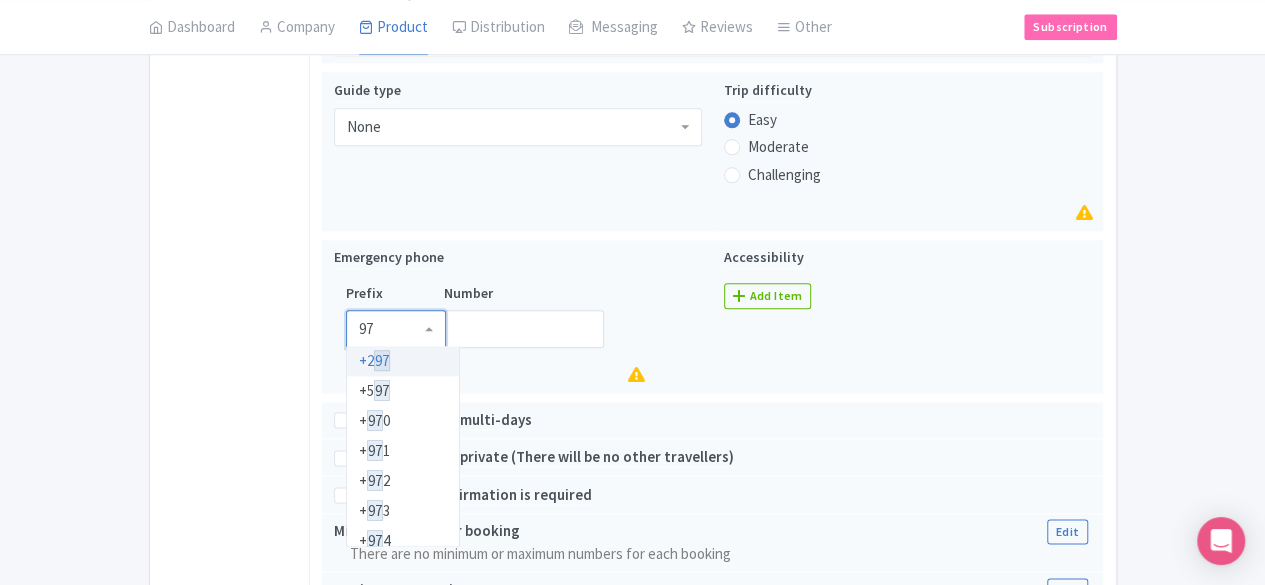 type on "971" 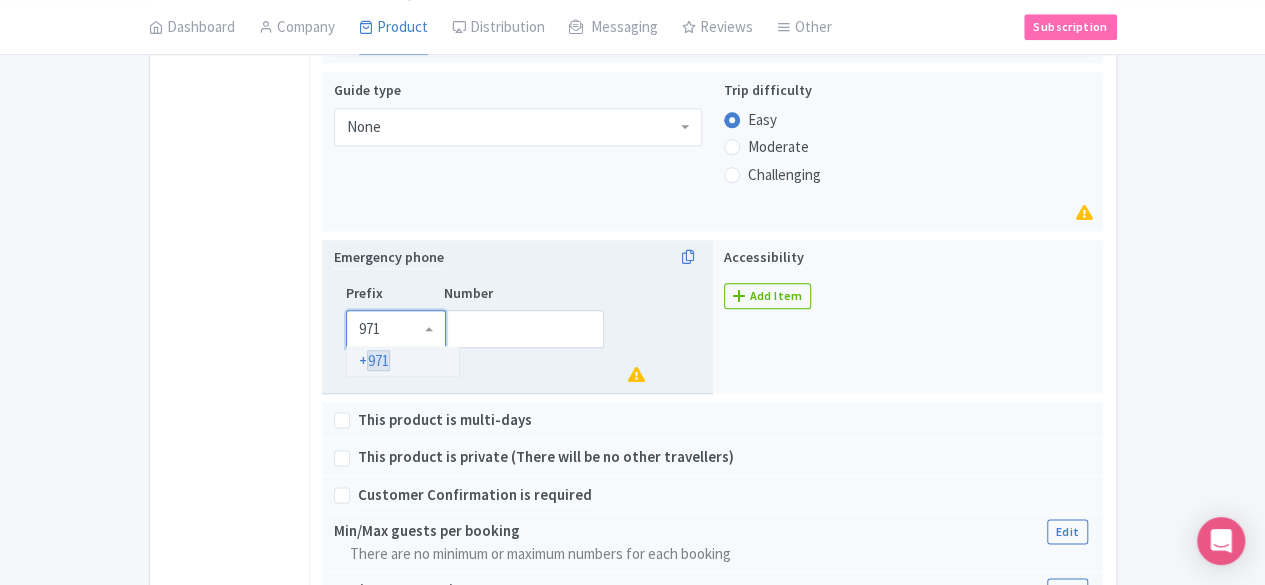type 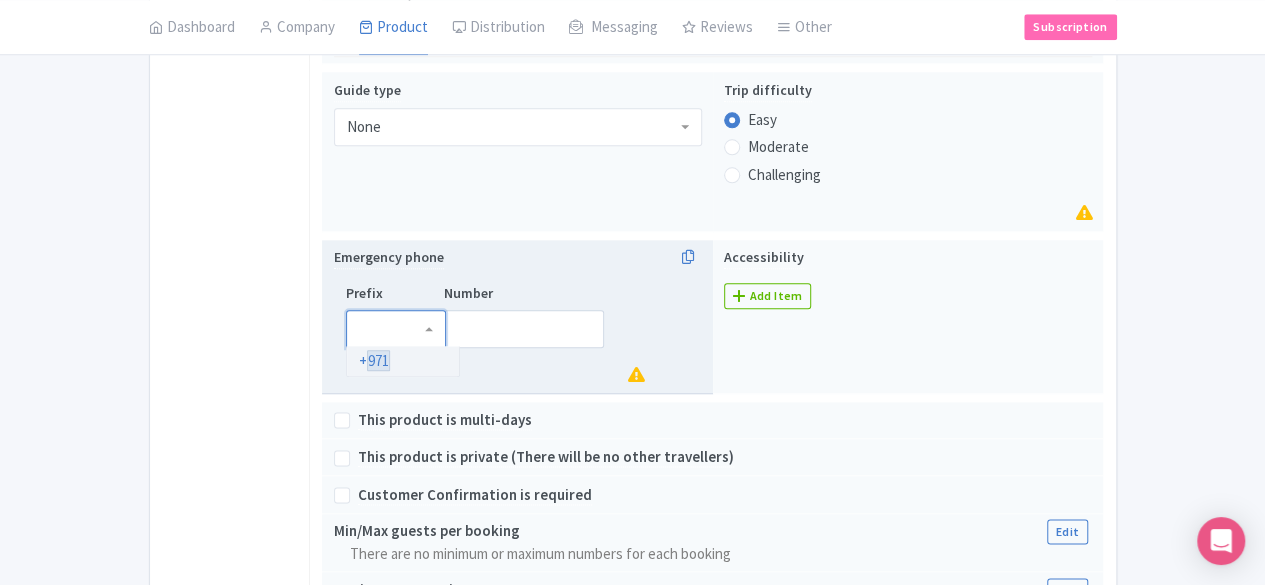 scroll, scrollTop: 0, scrollLeft: 0, axis: both 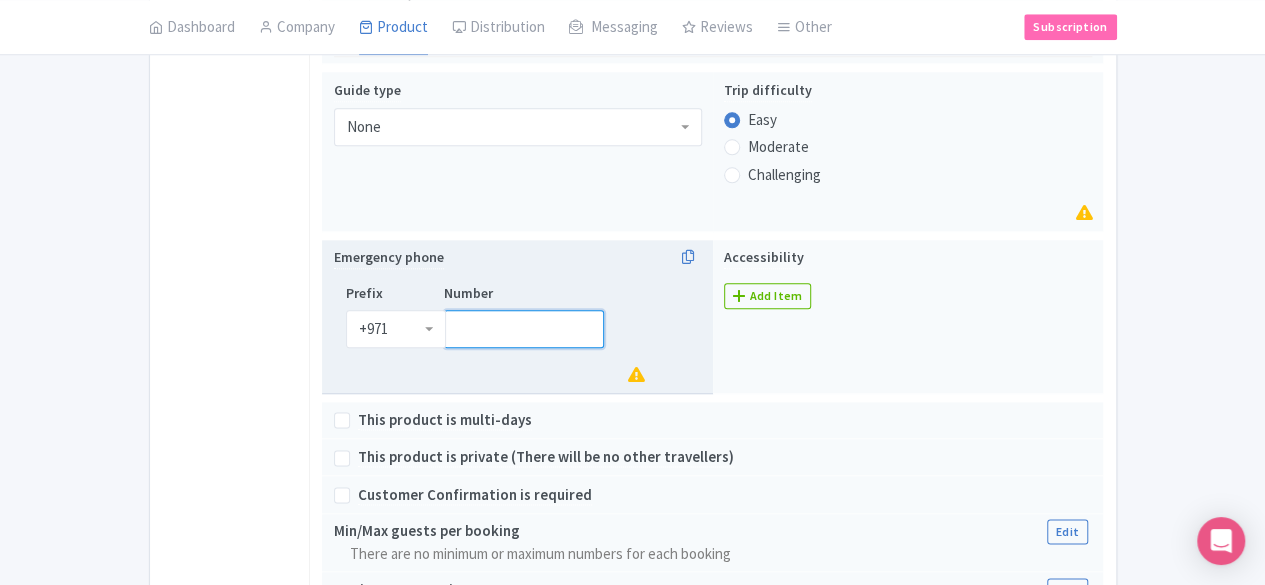 click on "Number" at bounding box center [524, 329] 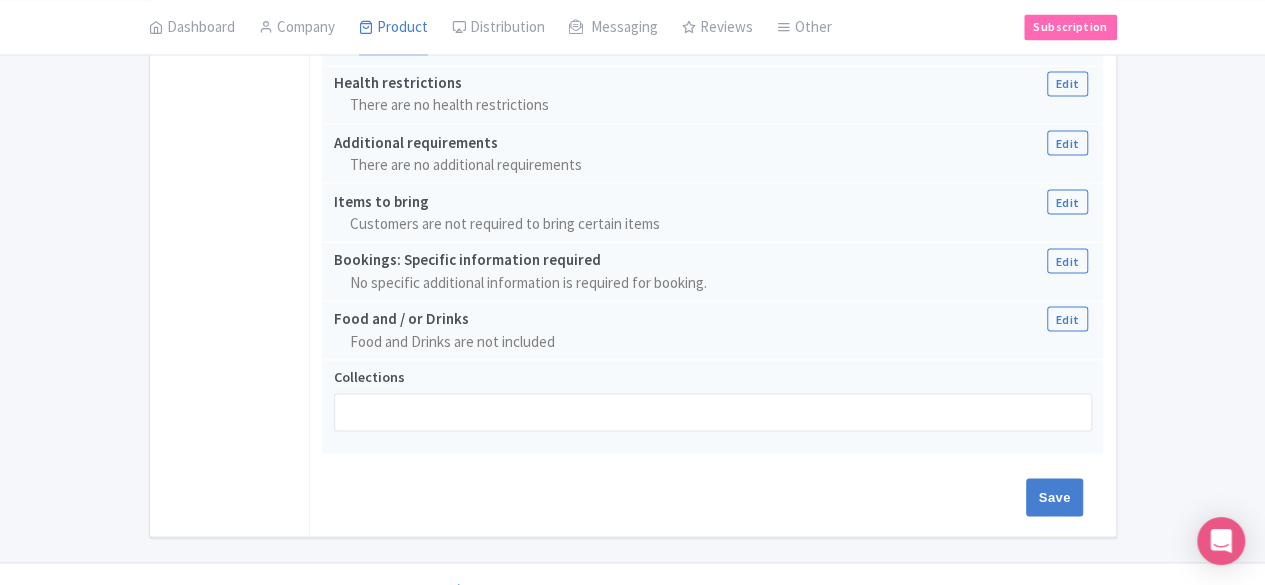 scroll, scrollTop: 1755, scrollLeft: 0, axis: vertical 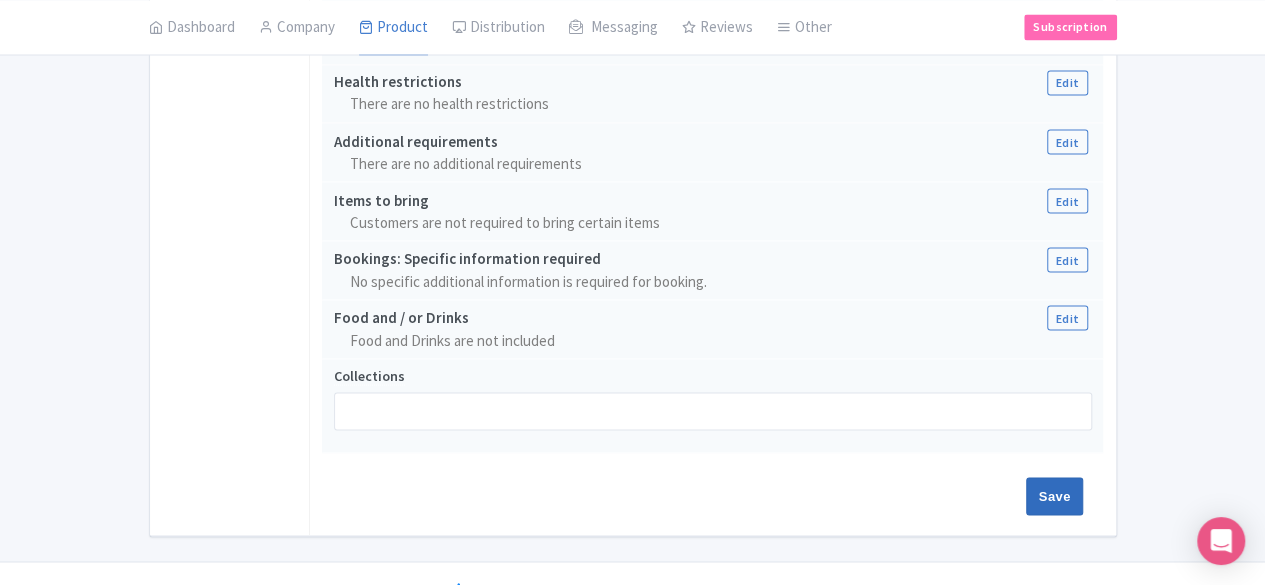 type on "524208194" 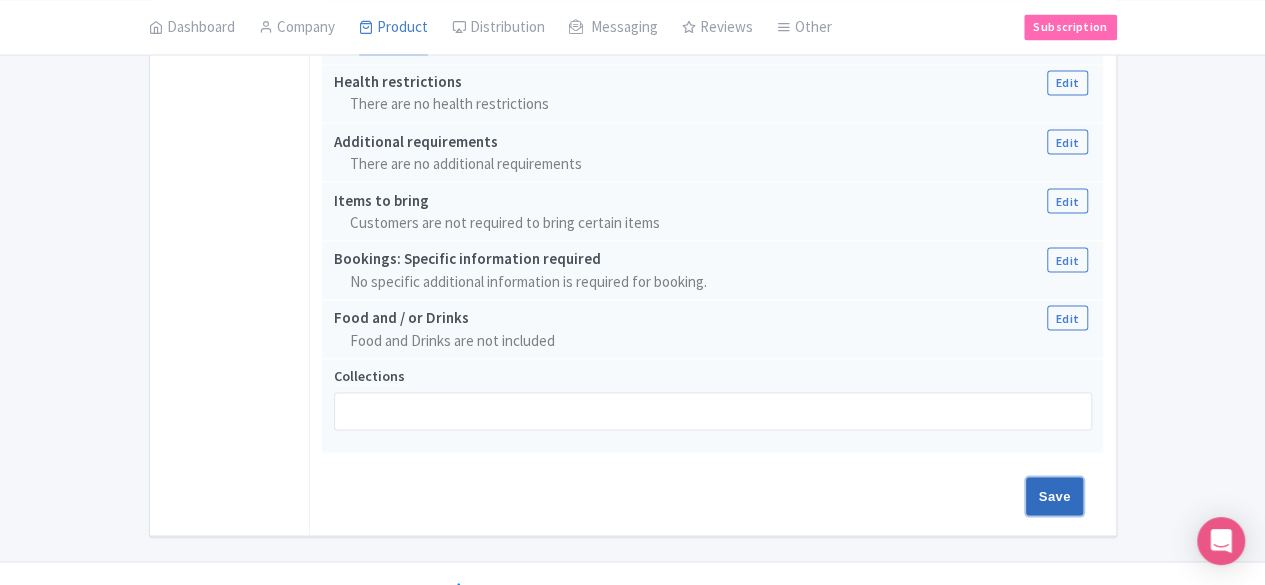 click on "Save" at bounding box center (1055, 496) 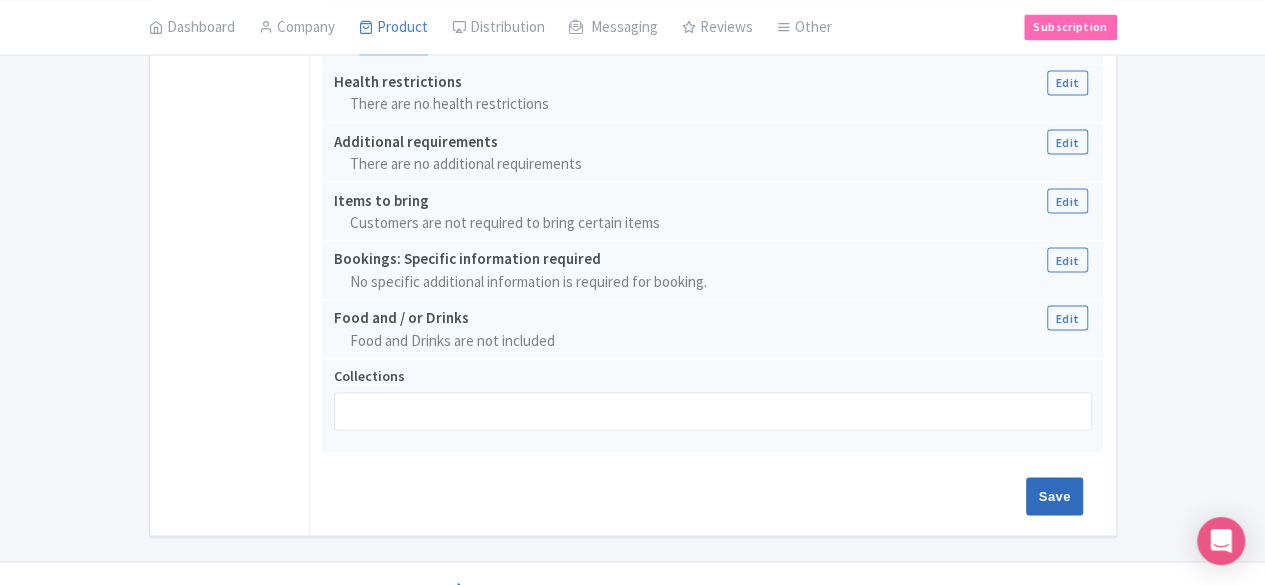 type on "Update Product" 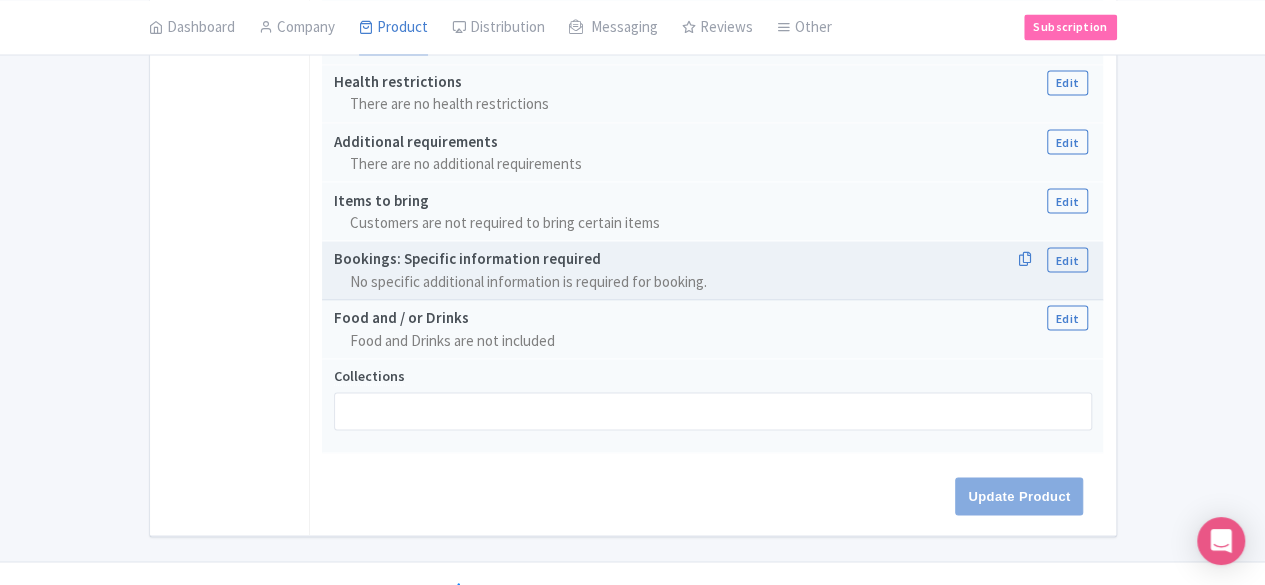 scroll, scrollTop: 1655, scrollLeft: 0, axis: vertical 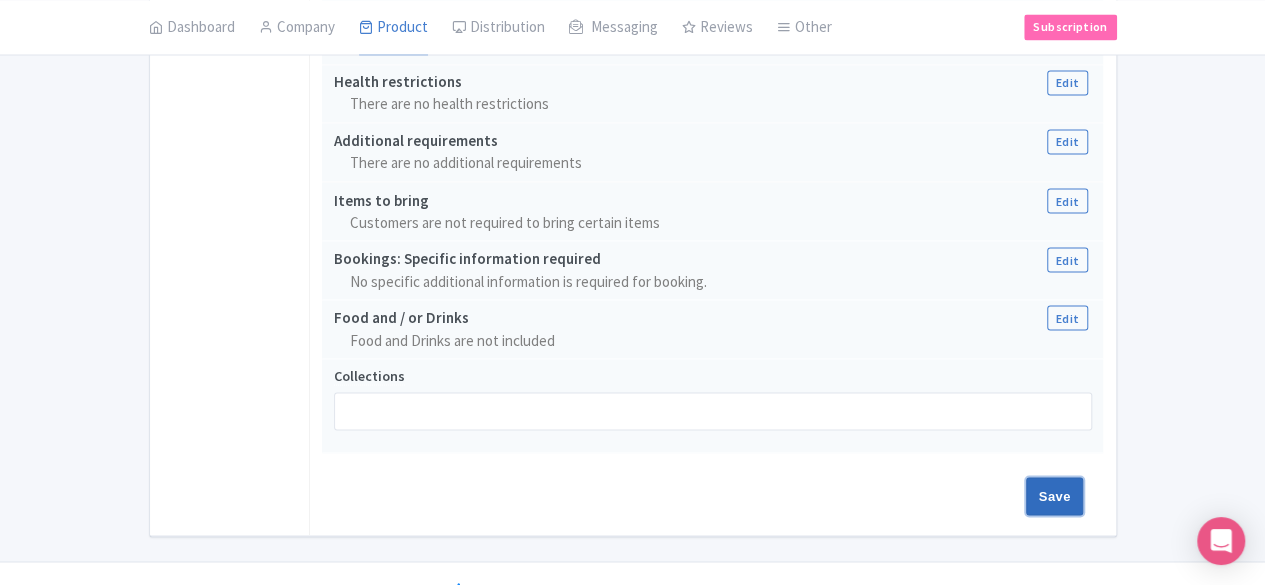 click on "Save" at bounding box center (1055, 496) 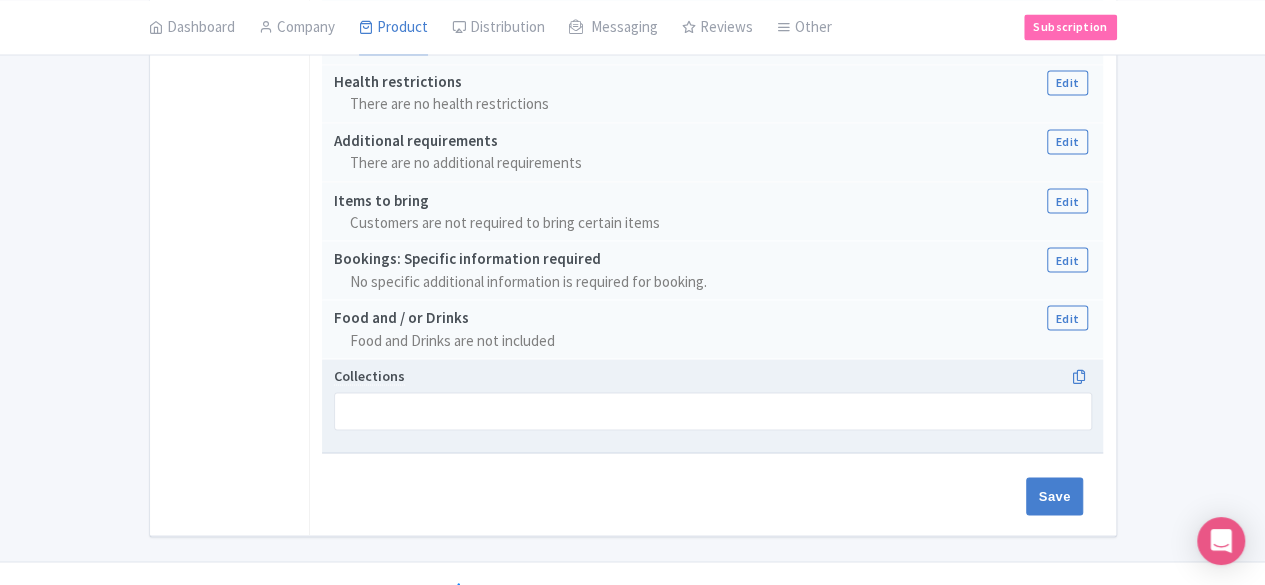 type on "Saving..." 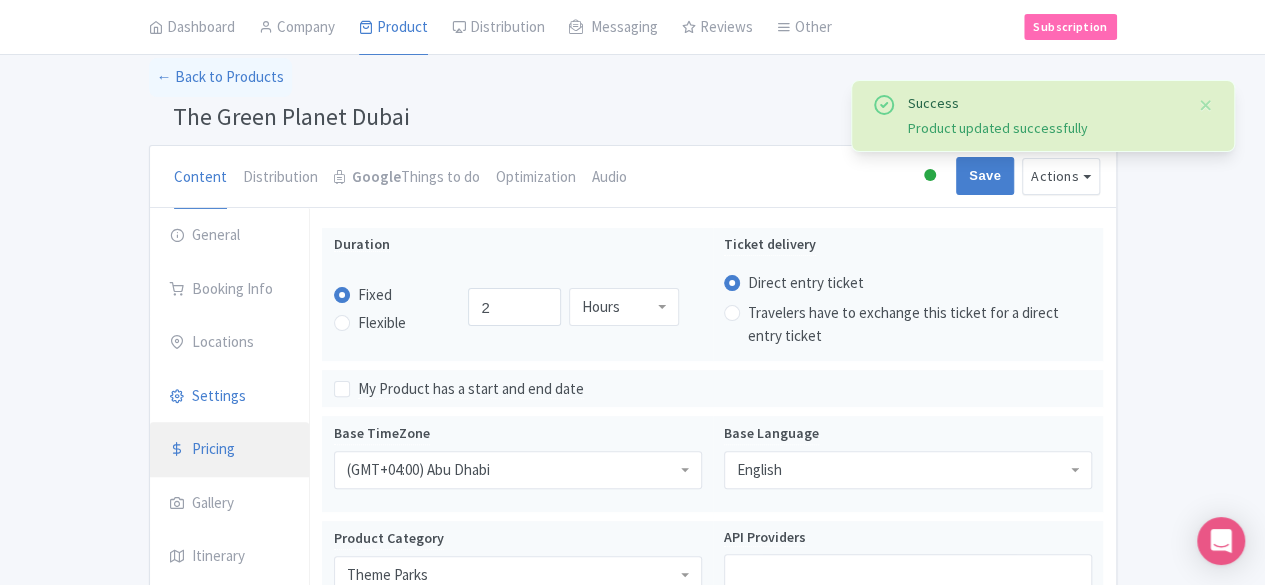 scroll, scrollTop: 112, scrollLeft: 0, axis: vertical 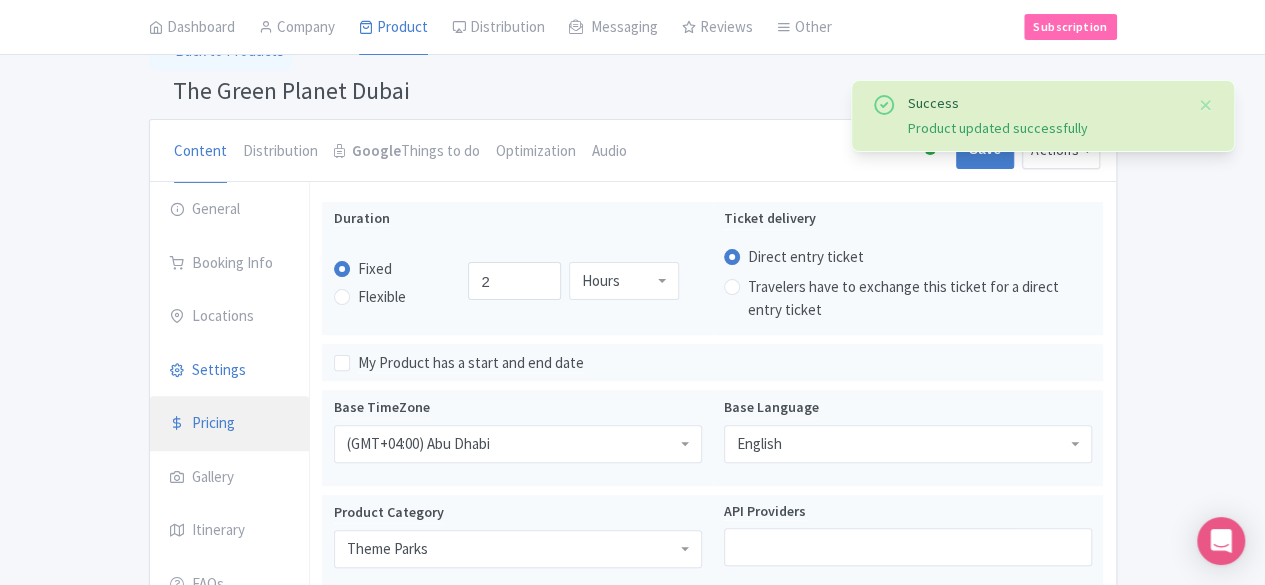 click on "Pricing" at bounding box center (230, 424) 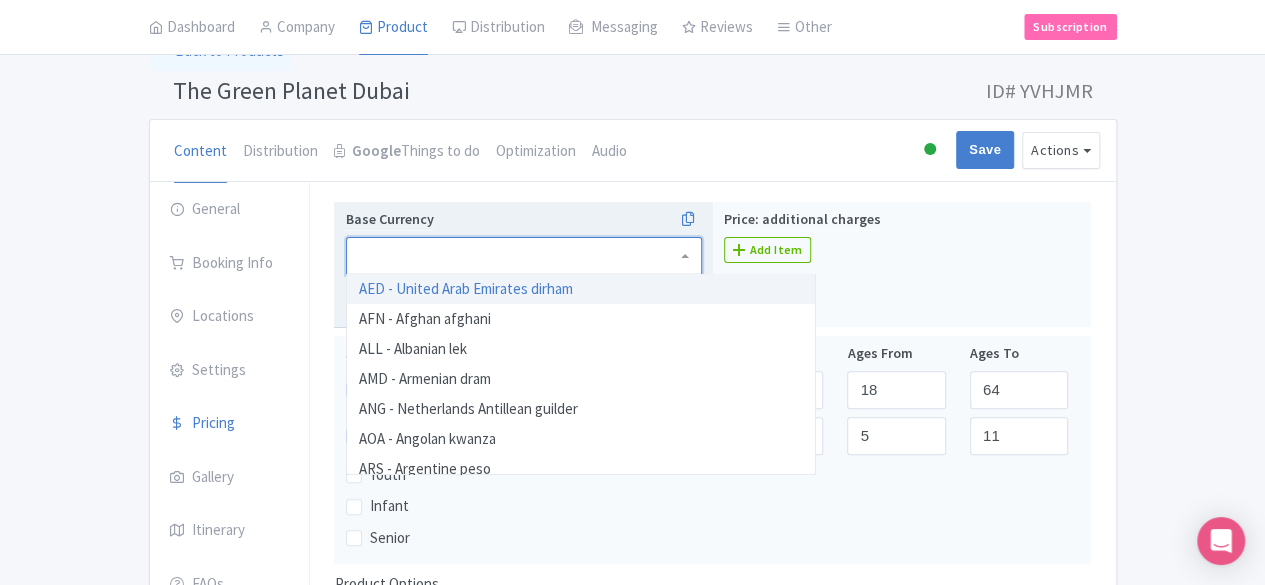 click at bounding box center (524, 256) 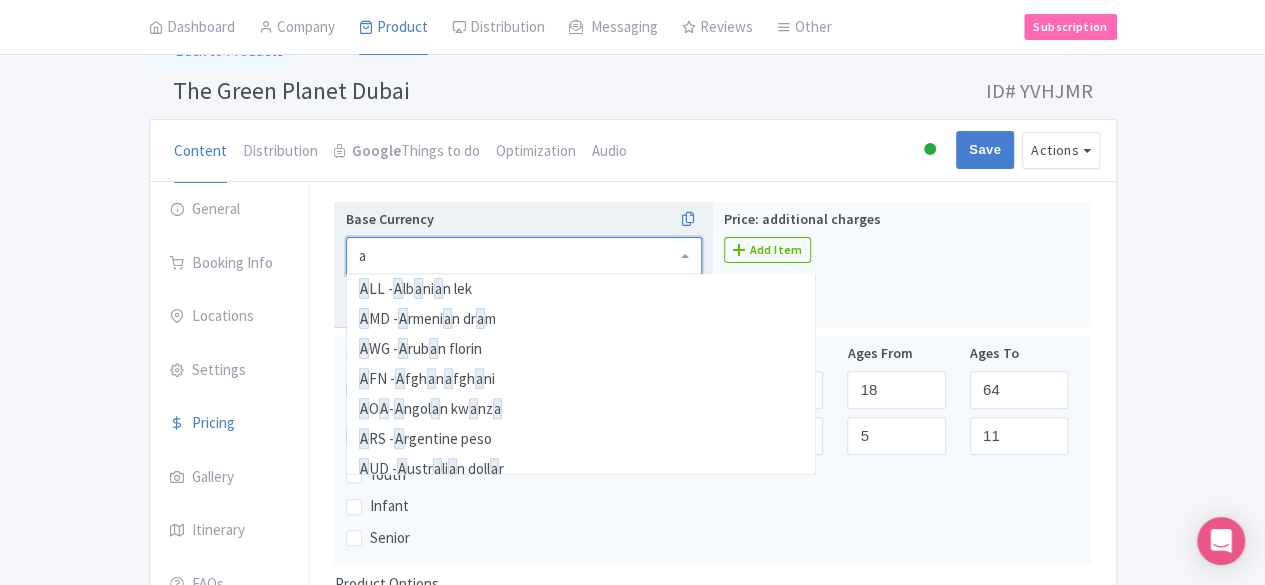 scroll, scrollTop: 70, scrollLeft: 0, axis: vertical 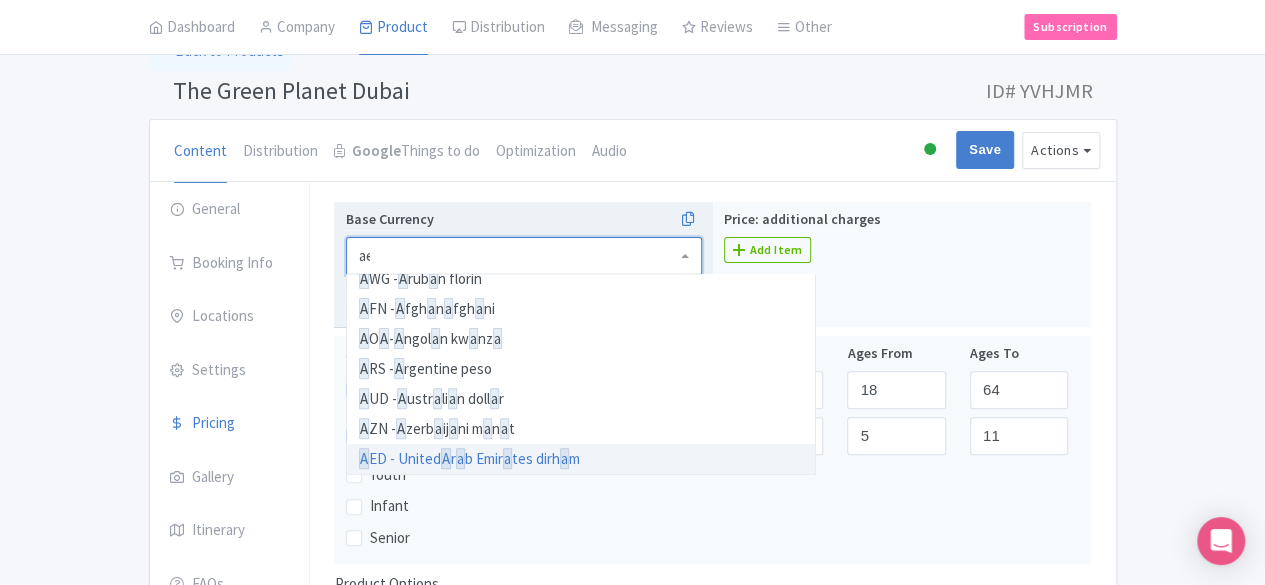 type on "aed" 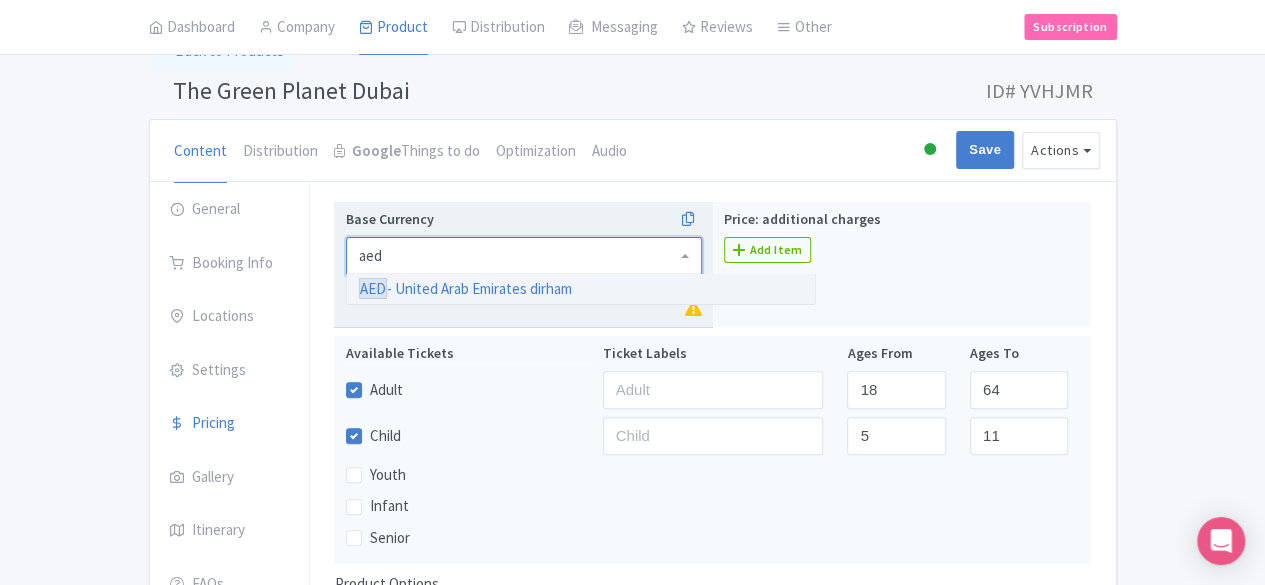 type 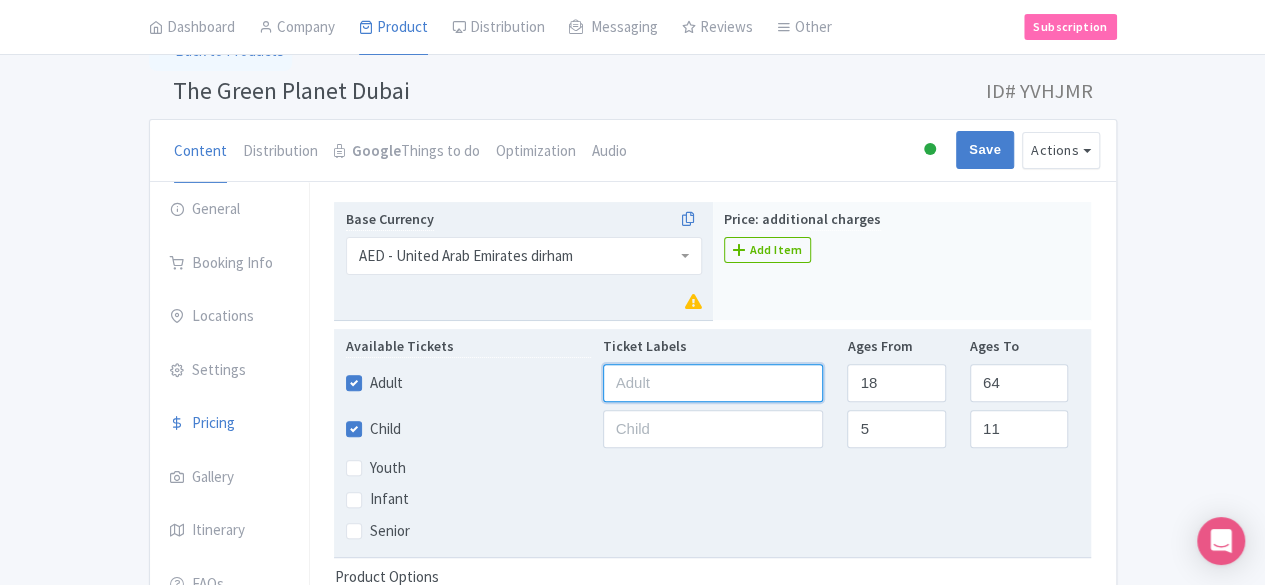 click at bounding box center [713, 383] 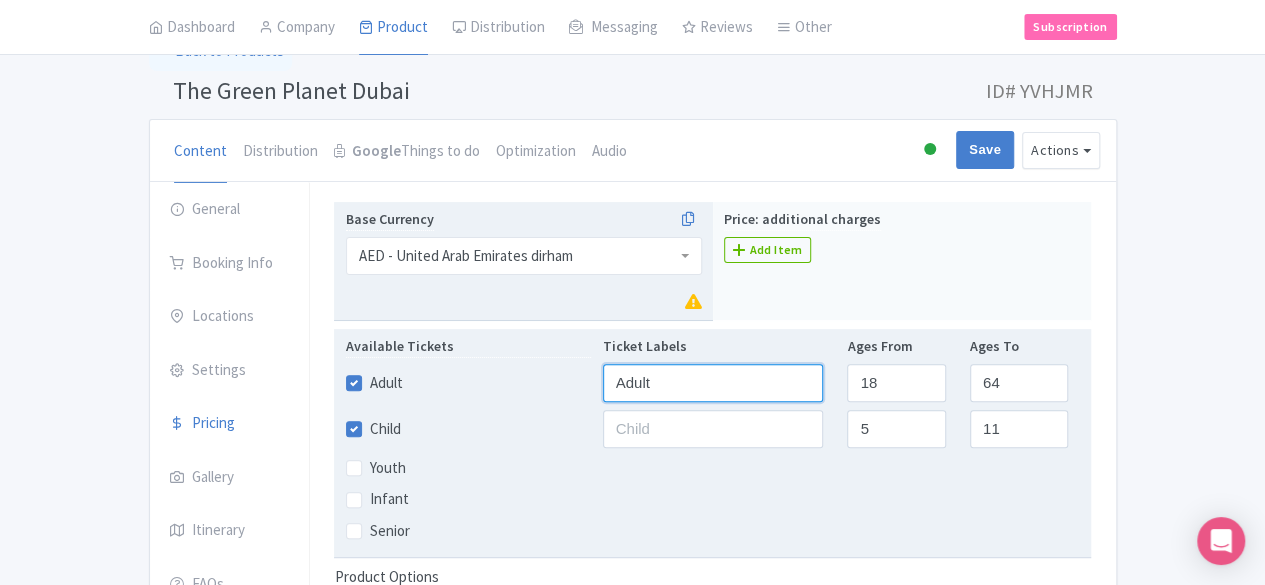 type on "Adult" 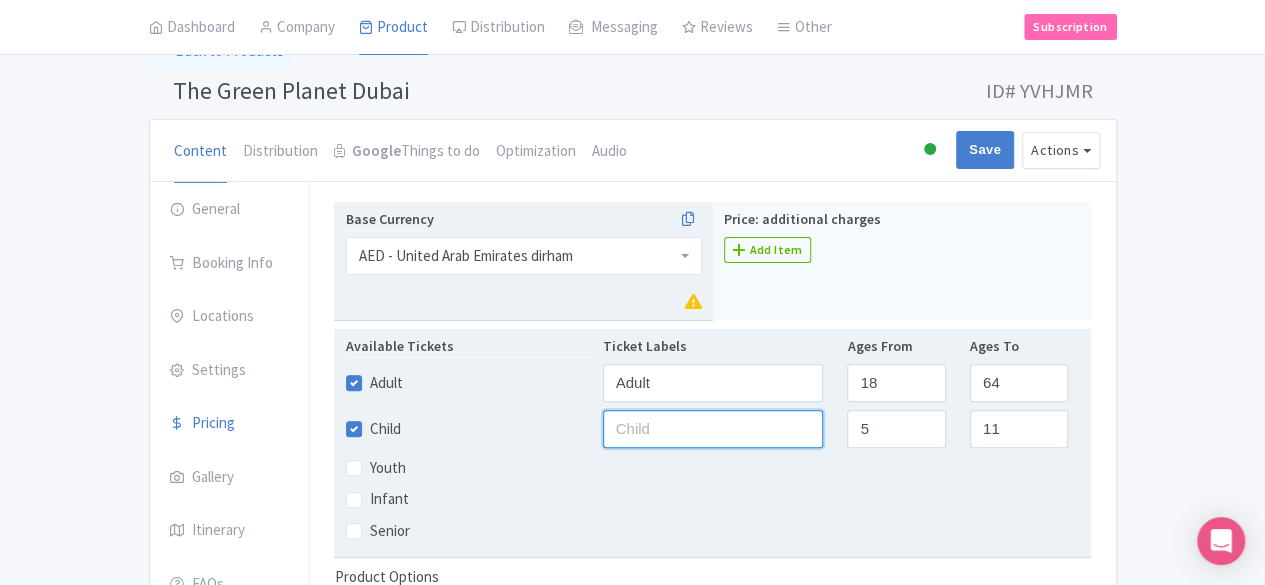 click at bounding box center (713, 429) 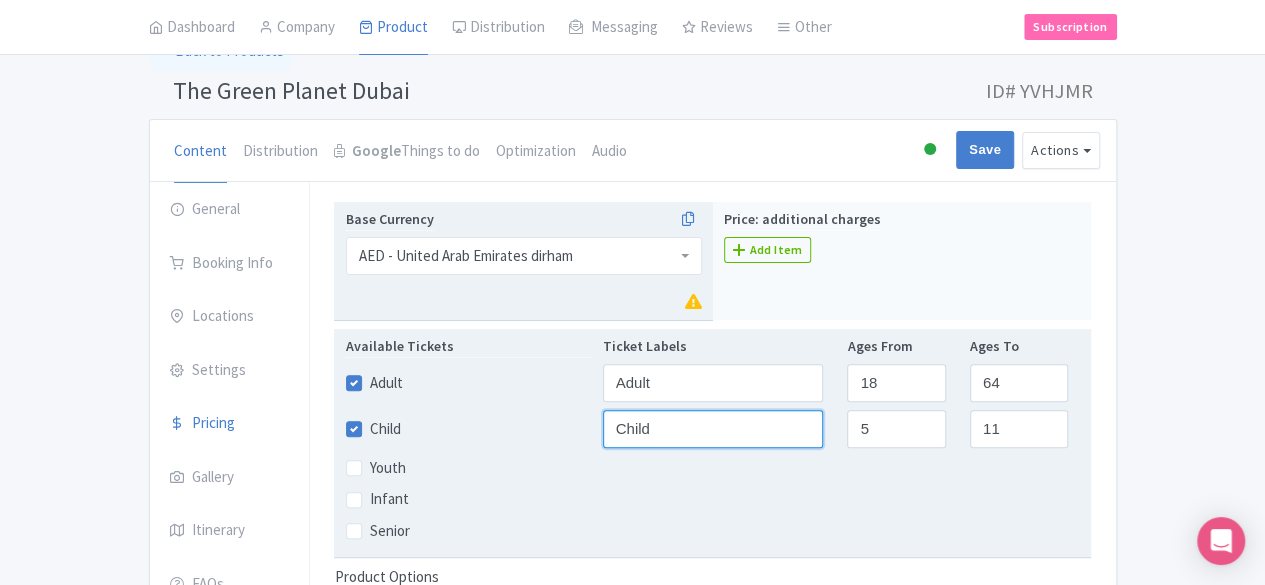 type on "Child" 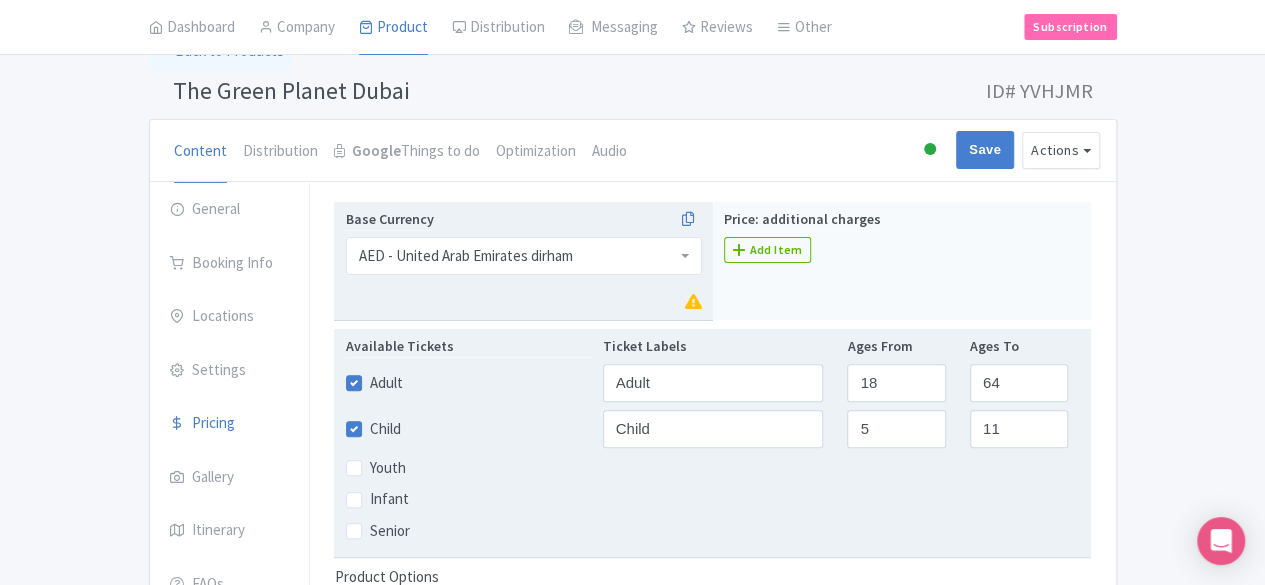 click on "Youth" at bounding box center (468, 468) 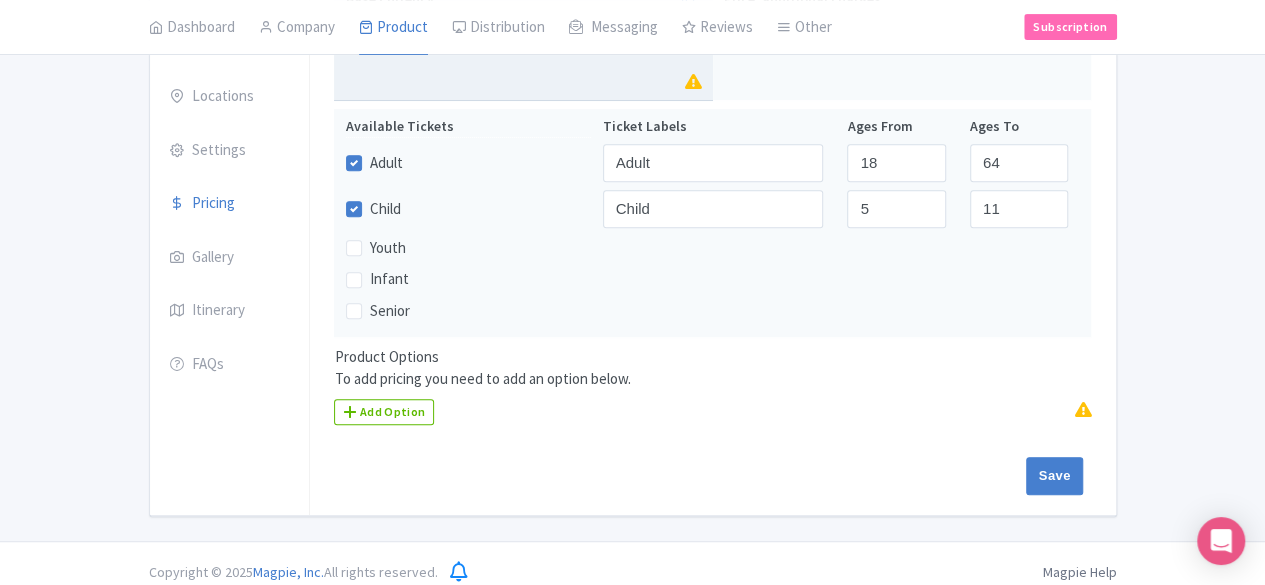 scroll, scrollTop: 342, scrollLeft: 0, axis: vertical 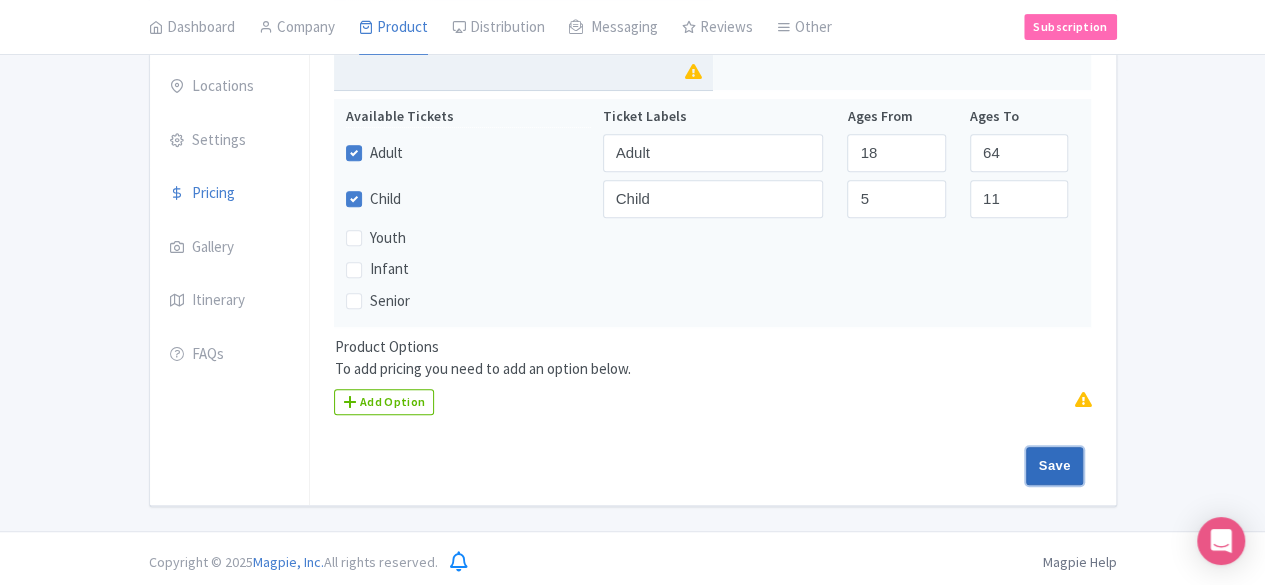 click on "Save" at bounding box center (1055, 466) 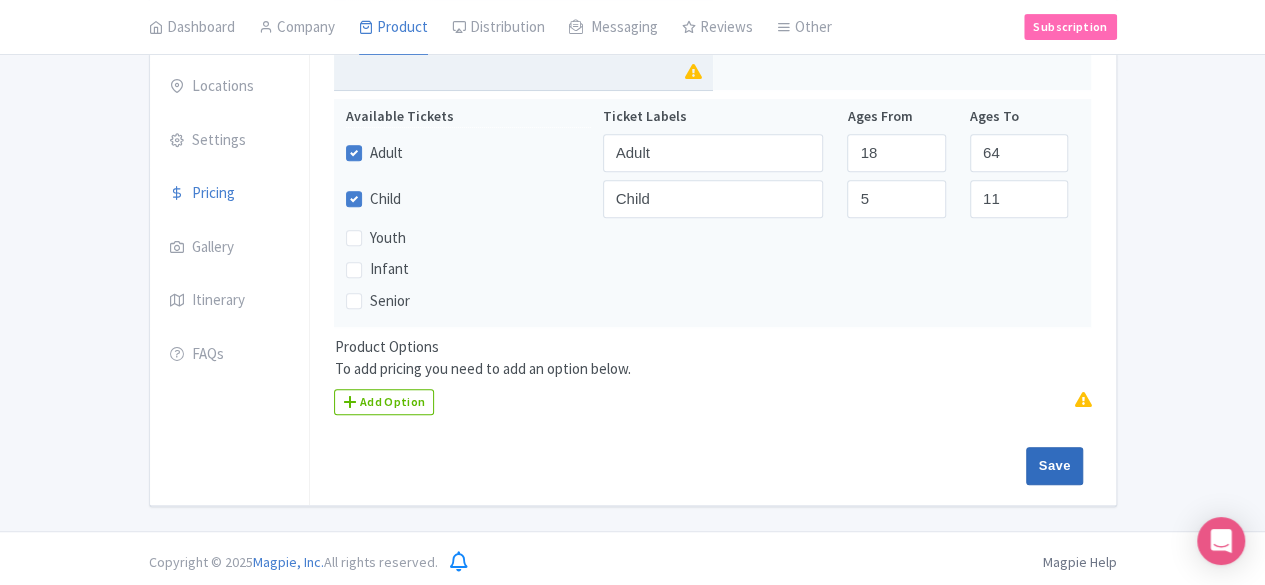 type on "Saving..." 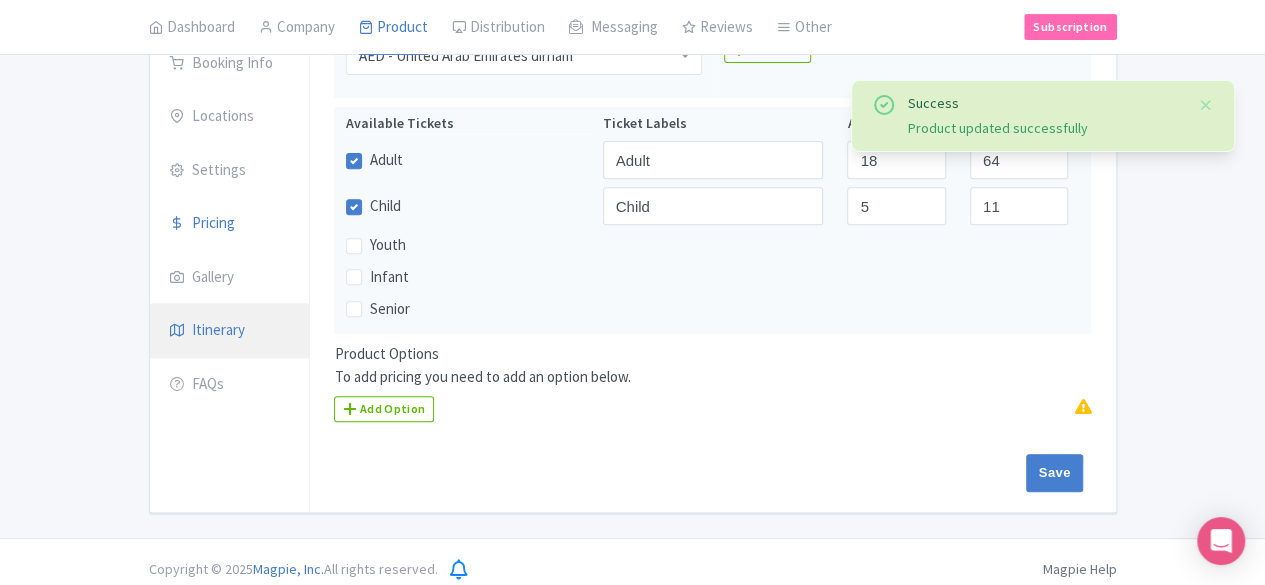 scroll, scrollTop: 312, scrollLeft: 0, axis: vertical 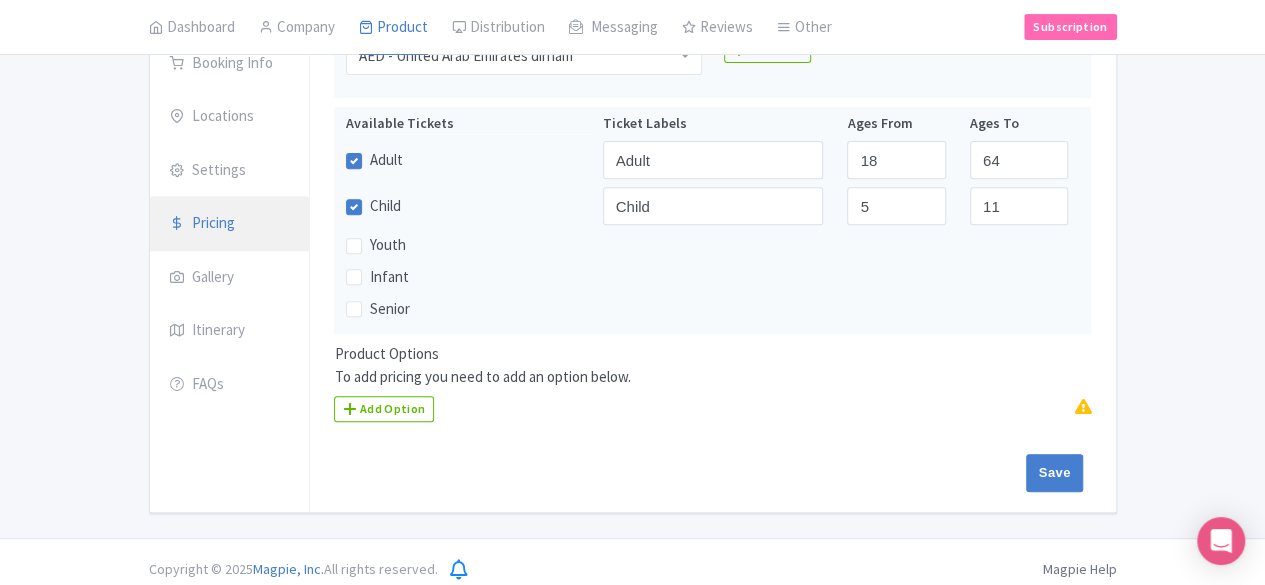 click on "Pricing" at bounding box center (230, 224) 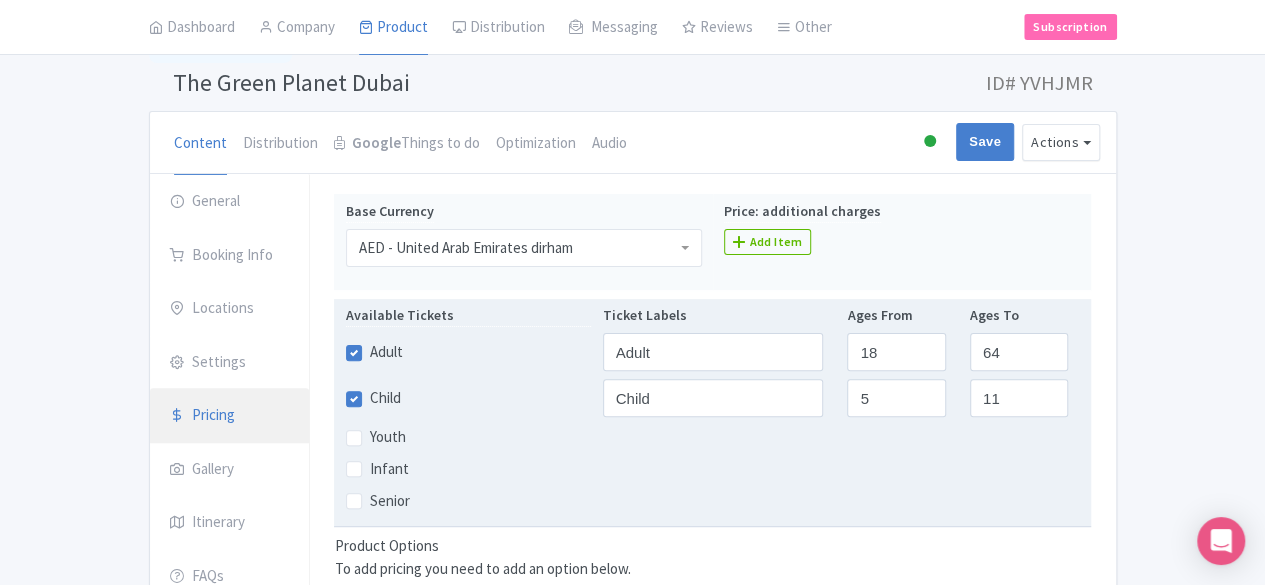 scroll, scrollTop: 320, scrollLeft: 0, axis: vertical 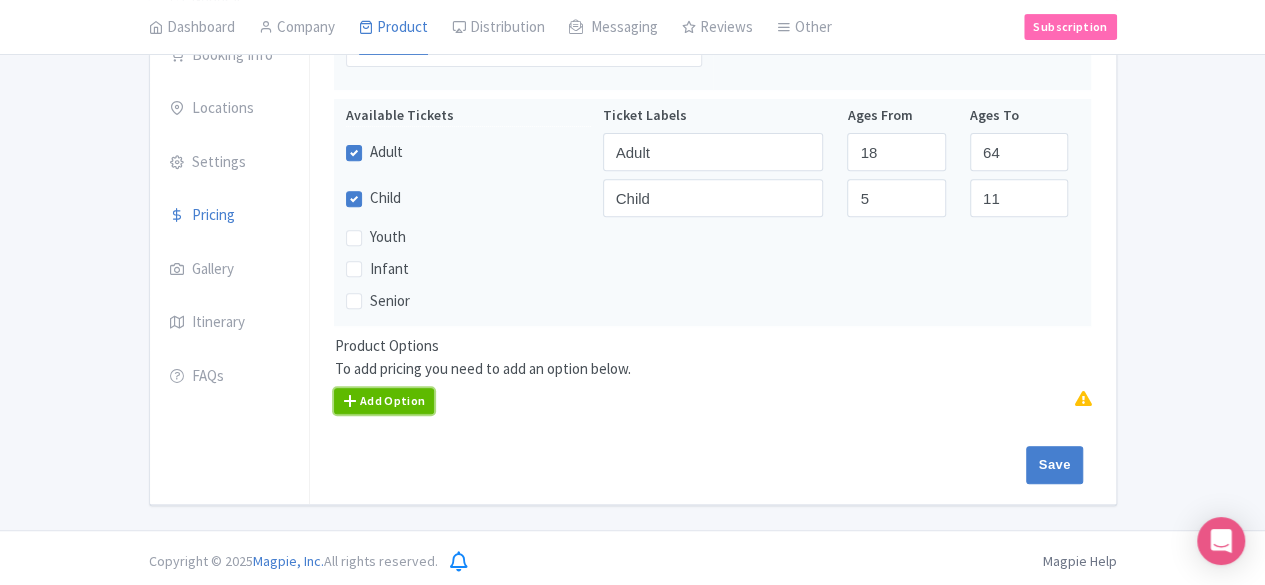 click on "Add Option" at bounding box center [384, 401] 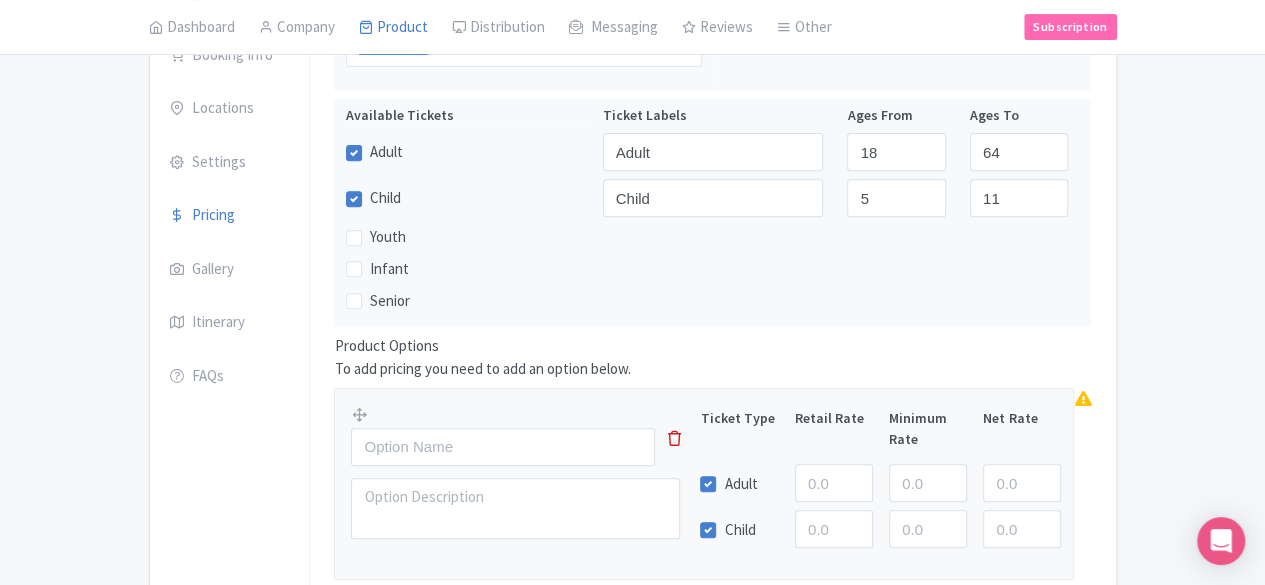 scroll, scrollTop: 420, scrollLeft: 0, axis: vertical 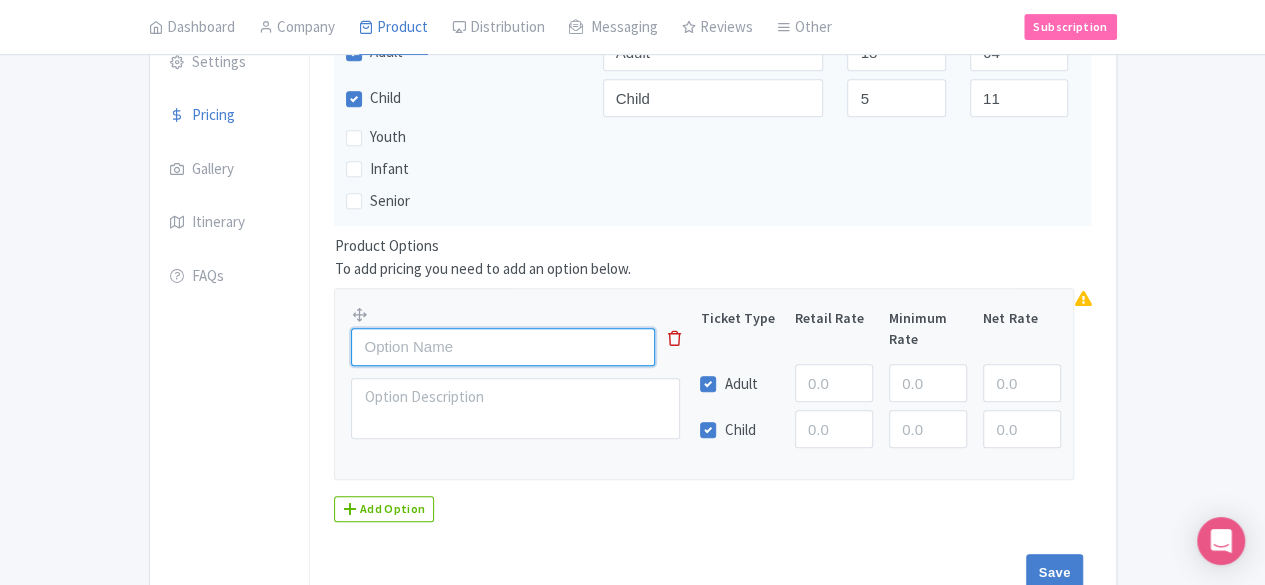 click at bounding box center [503, 347] 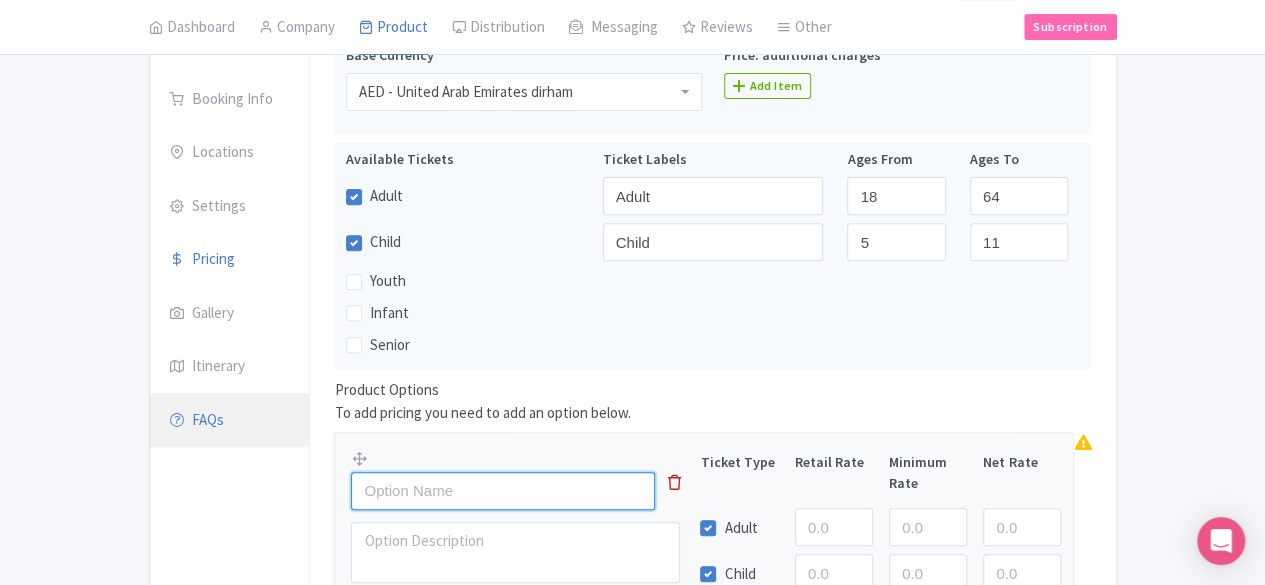 scroll, scrollTop: 220, scrollLeft: 0, axis: vertical 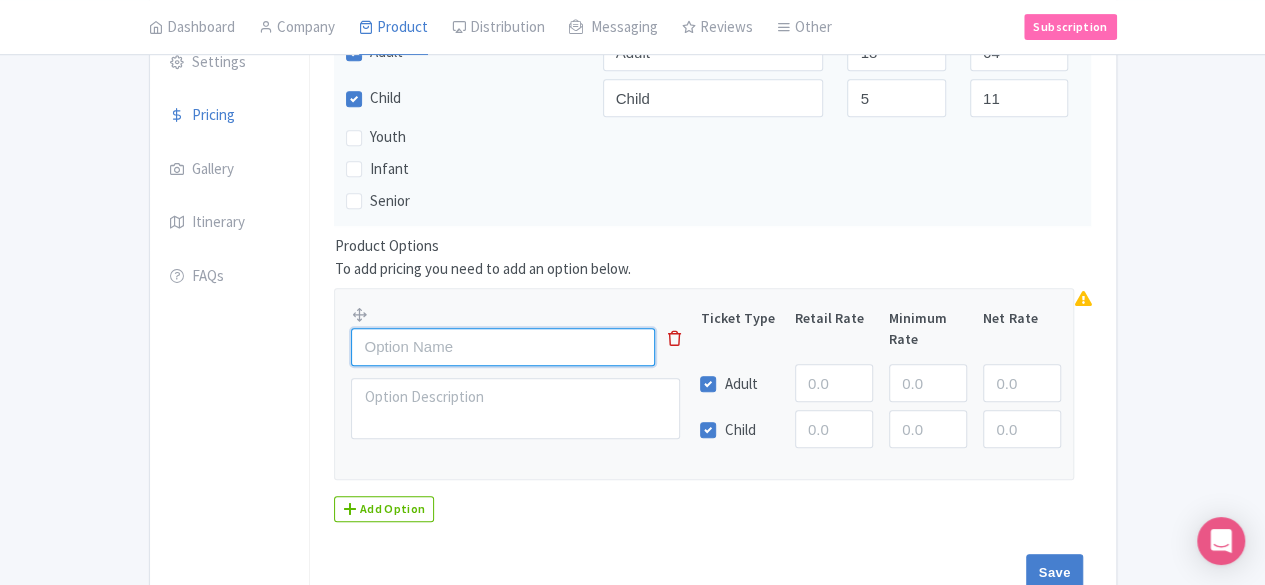 click at bounding box center (503, 347) 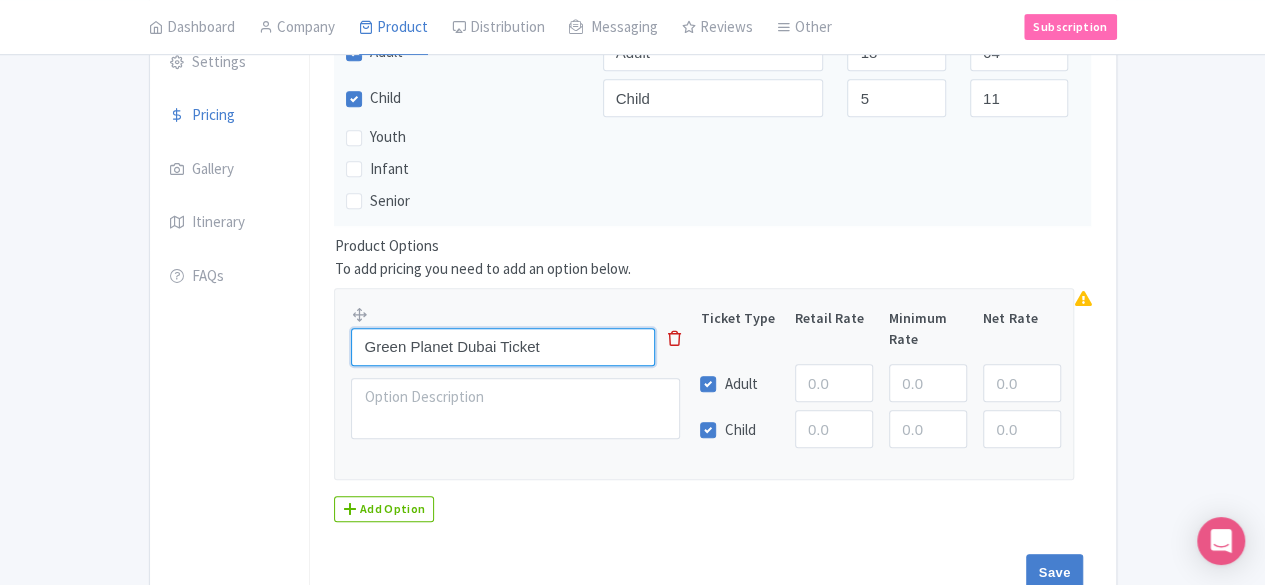 type on "Green Planet Dubai Ticket" 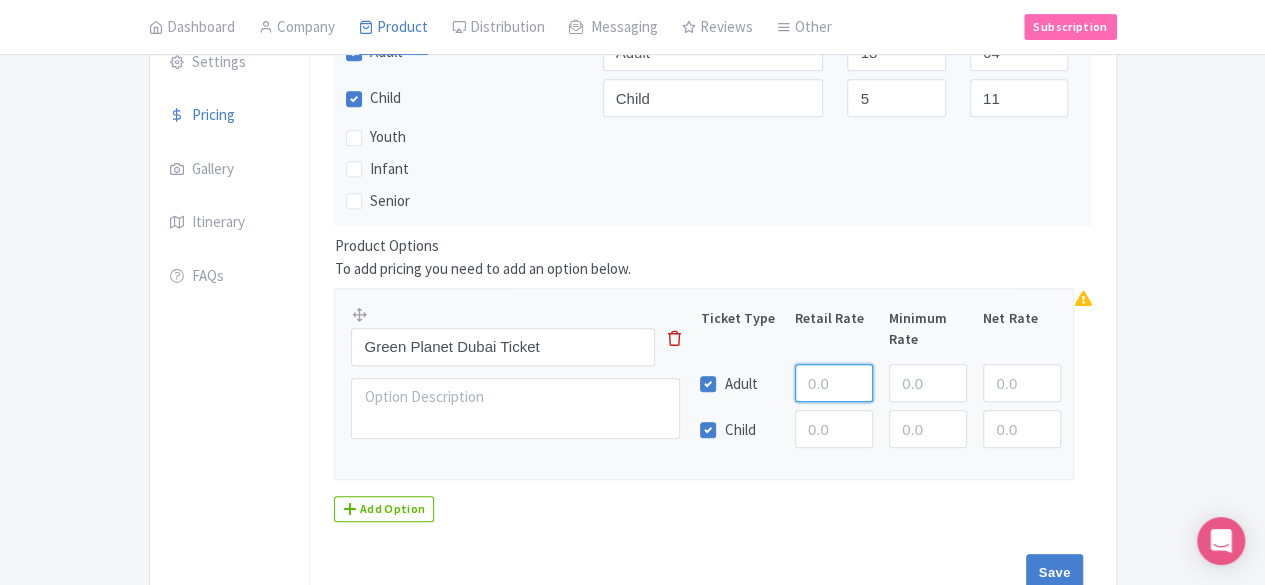 click at bounding box center [834, 383] 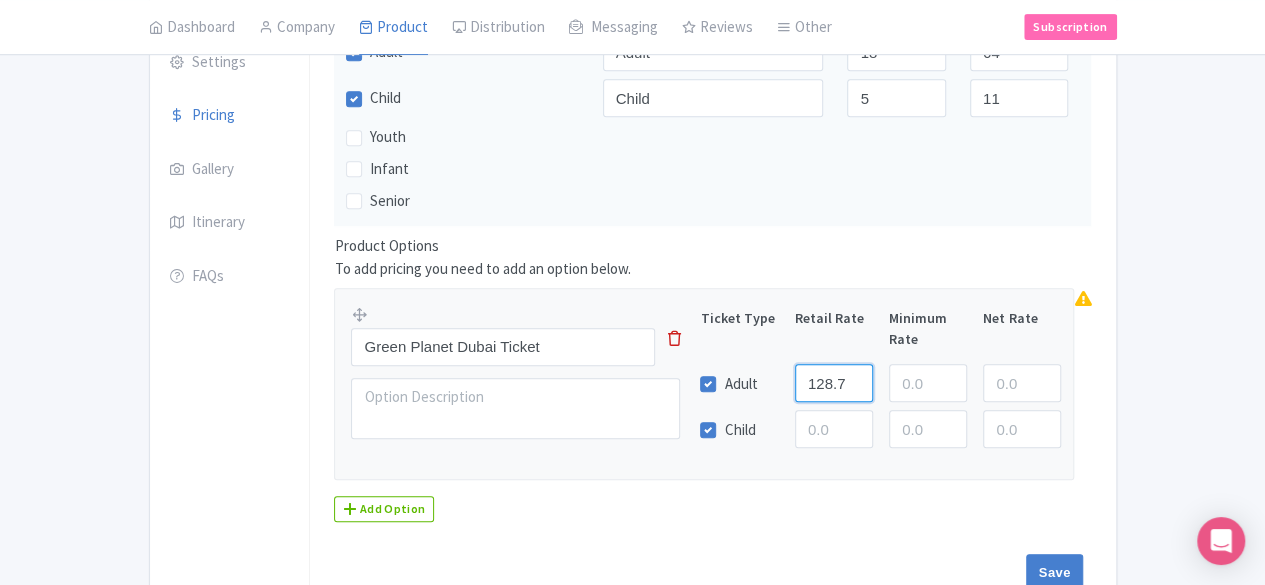 type on "128.72" 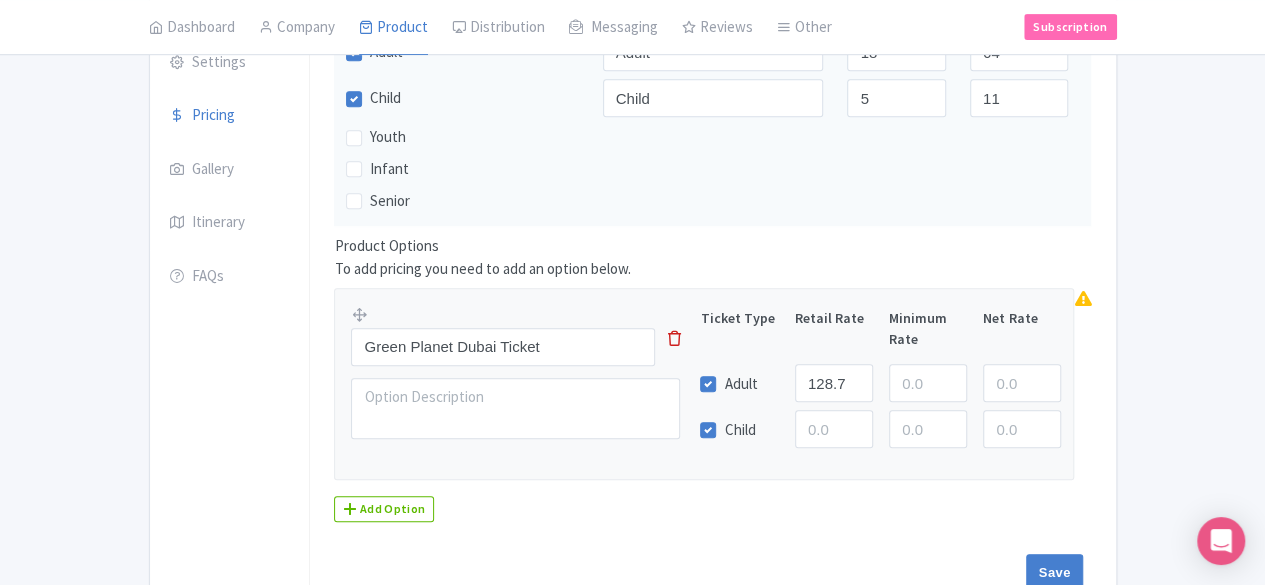 click on "Product Options
To add pricing you need to add an option below.
Green Planet Dubai Ticket
Ticket Type
Retail Rate
Minimum Rate
Net Rate
Adult
128.72
Child
Add Option" at bounding box center (712, 378) 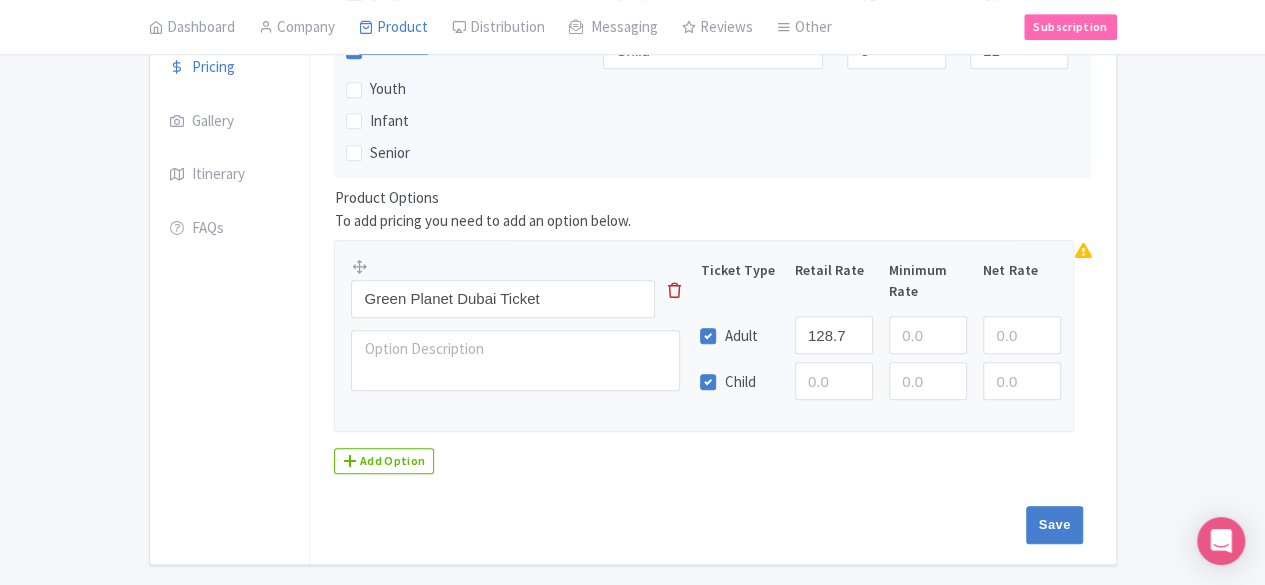 scroll, scrollTop: 427, scrollLeft: 0, axis: vertical 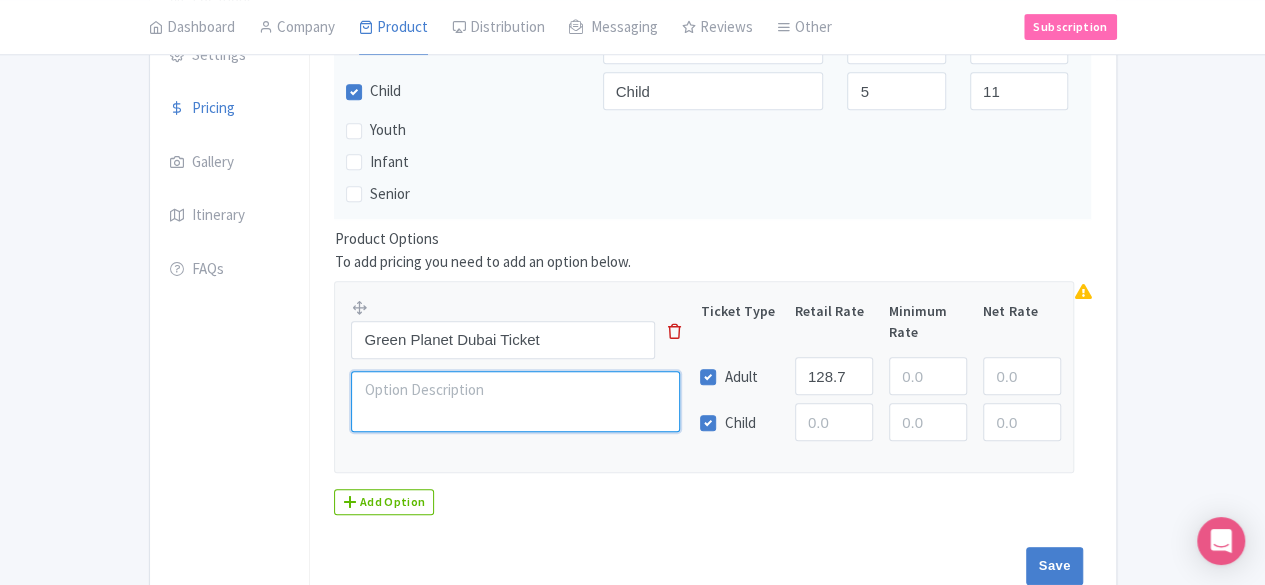 click at bounding box center [515, 401] 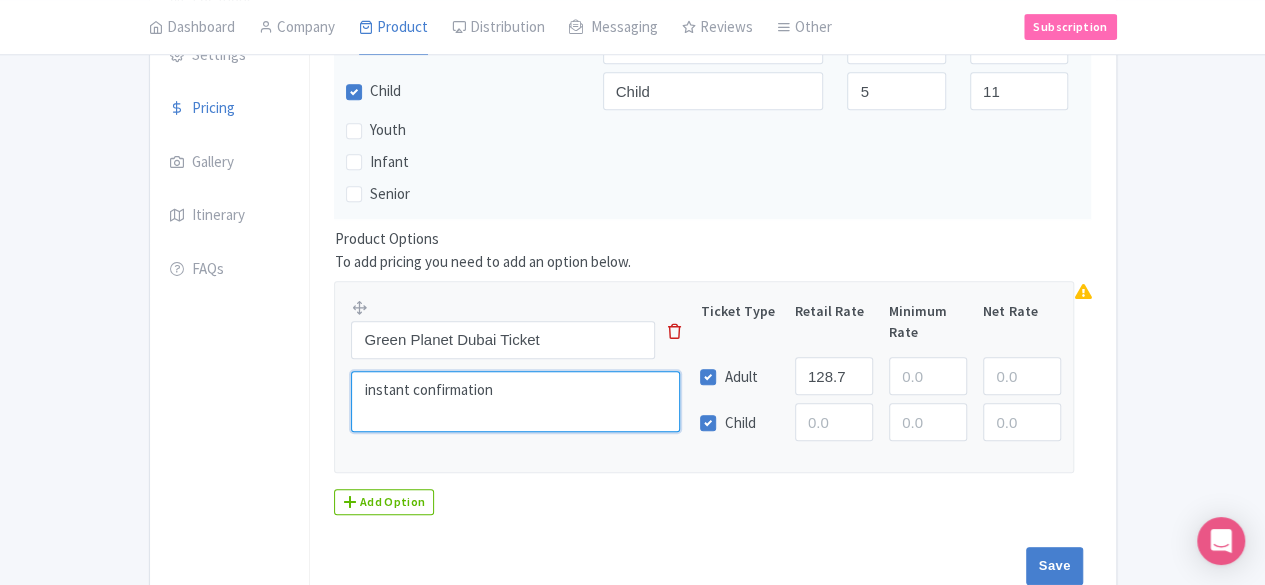type on "instant confirmation" 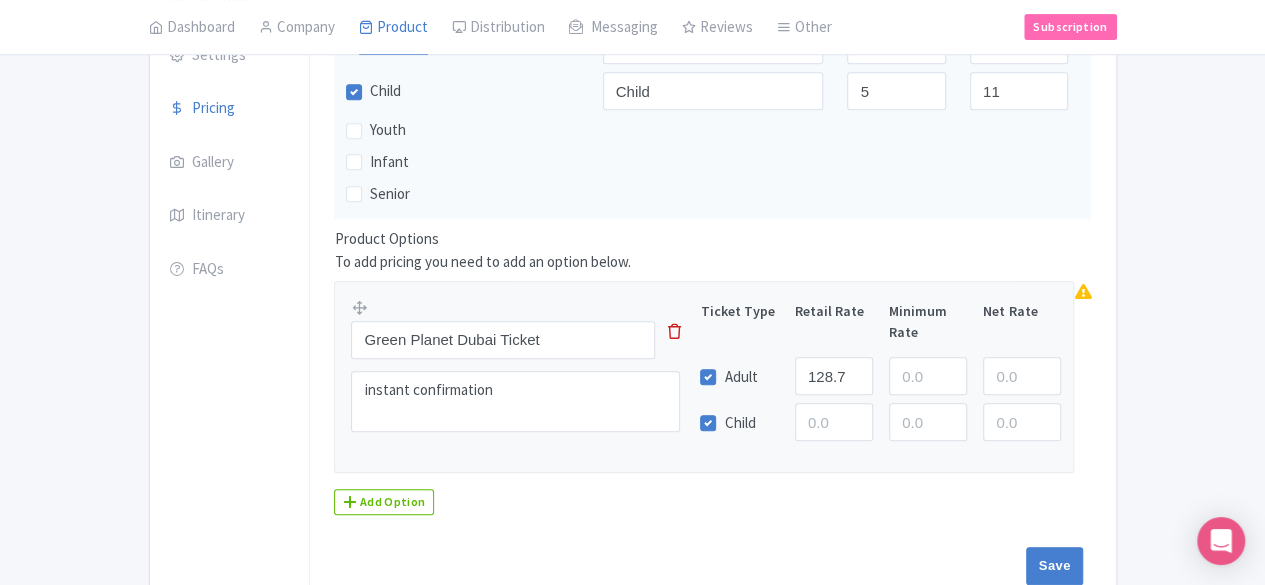 click on "Product Options
To add pricing you need to add an option below.
Green Planet Dubai Ticket
instant confirmation
Ticket Type
Retail Rate
Minimum Rate
Net Rate
Adult
128.72
Child
Add Option" at bounding box center [712, 371] 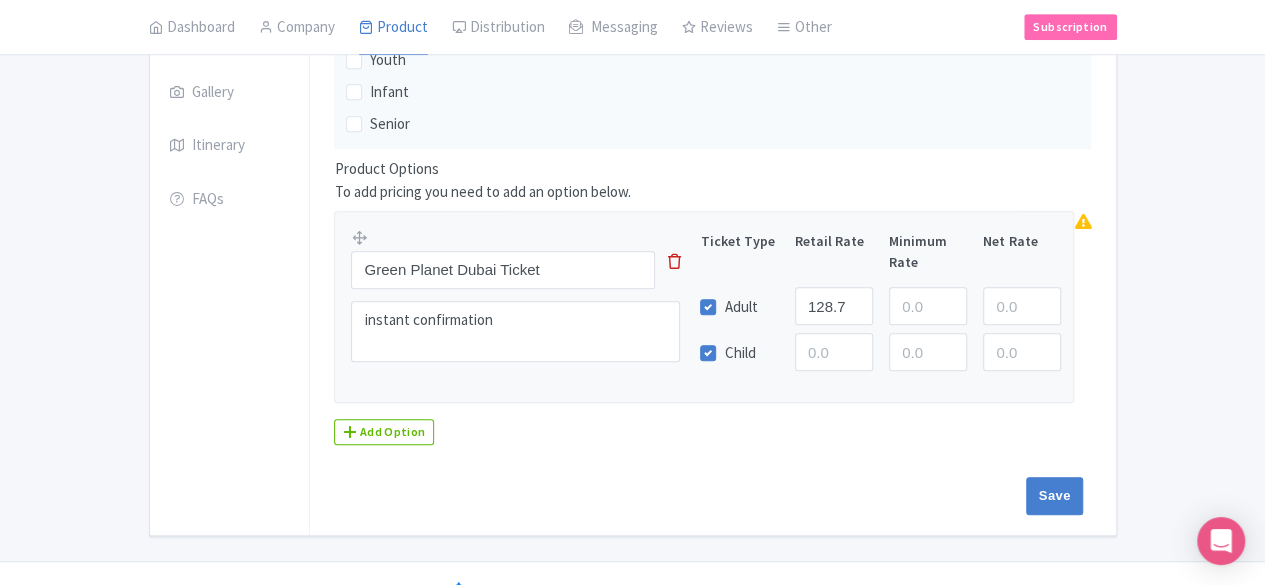 scroll, scrollTop: 527, scrollLeft: 0, axis: vertical 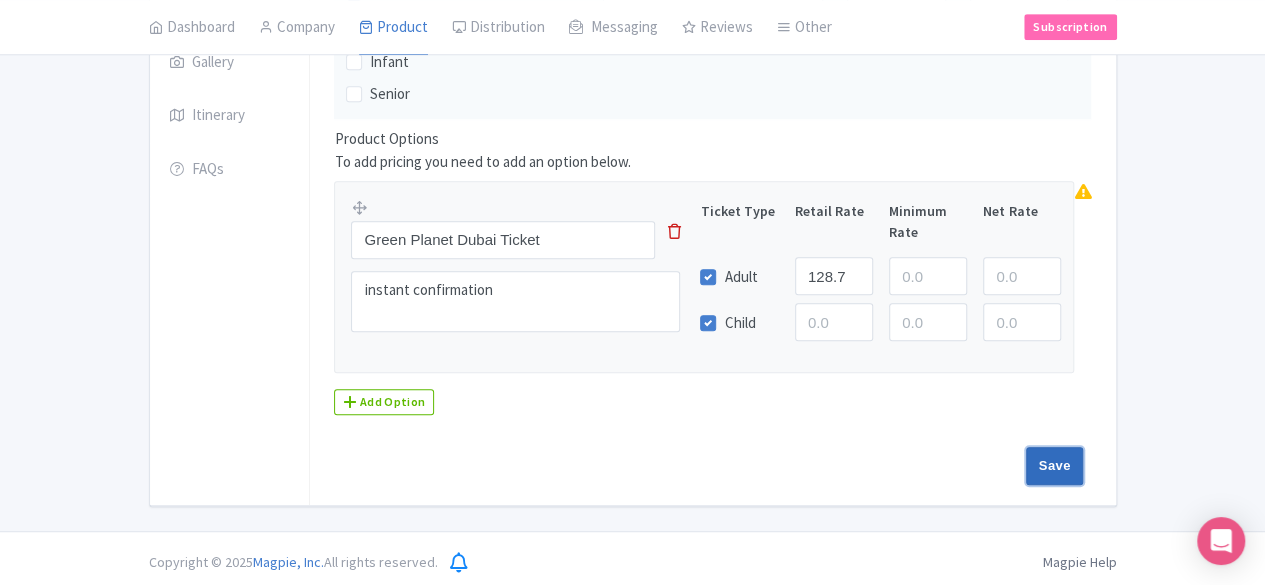 click on "Save" at bounding box center (1055, 466) 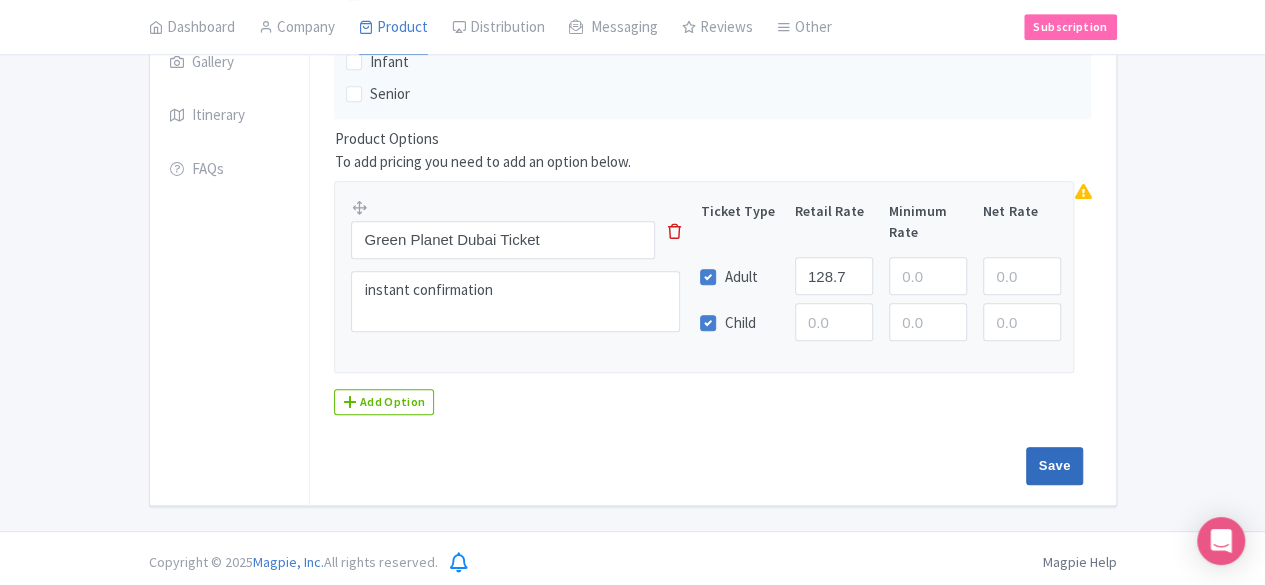 type on "Saving..." 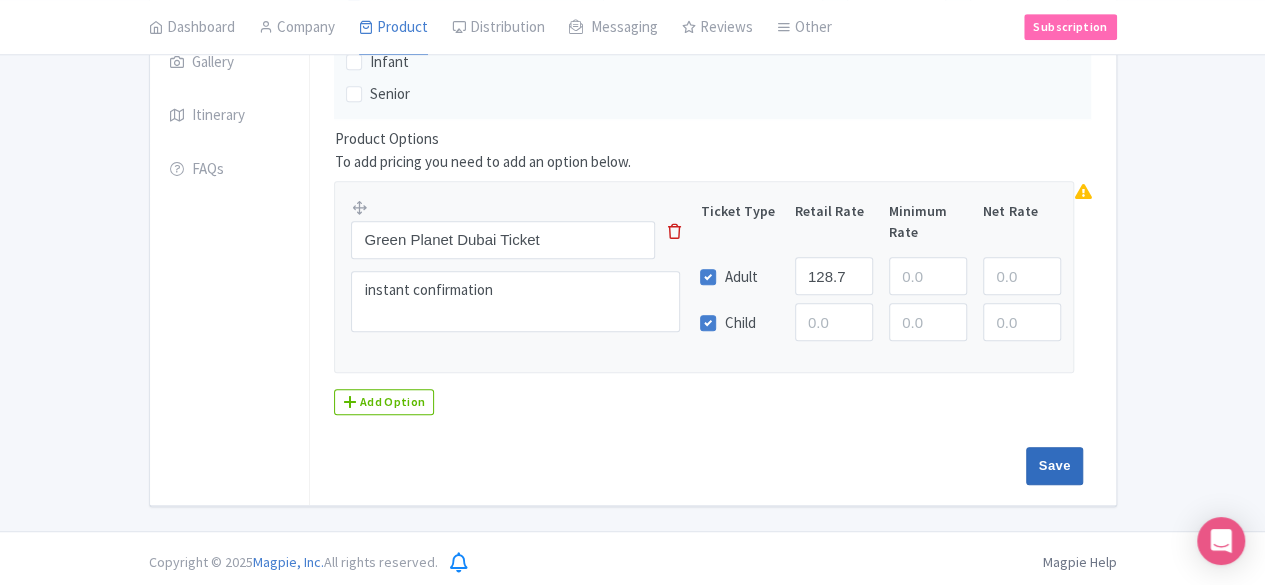 type on "Saving..." 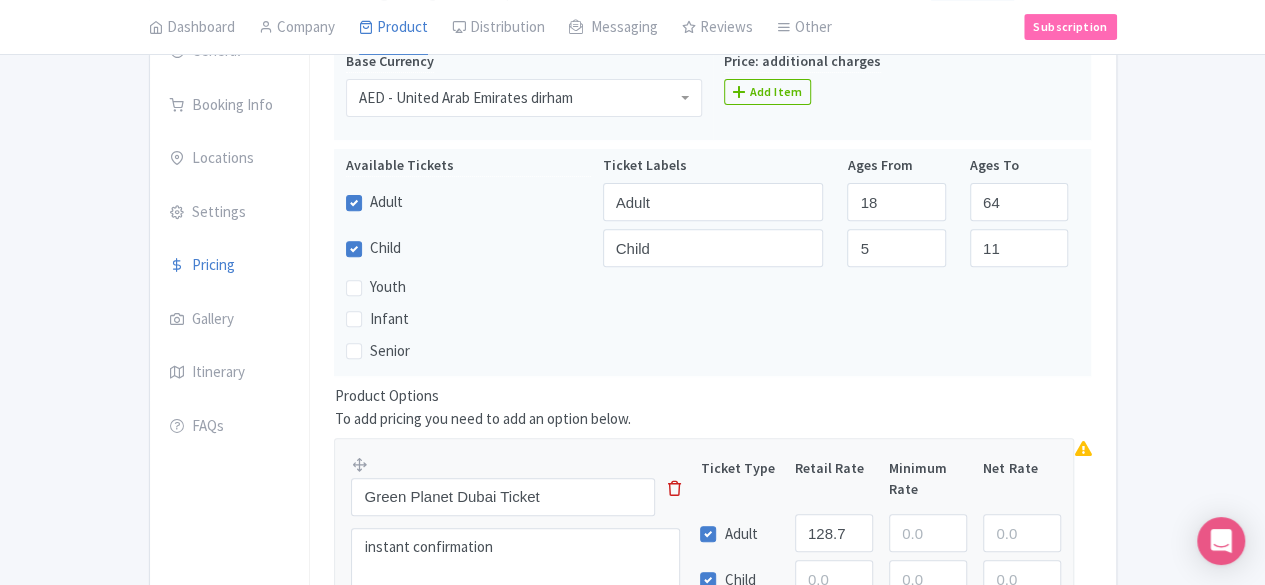 scroll, scrollTop: 227, scrollLeft: 0, axis: vertical 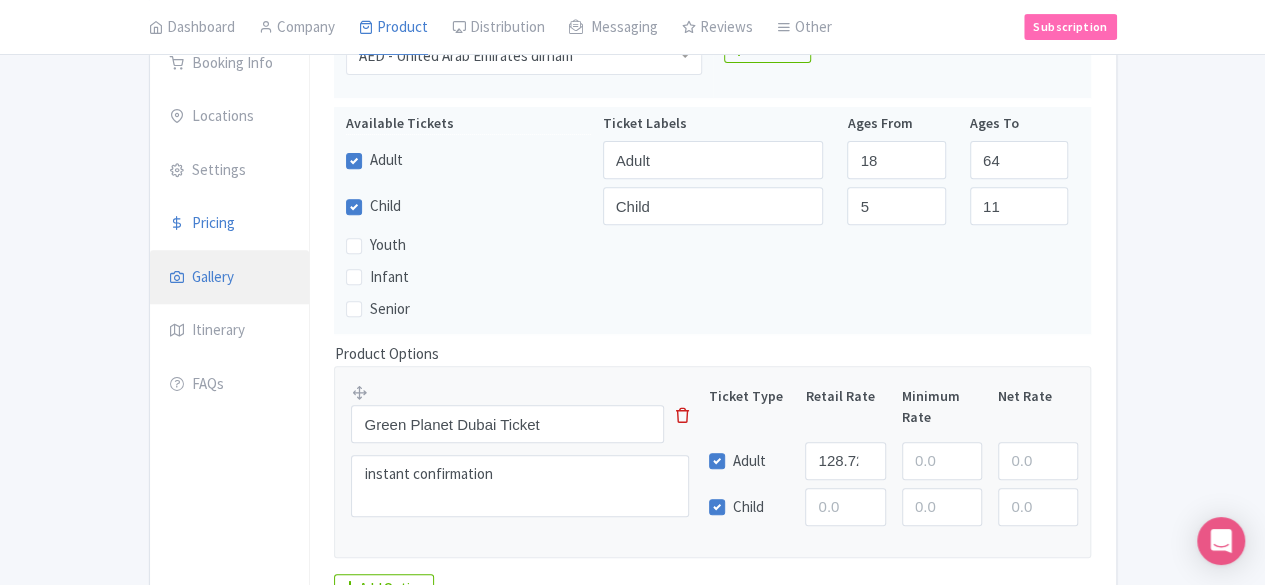 click at bounding box center [177, 277] 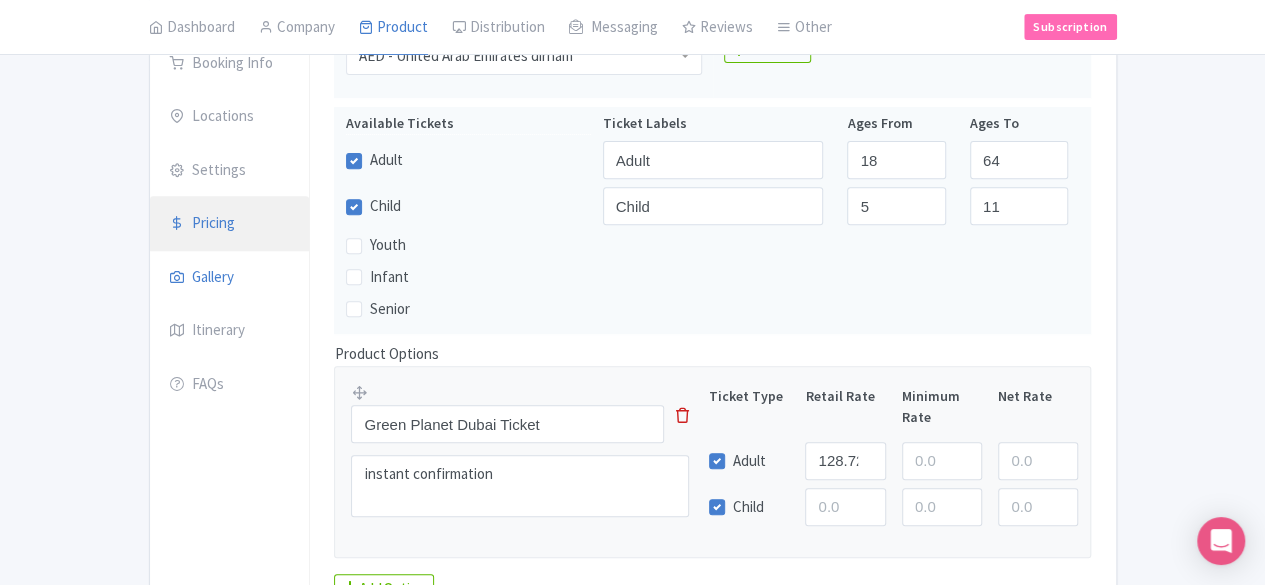 click on "Pricing" at bounding box center (230, 224) 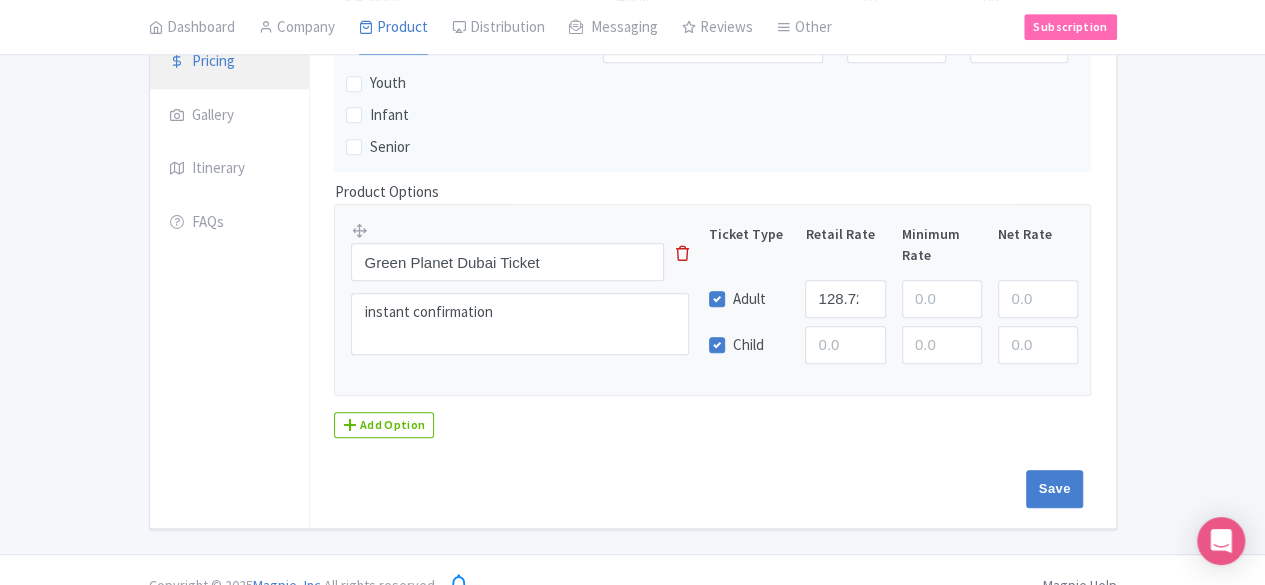 scroll, scrollTop: 497, scrollLeft: 0, axis: vertical 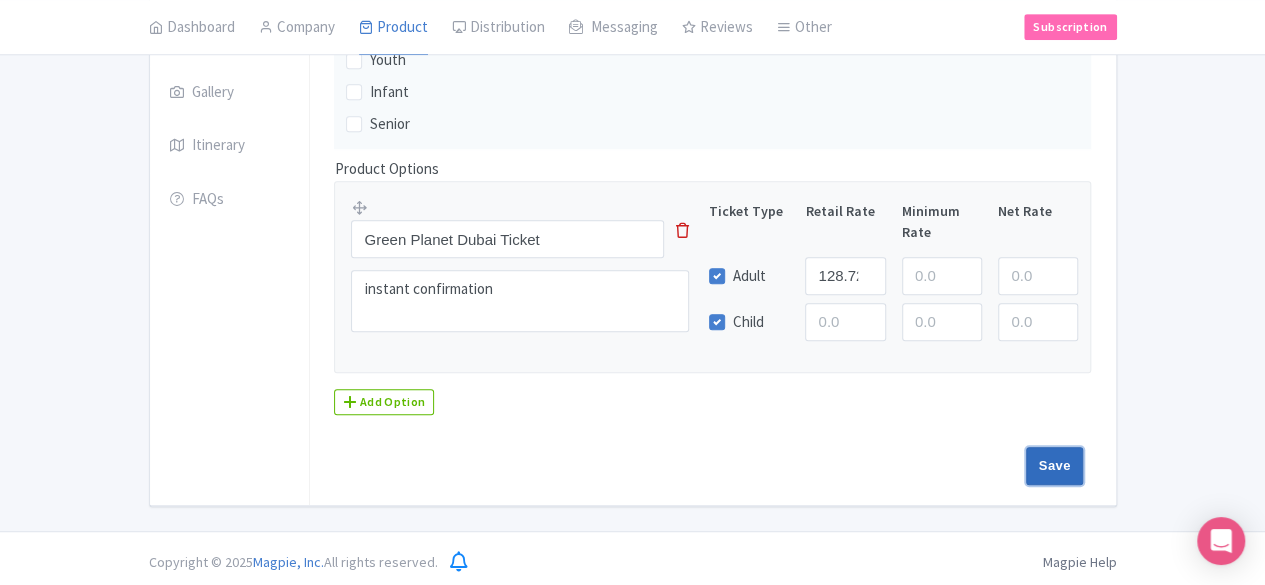 click on "Save" at bounding box center (1055, 466) 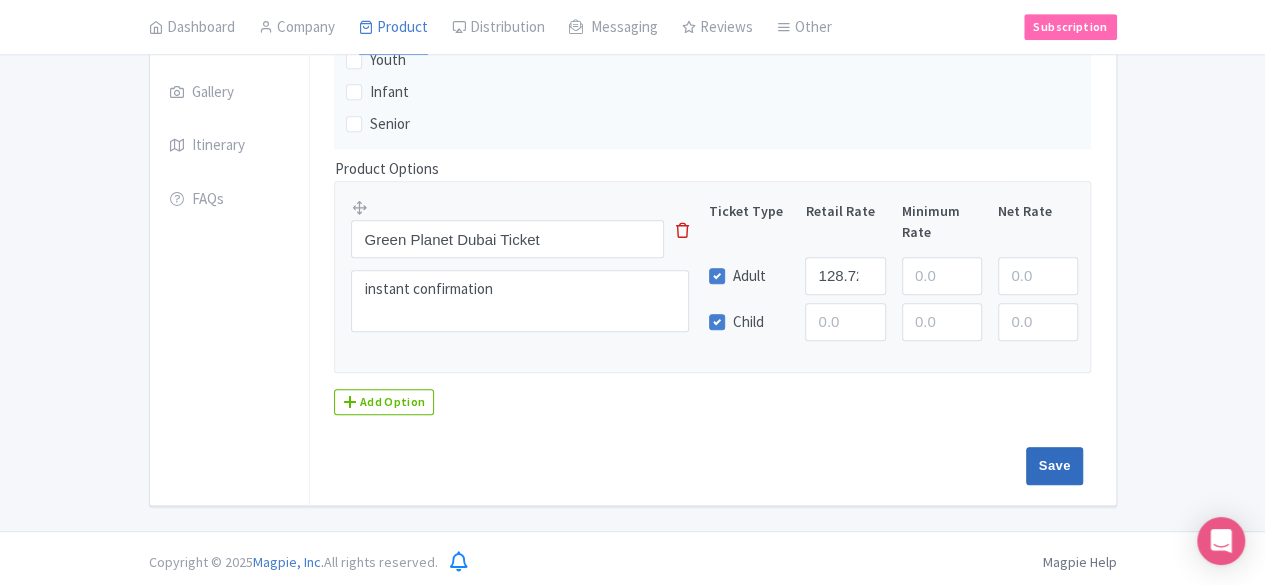 type on "Saving..." 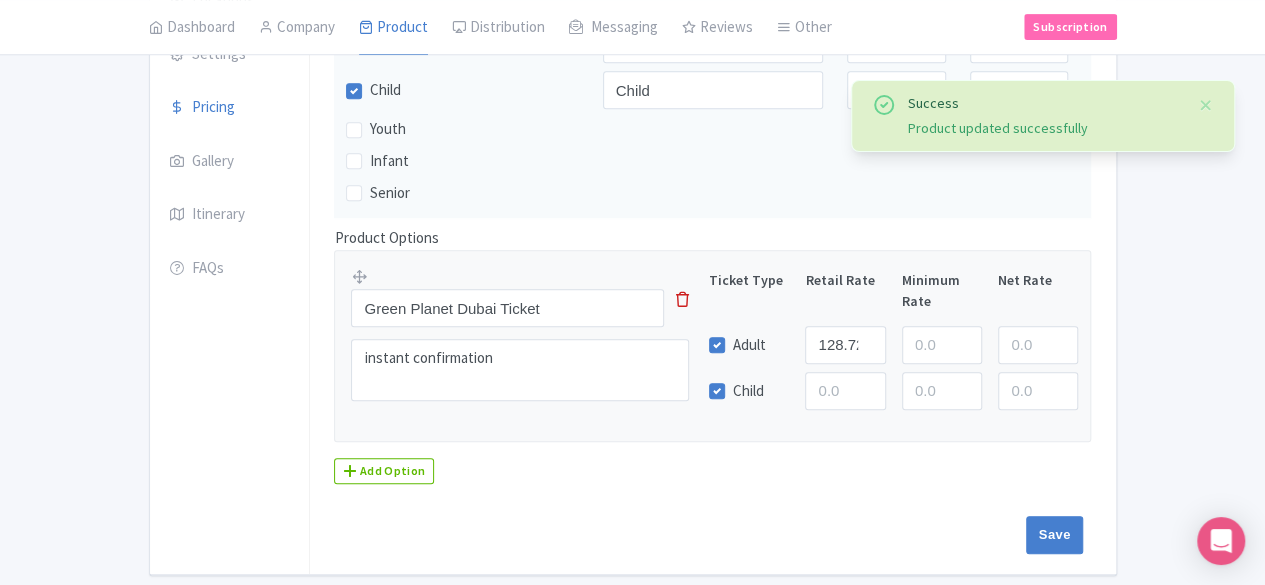scroll, scrollTop: 397, scrollLeft: 0, axis: vertical 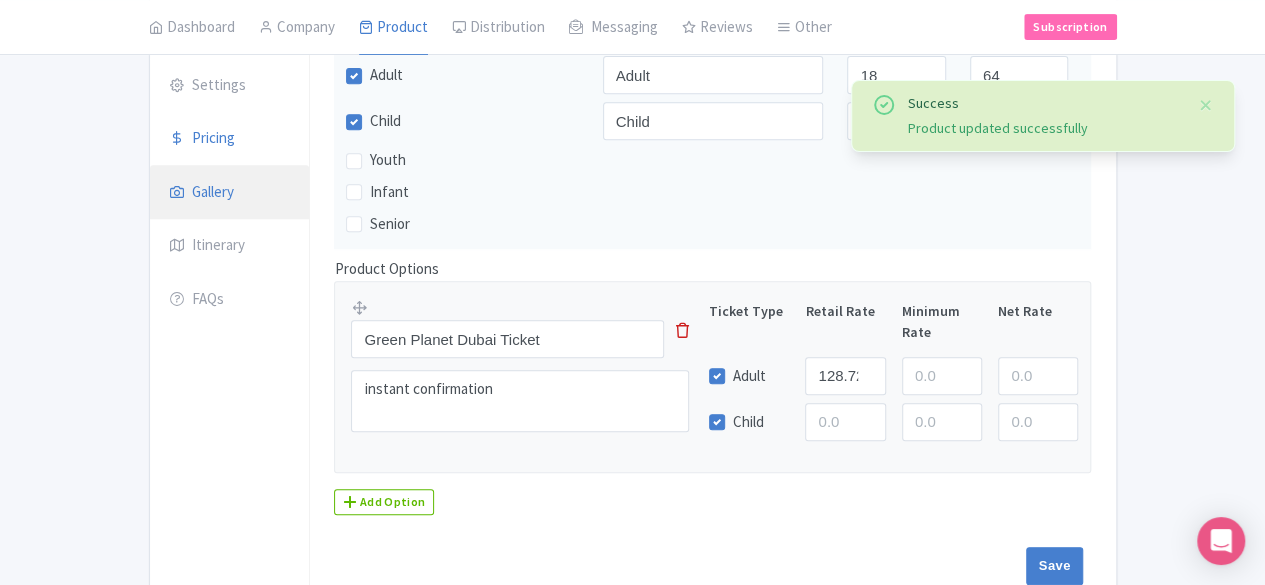 click on "Gallery" at bounding box center [230, 193] 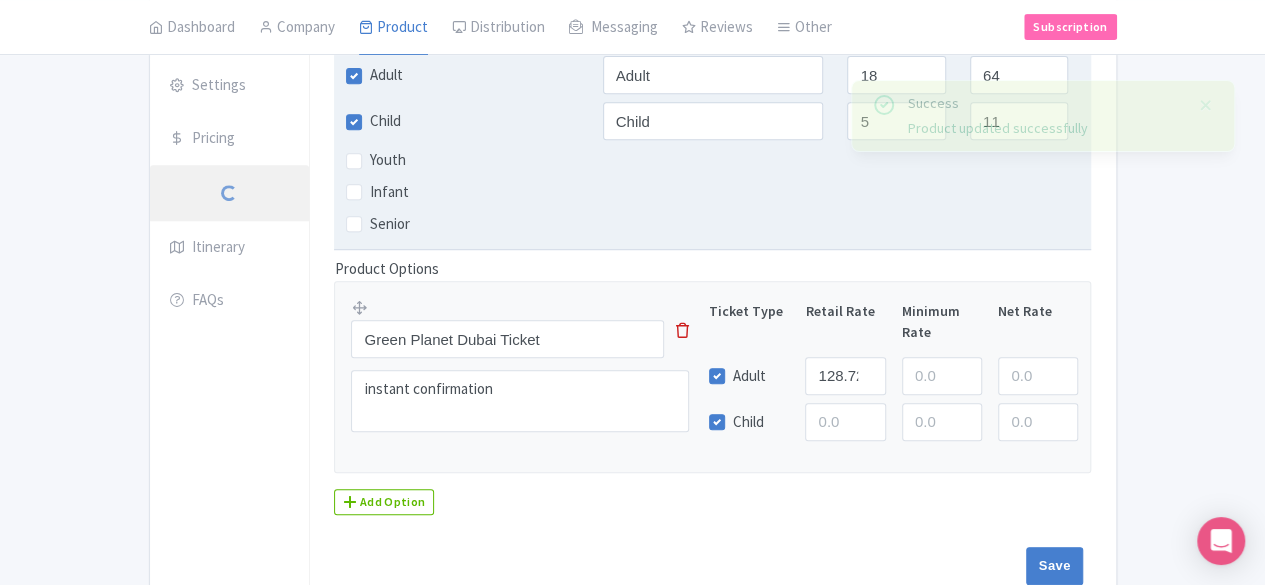 scroll, scrollTop: 227, scrollLeft: 0, axis: vertical 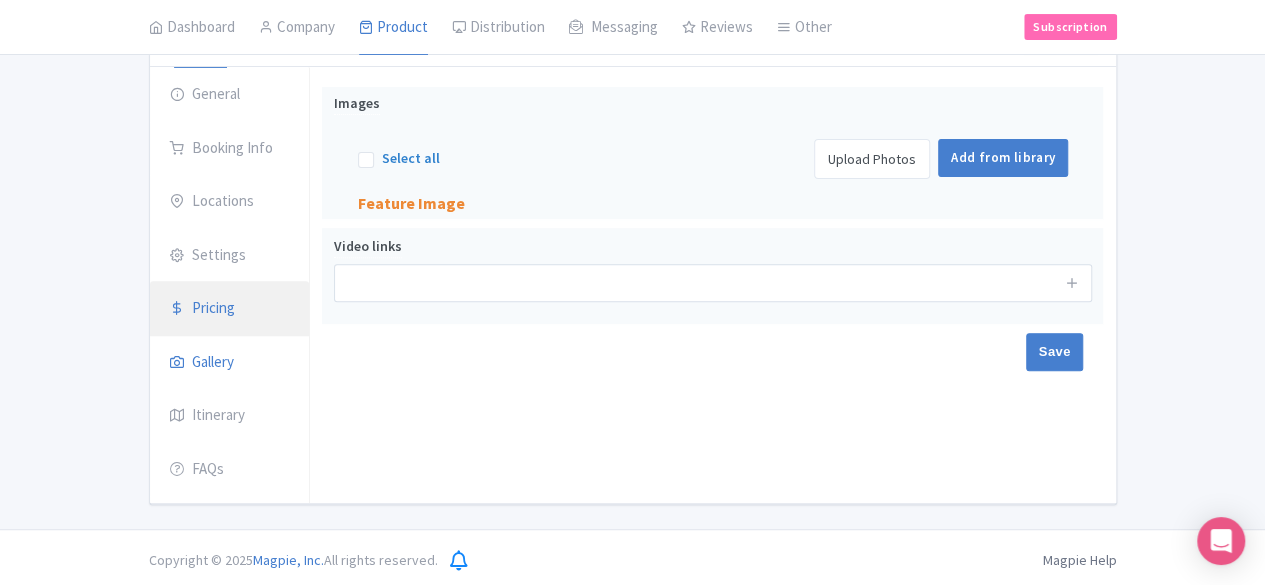 click on "Pricing" at bounding box center [230, 309] 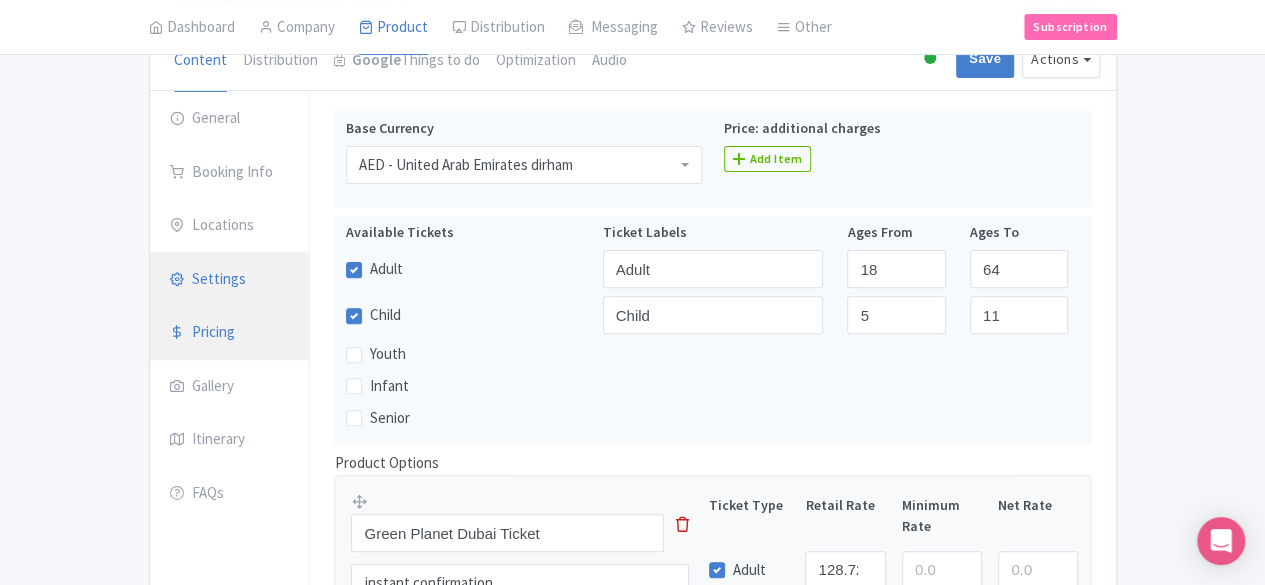 scroll, scrollTop: 197, scrollLeft: 0, axis: vertical 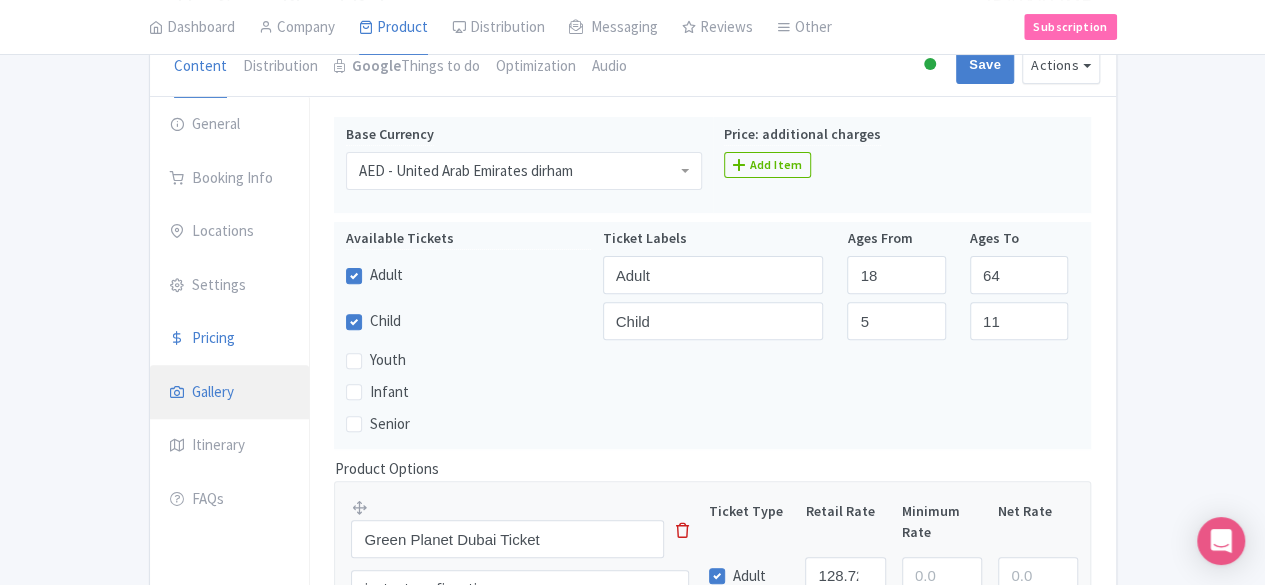 click on "Gallery" at bounding box center [230, 393] 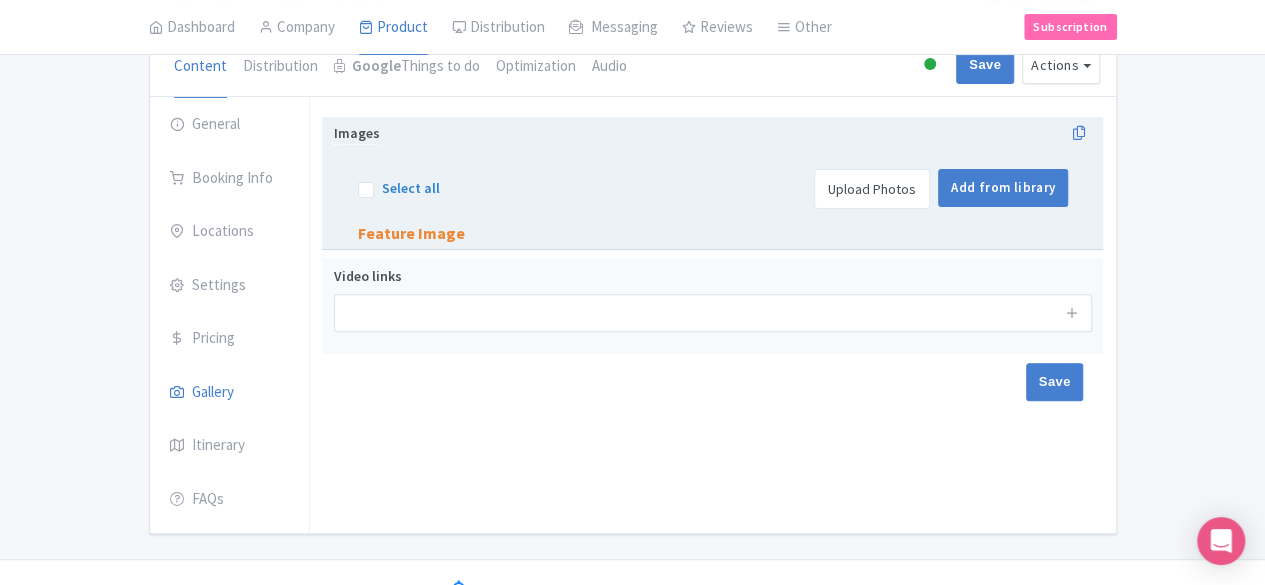 click on "Upload Photos" at bounding box center [872, 189] 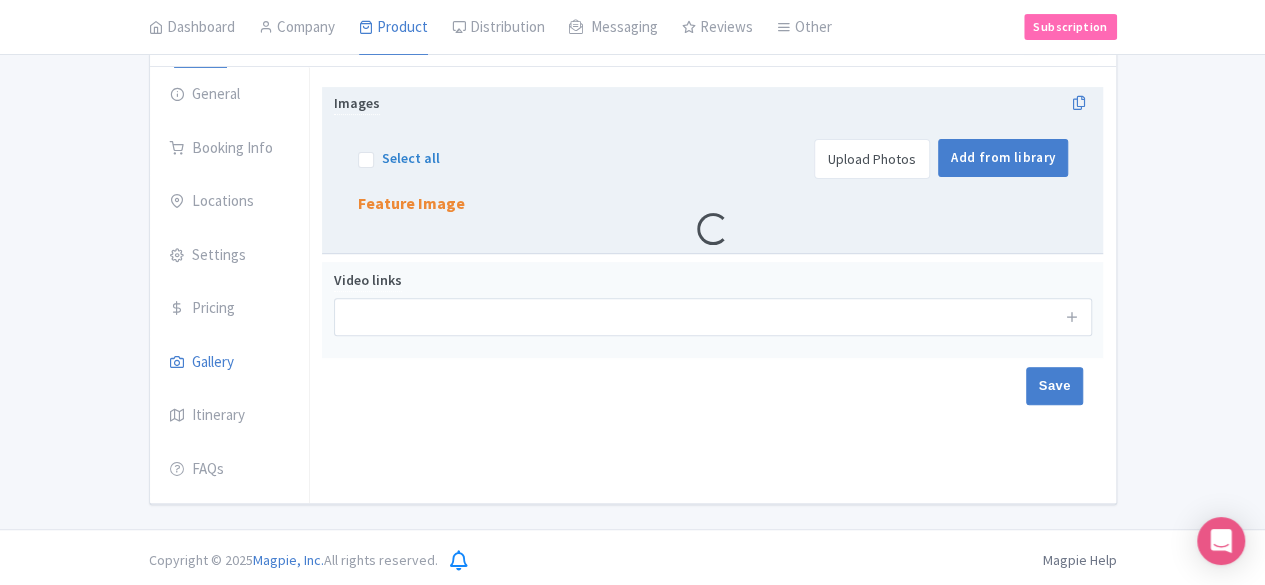 scroll, scrollTop: 228, scrollLeft: 0, axis: vertical 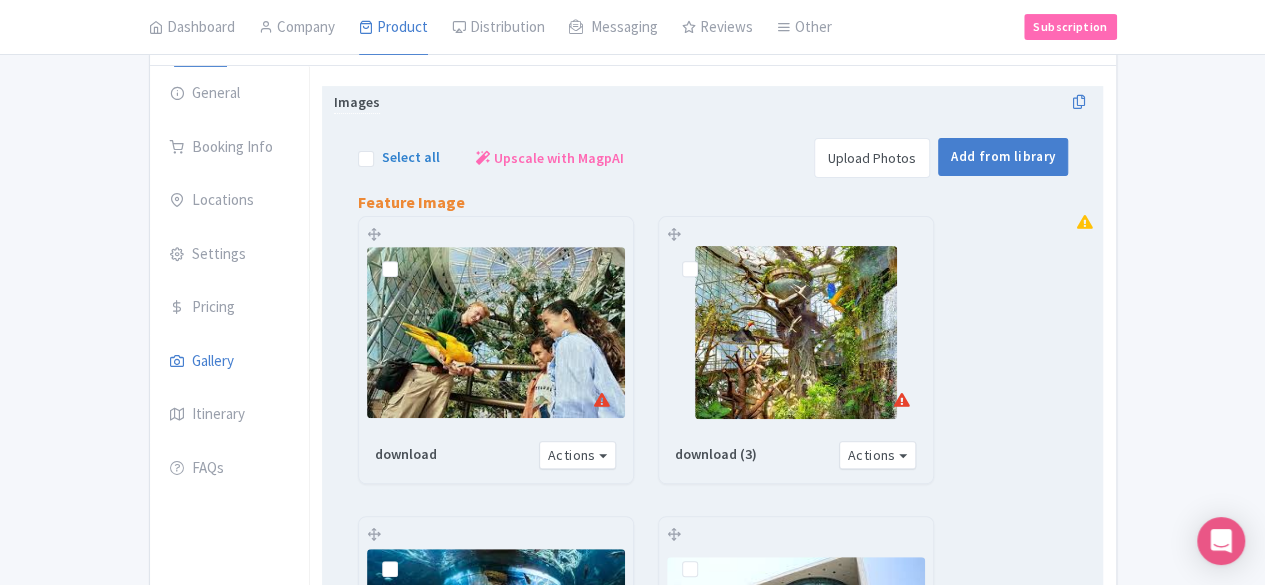 drag, startPoint x: 278, startPoint y: 153, endPoint x: 413, endPoint y: 158, distance: 135.09256 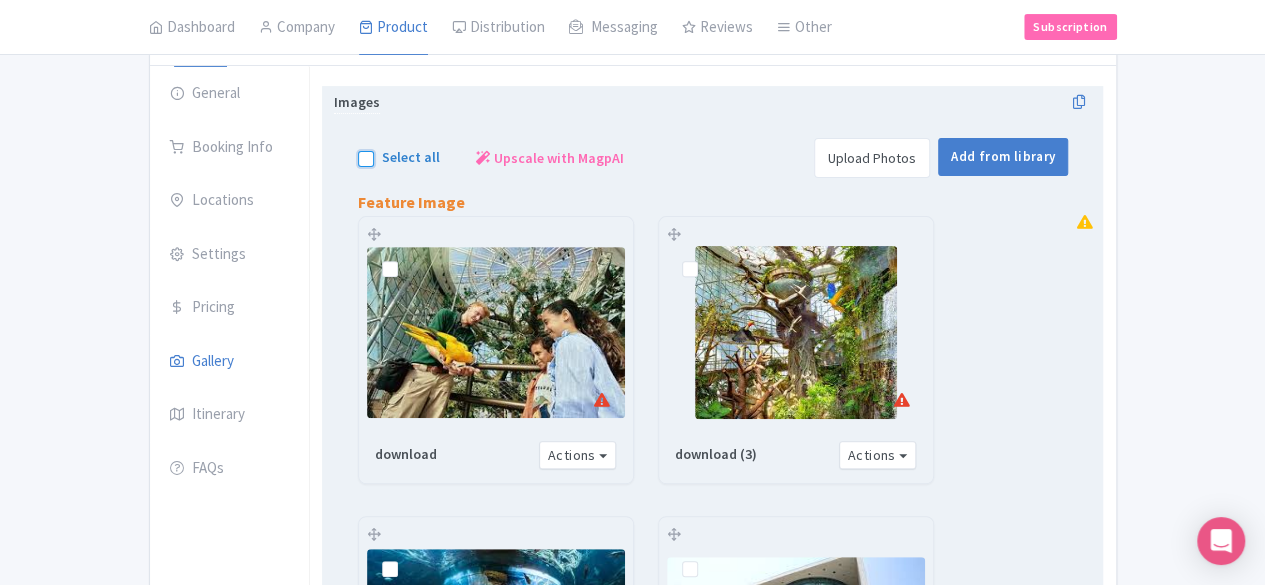 click on "Select all" at bounding box center (388, 152) 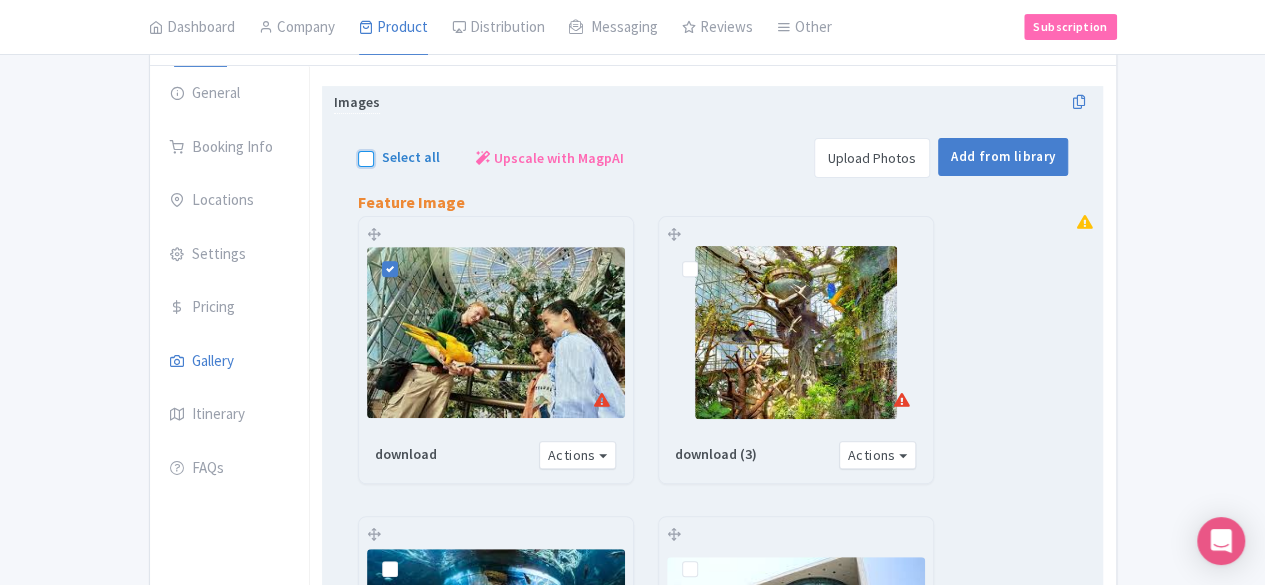 checkbox on "true" 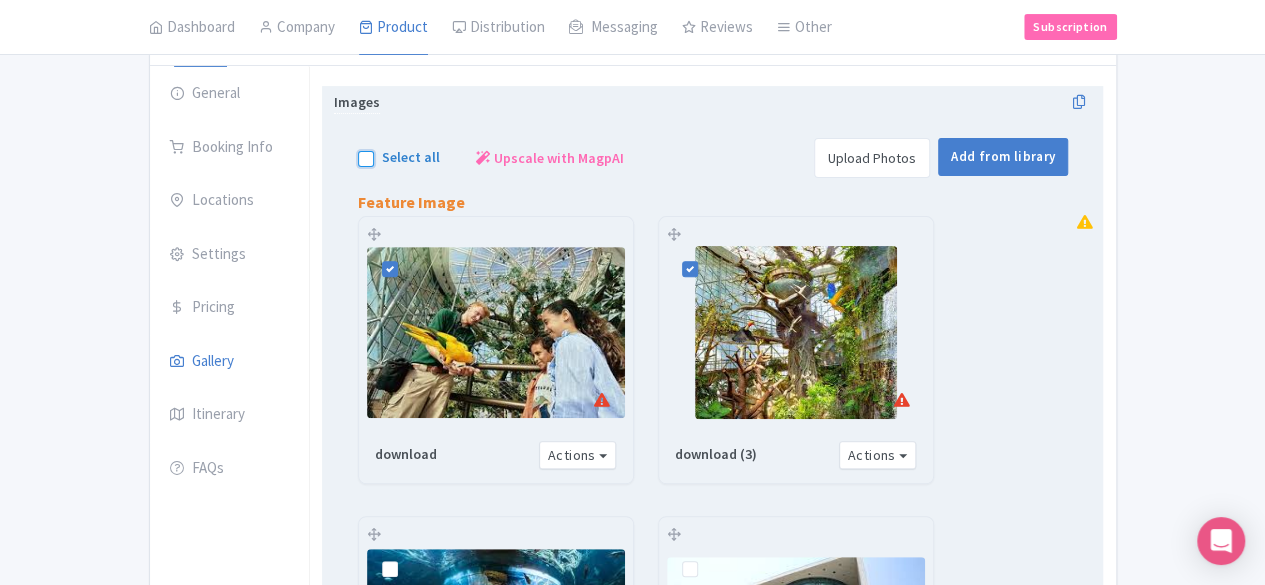 checkbox on "true" 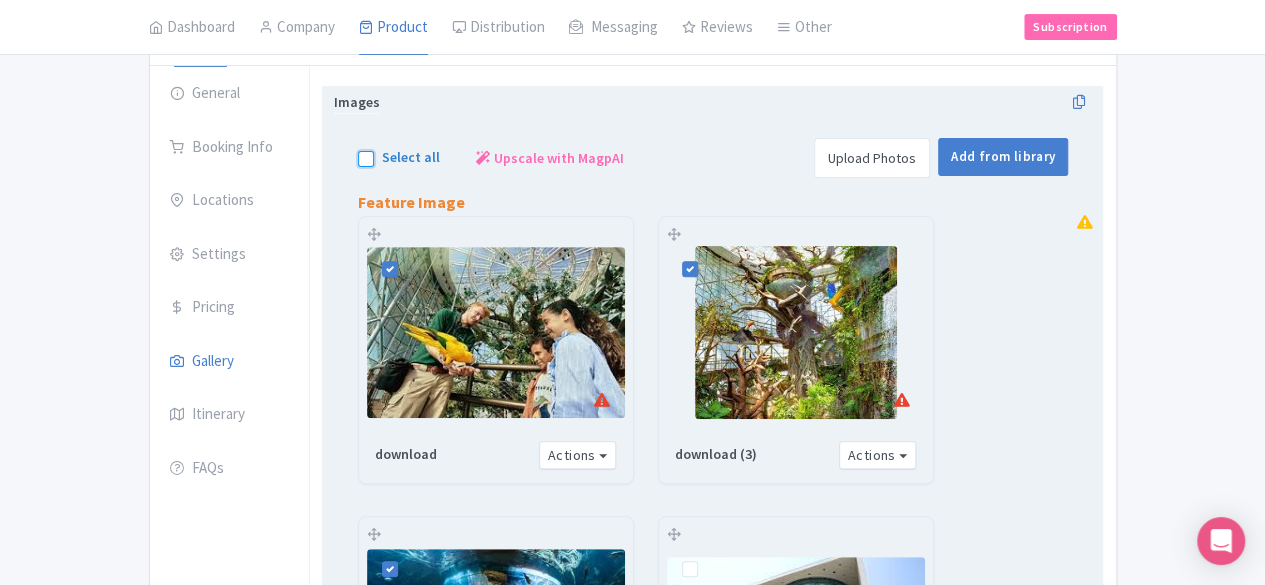checkbox on "true" 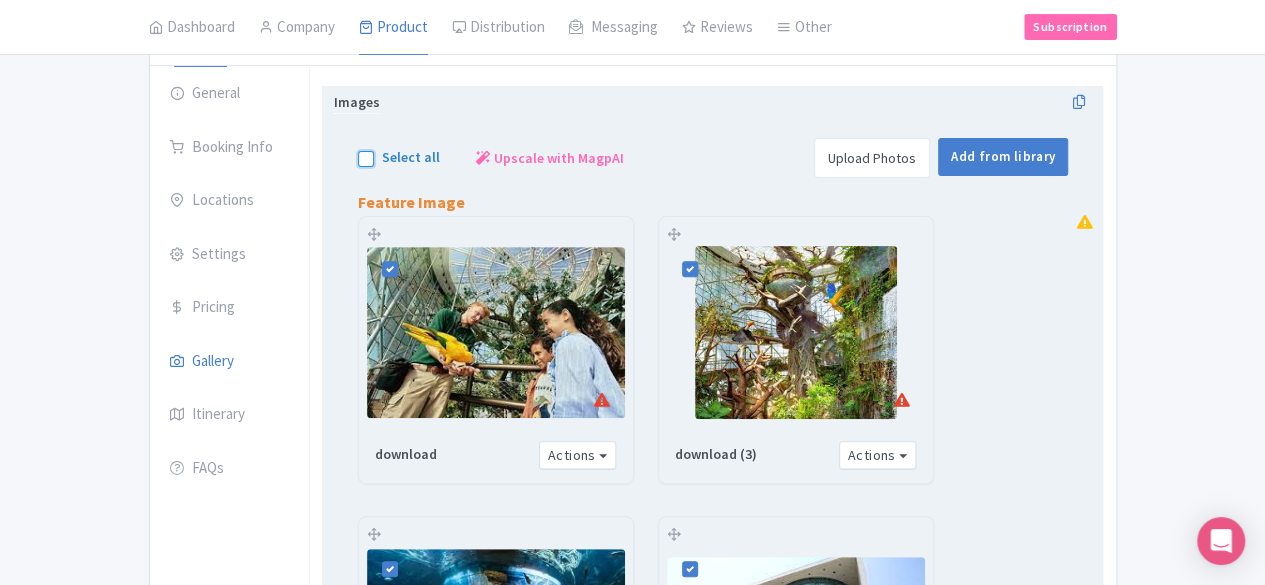 checkbox on "true" 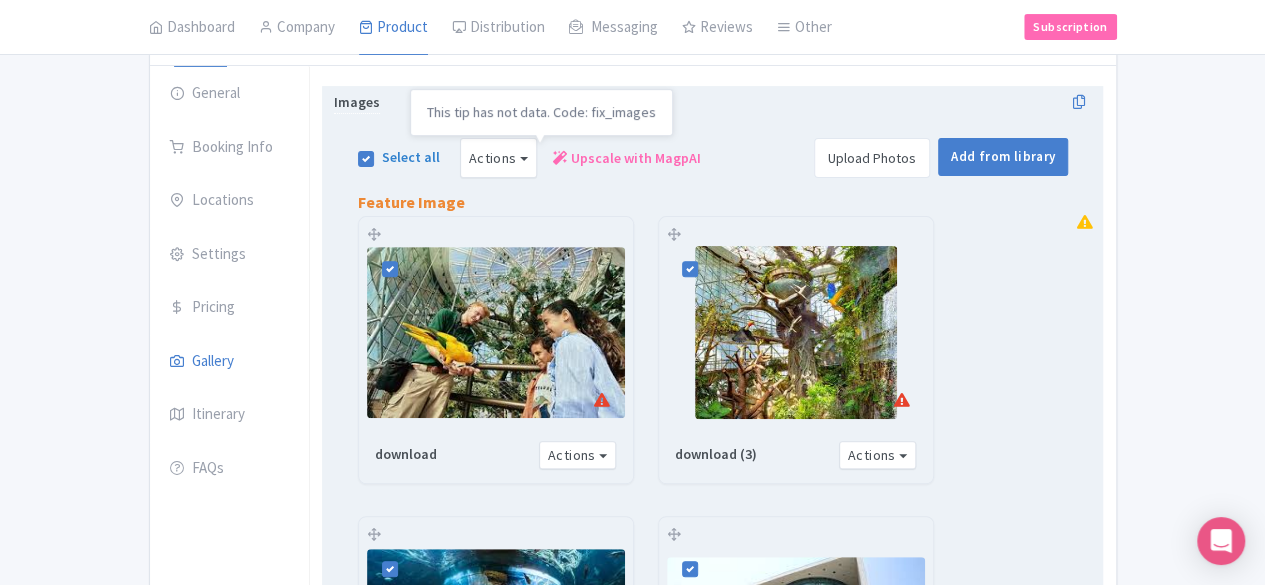 click on "Upscale with MagpAI" at bounding box center (636, 158) 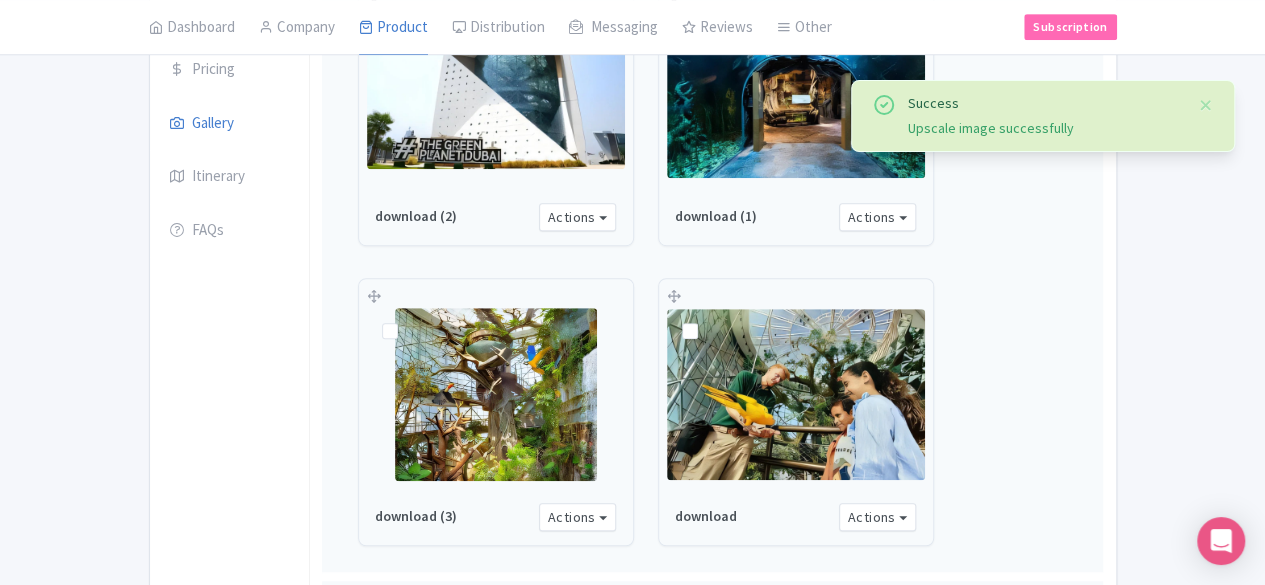 scroll, scrollTop: 705, scrollLeft: 0, axis: vertical 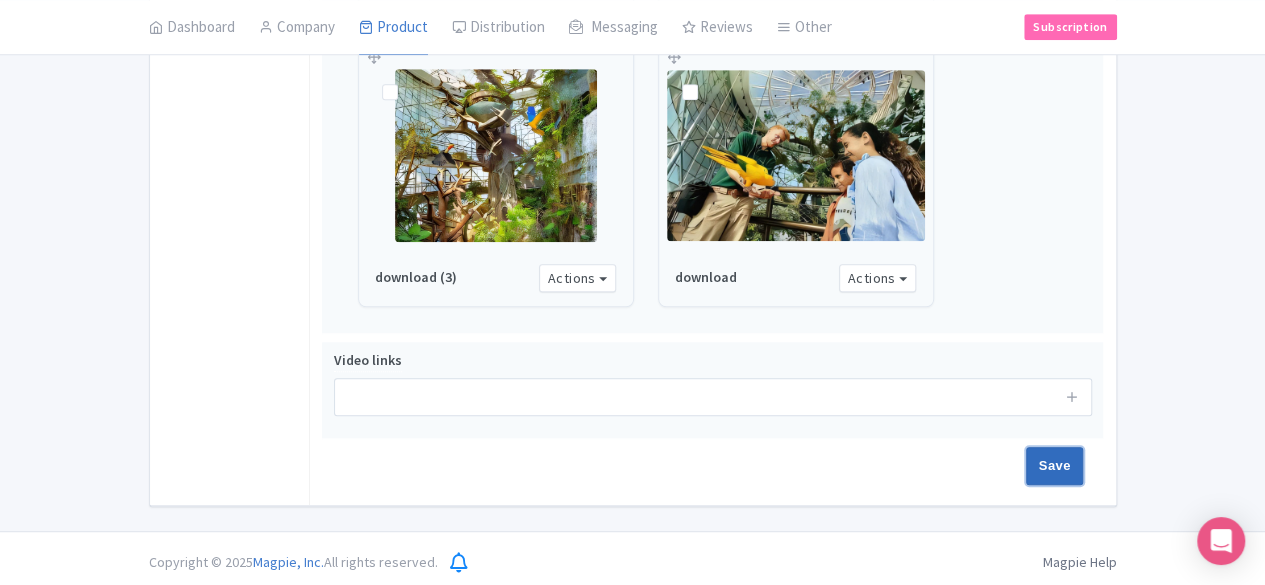 click on "Save" at bounding box center [1055, 466] 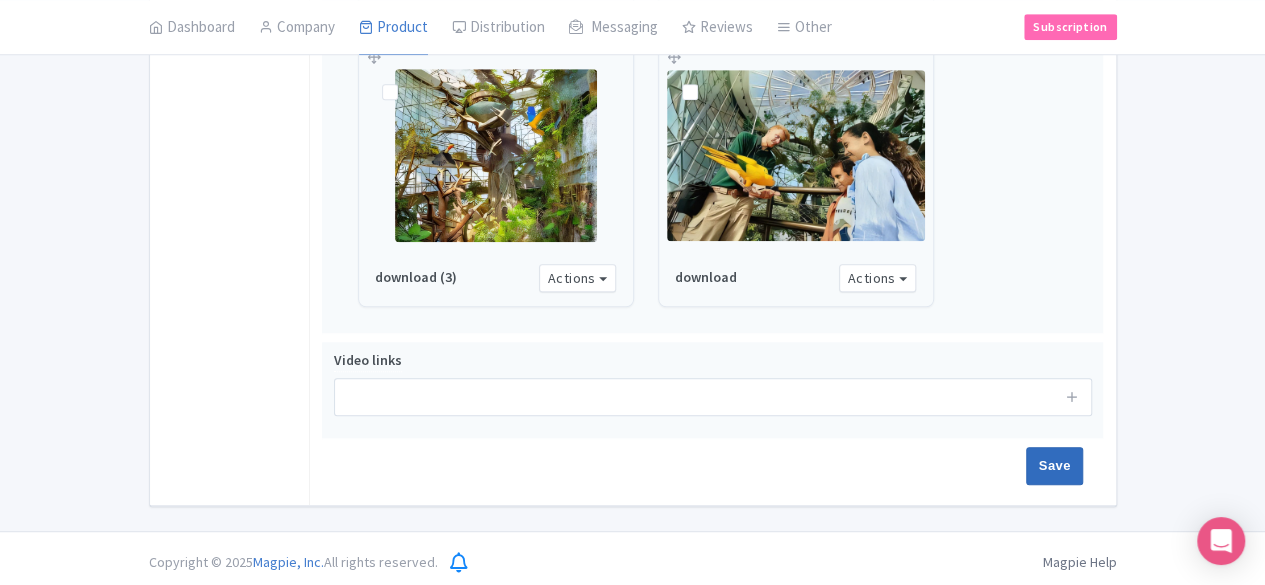 type on "Saving..." 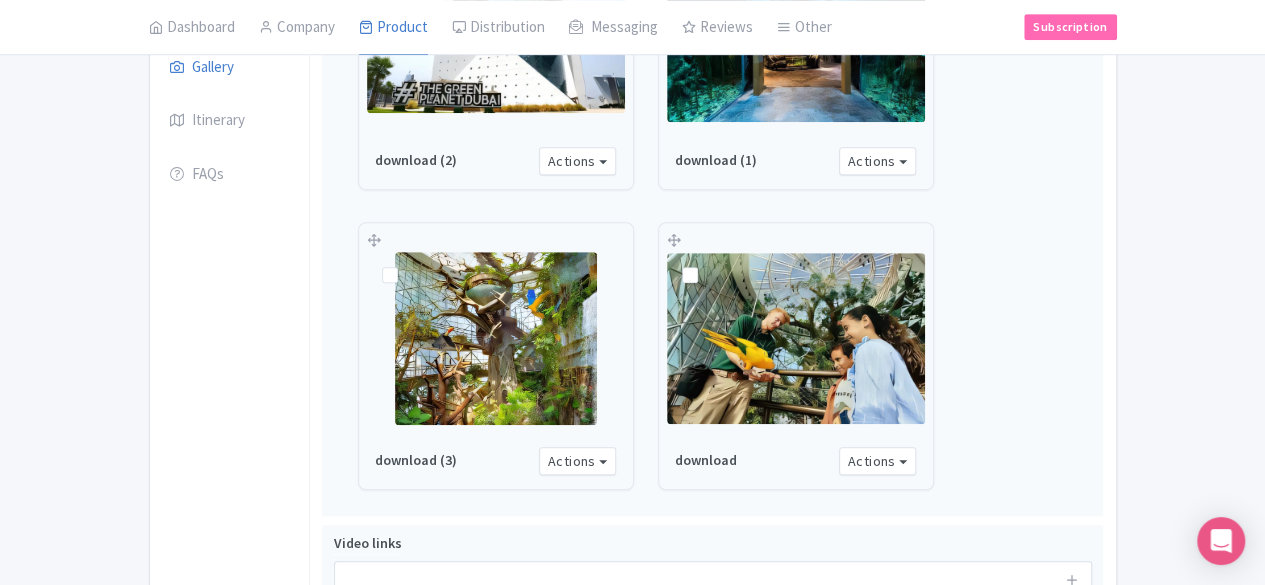 scroll, scrollTop: 505, scrollLeft: 0, axis: vertical 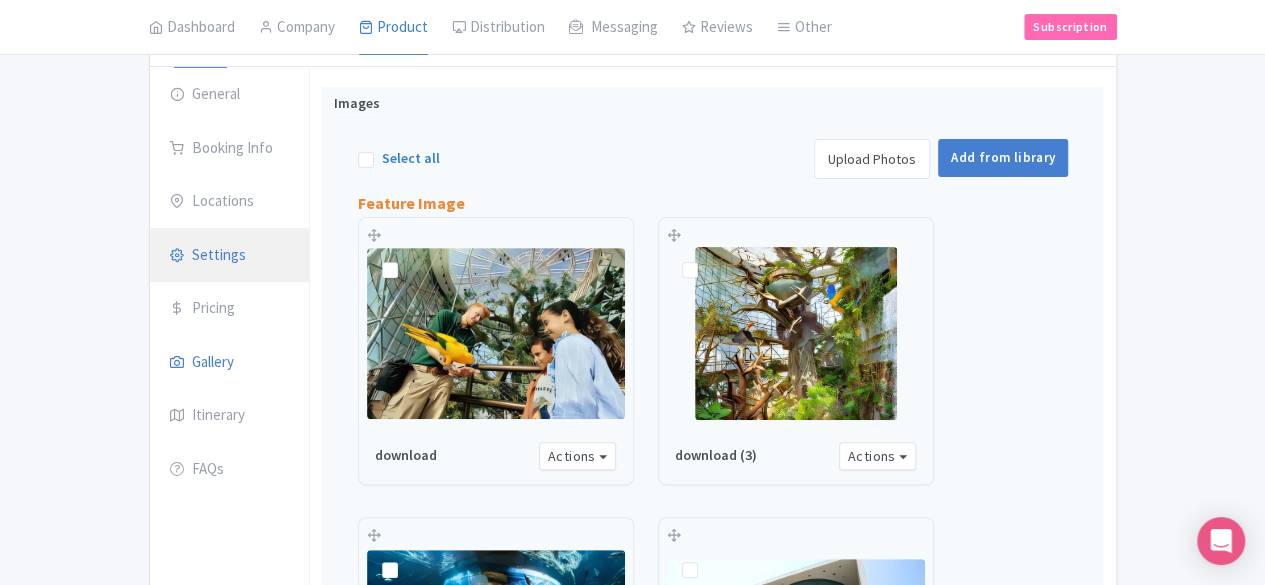 click on "Settings" at bounding box center [230, 256] 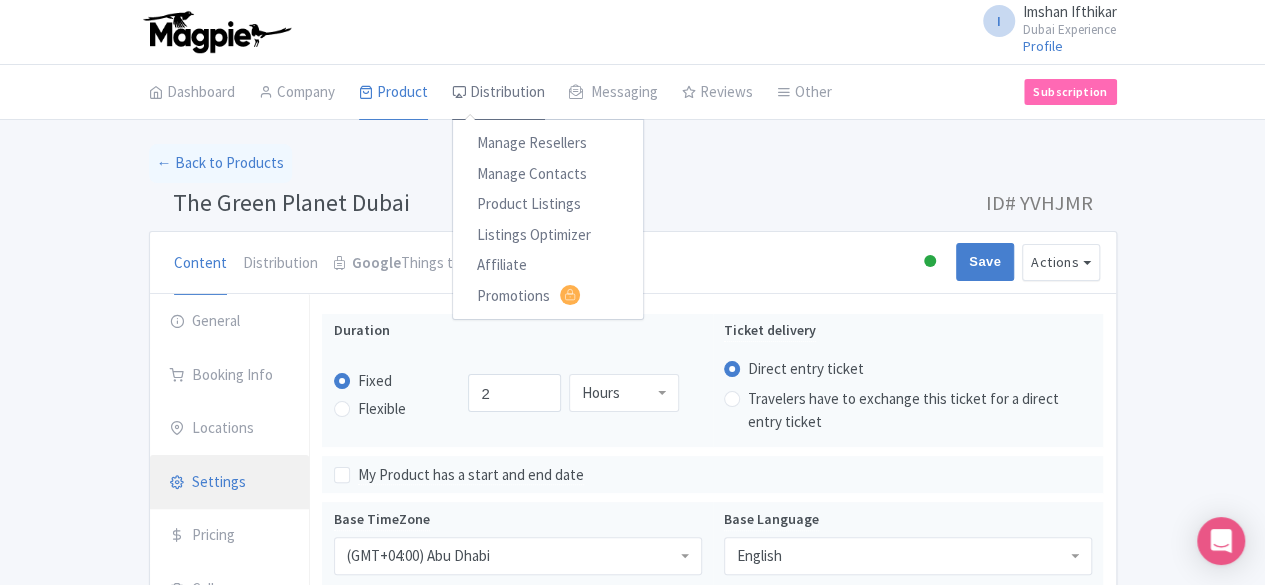 scroll, scrollTop: 0, scrollLeft: 0, axis: both 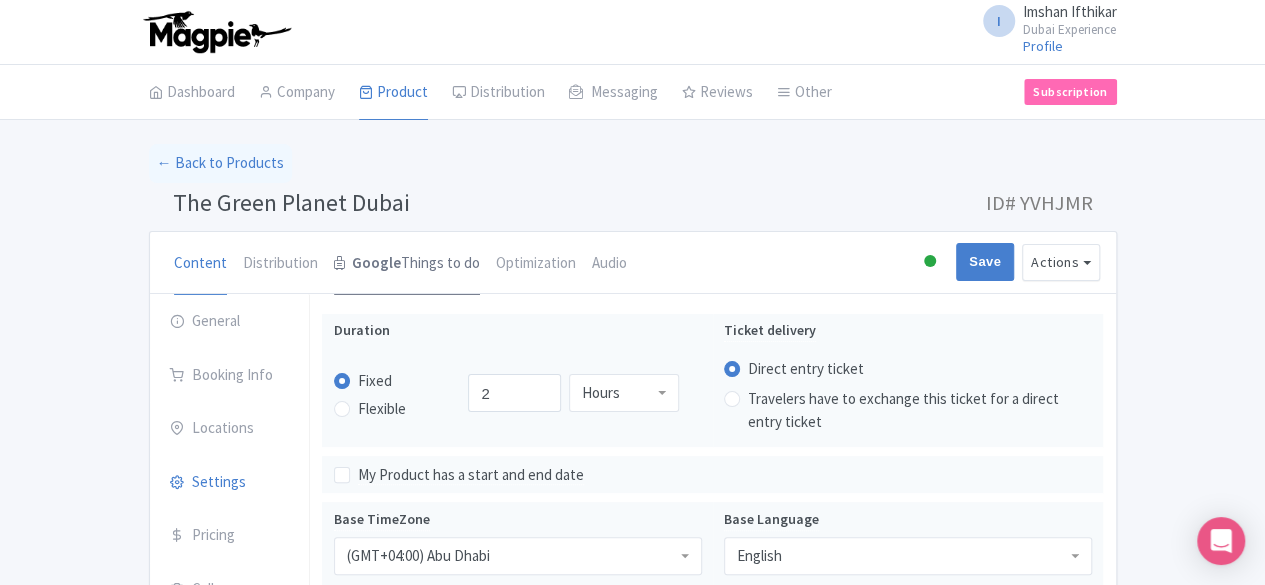 click on "Google  Things to do" at bounding box center (407, 264) 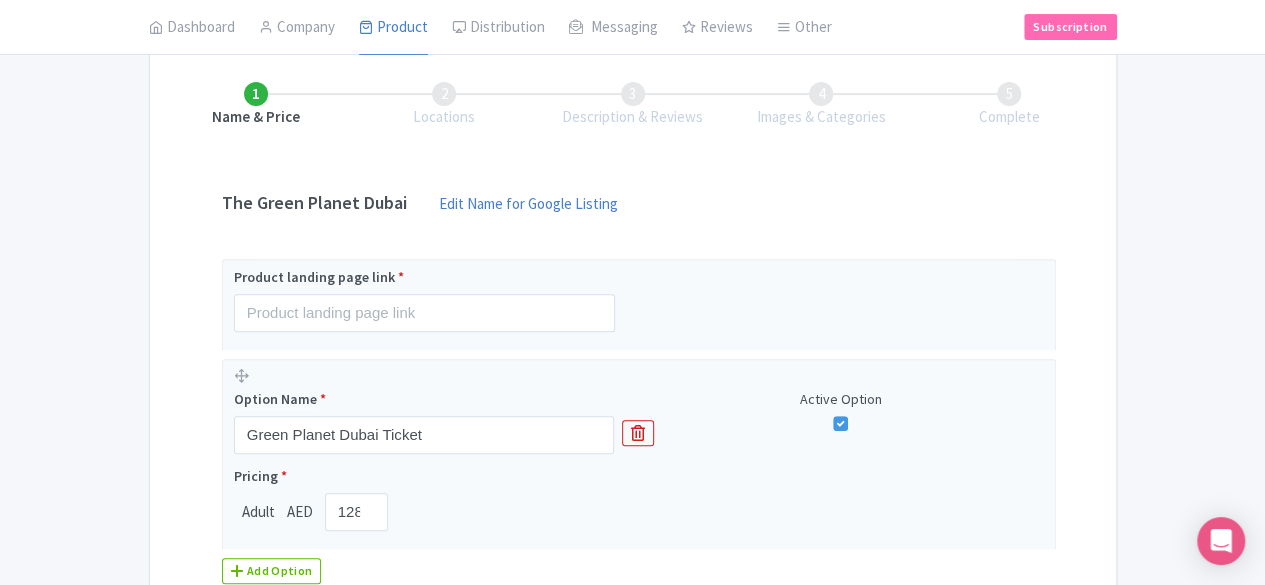 scroll, scrollTop: 300, scrollLeft: 0, axis: vertical 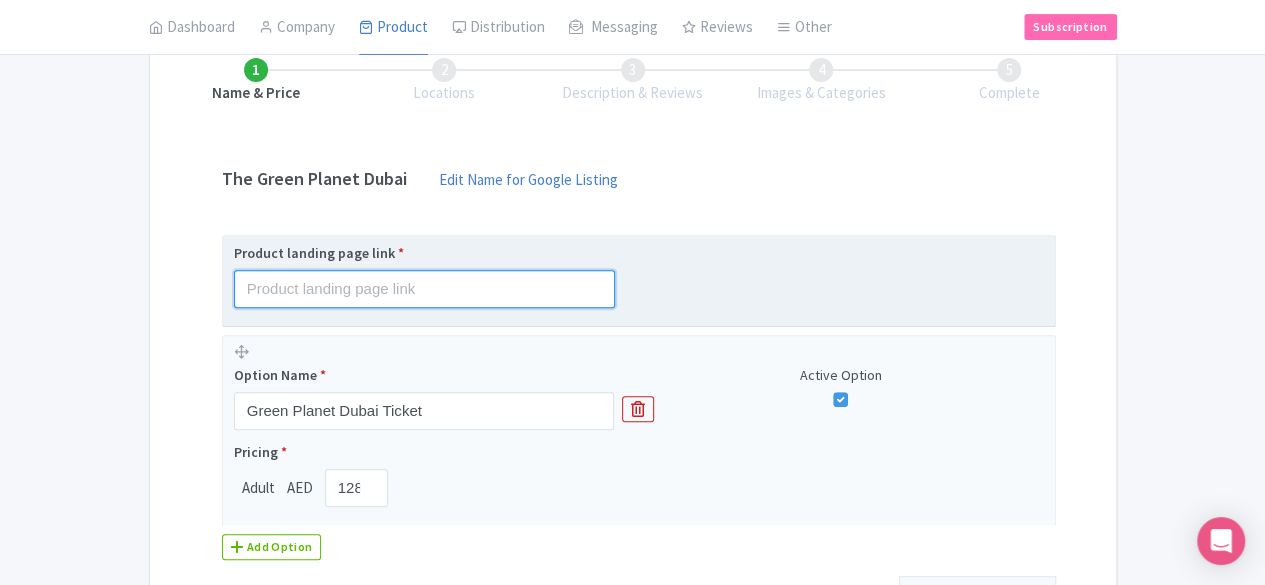 click at bounding box center (424, 289) 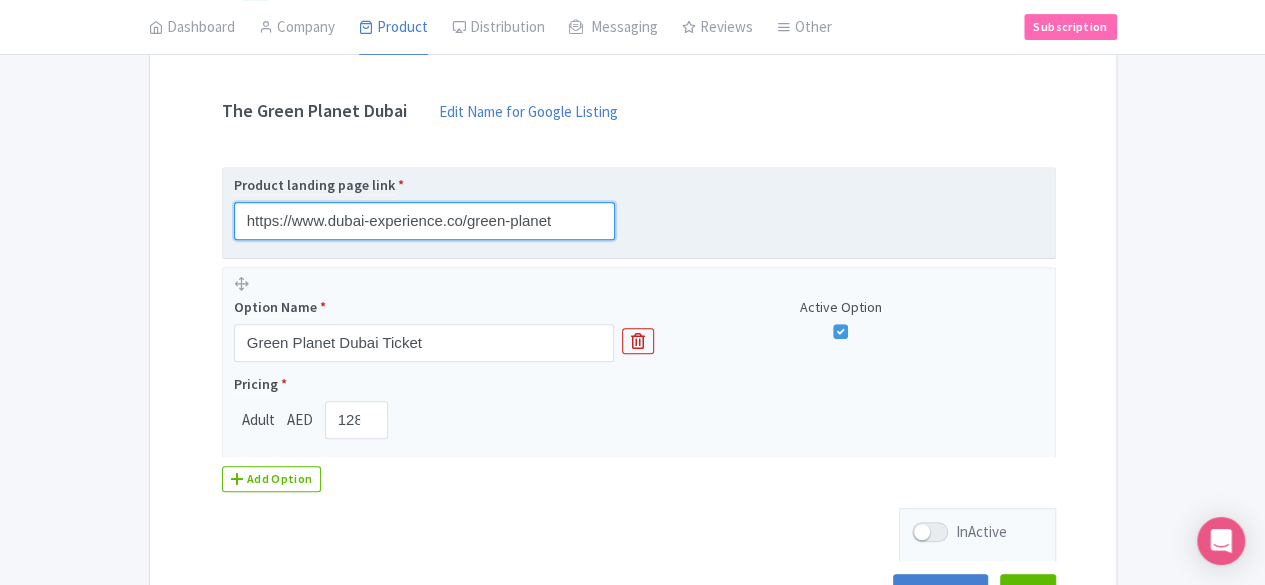 scroll, scrollTop: 400, scrollLeft: 0, axis: vertical 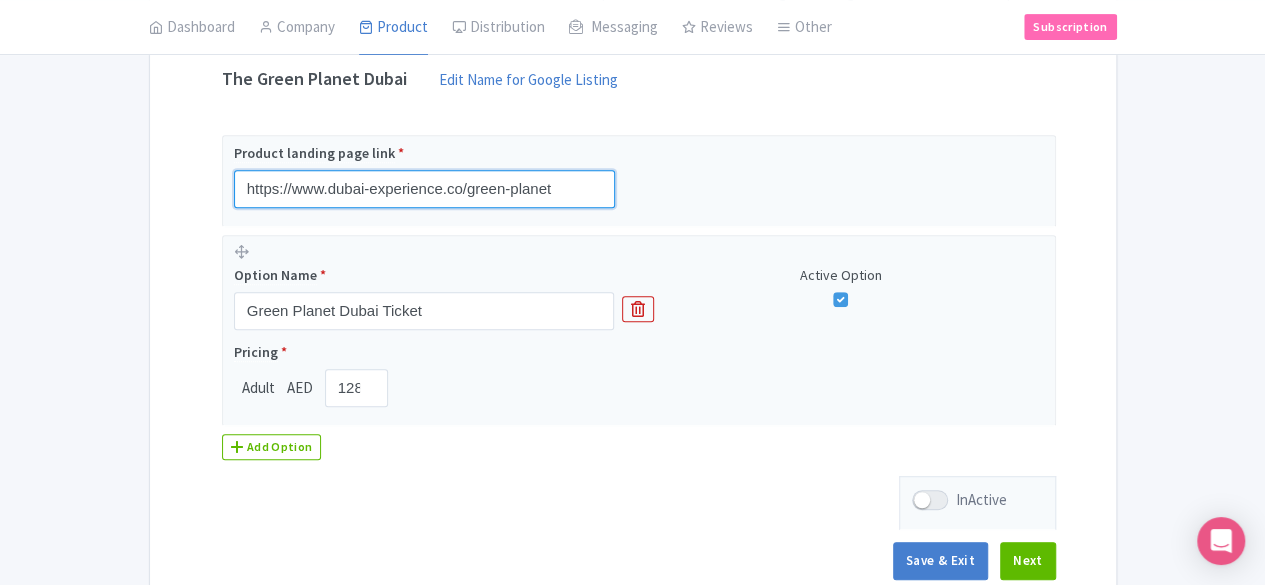 type on "https://www.dubai-experience.co/green-planet" 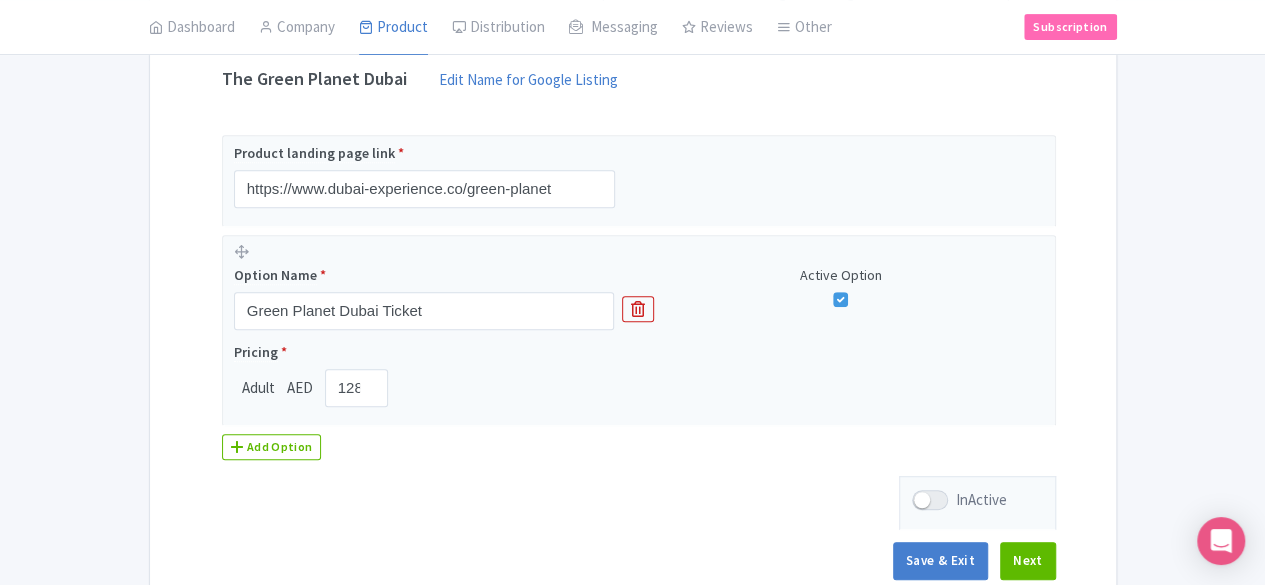 click on "Name & Price
Locations
Description & Reviews
Images & Categories
Complete
The Green Planet Dubai
Edit Name for Google Listing
Edit Name for Google Listing
Regular Product Name:
The Green Planet Dubai
Save
Product landing page link
*
https://www.dubai-experience.co/green-planet
Option Name
*
Green Planet Dubai Ticket
Active Option
Pricing
*
Adult
AED
128.72
Add Option
InActive
Save & Exit
Next" at bounding box center (633, 259) 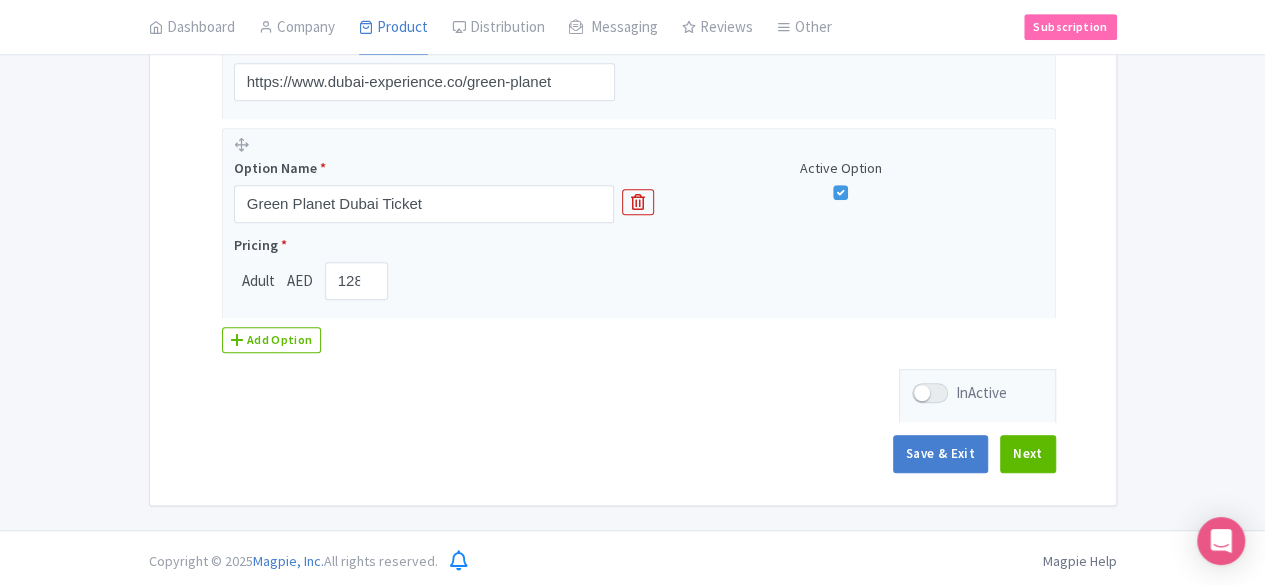 scroll, scrollTop: 508, scrollLeft: 0, axis: vertical 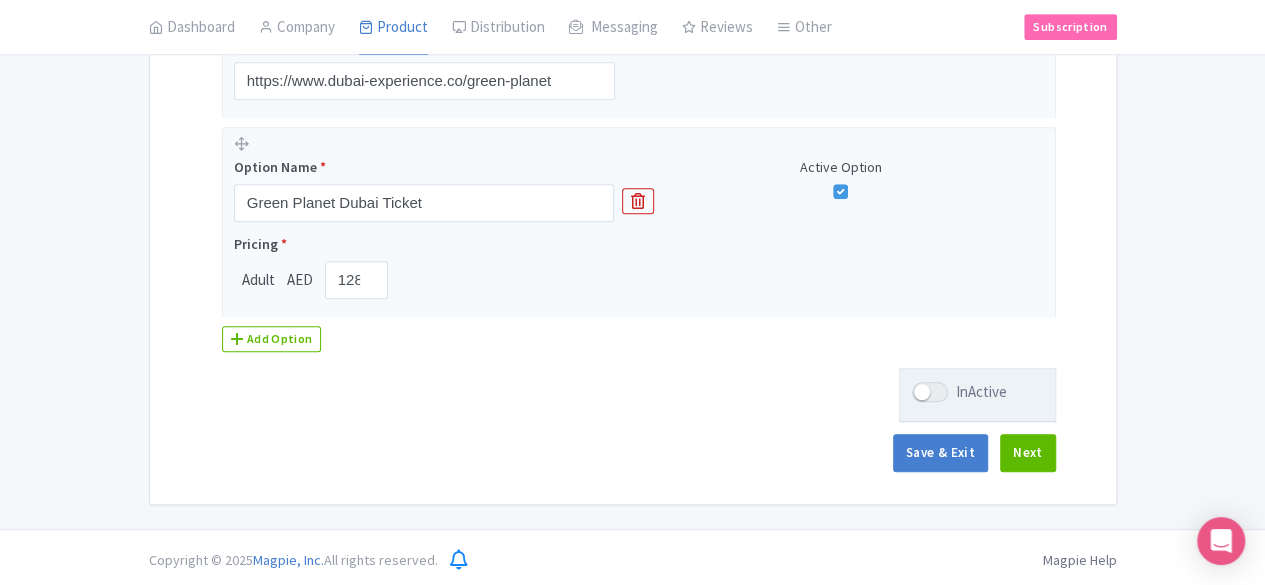 click on "InActive" at bounding box center [959, 392] 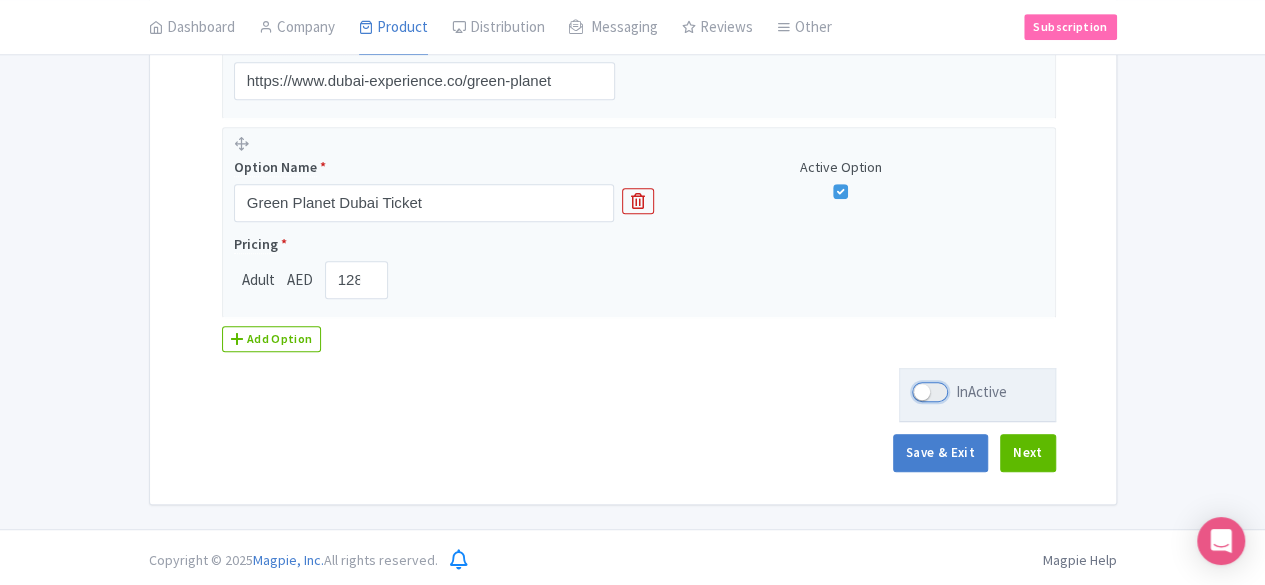 click on "InActive" at bounding box center (918, 392) 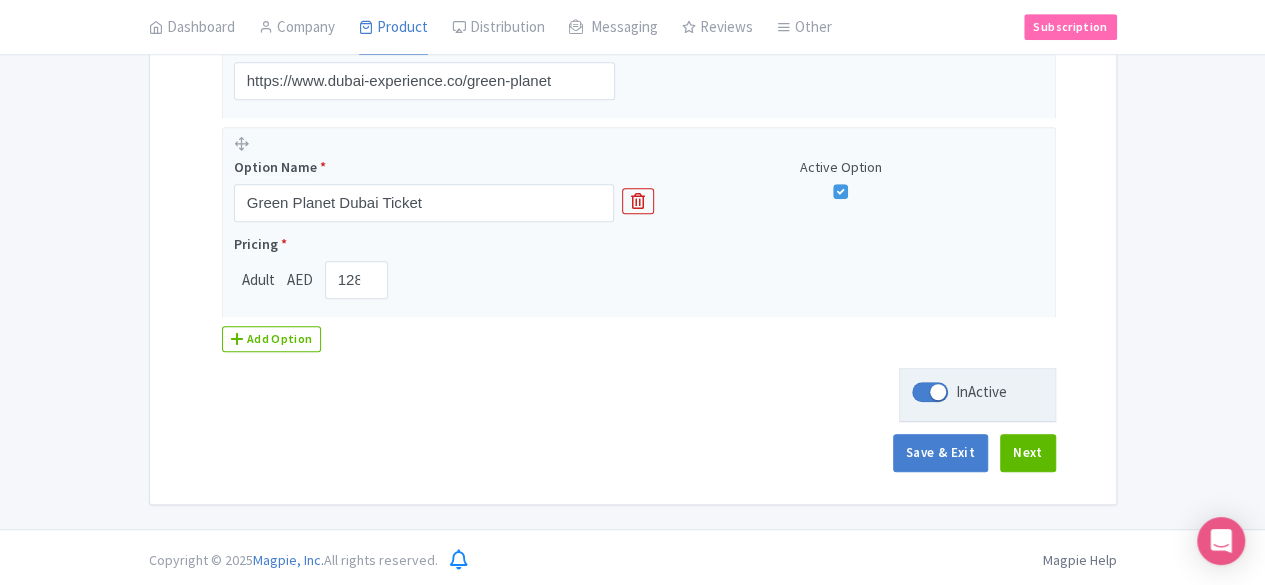 click on "InActive" at bounding box center [959, 392] 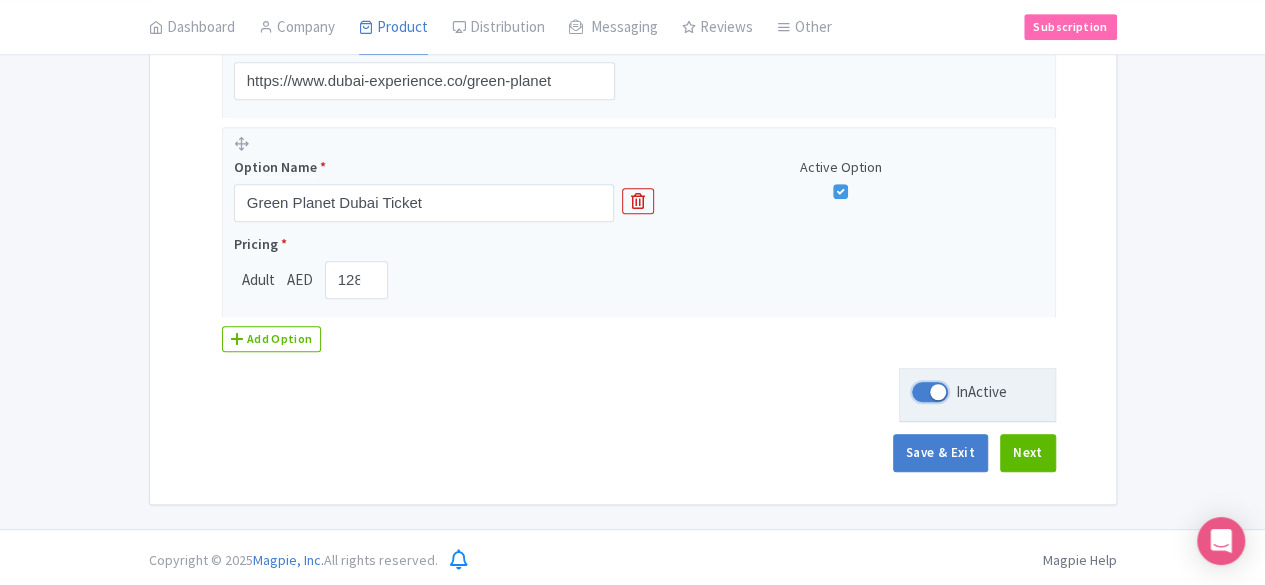 click on "InActive" at bounding box center (918, 392) 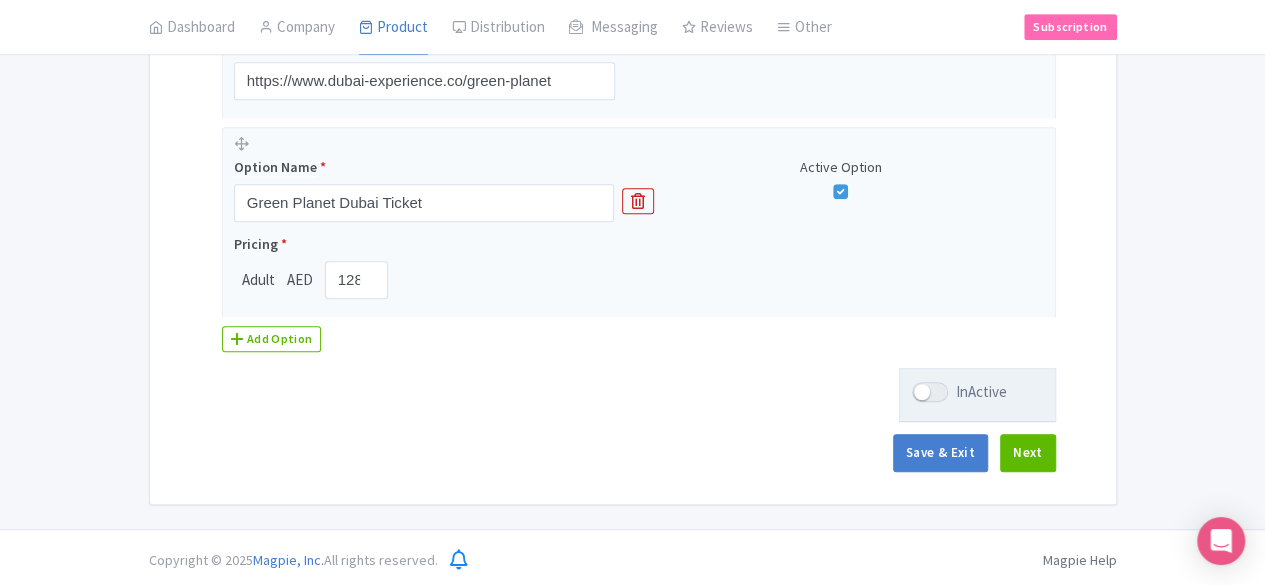 click at bounding box center (930, 392) 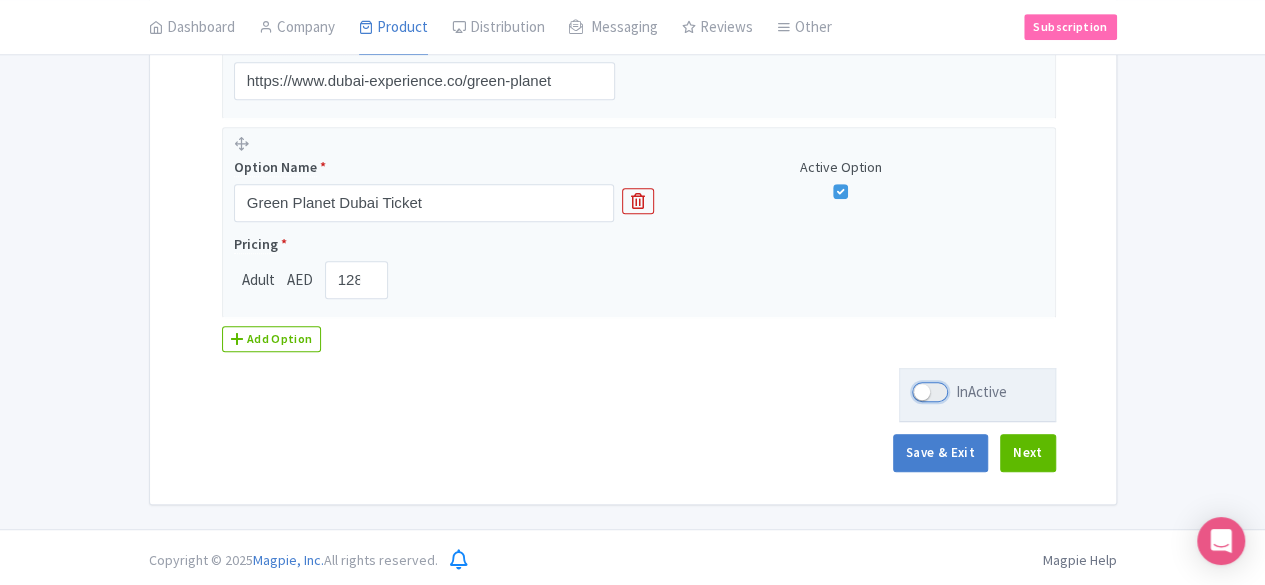 click on "InActive" at bounding box center (918, 392) 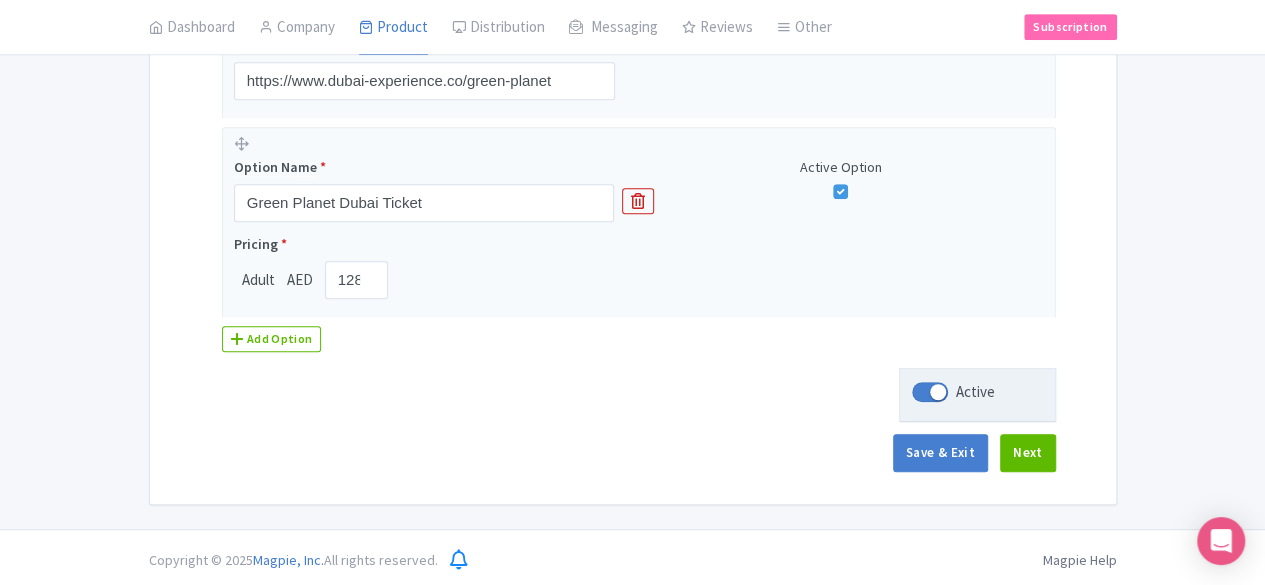 click at bounding box center [930, 392] 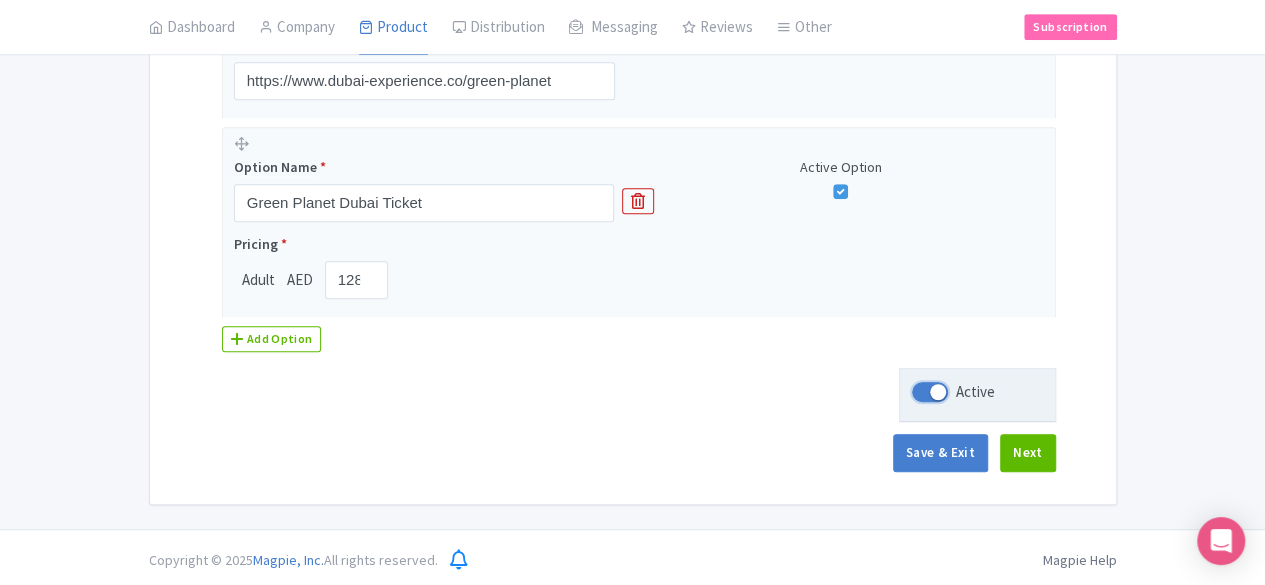 click on "Active" at bounding box center (918, 392) 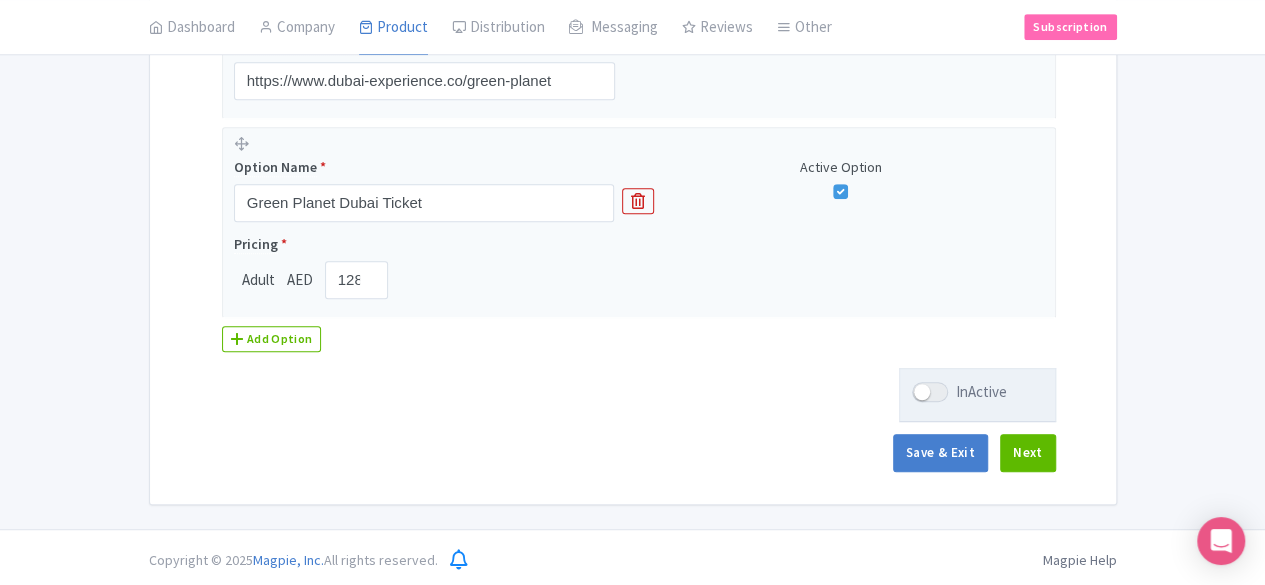 click at bounding box center [930, 392] 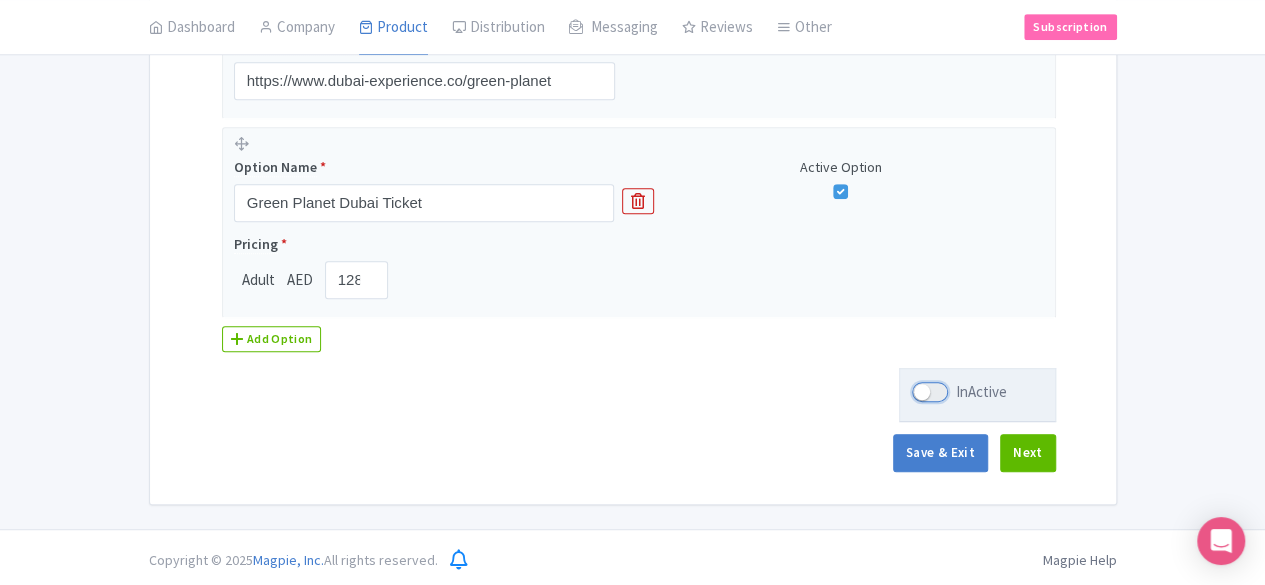 click on "InActive" at bounding box center [918, 392] 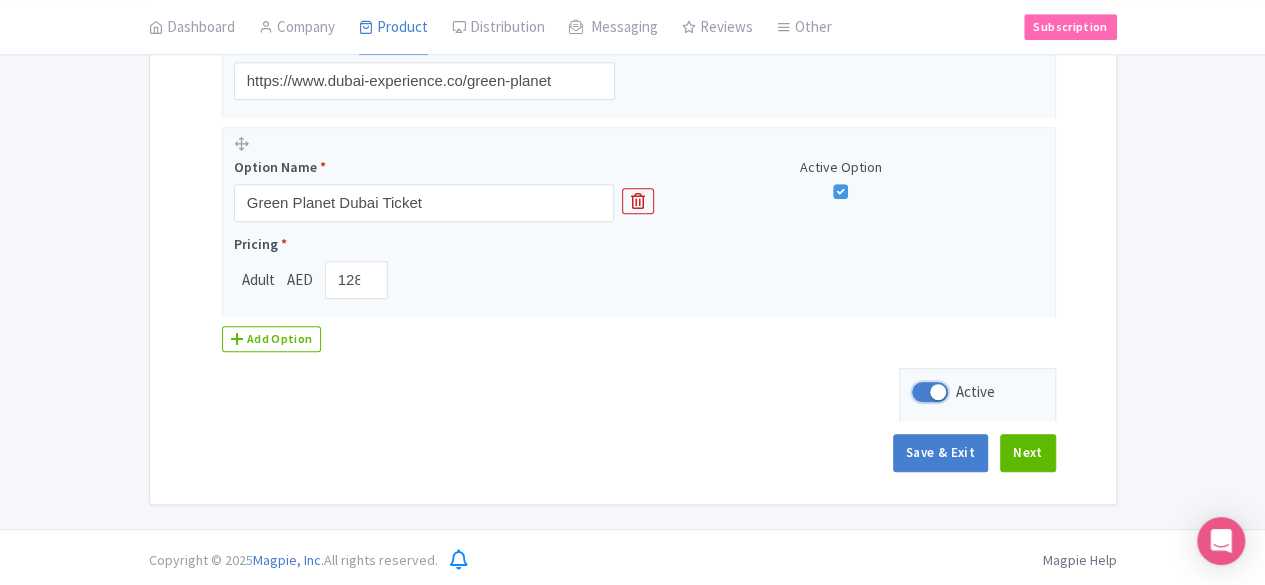 scroll, scrollTop: 408, scrollLeft: 0, axis: vertical 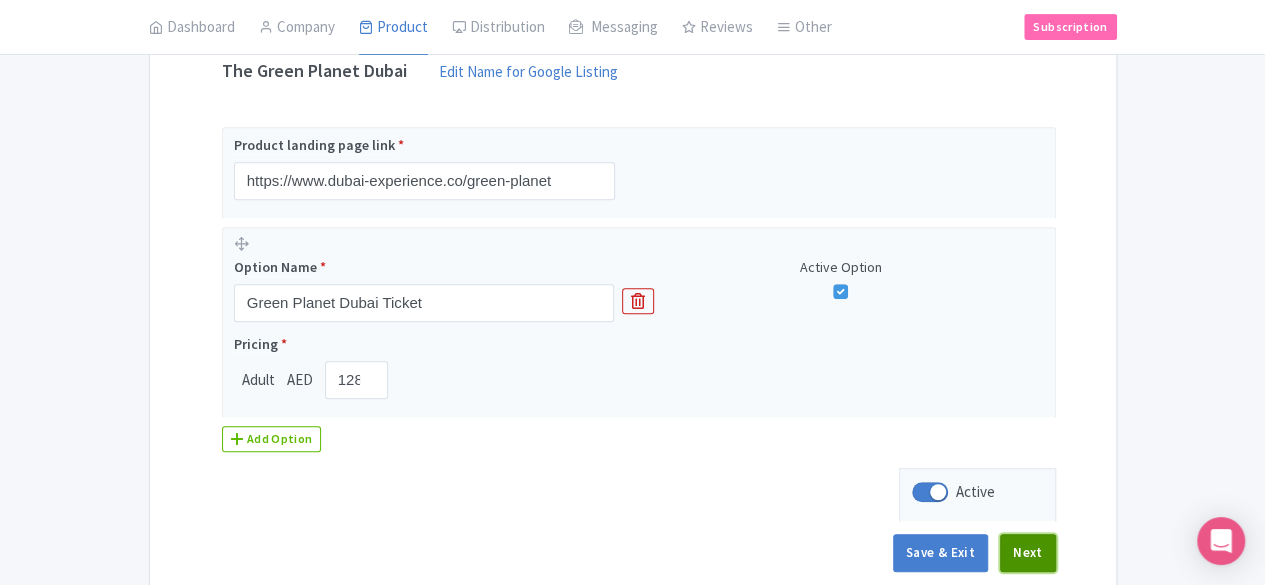 click on "Next" at bounding box center [1028, 553] 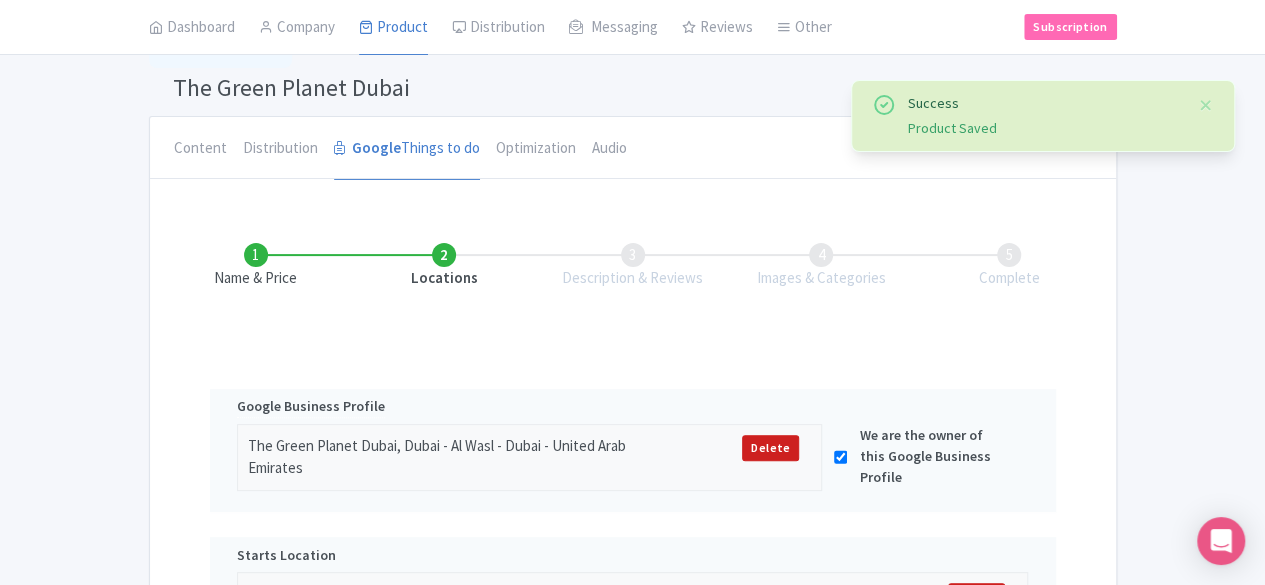 scroll, scrollTop: 108, scrollLeft: 0, axis: vertical 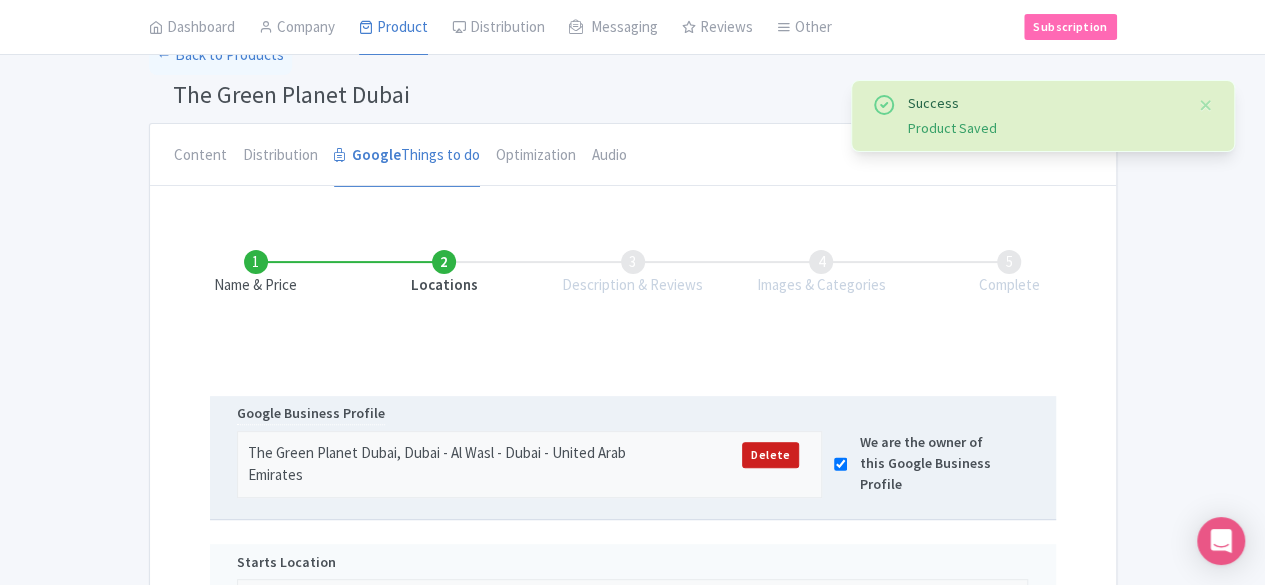 click at bounding box center (840, 464) 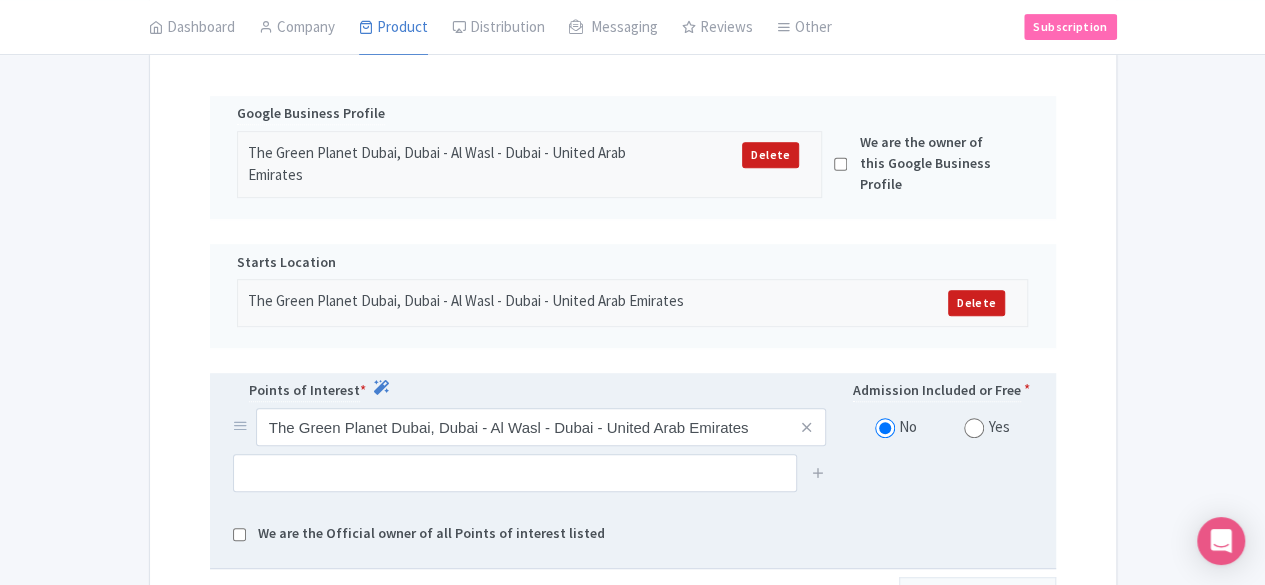 scroll, scrollTop: 508, scrollLeft: 0, axis: vertical 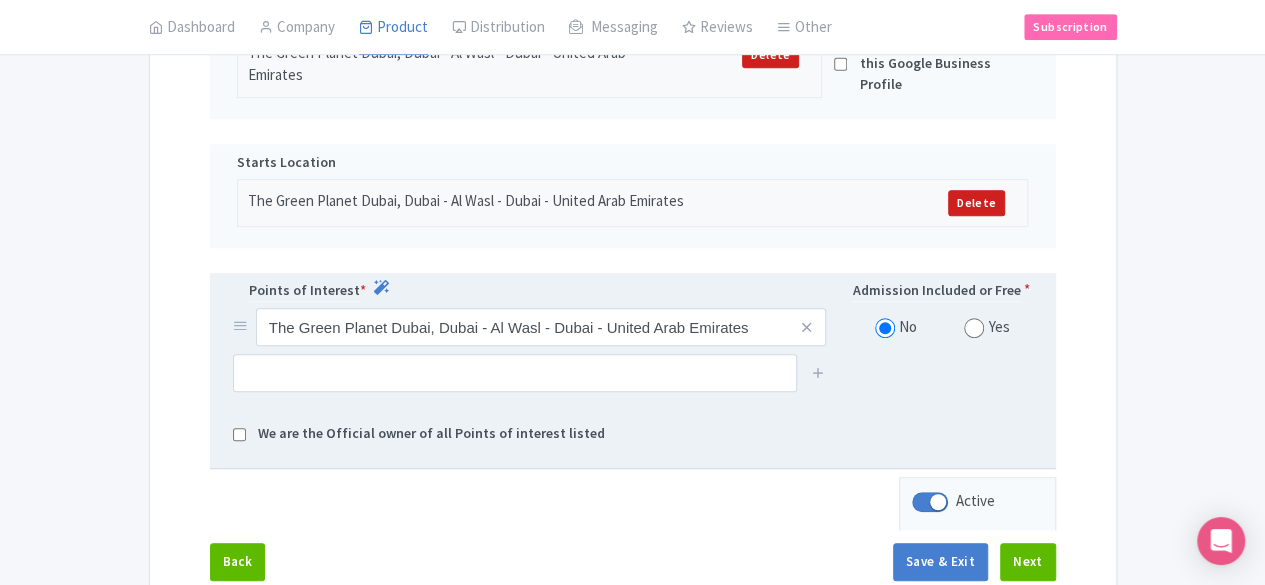 click at bounding box center (974, 328) 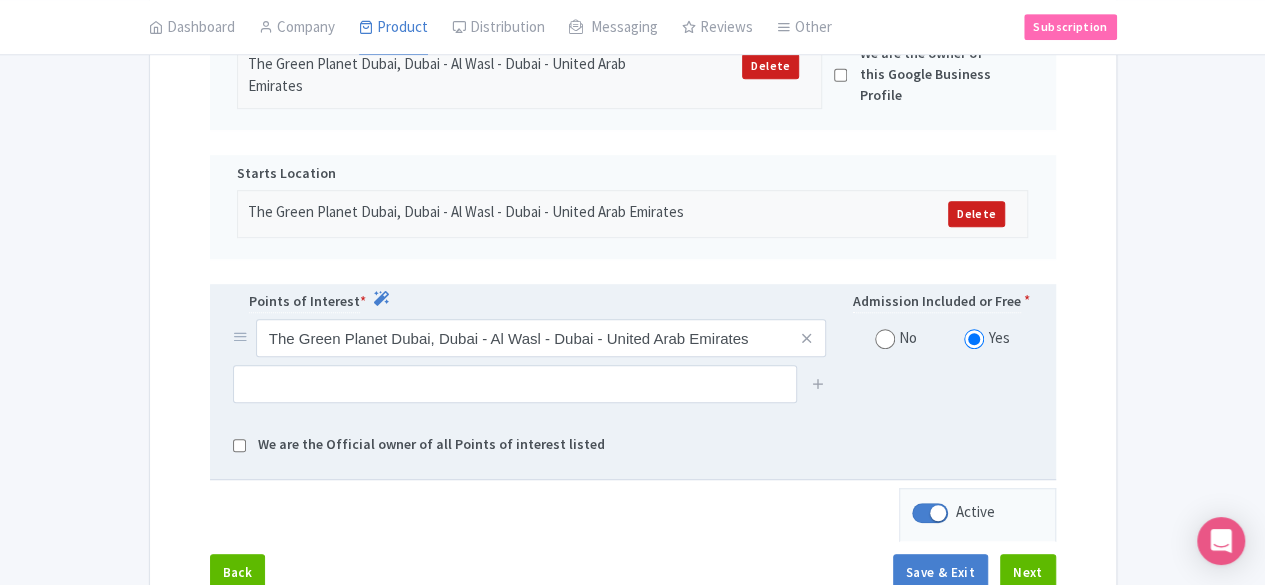 scroll, scrollTop: 622, scrollLeft: 0, axis: vertical 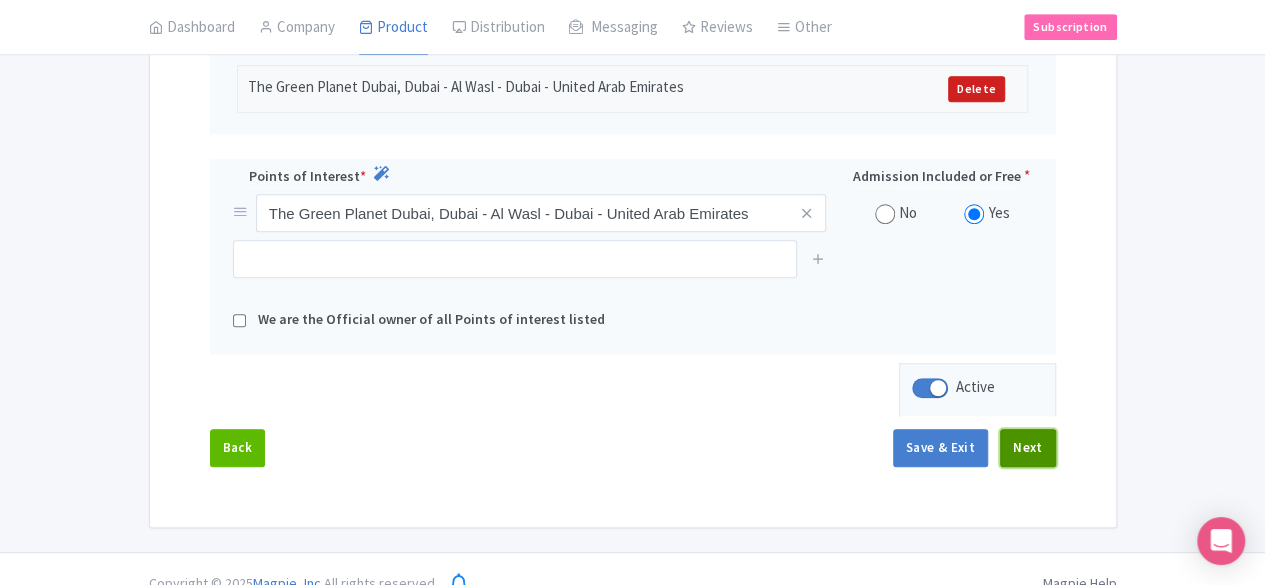 click on "Next" at bounding box center [1028, 448] 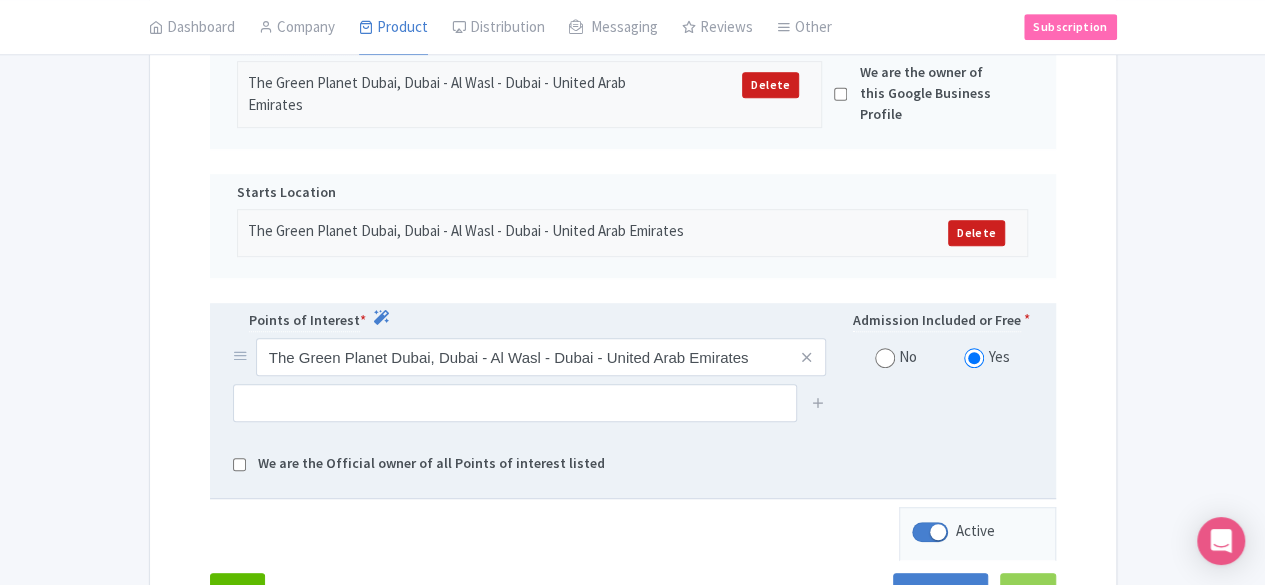 scroll, scrollTop: 222, scrollLeft: 0, axis: vertical 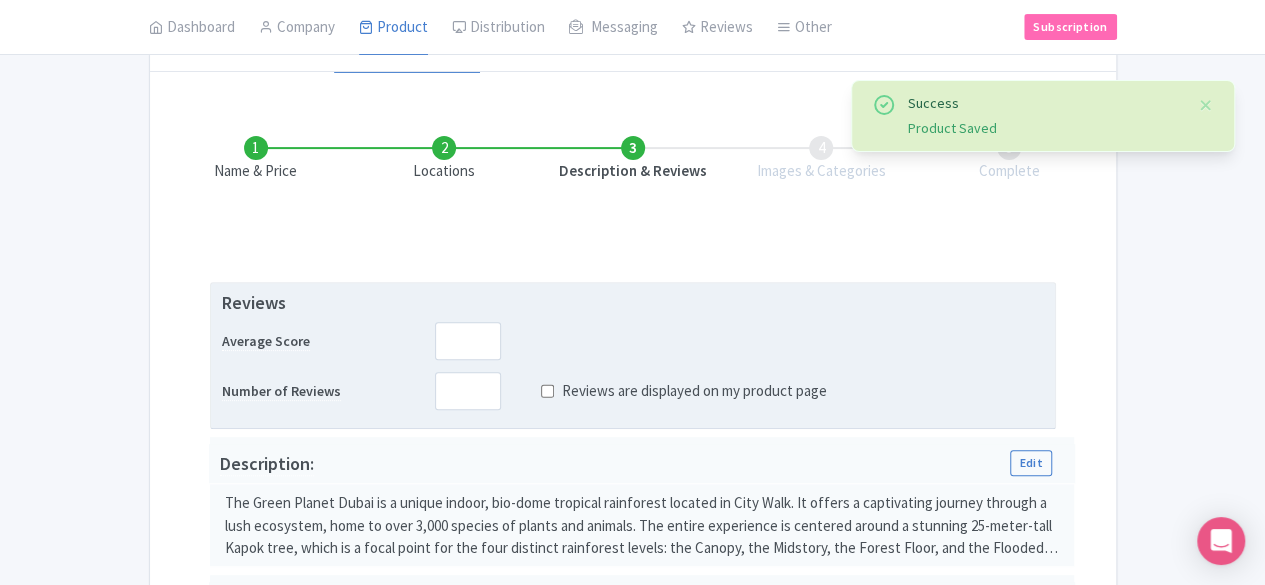 click on "Reviews are displayed on my product page" at bounding box center (694, 391) 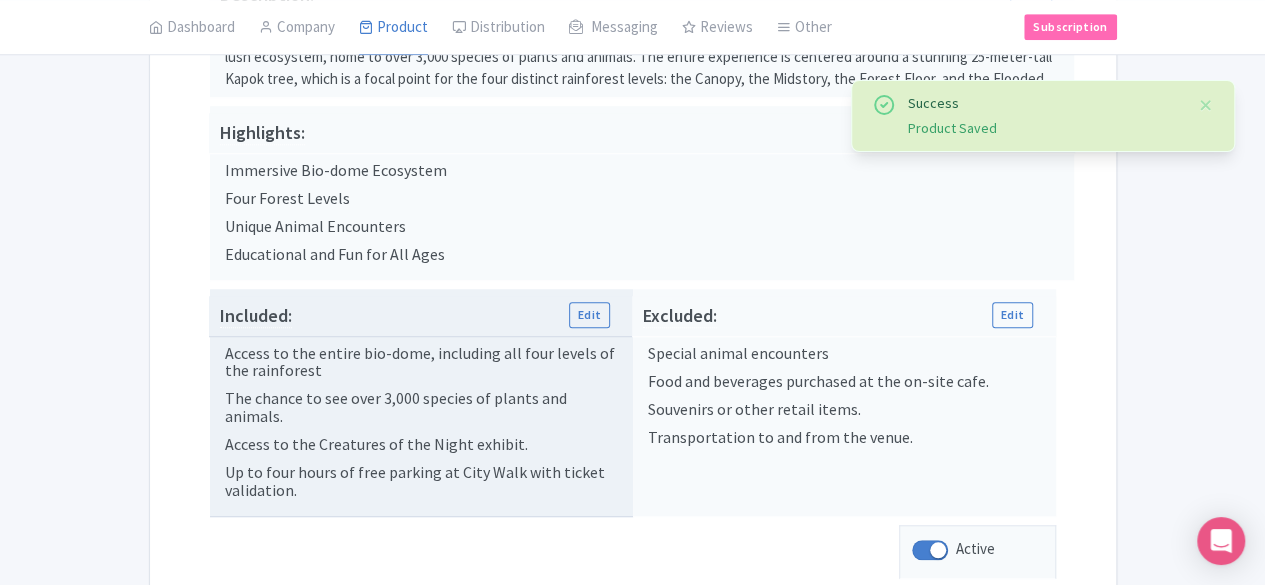 scroll, scrollTop: 722, scrollLeft: 0, axis: vertical 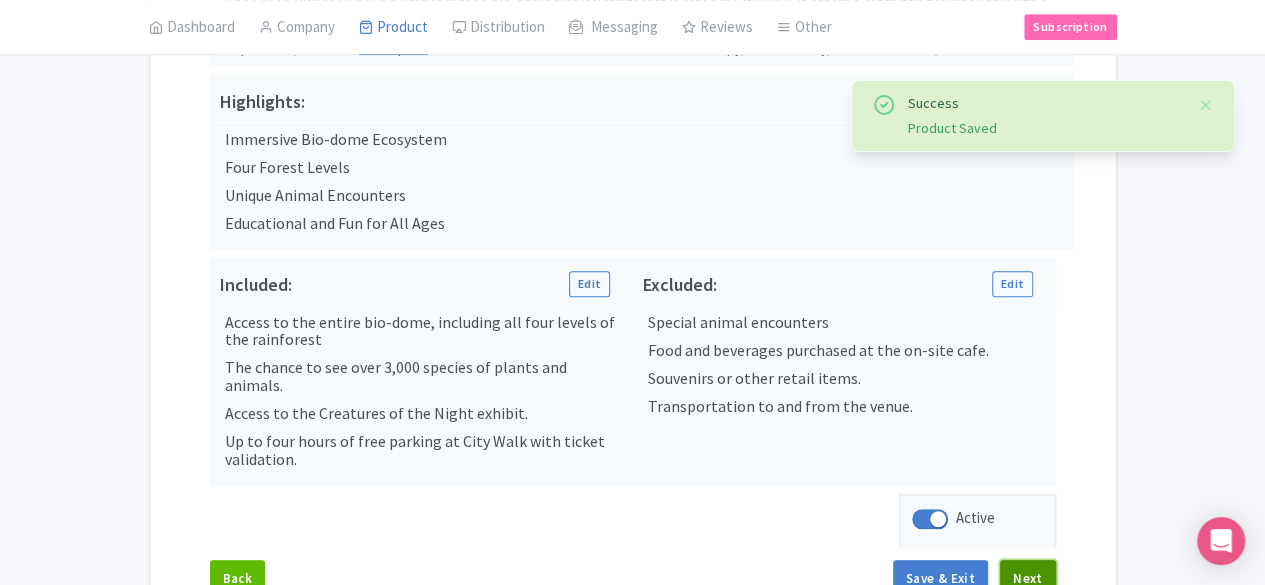click on "Next" at bounding box center [1028, 579] 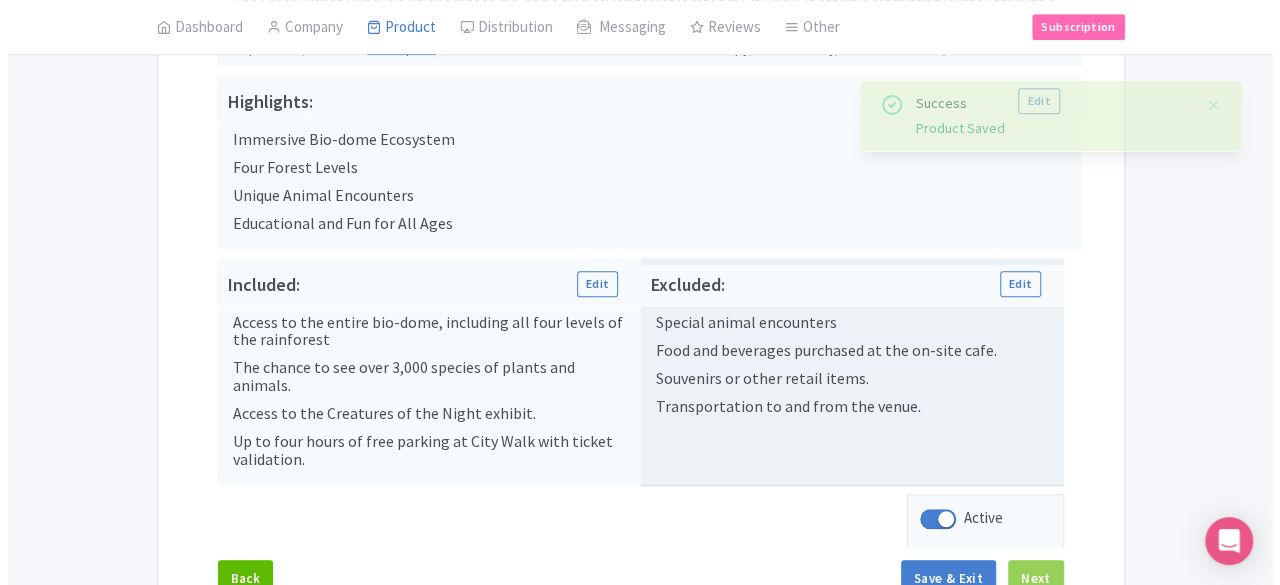 scroll, scrollTop: 377, scrollLeft: 0, axis: vertical 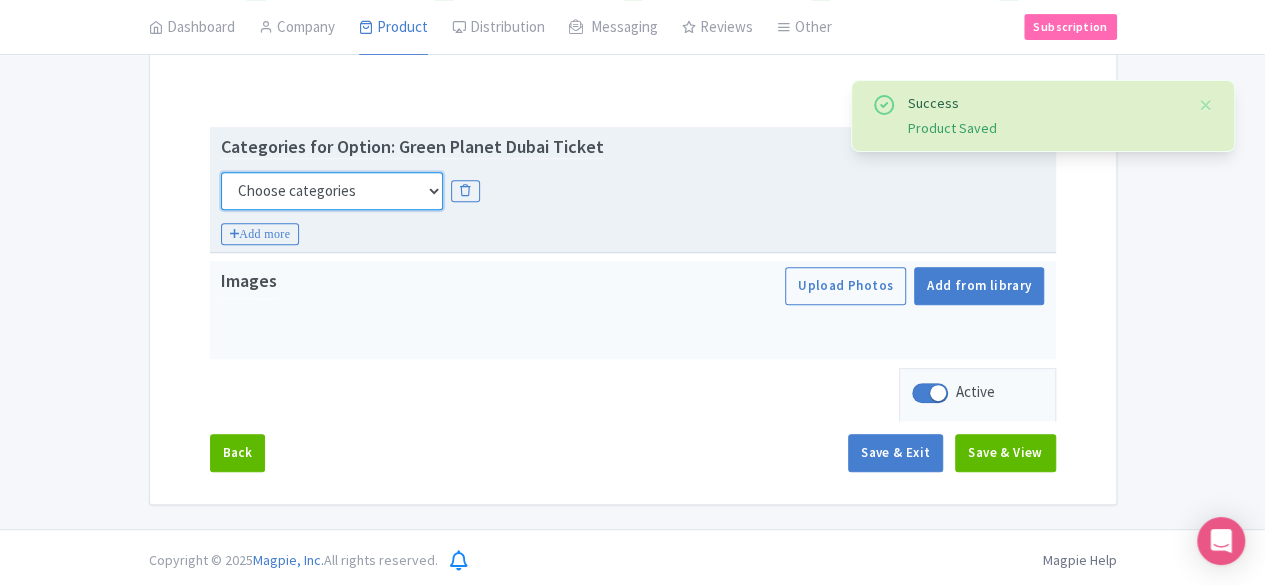 click on "Choose categories Adults Only
Animals
Audio Guide
Beaches
Bike Tours
Boat Tours
City Cards
Classes
Day Trips
Family Friendly
Fast Track
Food
Guided Tours
History
Hop On Hop Off
Literature
Live Music
Museums
Nightlife
Outdoors
Private Tours
Romantic
Self Guided
Small Group Tours
Sports
Theme Parks
Walking Tours
Wheelchair Accessible
Recurring Events" at bounding box center (332, 191) 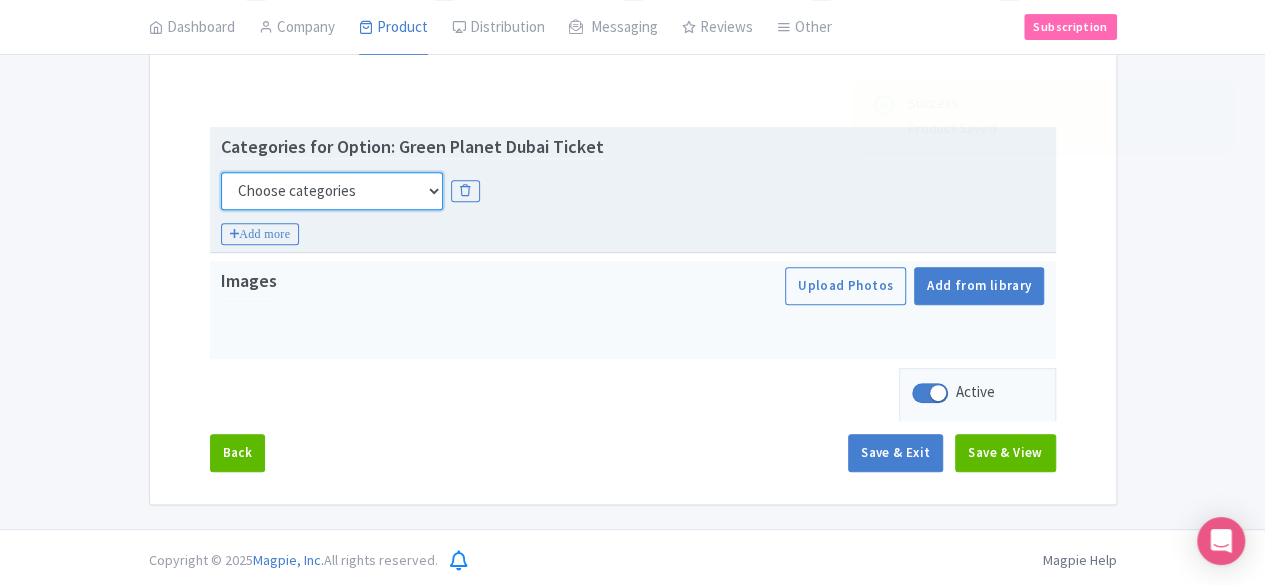 select on "theme-parks" 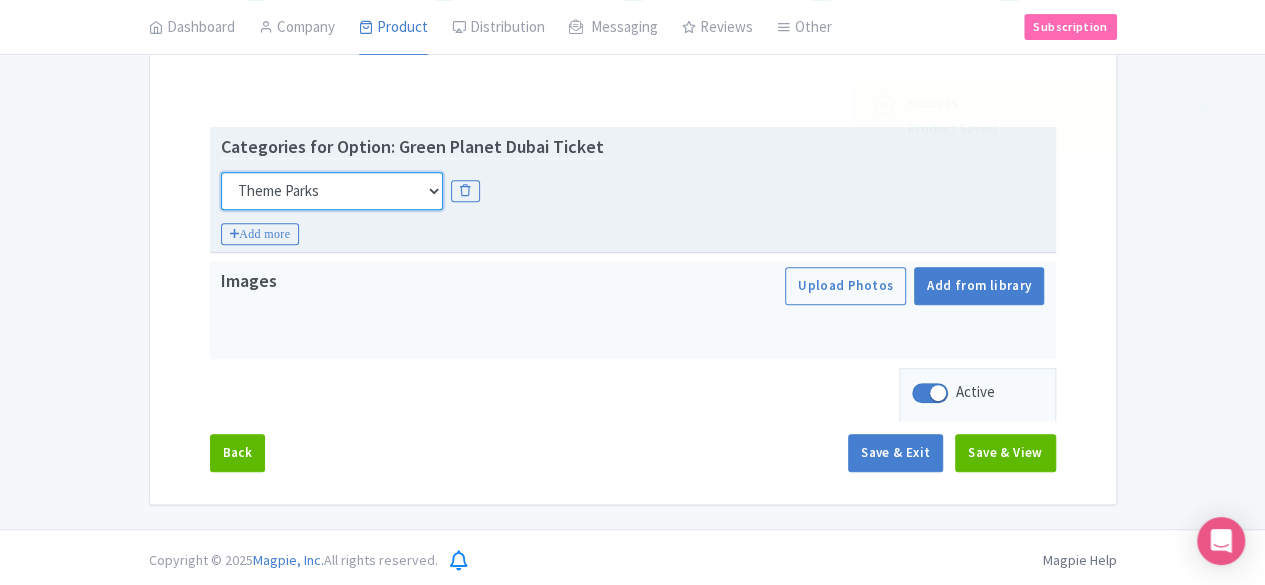 click on "Choose categories Adults Only
Animals
Audio Guide
Beaches
Bike Tours
Boat Tours
City Cards
Classes
Day Trips
Family Friendly
Fast Track
Food
Guided Tours
History
Hop On Hop Off
Literature
Live Music
Museums
Nightlife
Outdoors
Private Tours
Romantic
Self Guided
Small Group Tours
Sports
Theme Parks
Walking Tours
Wheelchair Accessible
Recurring Events" at bounding box center (332, 191) 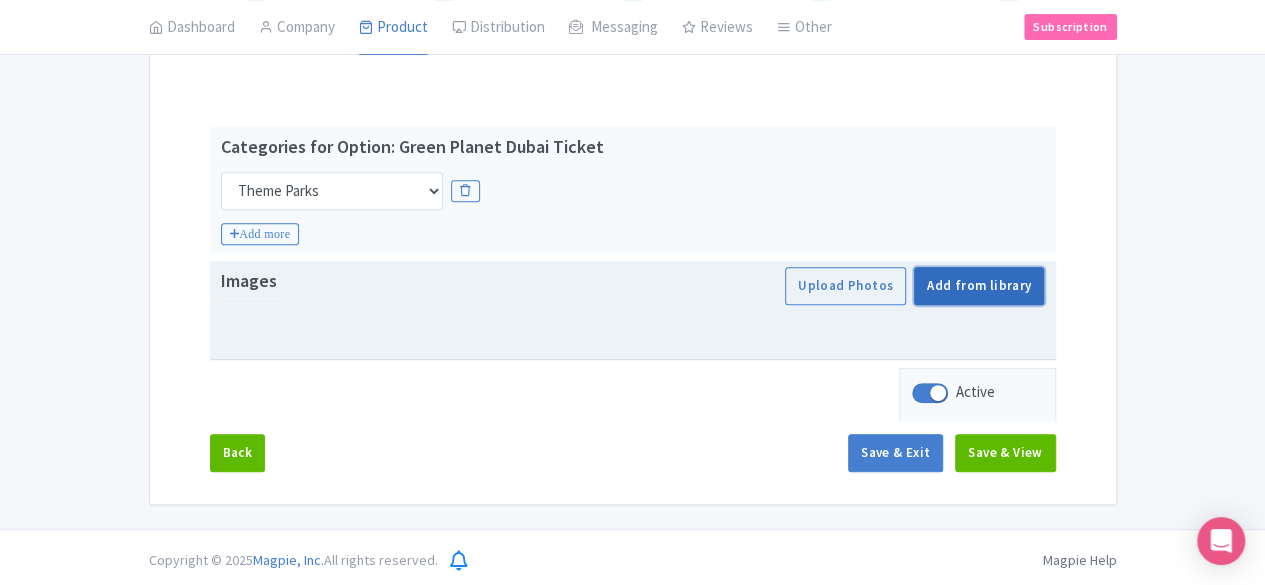 click on "Add from library" at bounding box center [979, 286] 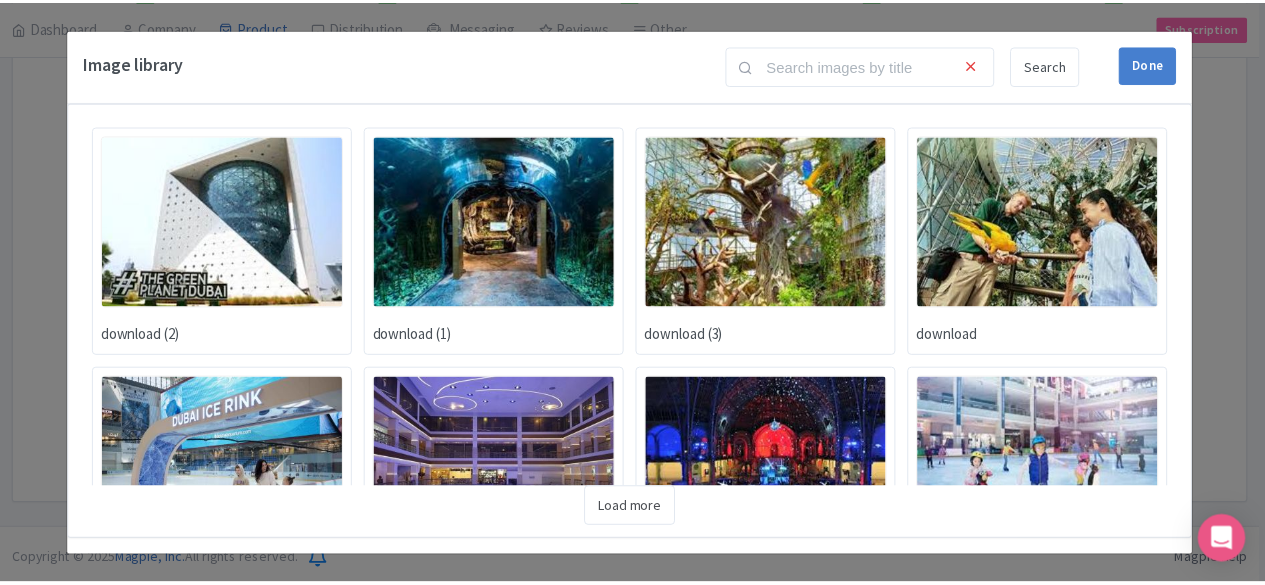 scroll, scrollTop: 0, scrollLeft: 0, axis: both 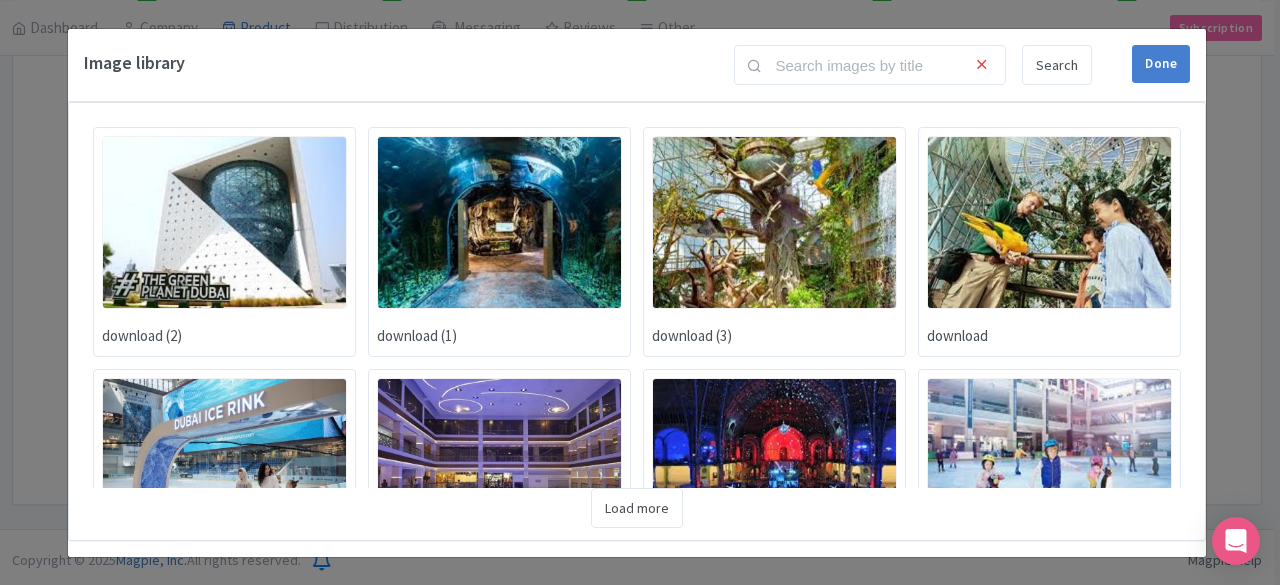 click at bounding box center [224, 222] 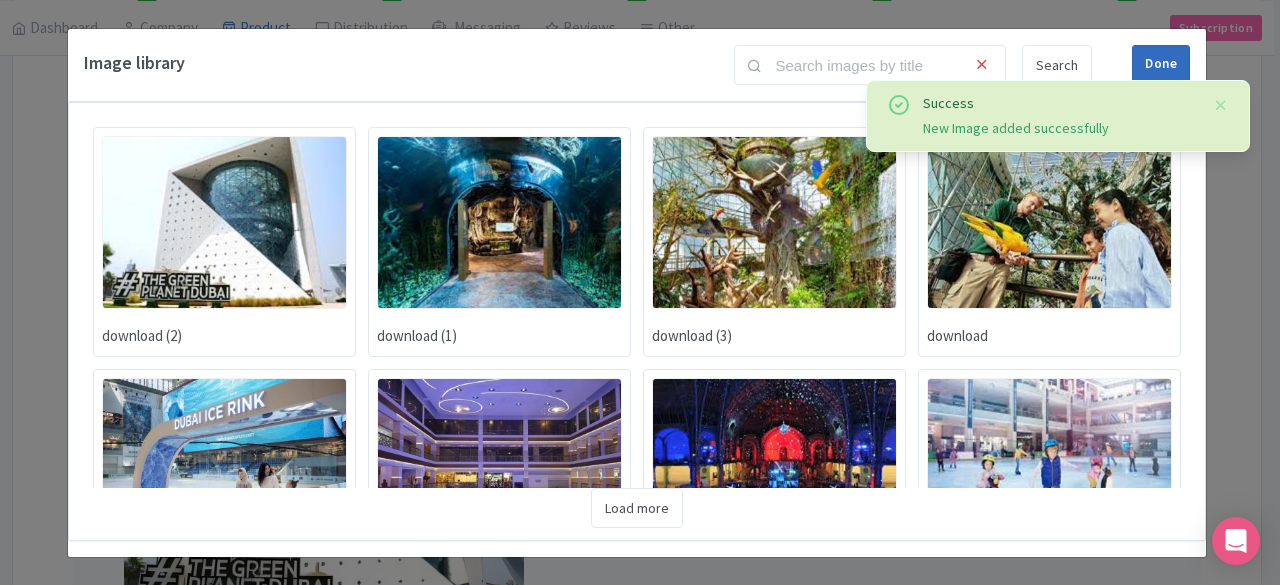 click on "Done" at bounding box center (1161, 64) 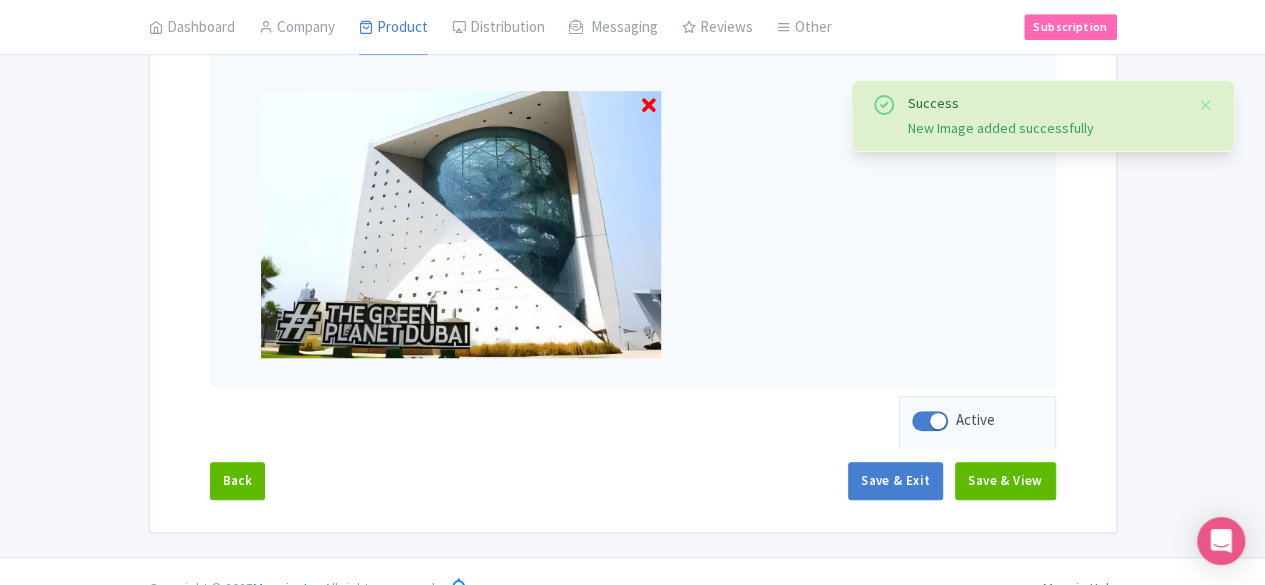 scroll, scrollTop: 659, scrollLeft: 0, axis: vertical 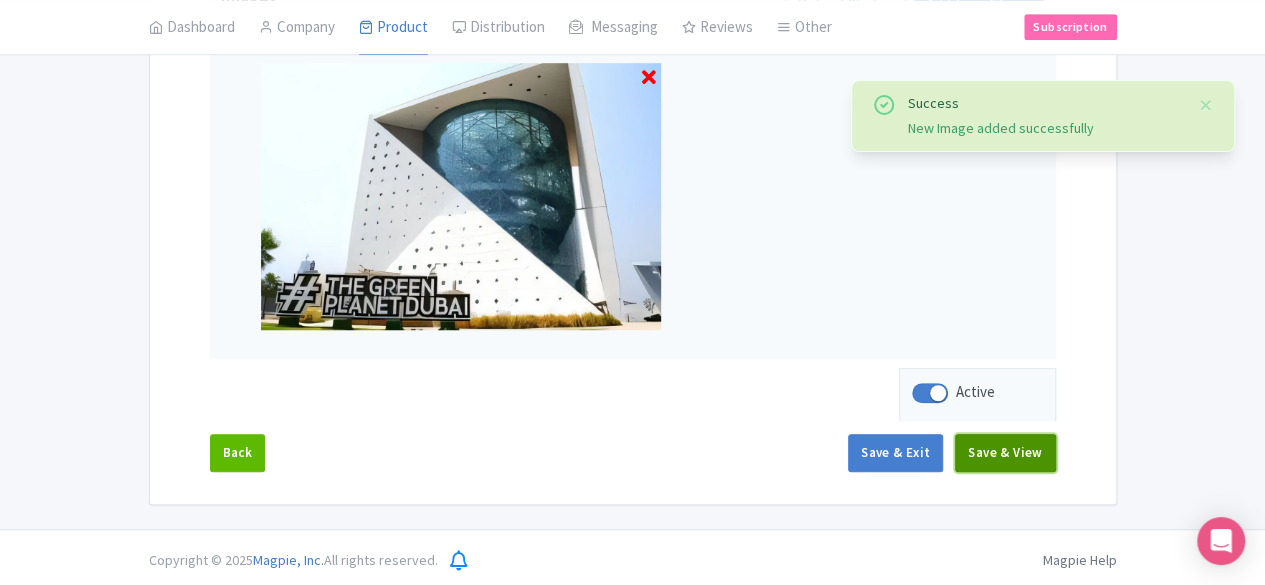 click on "Save & View" at bounding box center (1005, 453) 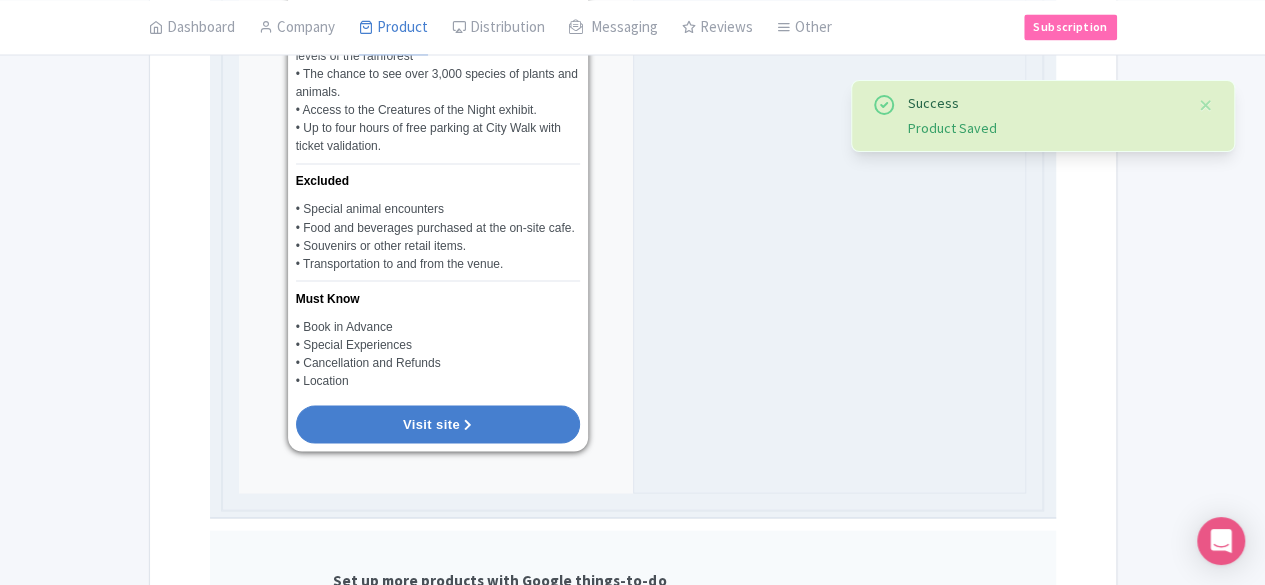 scroll, scrollTop: 1759, scrollLeft: 0, axis: vertical 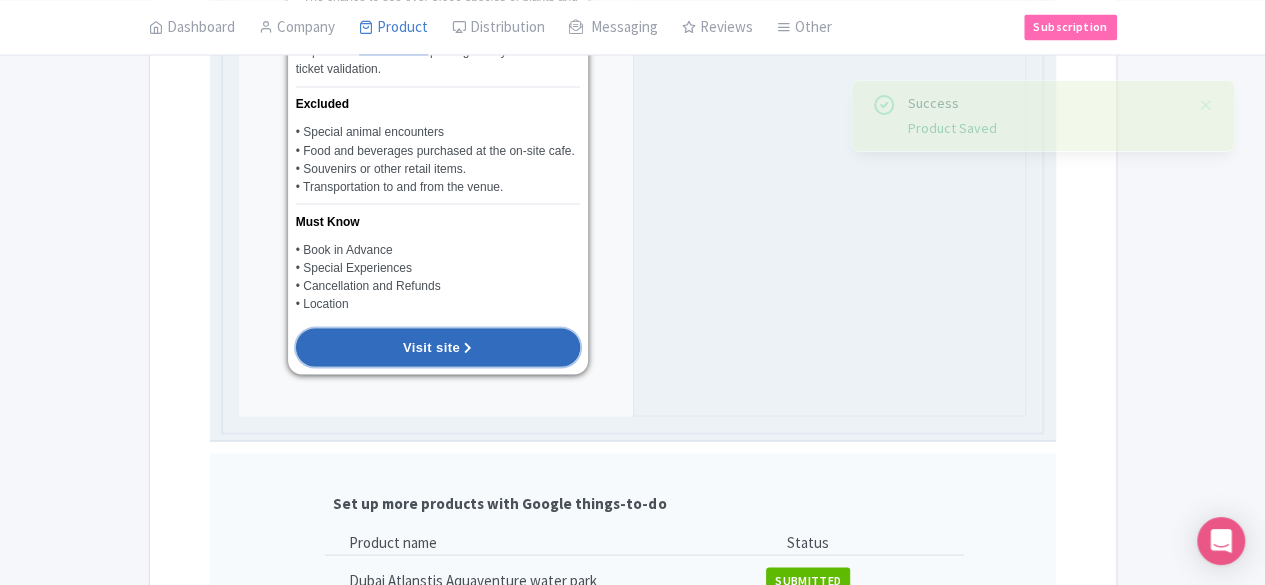 click on "Visit site" at bounding box center (438, 347) 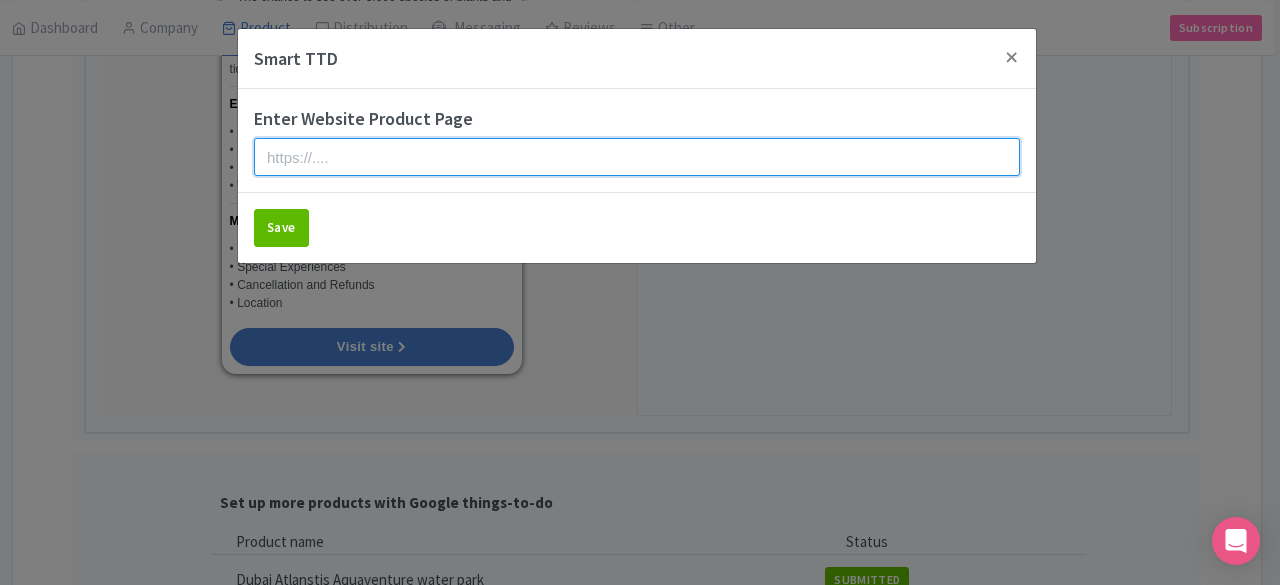 click at bounding box center (637, 157) 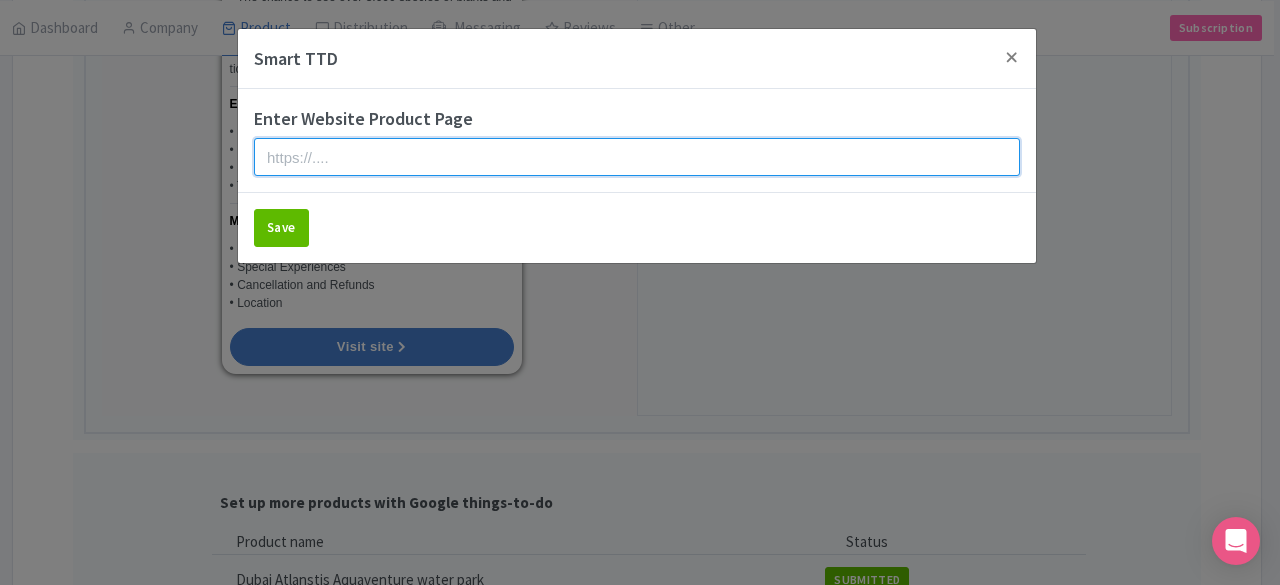 paste on "https://www.dubai-experience.co/green-planet" 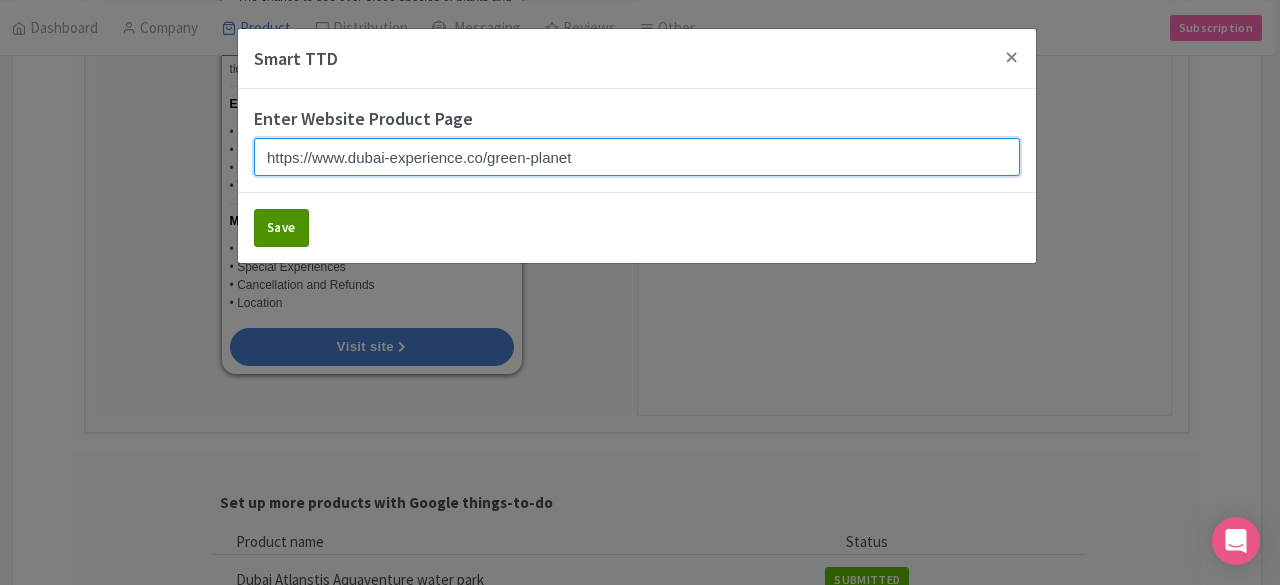 type on "https://www.dubai-experience.co/green-planet" 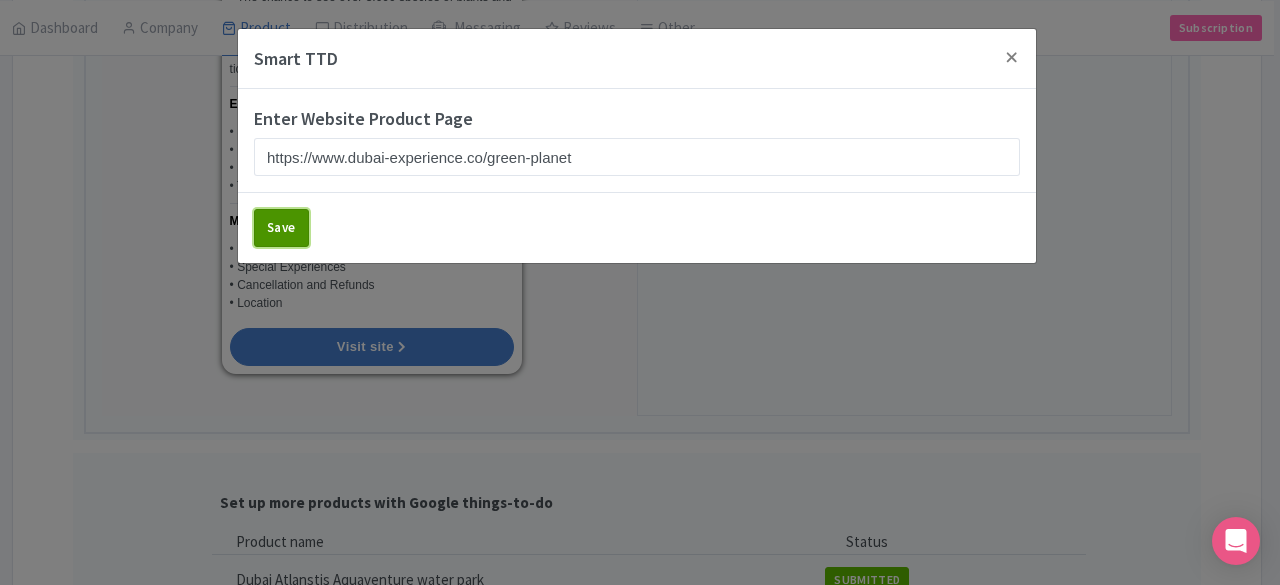 click on "Save" at bounding box center (281, 228) 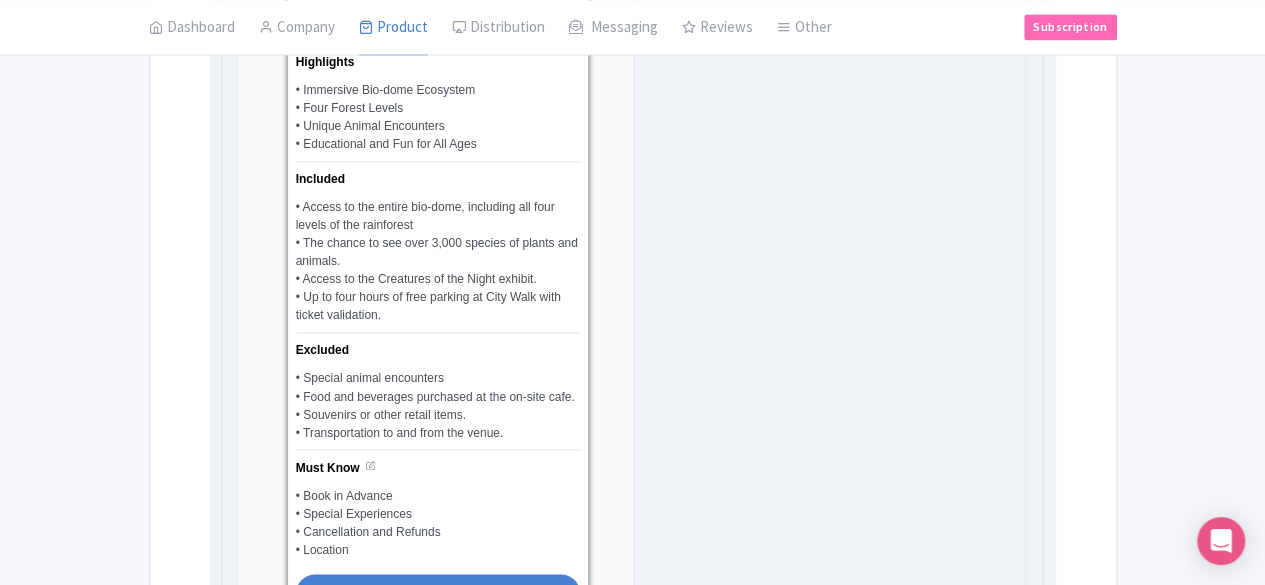 scroll, scrollTop: 1600, scrollLeft: 0, axis: vertical 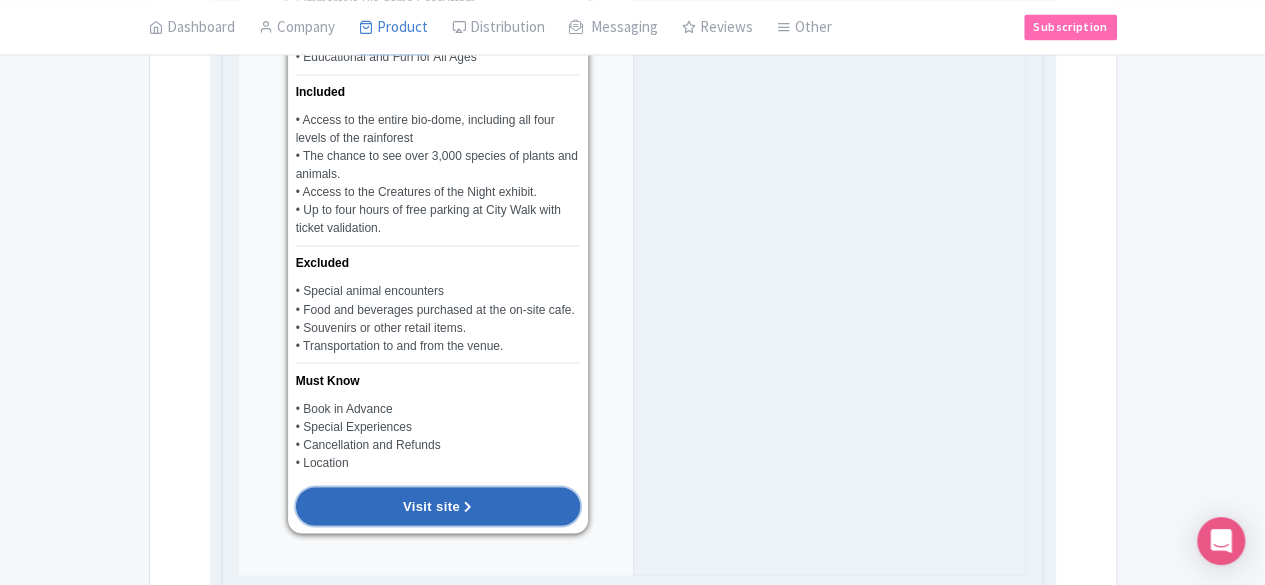click on "Visit site" at bounding box center [431, 505] 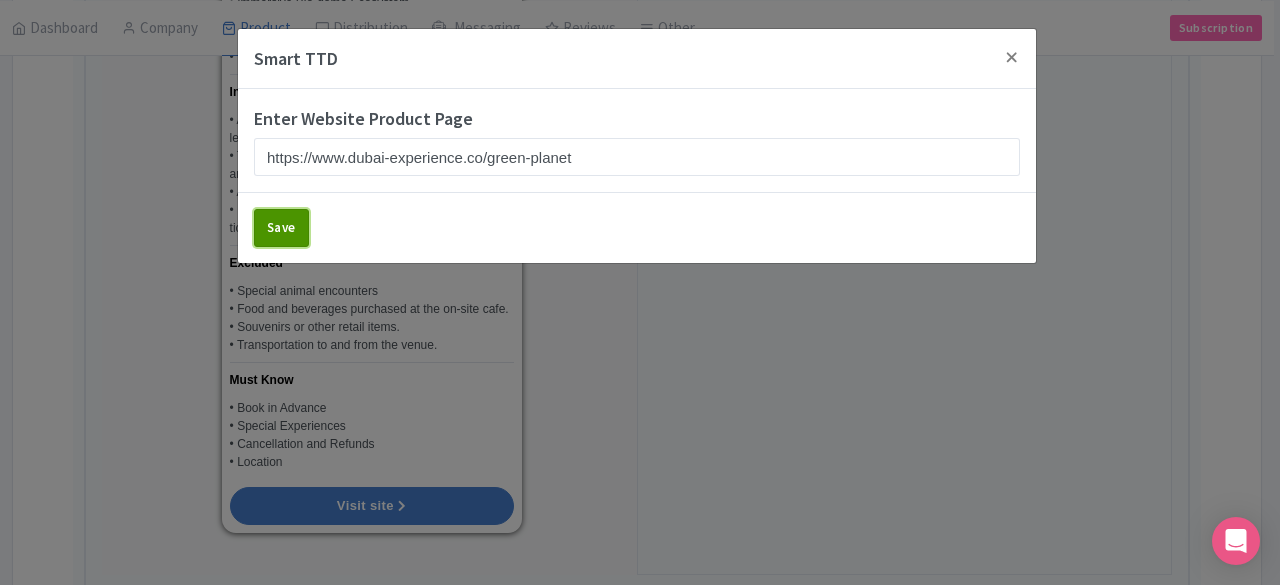 click on "Save" at bounding box center (281, 228) 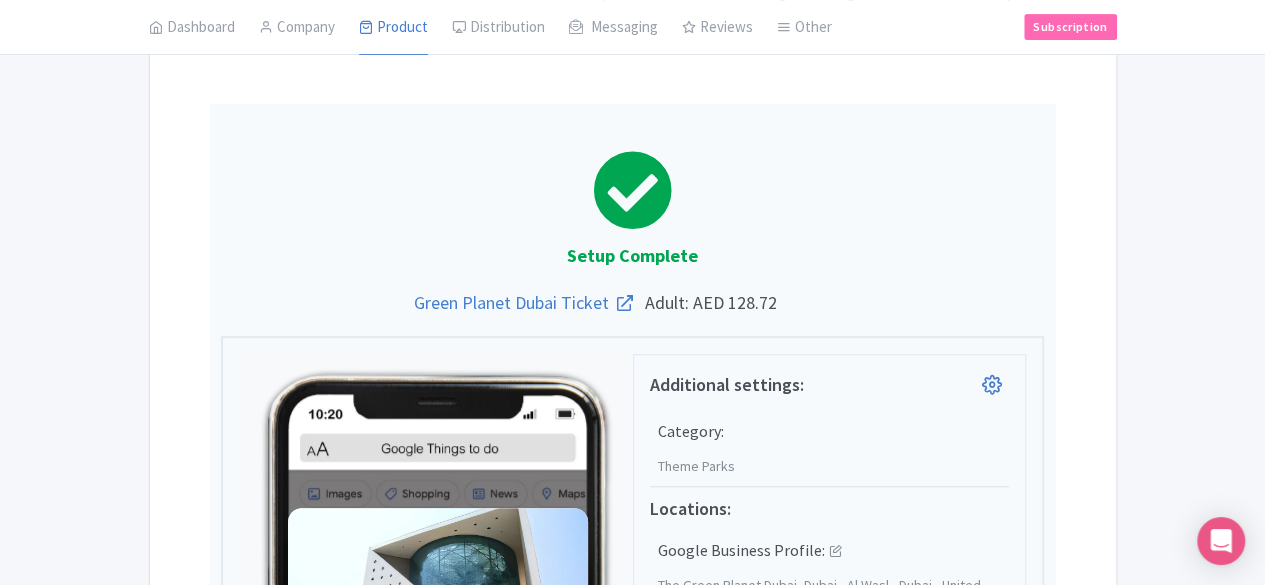 scroll, scrollTop: 0, scrollLeft: 0, axis: both 